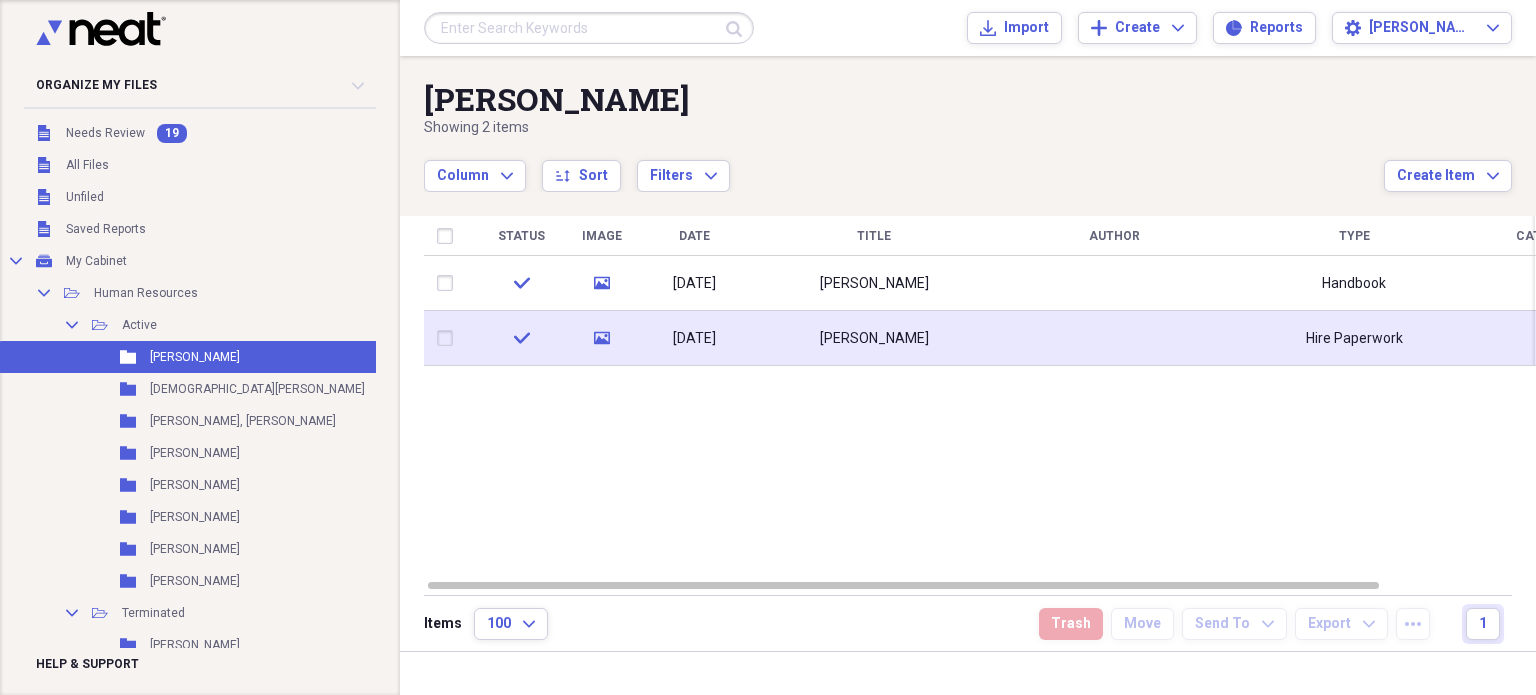 scroll, scrollTop: 0, scrollLeft: 0, axis: both 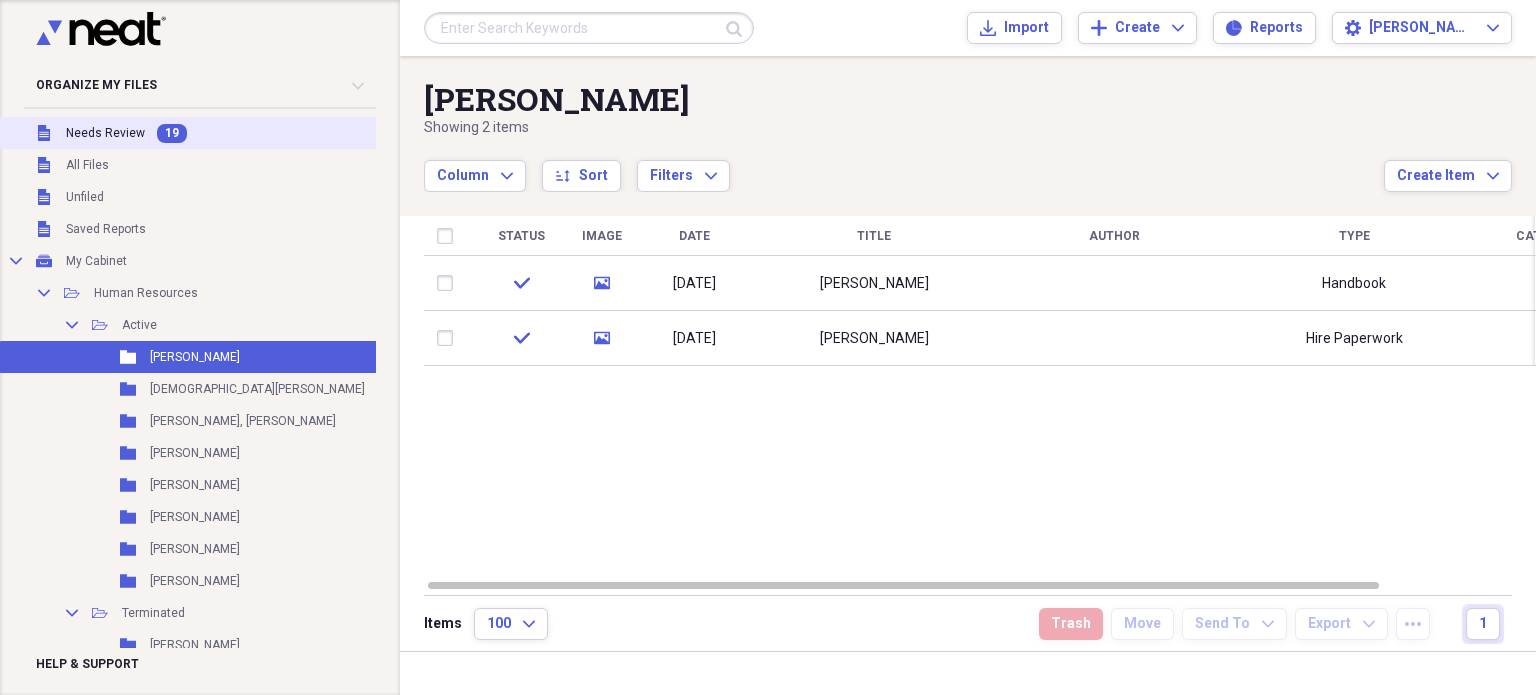 click on "Unfiled Needs Review 19" at bounding box center [231, 133] 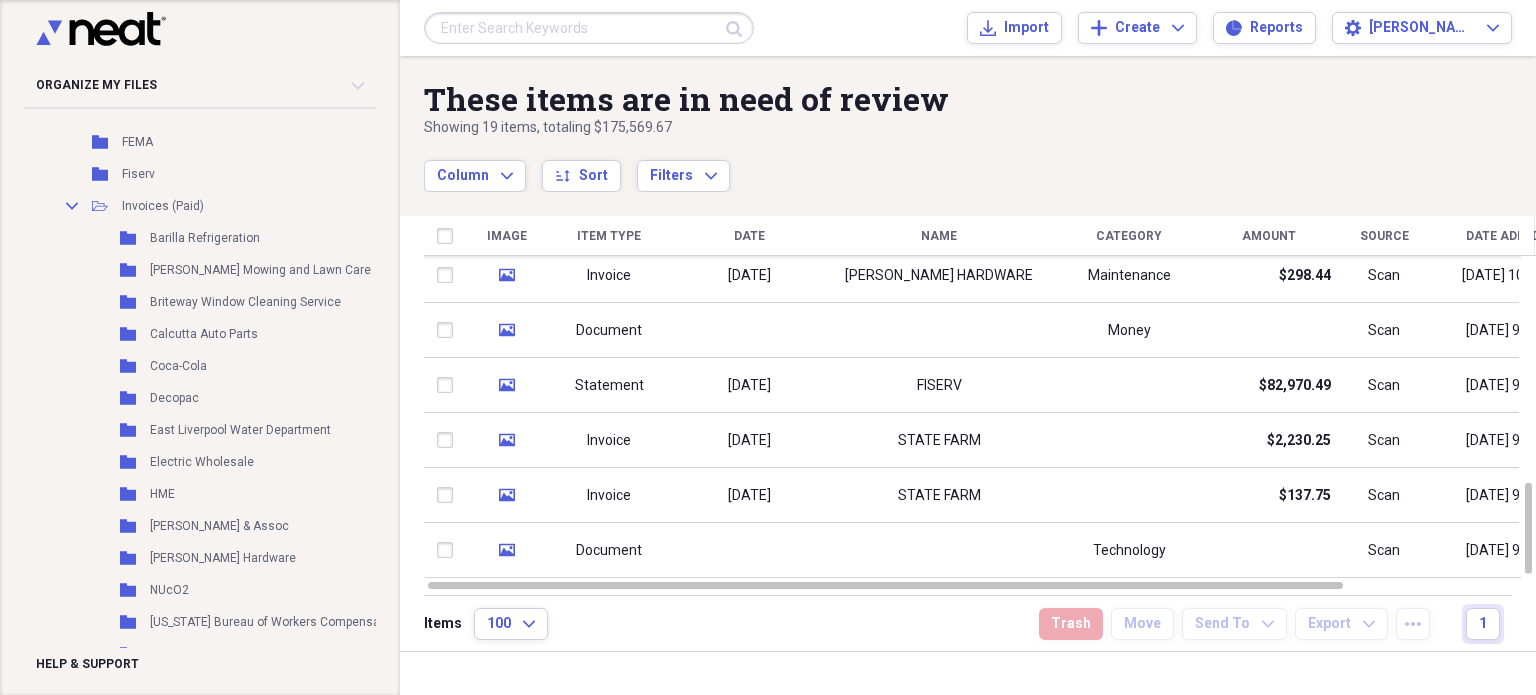 scroll, scrollTop: 1217, scrollLeft: 0, axis: vertical 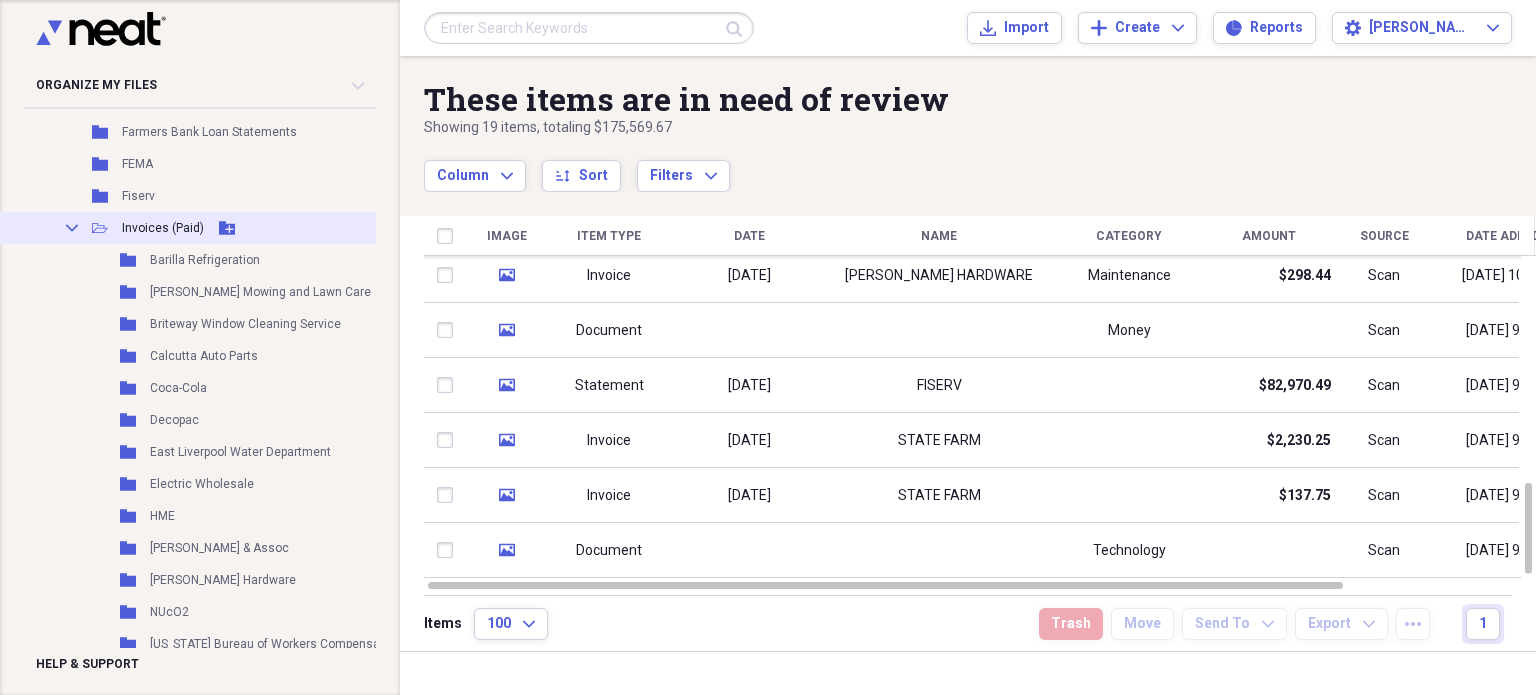 click on "Add Folder" 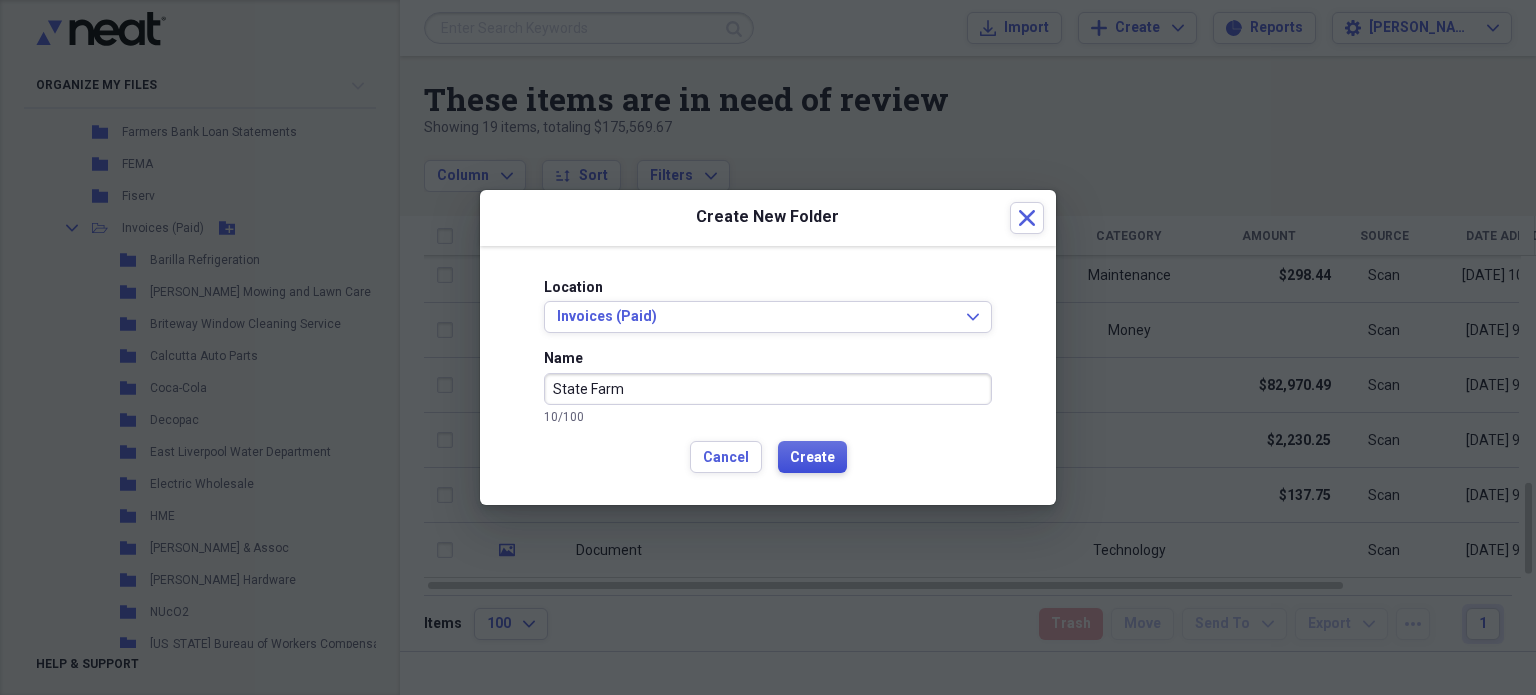 type on "State Farm" 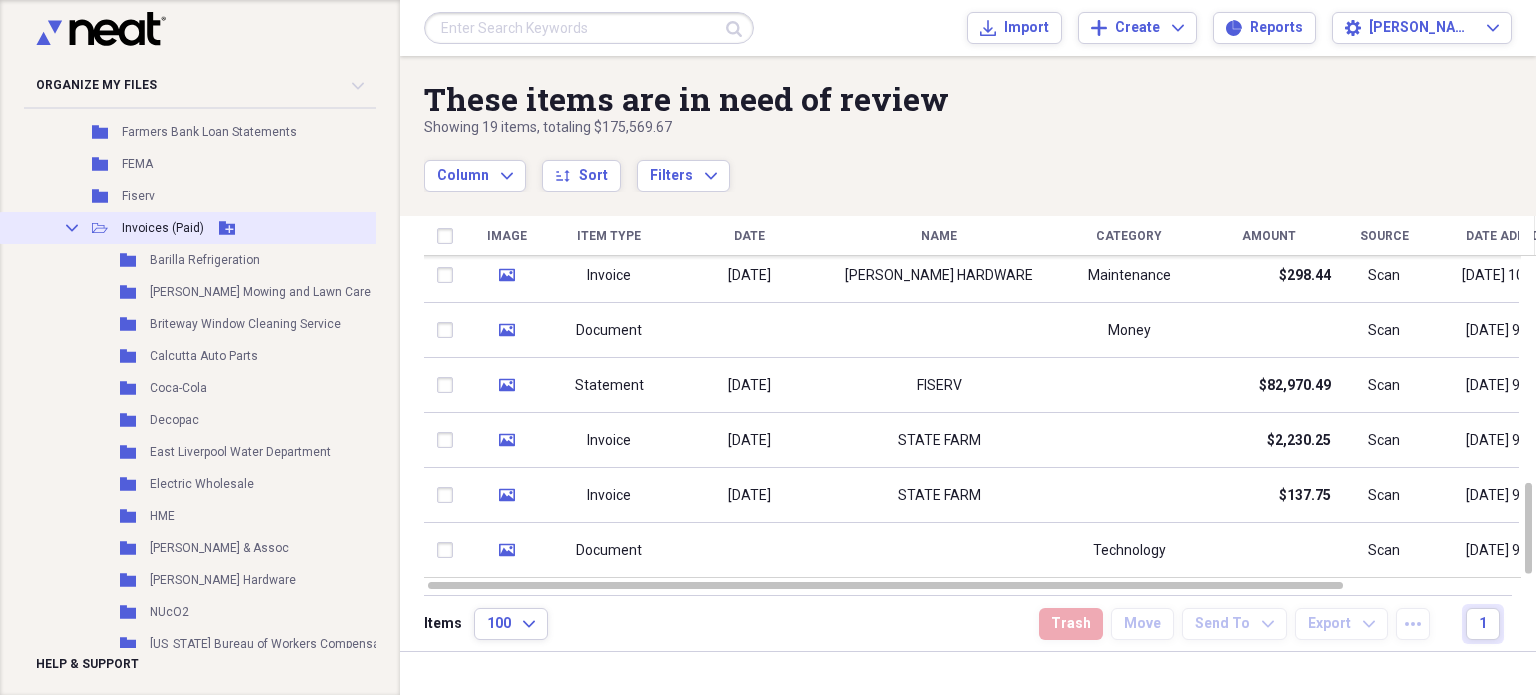 click 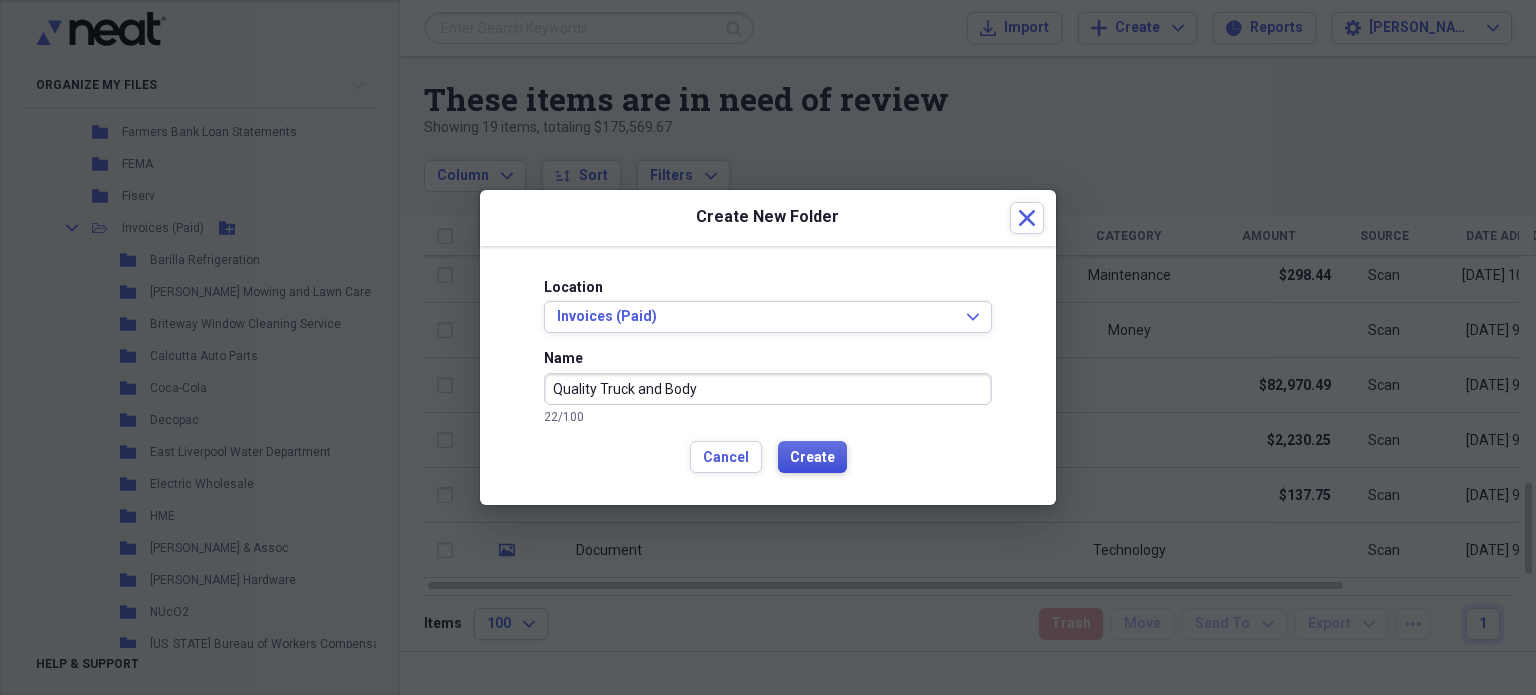 type on "Quality Truck and Body" 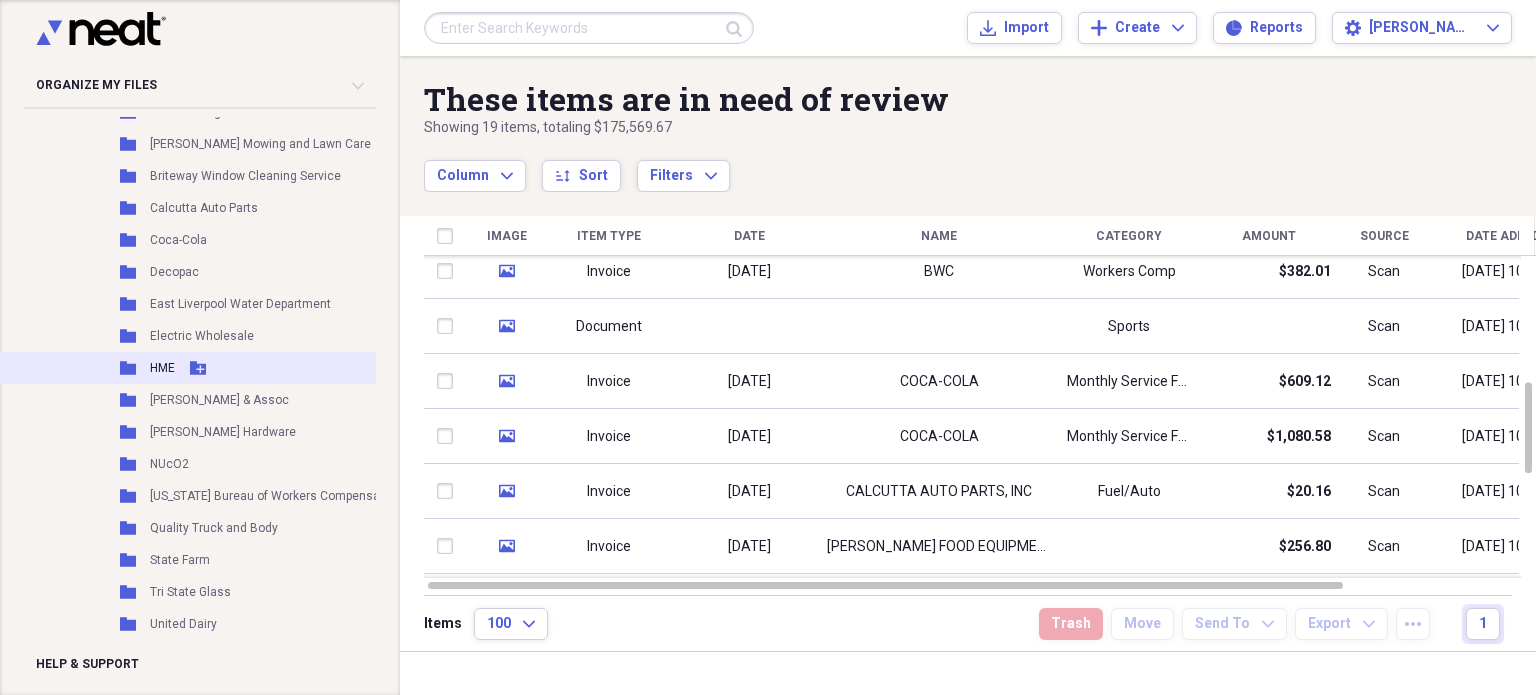 scroll, scrollTop: 1340, scrollLeft: 0, axis: vertical 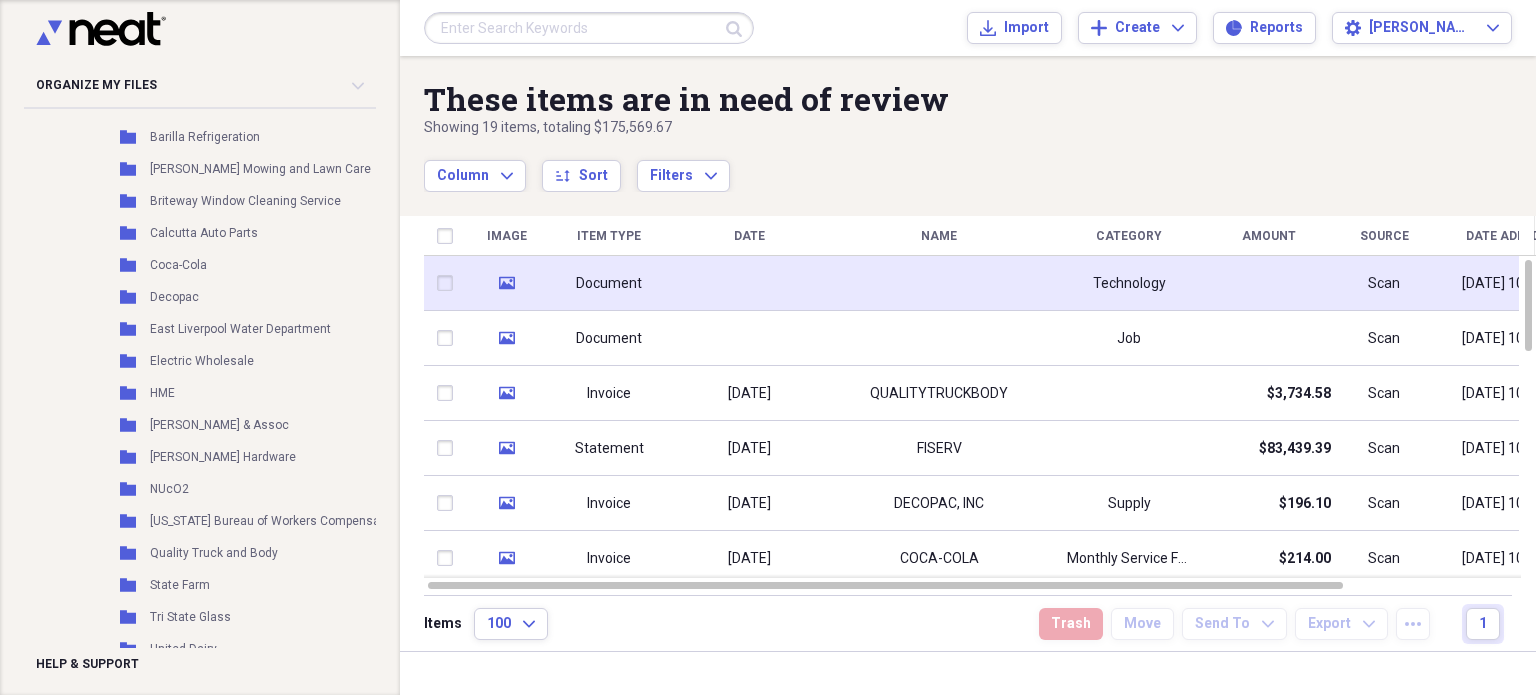 click at bounding box center (939, 283) 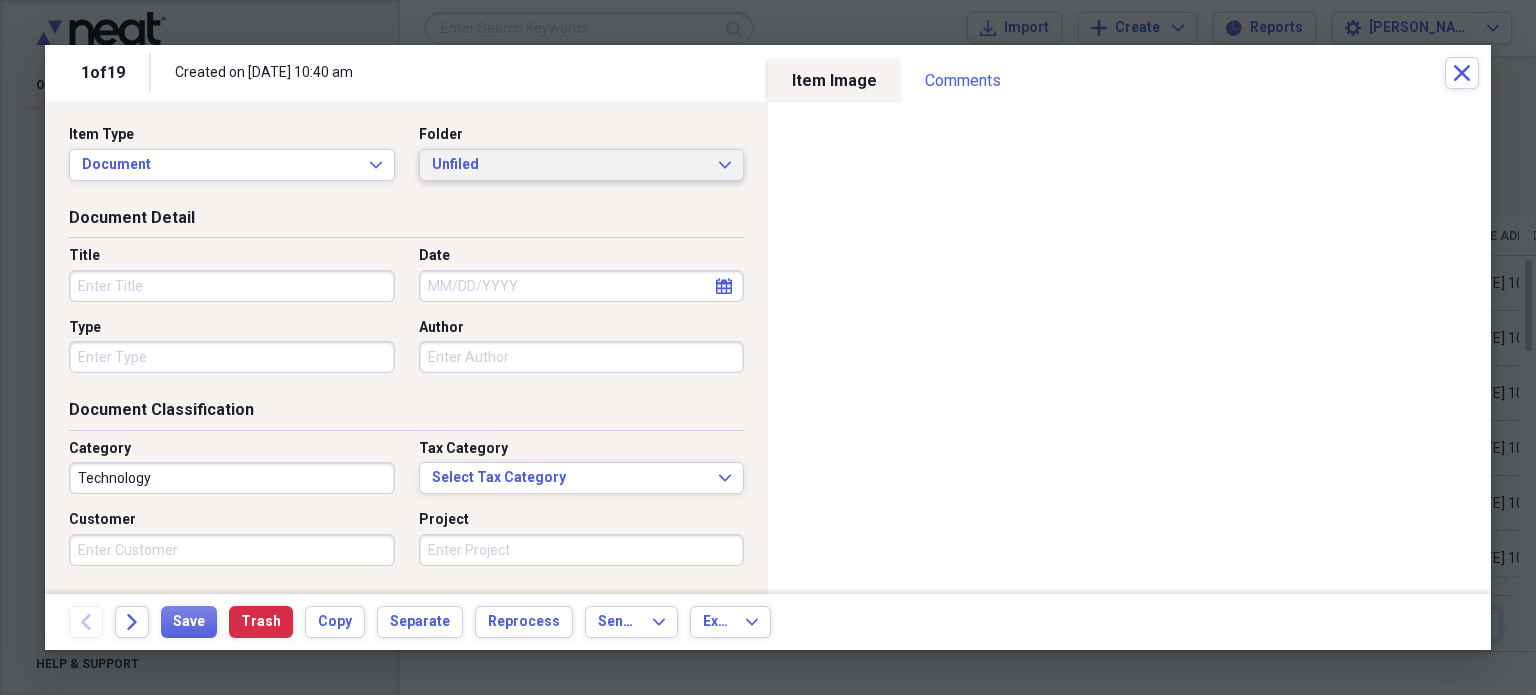 click on "Unfiled" at bounding box center [570, 165] 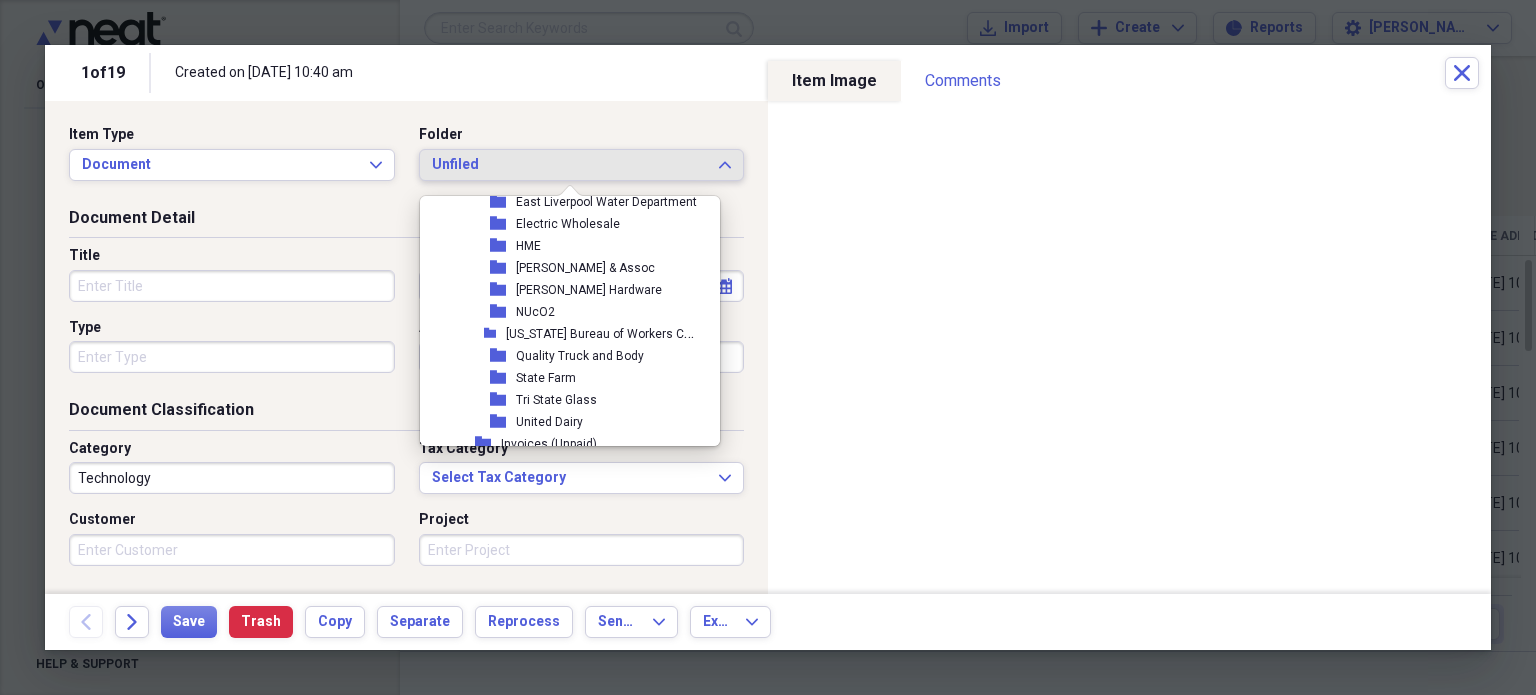 scroll, scrollTop: 1077, scrollLeft: 0, axis: vertical 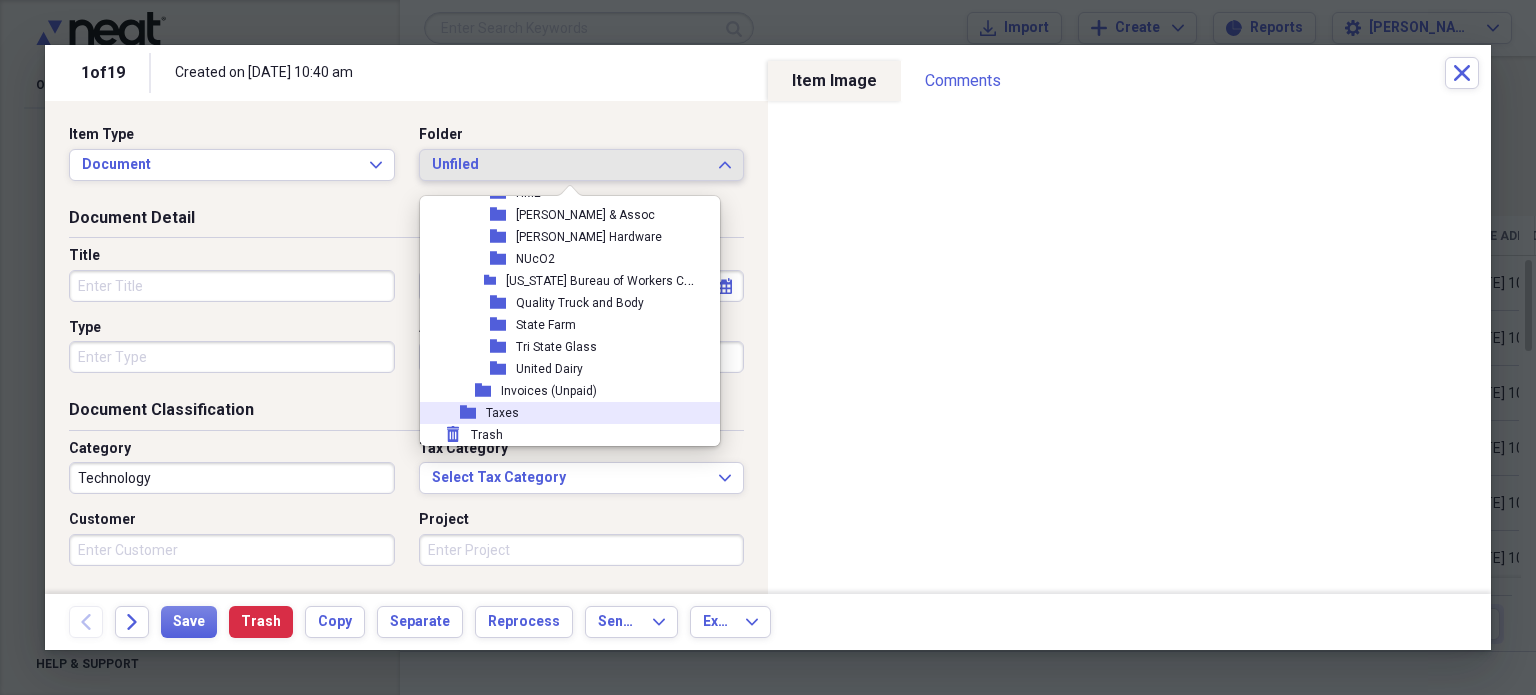 click on "Taxes" at bounding box center [502, 413] 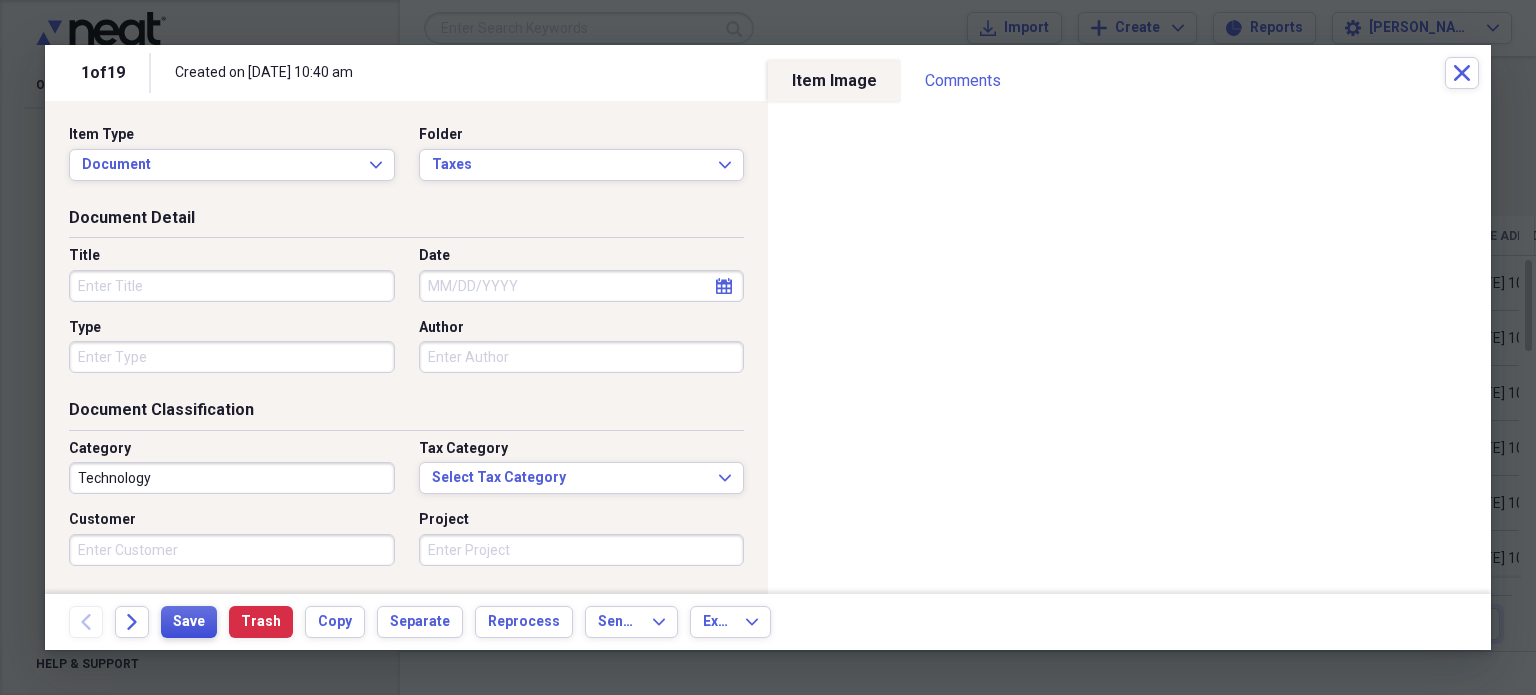 click on "Save" at bounding box center (189, 622) 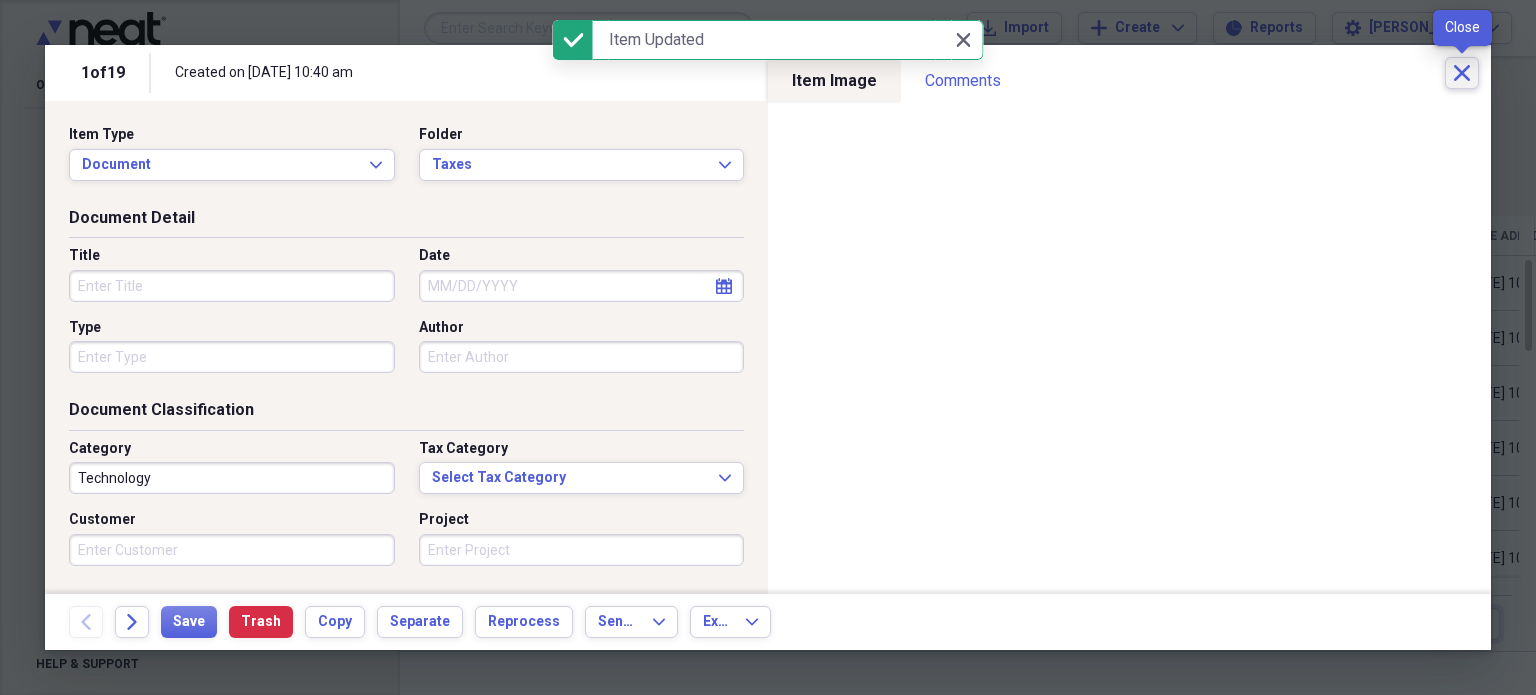 click on "Close" at bounding box center (1462, 73) 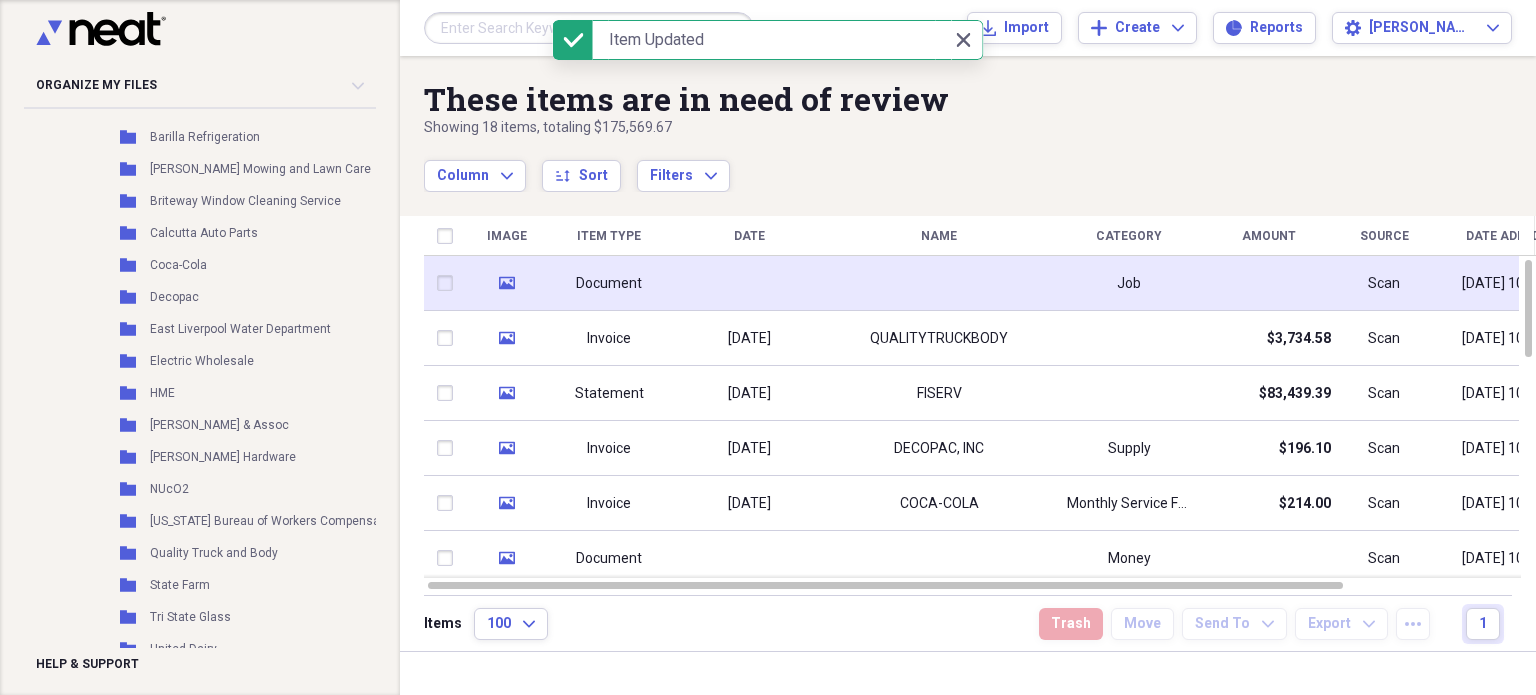 click at bounding box center [749, 283] 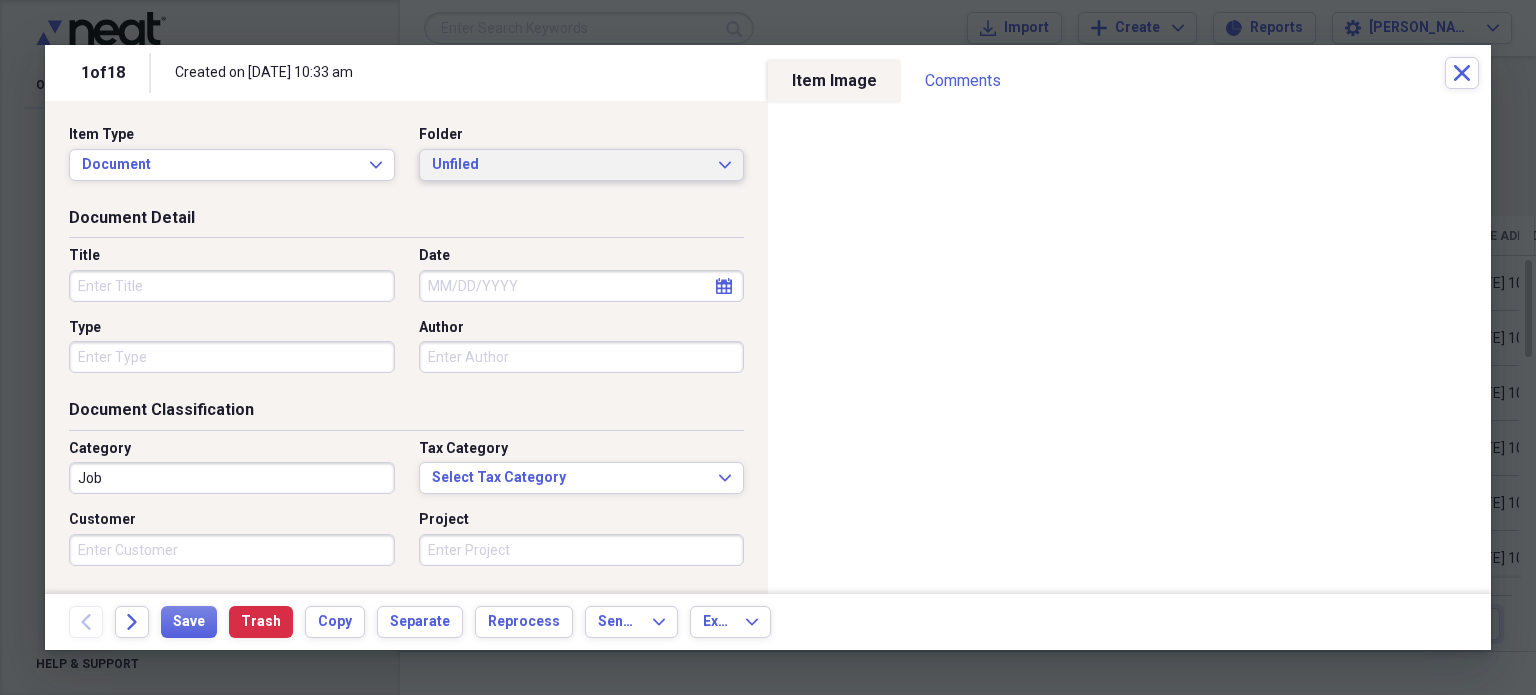 click on "Unfiled" at bounding box center (570, 165) 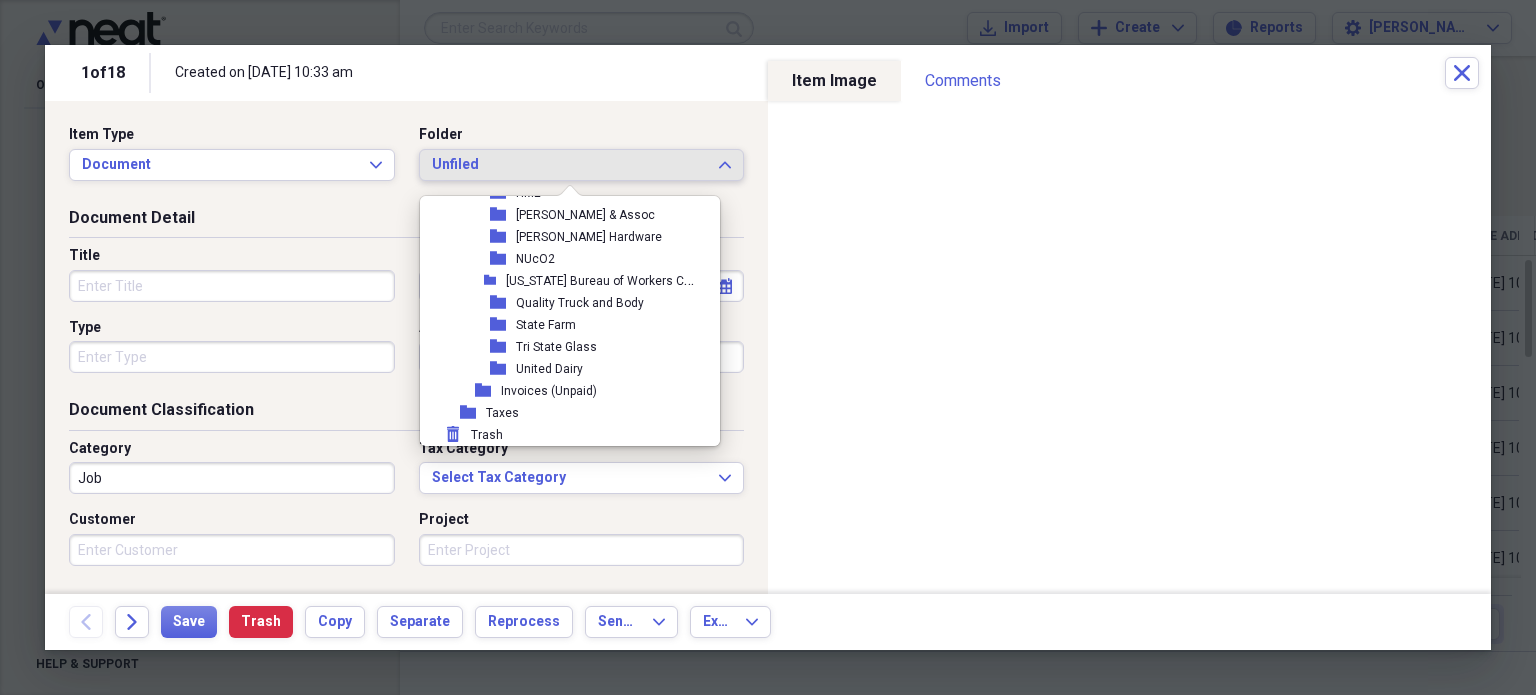 scroll, scrollTop: 1076, scrollLeft: 0, axis: vertical 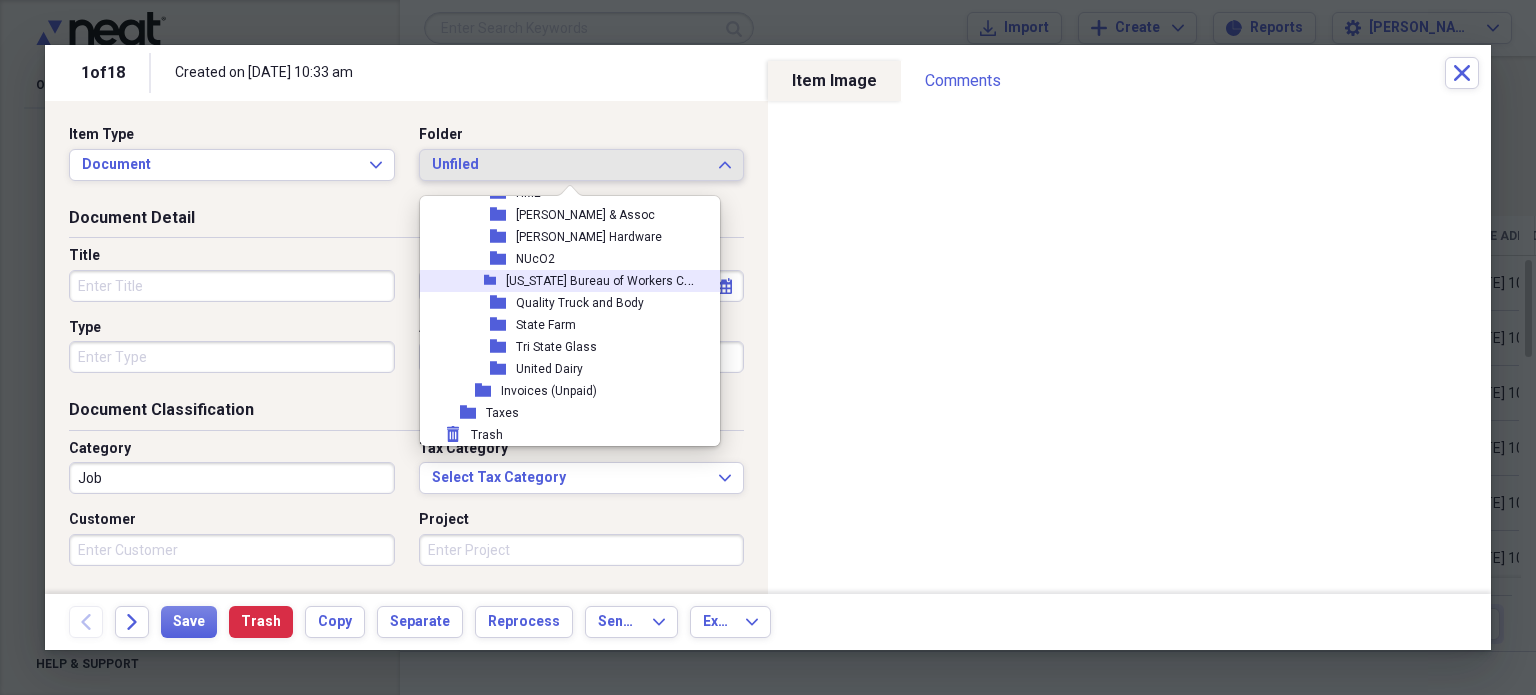 click on "[US_STATE] Bureau of Workers Compensation" at bounding box center [631, 279] 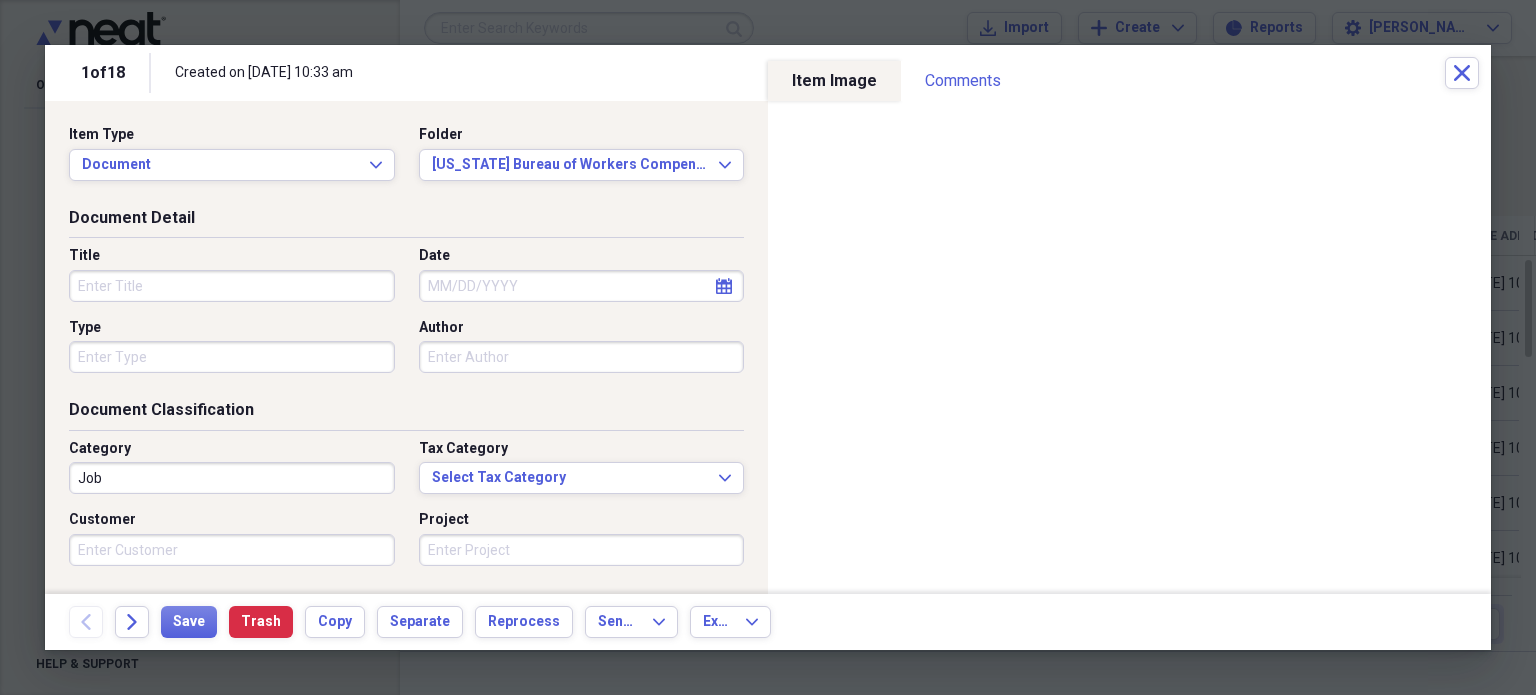 click on "Title" at bounding box center (232, 286) 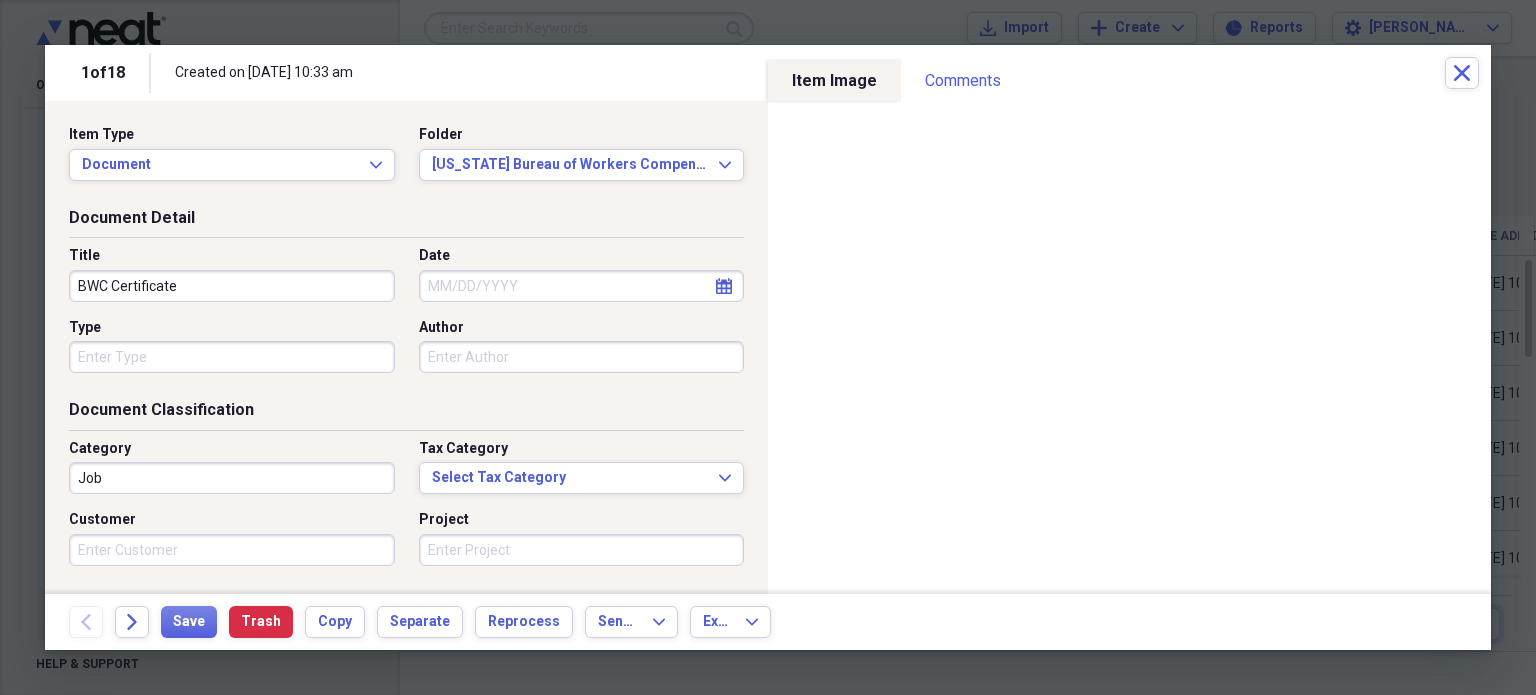 type on "BWC Certificate" 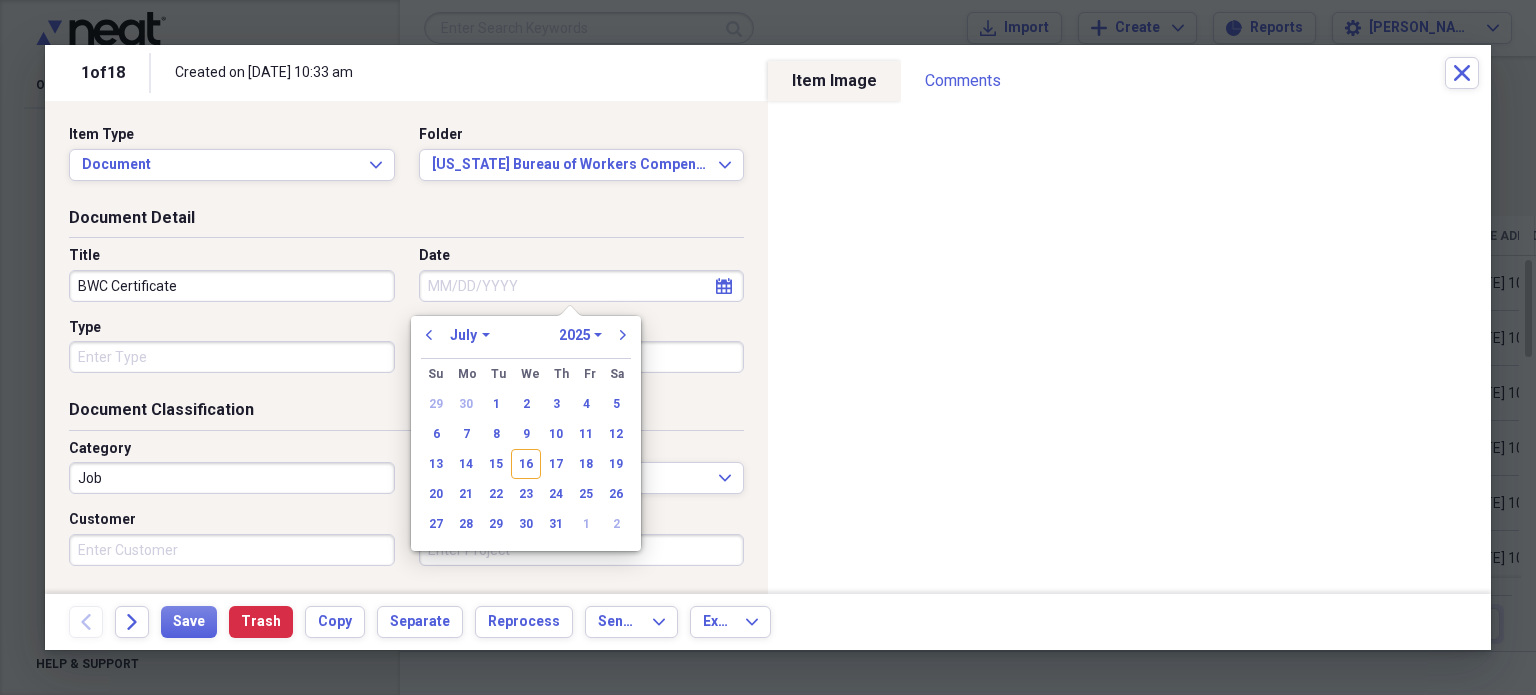 click on "Date" at bounding box center (582, 286) 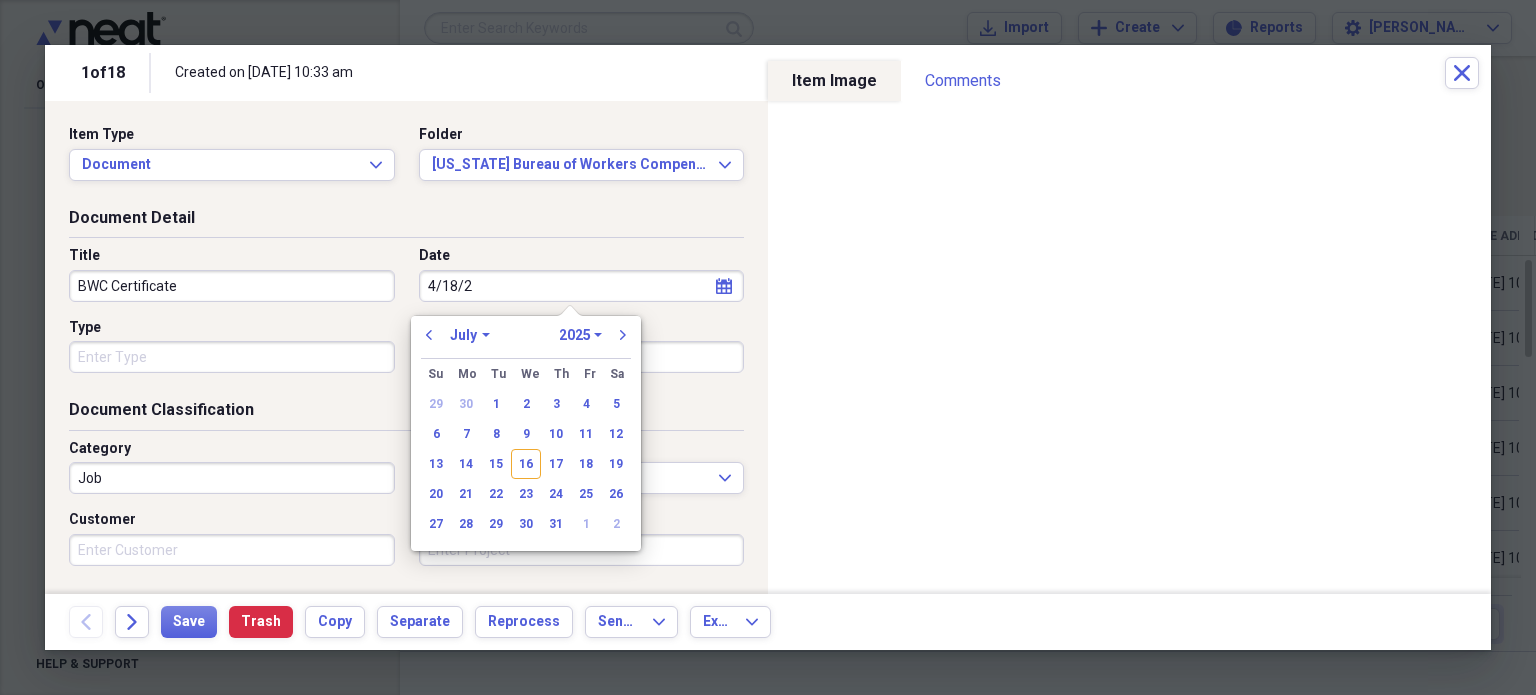 type on "[DATE]" 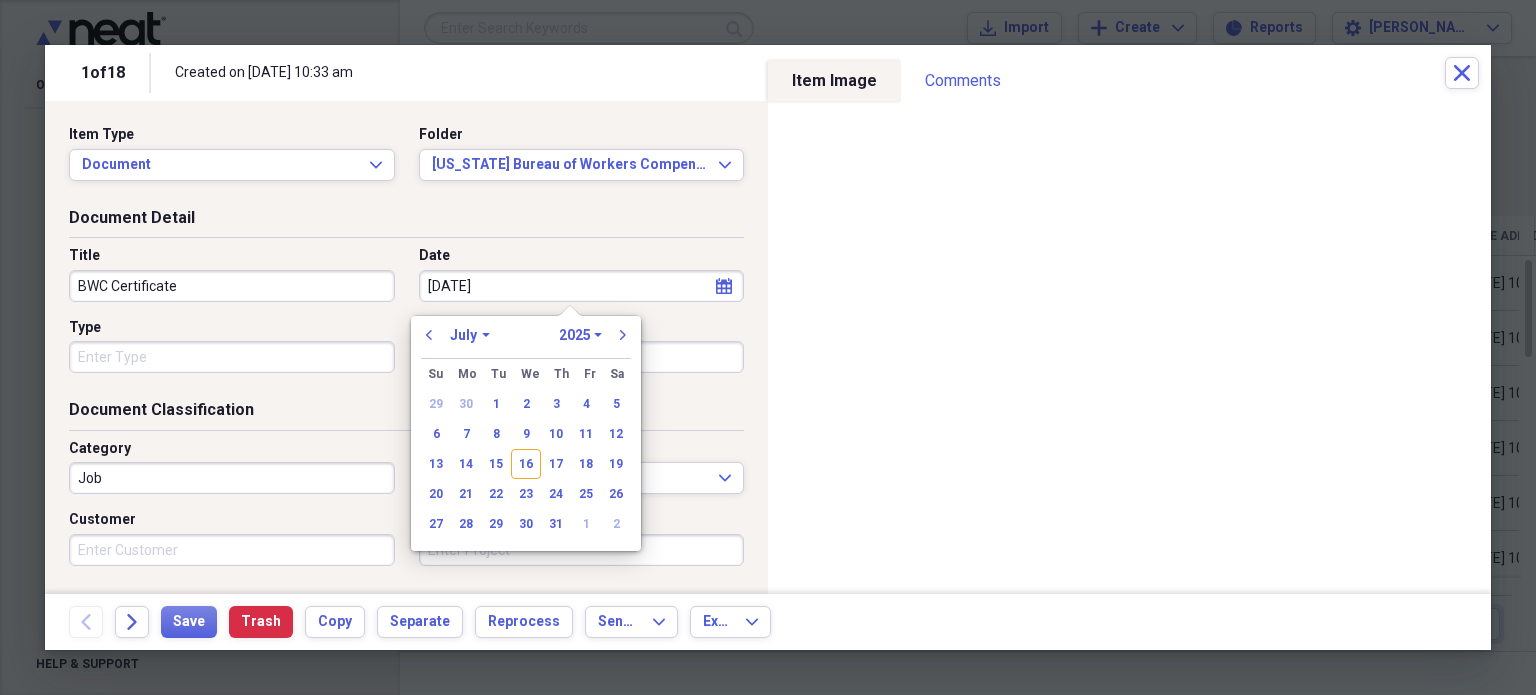 select on "3" 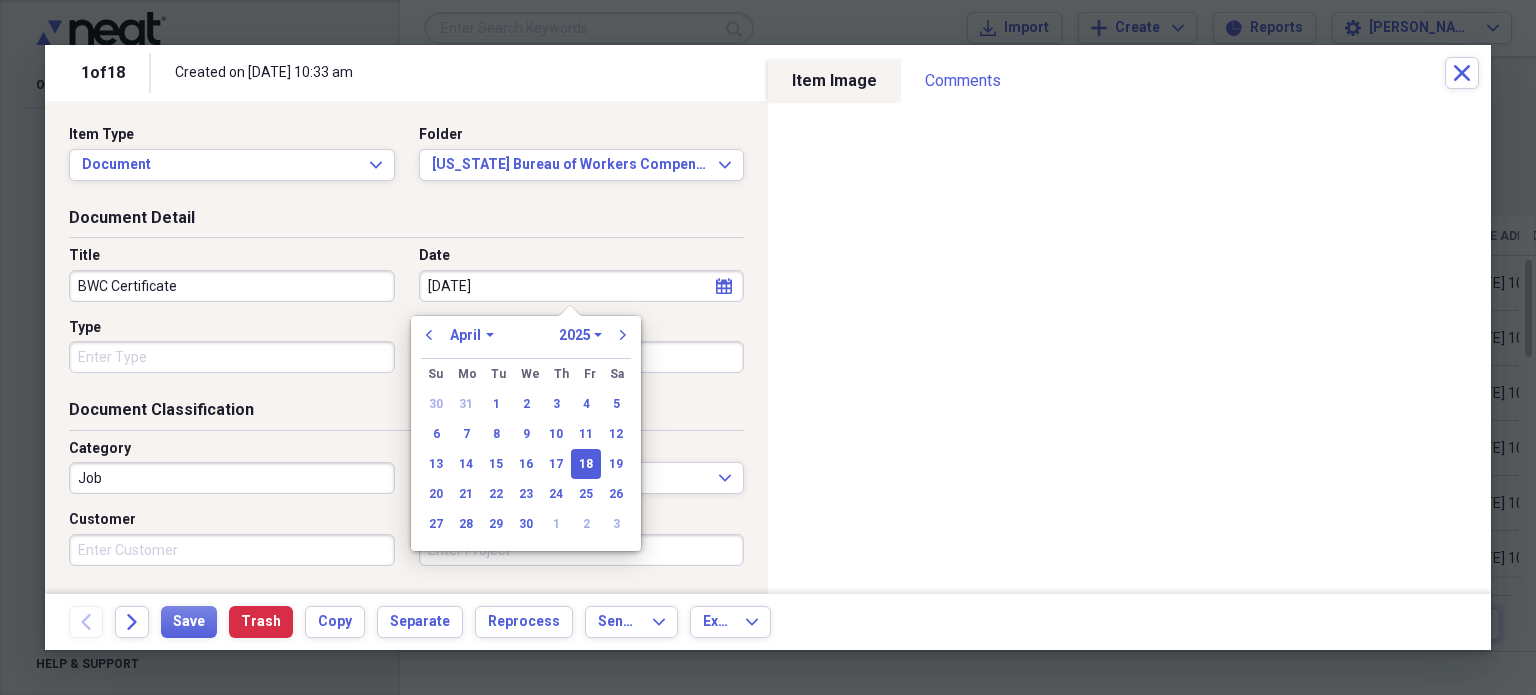 click on "[DATE]" at bounding box center [582, 286] 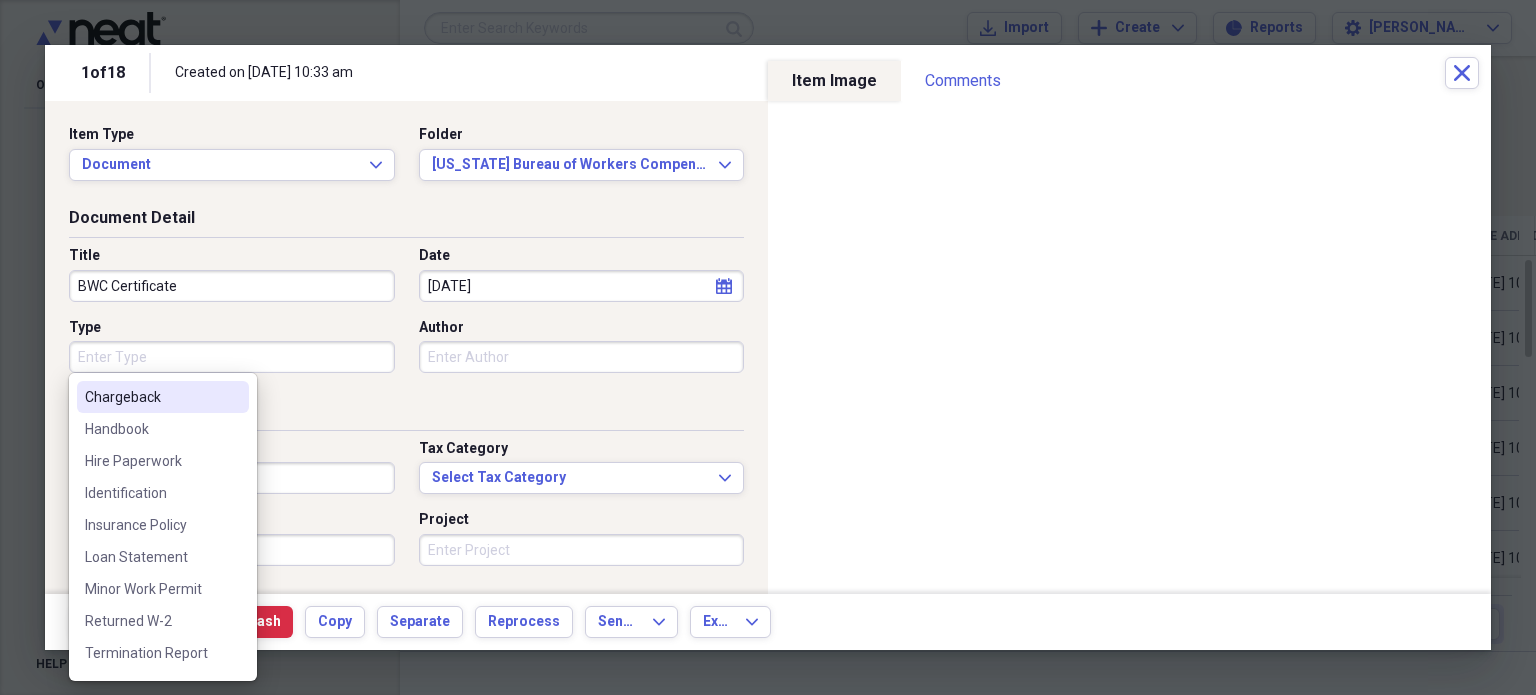 click on "Type" at bounding box center [232, 357] 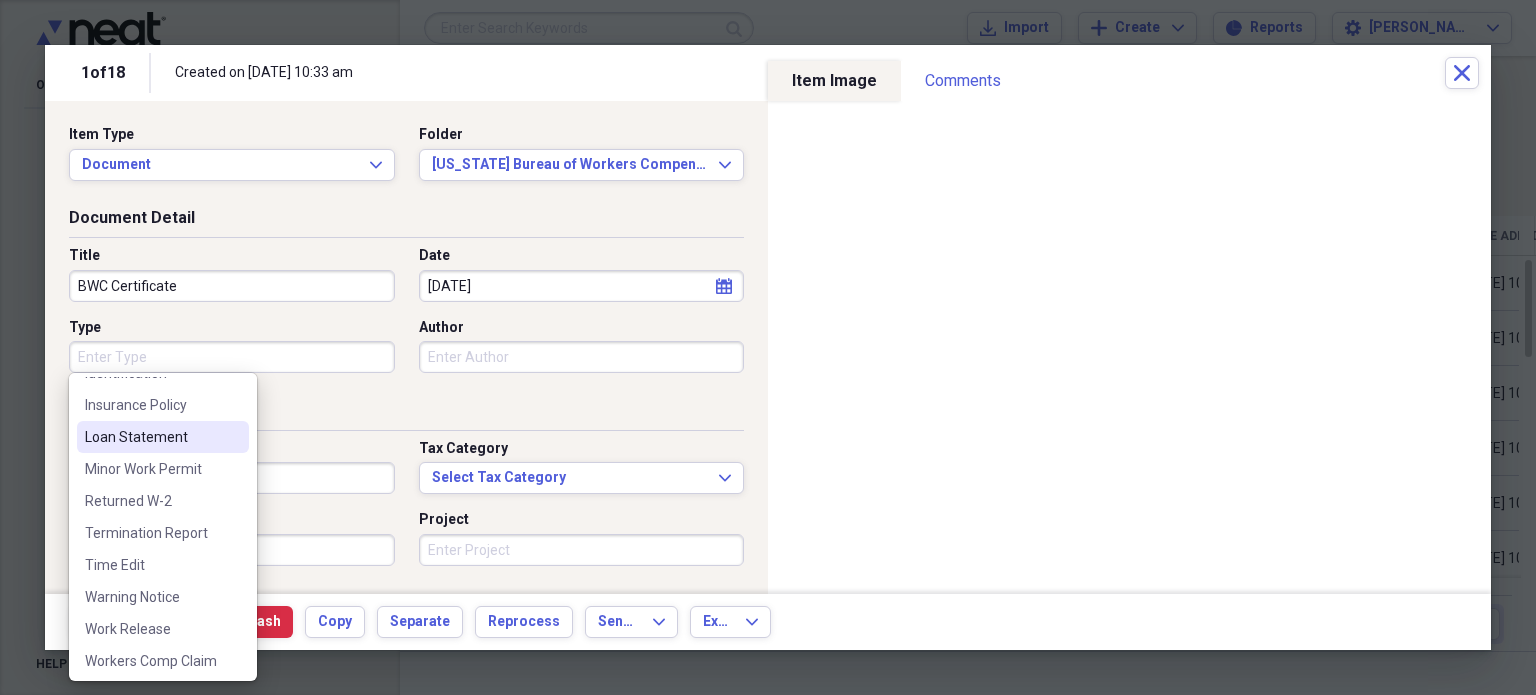 scroll, scrollTop: 124, scrollLeft: 0, axis: vertical 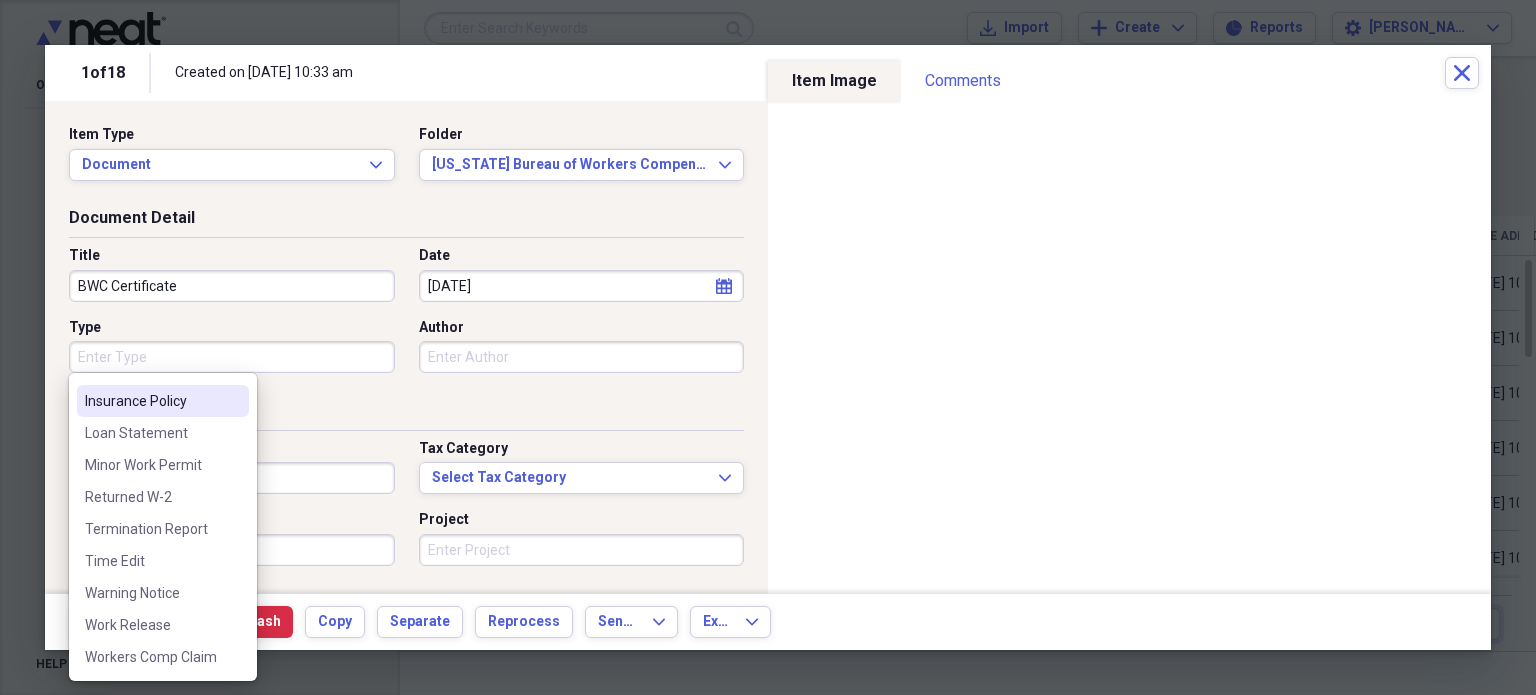 click on "Insurance Policy" at bounding box center [163, 401] 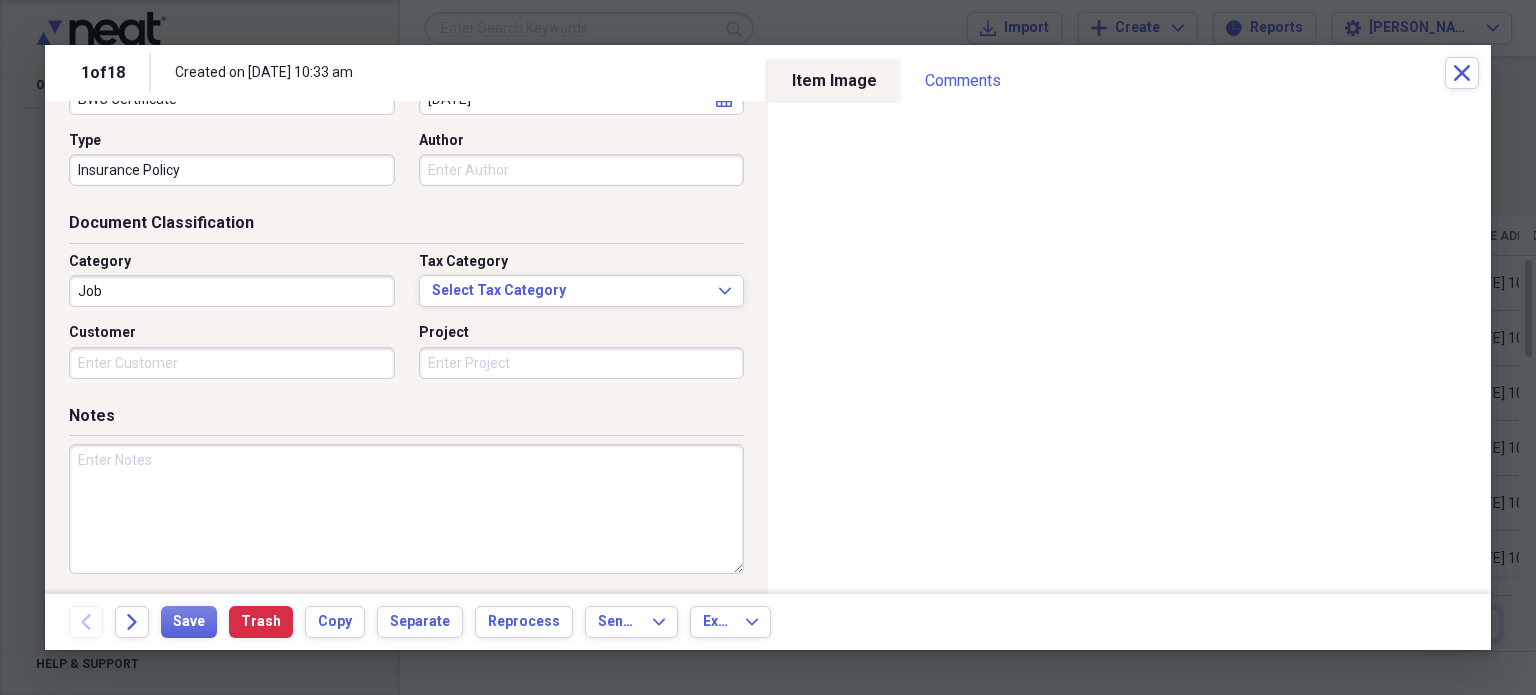 scroll, scrollTop: 203, scrollLeft: 0, axis: vertical 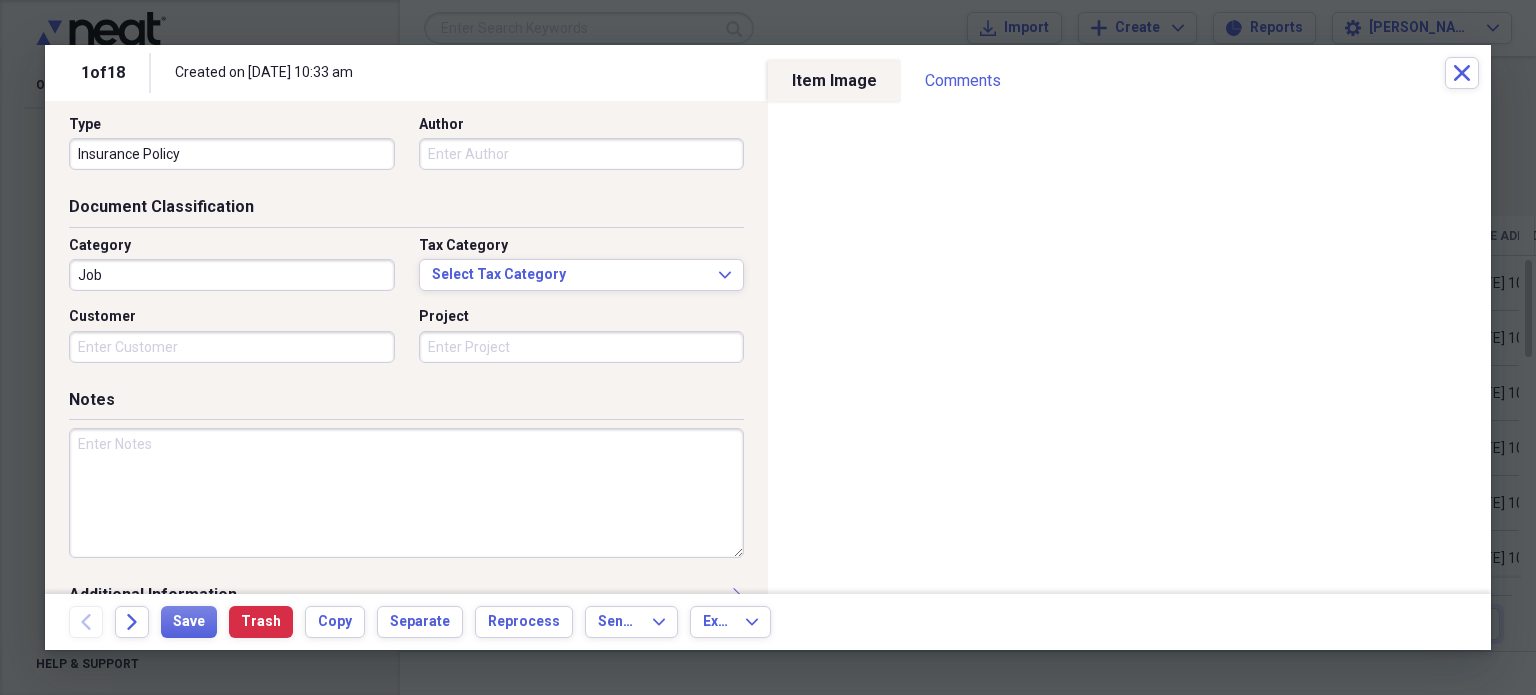 click on "Job" at bounding box center (232, 275) 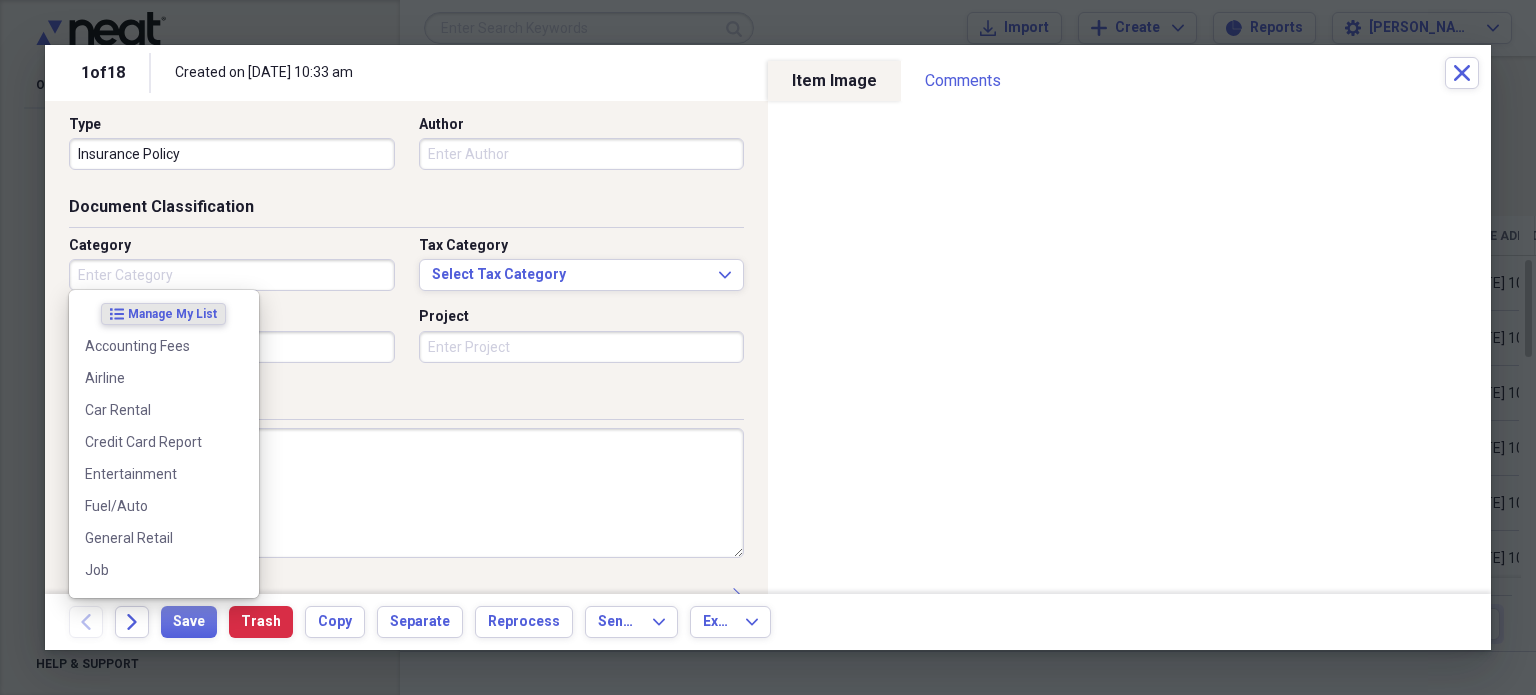 type 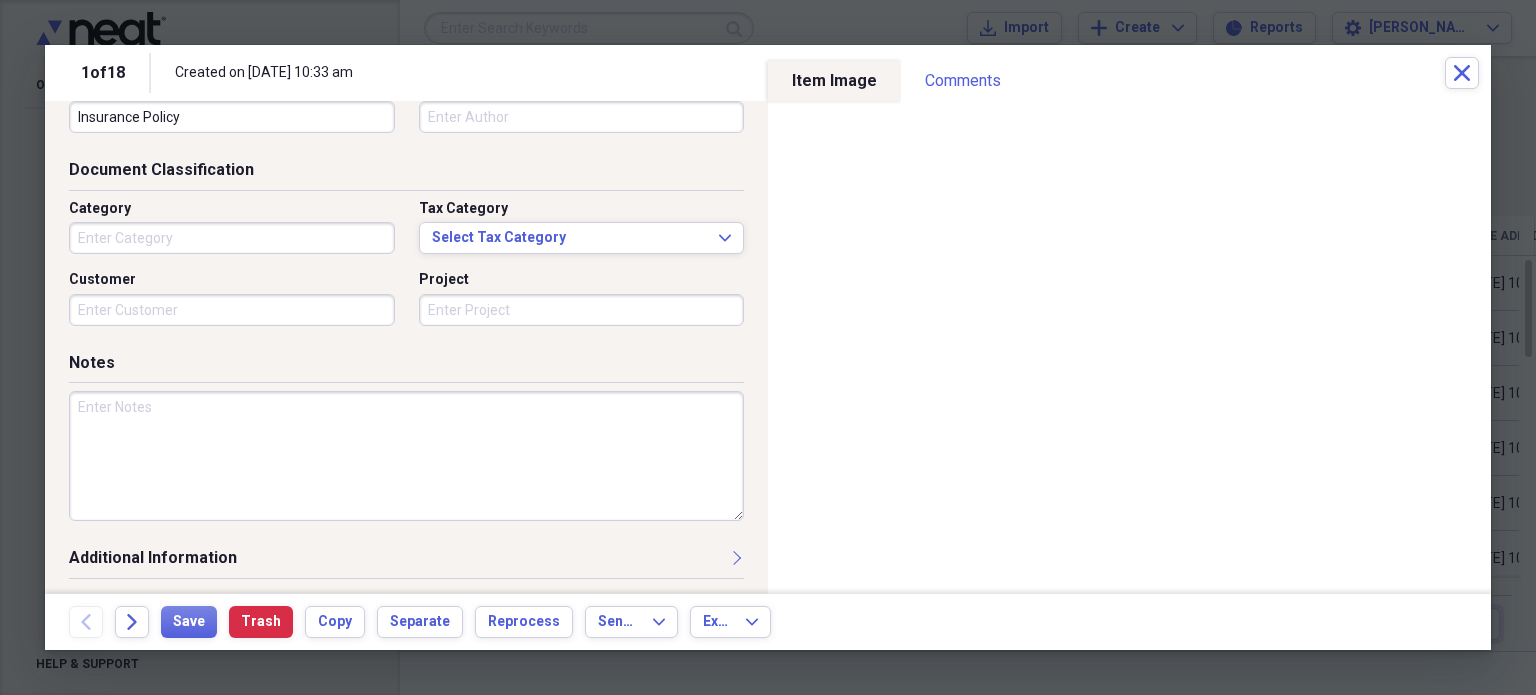 scroll, scrollTop: 0, scrollLeft: 0, axis: both 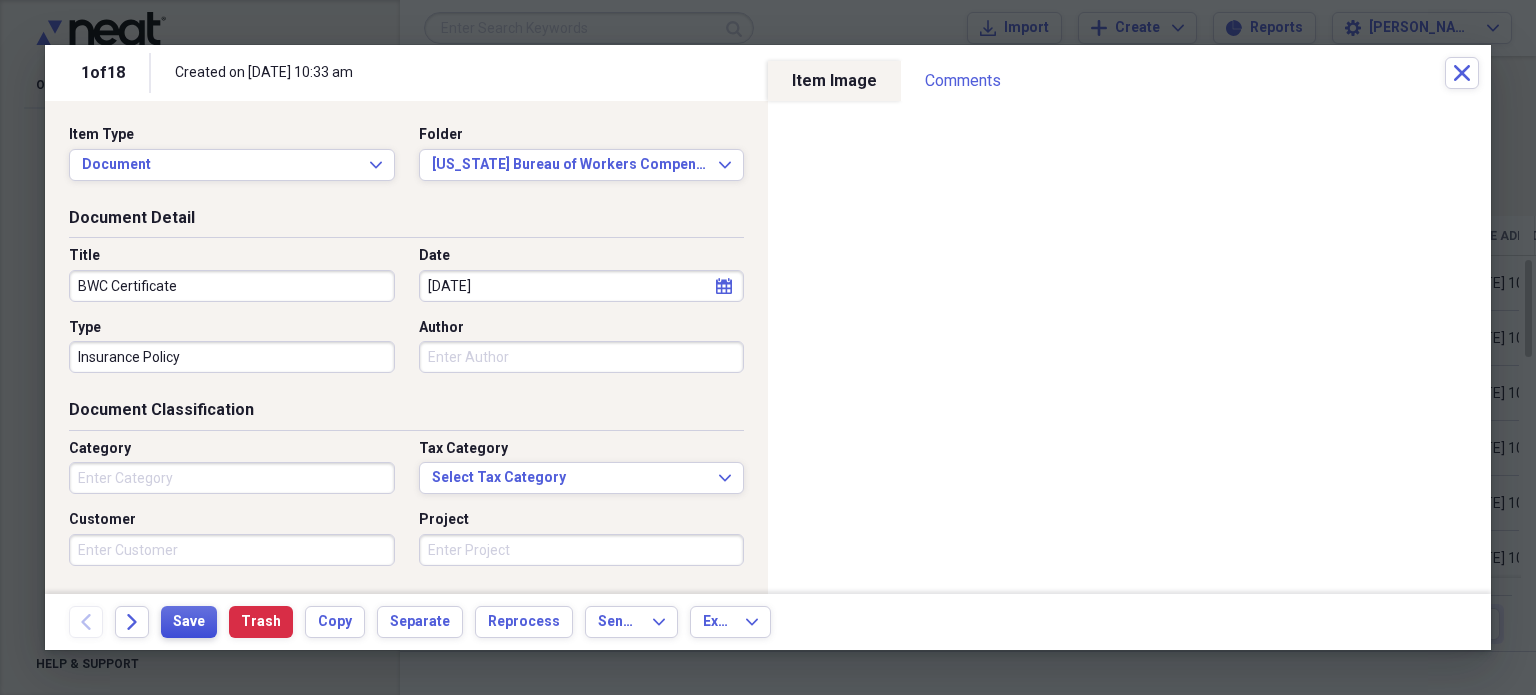 click on "Save" at bounding box center (189, 622) 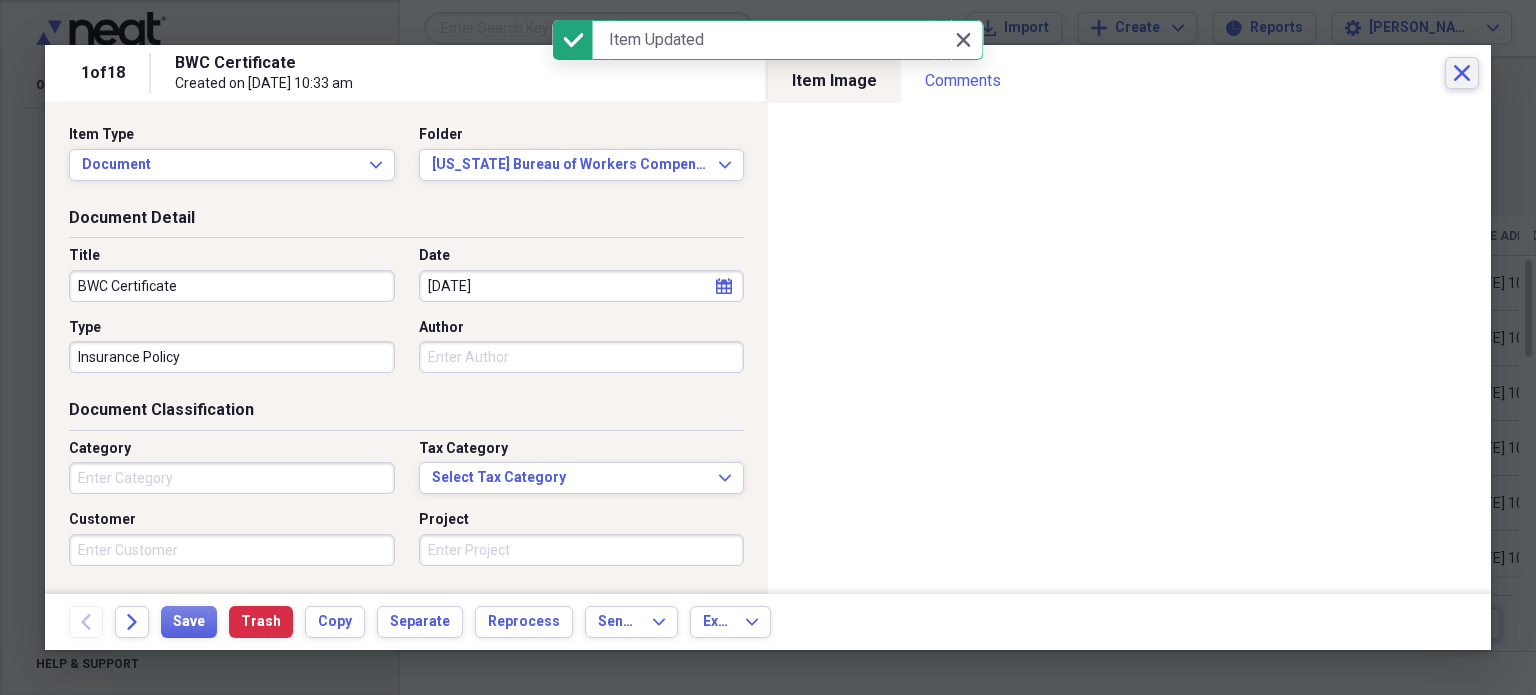 click on "Close" 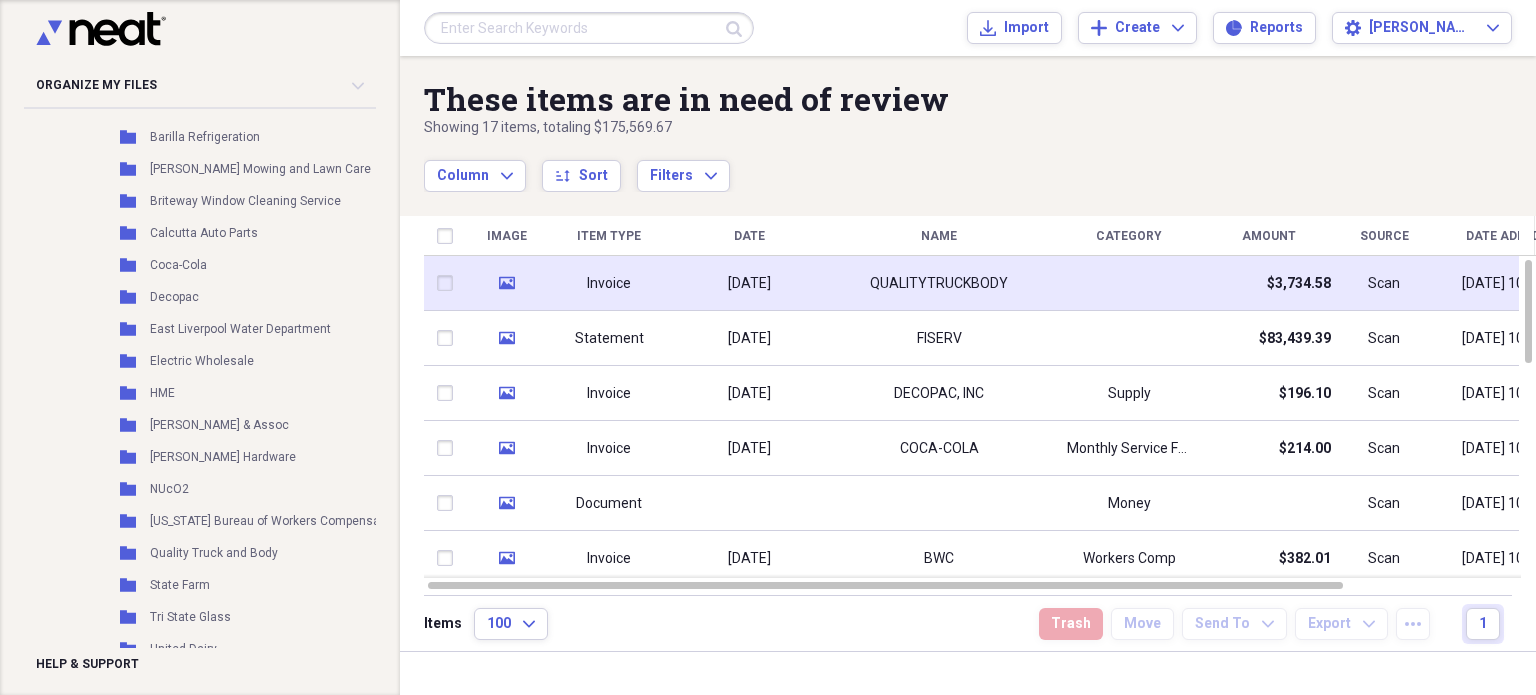 click on "[DATE]" at bounding box center [749, 283] 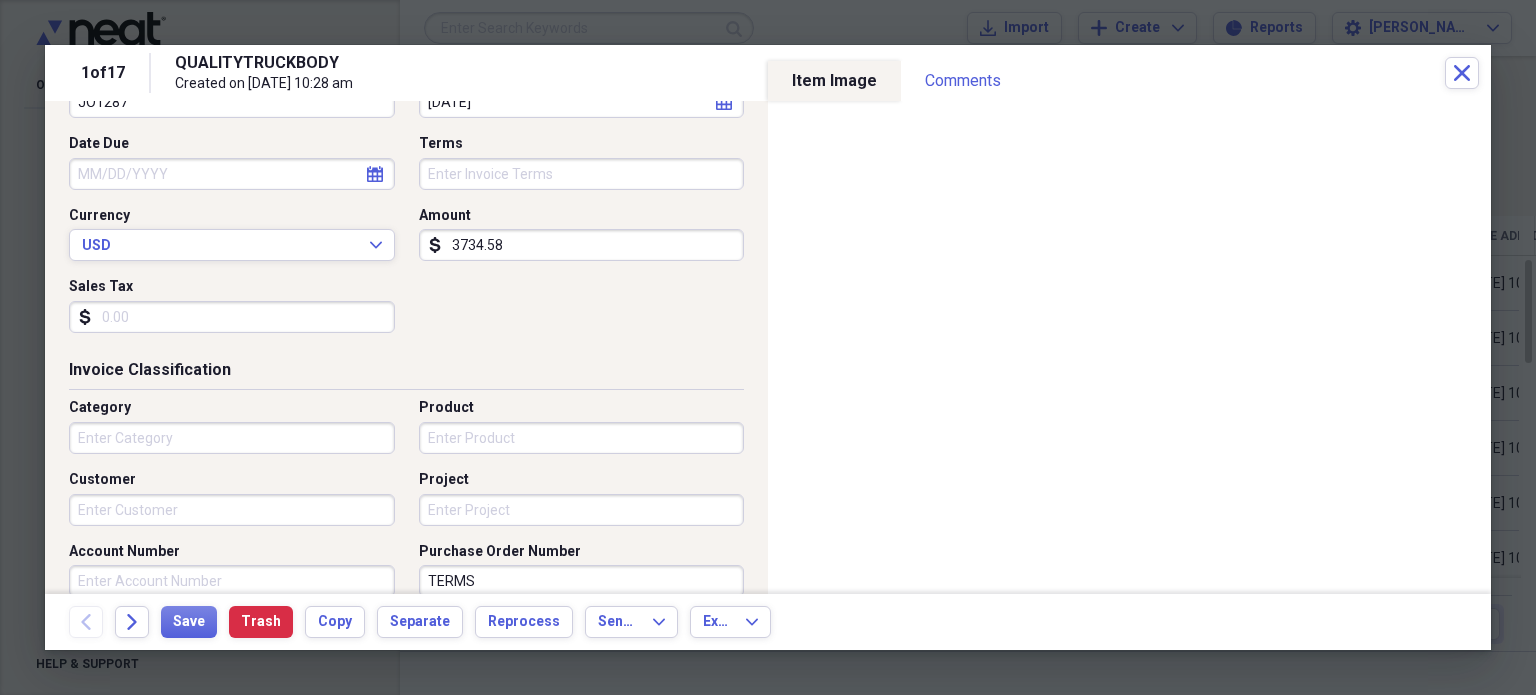 scroll, scrollTop: 0, scrollLeft: 0, axis: both 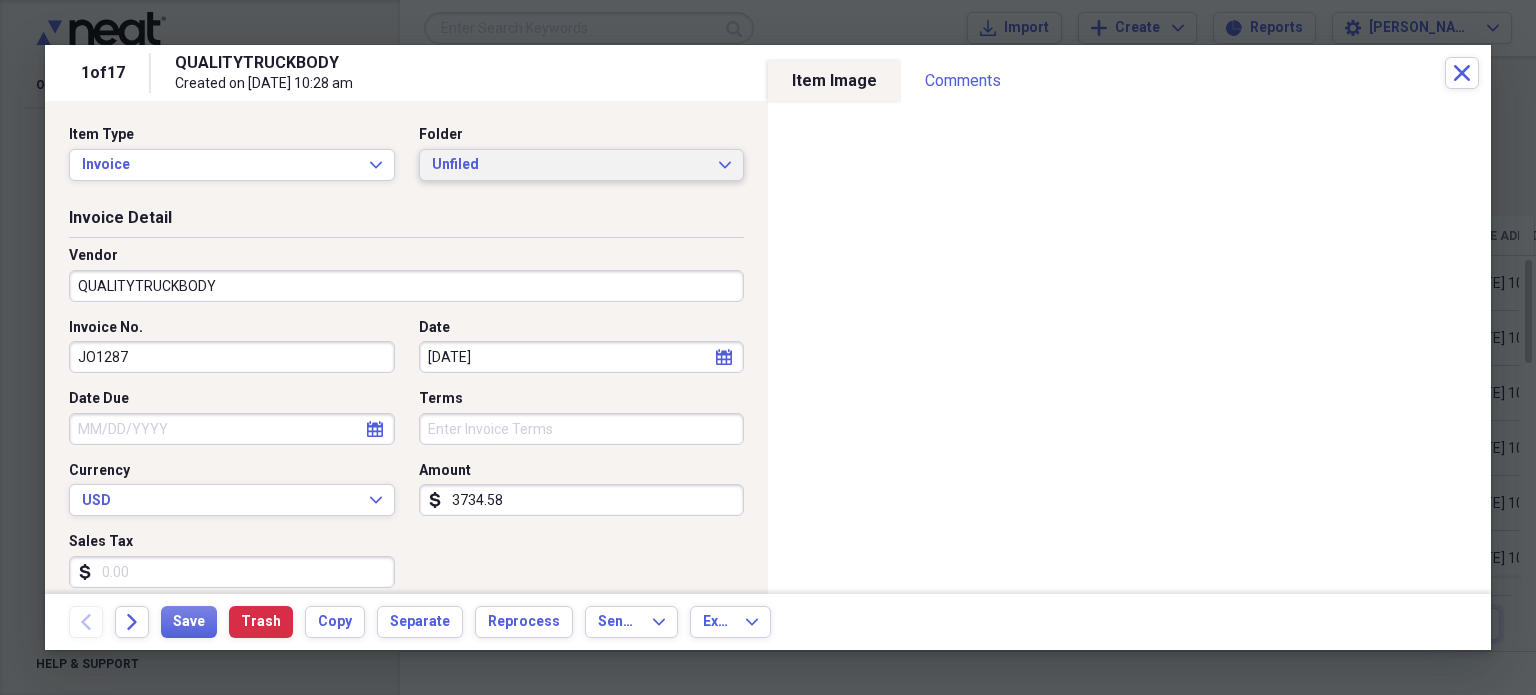 click on "Unfiled" at bounding box center [570, 165] 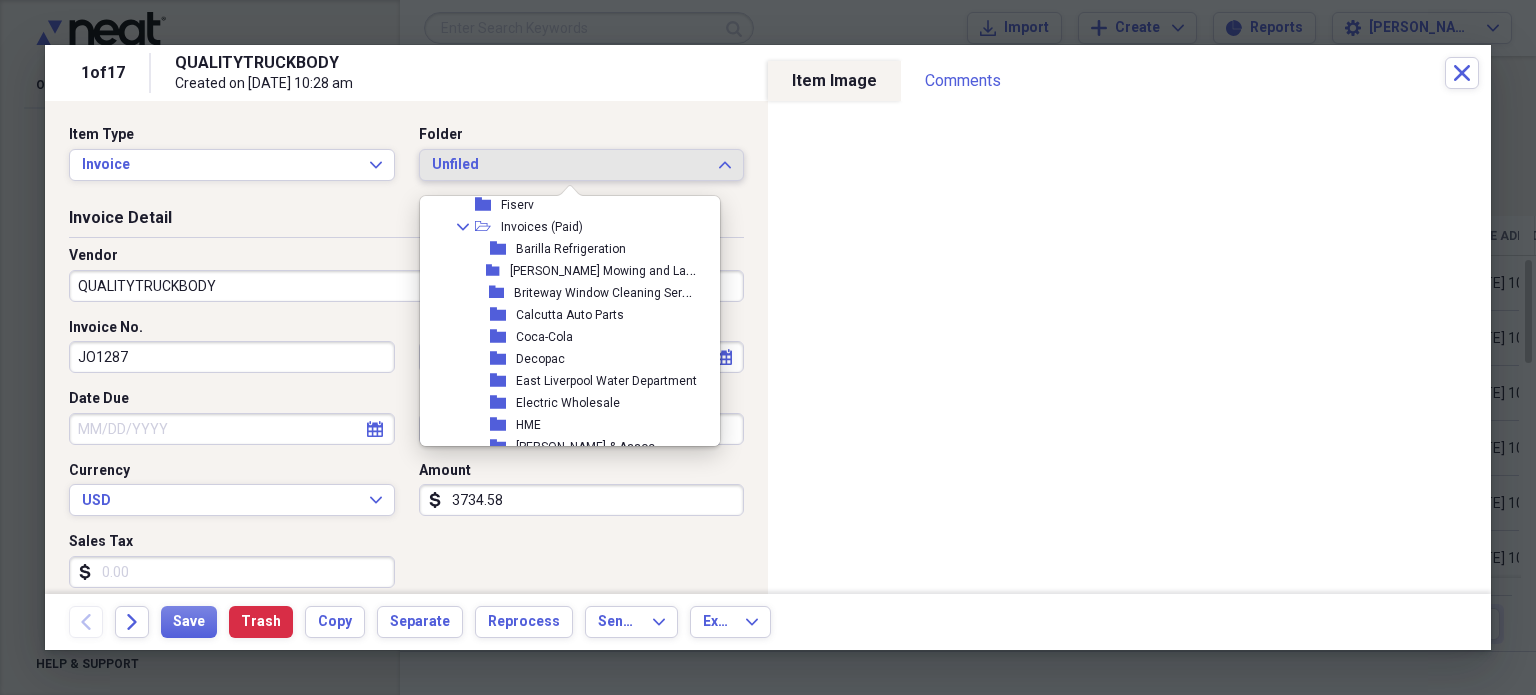 scroll, scrollTop: 1077, scrollLeft: 0, axis: vertical 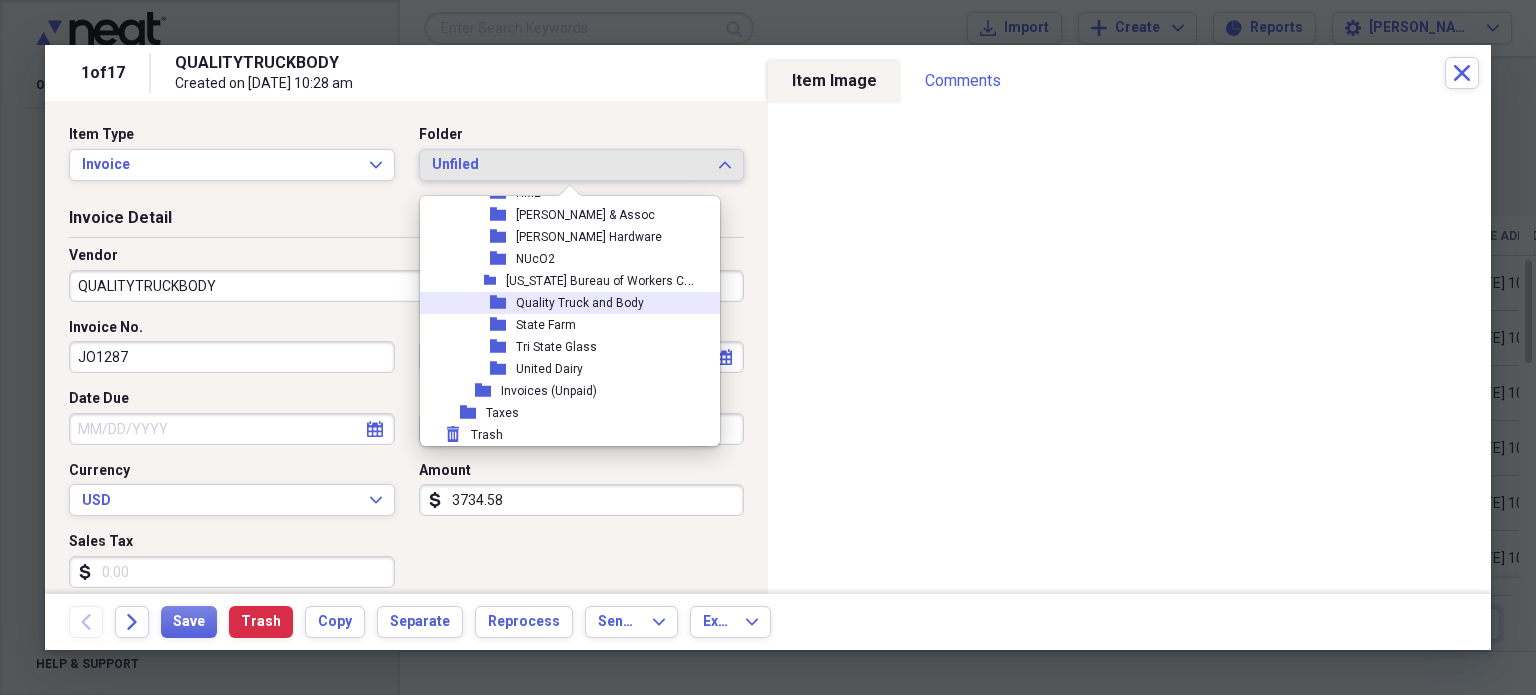 click on "Quality Truck and Body" at bounding box center (580, 303) 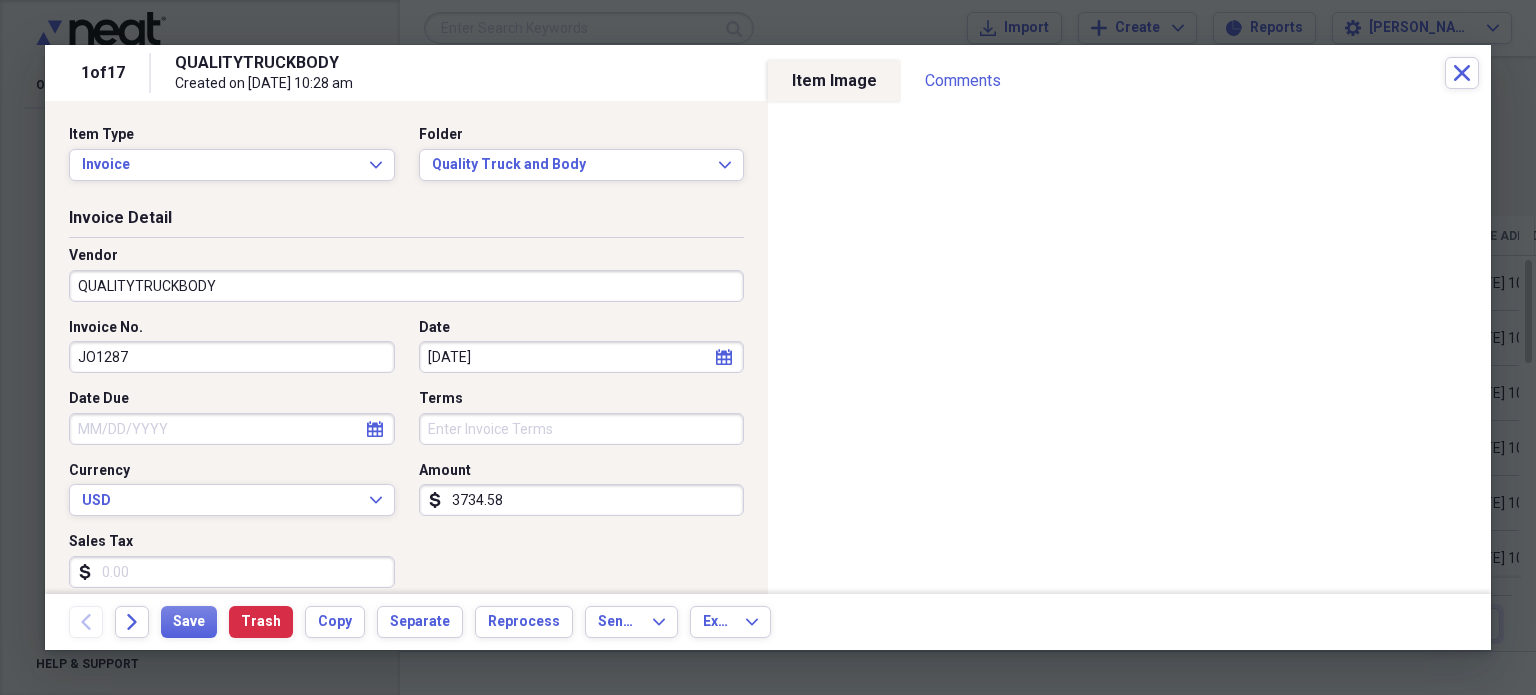 click on "QUALITYTRUCKBODY" at bounding box center [406, 286] 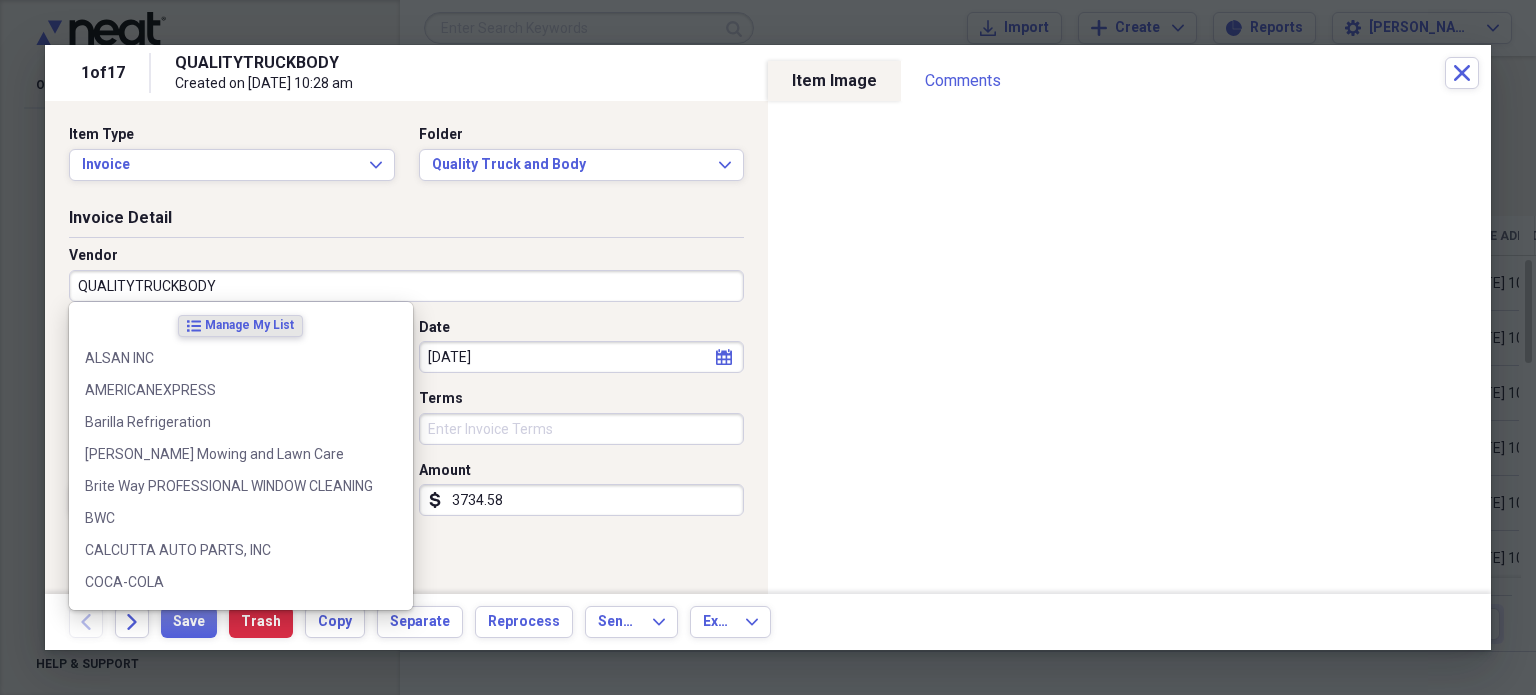 click on "QUALITYTRUCKBODY" at bounding box center (406, 286) 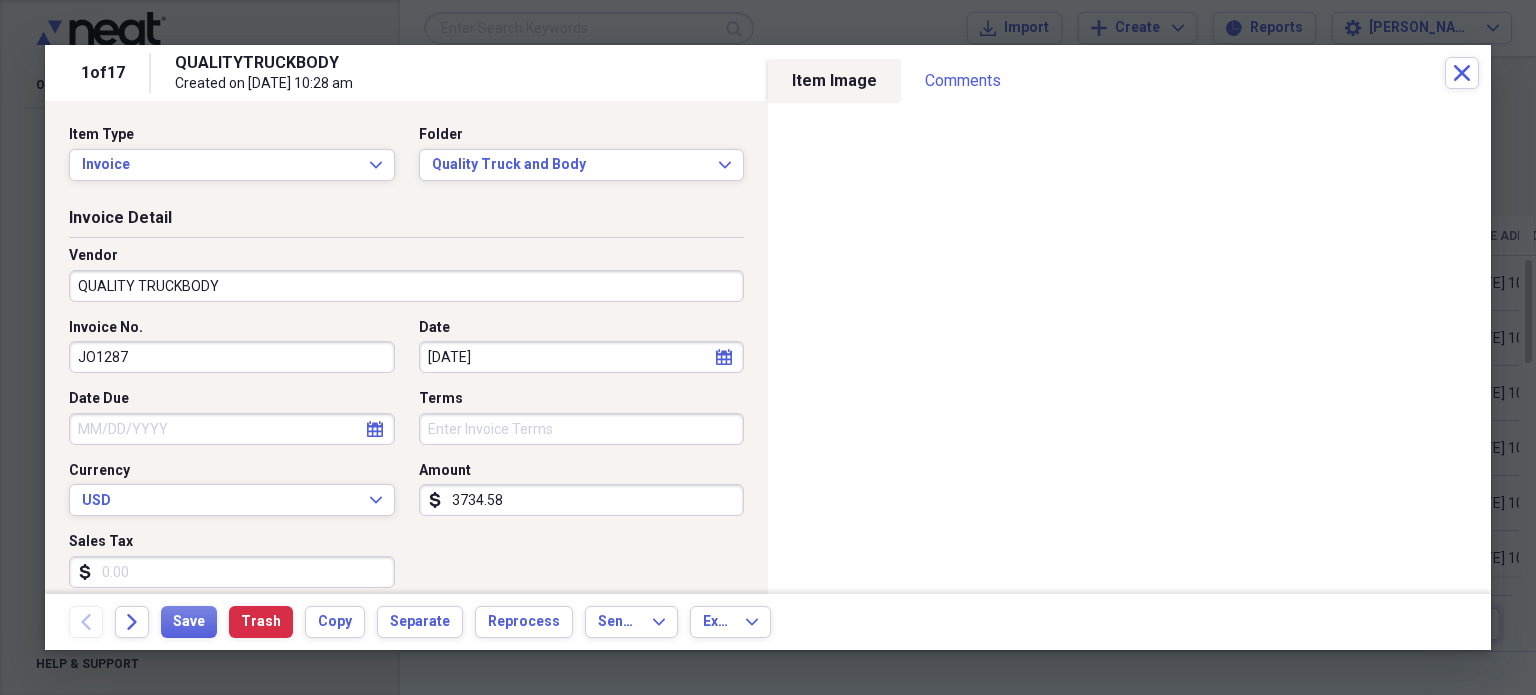 click on "QUALITY TRUCKBODY" at bounding box center [406, 286] 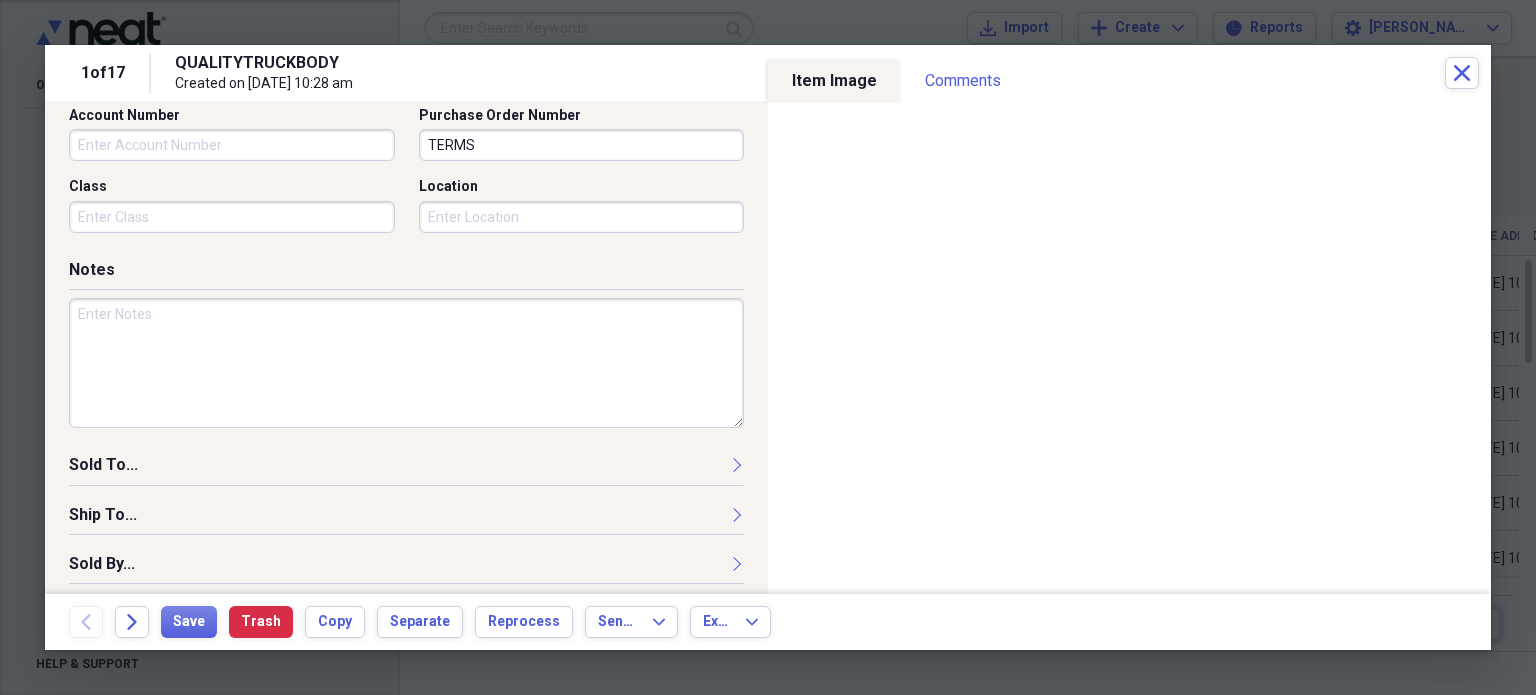 scroll, scrollTop: 697, scrollLeft: 0, axis: vertical 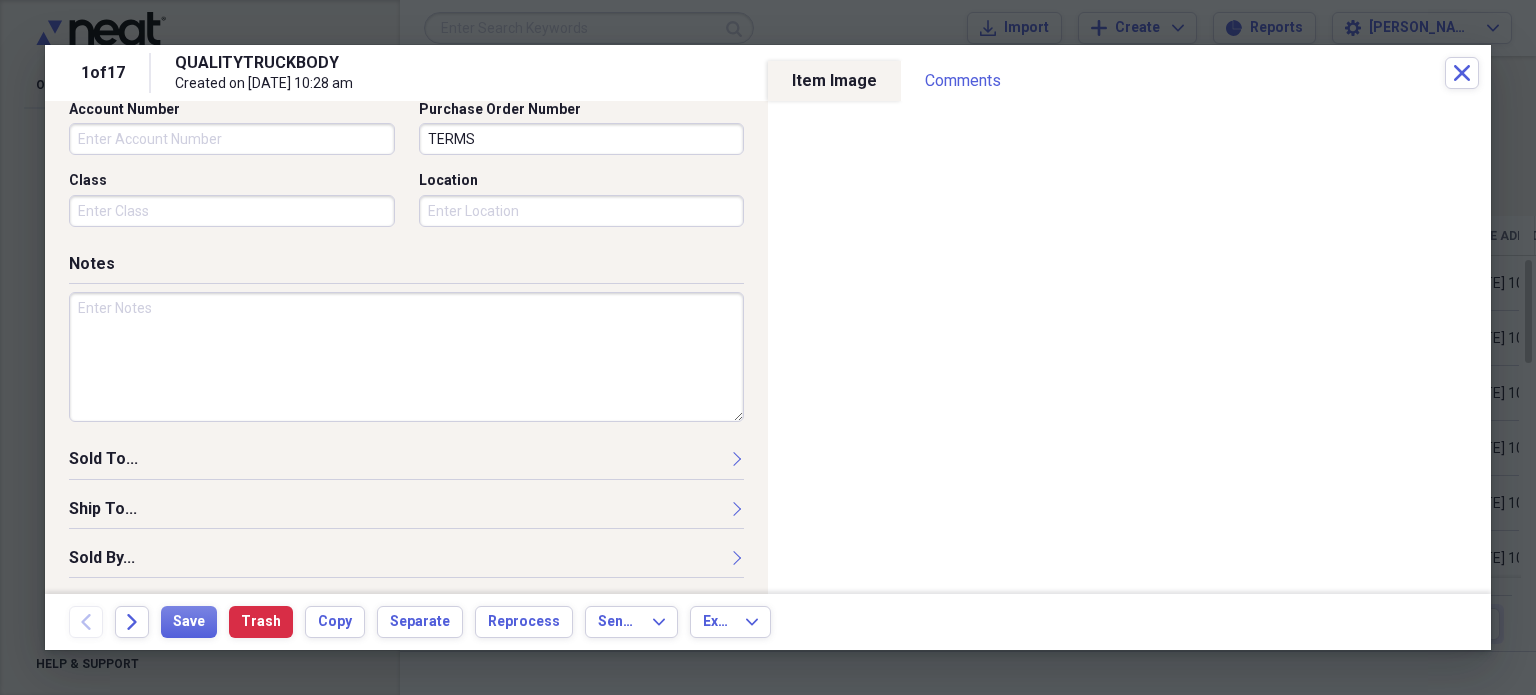 type on "QUALITY TRUCK BODY" 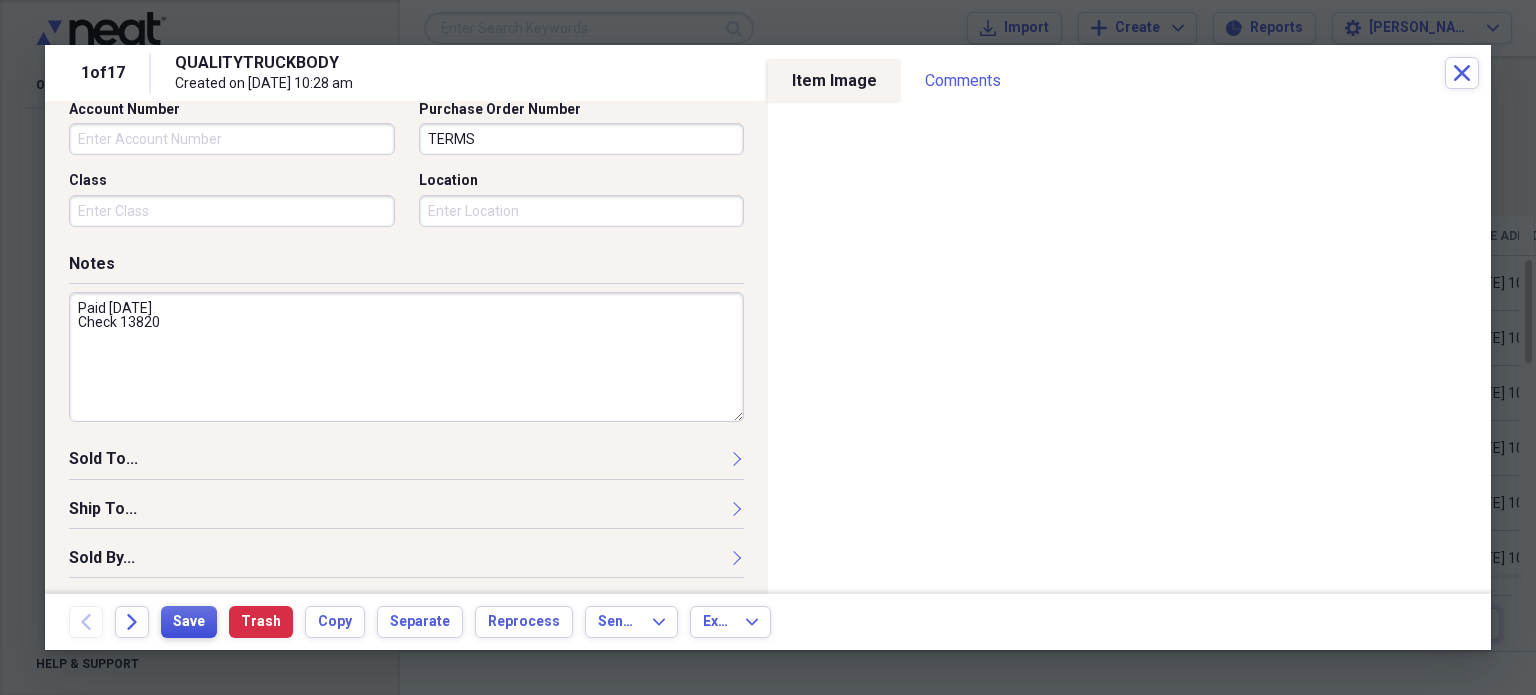 type on "Paid [DATE]
Check 13820" 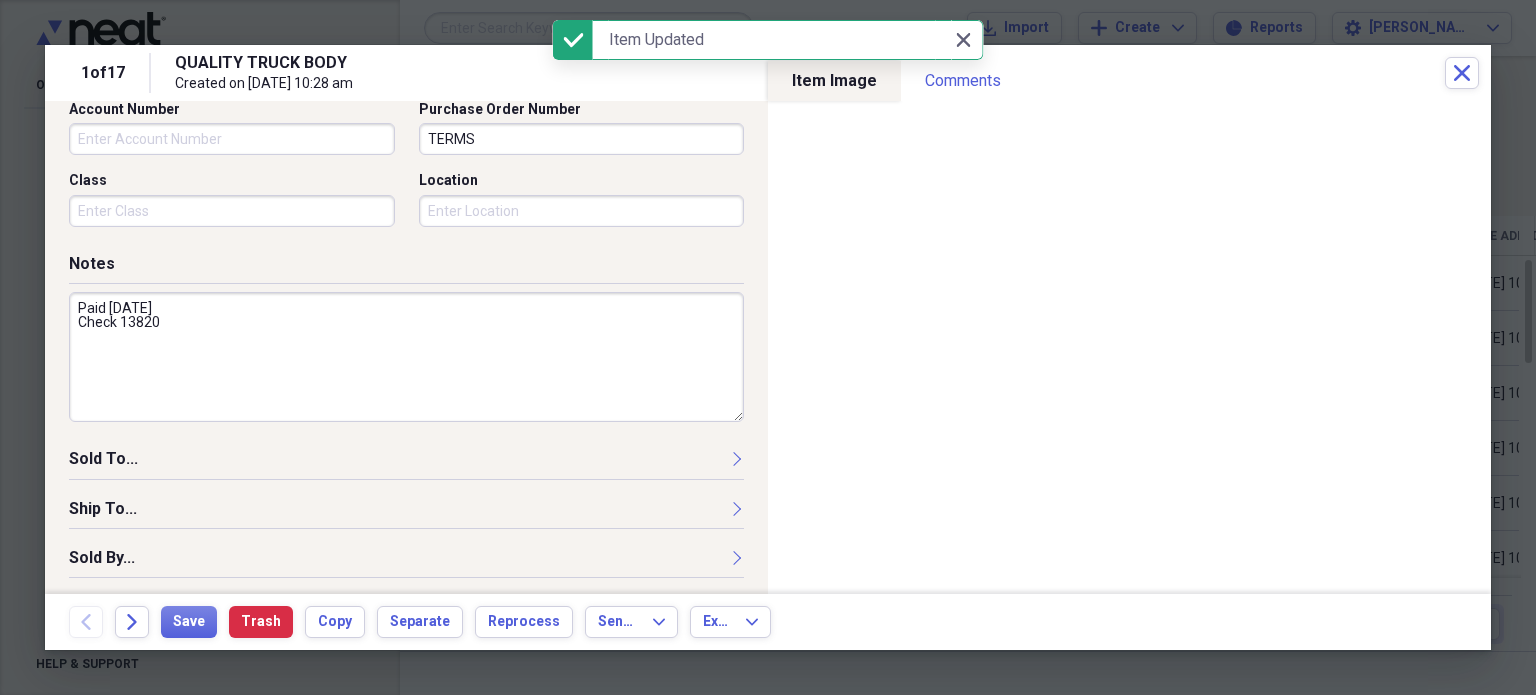 click on "TERMS" at bounding box center [582, 139] 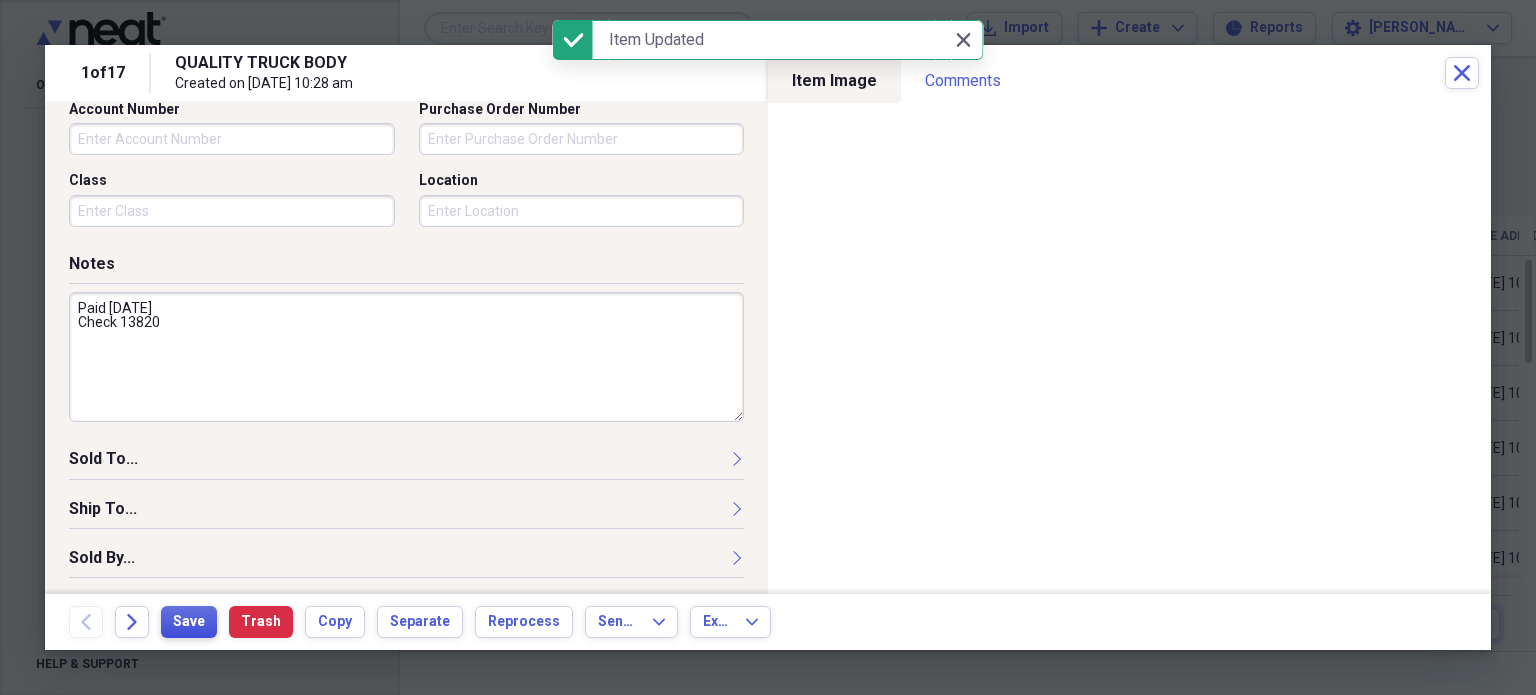 type 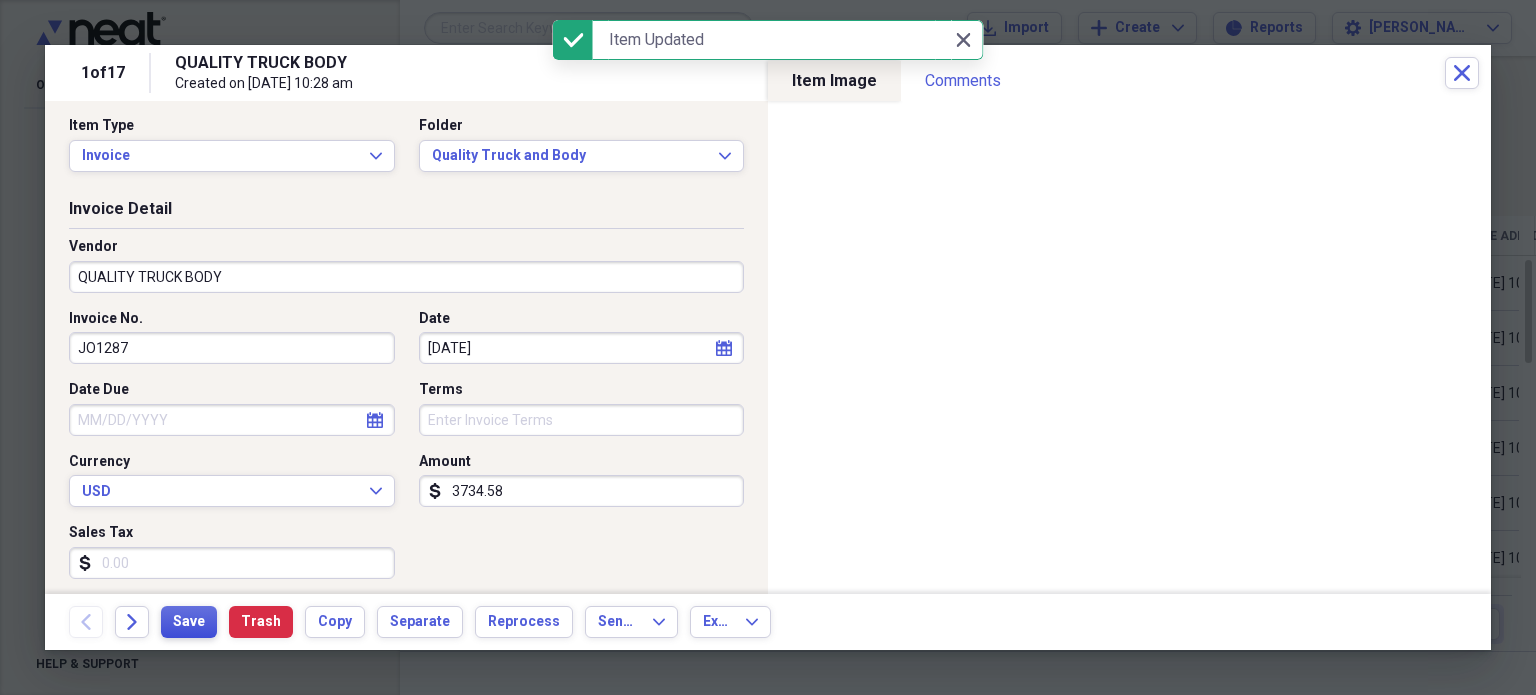 scroll, scrollTop: 8, scrollLeft: 0, axis: vertical 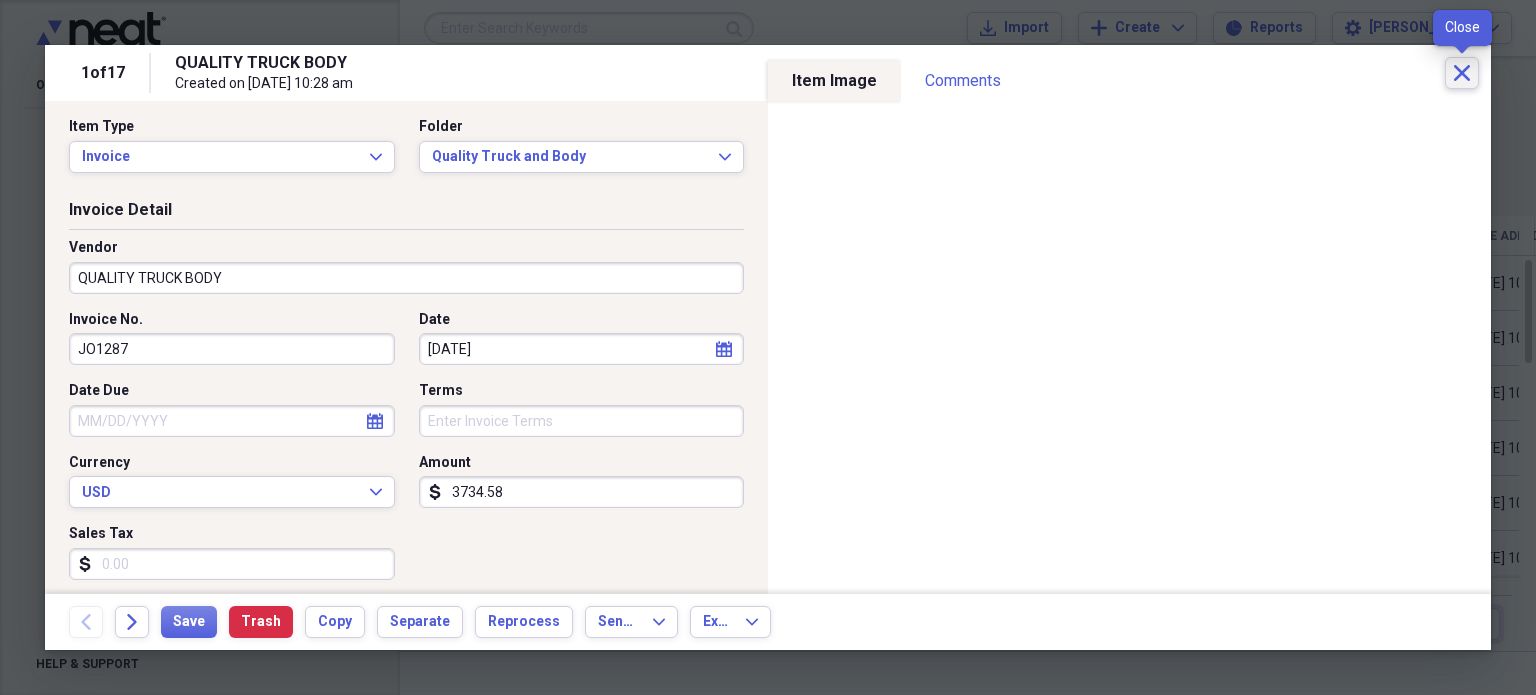 click on "Close" 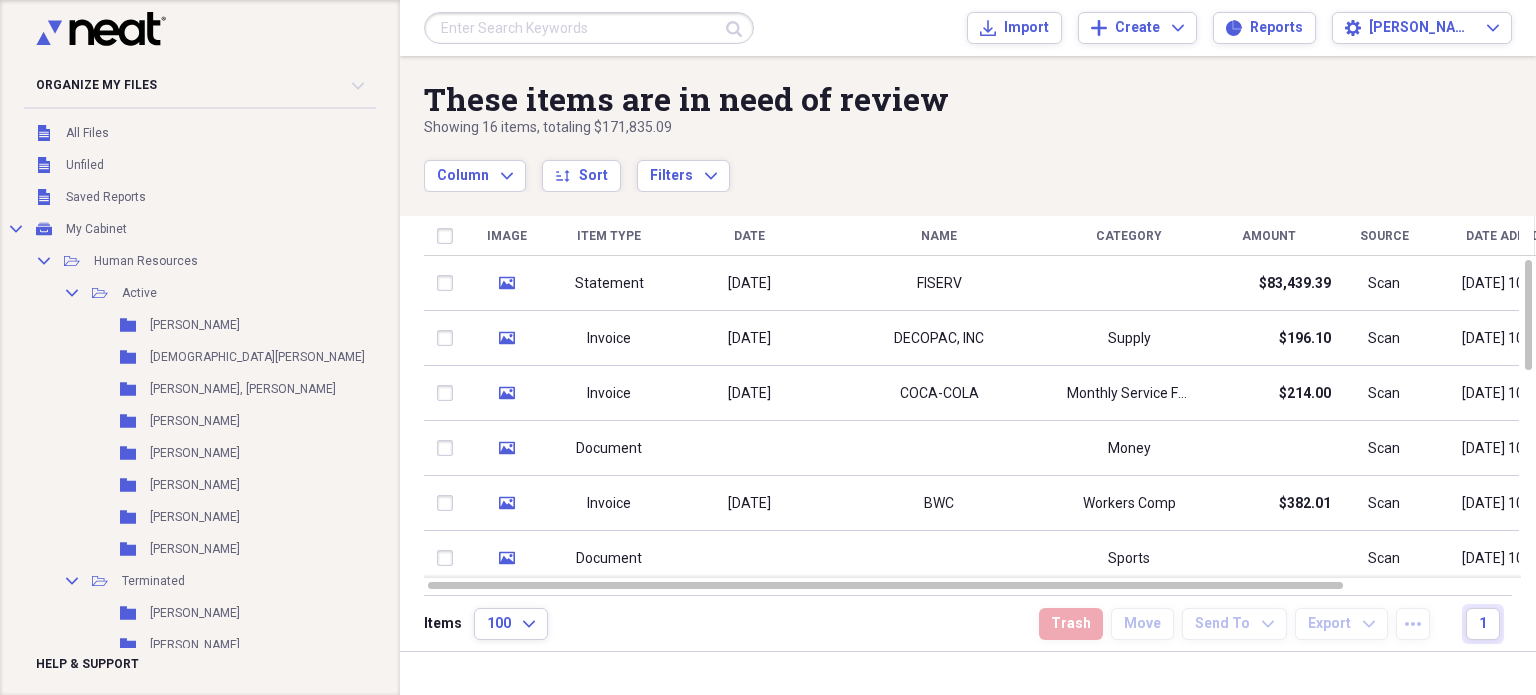 scroll, scrollTop: 0, scrollLeft: 0, axis: both 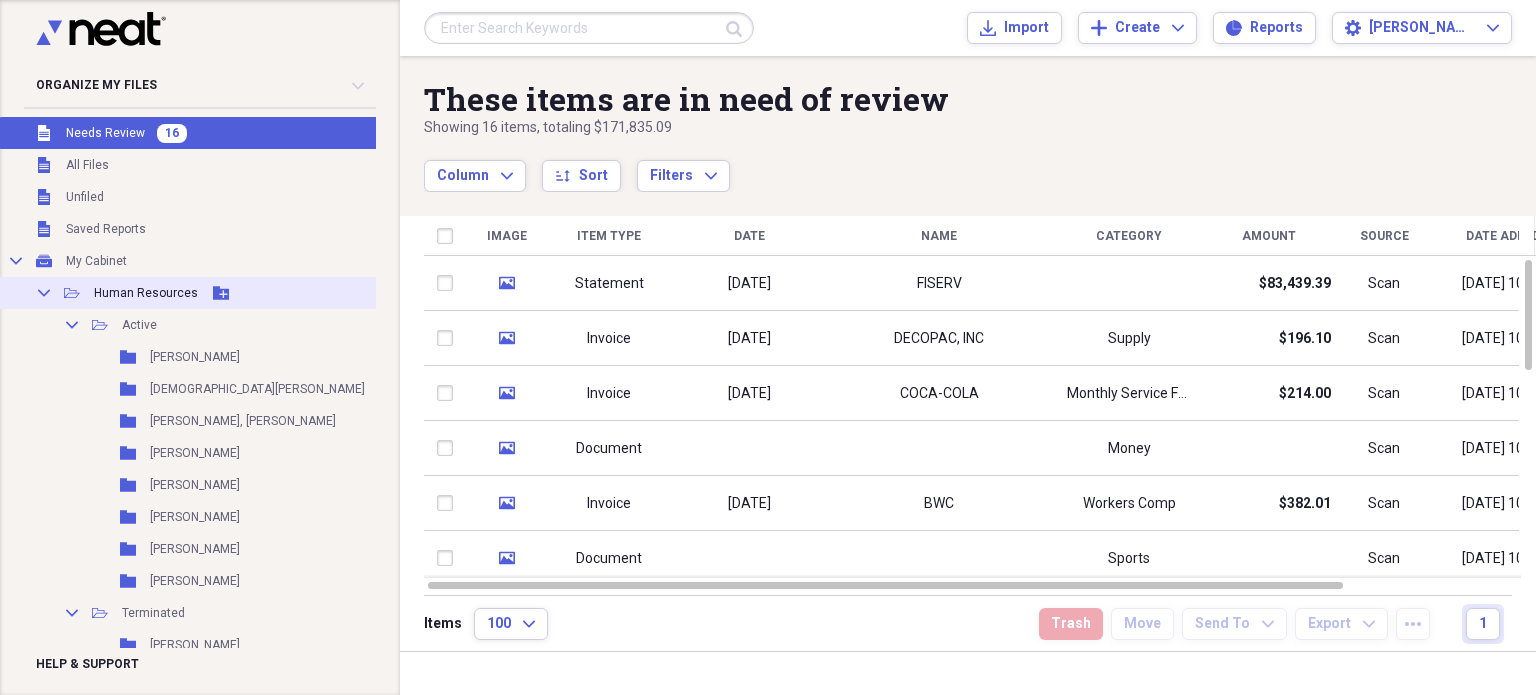 click 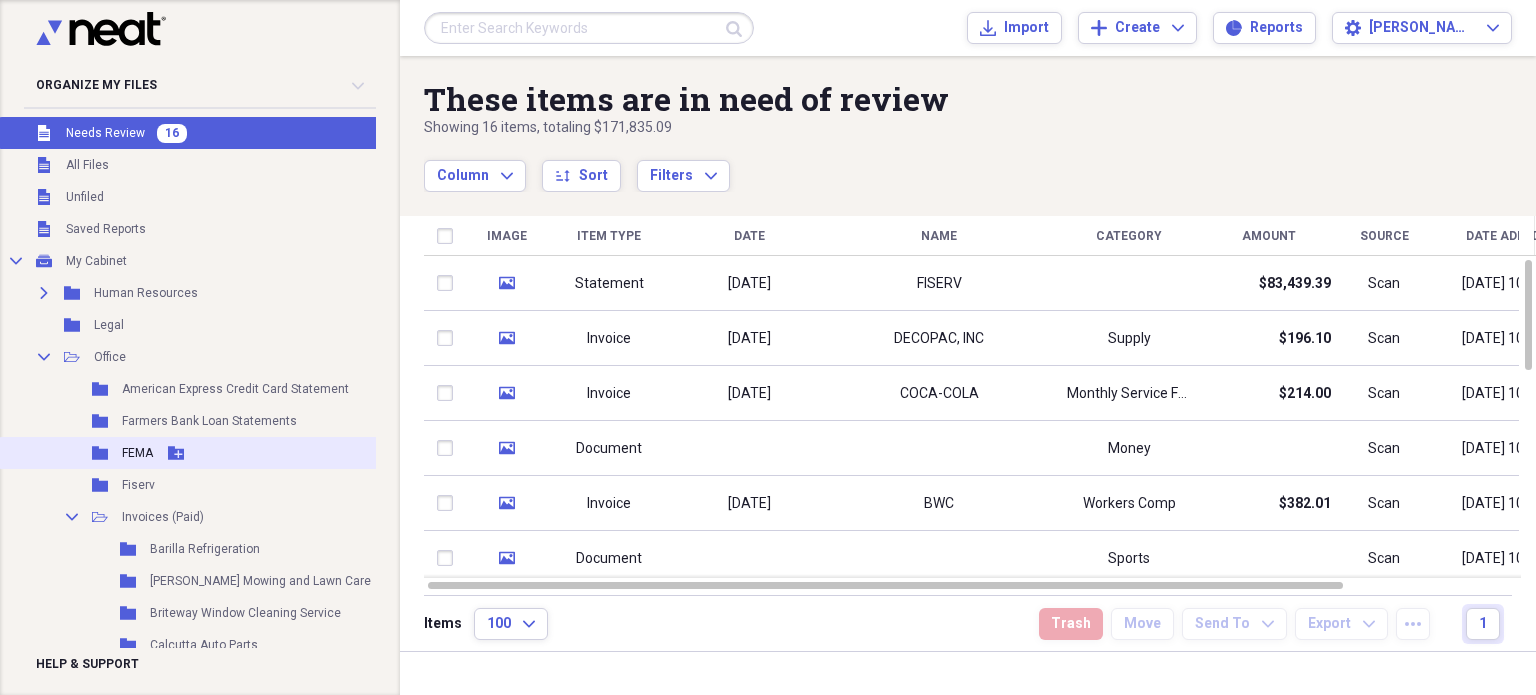 click on "Folder FEMA Add Folder" at bounding box center [231, 453] 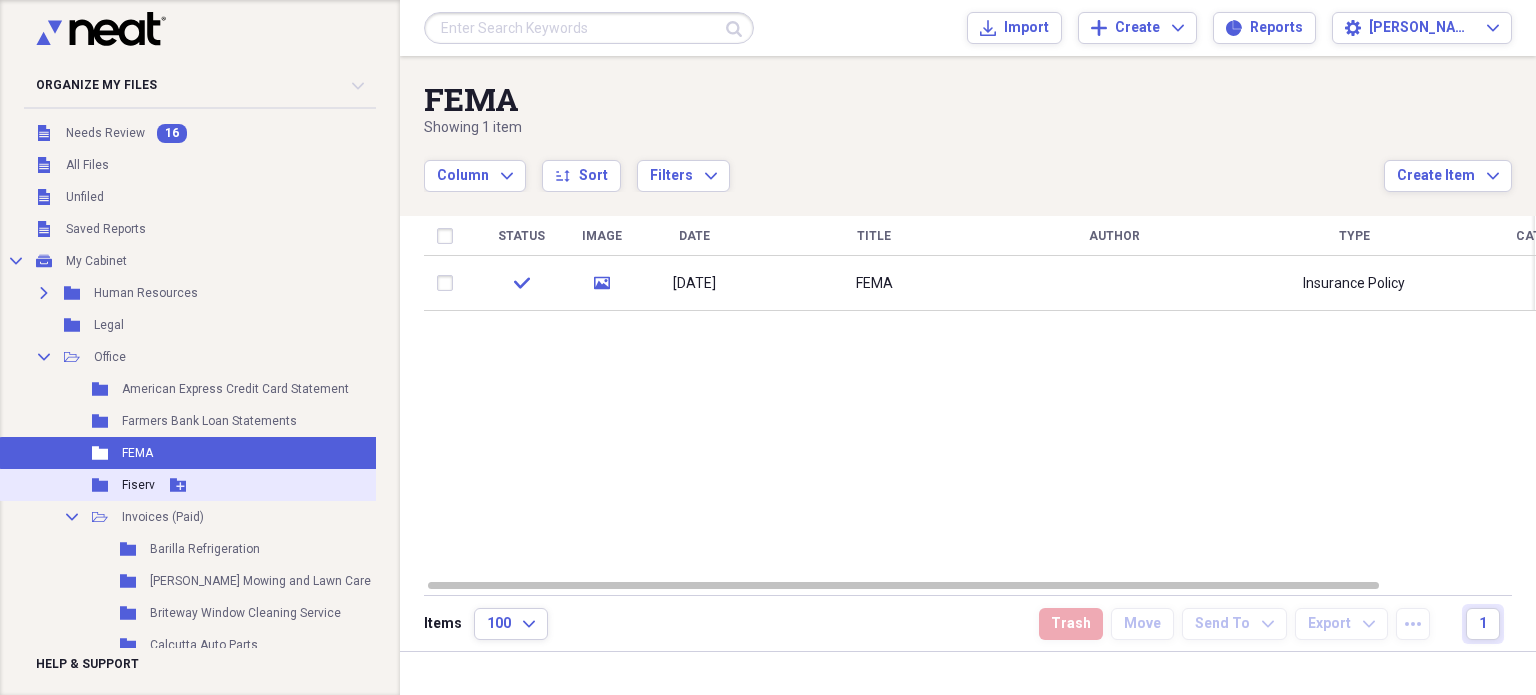 click on "Fiserv" at bounding box center (138, 485) 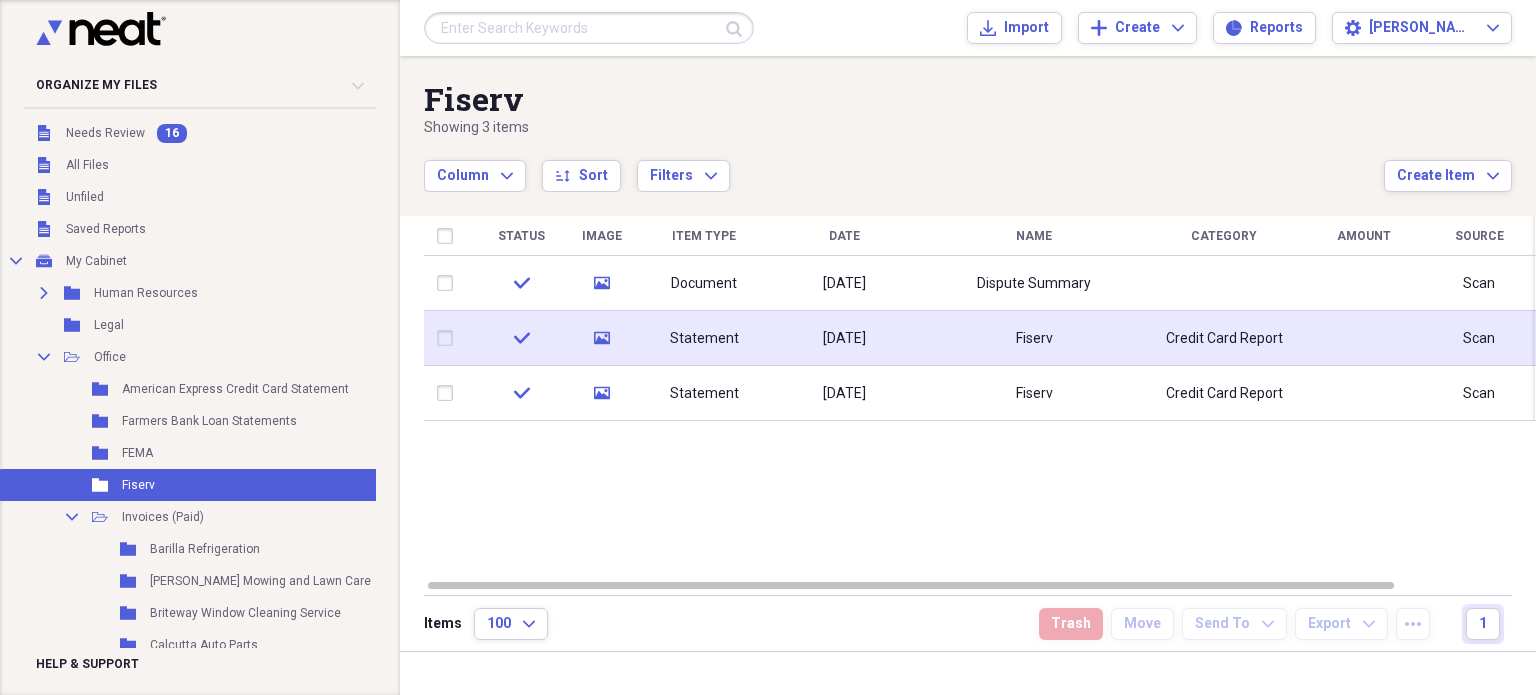 click on "[DATE]" at bounding box center [844, 339] 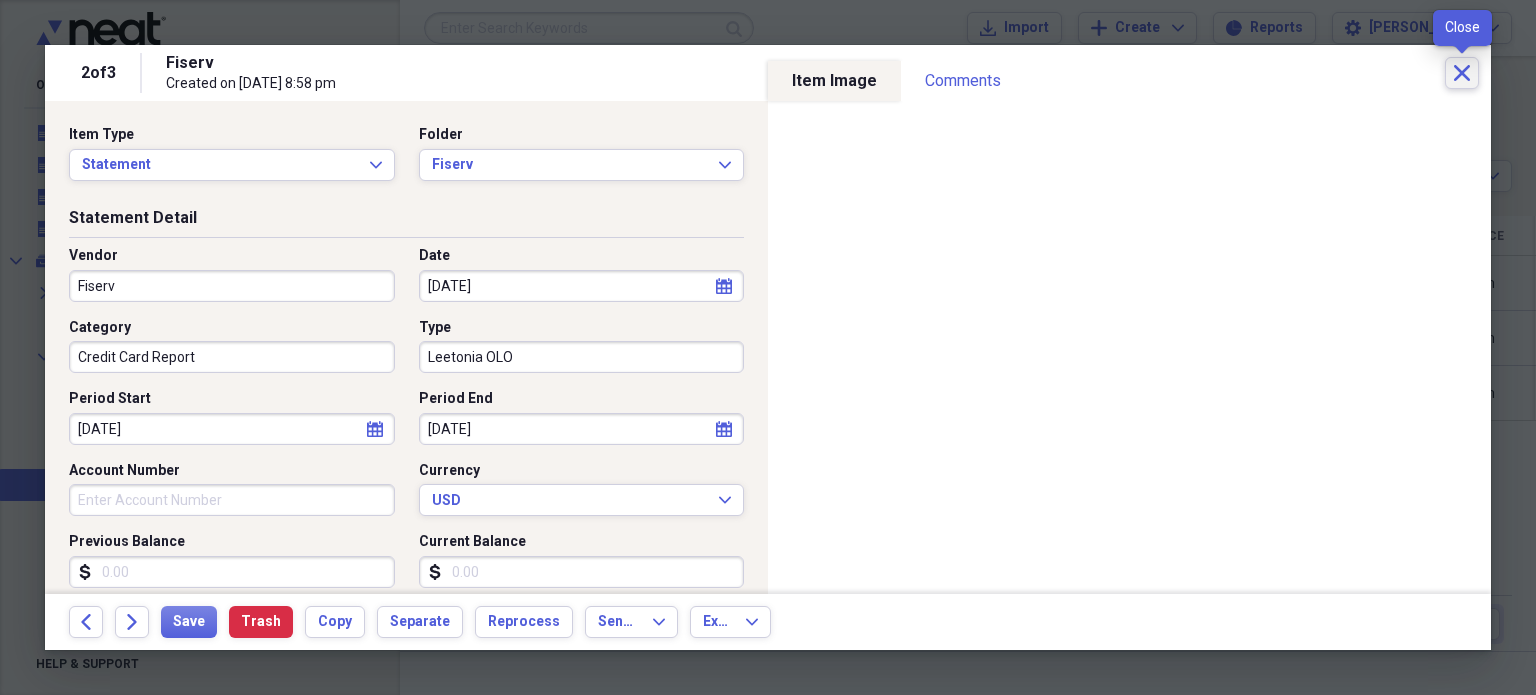 click on "Close" 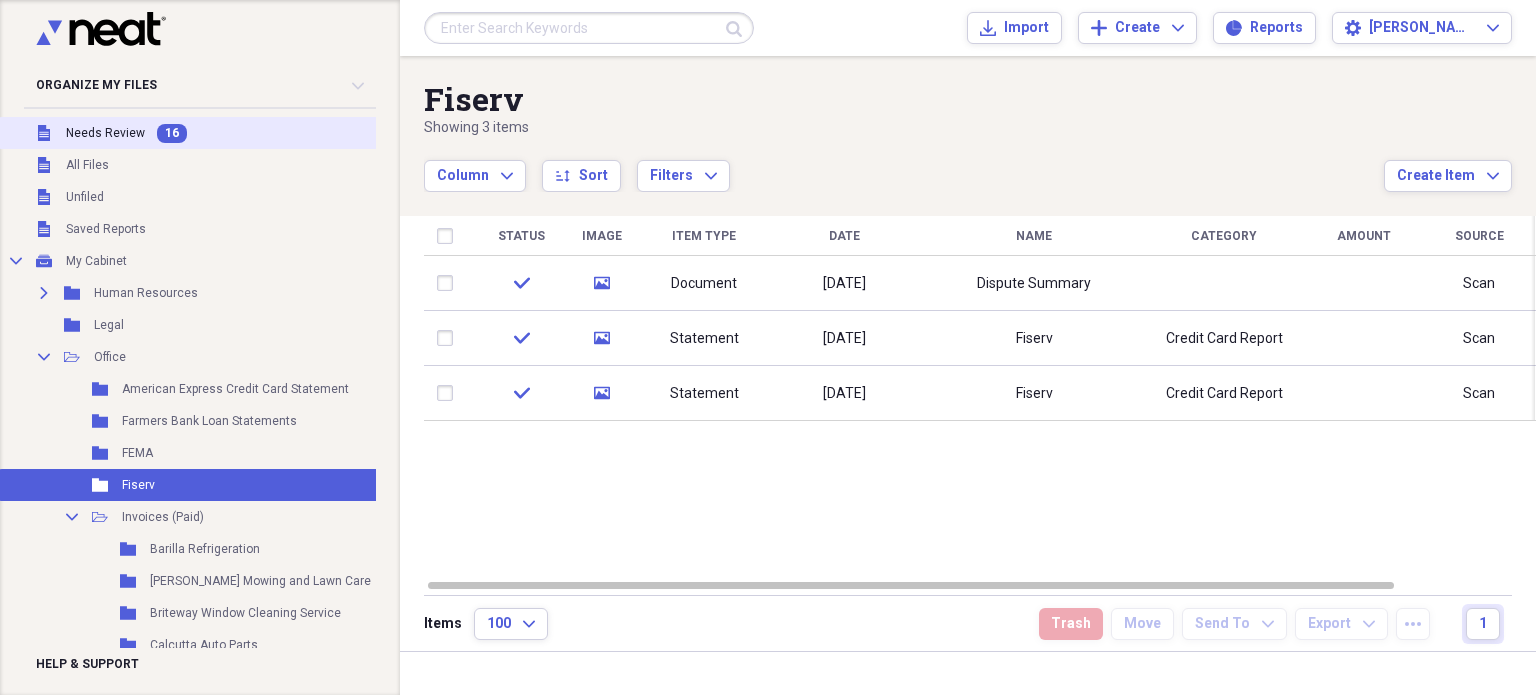 click on "Unfiled Needs Review 16" at bounding box center (231, 133) 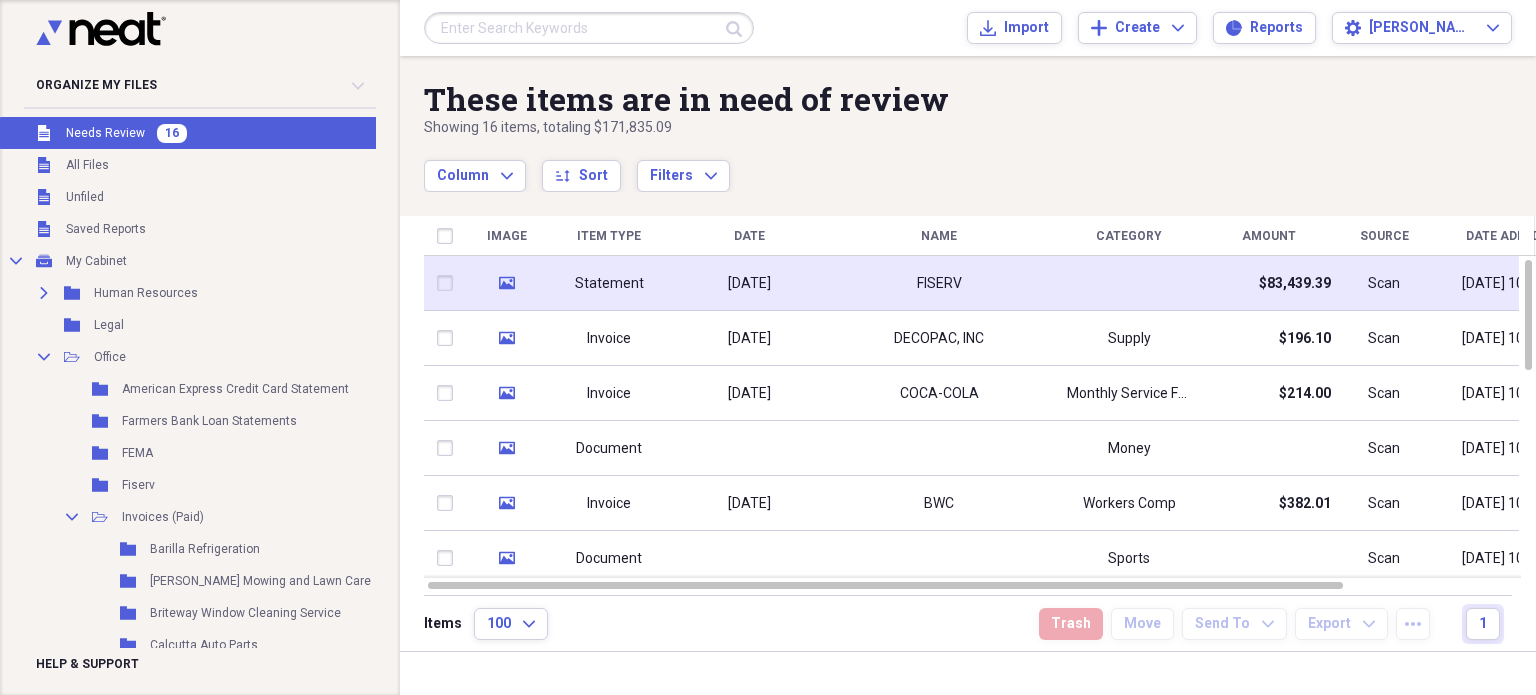 click on "FISERV" at bounding box center (939, 283) 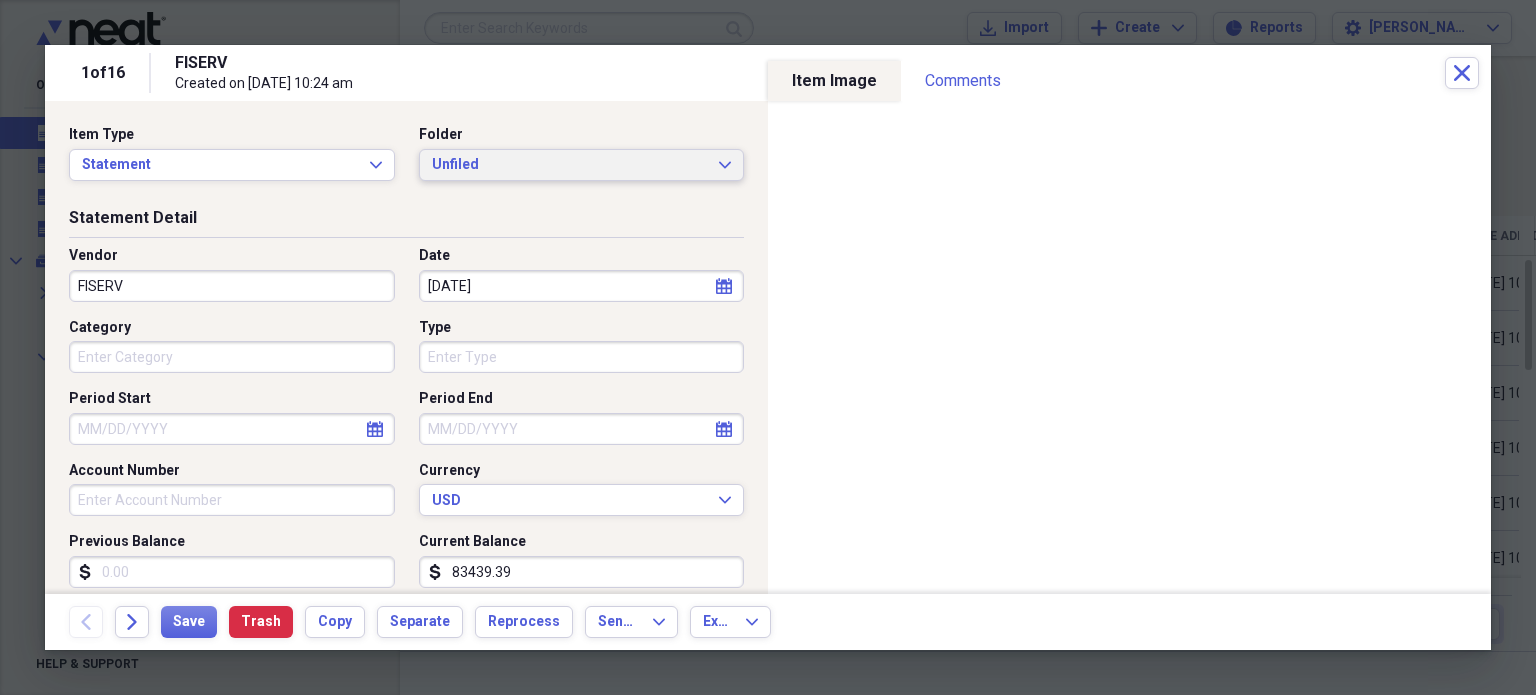 click on "Unfiled" at bounding box center [570, 165] 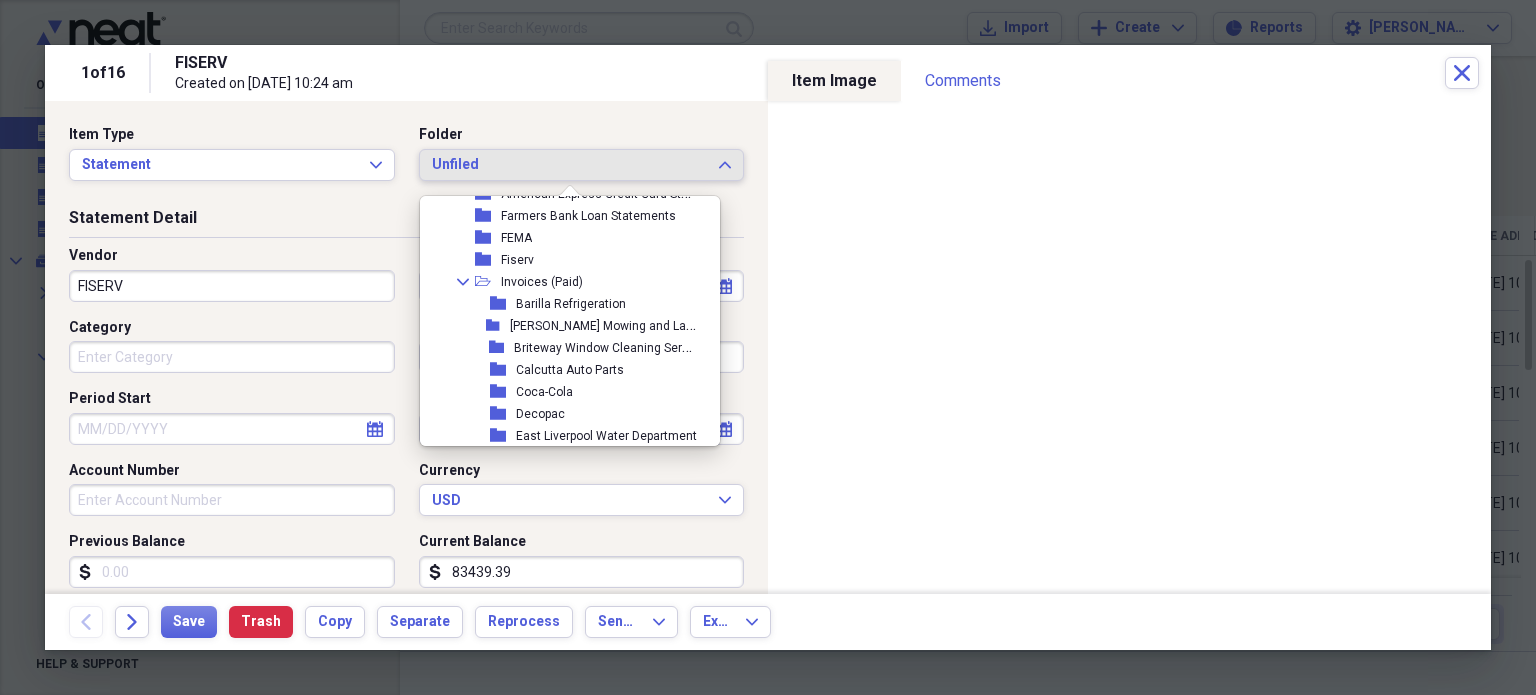 scroll, scrollTop: 795, scrollLeft: 0, axis: vertical 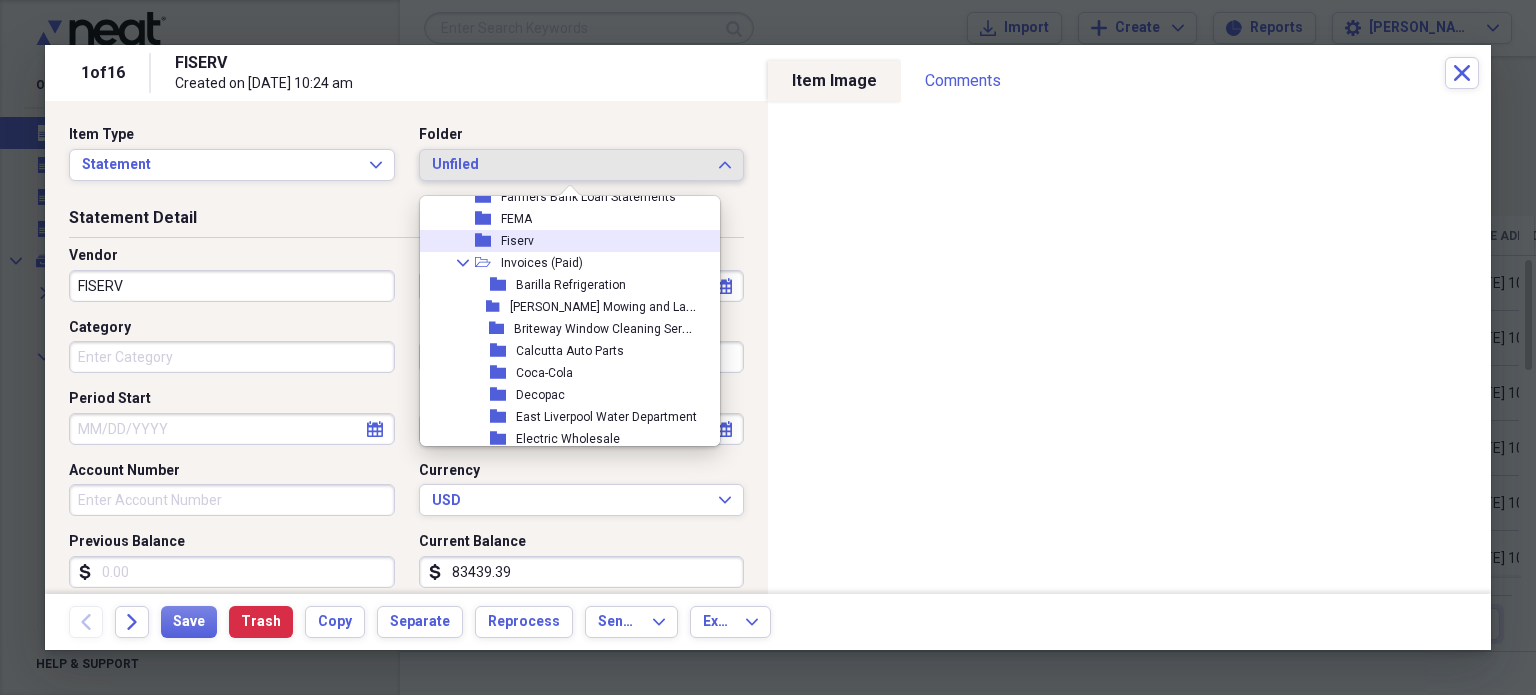 click on "Fiserv" at bounding box center (517, 241) 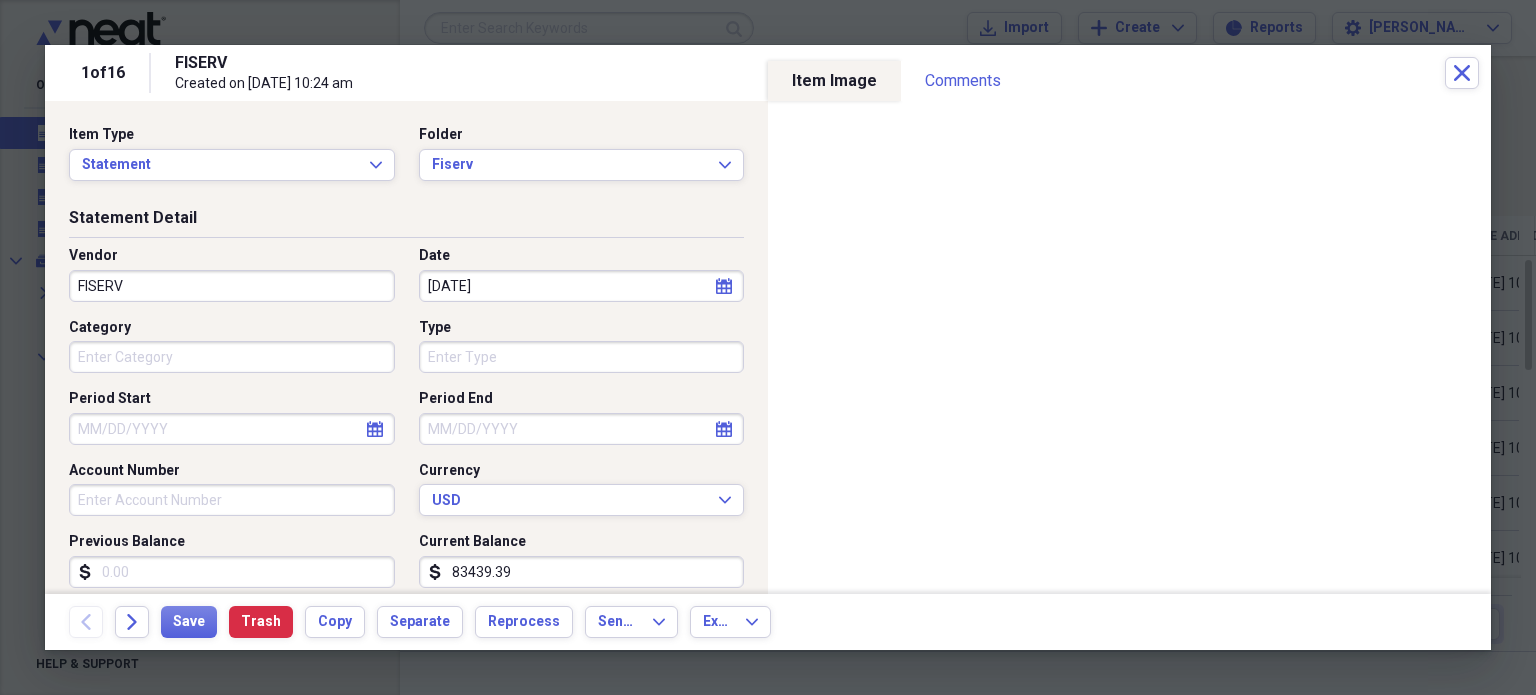 click on "[DATE]" at bounding box center (582, 286) 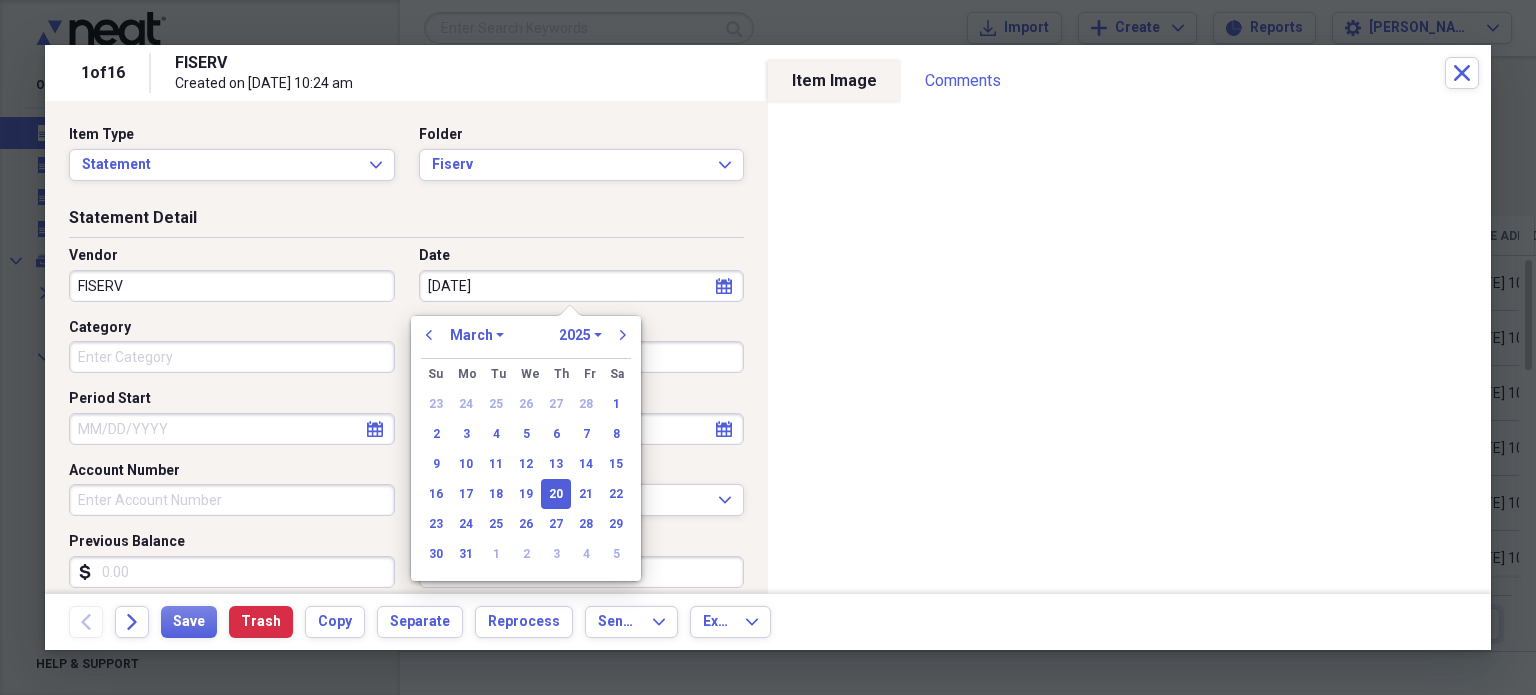 click on "[DATE]" at bounding box center (582, 286) 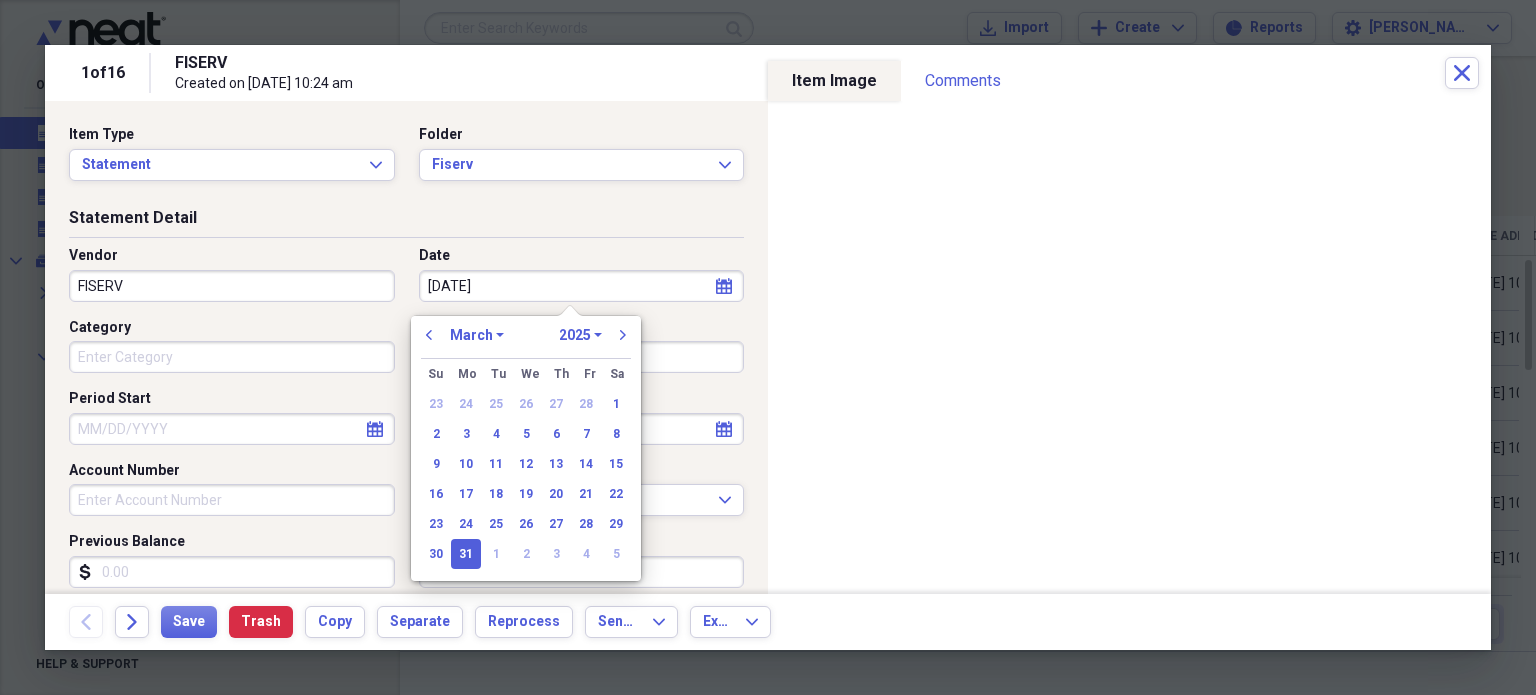 type on "[DATE]" 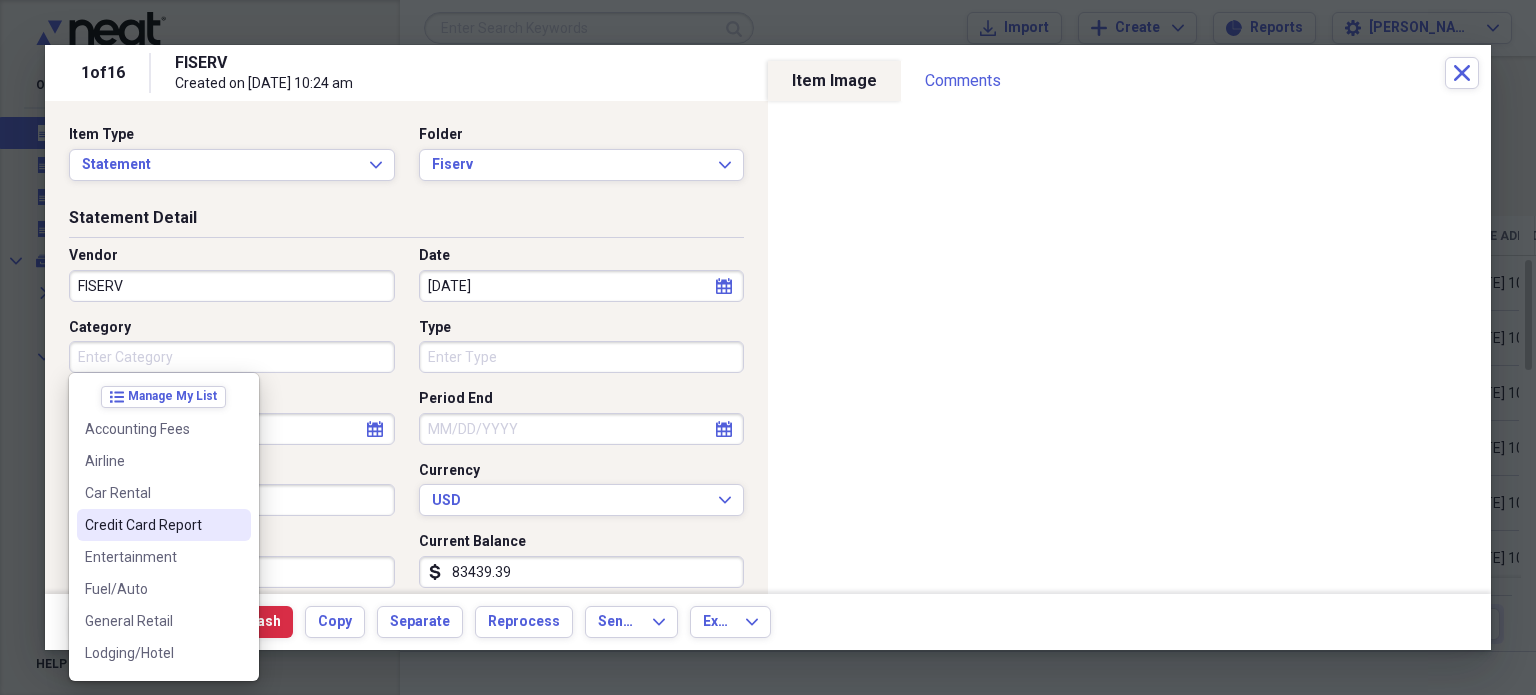click on "Credit Card Report" at bounding box center [152, 525] 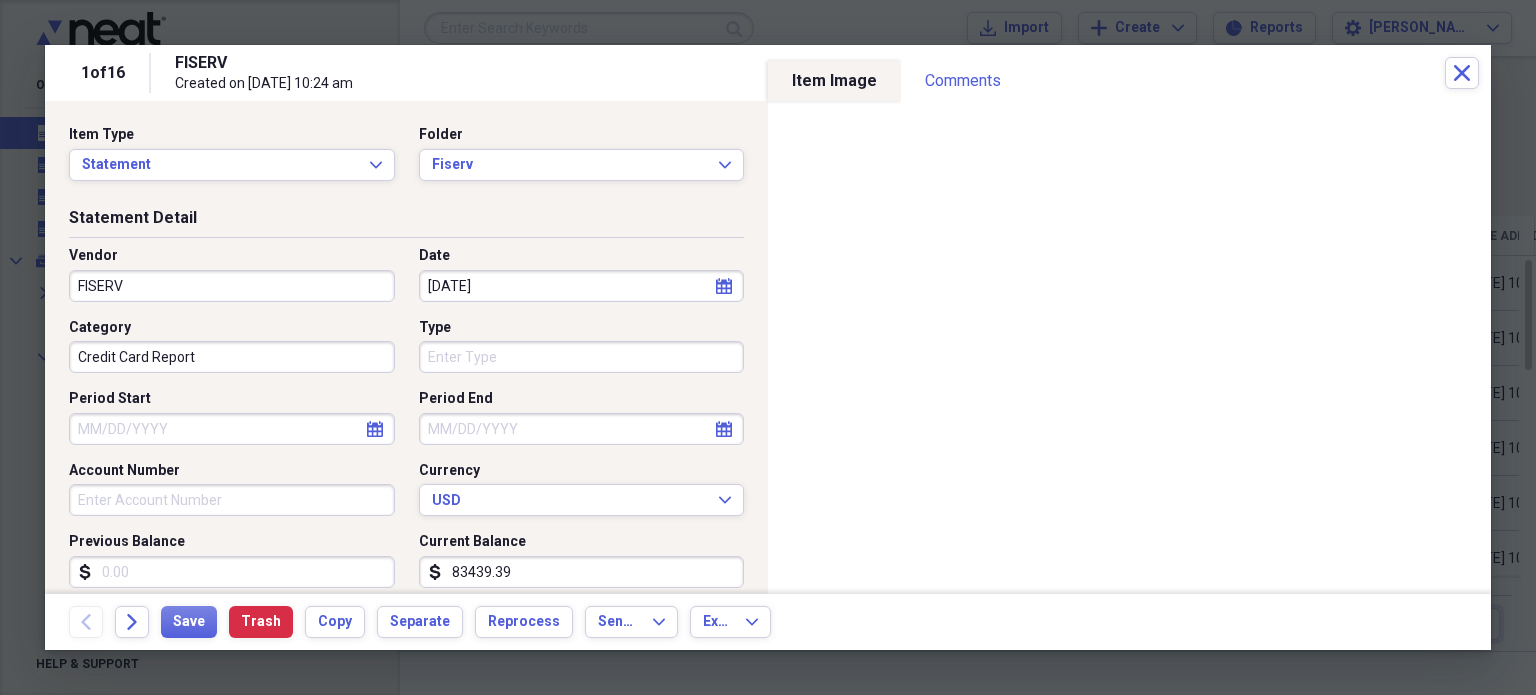 click on "Type" at bounding box center [582, 357] 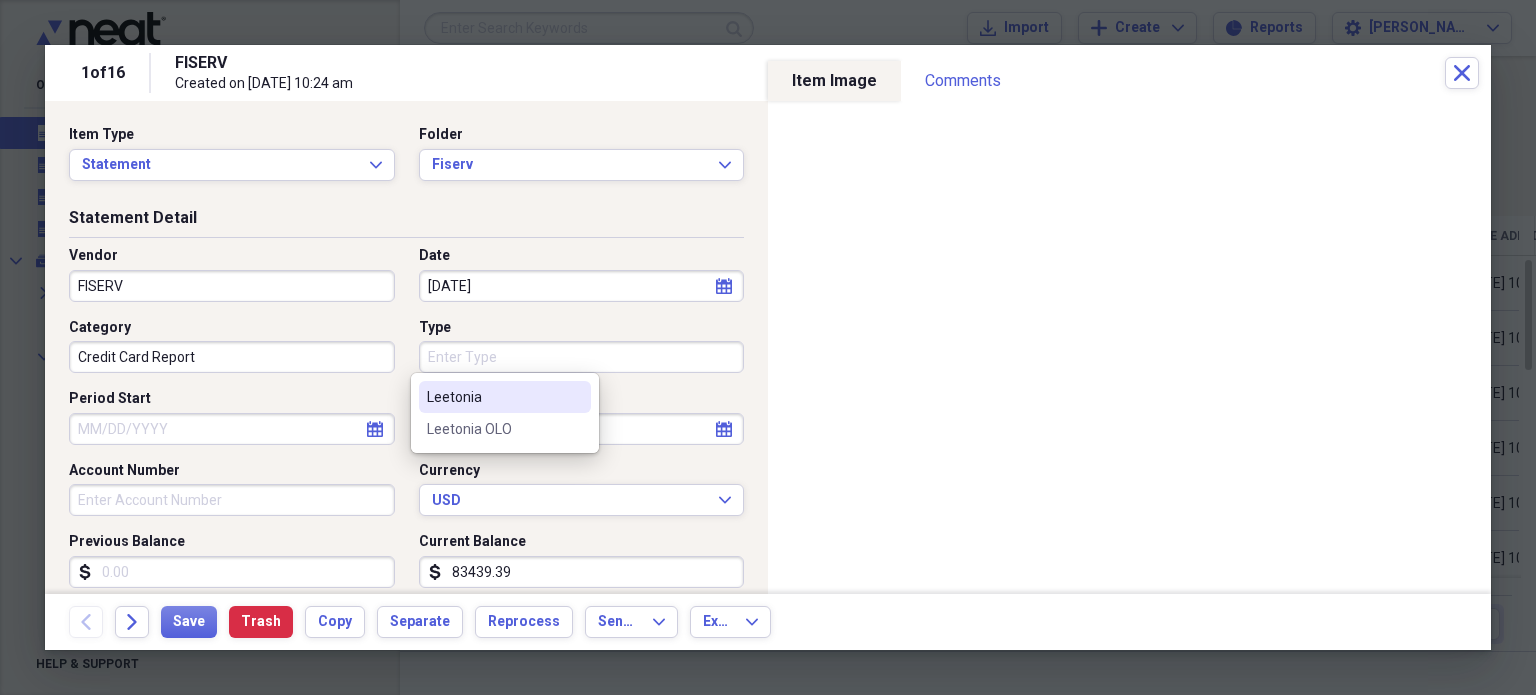 click on "Type" at bounding box center [582, 357] 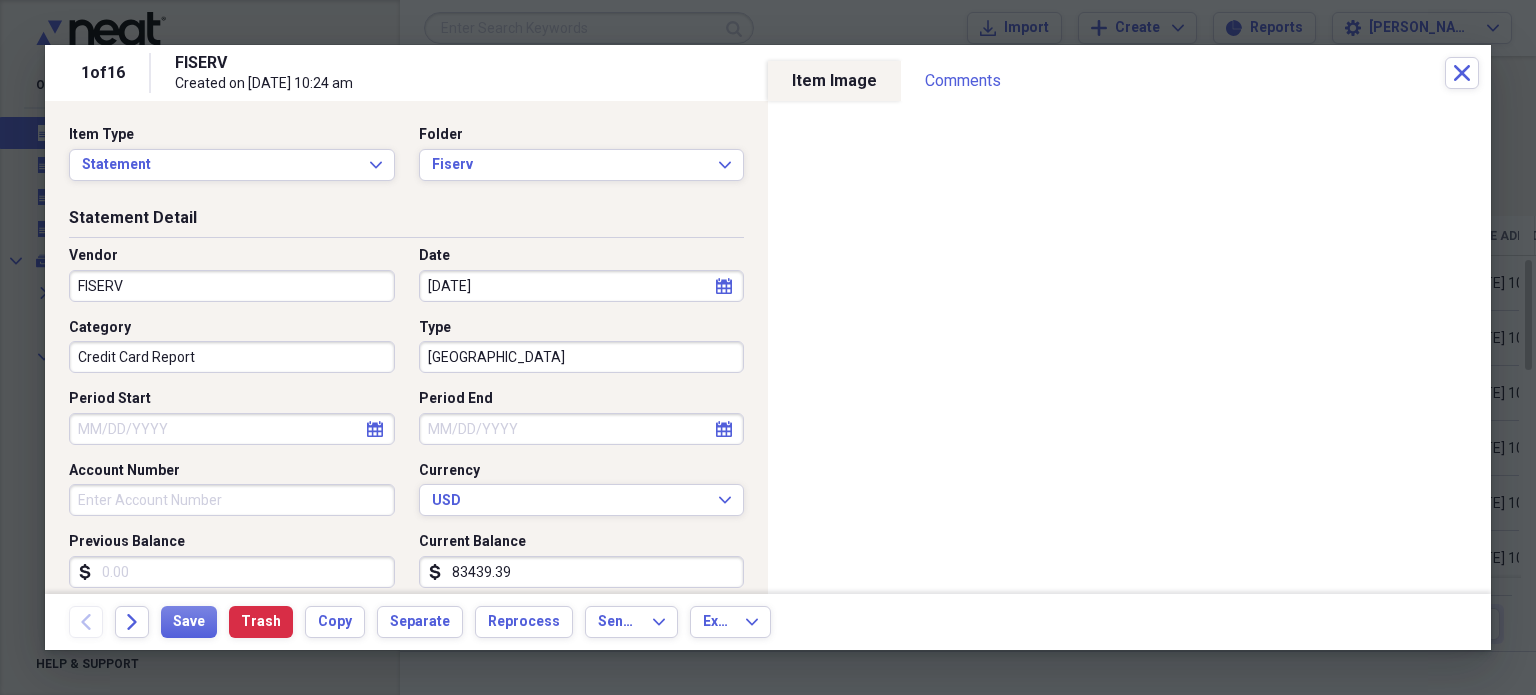 type on "[GEOGRAPHIC_DATA]" 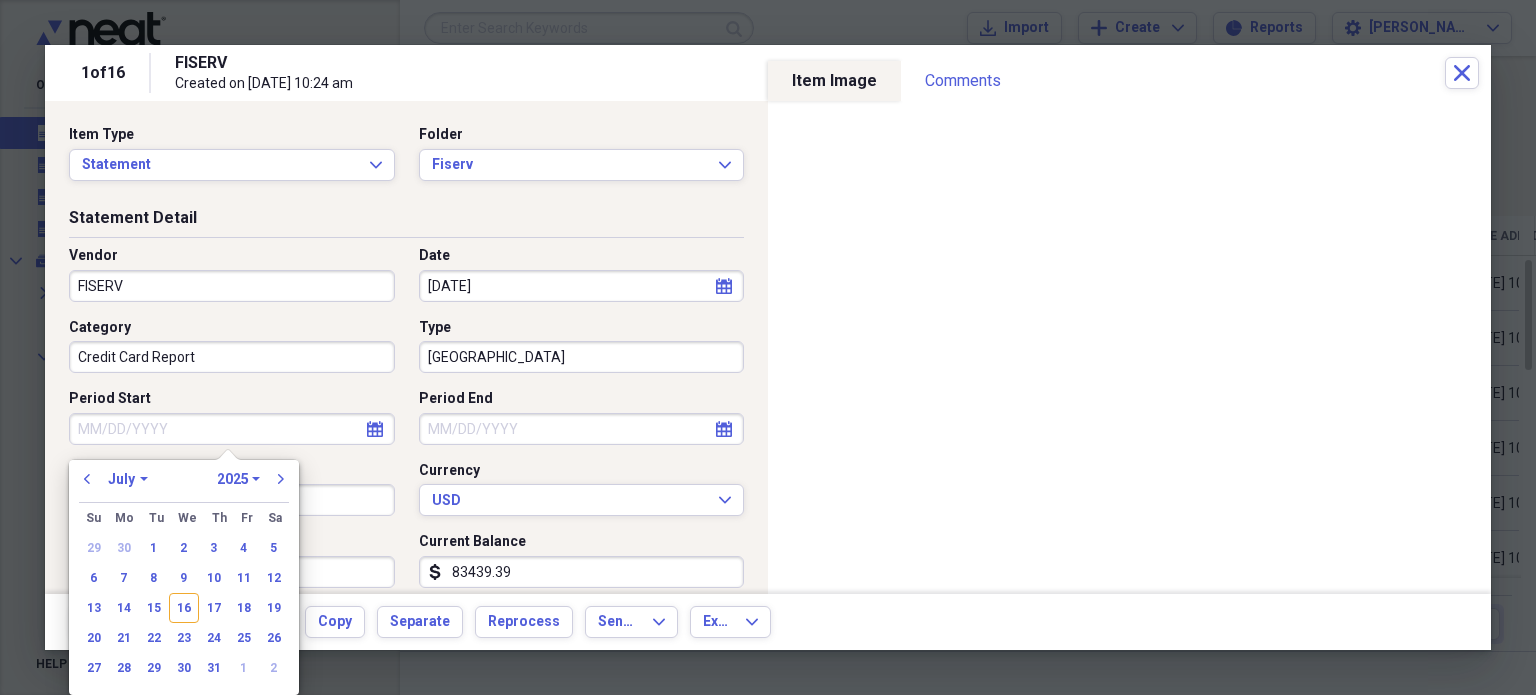 click on "Period Start" at bounding box center [232, 429] 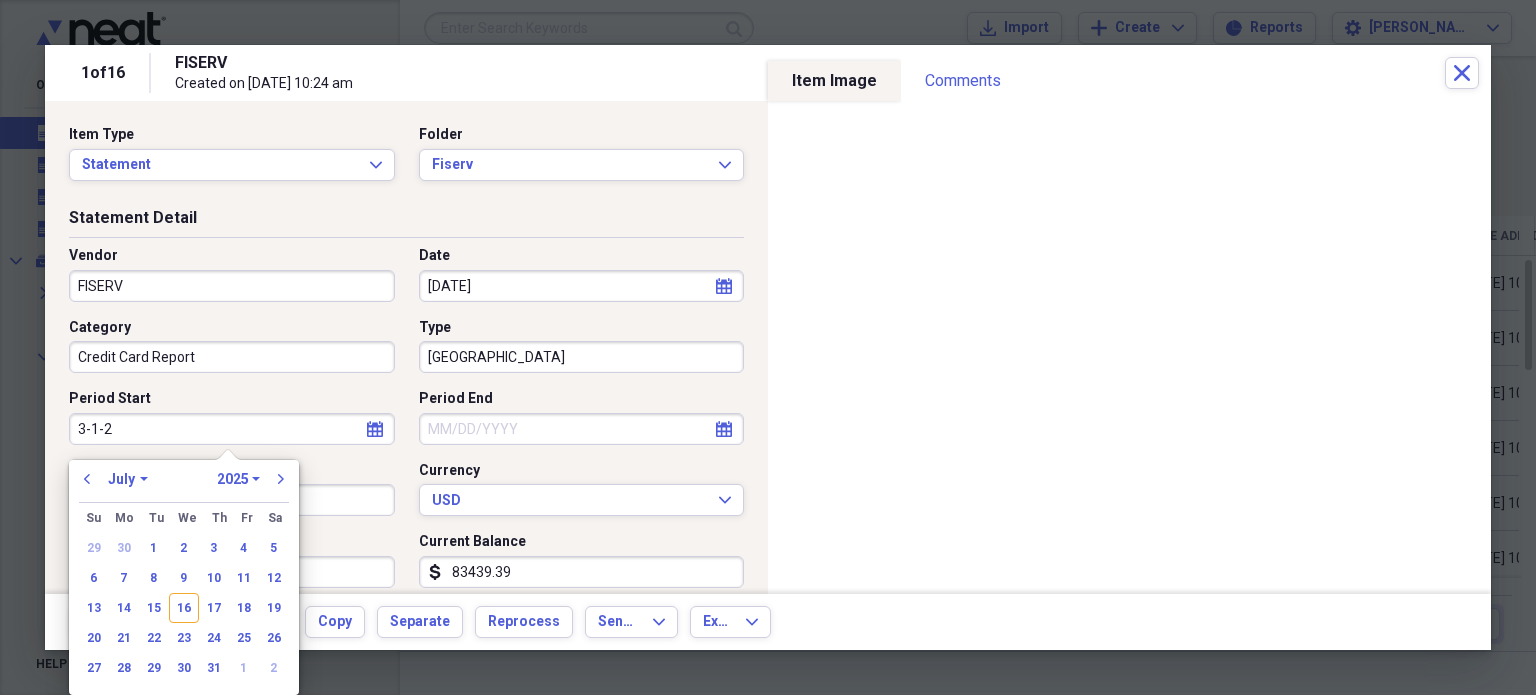 type on "[DATE]" 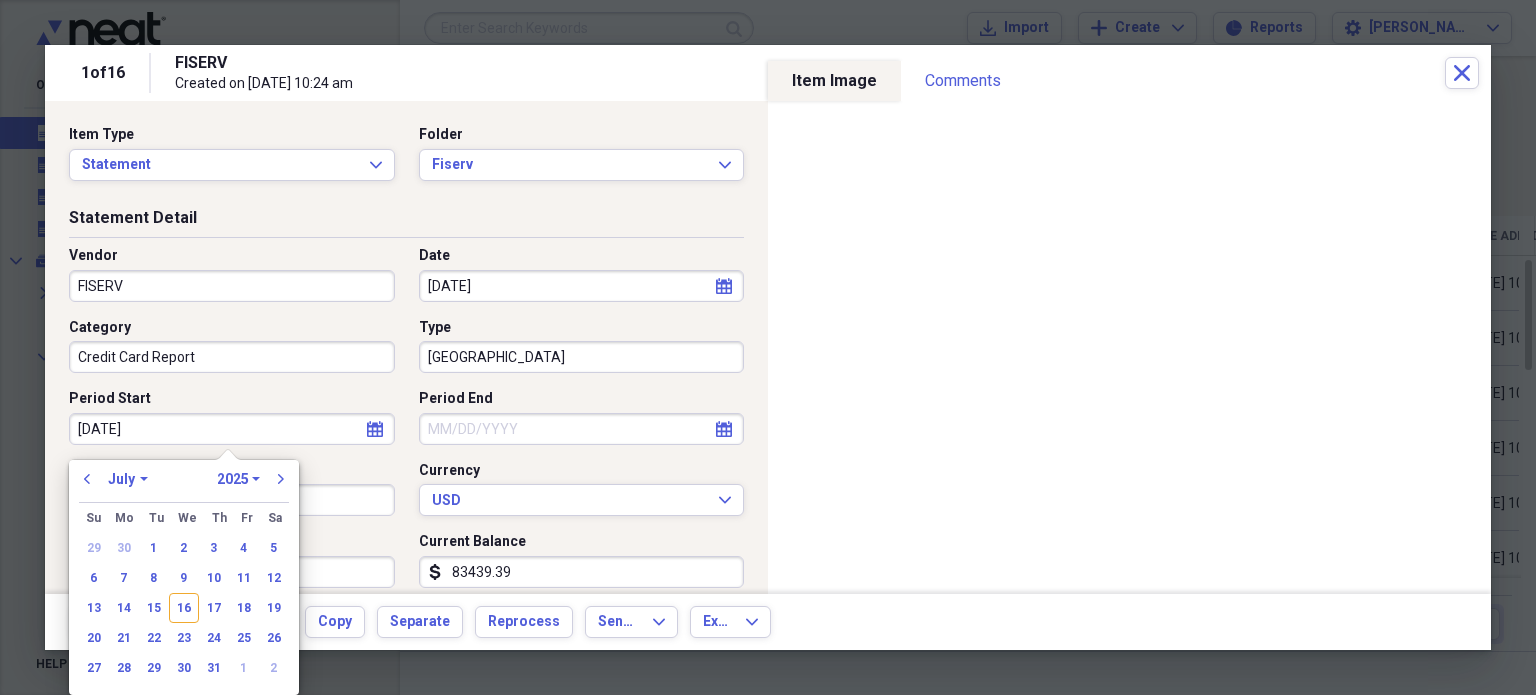 select on "2" 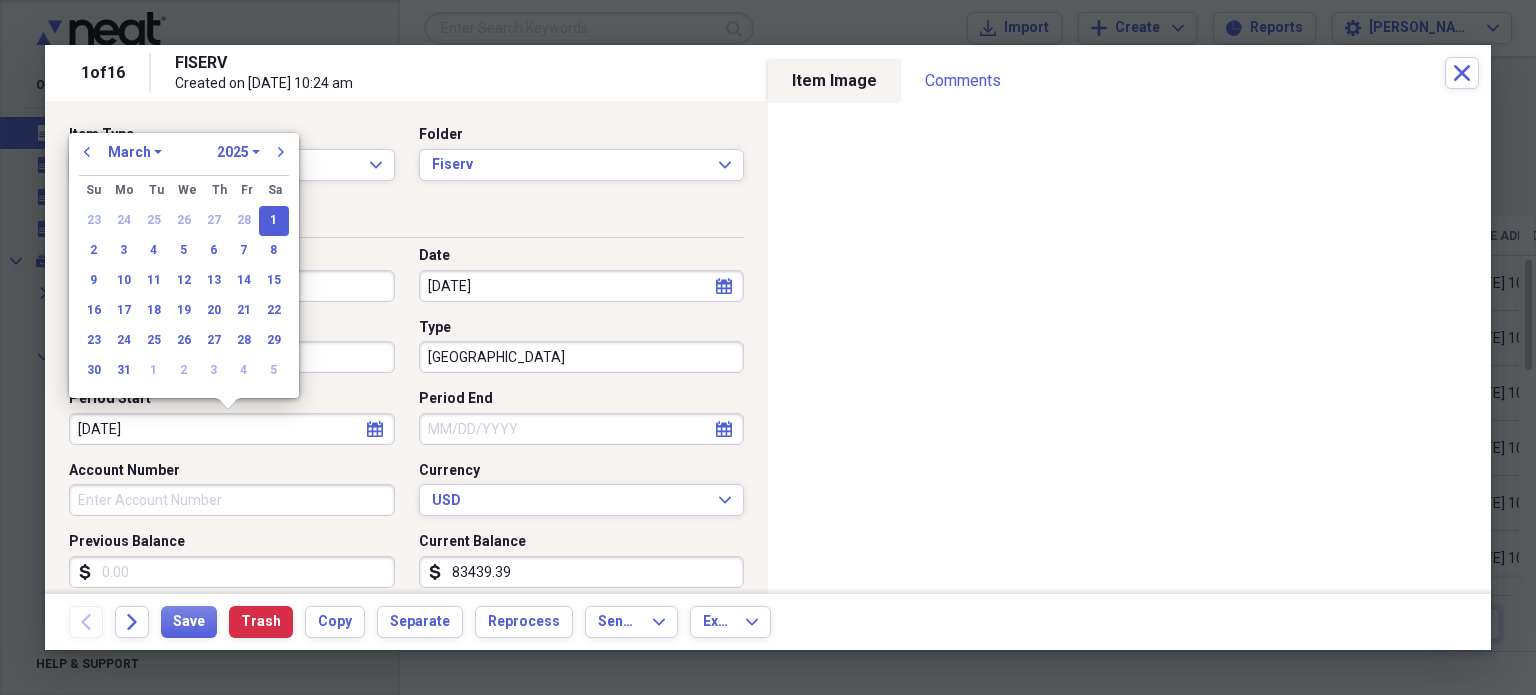 type on "[DATE]" 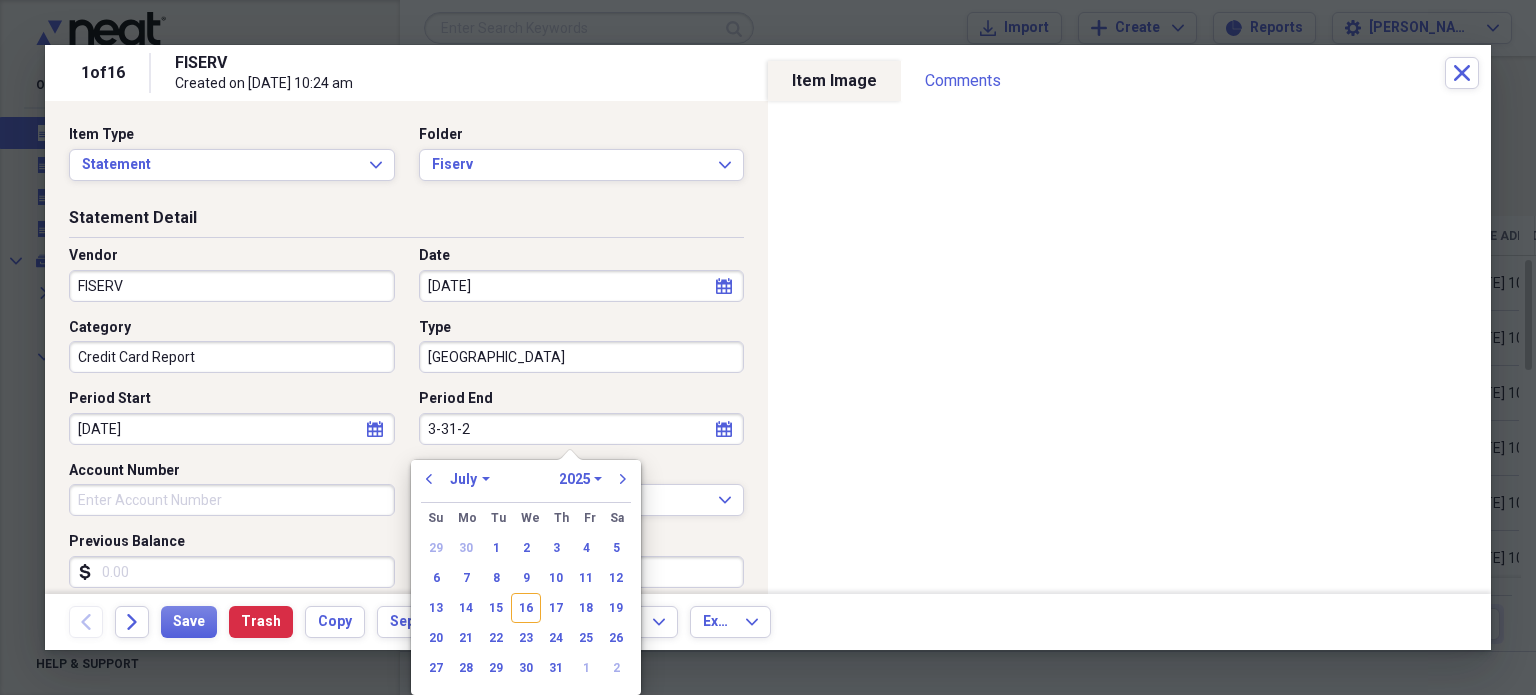 type on "[DATE]" 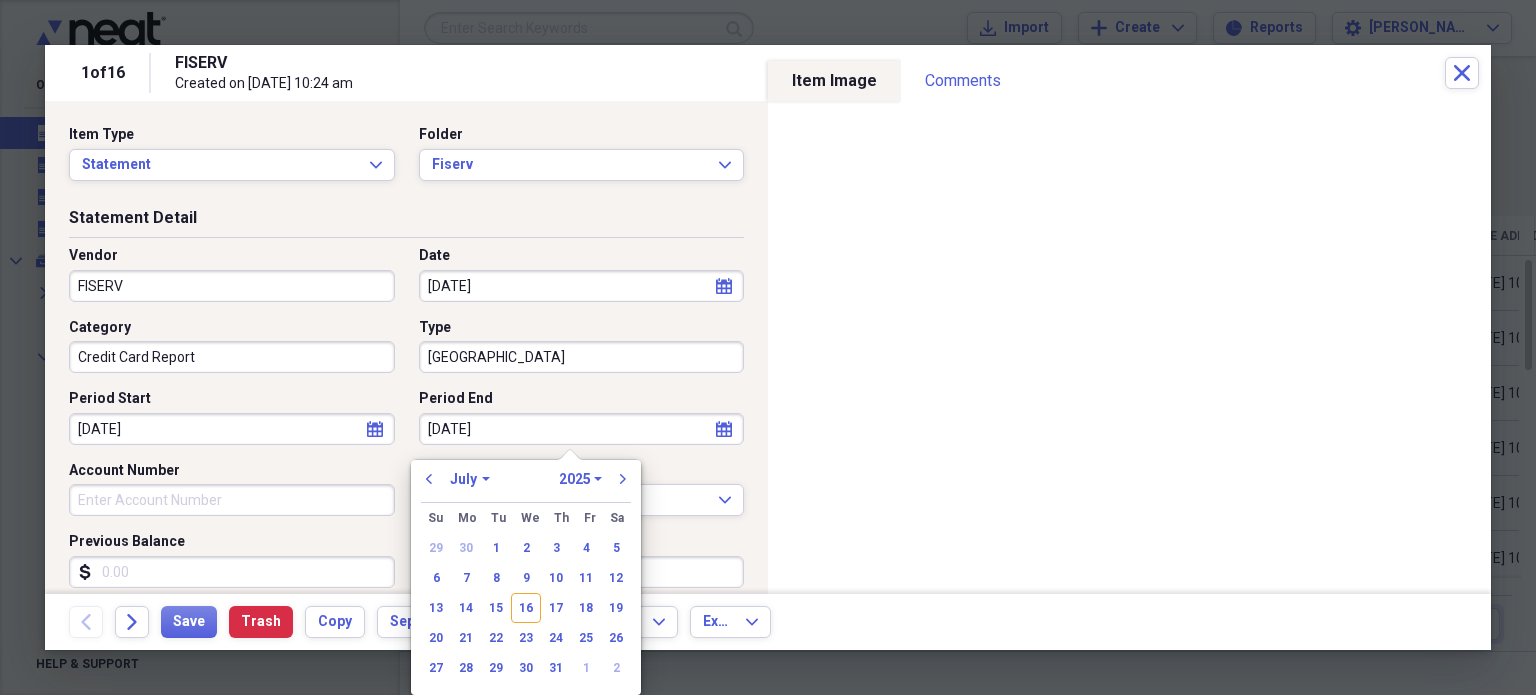 select on "2" 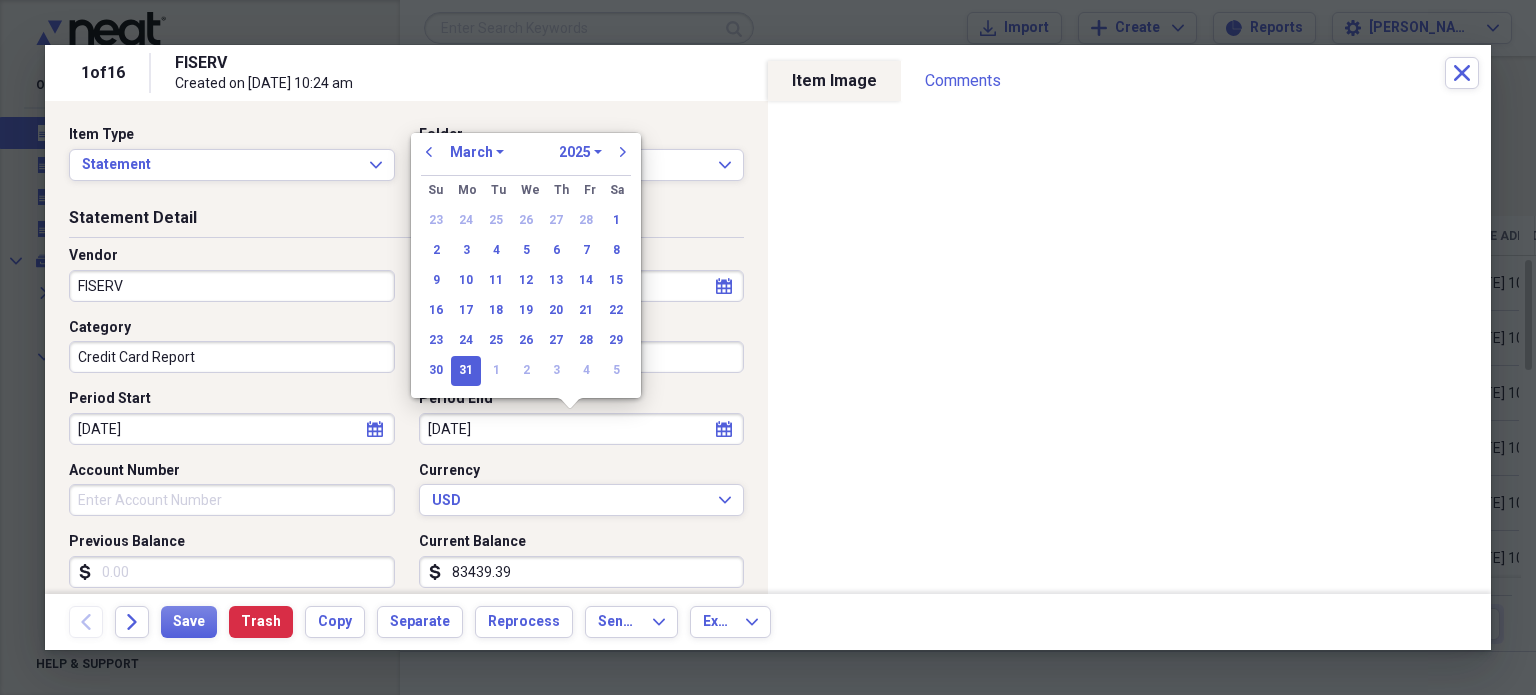 type on "[DATE]" 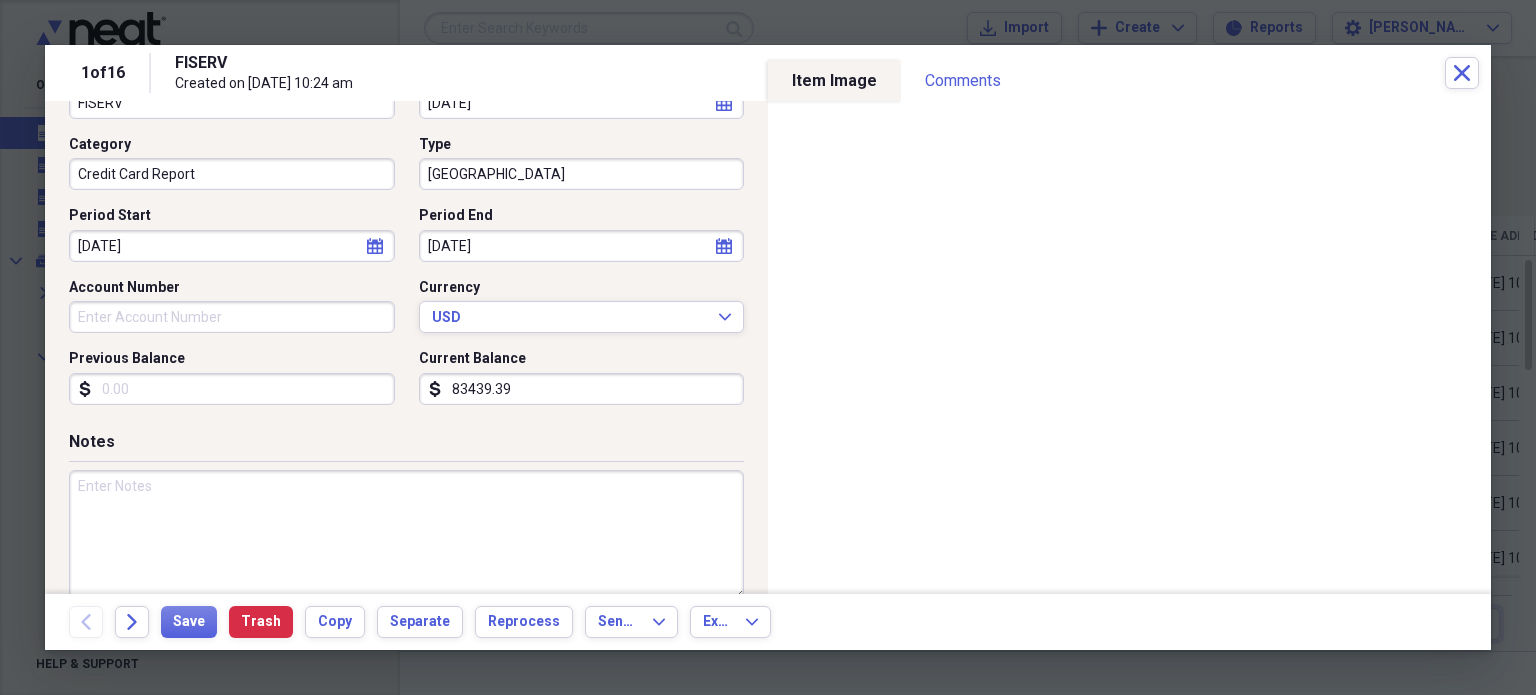 scroll, scrollTop: 214, scrollLeft: 0, axis: vertical 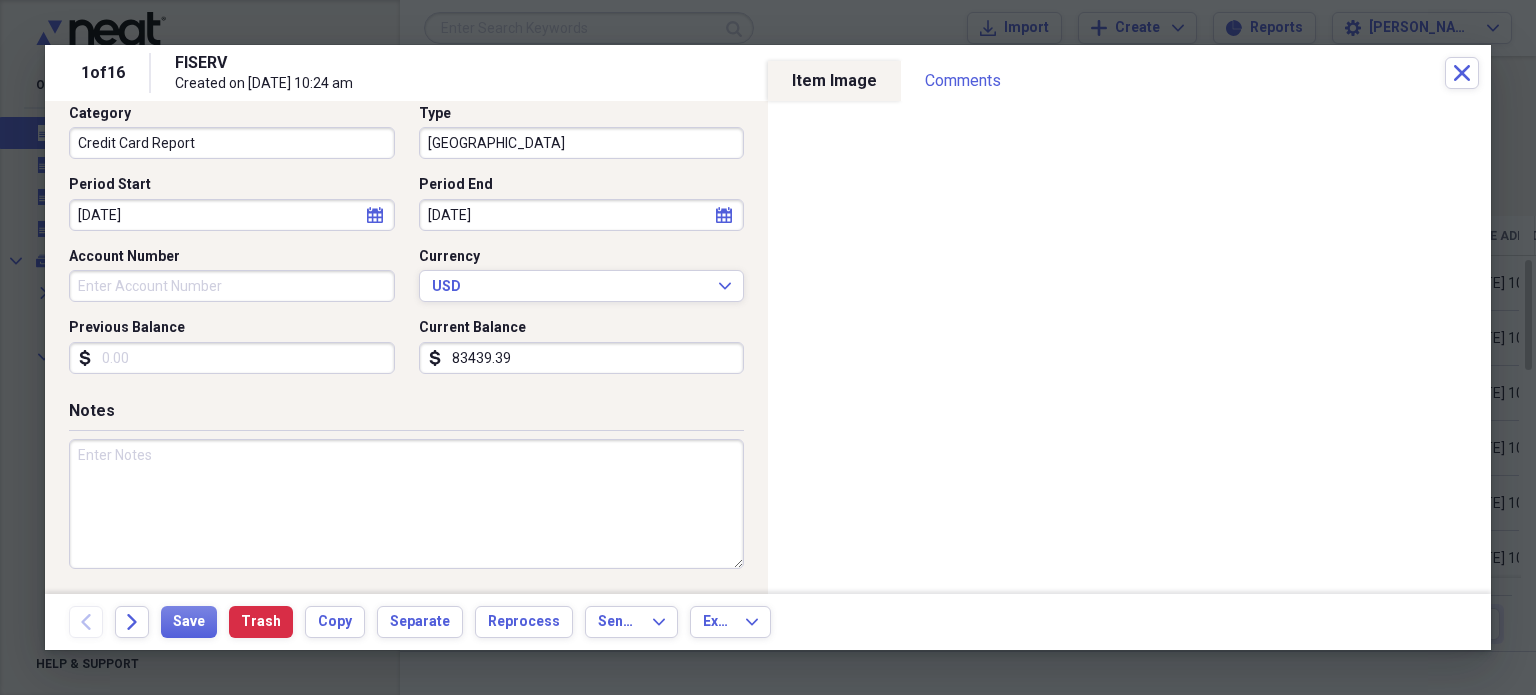 click on "Account Number" at bounding box center [232, 286] 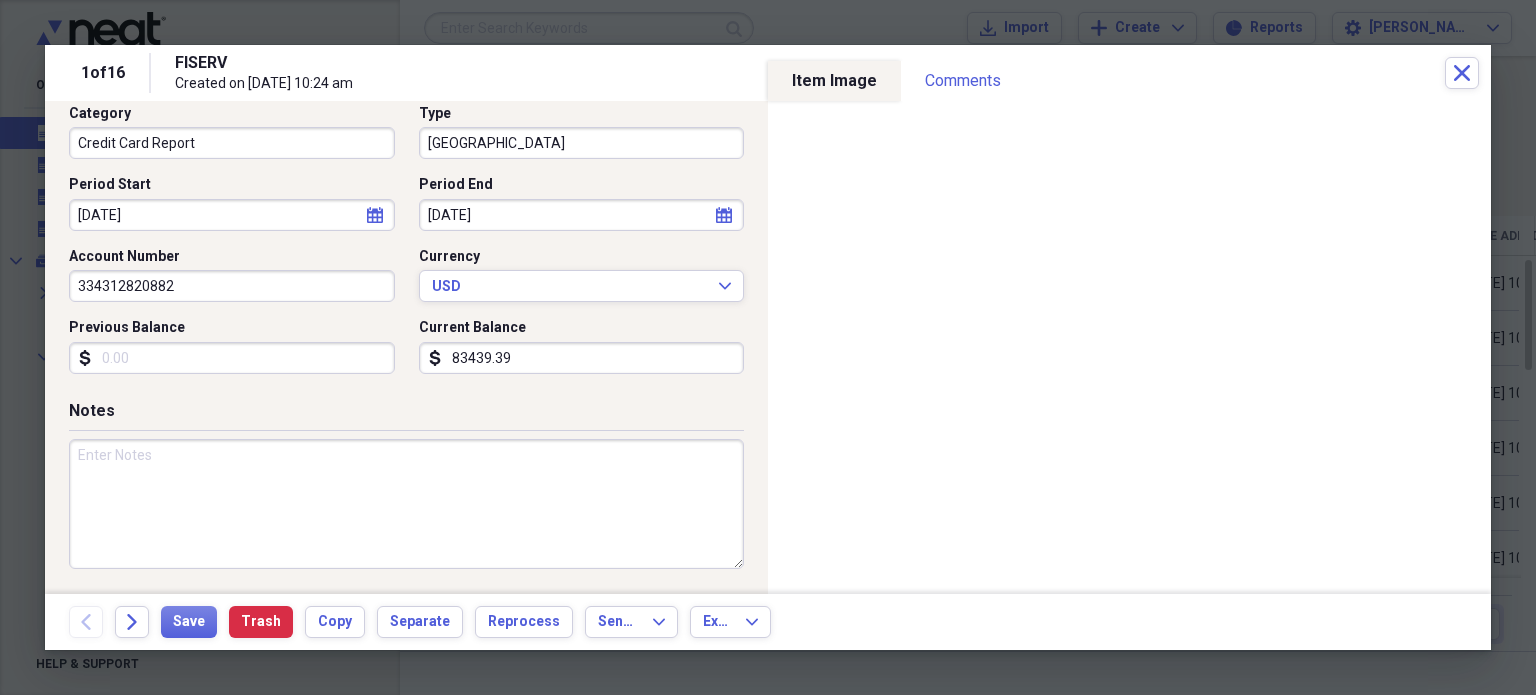 type on "334312820882" 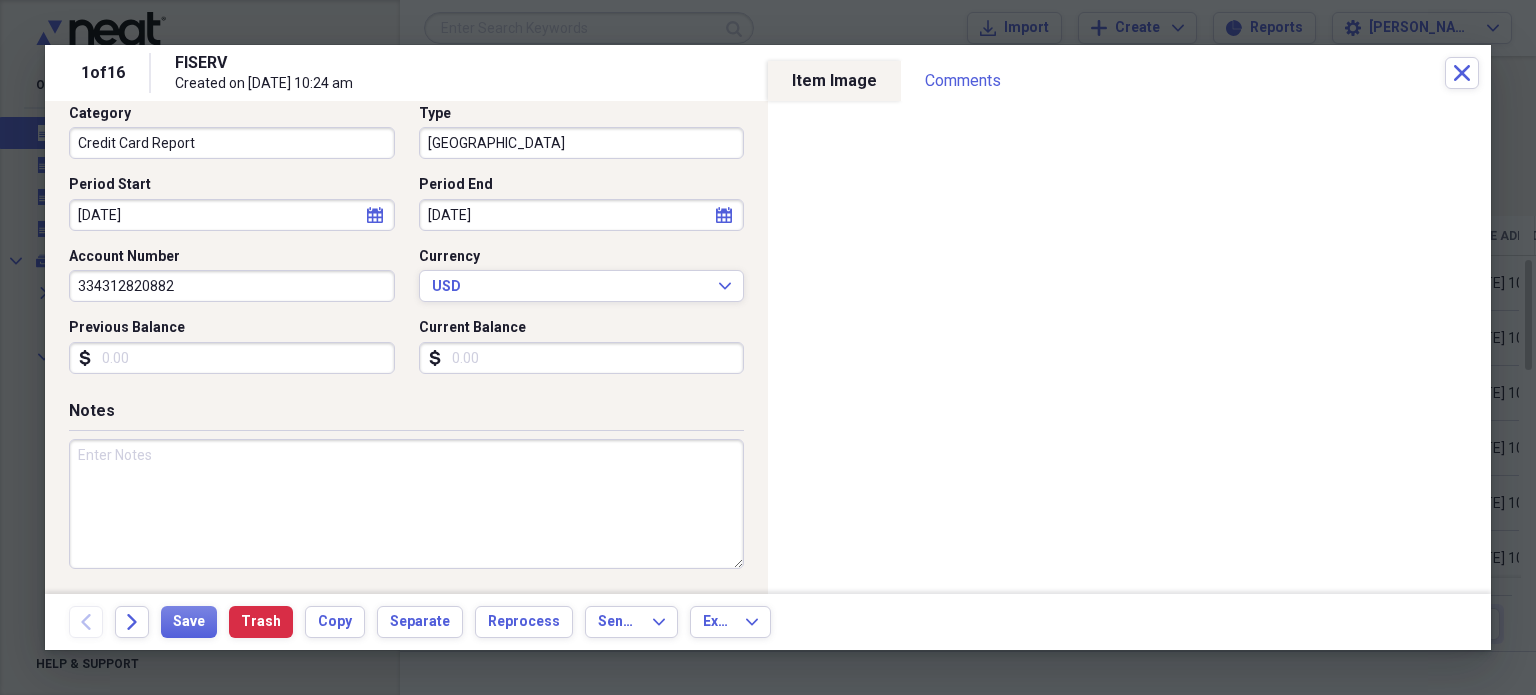 type 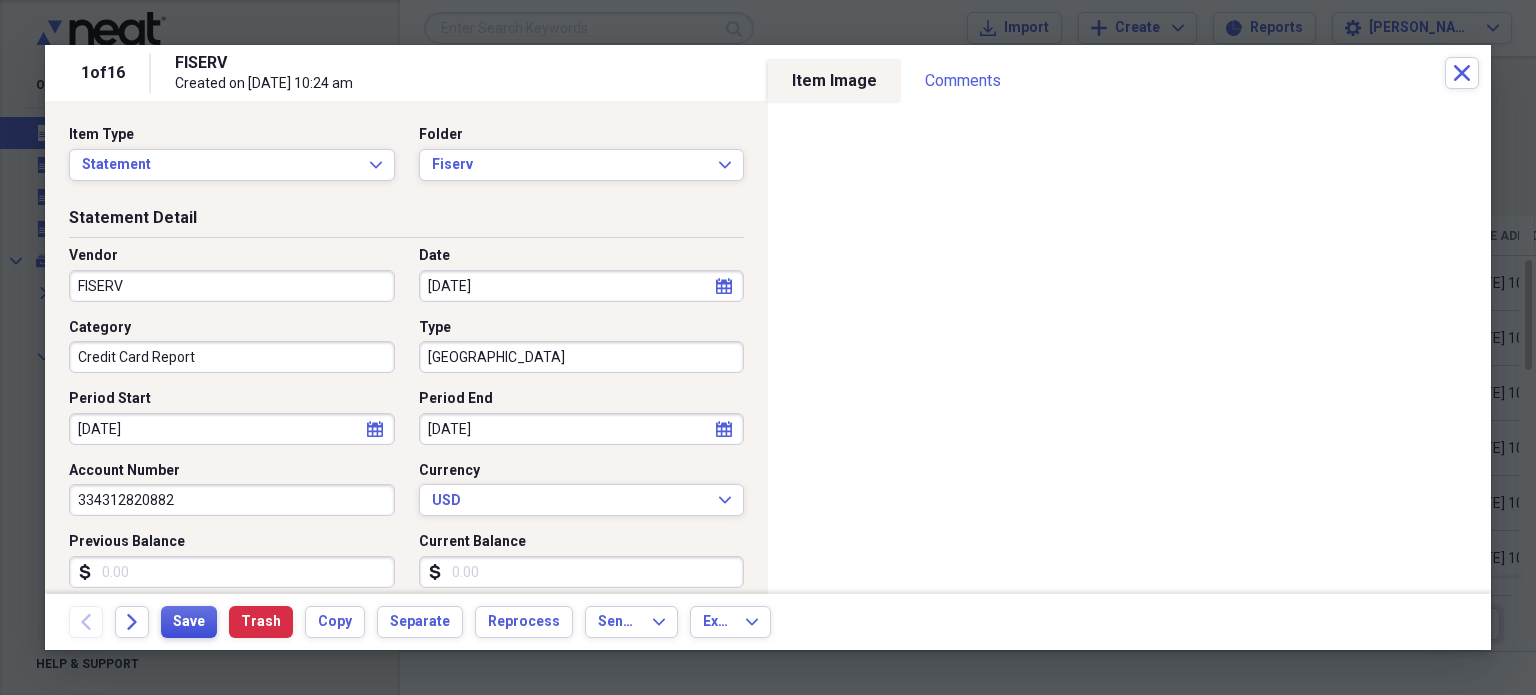 click on "Save" at bounding box center [189, 622] 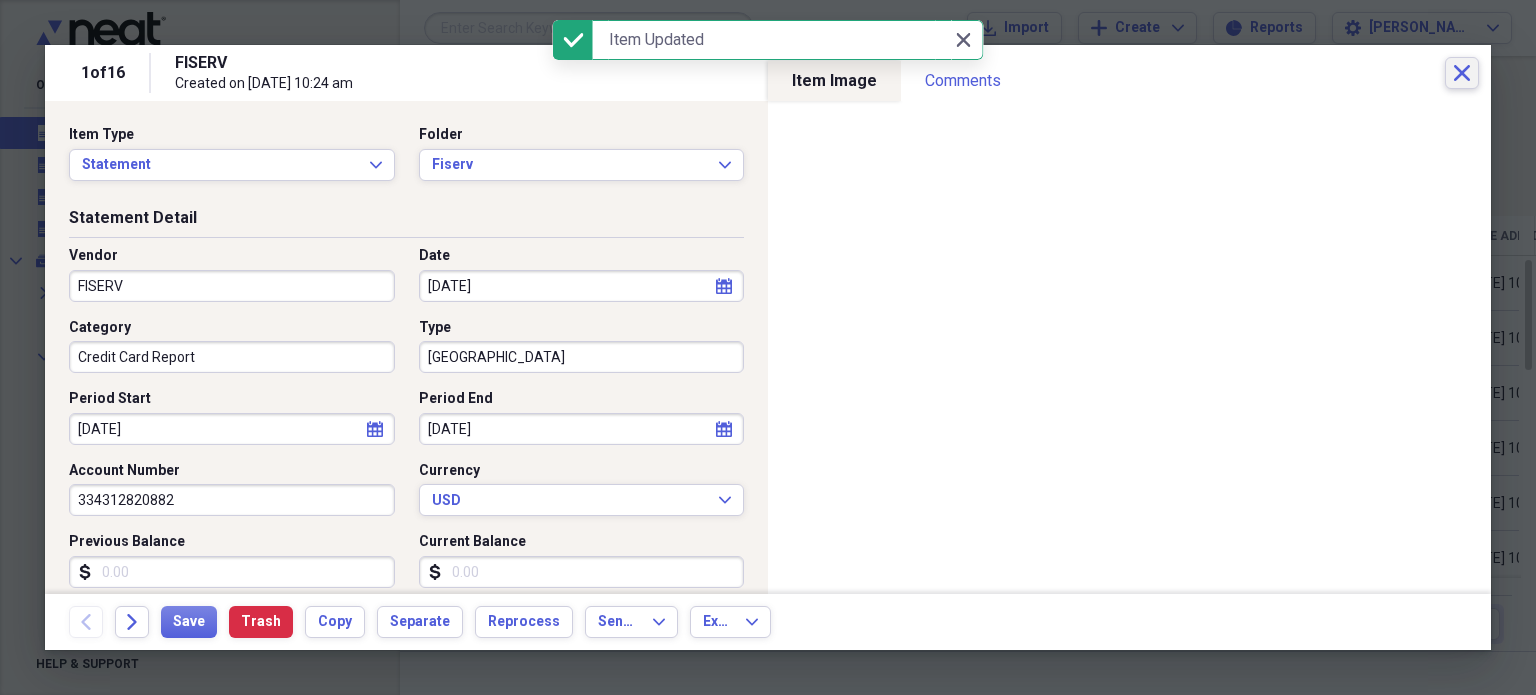 click on "Close" 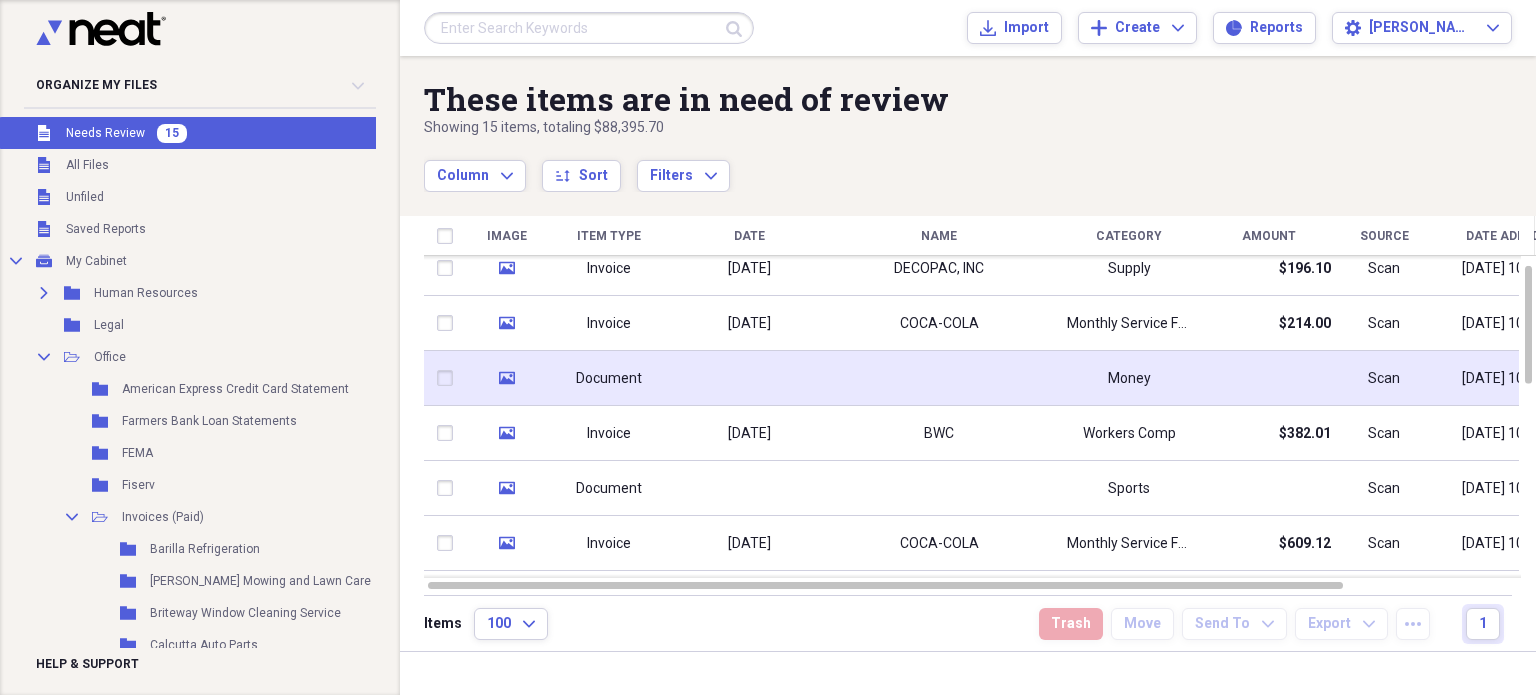 click at bounding box center [939, 378] 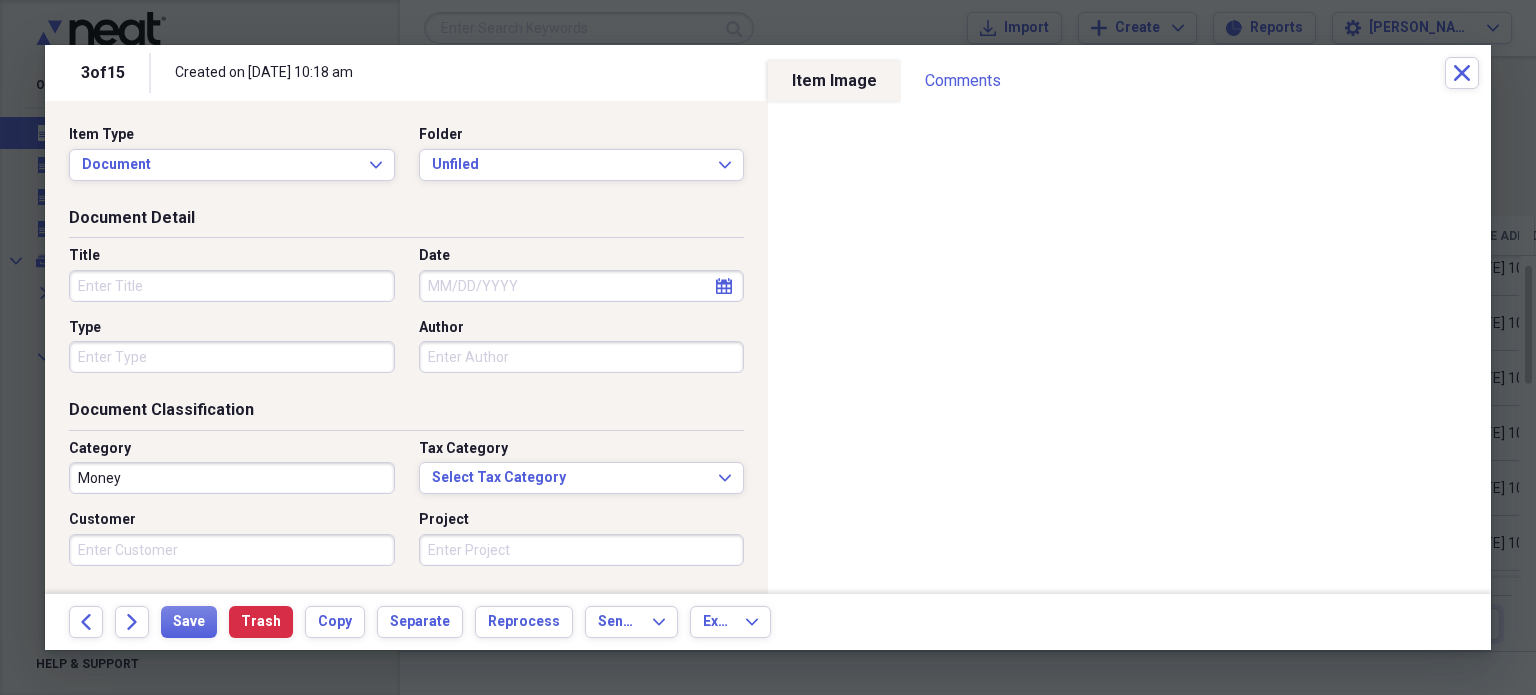 click on "Title" at bounding box center (232, 286) 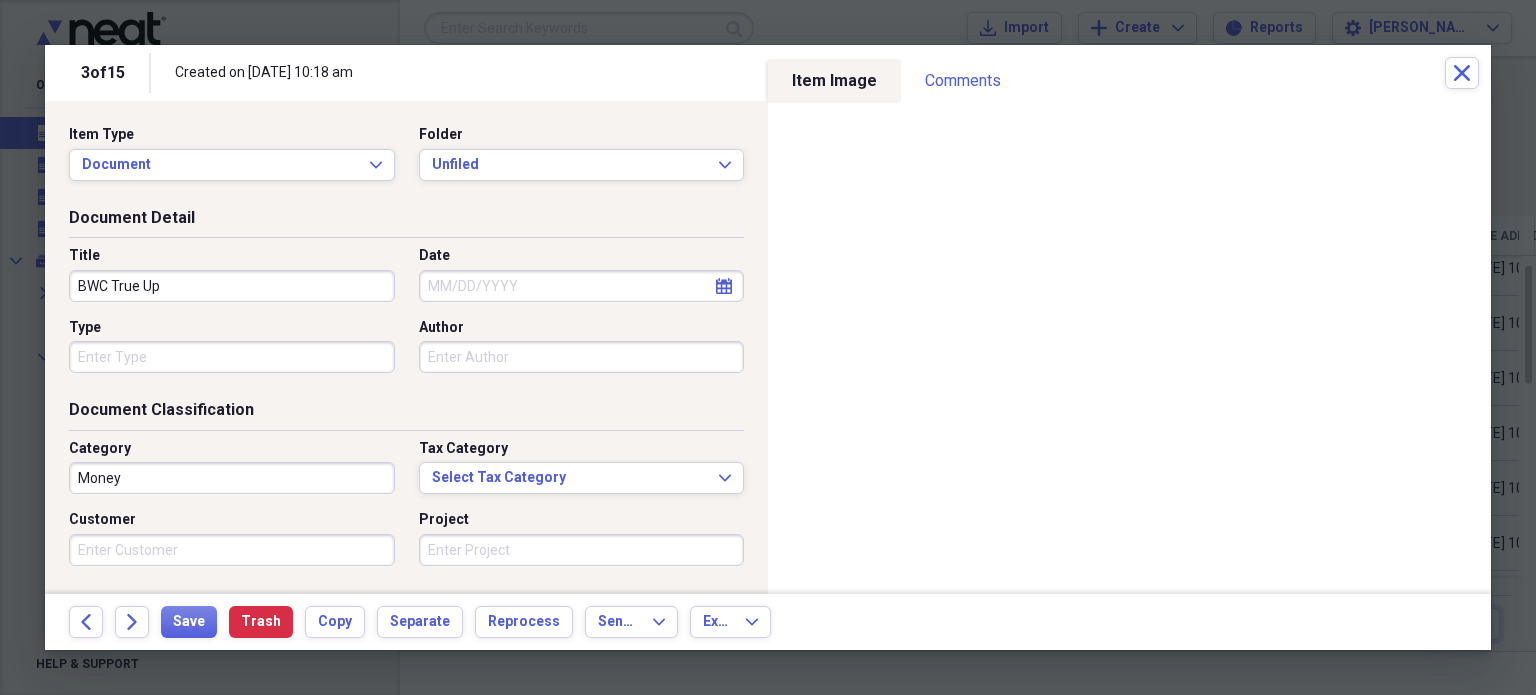 type on "BWC True Up" 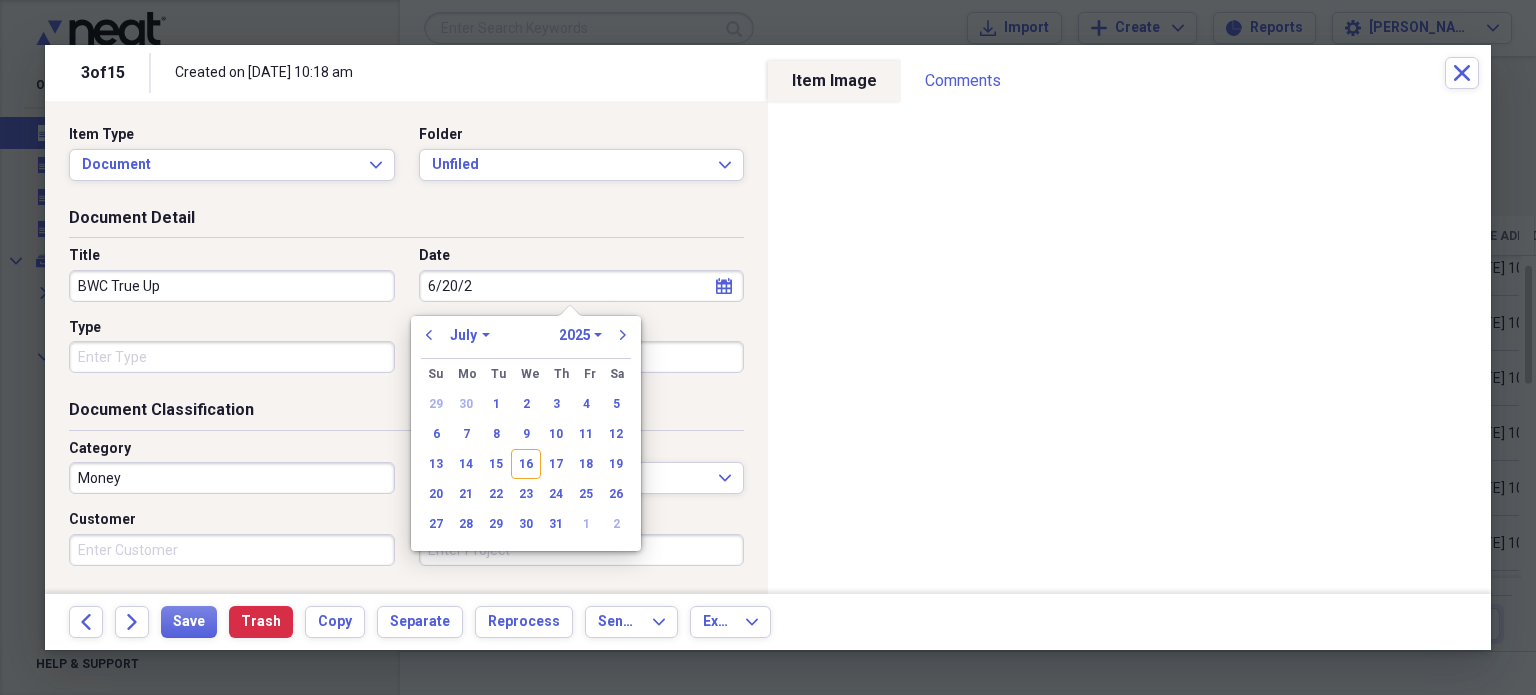 type on "[DATE]" 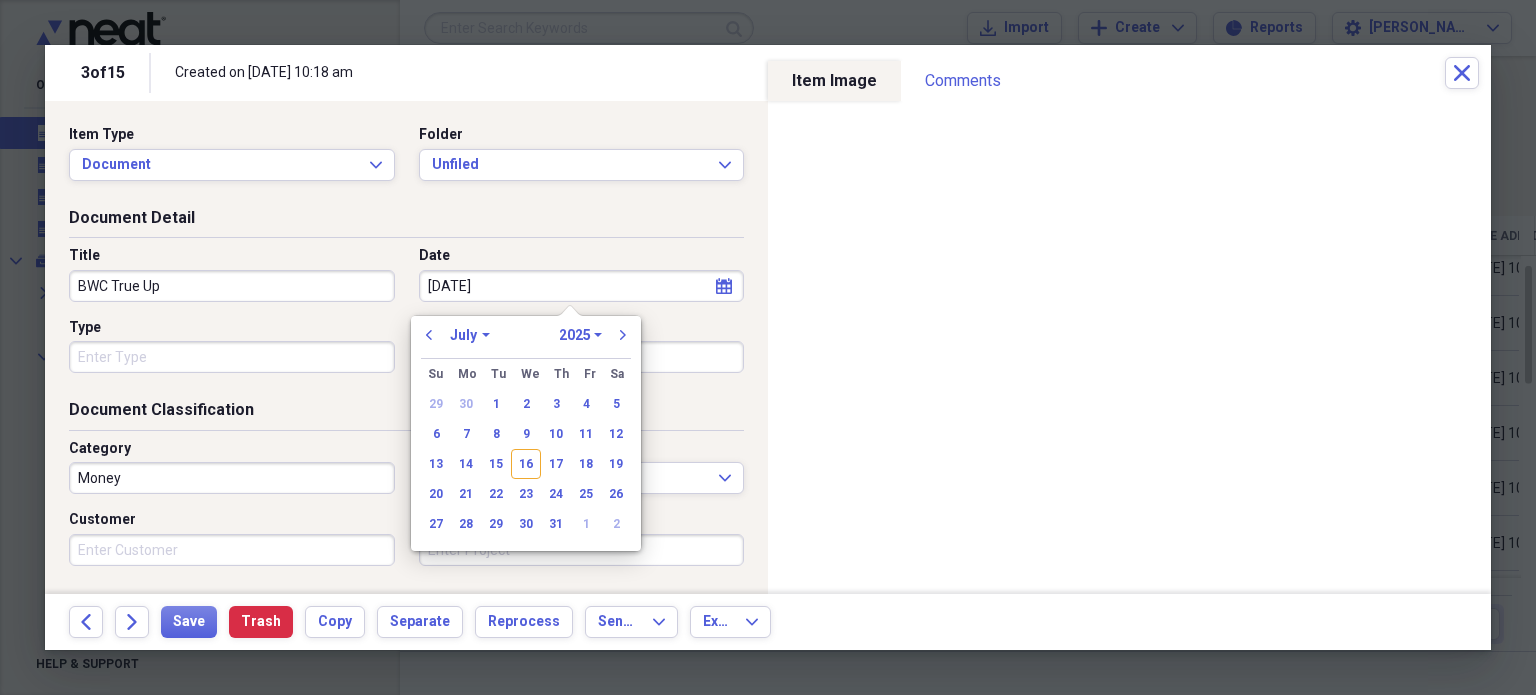 select on "5" 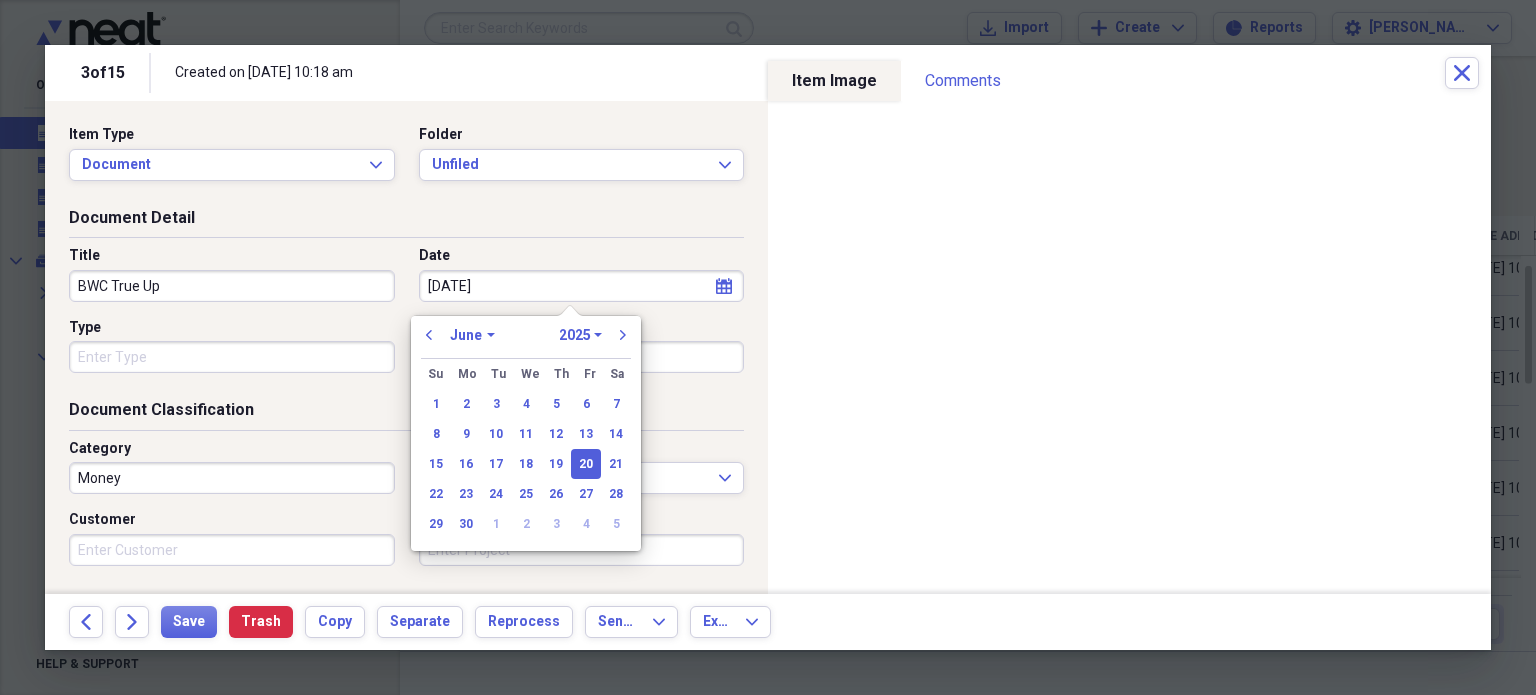 type on "[DATE]" 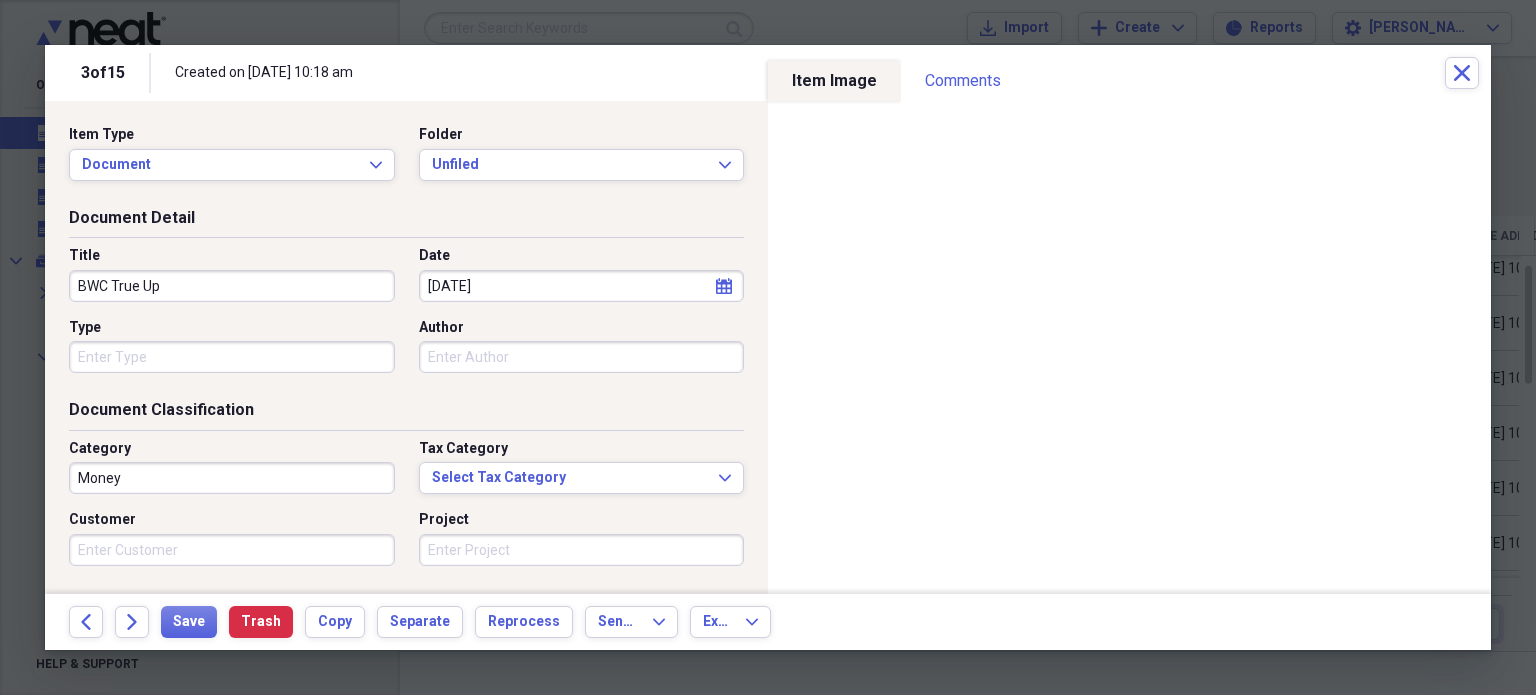 click on "Date" at bounding box center (582, 256) 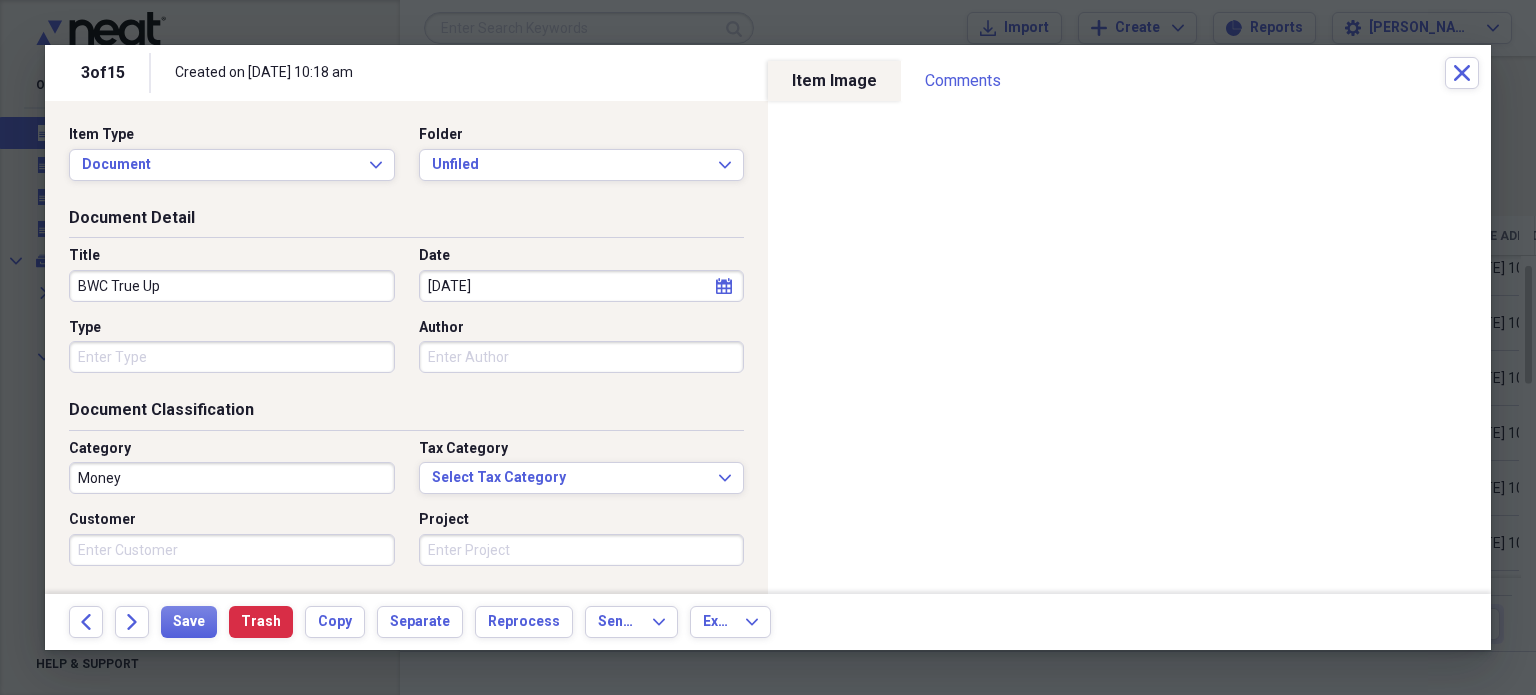 click on "Type" at bounding box center [232, 357] 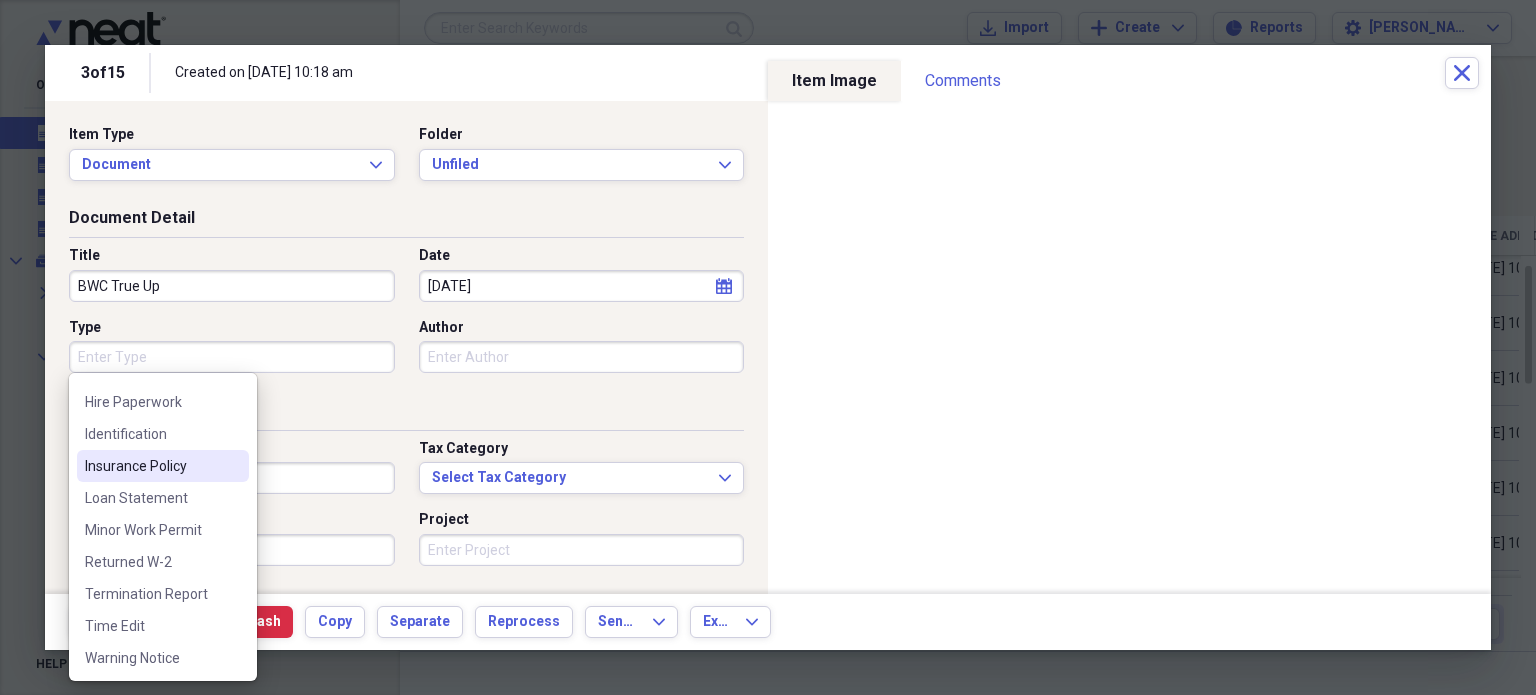 scroll, scrollTop: 0, scrollLeft: 0, axis: both 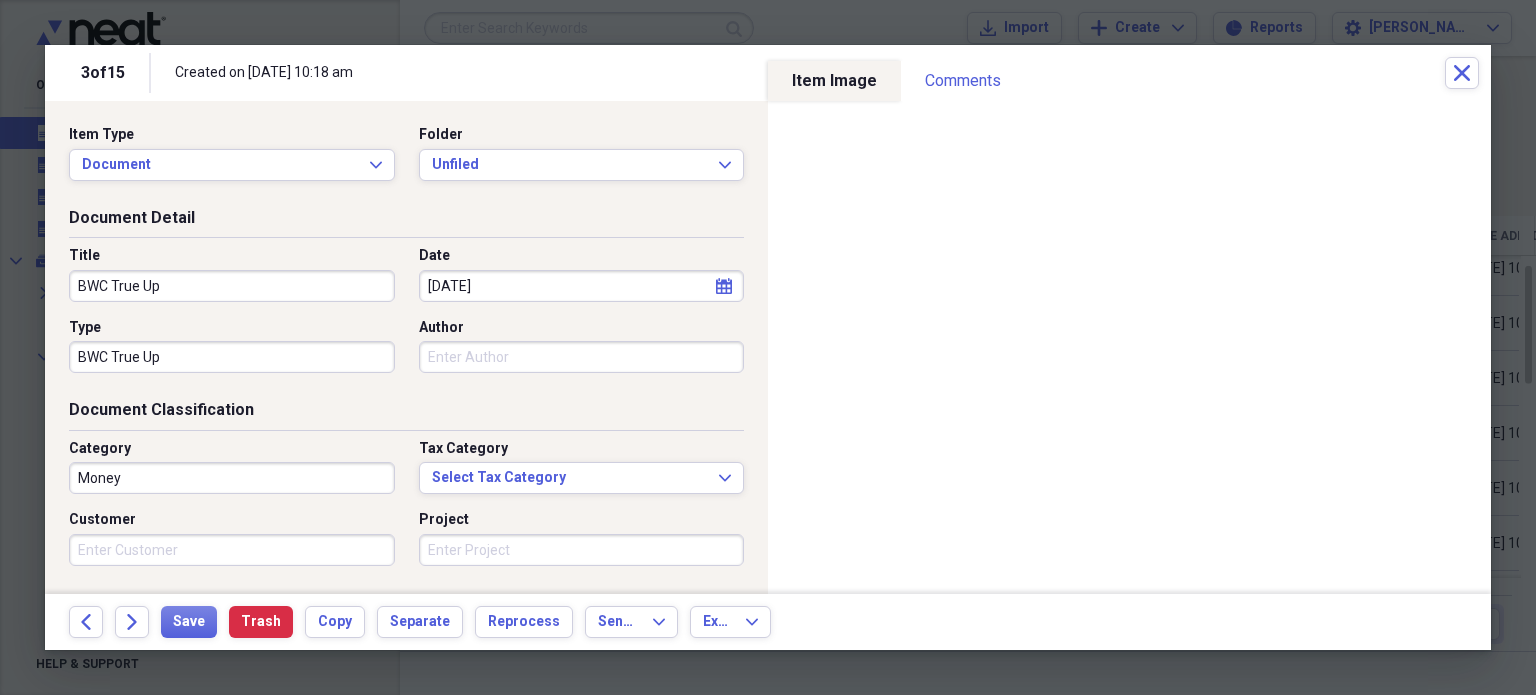 type on "BWC True Up" 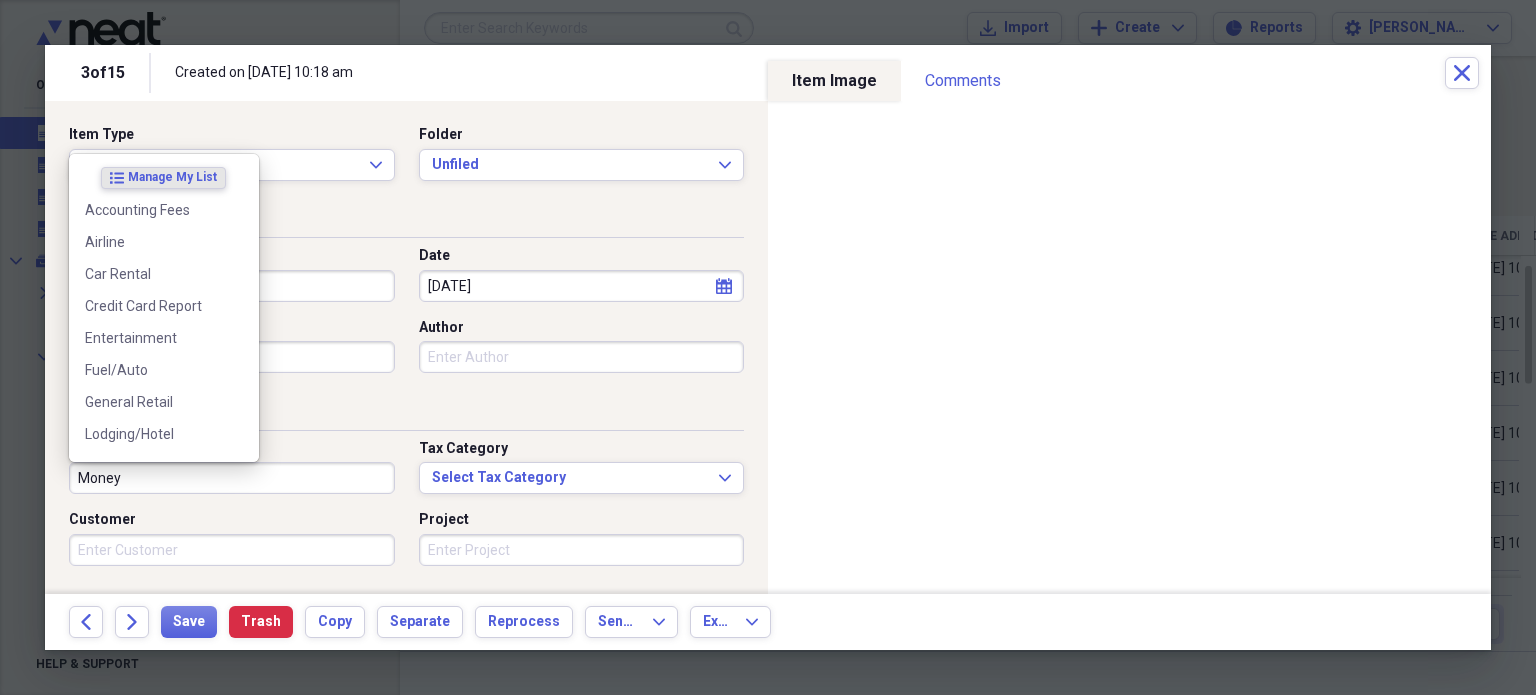 click on "Money" at bounding box center (232, 478) 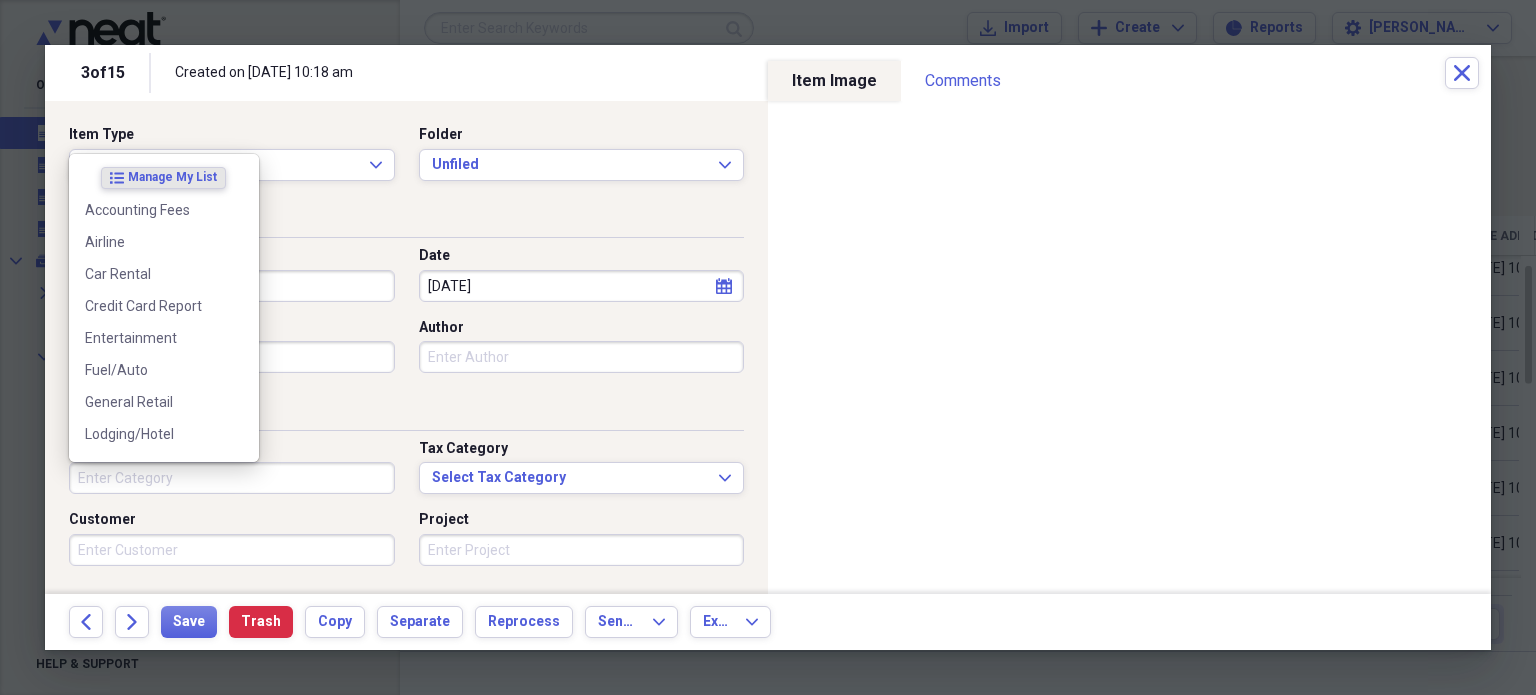 type 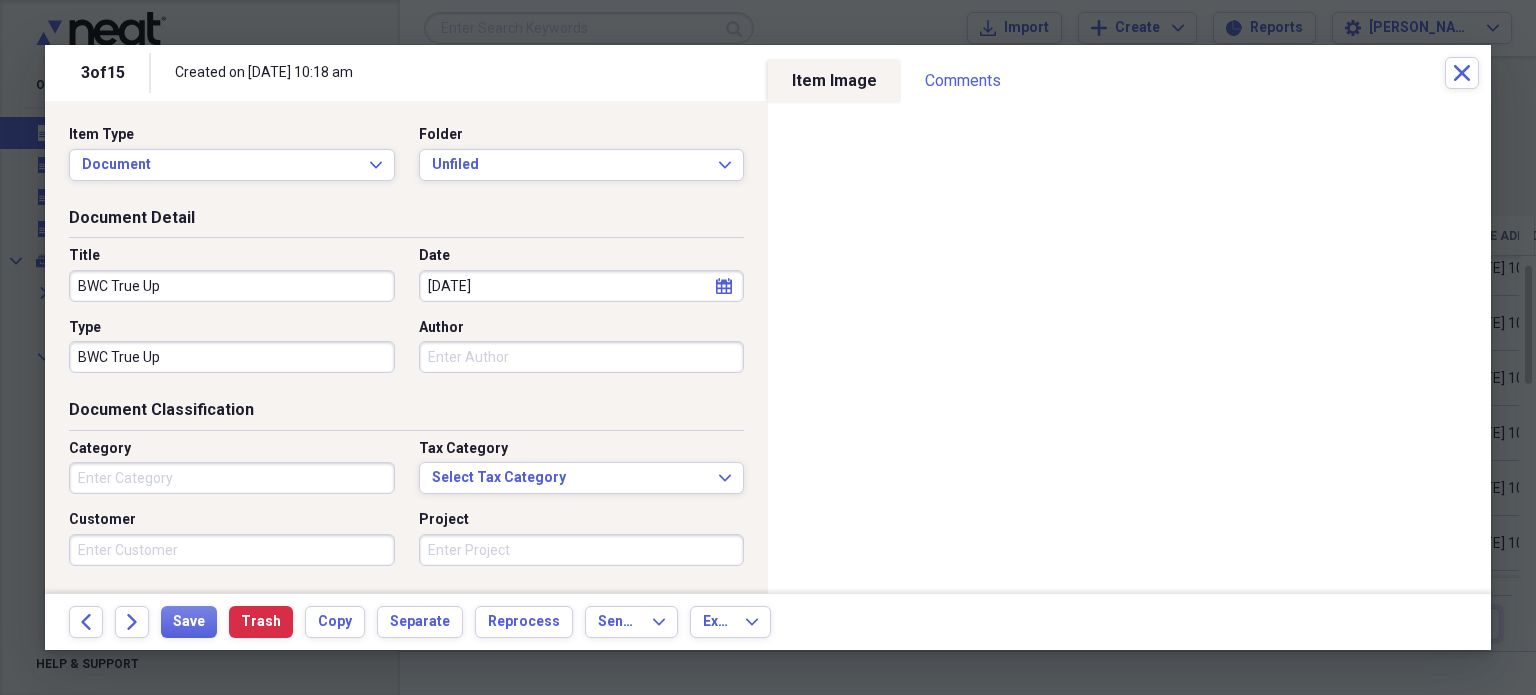 click on "BWC True Up" at bounding box center [232, 357] 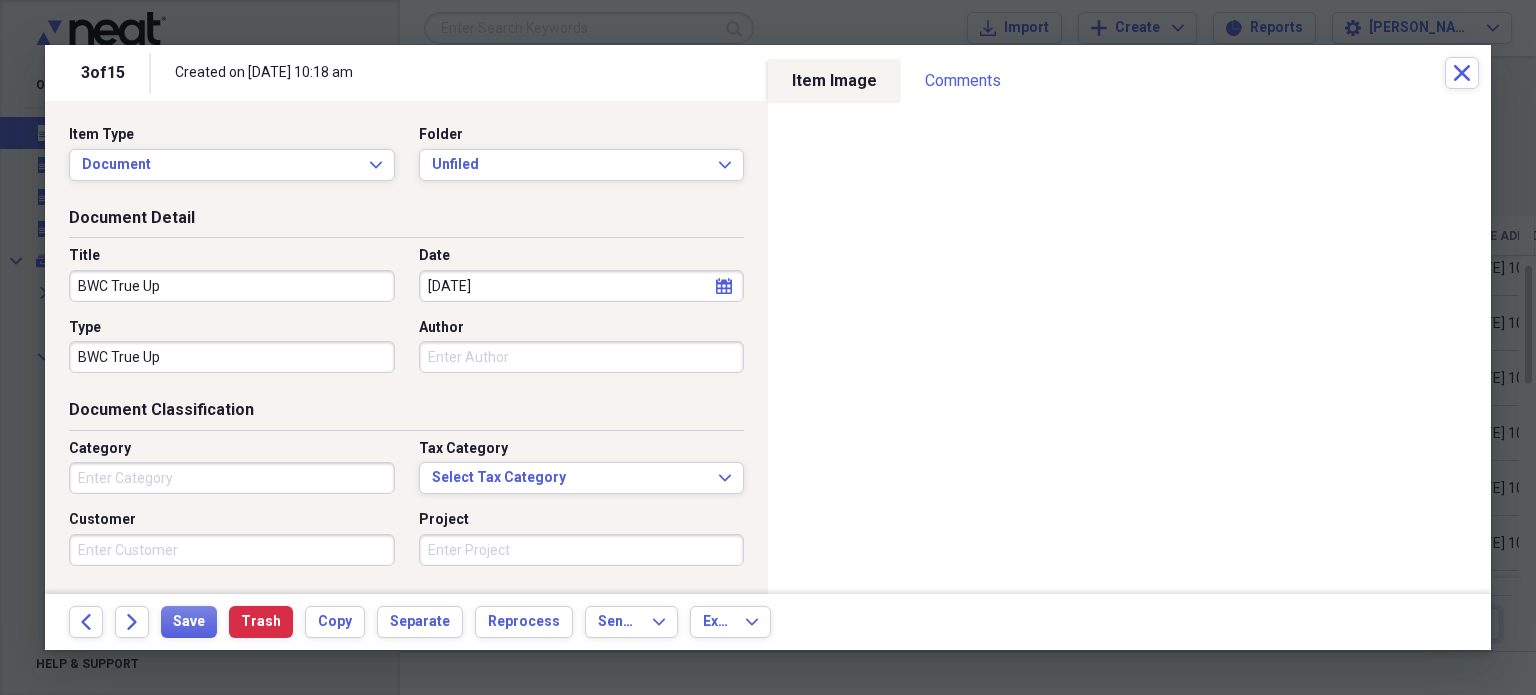 click on "Document Classification Category Tax Category Select Tax Category Expand Customer Project" at bounding box center [406, 495] 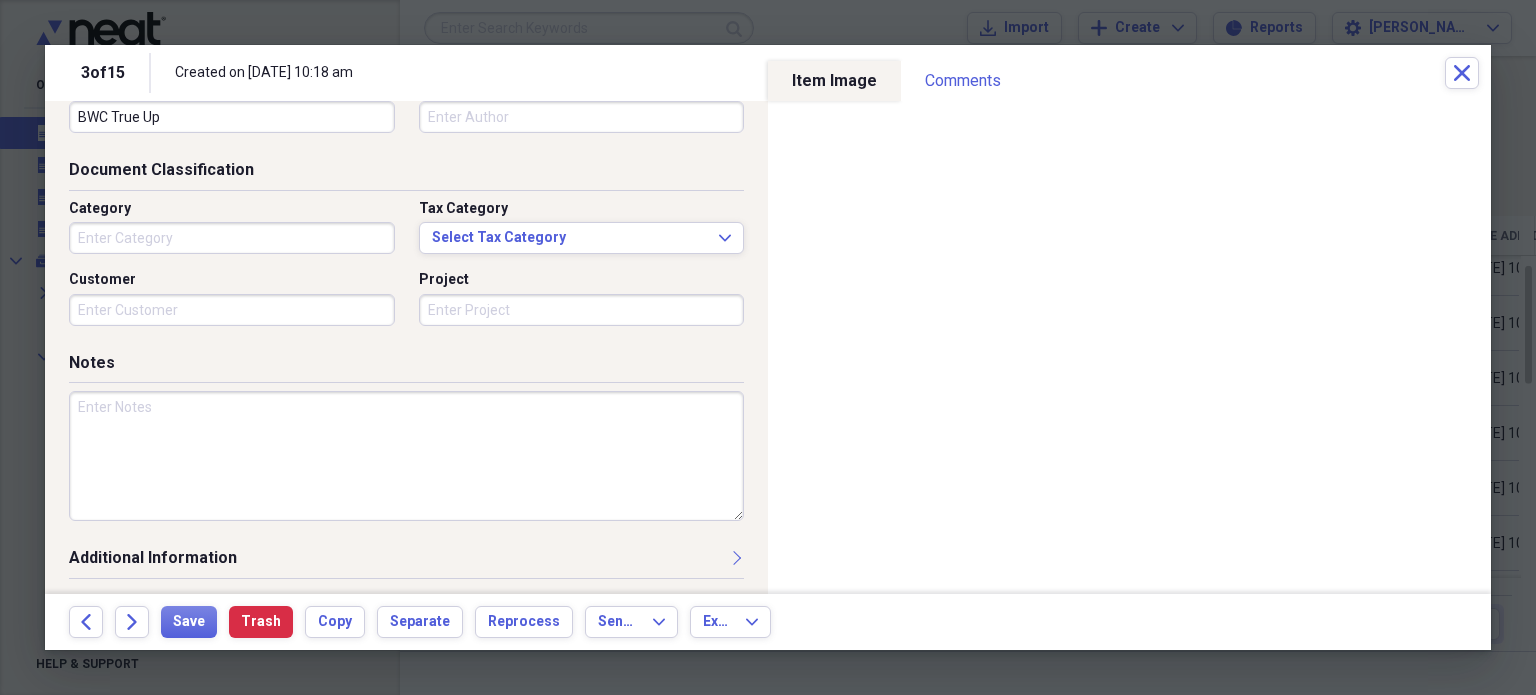scroll, scrollTop: 0, scrollLeft: 0, axis: both 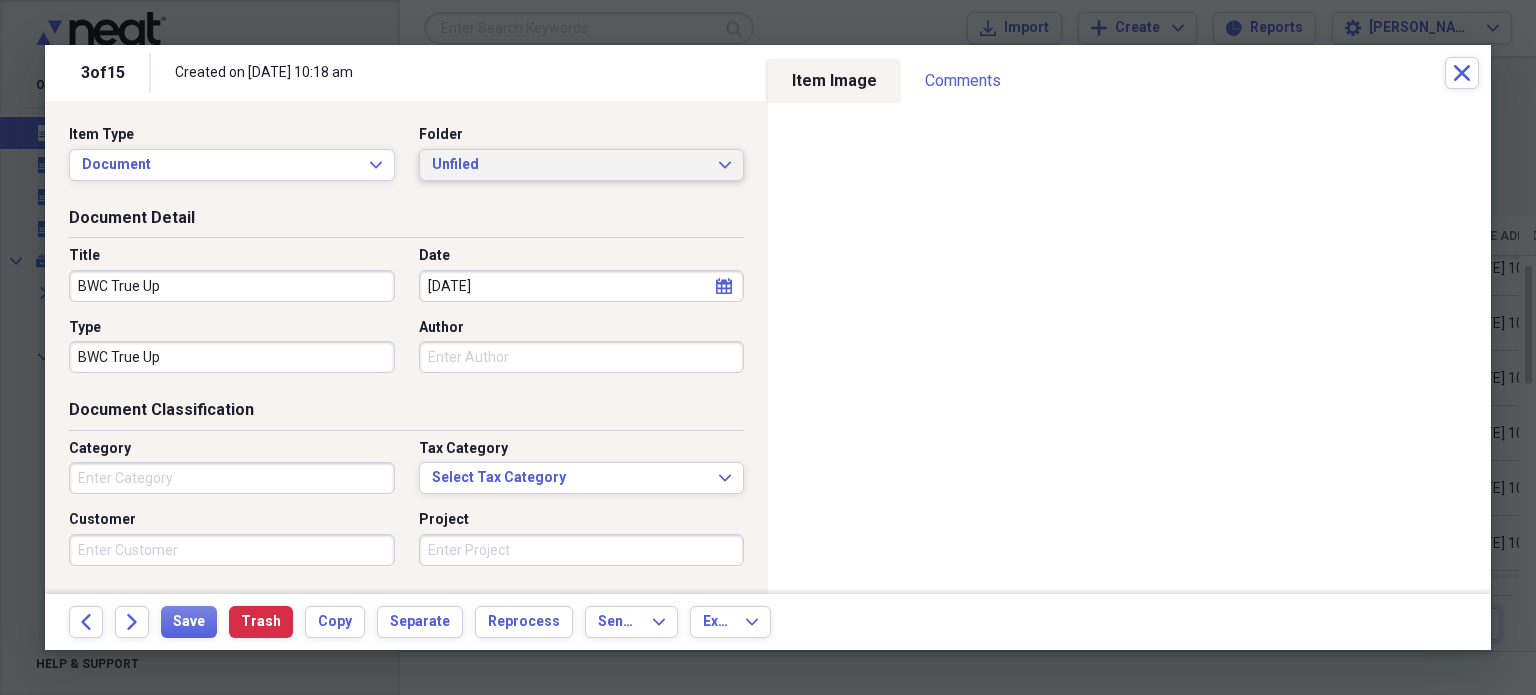 click on "Unfiled" at bounding box center (570, 165) 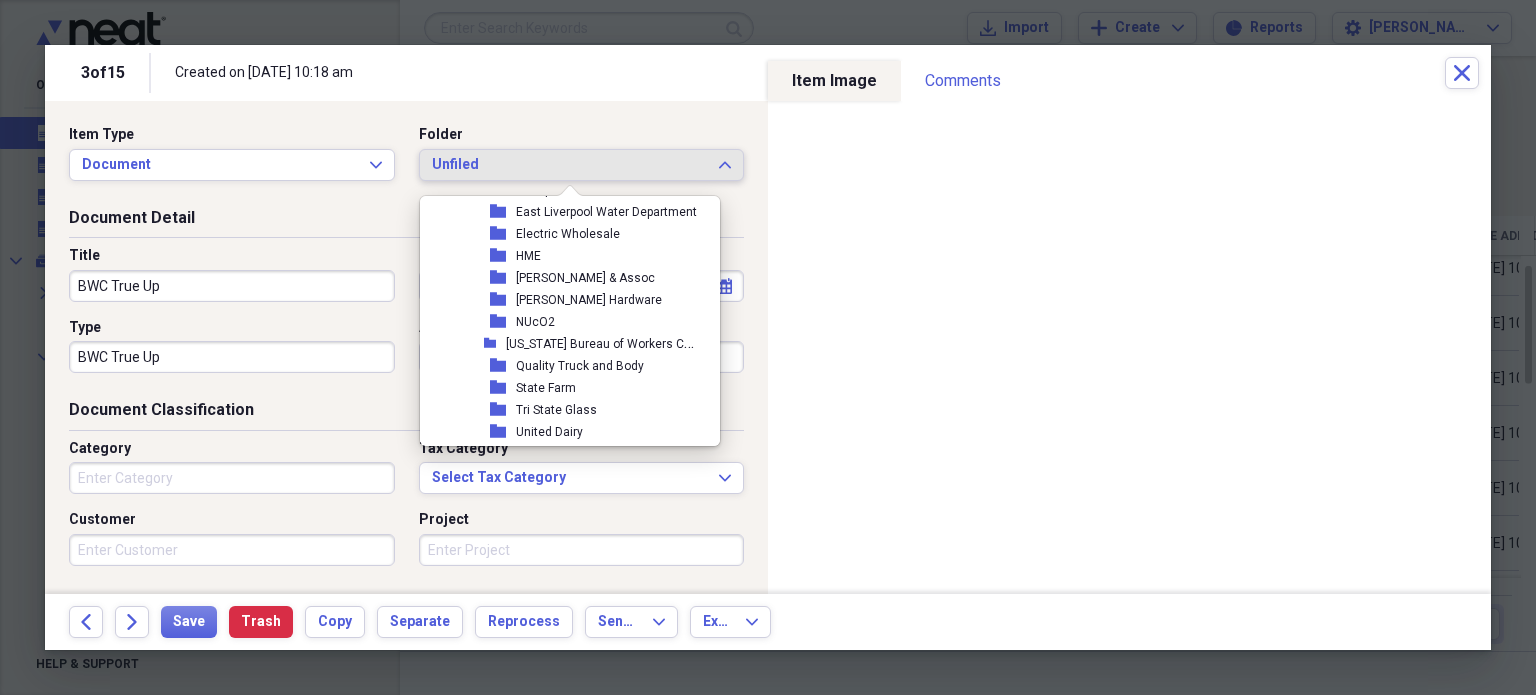 scroll, scrollTop: 1018, scrollLeft: 0, axis: vertical 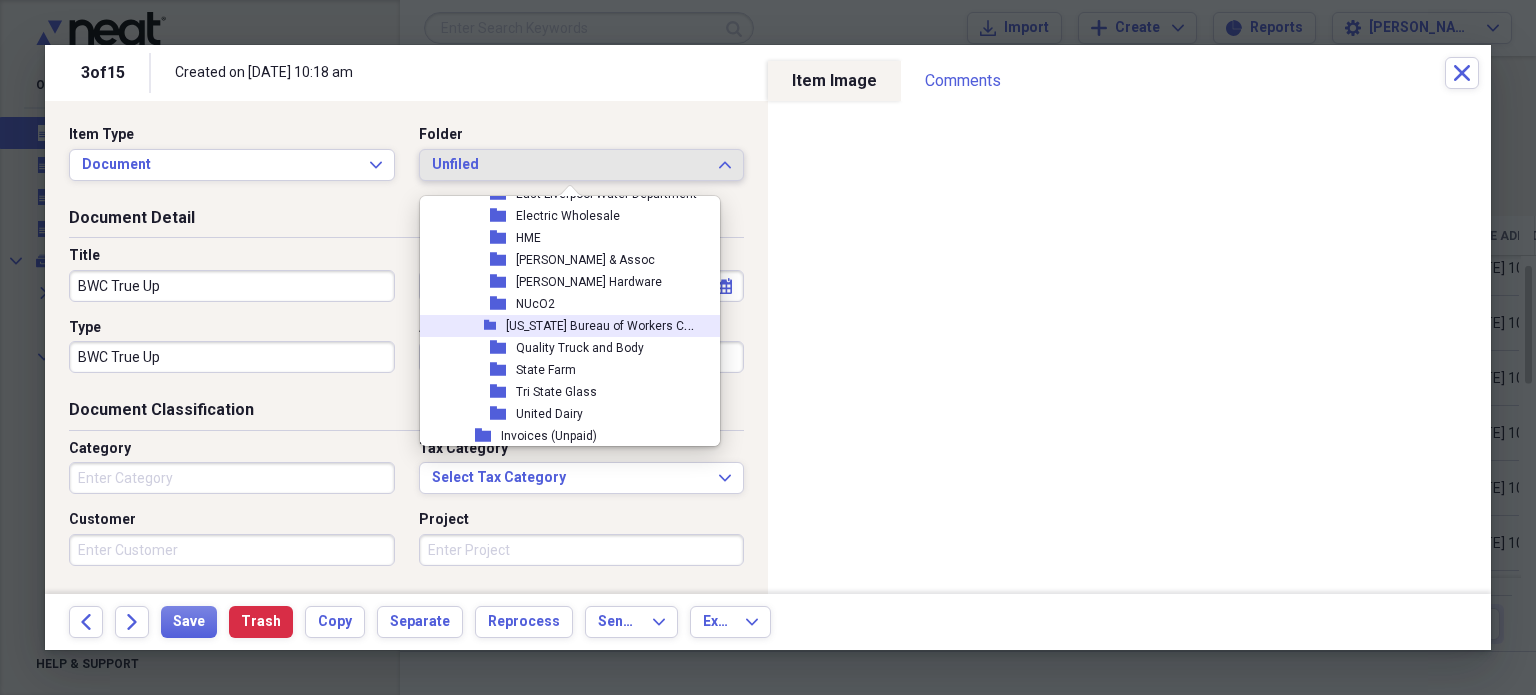 click on "[US_STATE] Bureau of Workers Compensation" at bounding box center (602, 326) 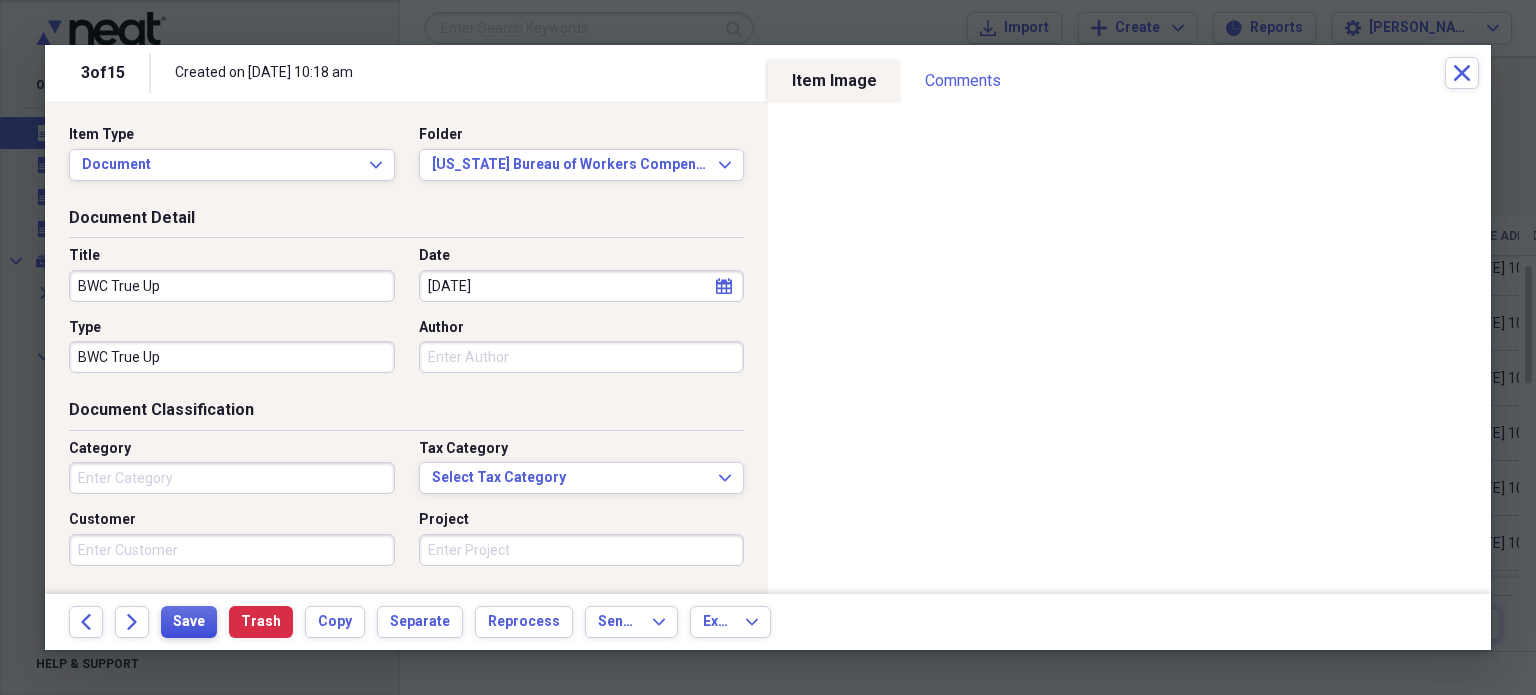 click on "Save" at bounding box center [189, 622] 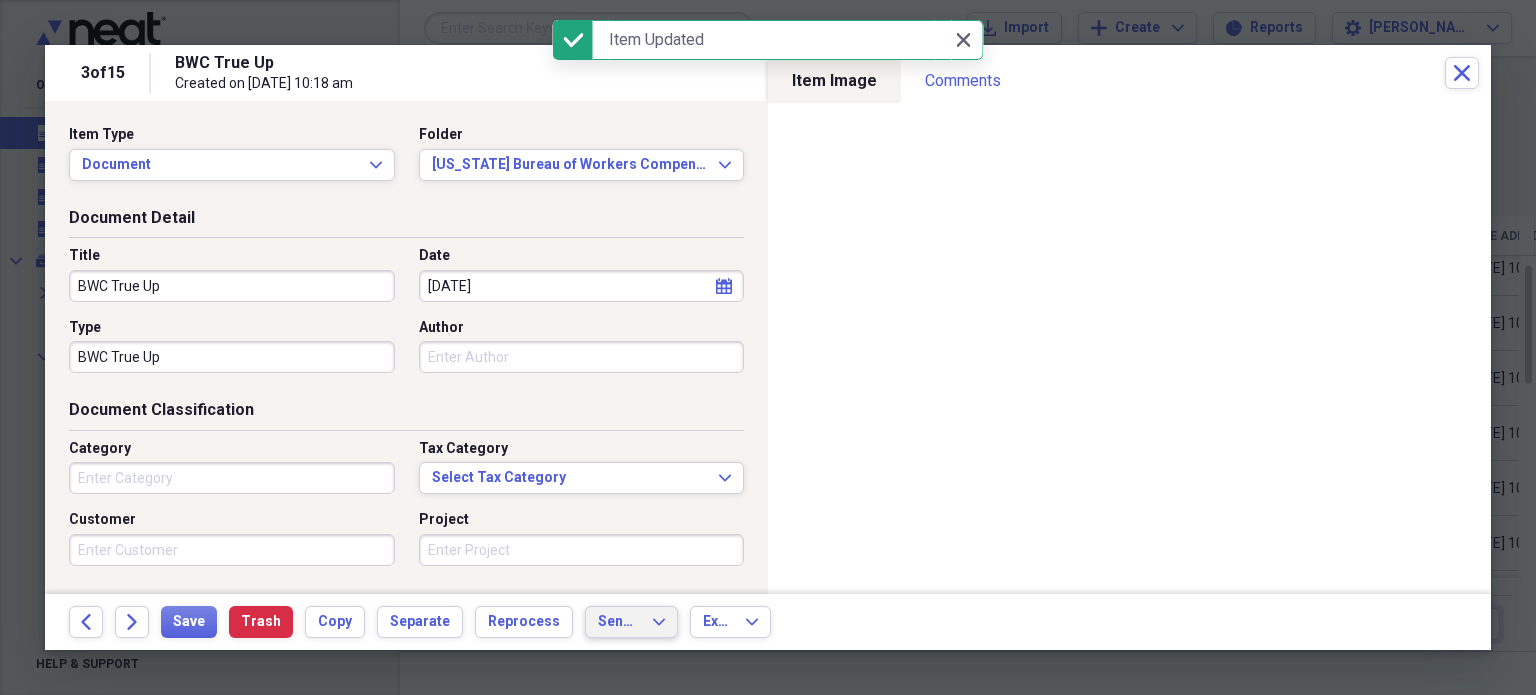 click on "Send To Expand" at bounding box center [631, 622] 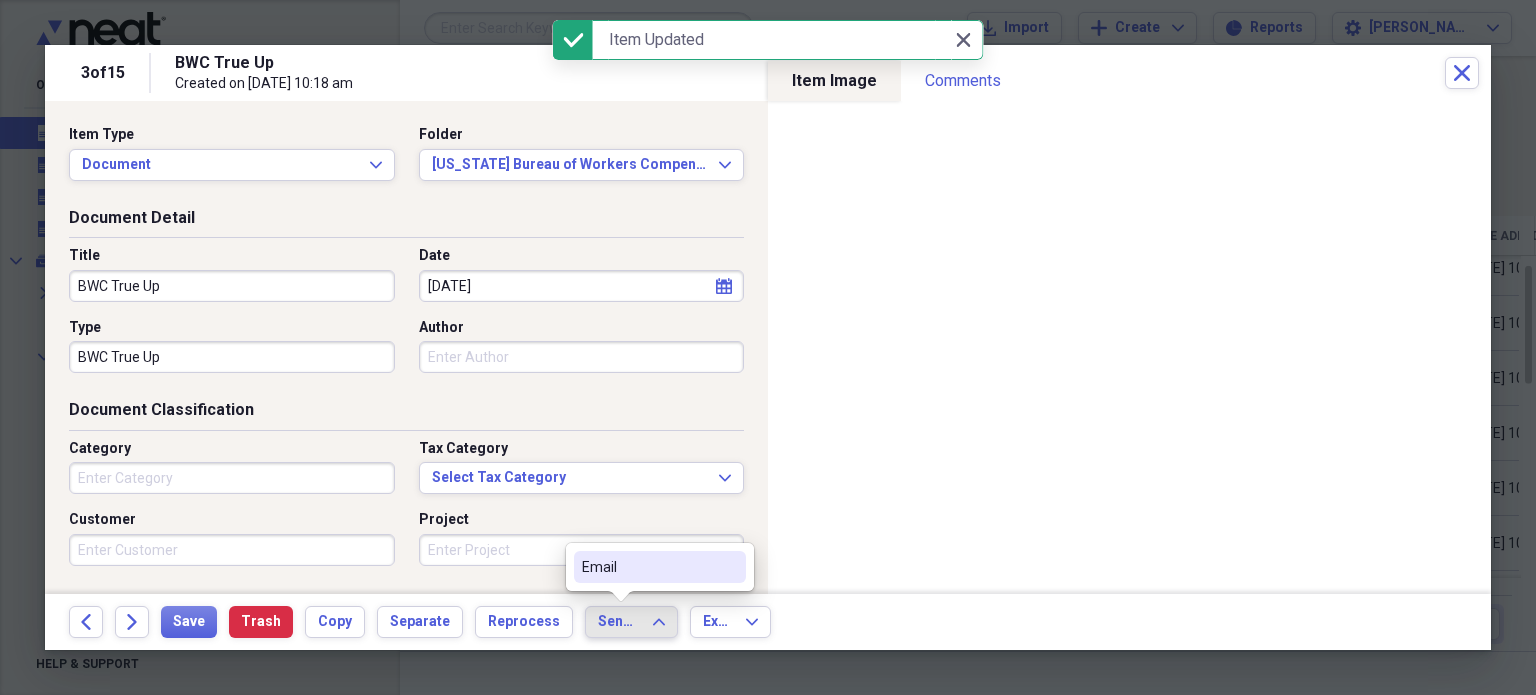 click on "Email" at bounding box center (648, 567) 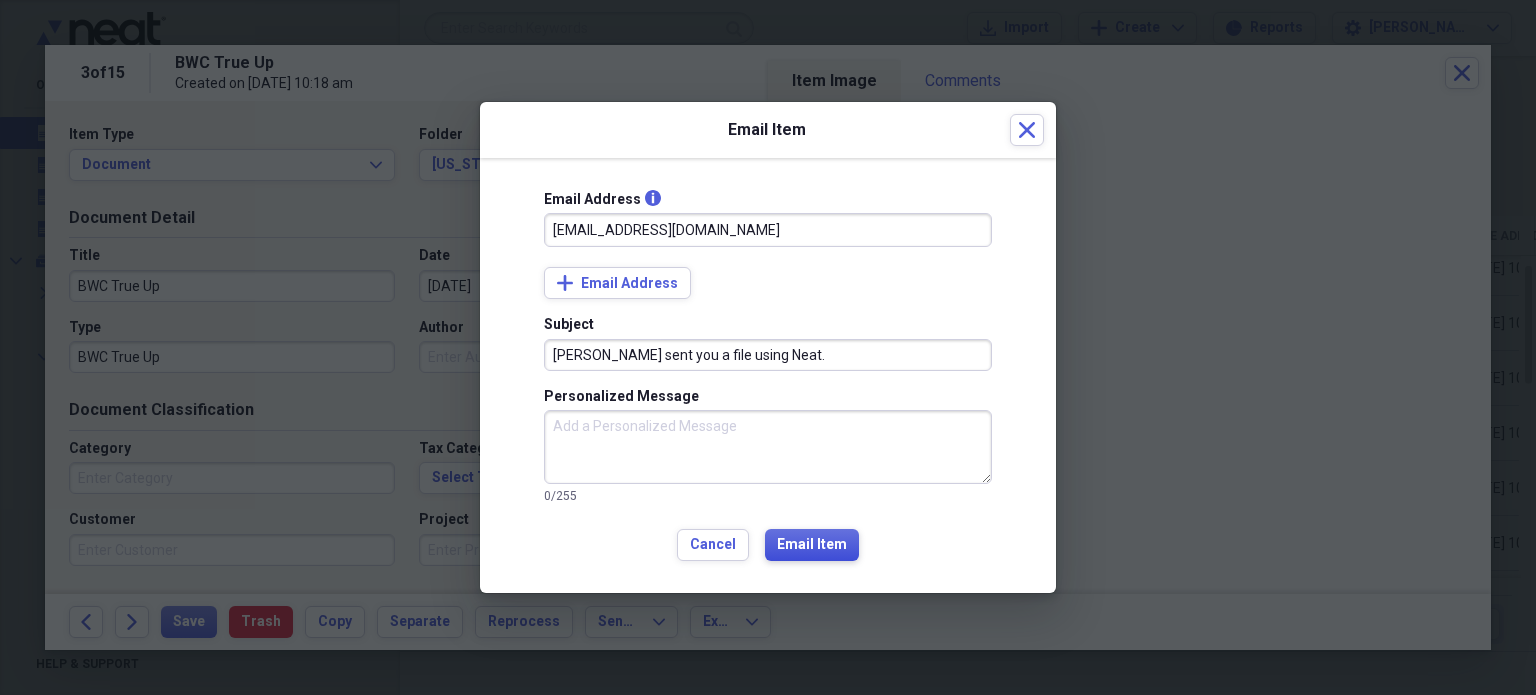 type on "[EMAIL_ADDRESS][DOMAIN_NAME]" 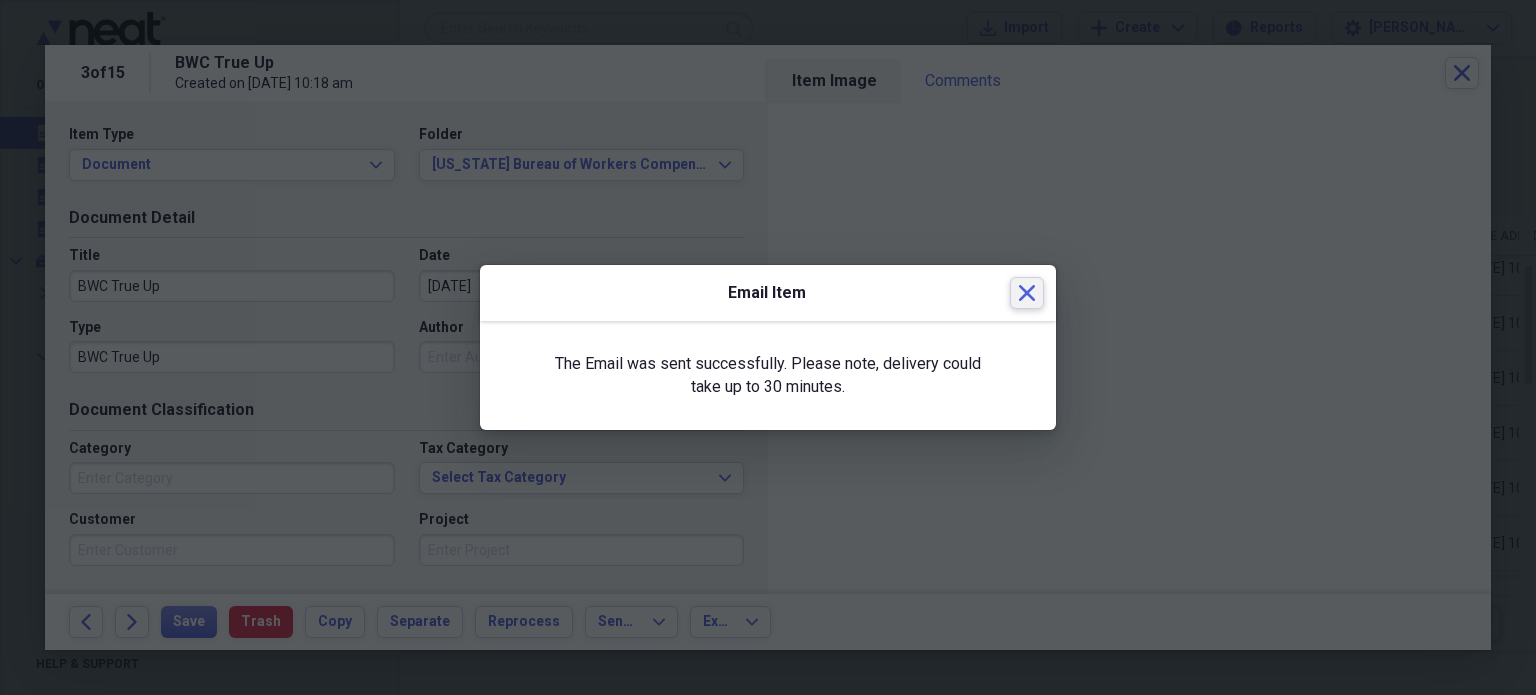 click on "Close" at bounding box center (1027, 293) 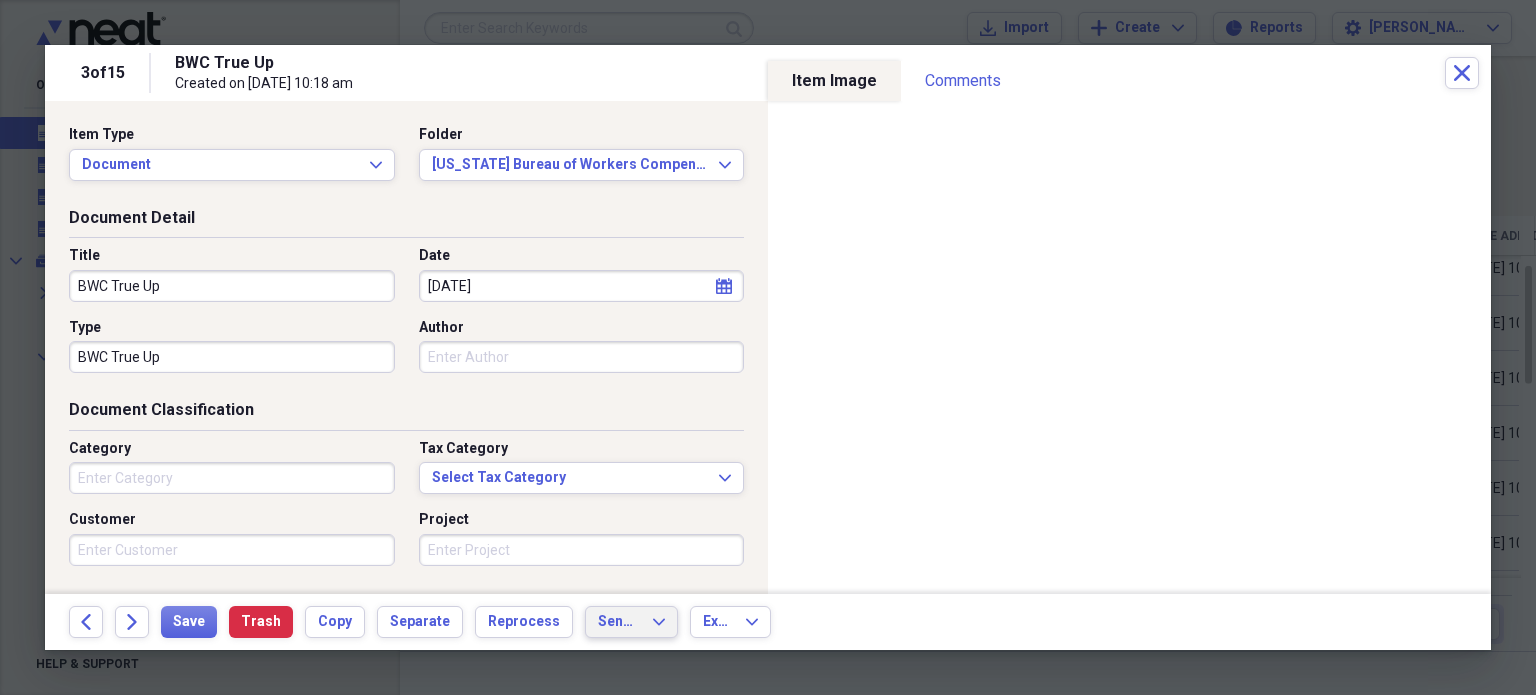 click on "Send To" at bounding box center [619, 622] 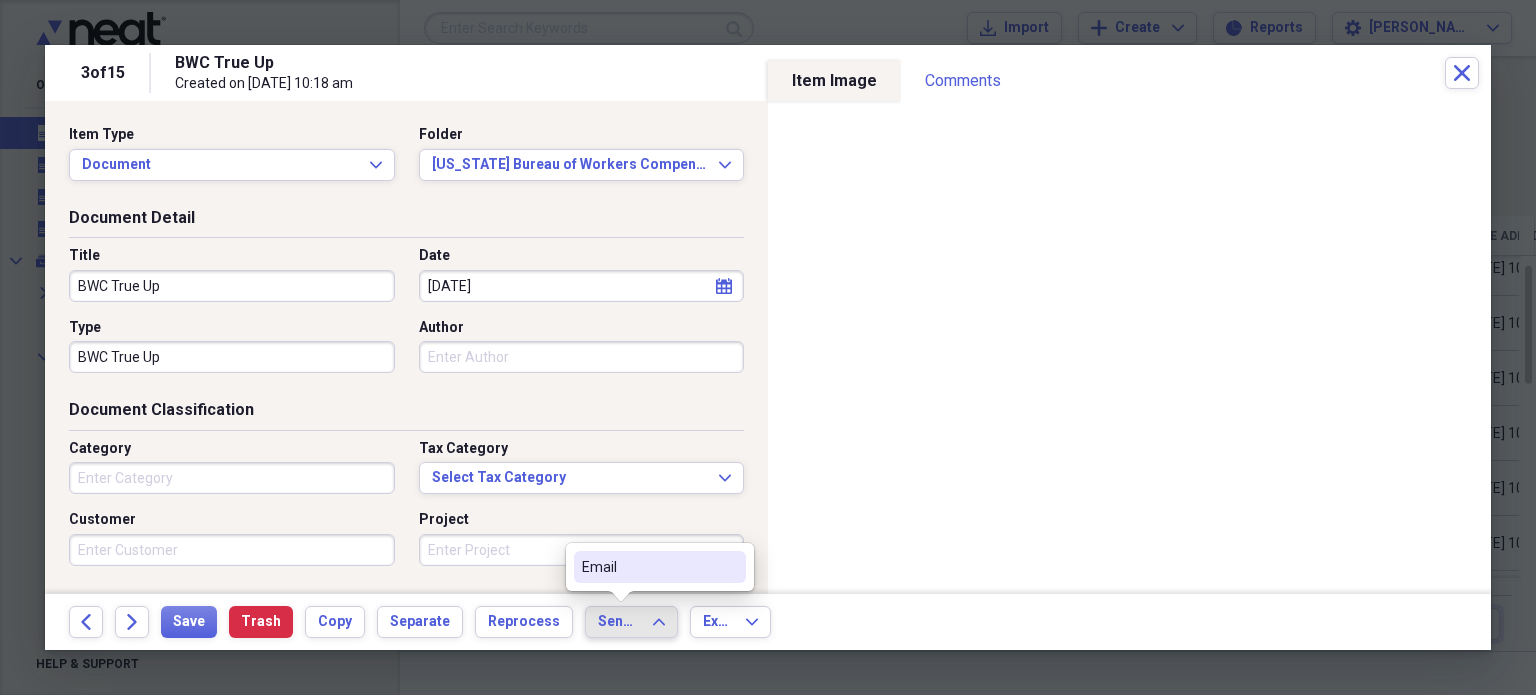 click on "Email" at bounding box center (648, 567) 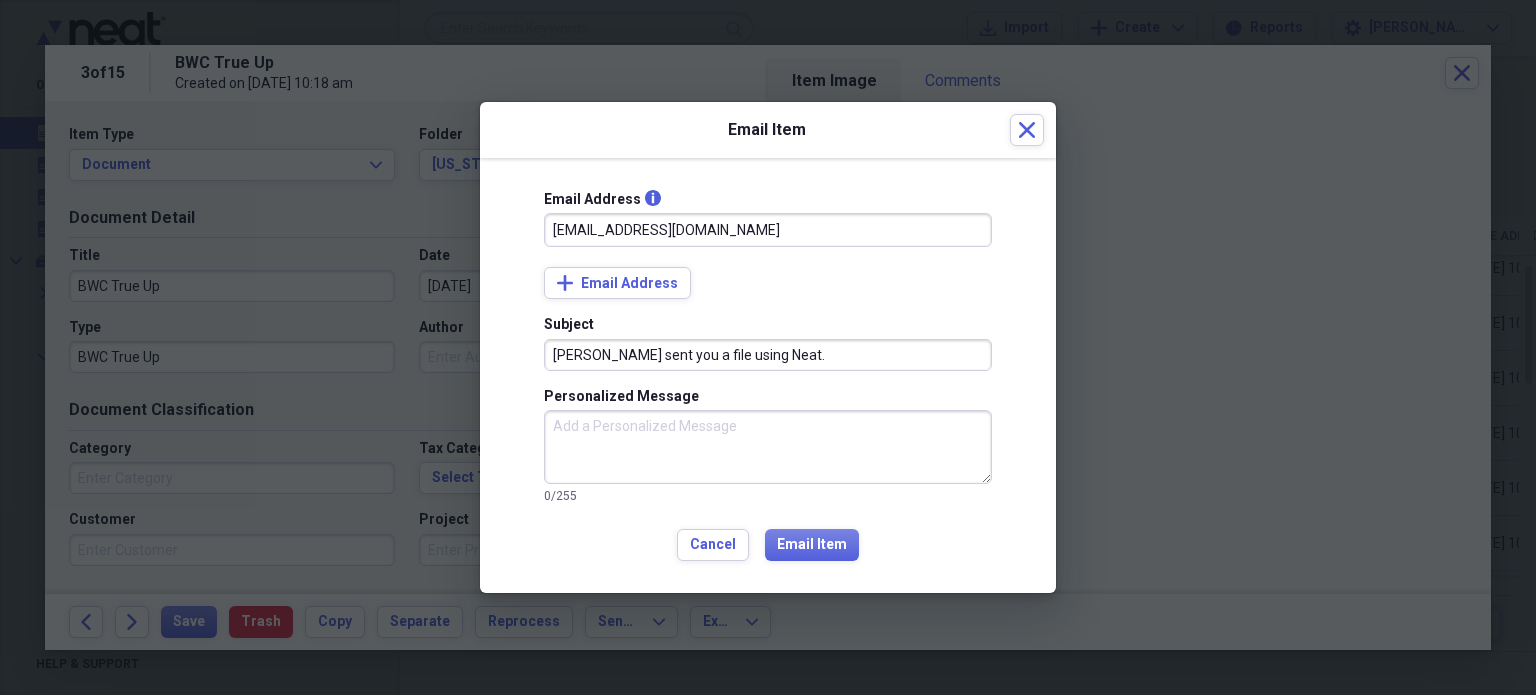 type on "[EMAIL_ADDRESS][DOMAIN_NAME]" 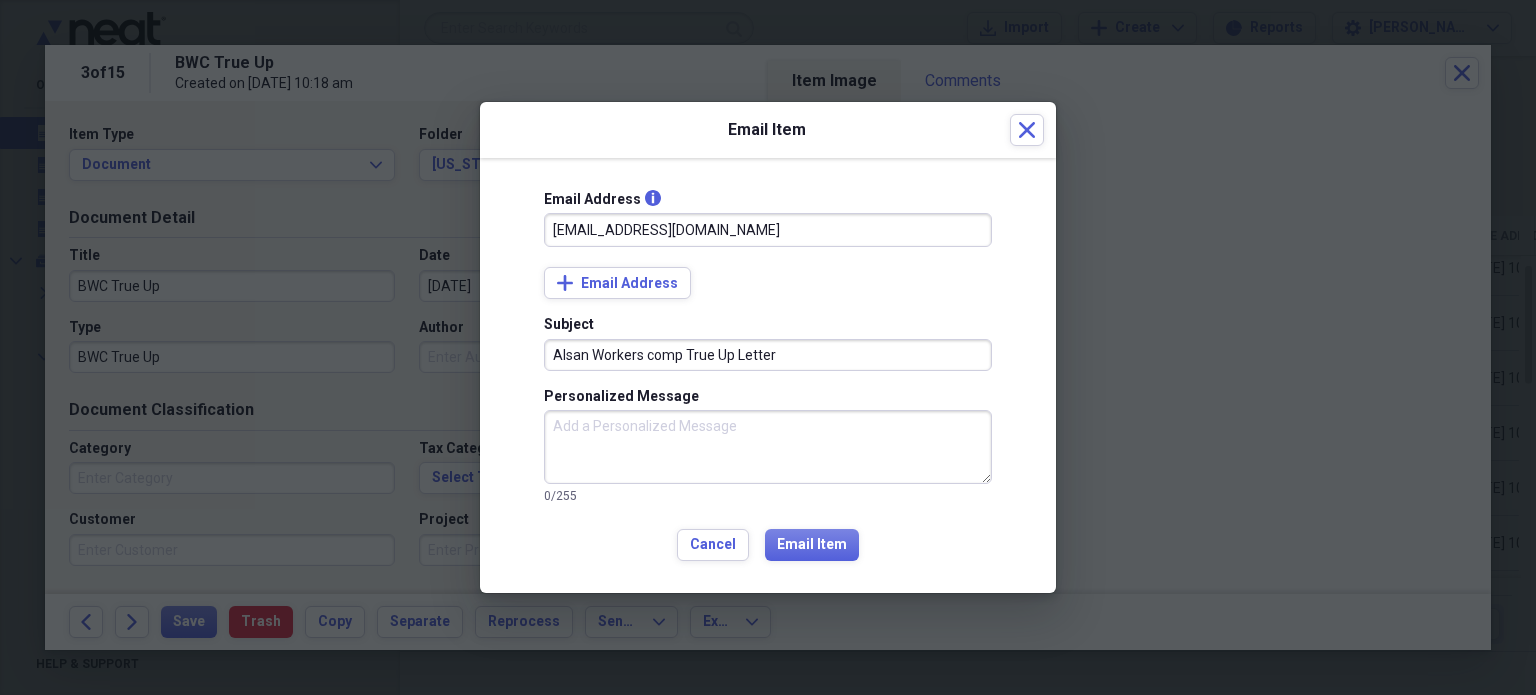 click on "Alsan Workers comp True Up Letter" at bounding box center [768, 355] 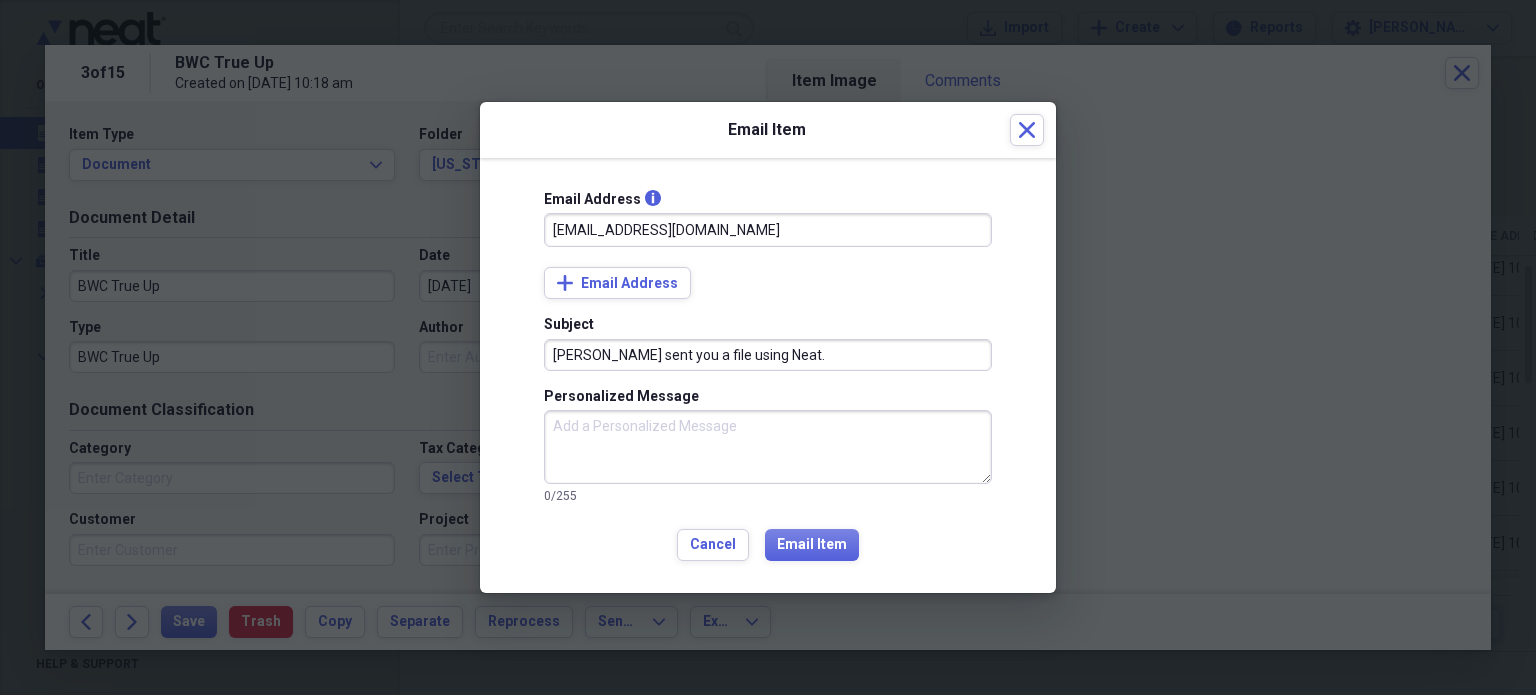type on "[EMAIL_ADDRESS][DOMAIN_NAME]" 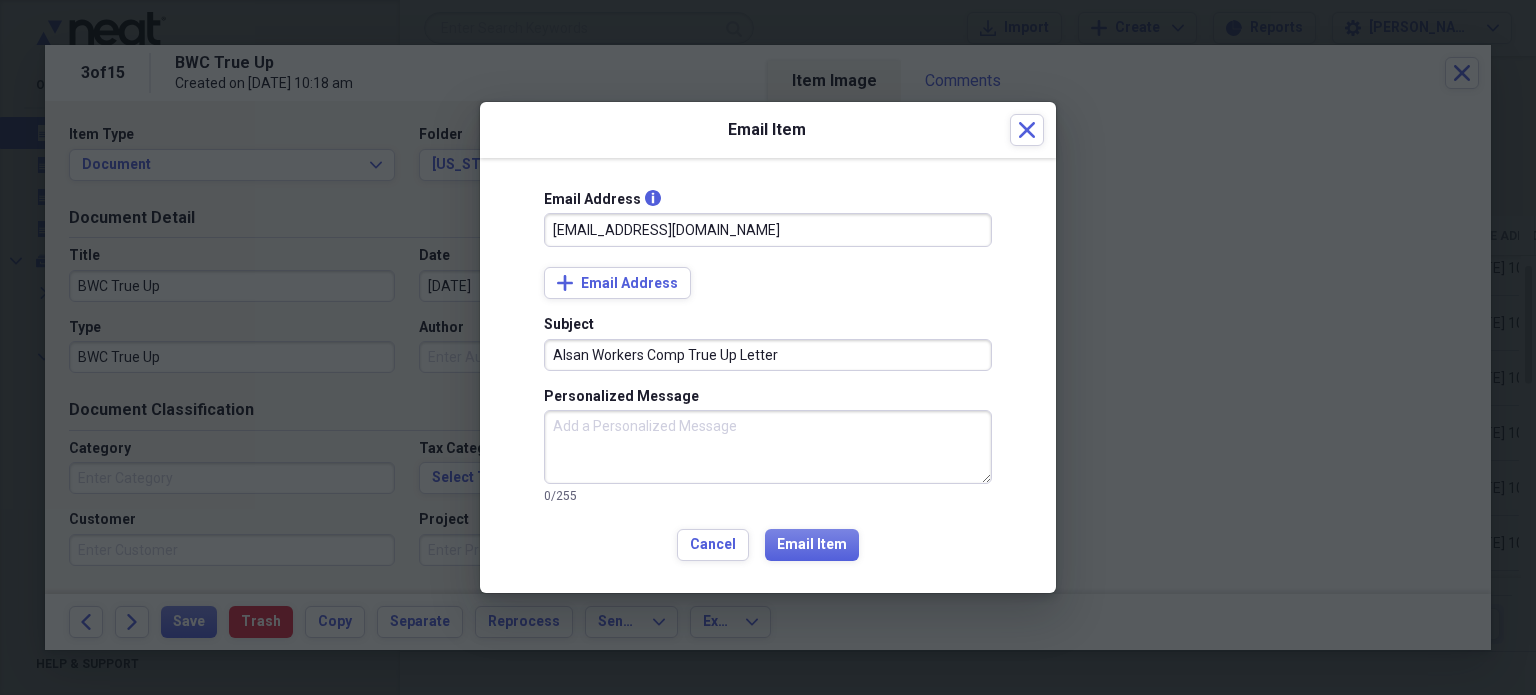 click on "Alsan Workers Comp True Up Letter" at bounding box center (768, 355) 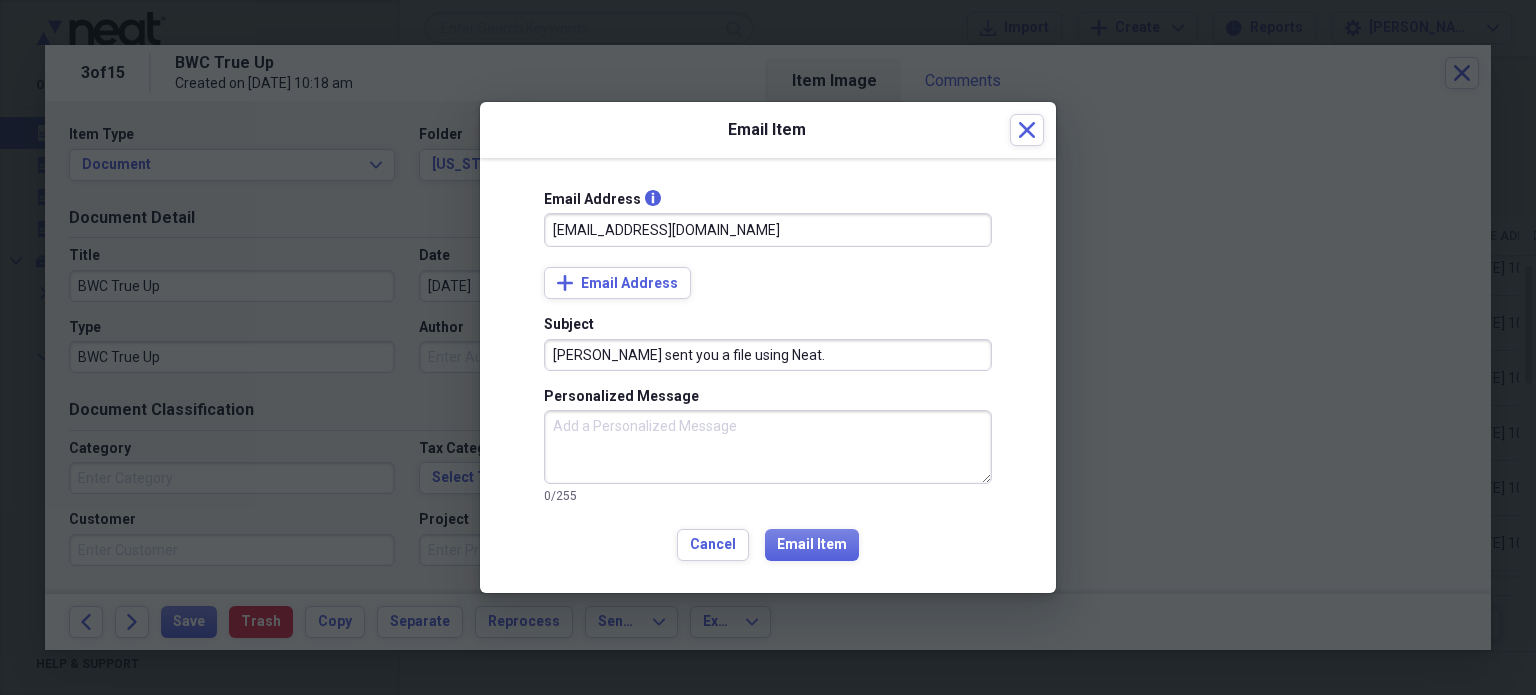 type on "[PERSON_NAME] sent you a file using Neat." 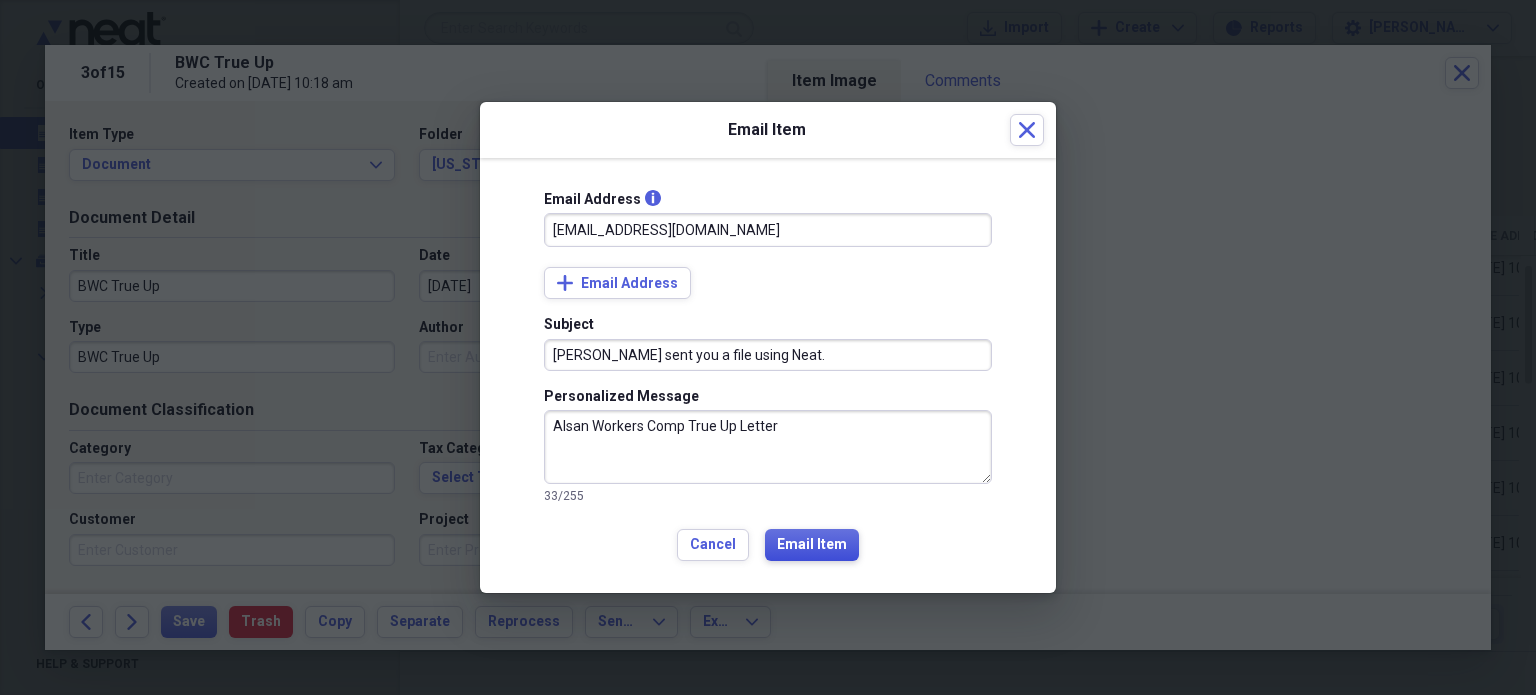 type on "Alsan Workers Comp True Up Letter" 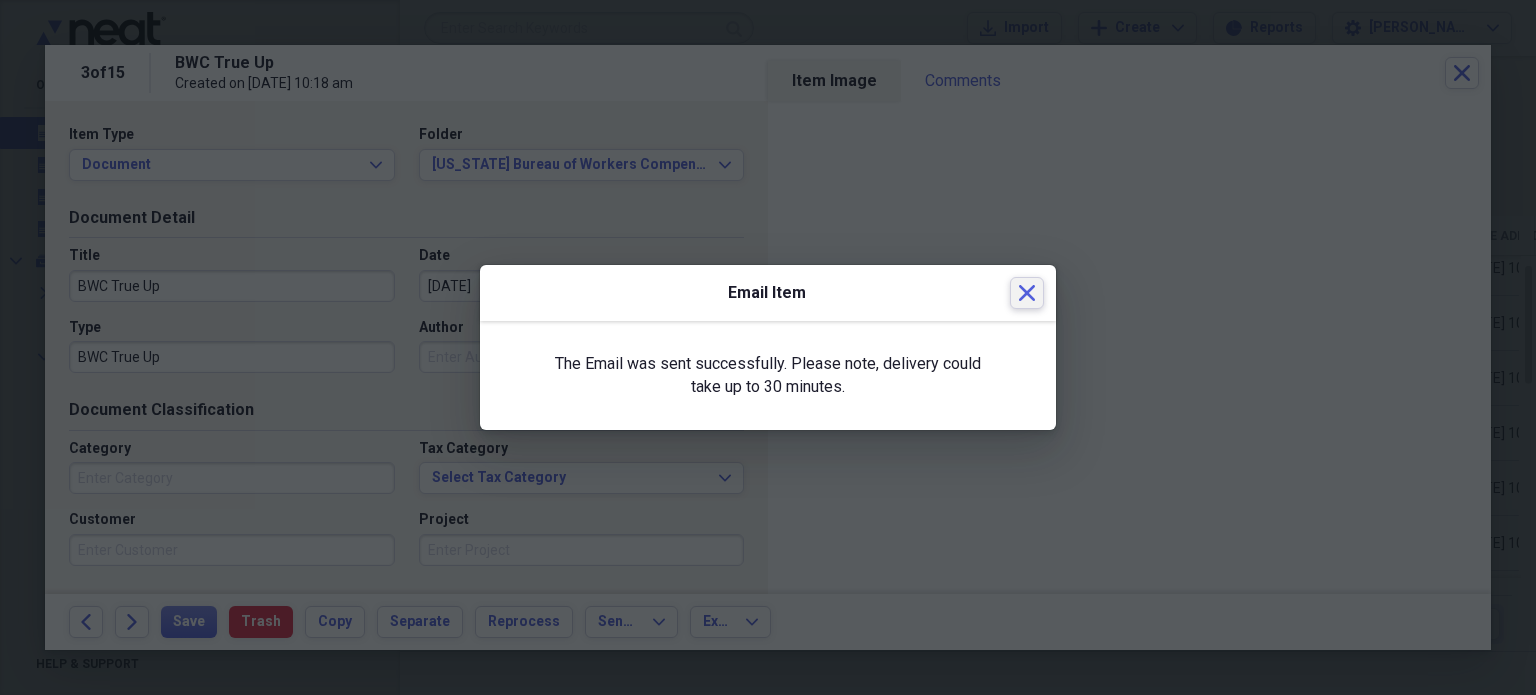 click on "Close" at bounding box center (1027, 293) 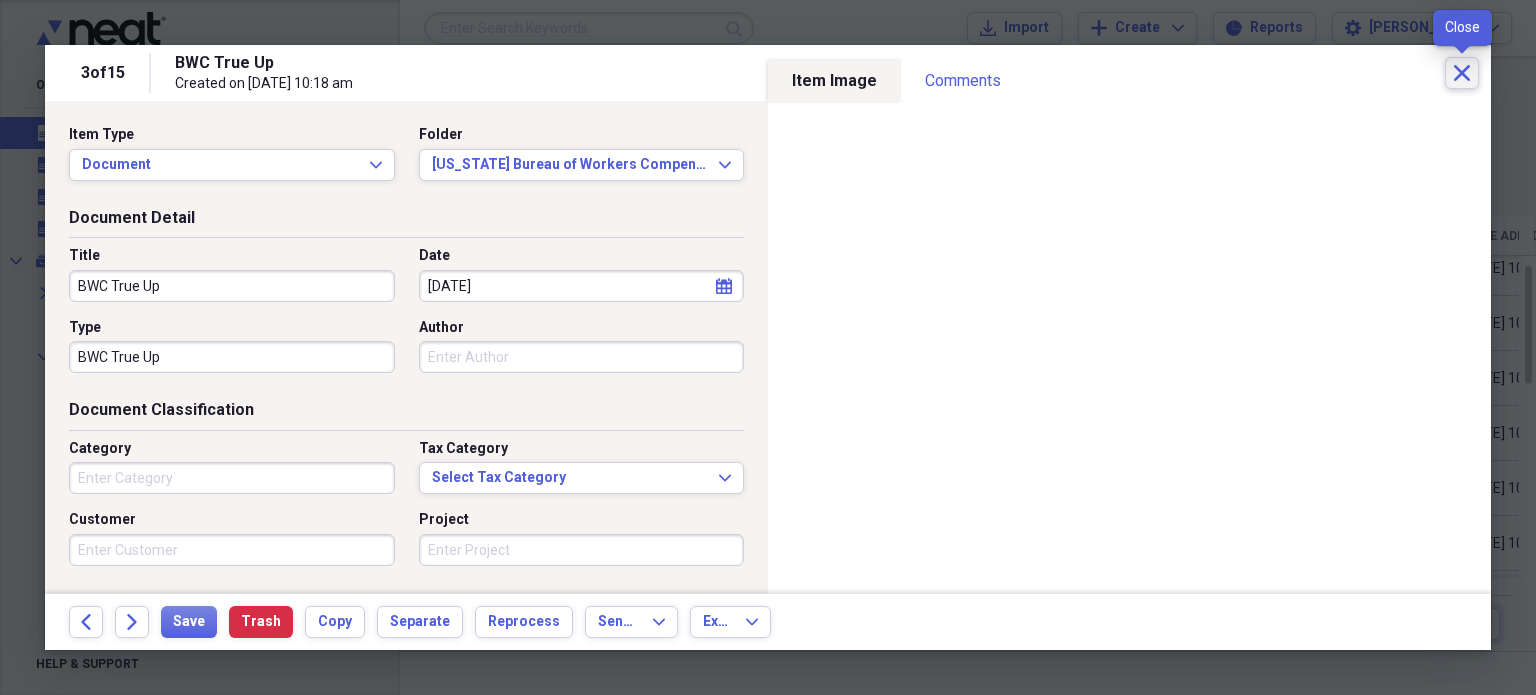 click on "Close" 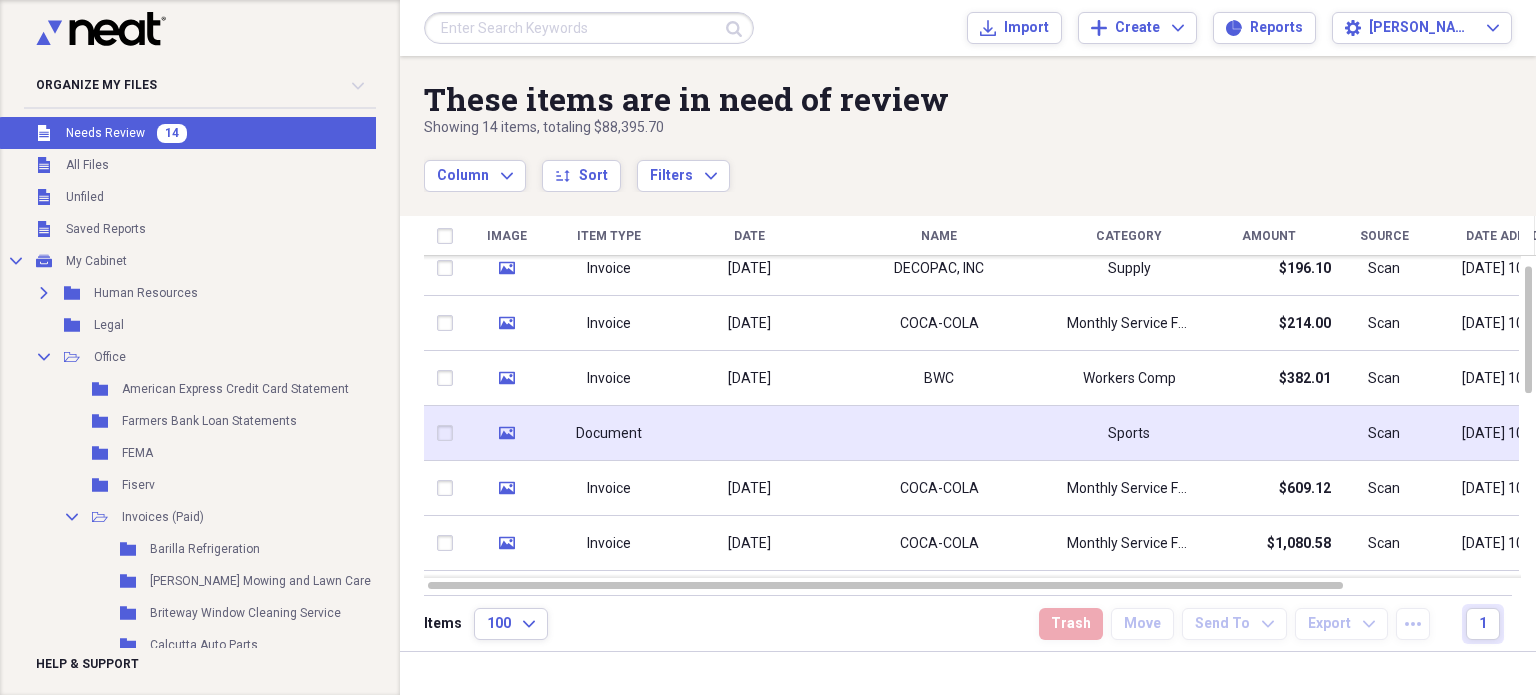 click at bounding box center (749, 433) 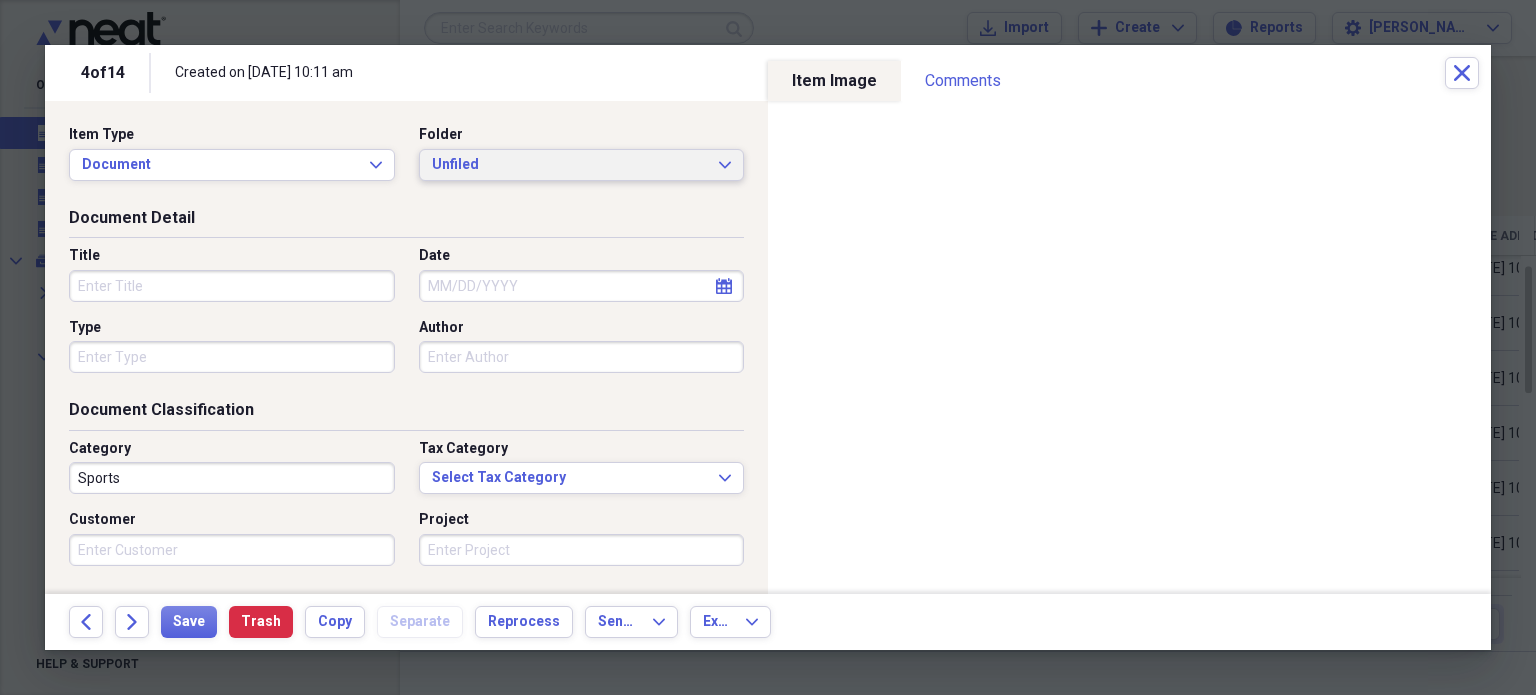 click on "Unfiled Expand" at bounding box center (582, 165) 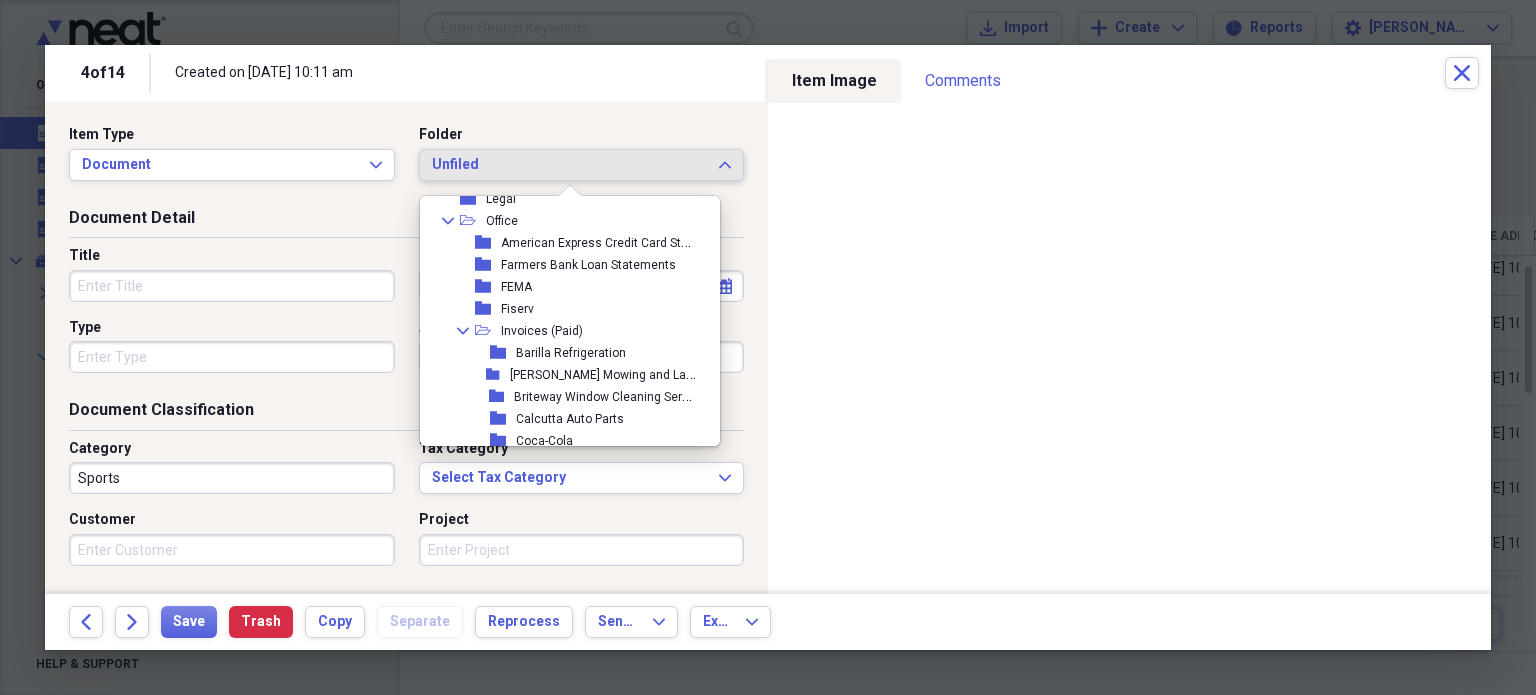 scroll, scrollTop: 715, scrollLeft: 0, axis: vertical 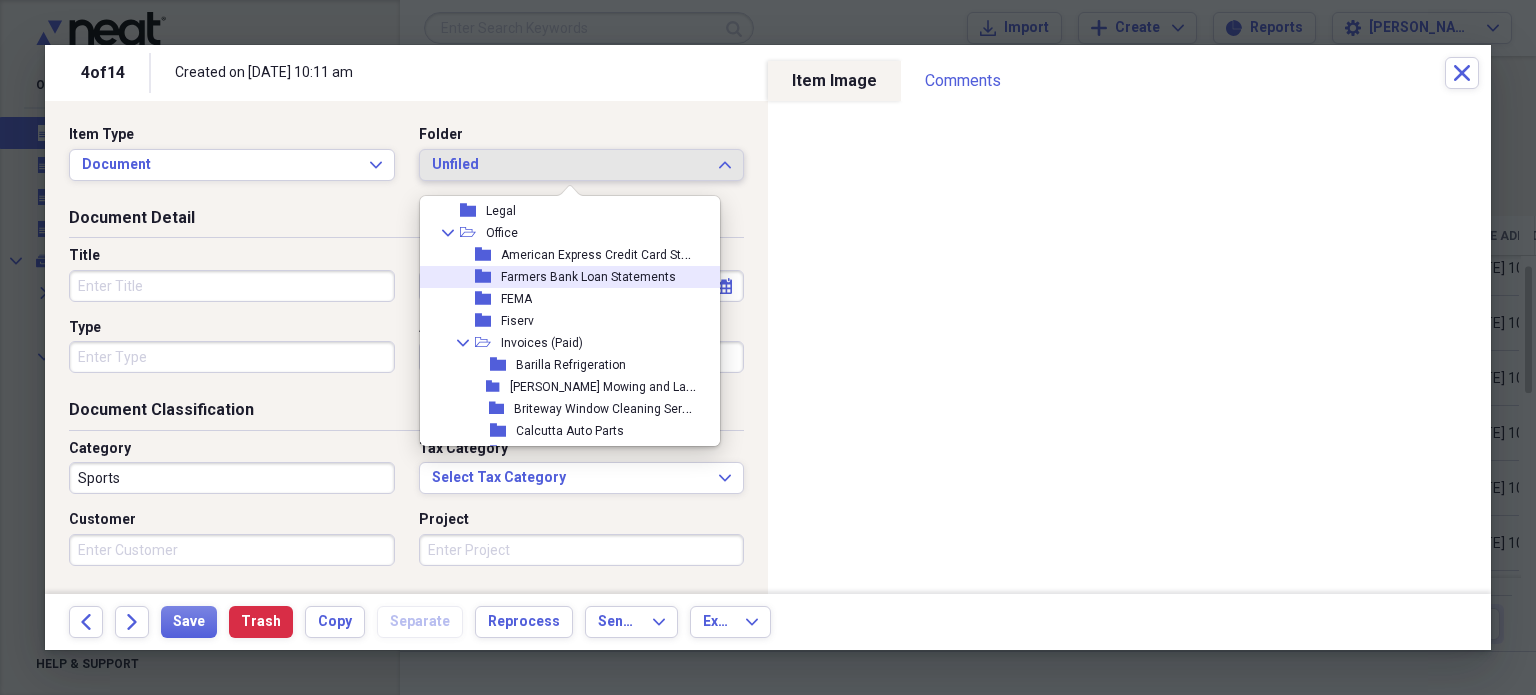 click on "Farmers Bank Loan Statements" at bounding box center (588, 277) 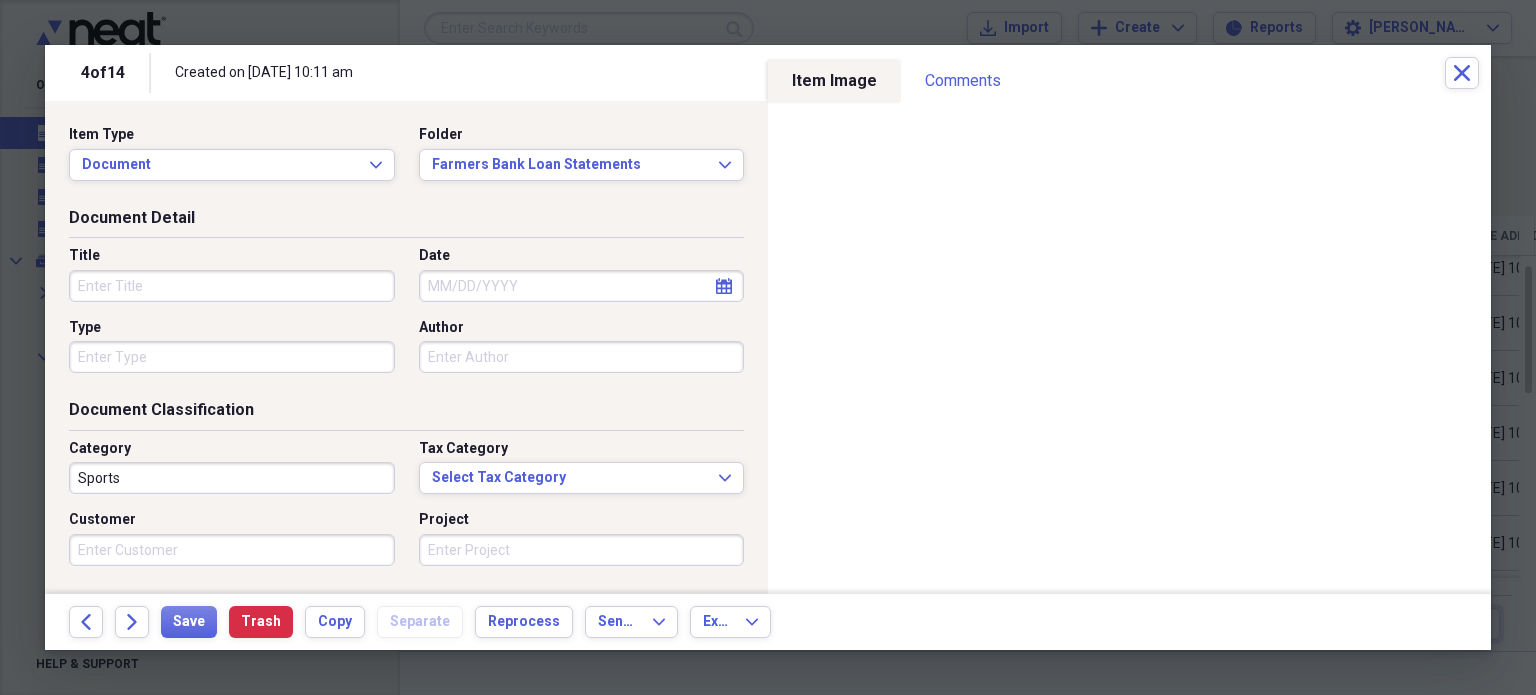 click on "Title" at bounding box center [232, 286] 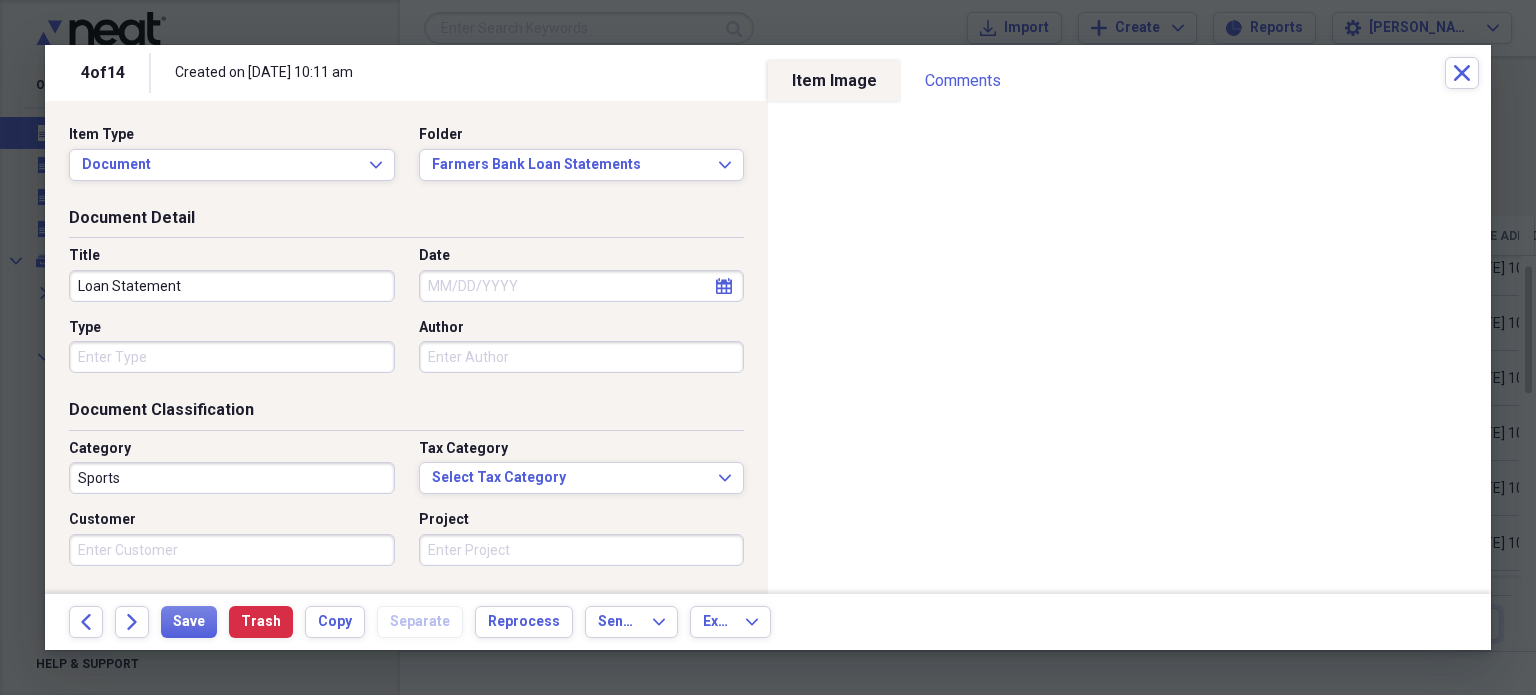 type on "Loan Statement" 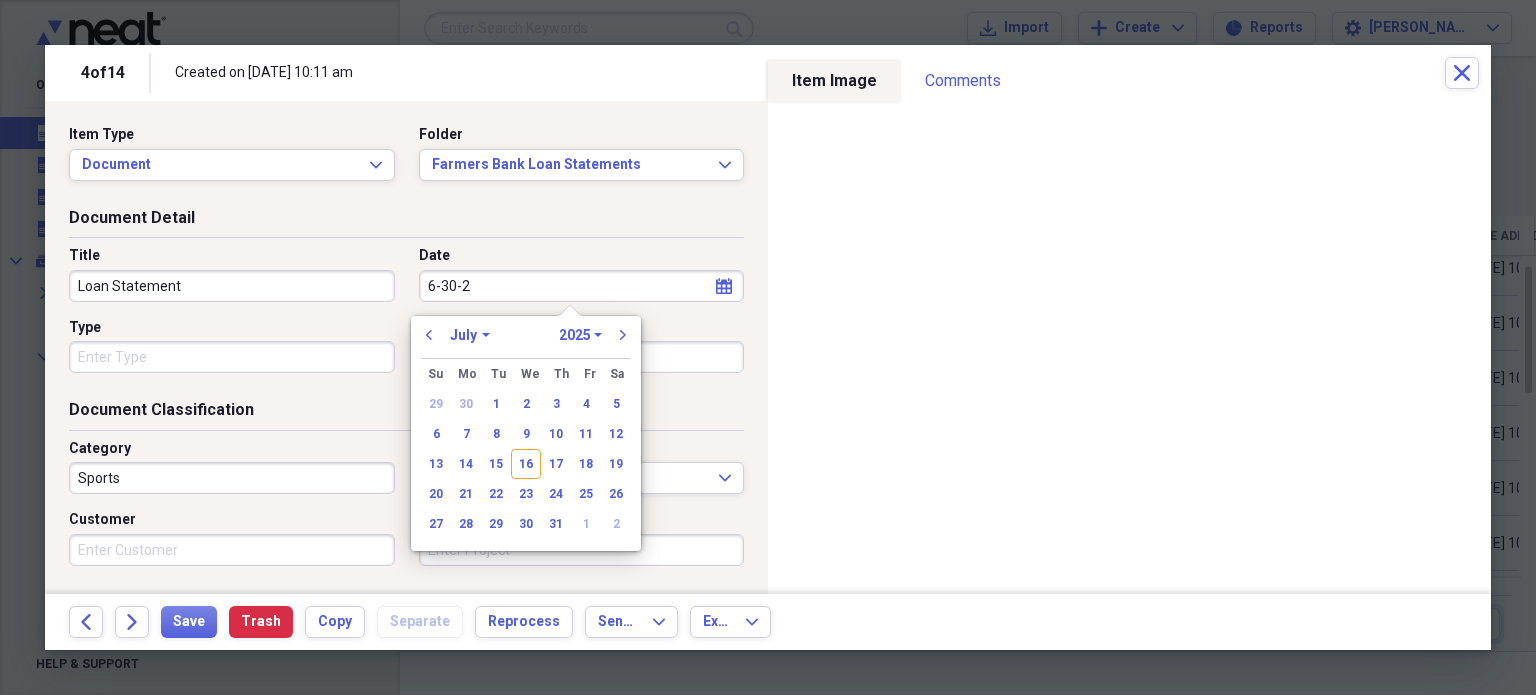 type on "[DATE]" 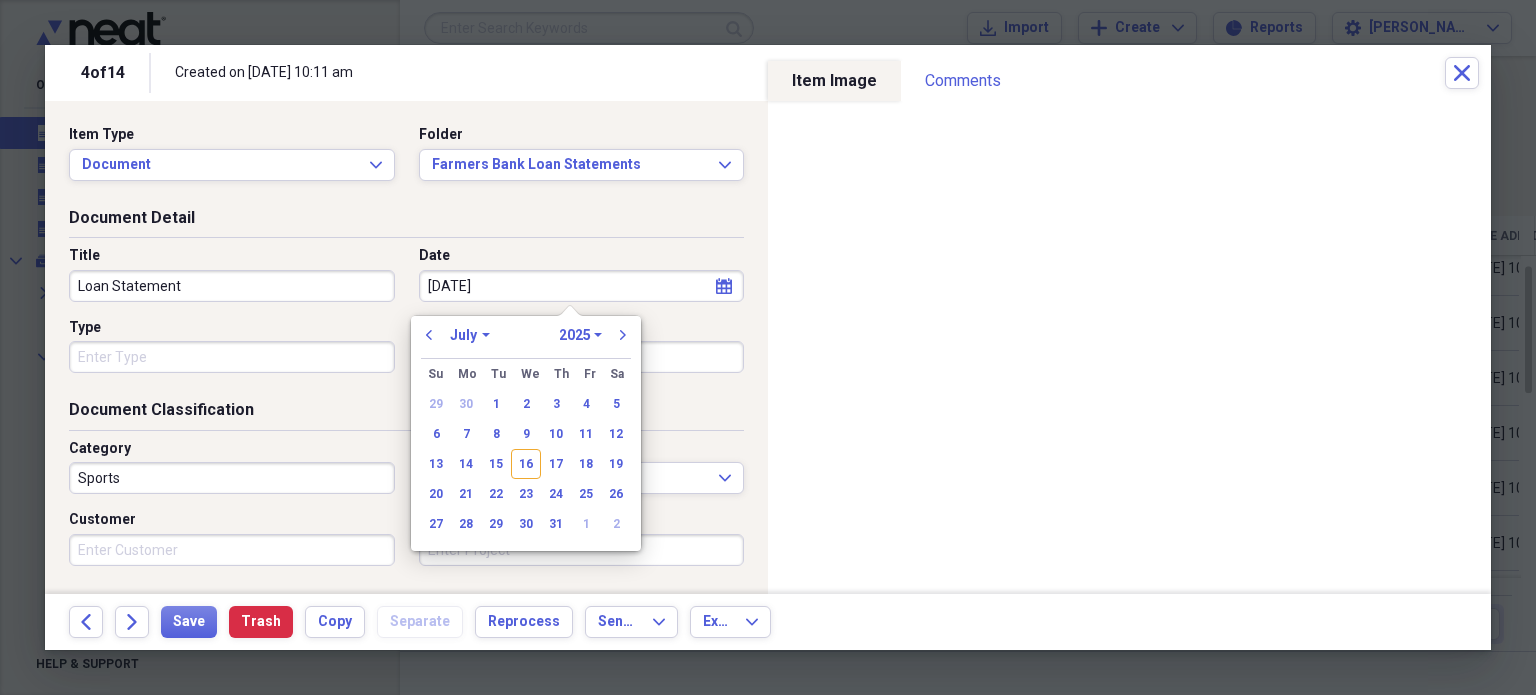 select on "5" 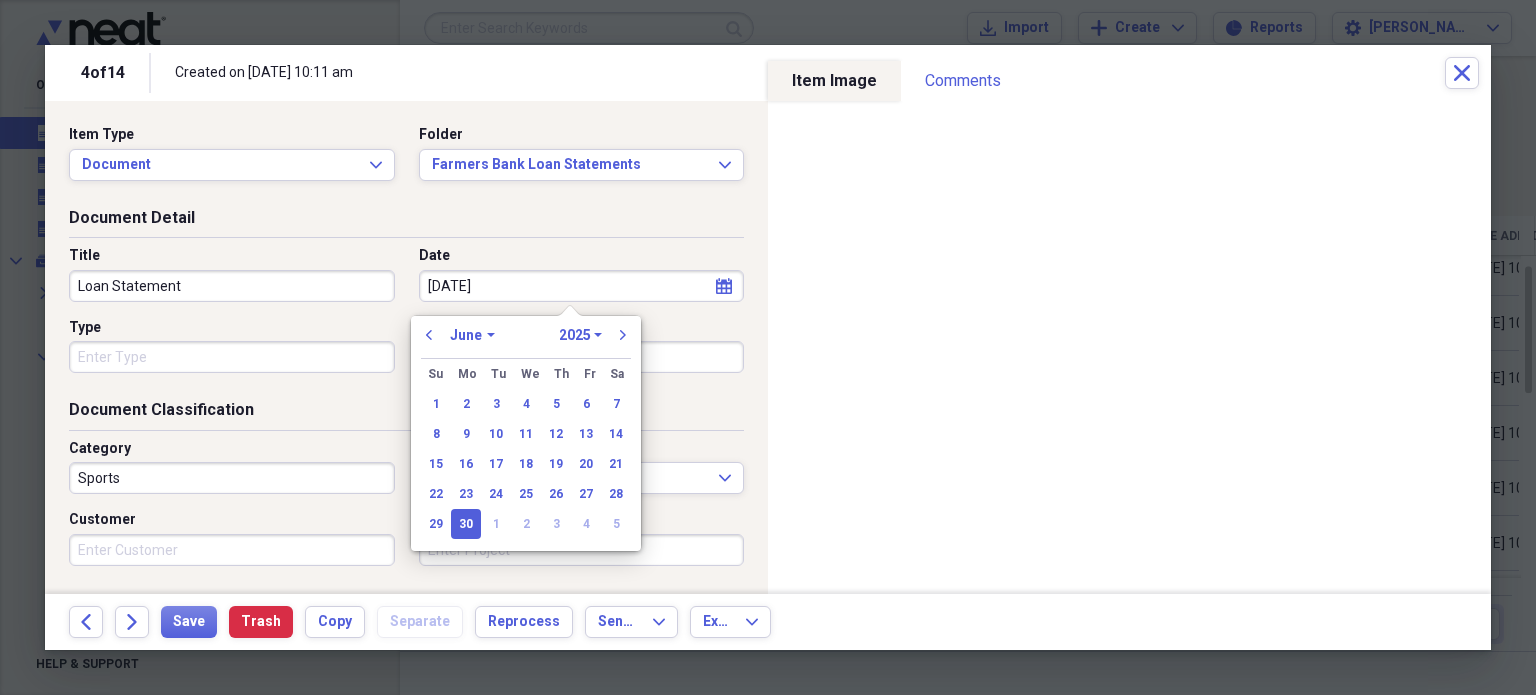 type on "[DATE]" 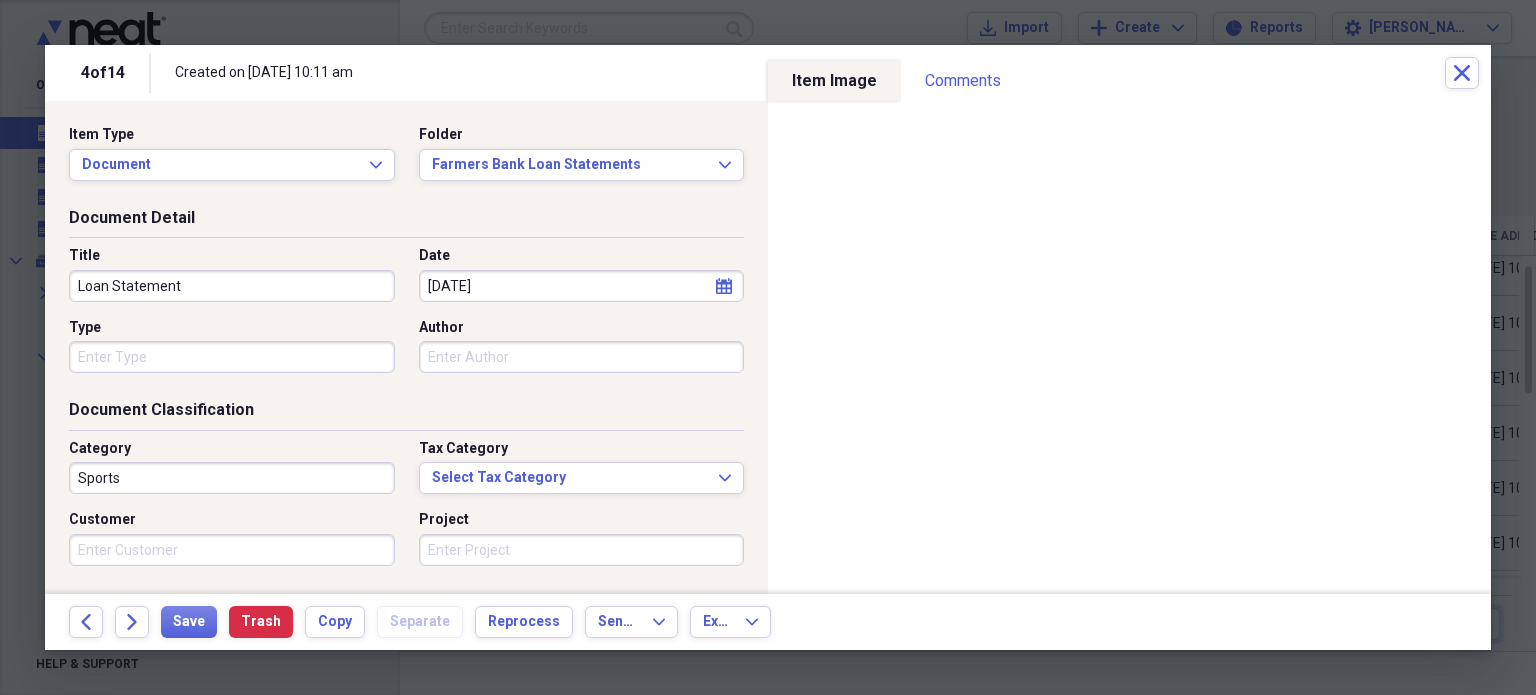 click on "Title Loan Statement Date [DATE] calendar Calendar Type Author" at bounding box center (406, 317) 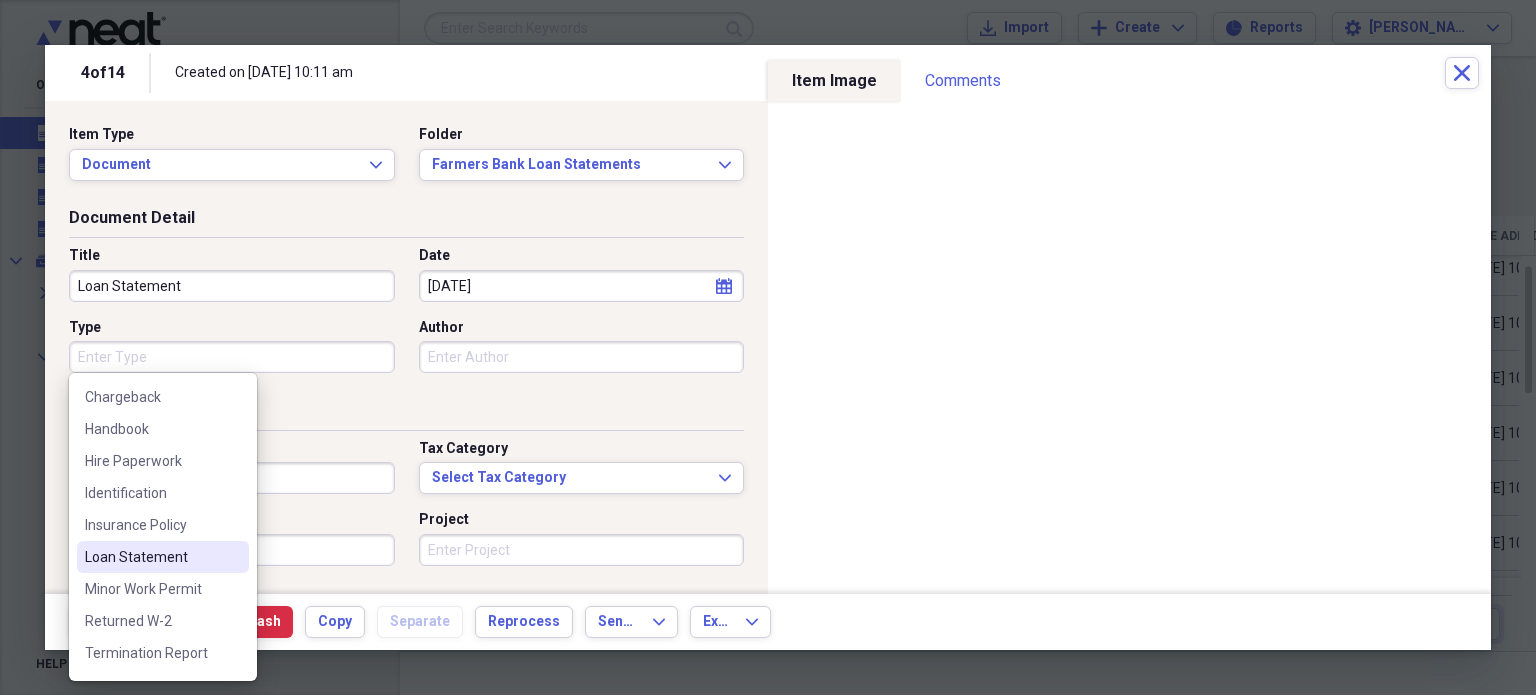 click on "Loan Statement" at bounding box center (151, 557) 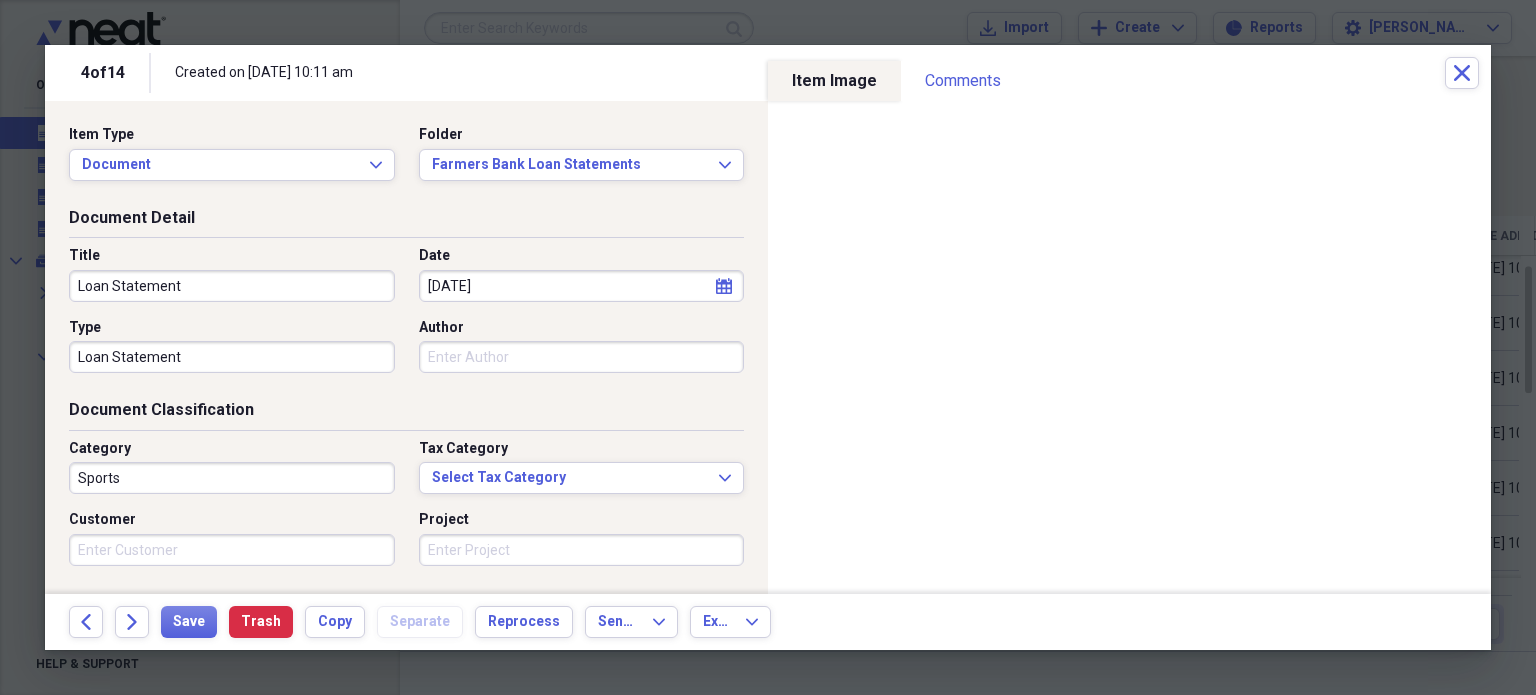 click on "Sports" at bounding box center (232, 478) 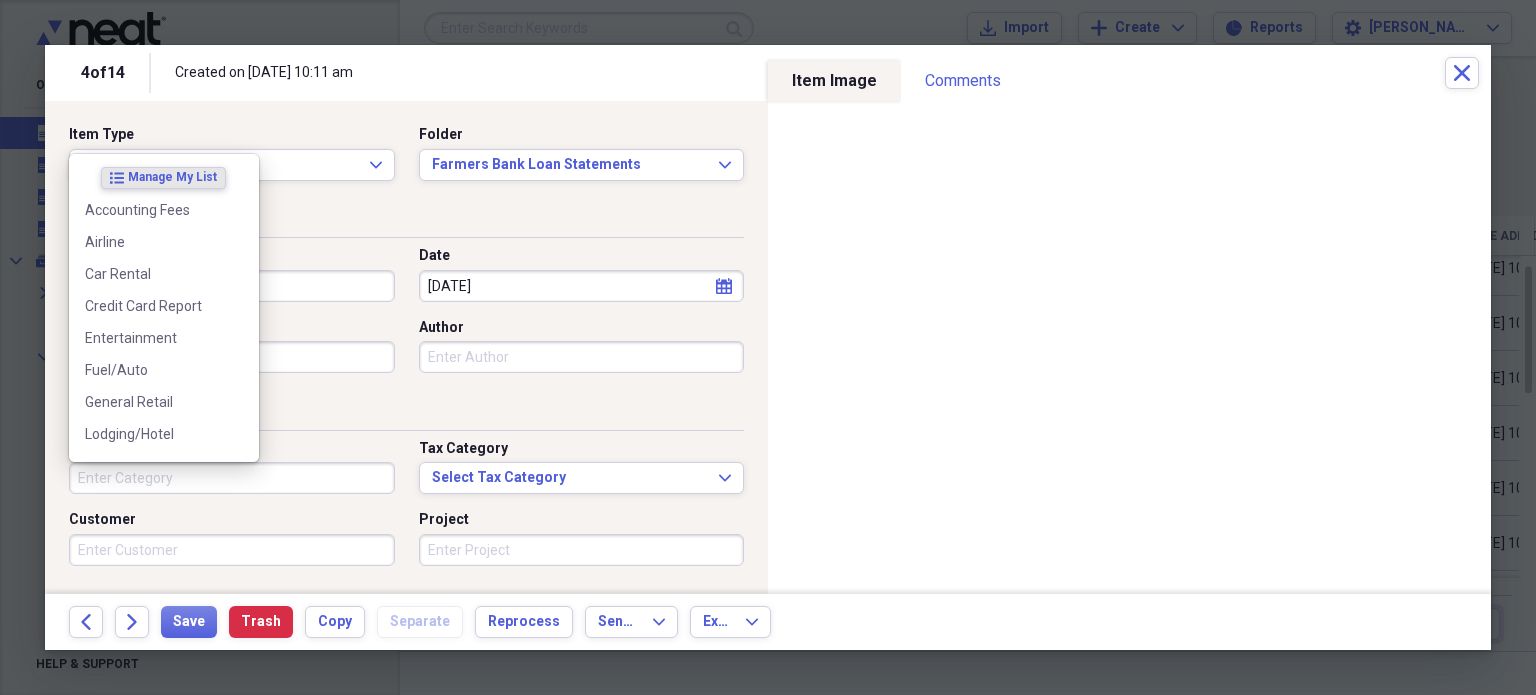 type 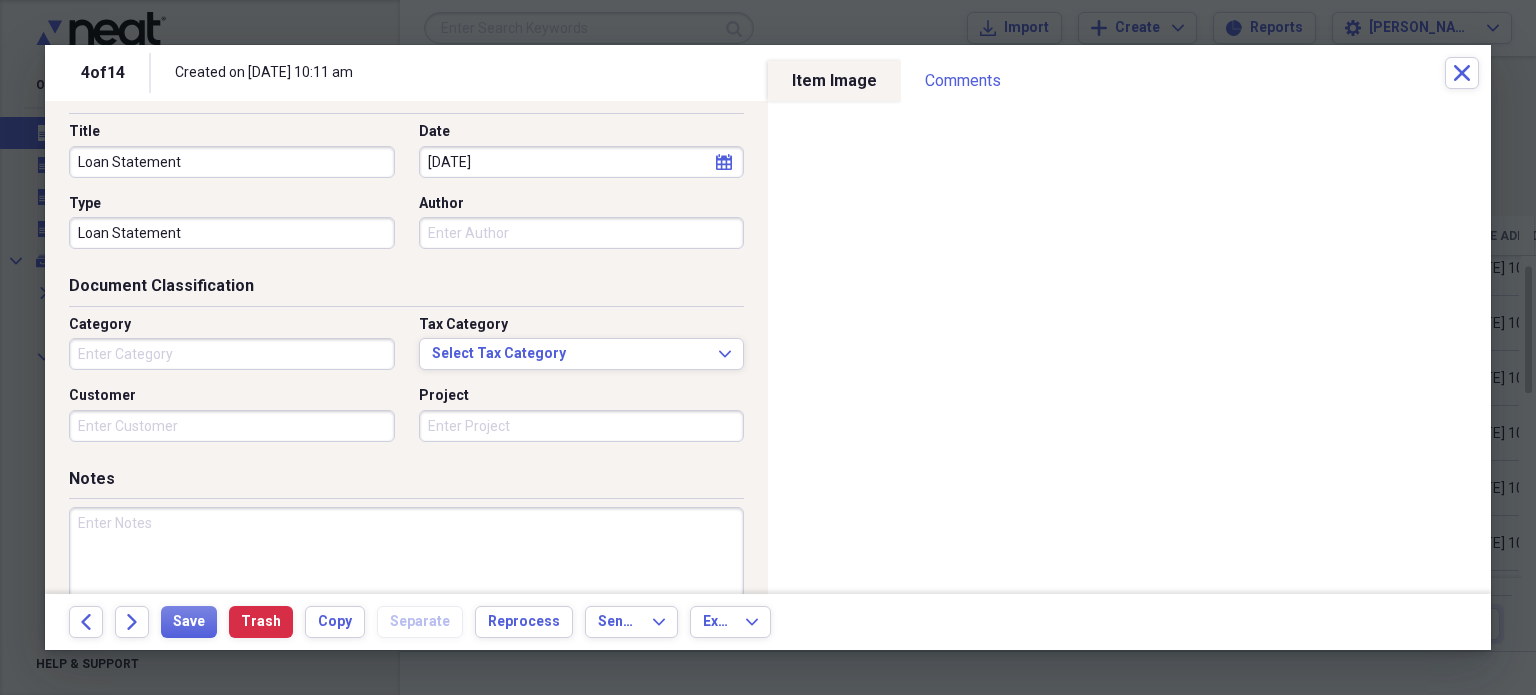 scroll, scrollTop: 0, scrollLeft: 0, axis: both 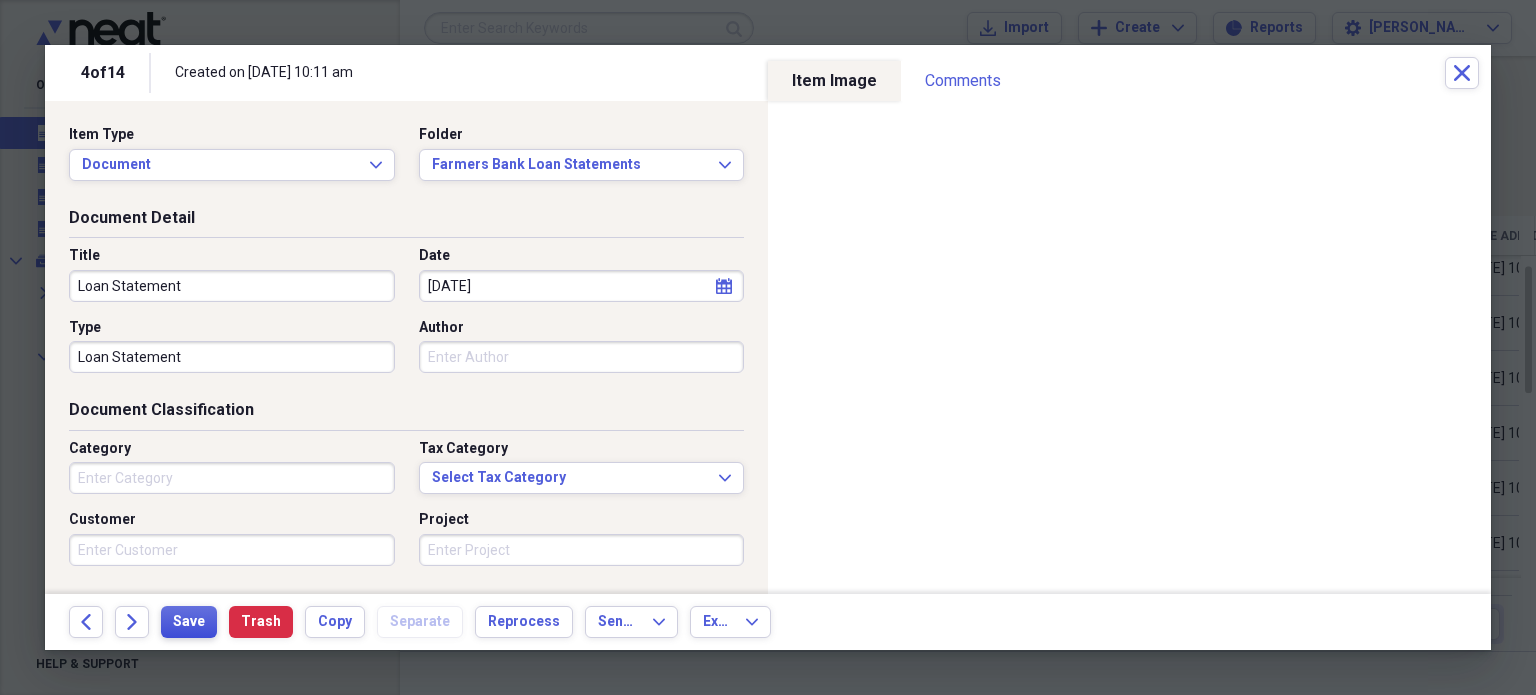 click on "Save" at bounding box center [189, 622] 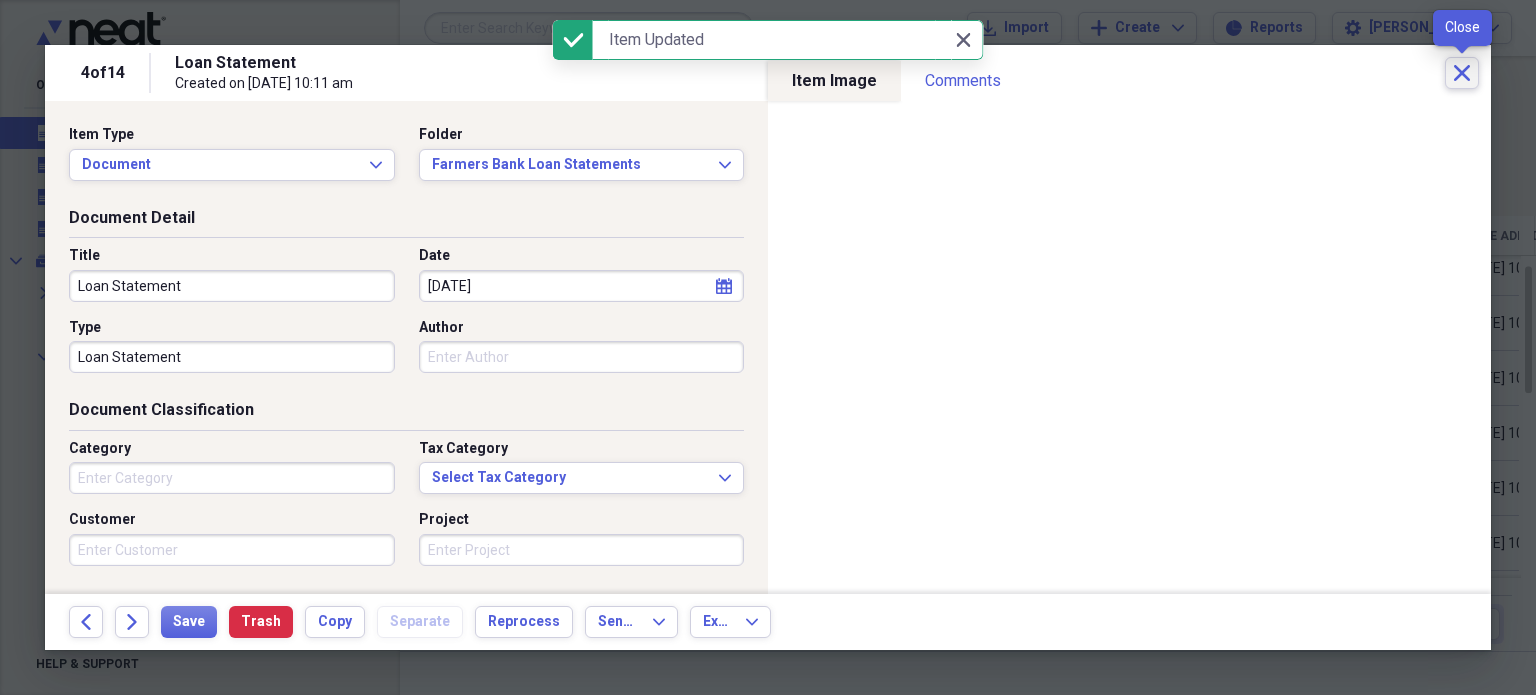 click 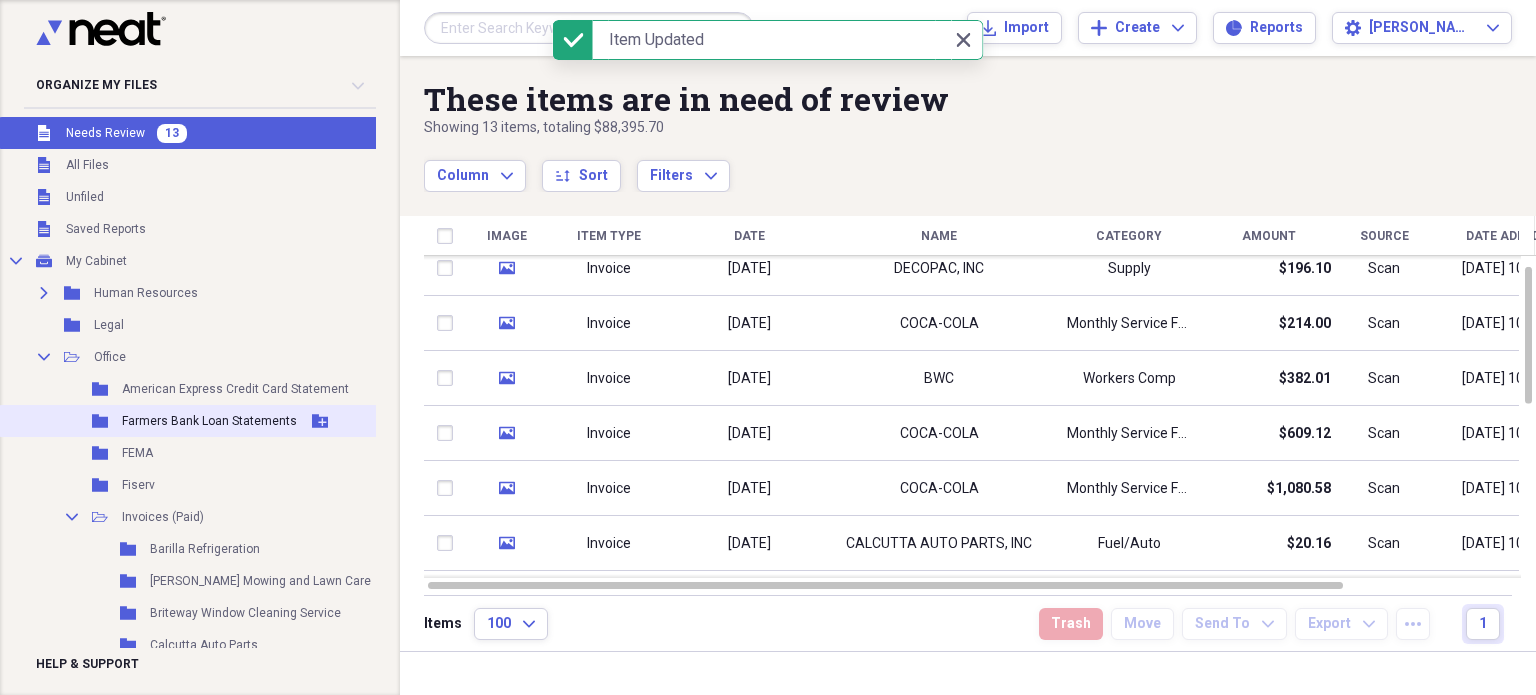 click on "Farmers Bank Loan Statements" at bounding box center (209, 421) 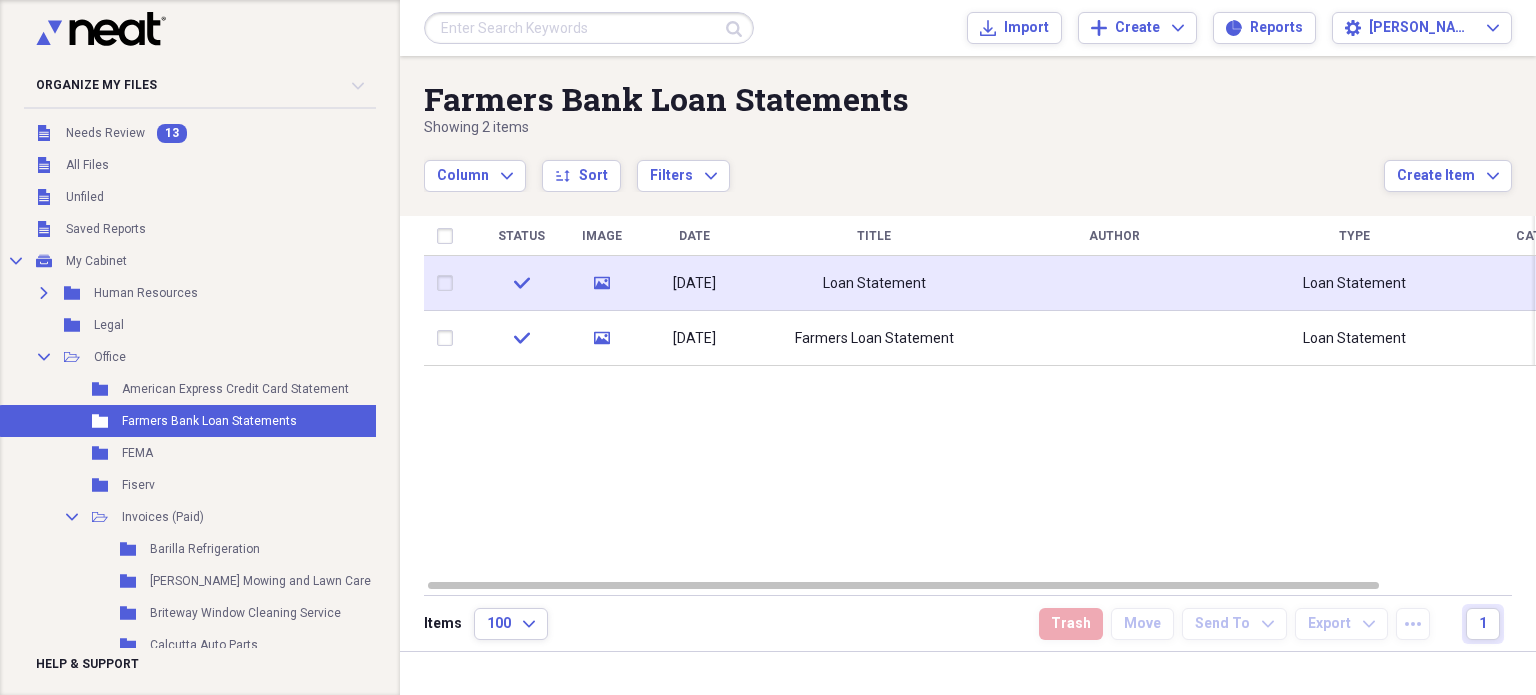 click on "Loan Statement" at bounding box center (874, 284) 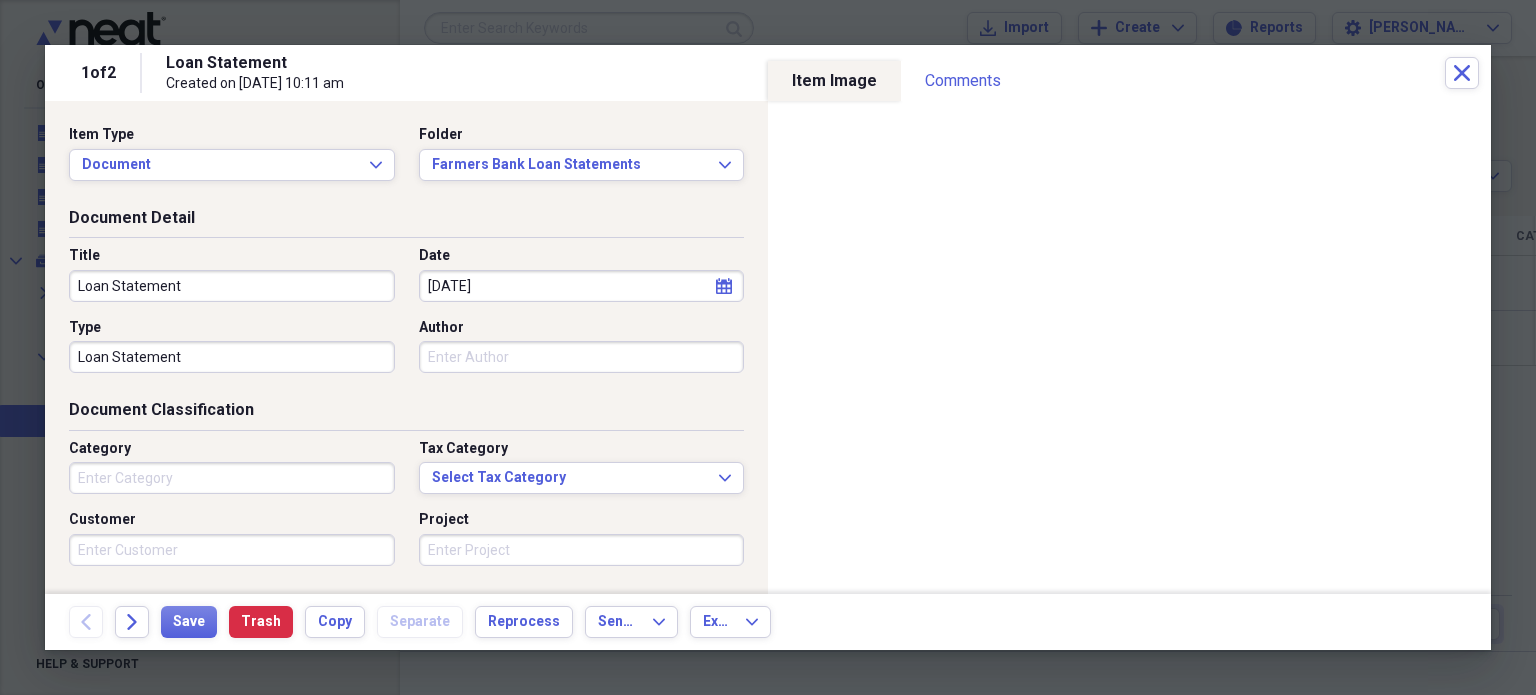 click on "Loan Statement" at bounding box center [232, 286] 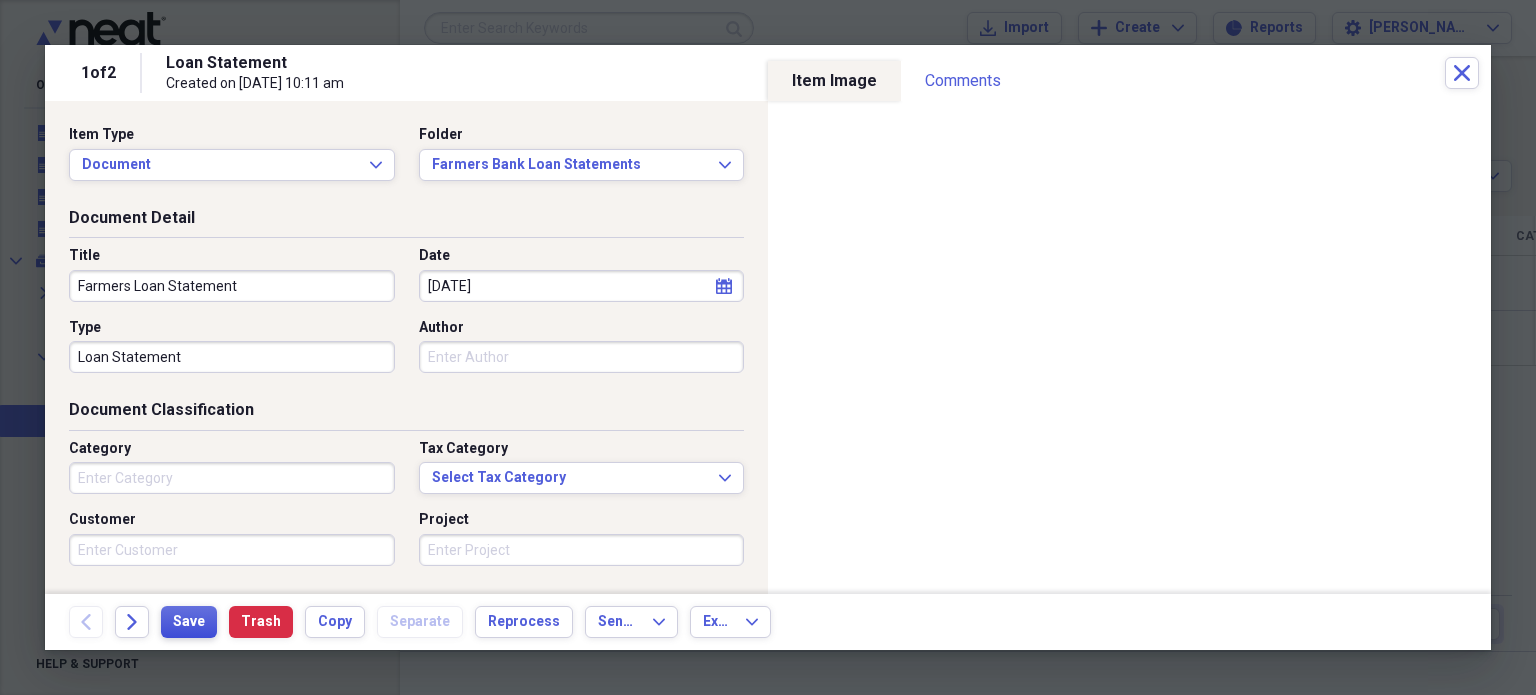 type on "Farmers Loan Statement" 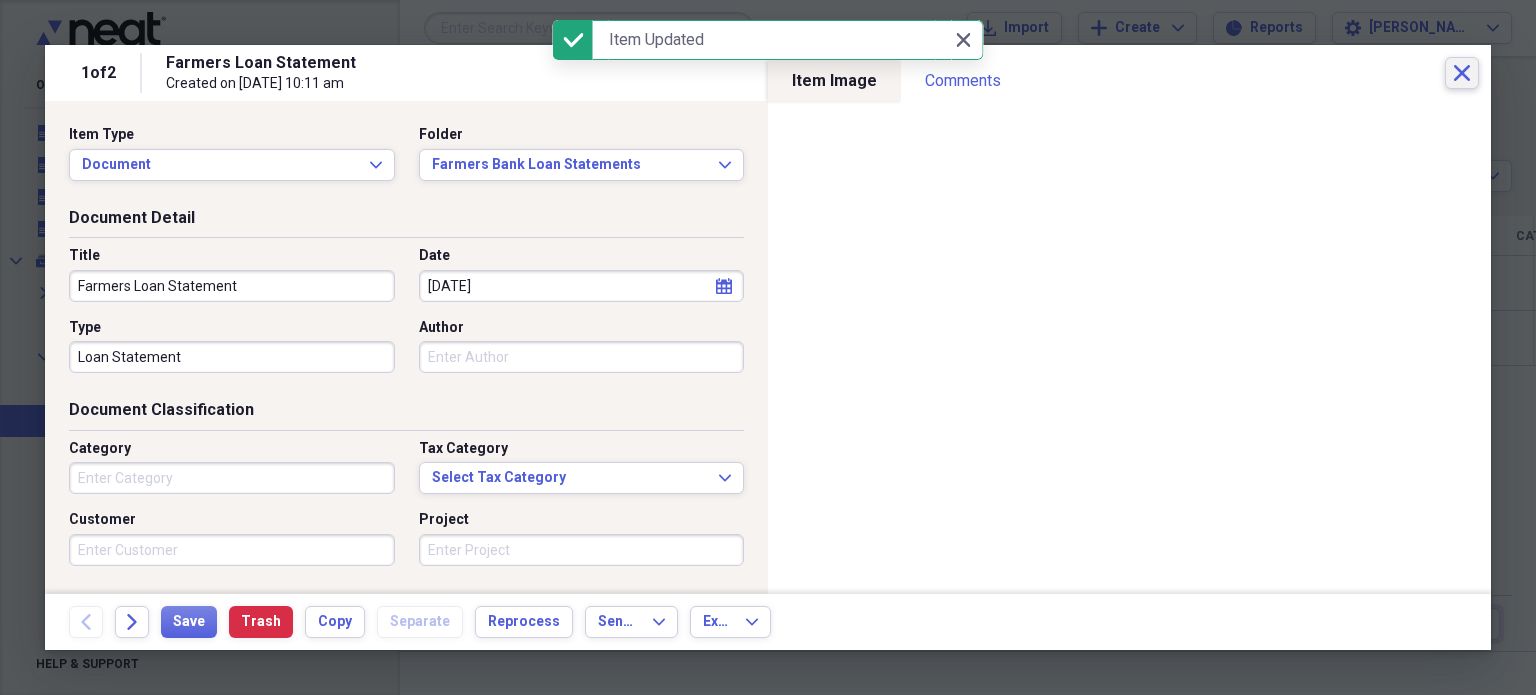 click on "Close" 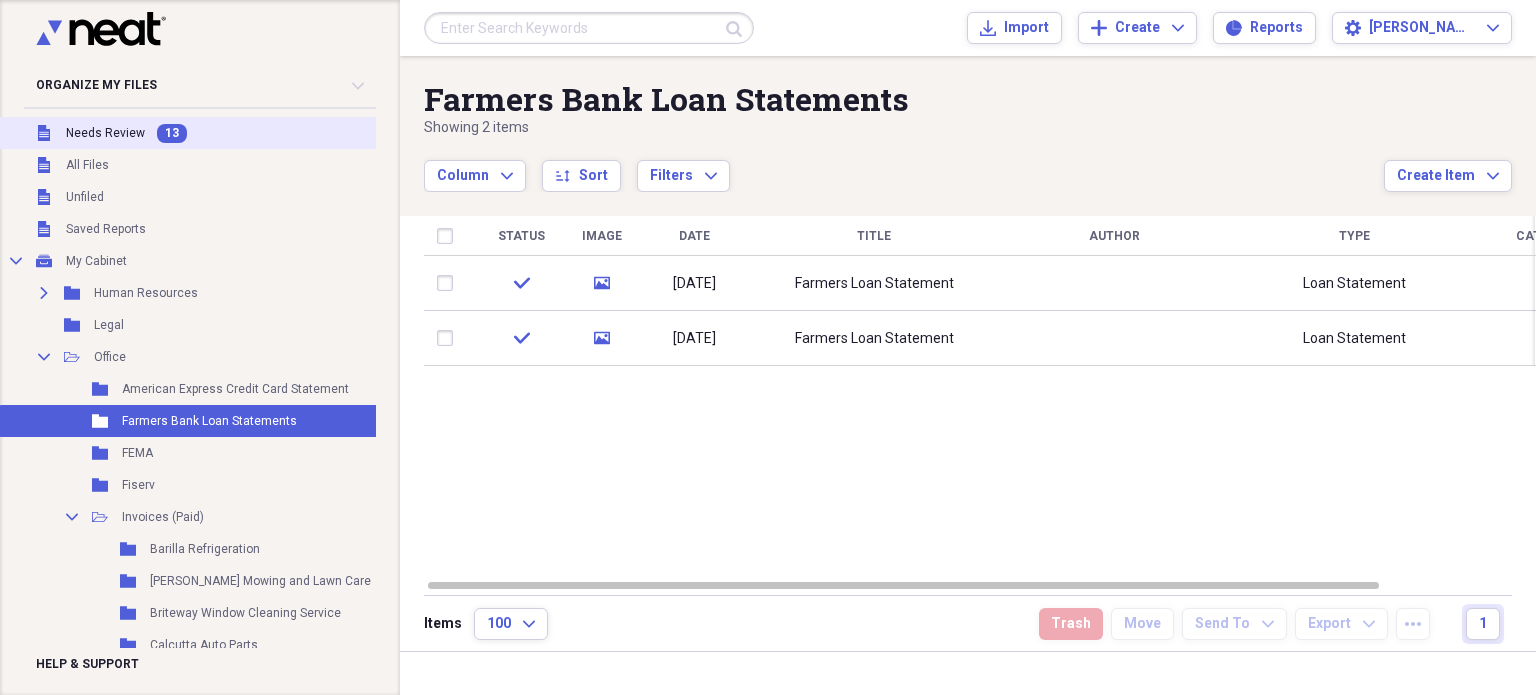 click on "Unfiled Needs Review 13" at bounding box center [231, 133] 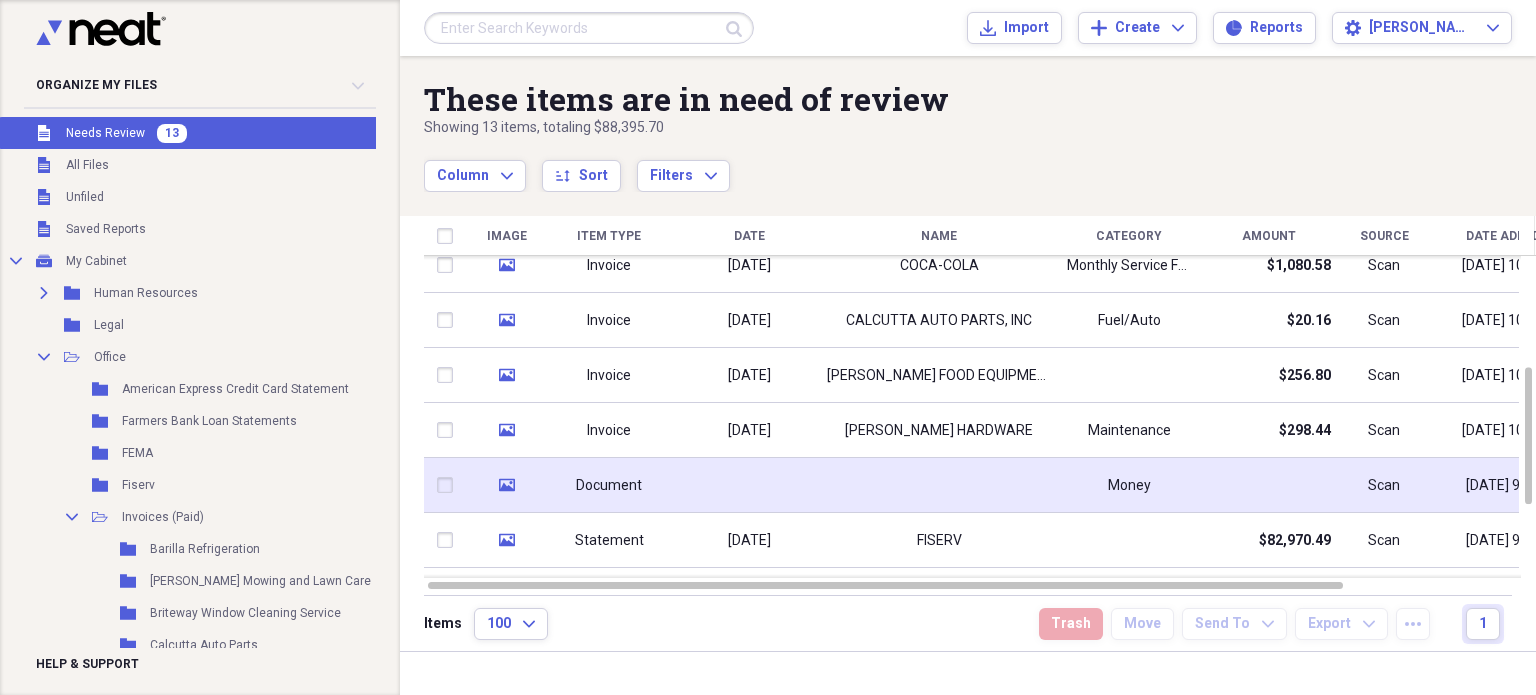 click at bounding box center (939, 485) 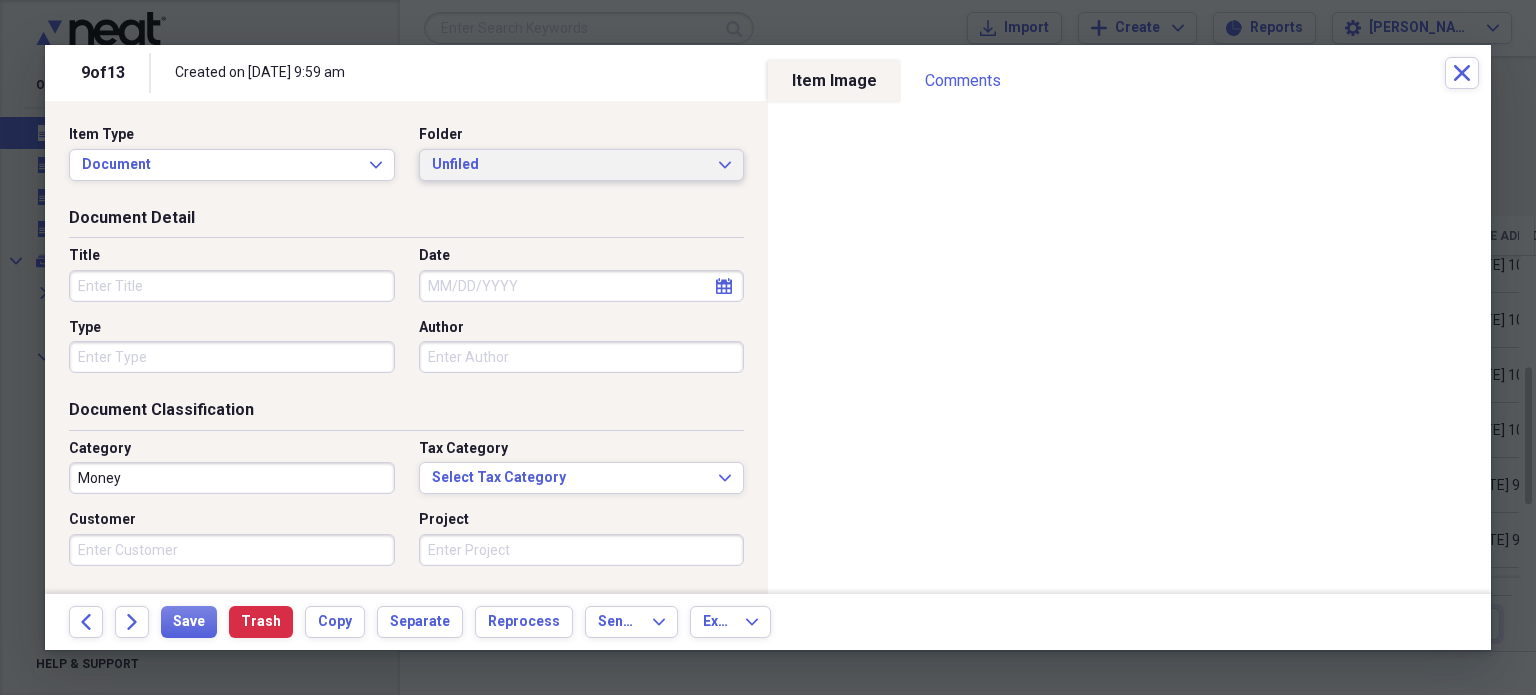 click on "Unfiled" at bounding box center [570, 165] 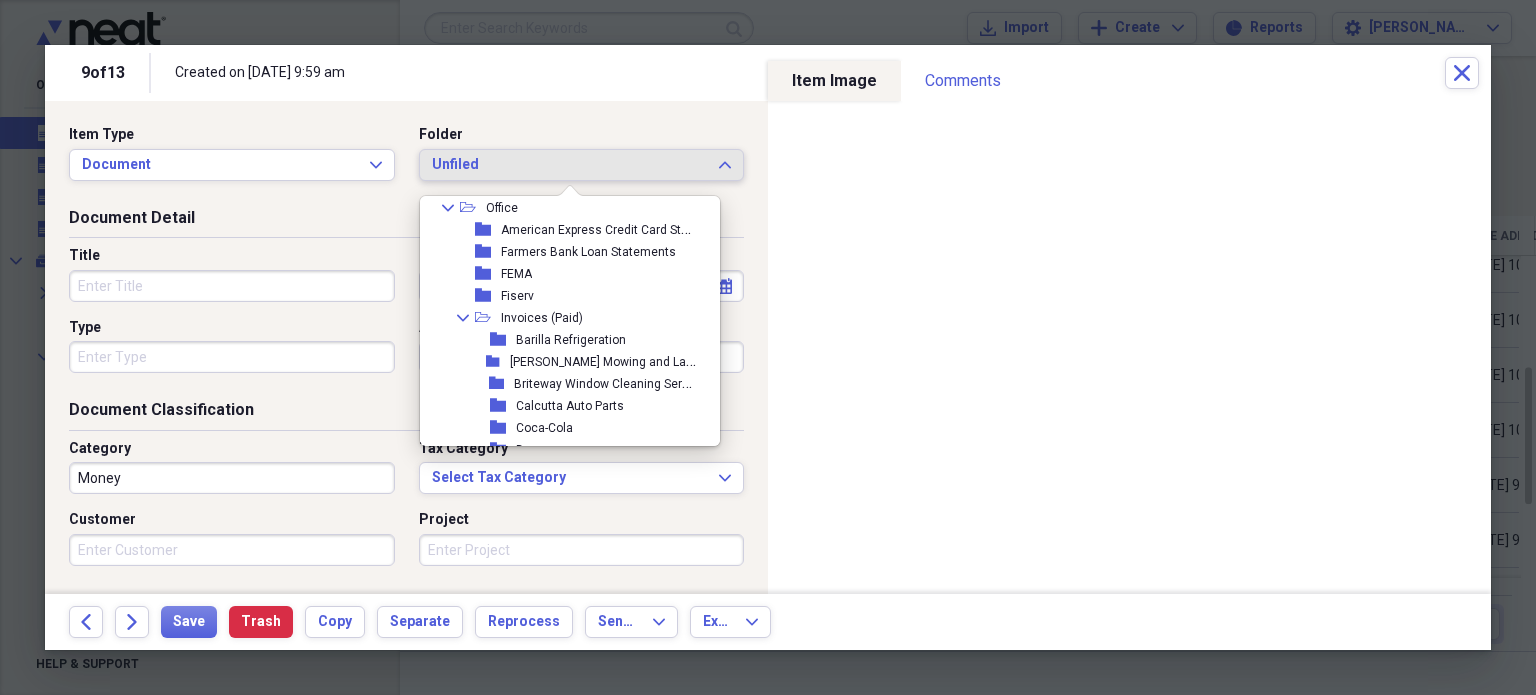 scroll, scrollTop: 760, scrollLeft: 0, axis: vertical 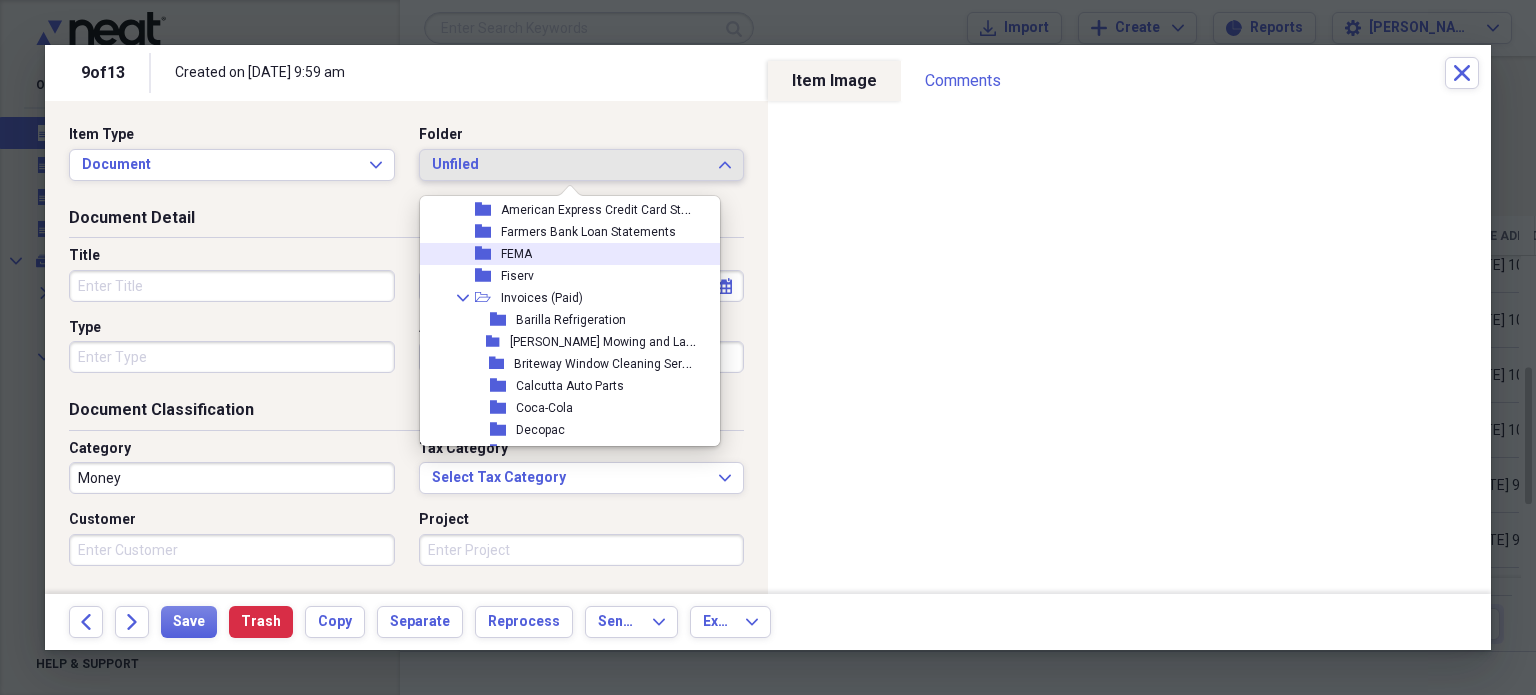 click on "folder FEMA" at bounding box center [562, 254] 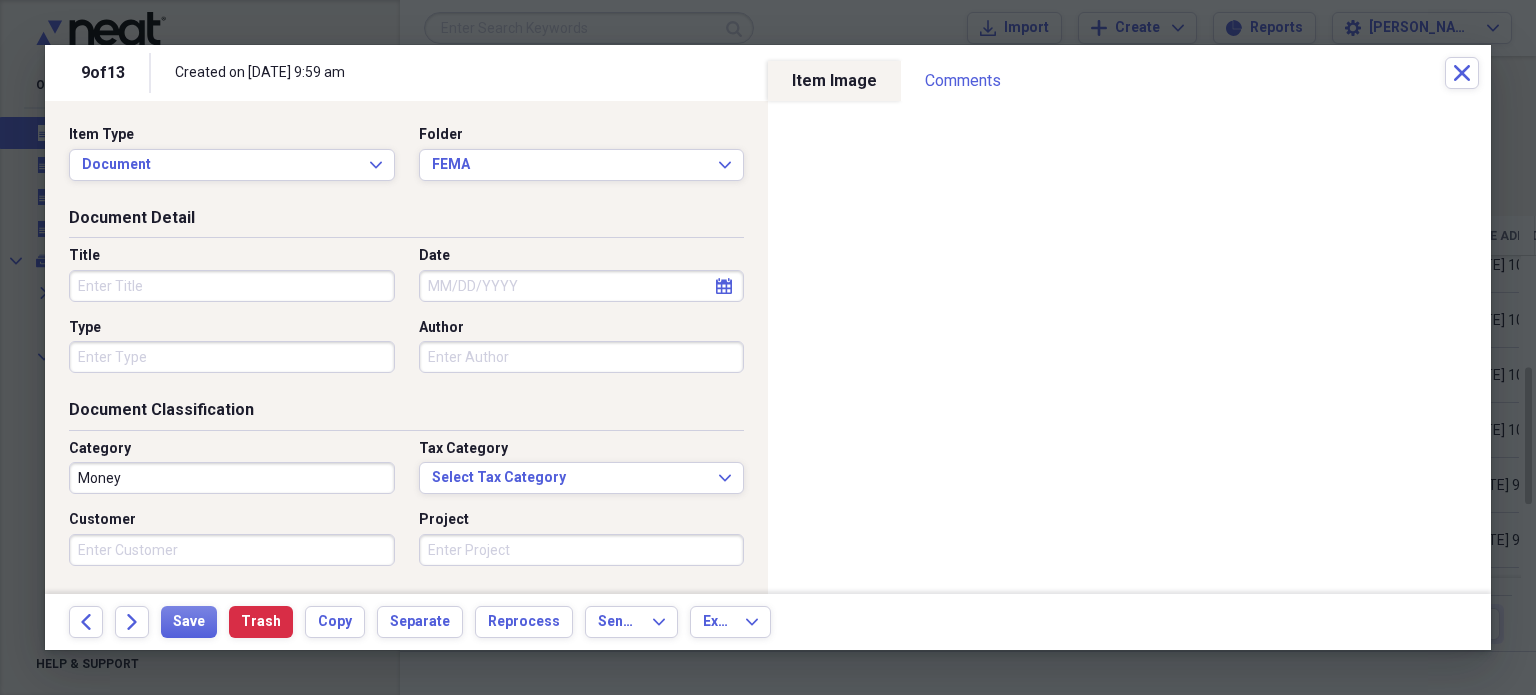 click on "Title" at bounding box center (232, 286) 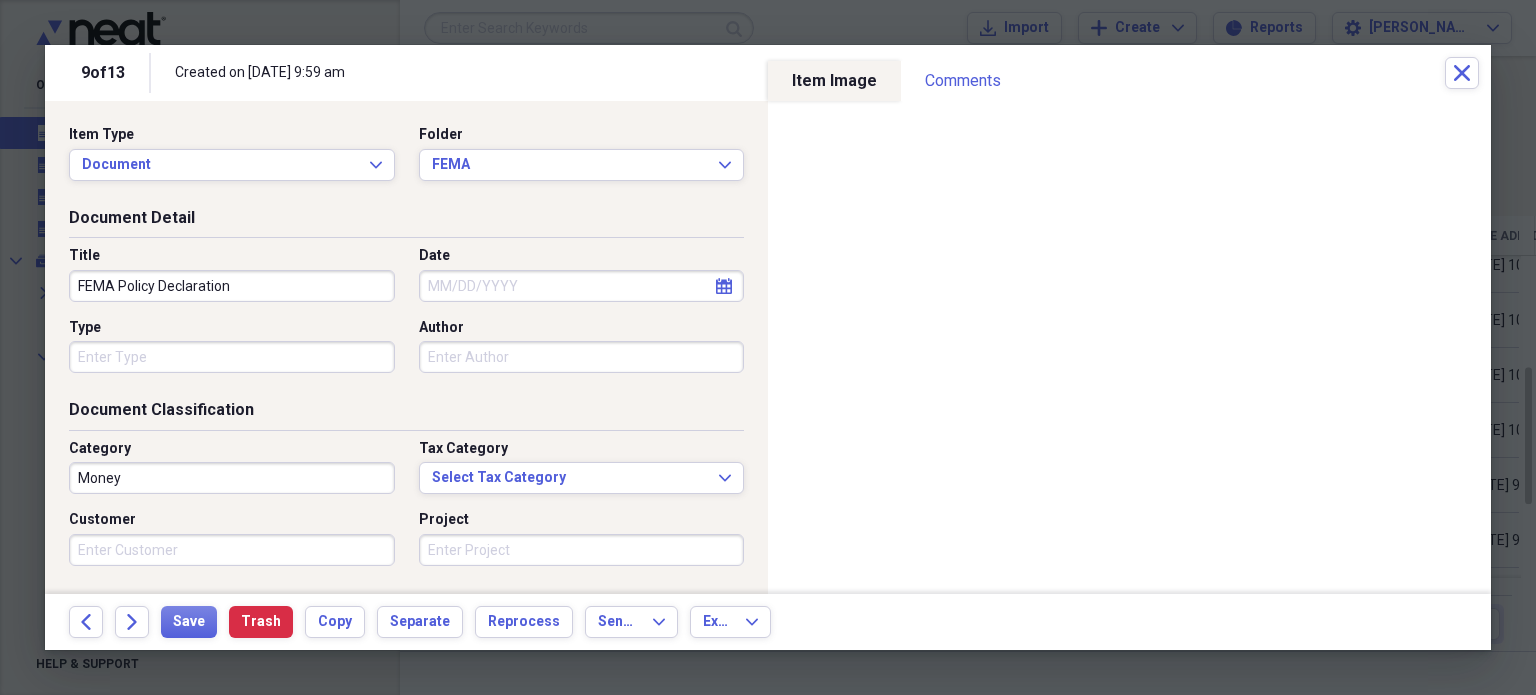 type on "FEMA Policy Declaration" 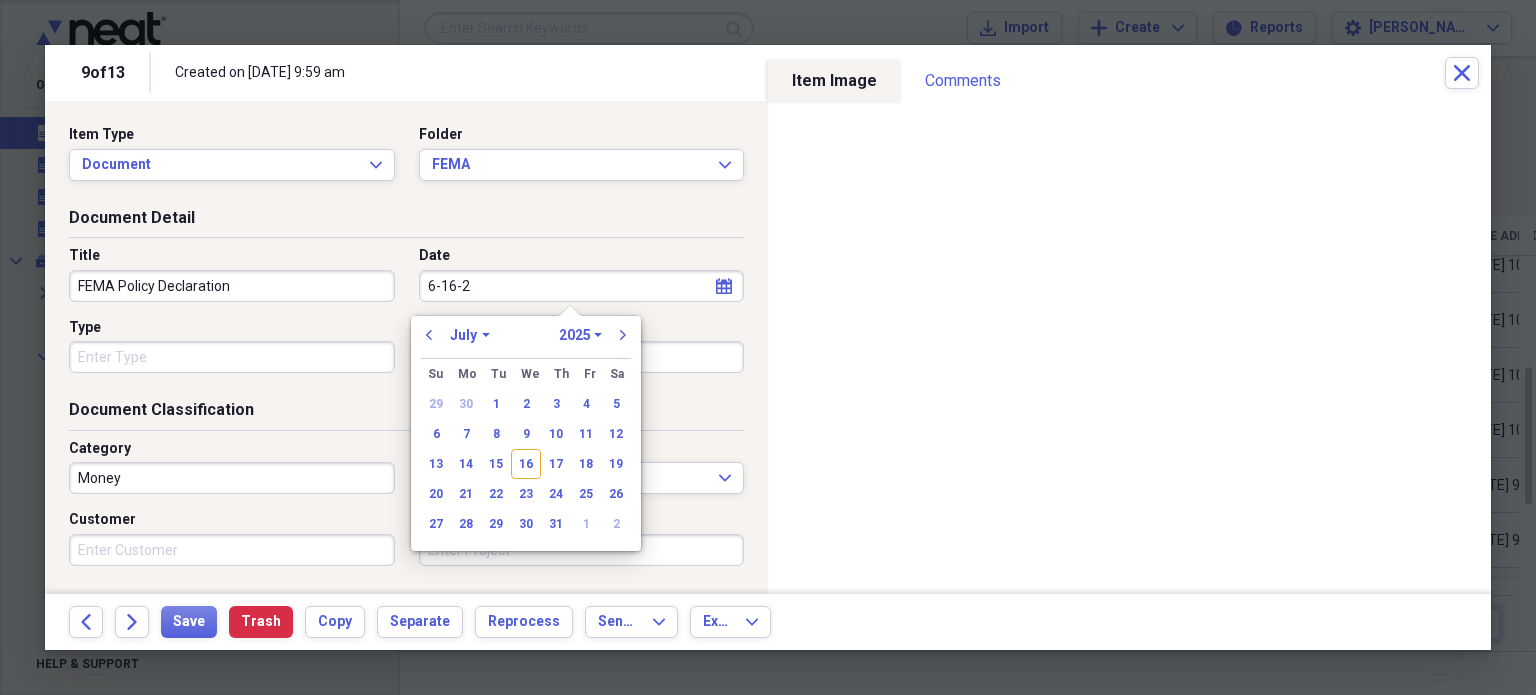 type on "[DATE]" 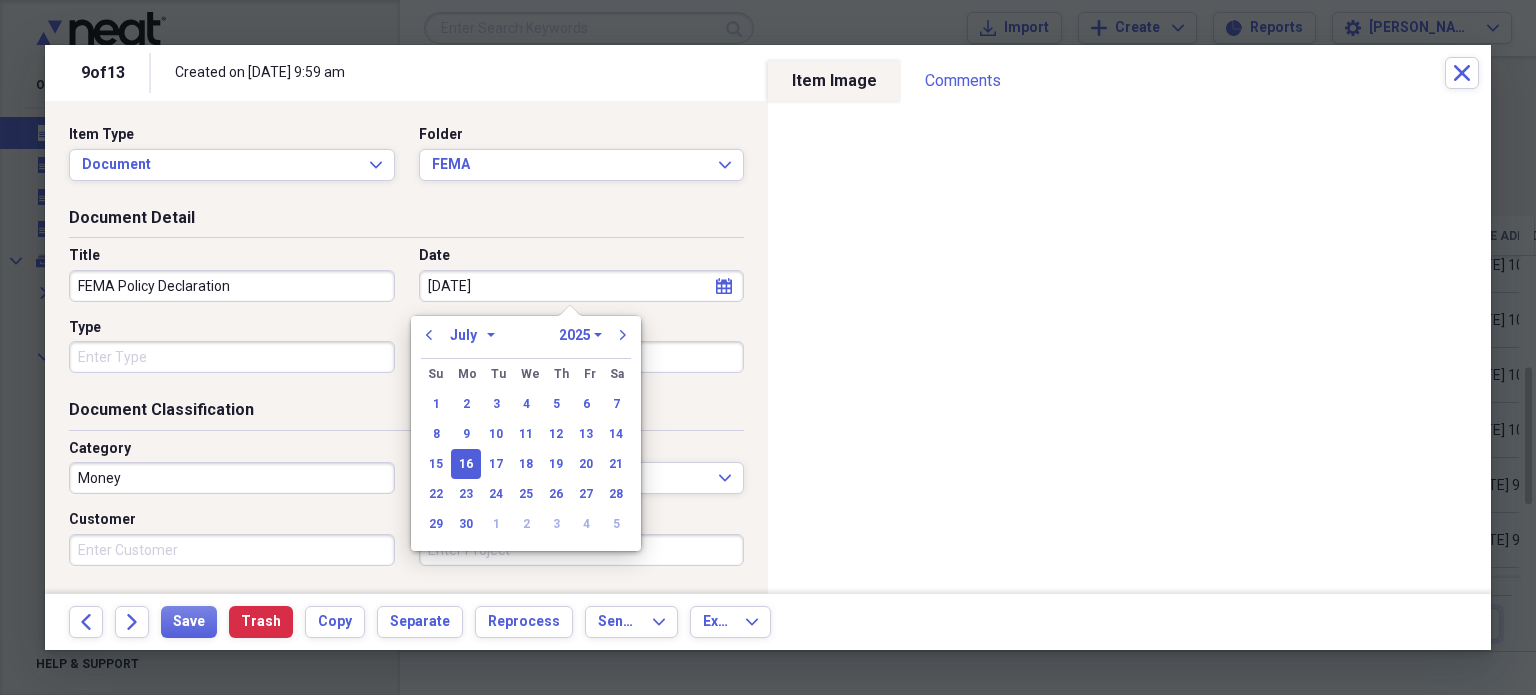 select on "5" 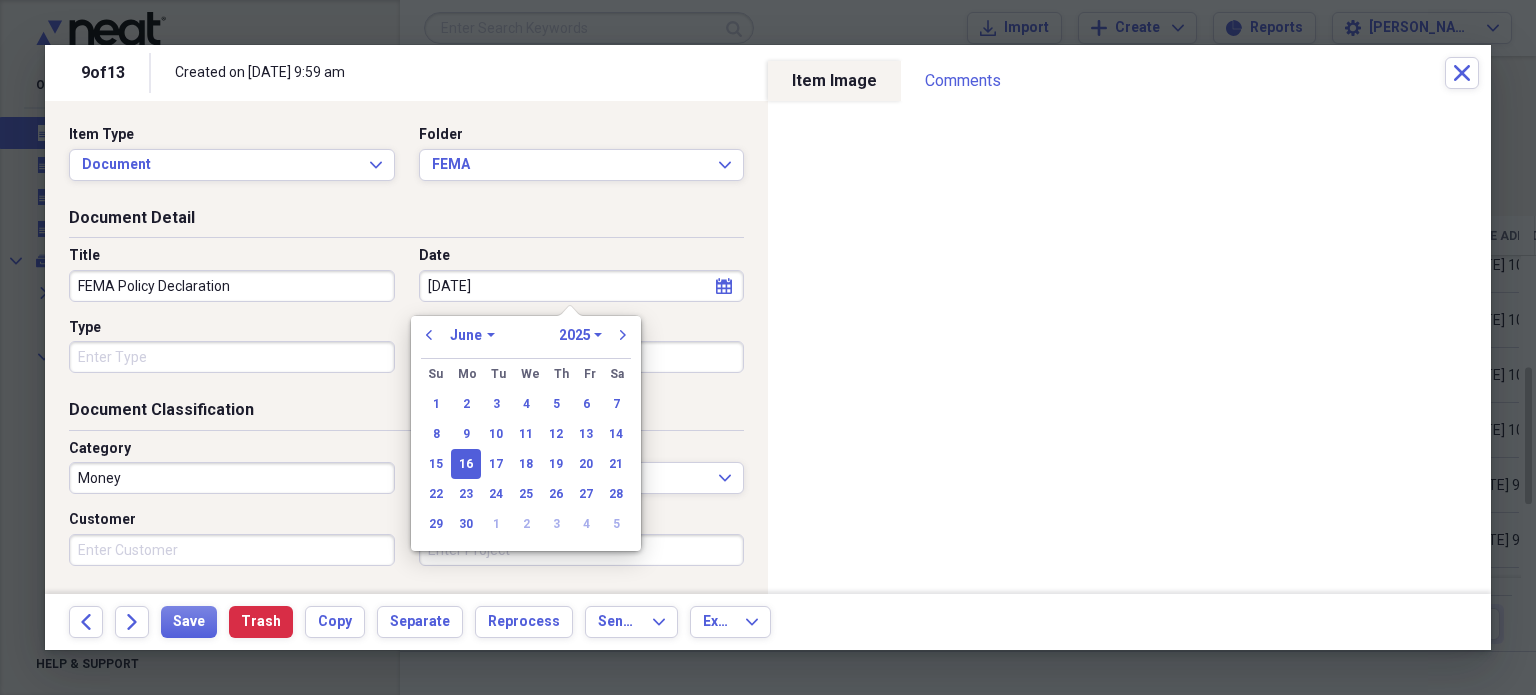 type on "[DATE]" 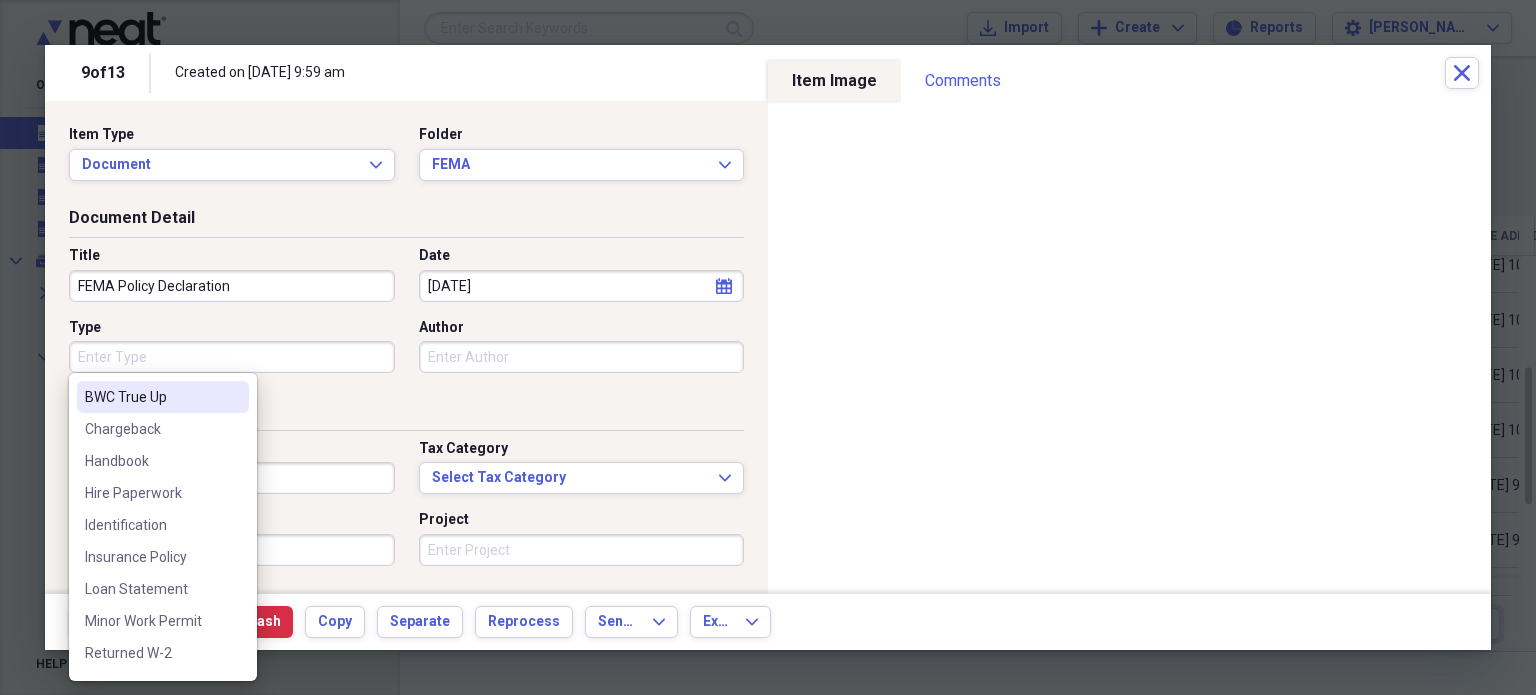 click on "Type" at bounding box center [232, 357] 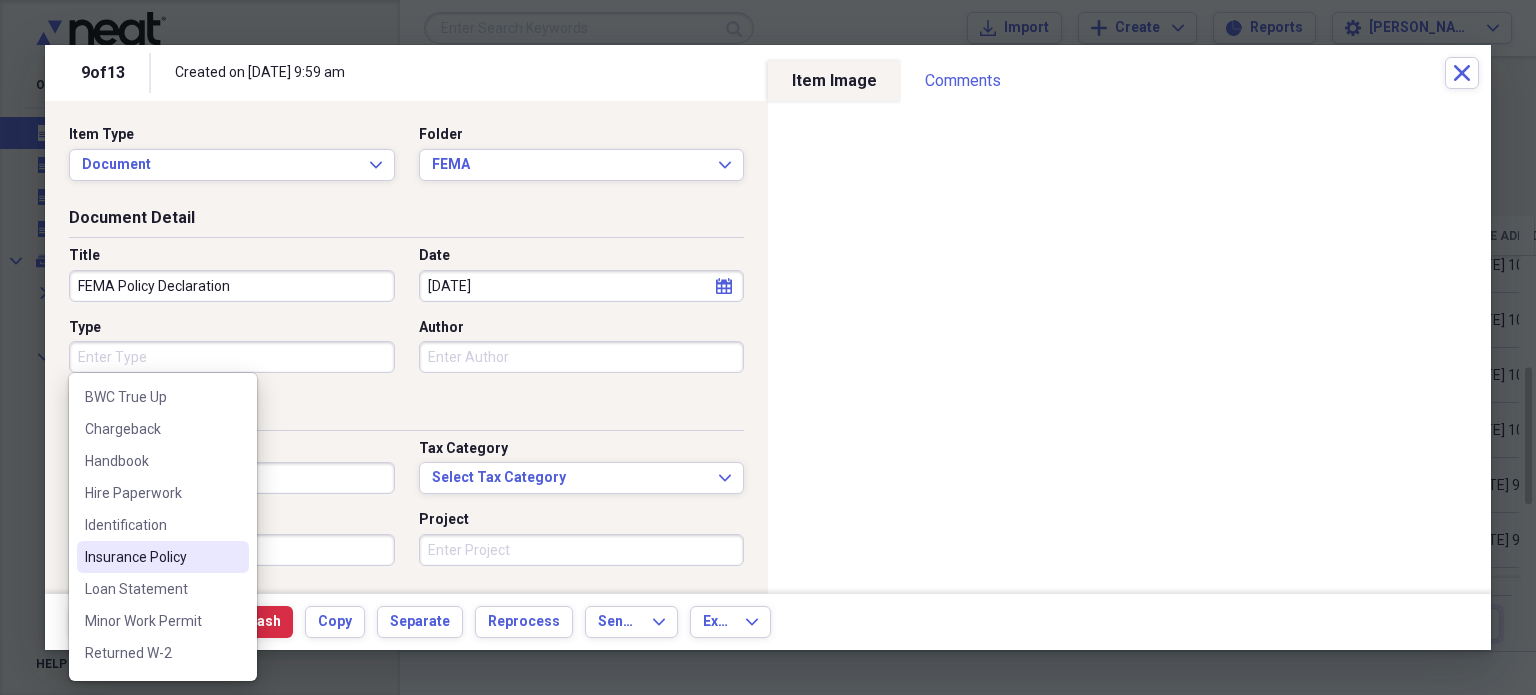 click on "Insurance Policy" at bounding box center [151, 557] 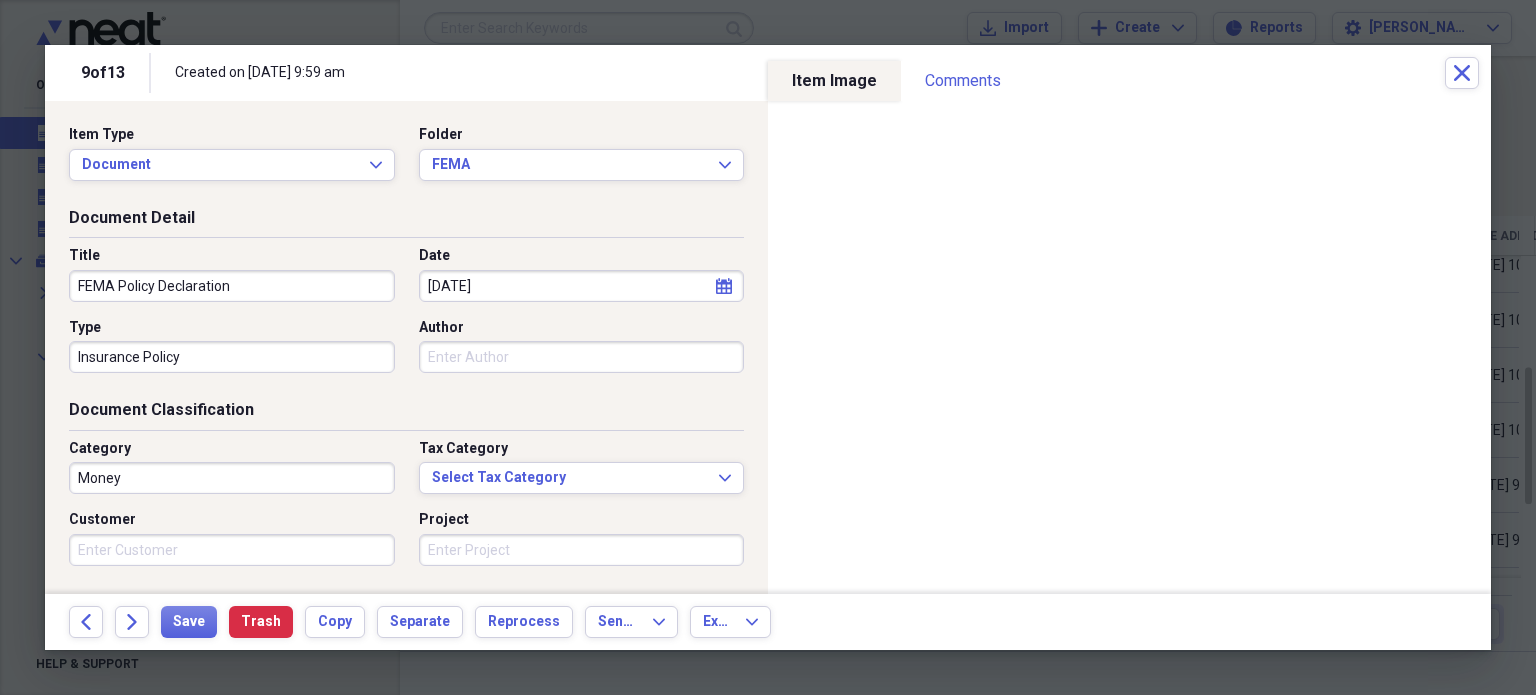 click on "Money" at bounding box center [232, 478] 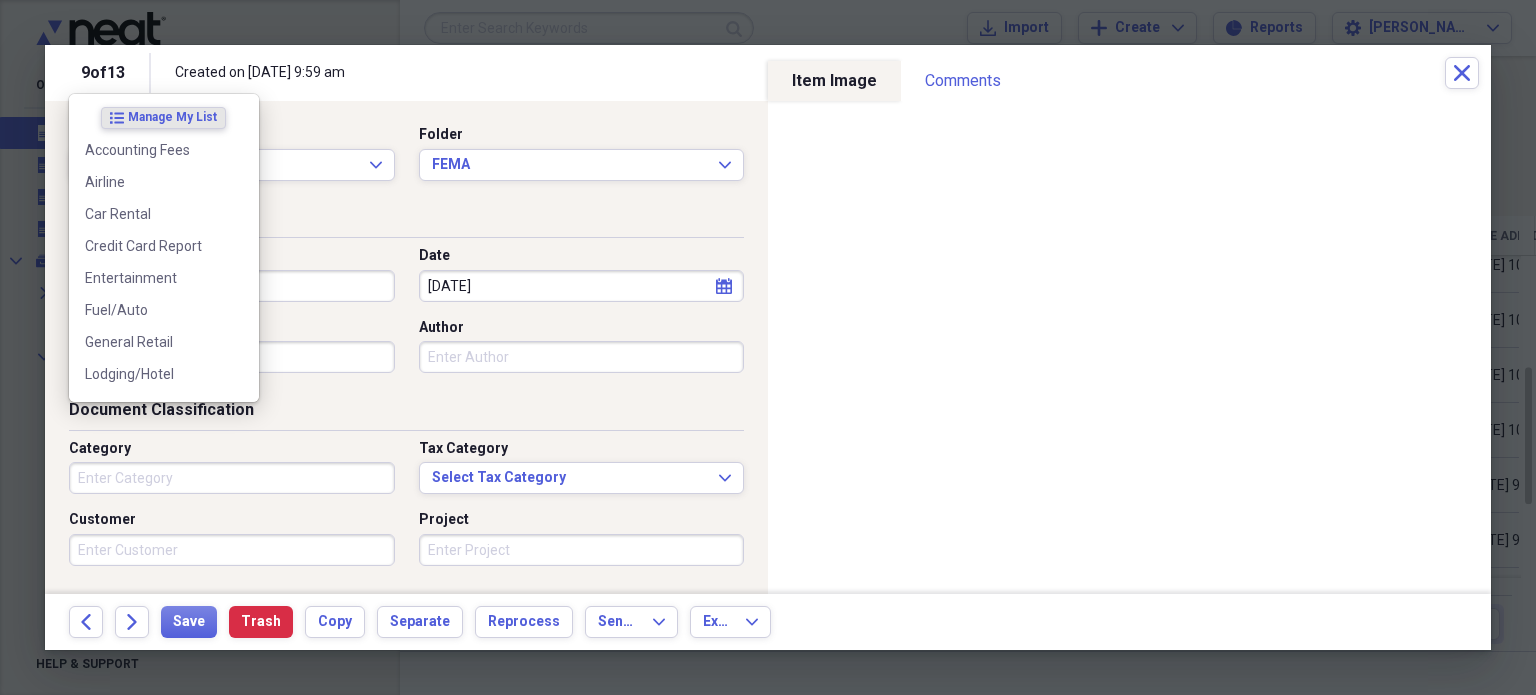 scroll, scrollTop: 240, scrollLeft: 0, axis: vertical 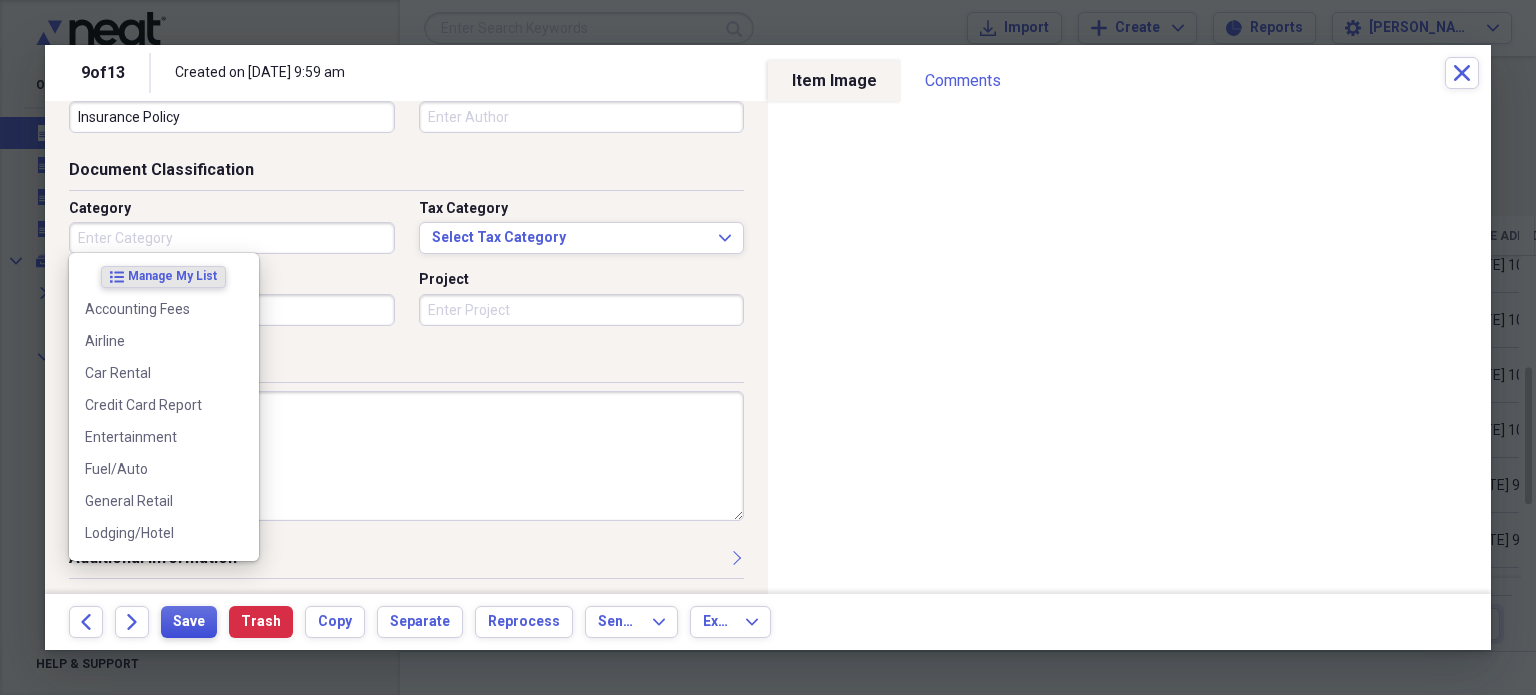 type 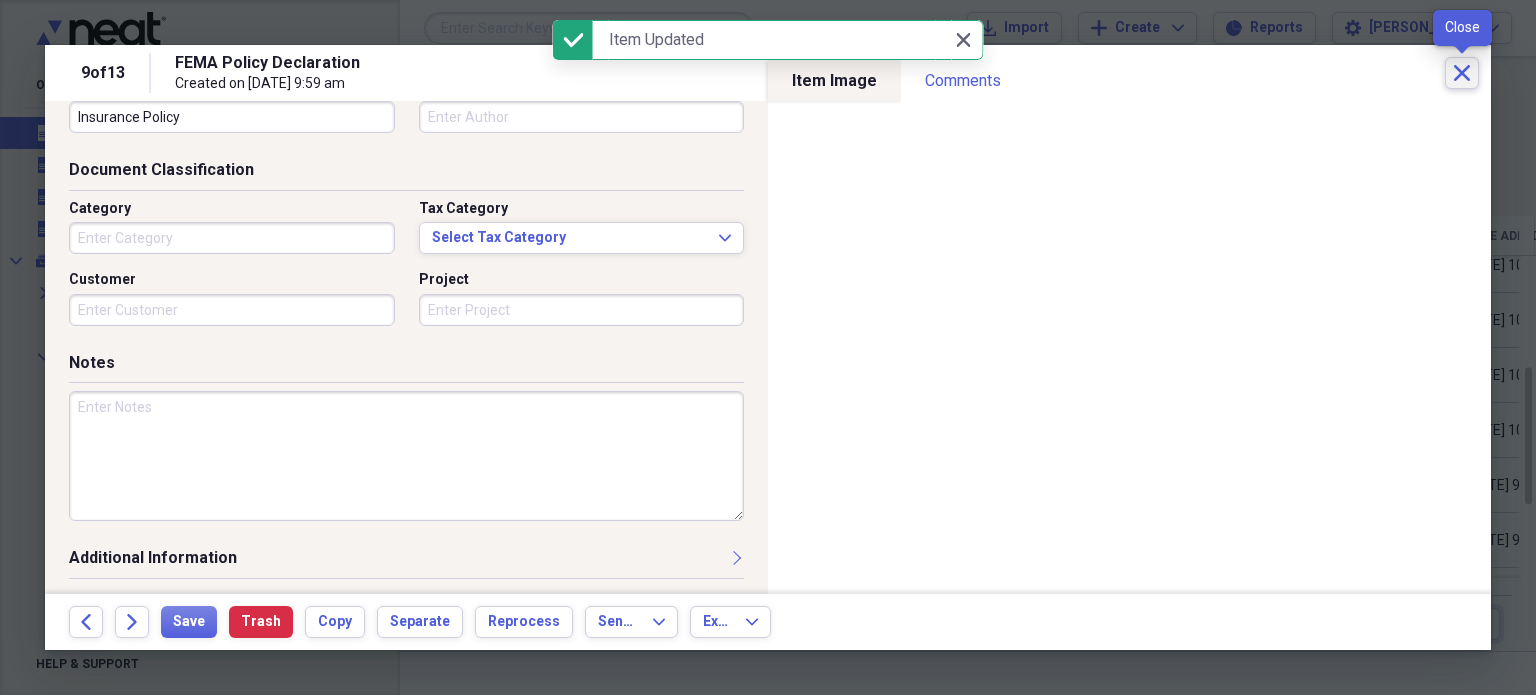 click on "Close" at bounding box center [1462, 73] 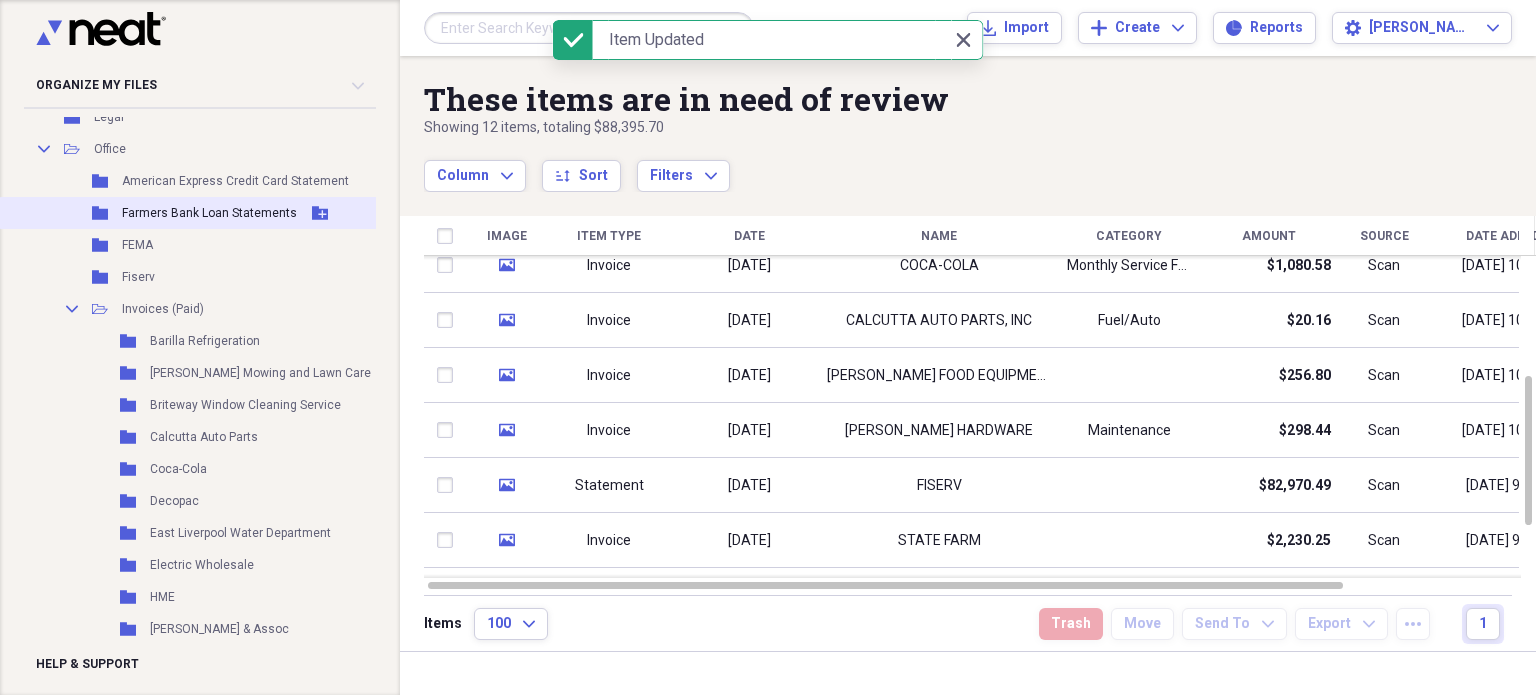 scroll, scrollTop: 210, scrollLeft: 0, axis: vertical 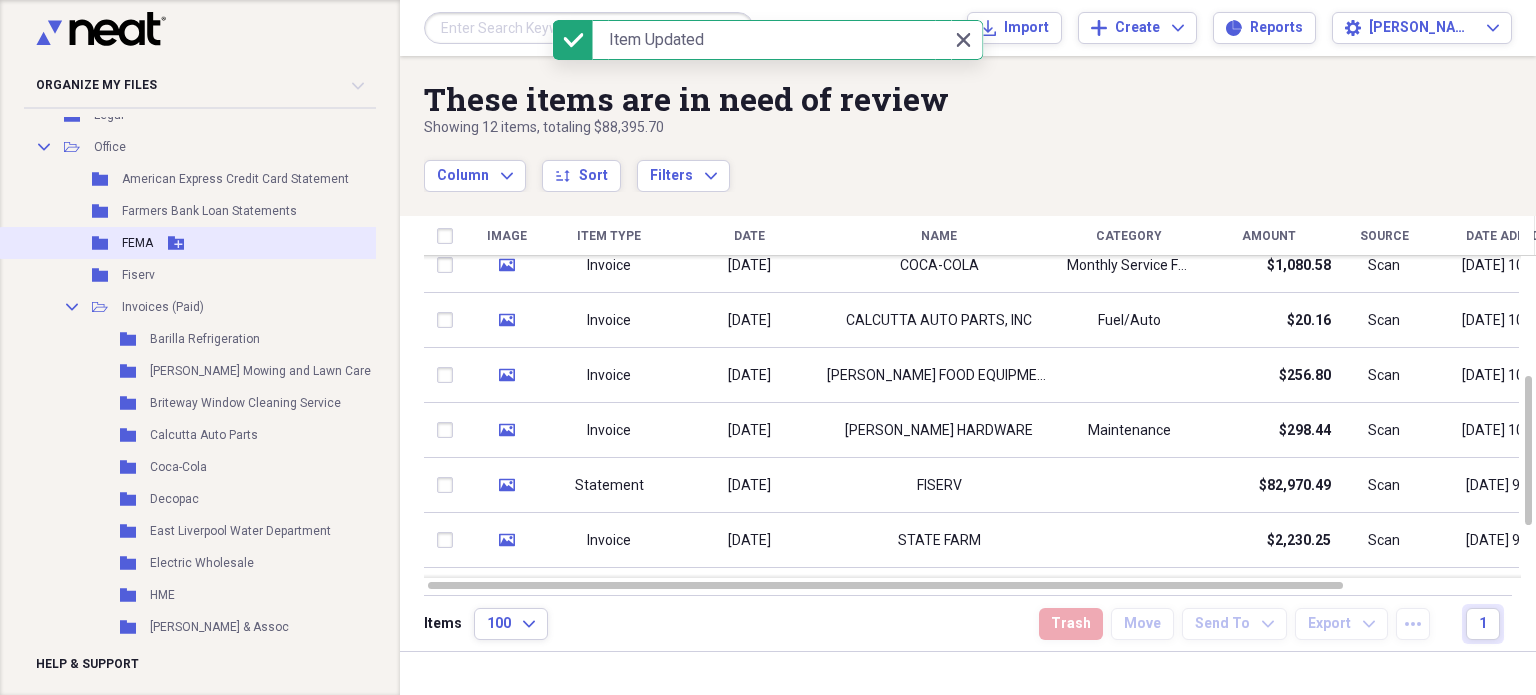 click on "Folder FEMA Add Folder" at bounding box center (231, 243) 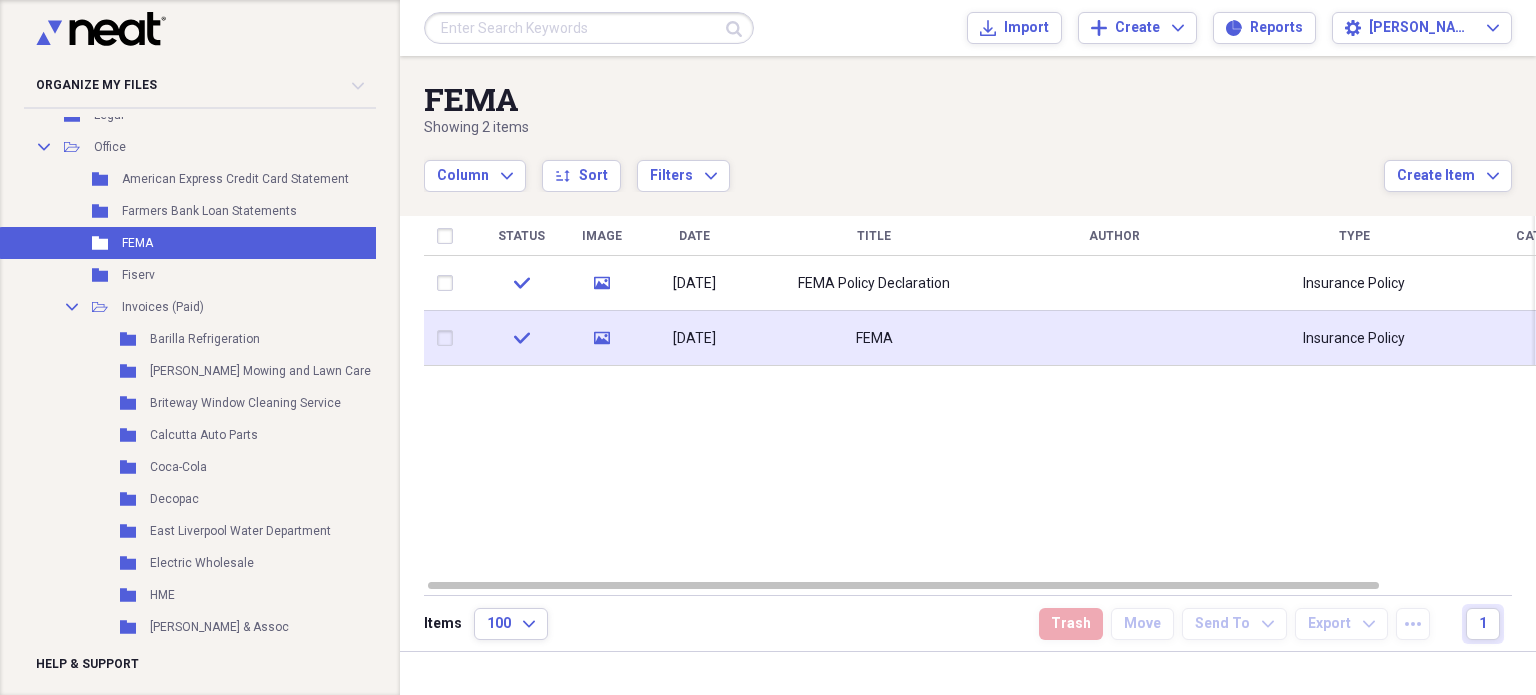 click on "FEMA" at bounding box center [874, 338] 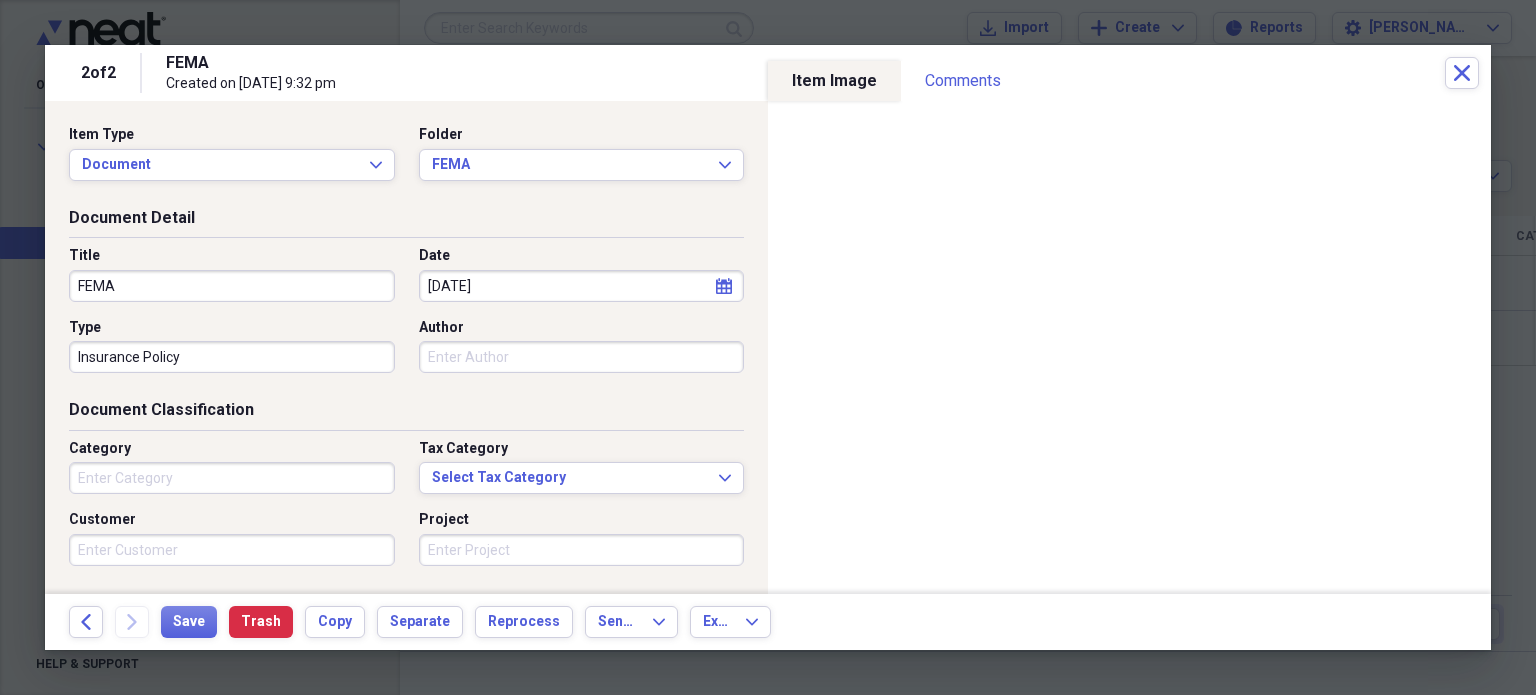 click on "FEMA" at bounding box center (232, 286) 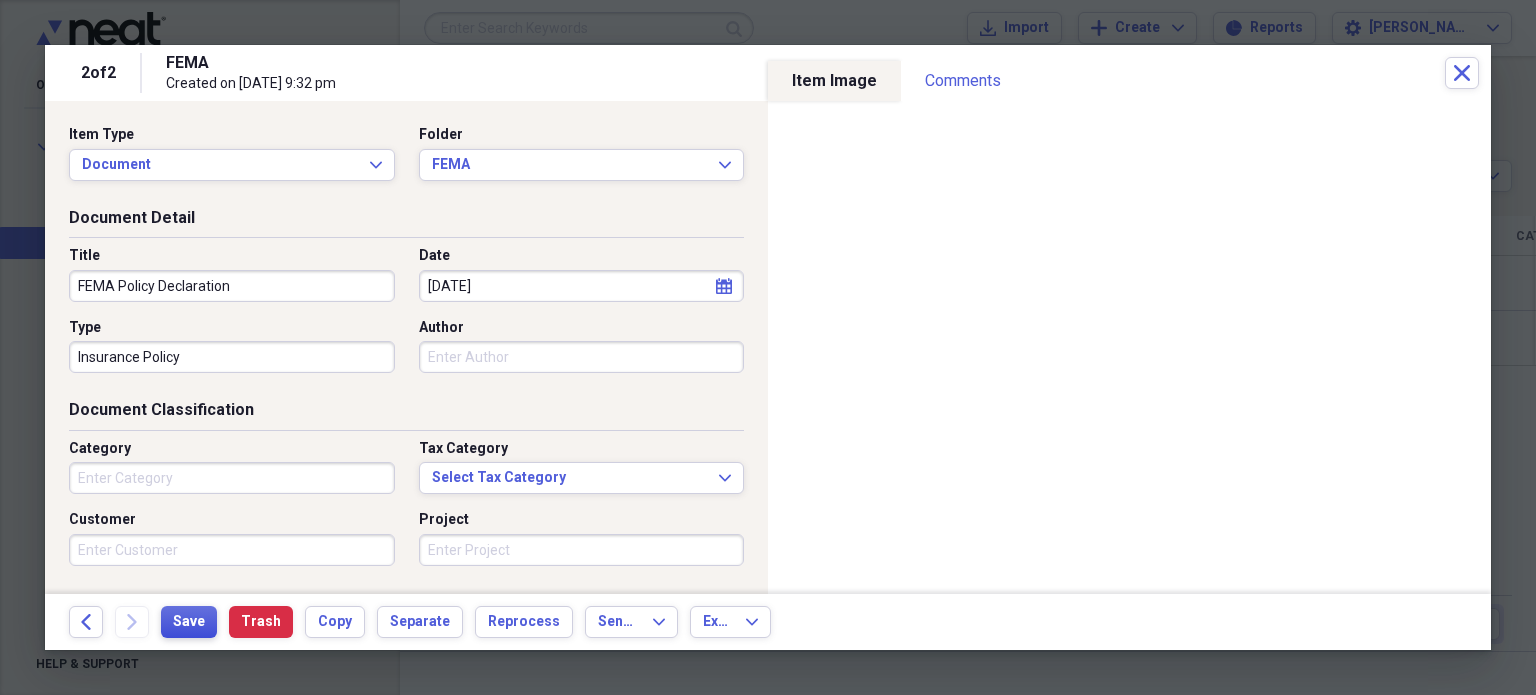 type on "FEMA Policy Declaration" 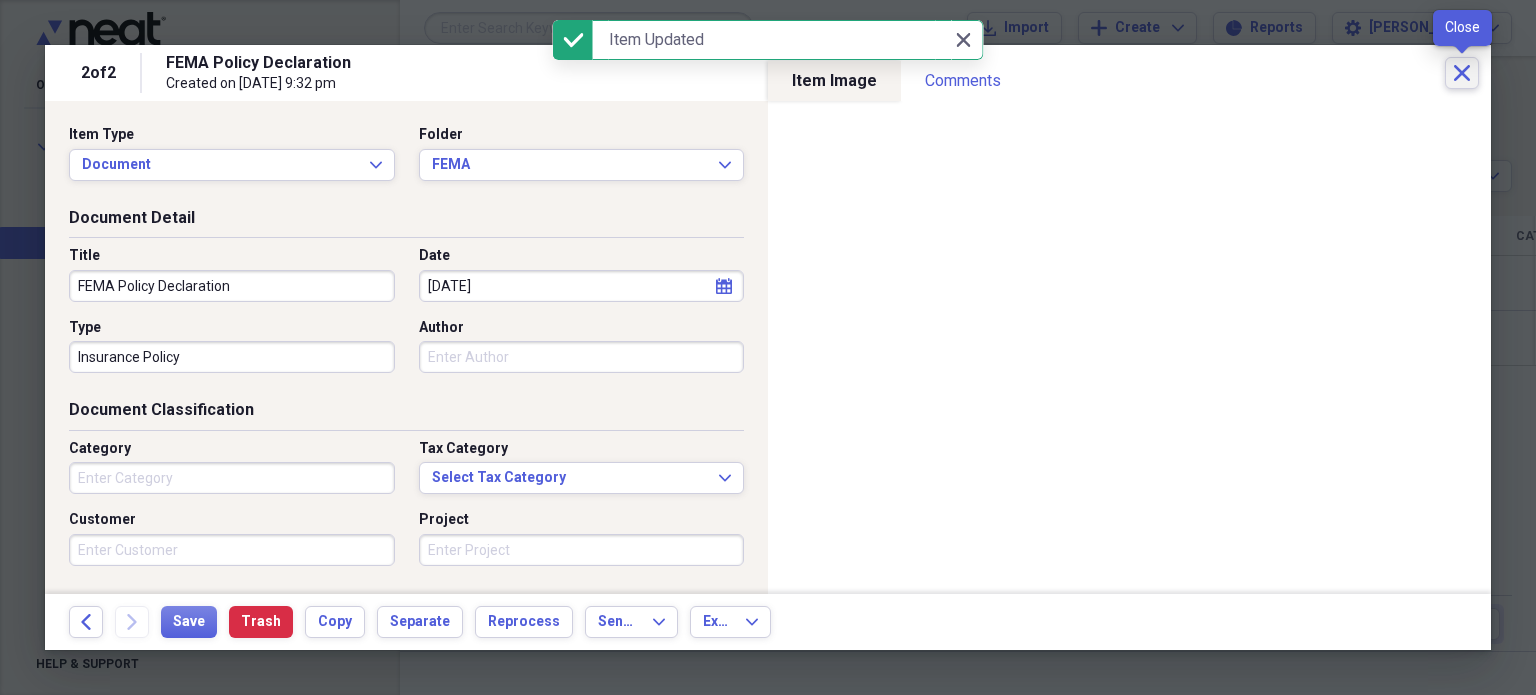click 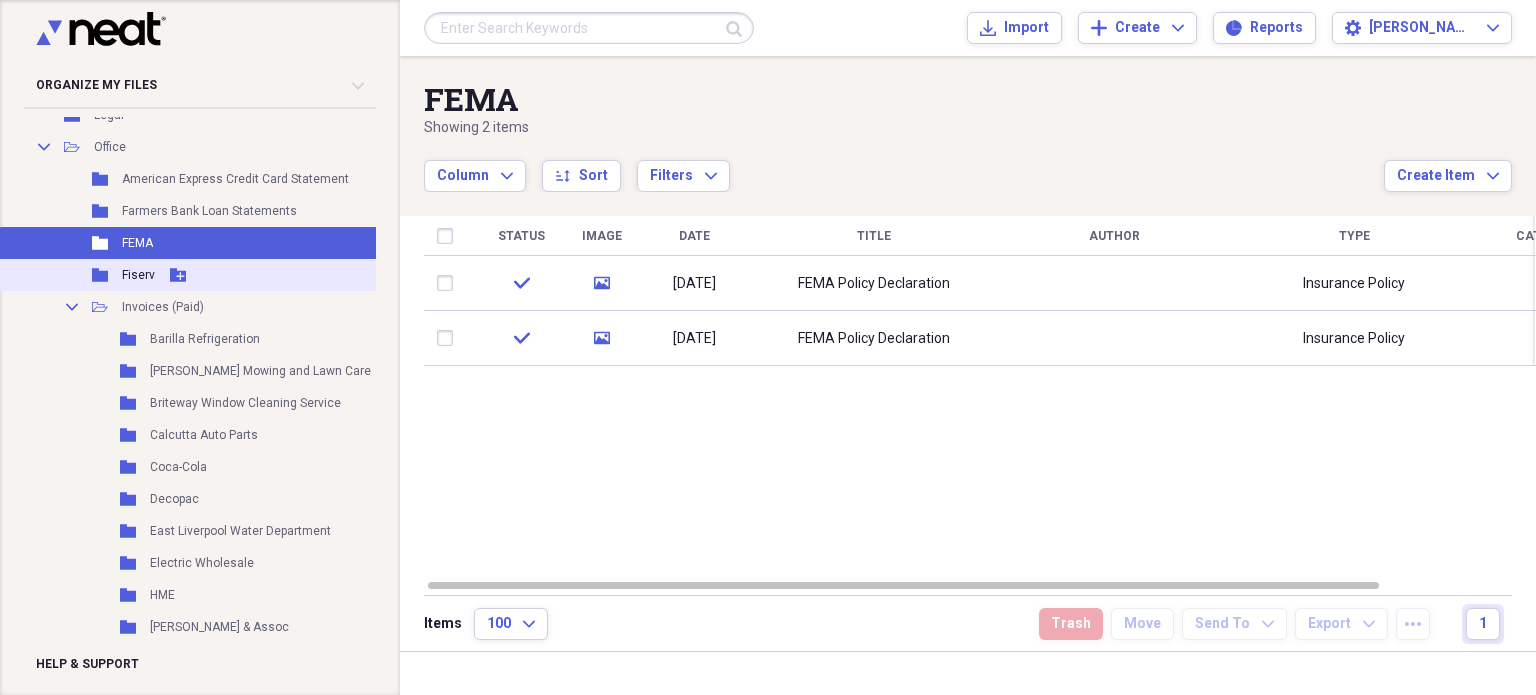 scroll, scrollTop: 0, scrollLeft: 0, axis: both 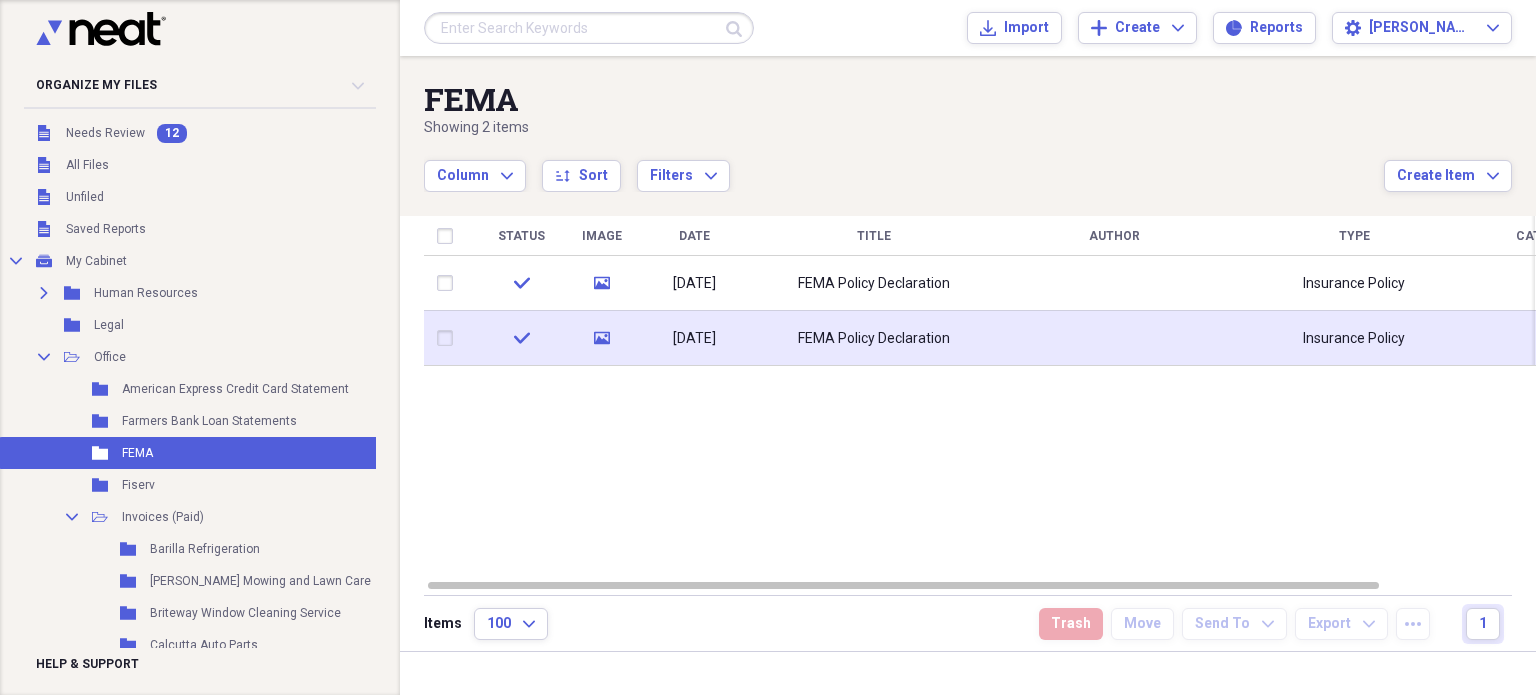 click on "[DATE]" at bounding box center (694, 338) 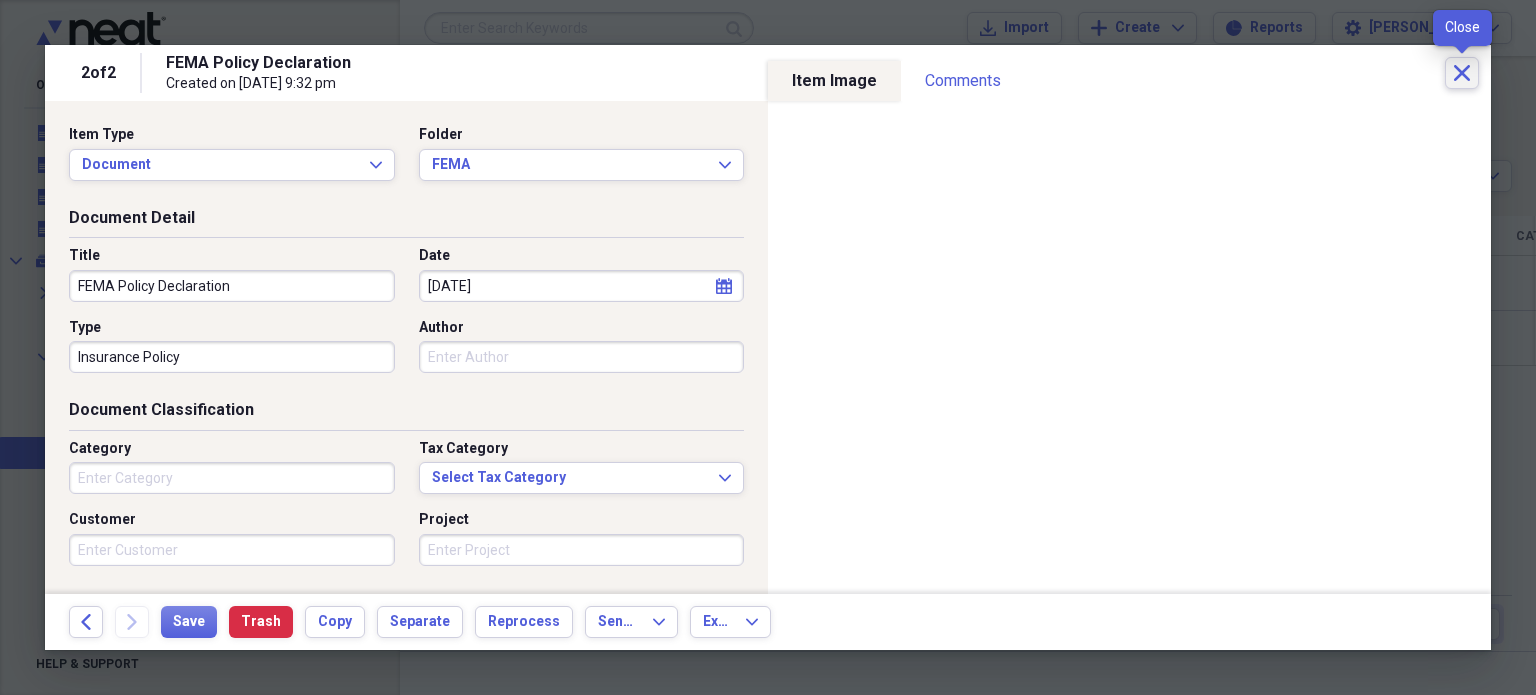 click on "Close" at bounding box center (1462, 73) 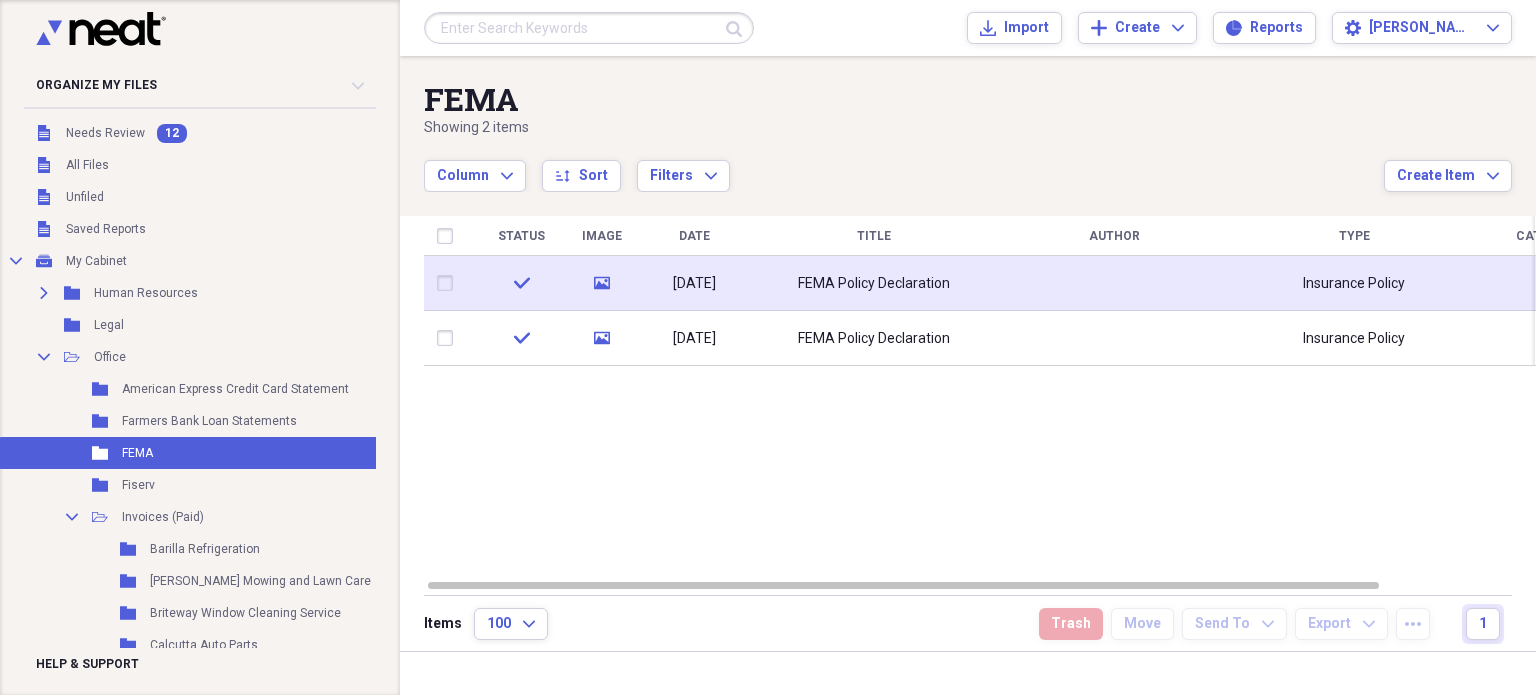 click on "FEMA Policy Declaration" at bounding box center (874, 284) 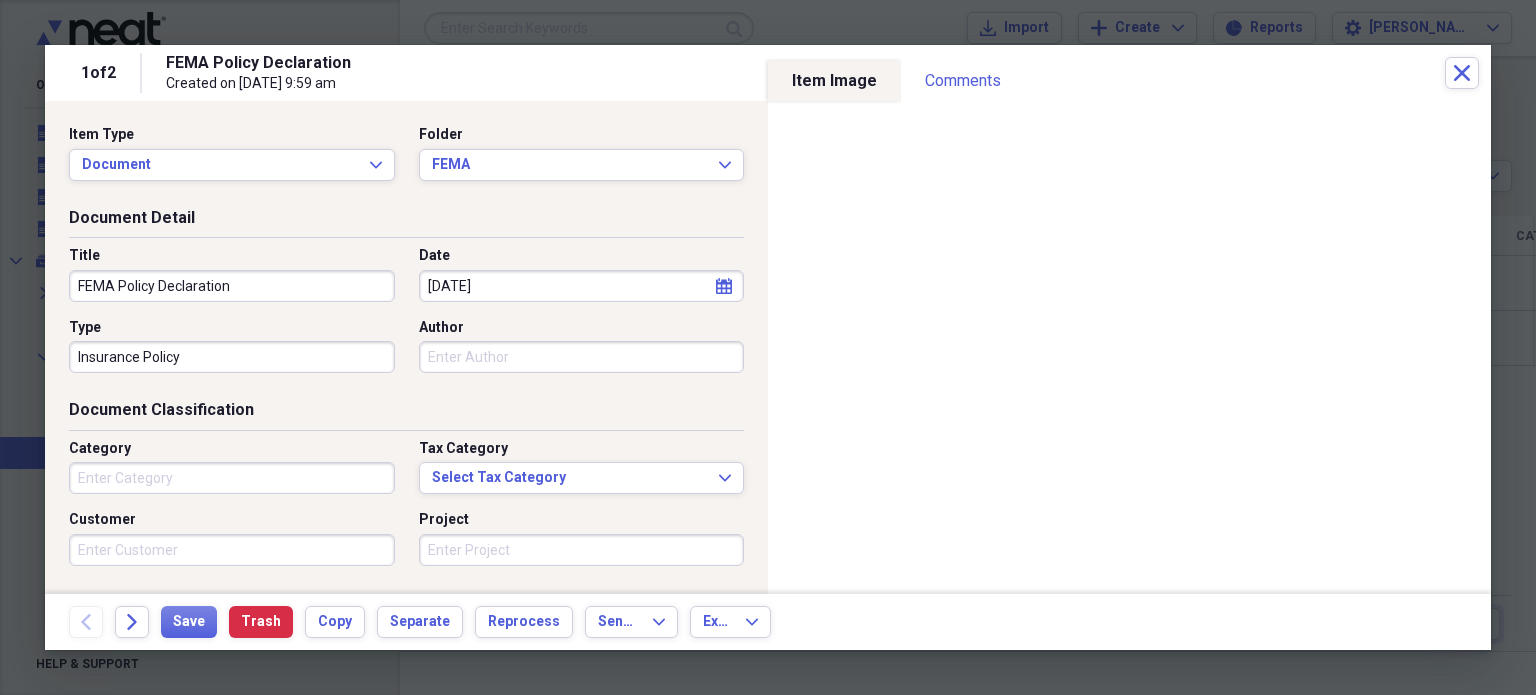 click on "FEMA Policy Declaration" at bounding box center [232, 286] 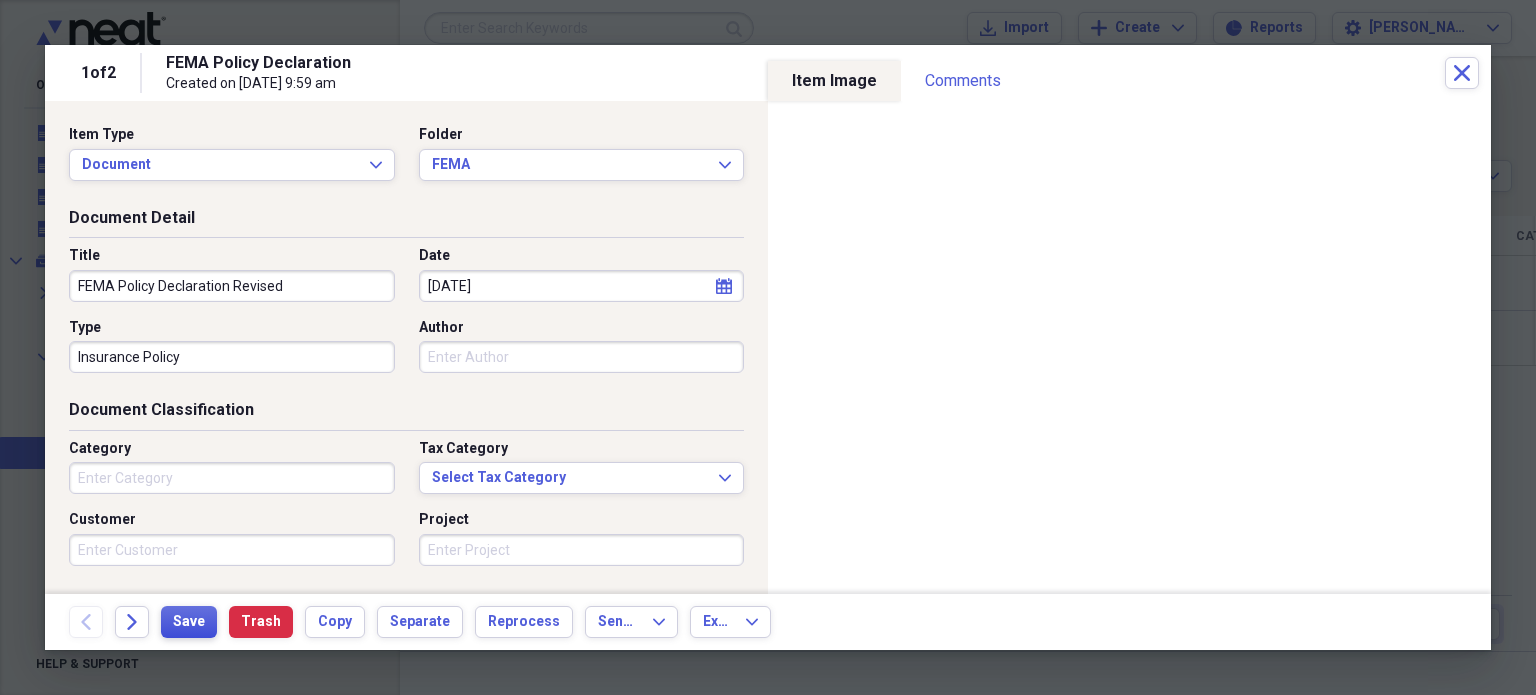 type on "FEMA Policy Declaration Revised" 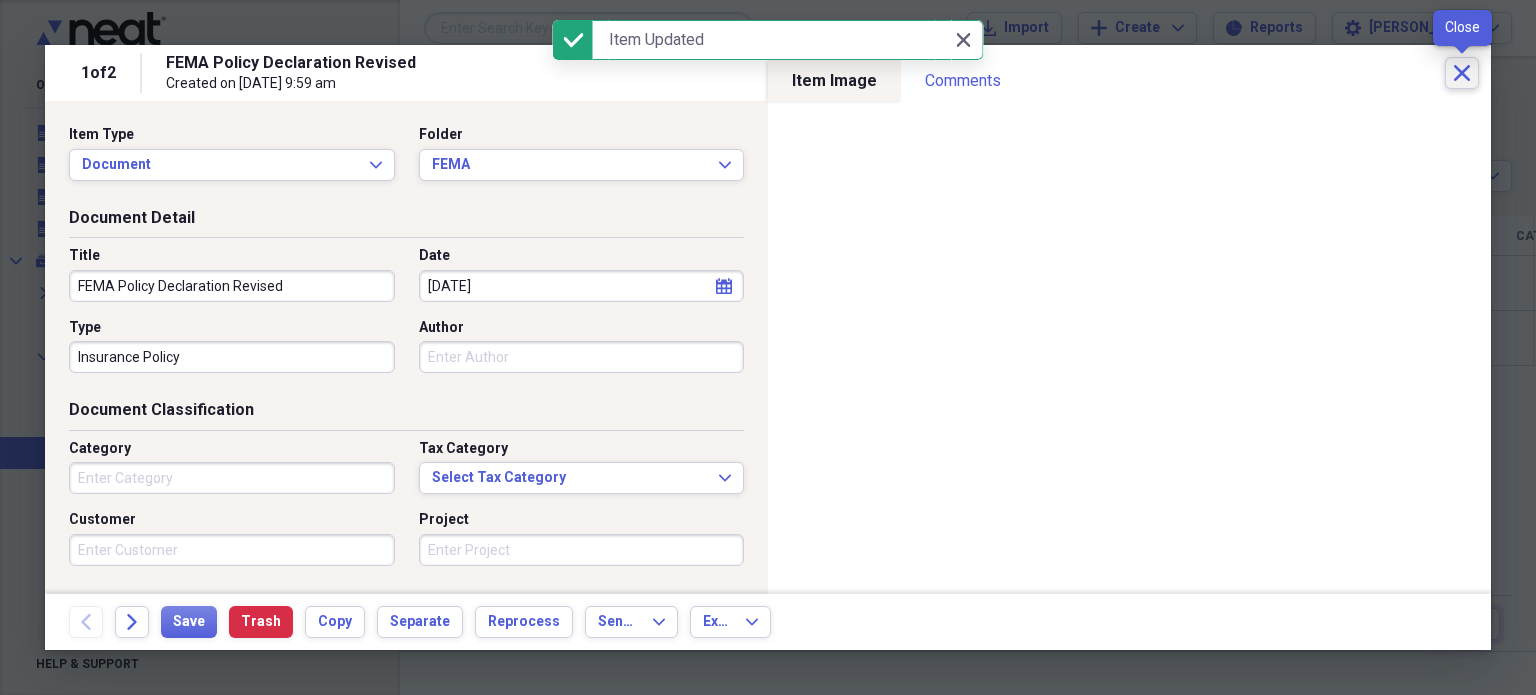 click on "Close" at bounding box center (1462, 73) 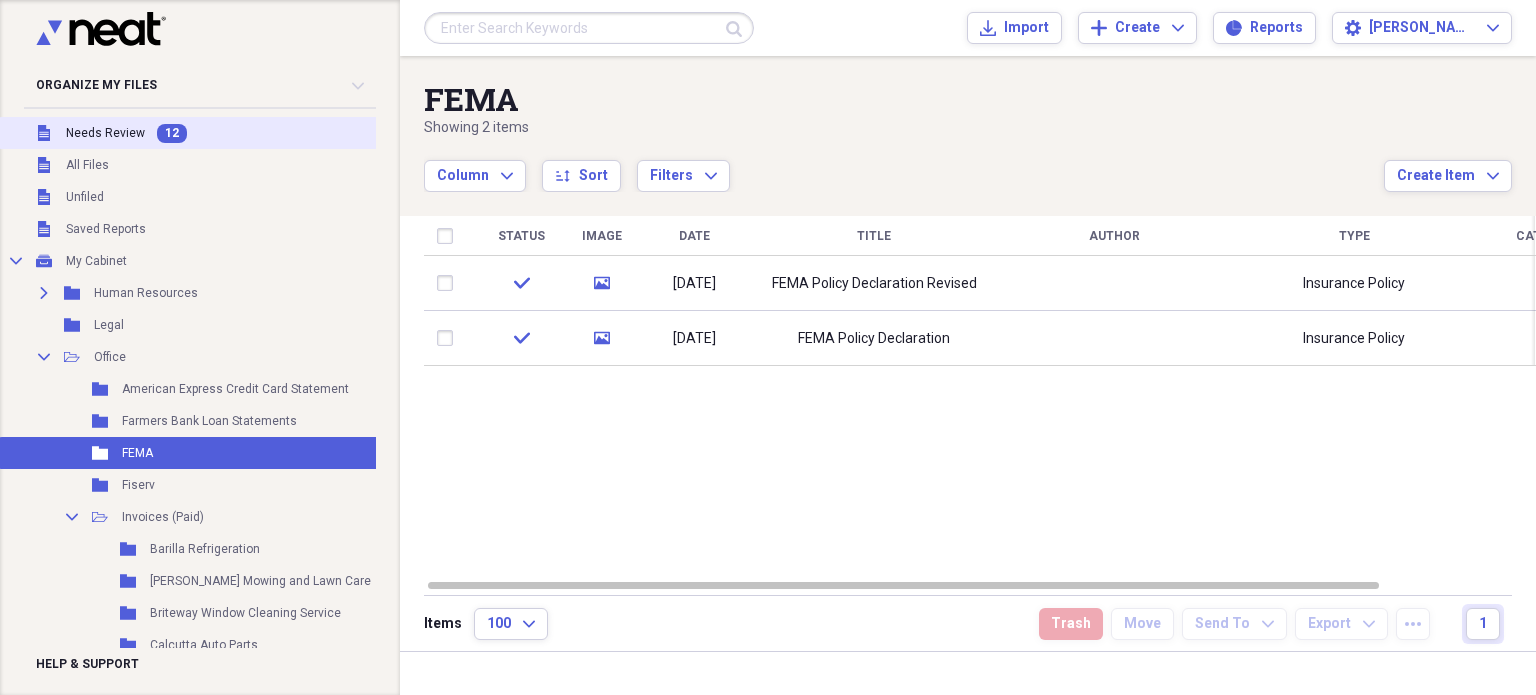 click on "Unfiled Needs Review 12" at bounding box center (231, 133) 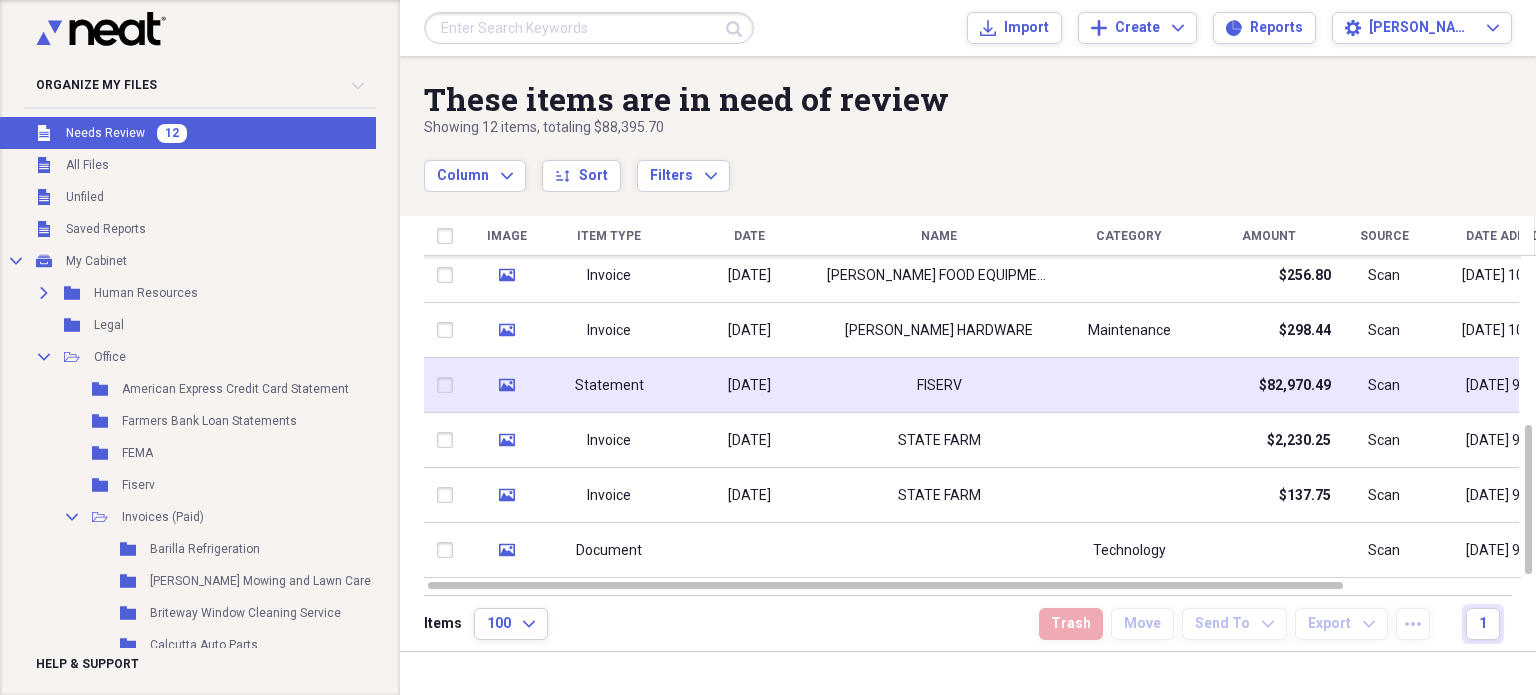 click on "FISERV" at bounding box center (939, 385) 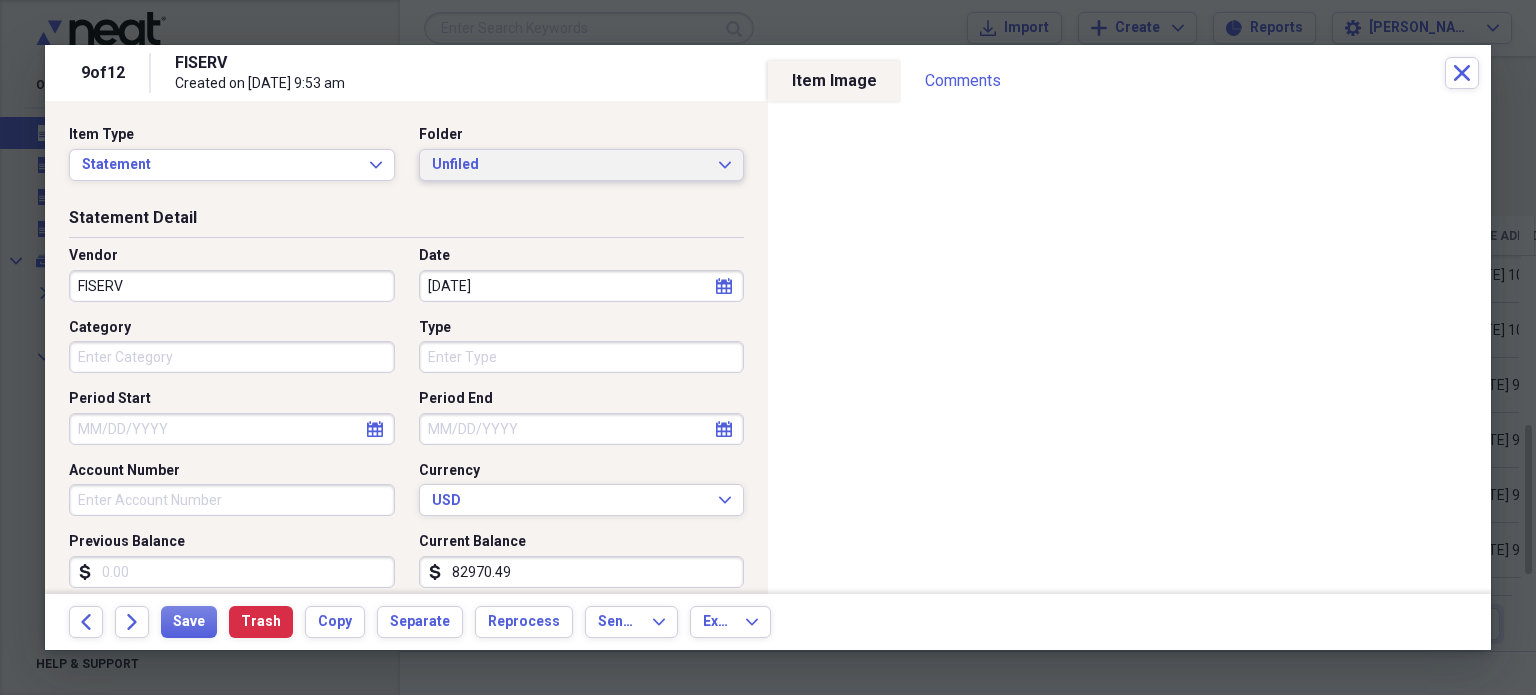 click on "Unfiled Expand" at bounding box center (582, 165) 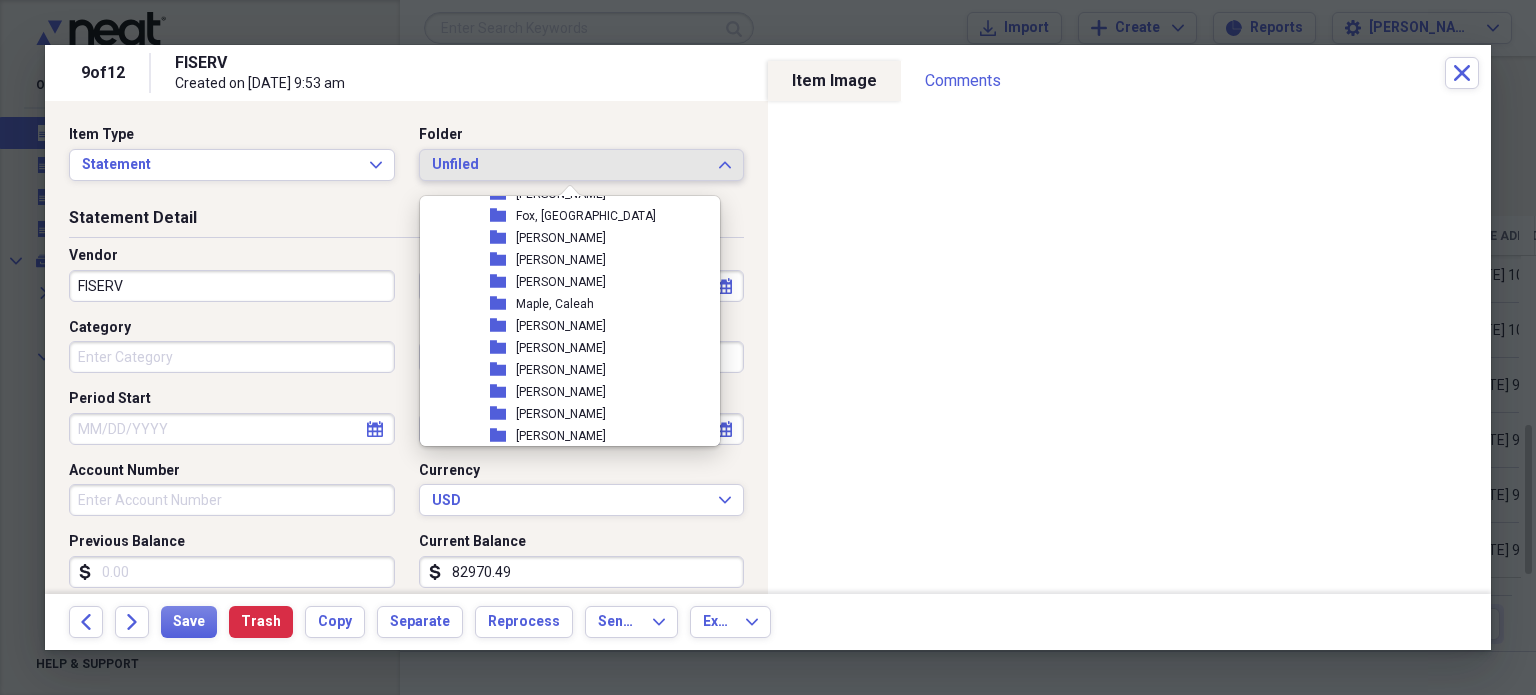 scroll, scrollTop: 776, scrollLeft: 0, axis: vertical 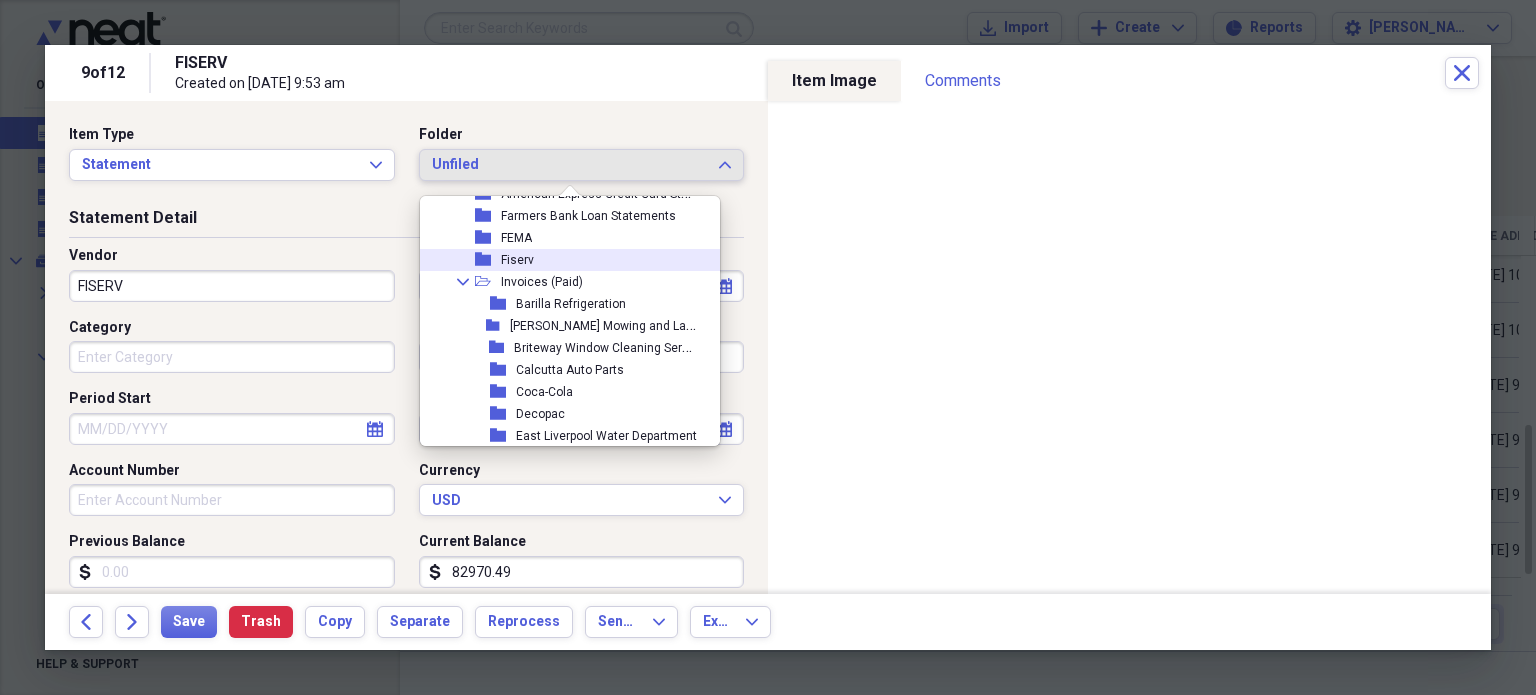 click on "Fiserv" at bounding box center [517, 260] 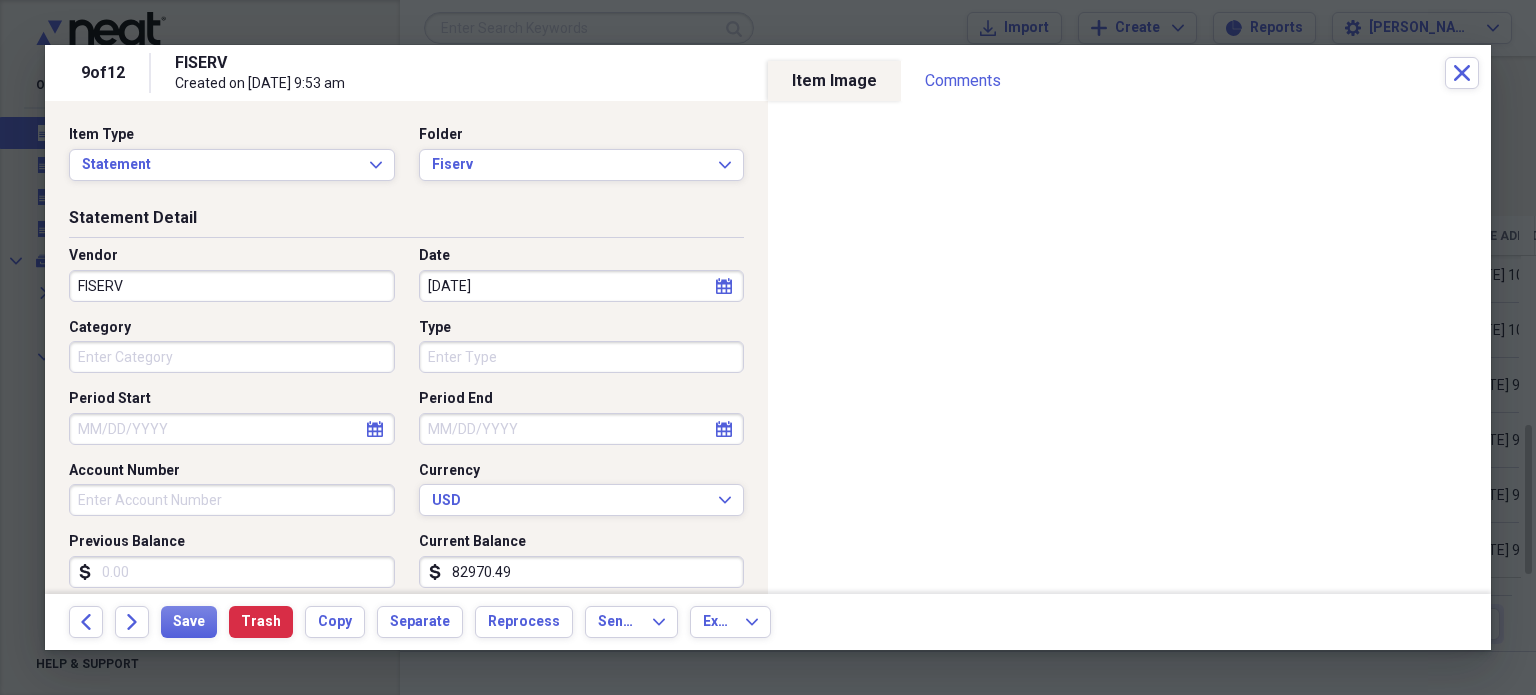 click on "[DATE]" at bounding box center [582, 286] 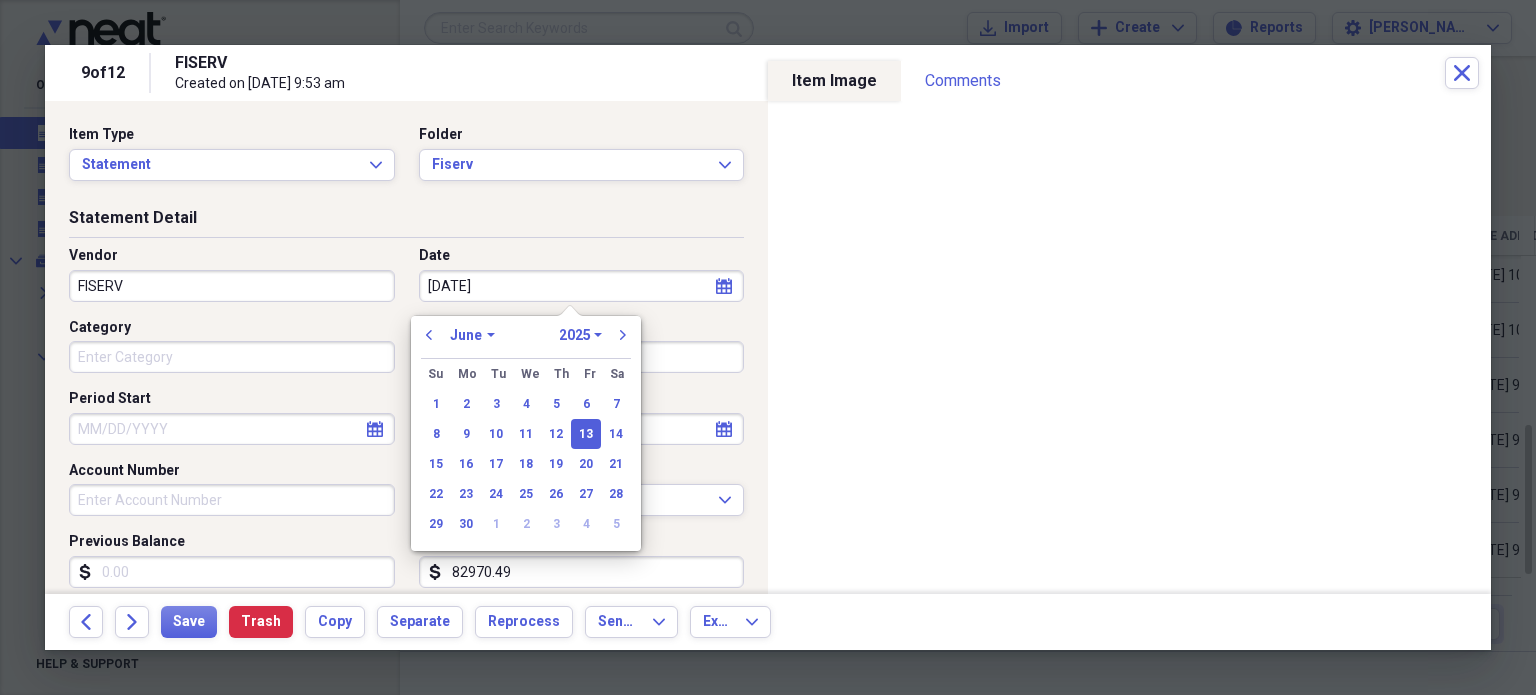click on "[DATE]" at bounding box center (582, 286) 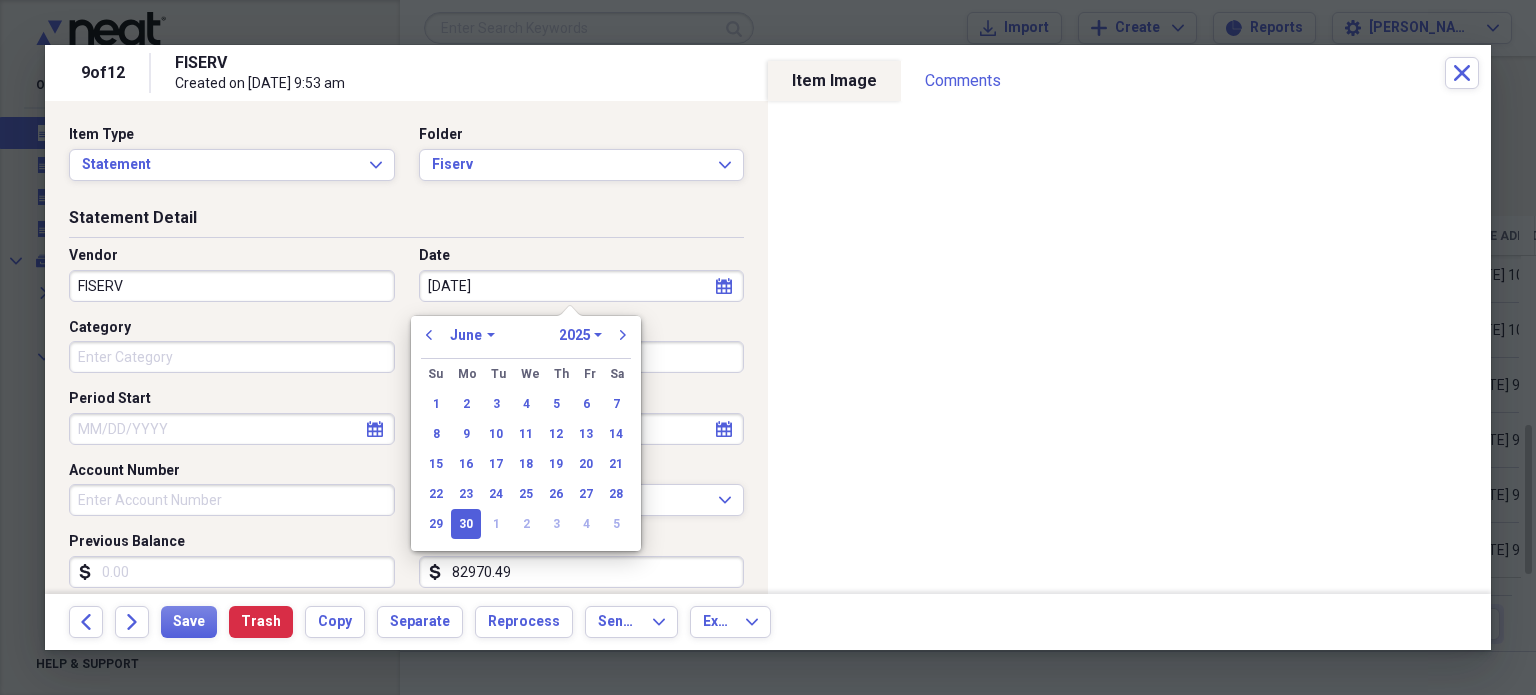 type on "[DATE]" 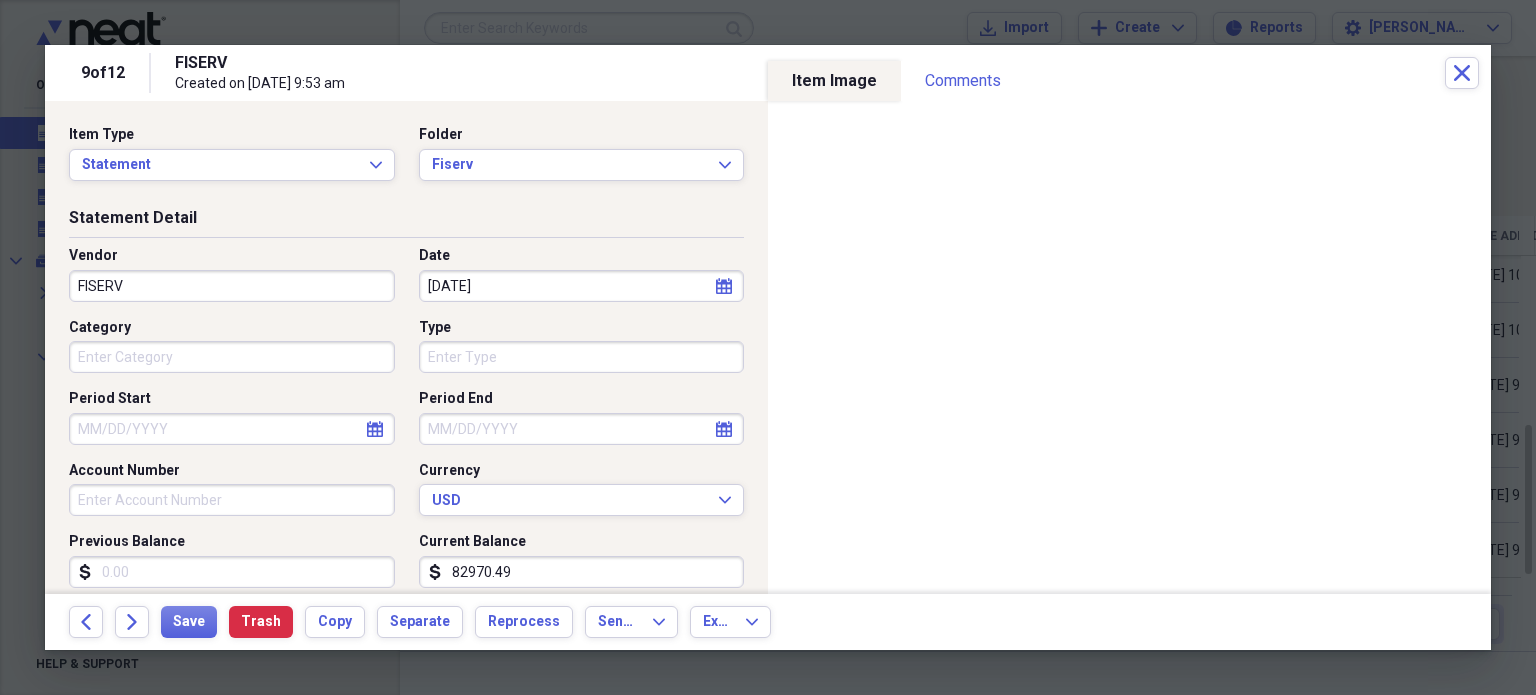 click on "Vendor FISERV Date [DATE] calendar Calendar Category Type Period Start calendar Calendar Period End calendar Calendar Account Number Currency USD Expand Previous Balance dollar-sign Current Balance dollar-sign 82970.49" at bounding box center (406, 425) 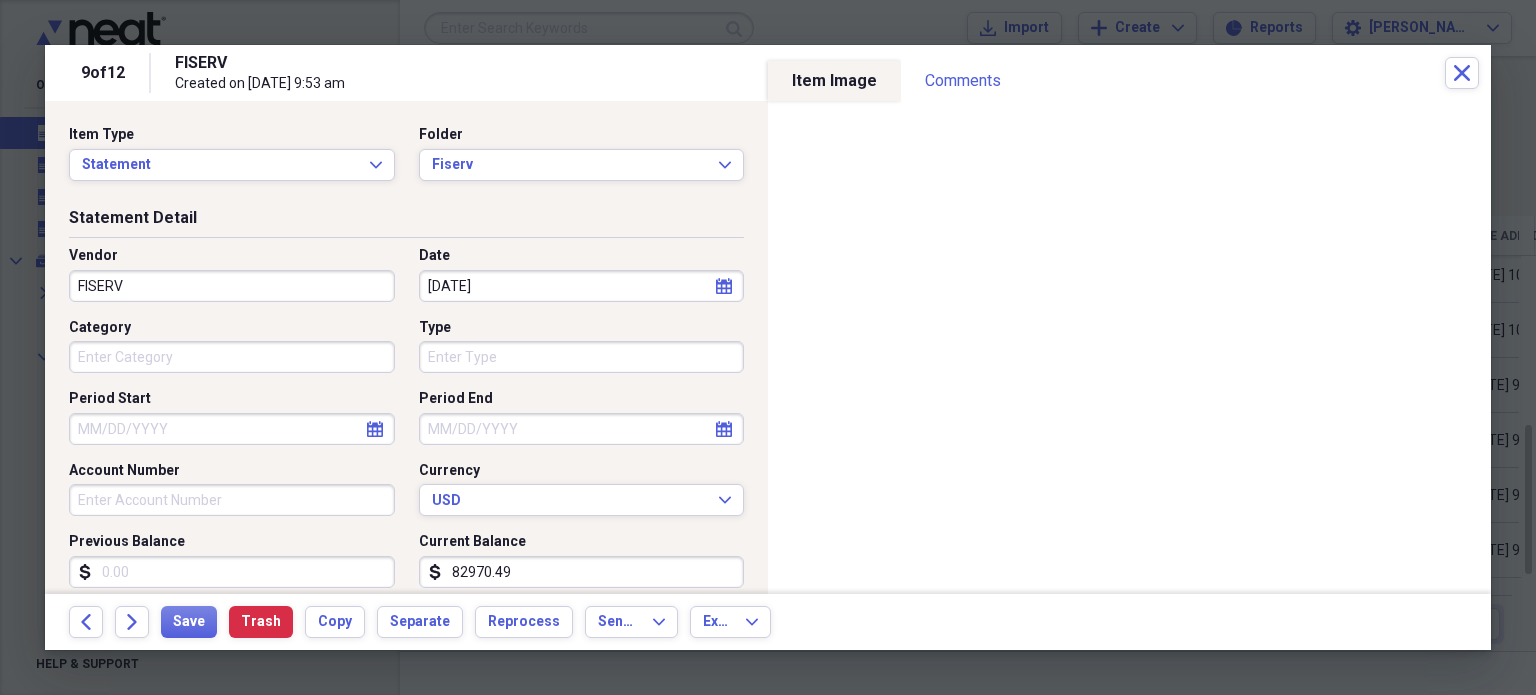 click on "Type" at bounding box center (582, 357) 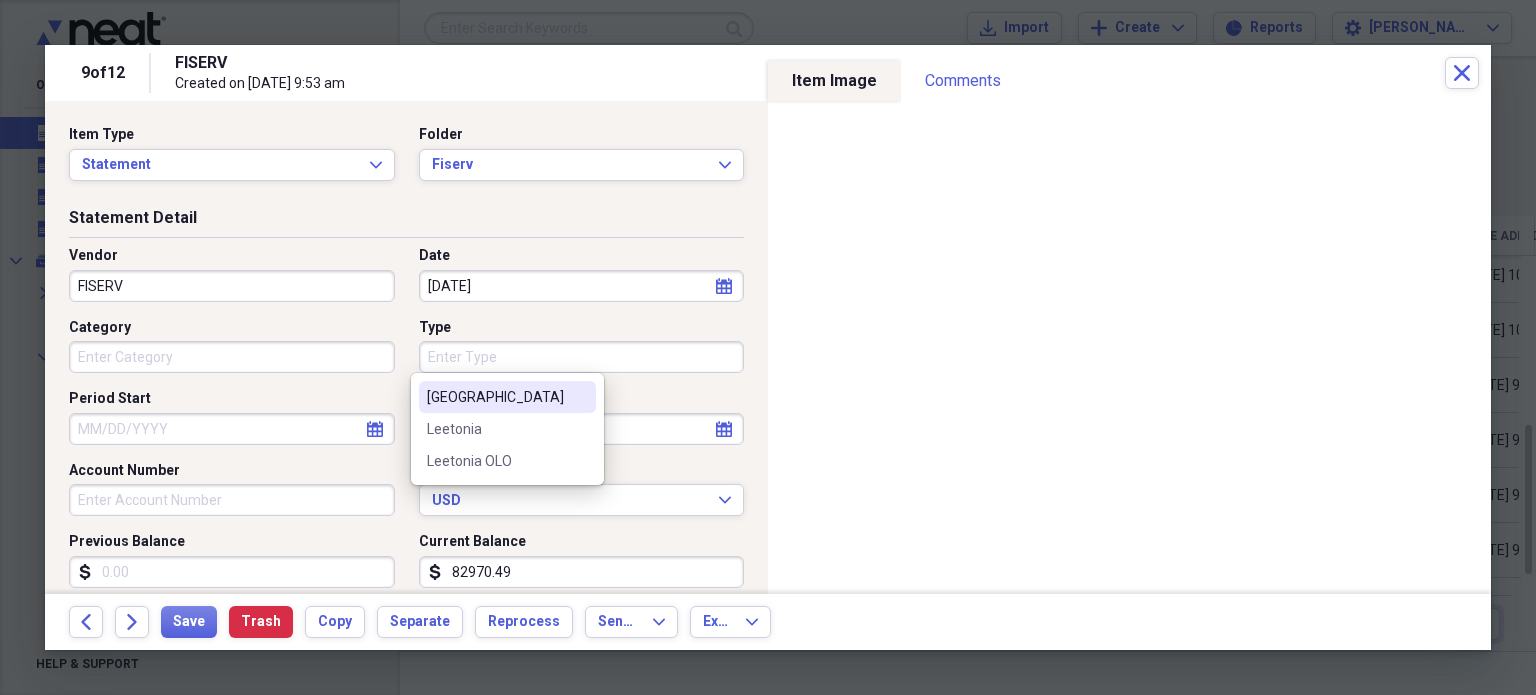 click on "[GEOGRAPHIC_DATA]" at bounding box center [507, 397] 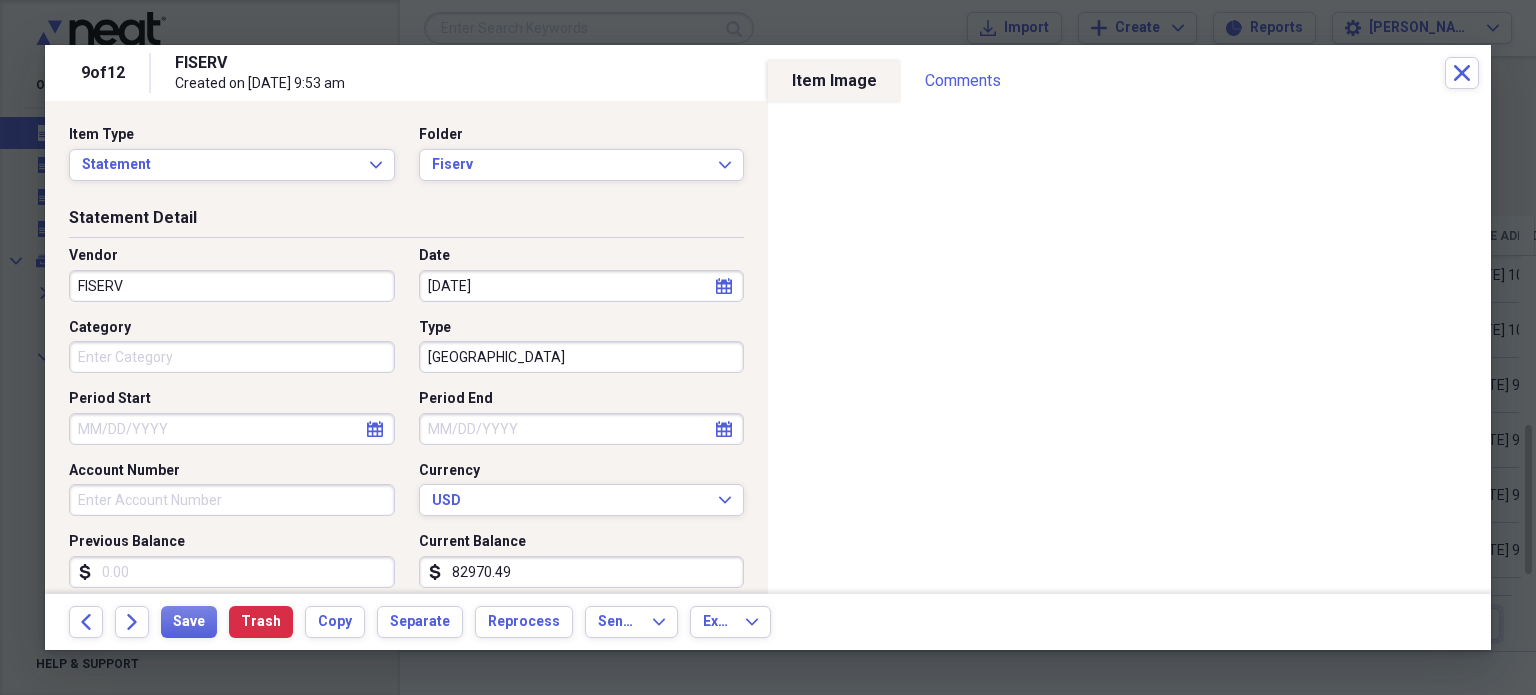 click on "Category" at bounding box center [232, 357] 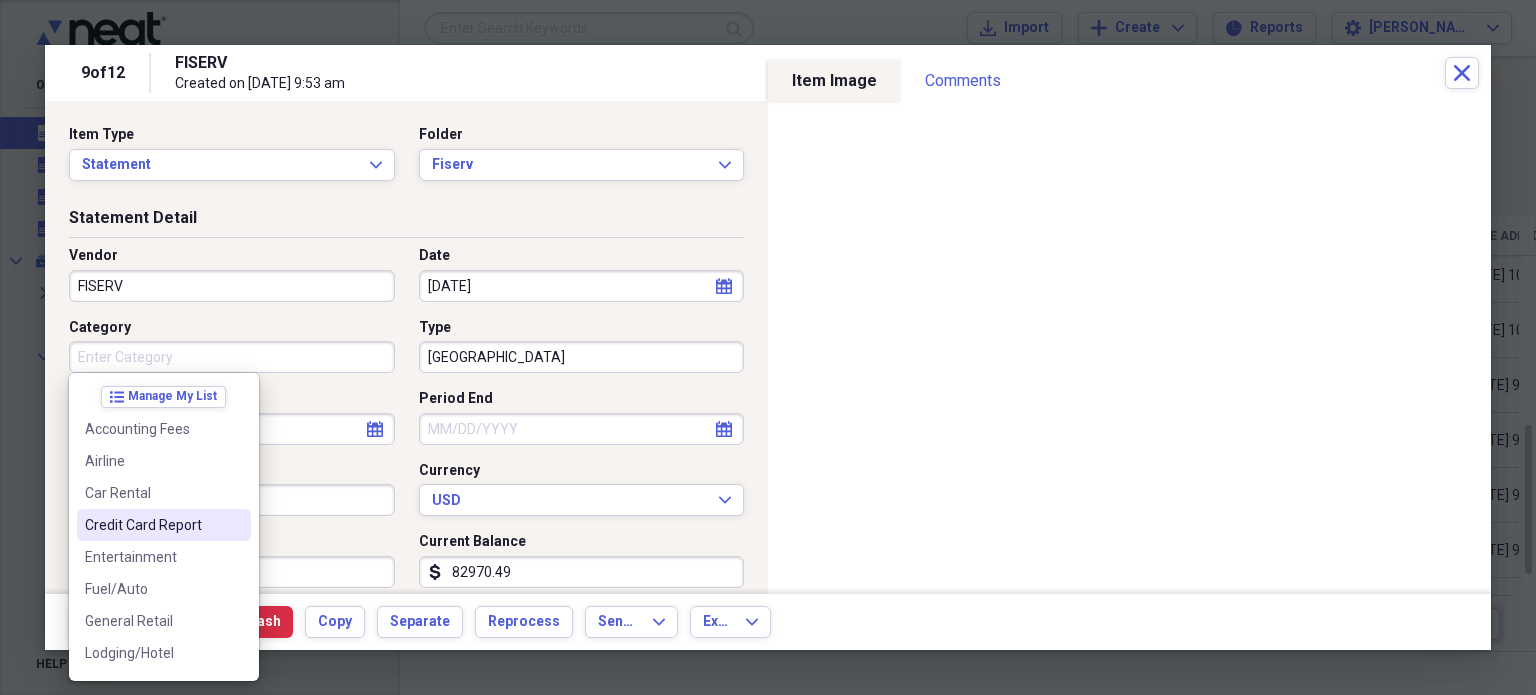 click on "Credit Card Report" at bounding box center [164, 525] 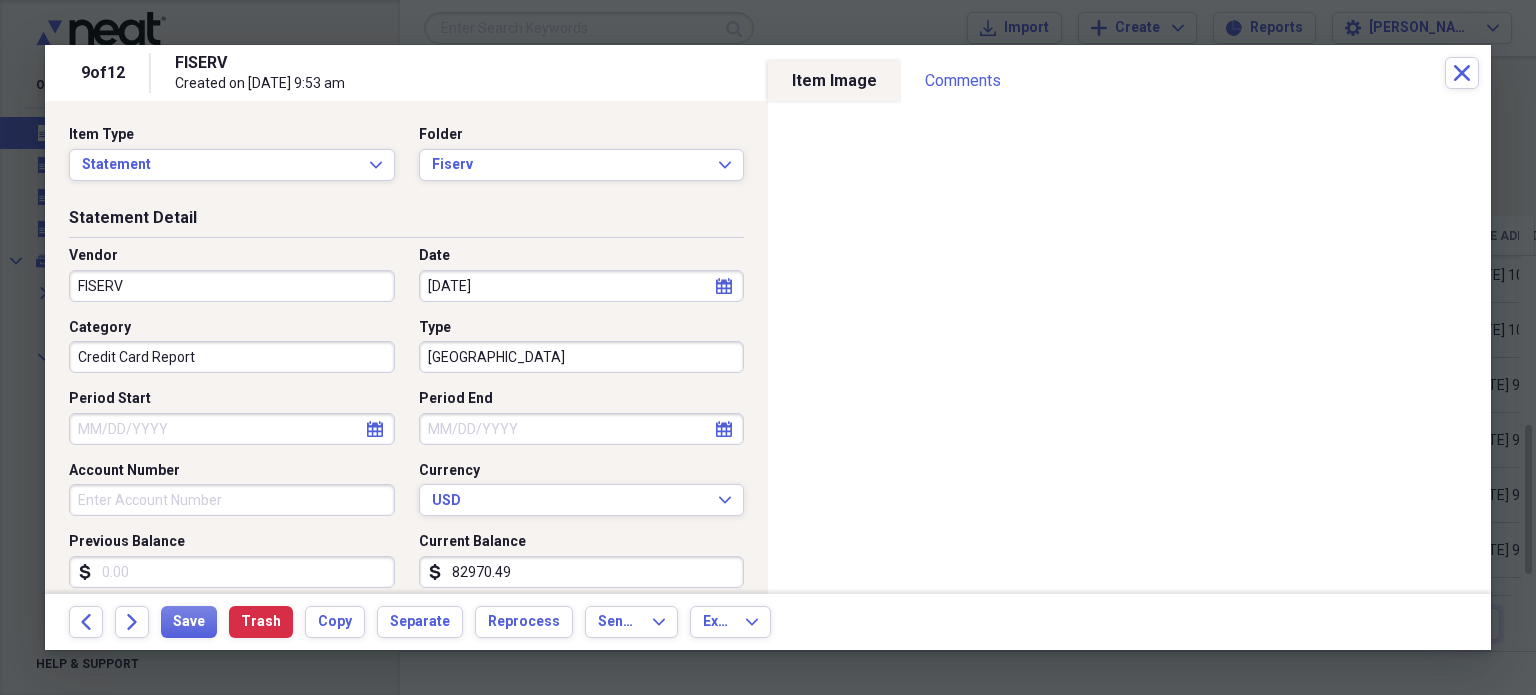 select on "6" 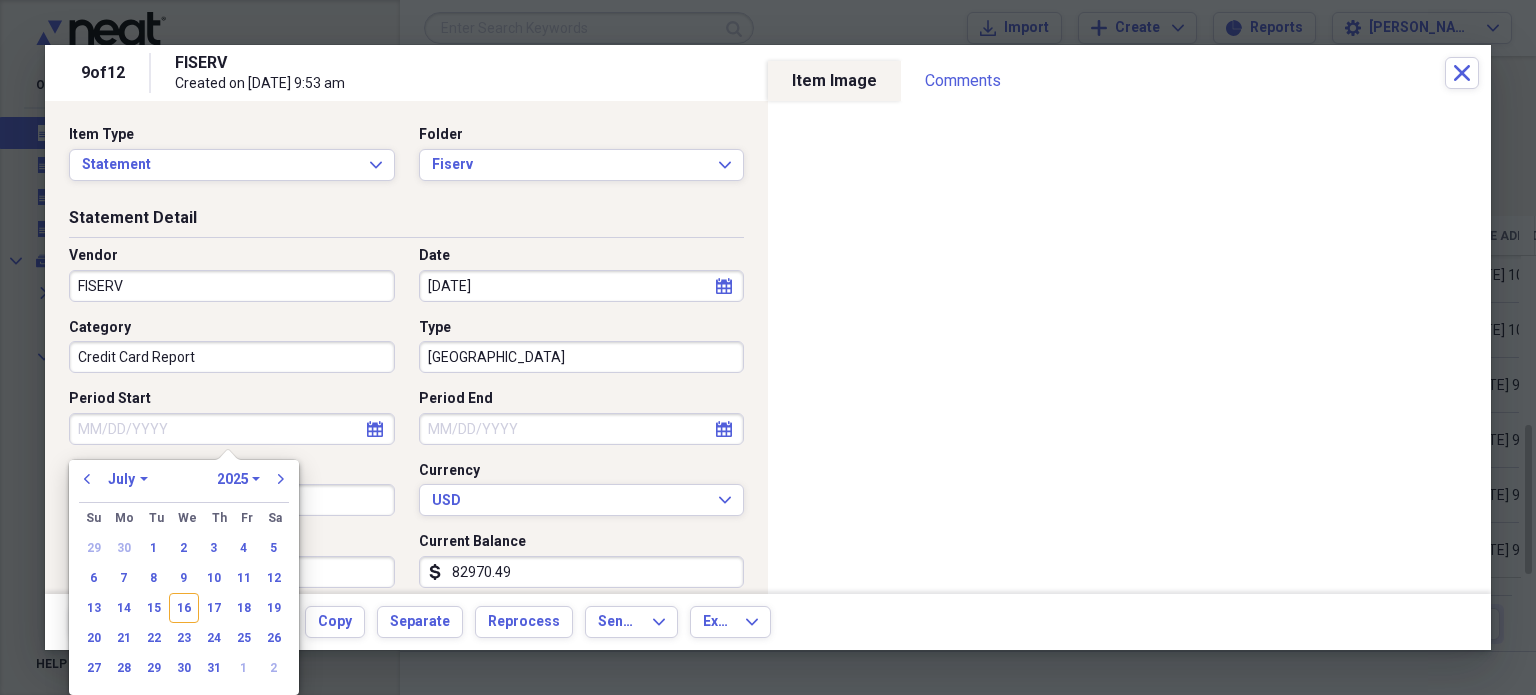 click on "Period Start" at bounding box center [232, 429] 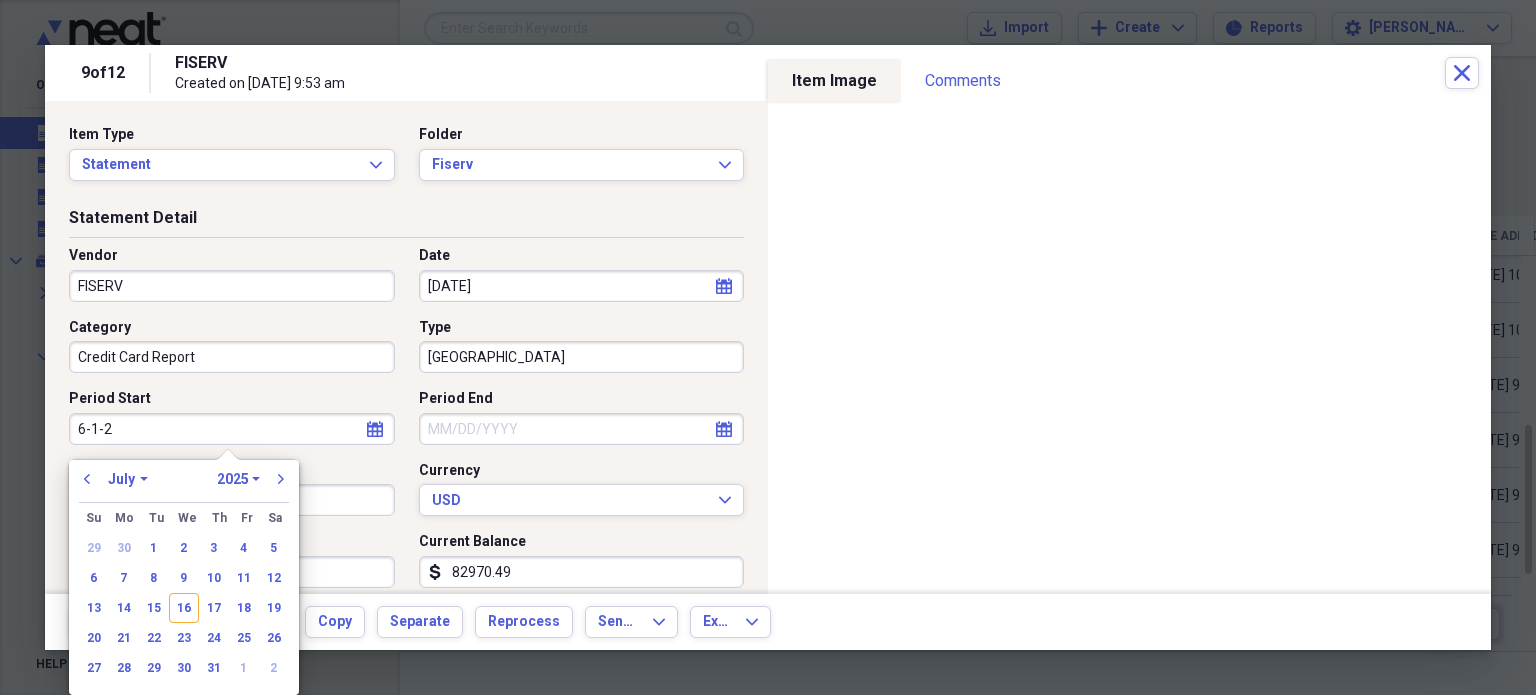 type on "[DATE]" 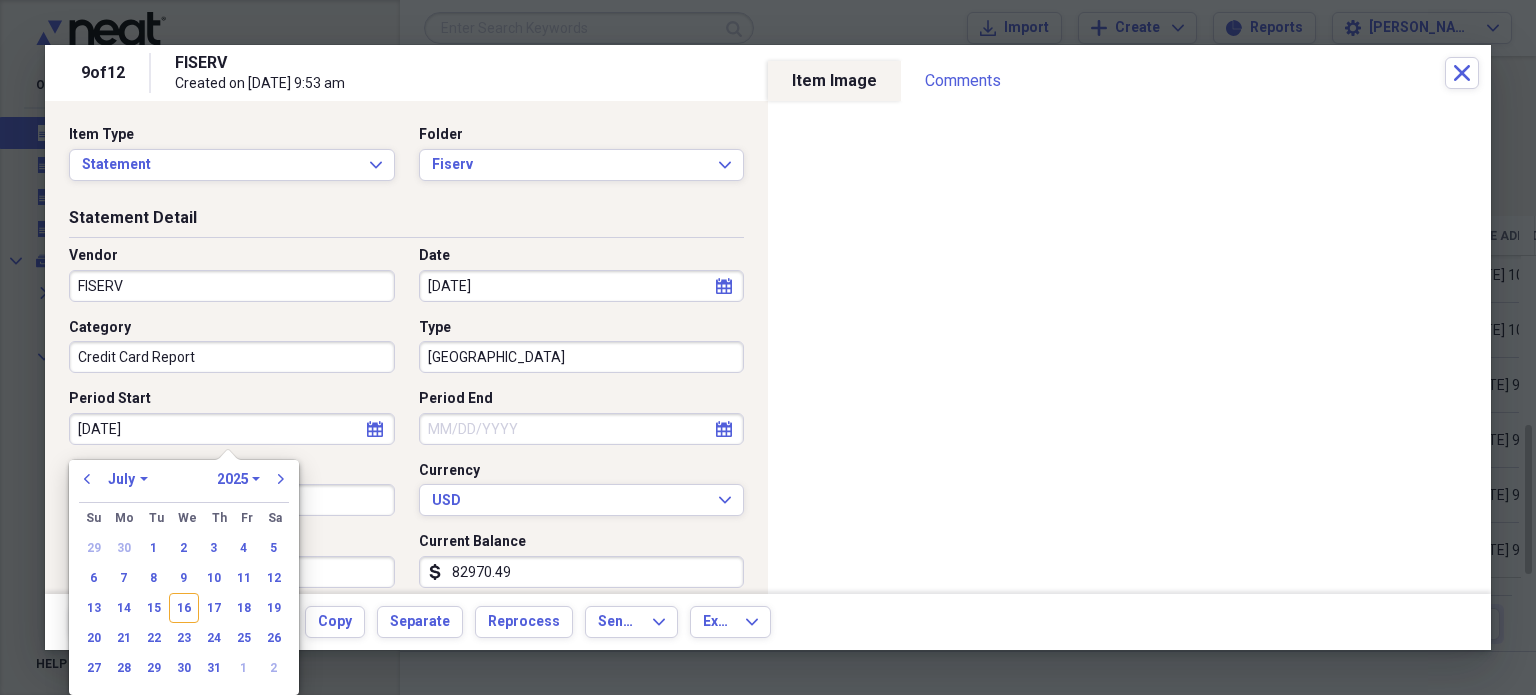 select on "5" 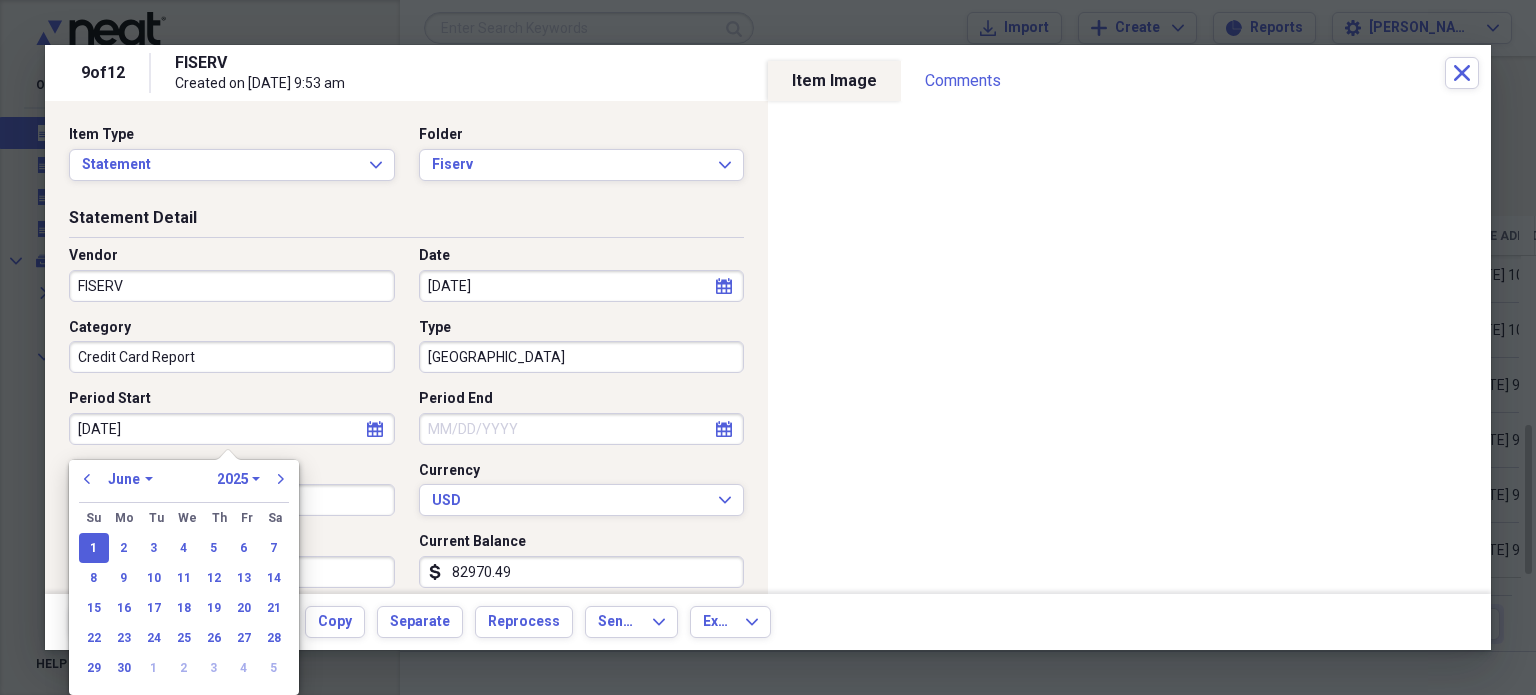 type on "[DATE]" 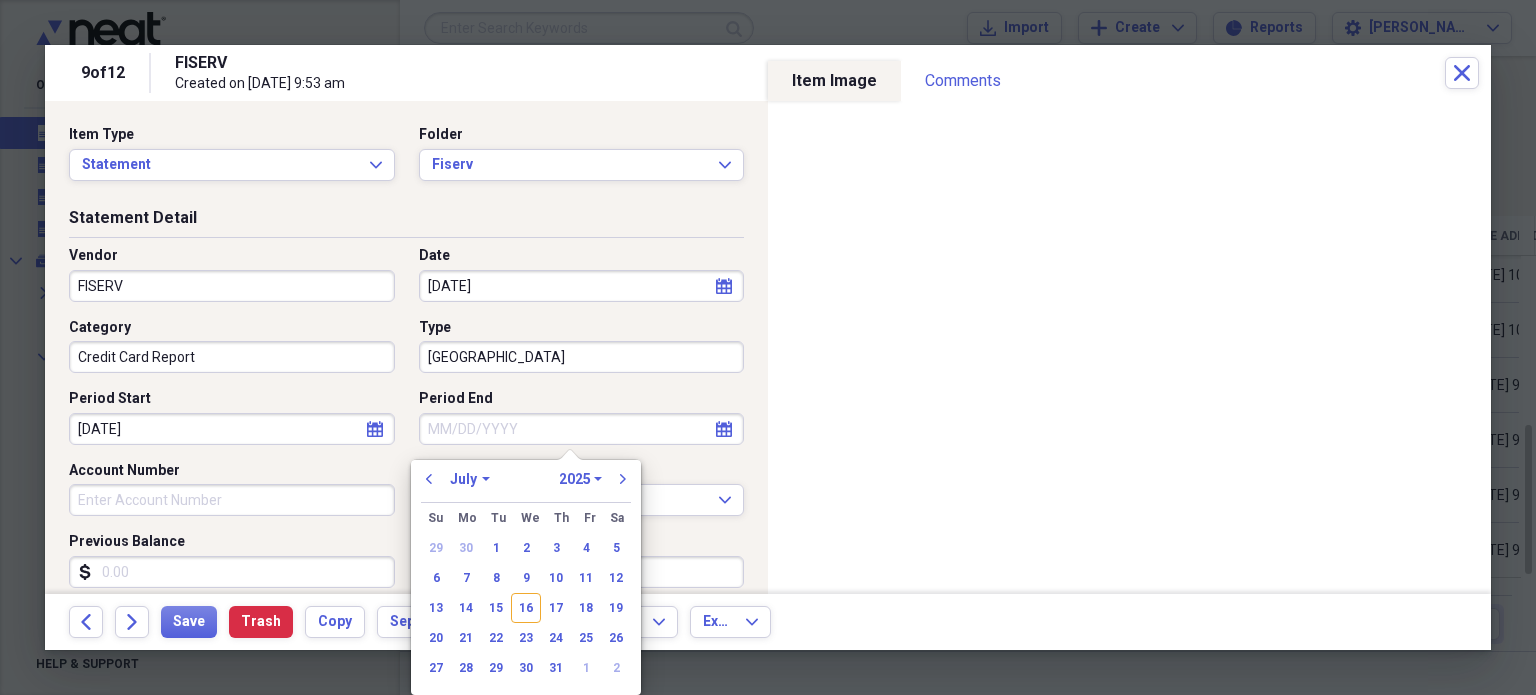 click on "Period End" at bounding box center (582, 429) 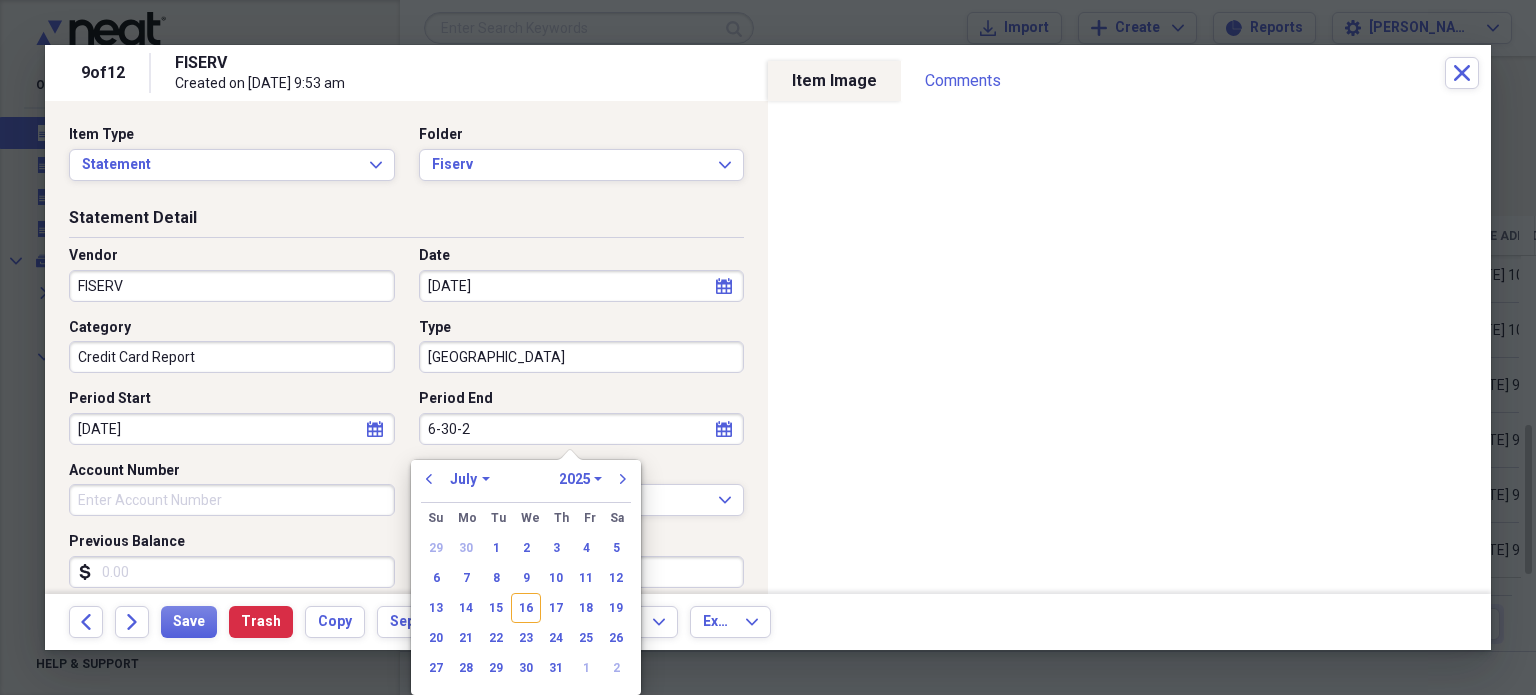 type on "[DATE]" 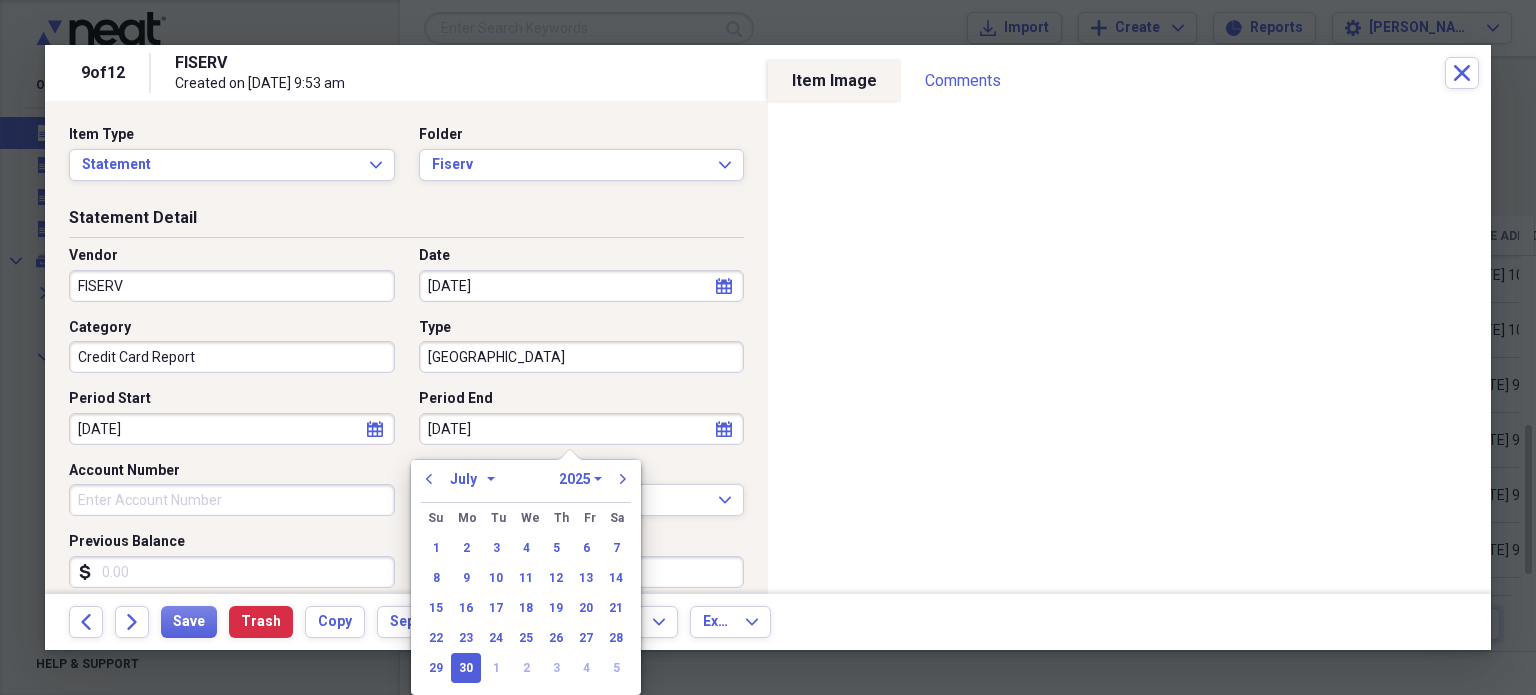 select on "5" 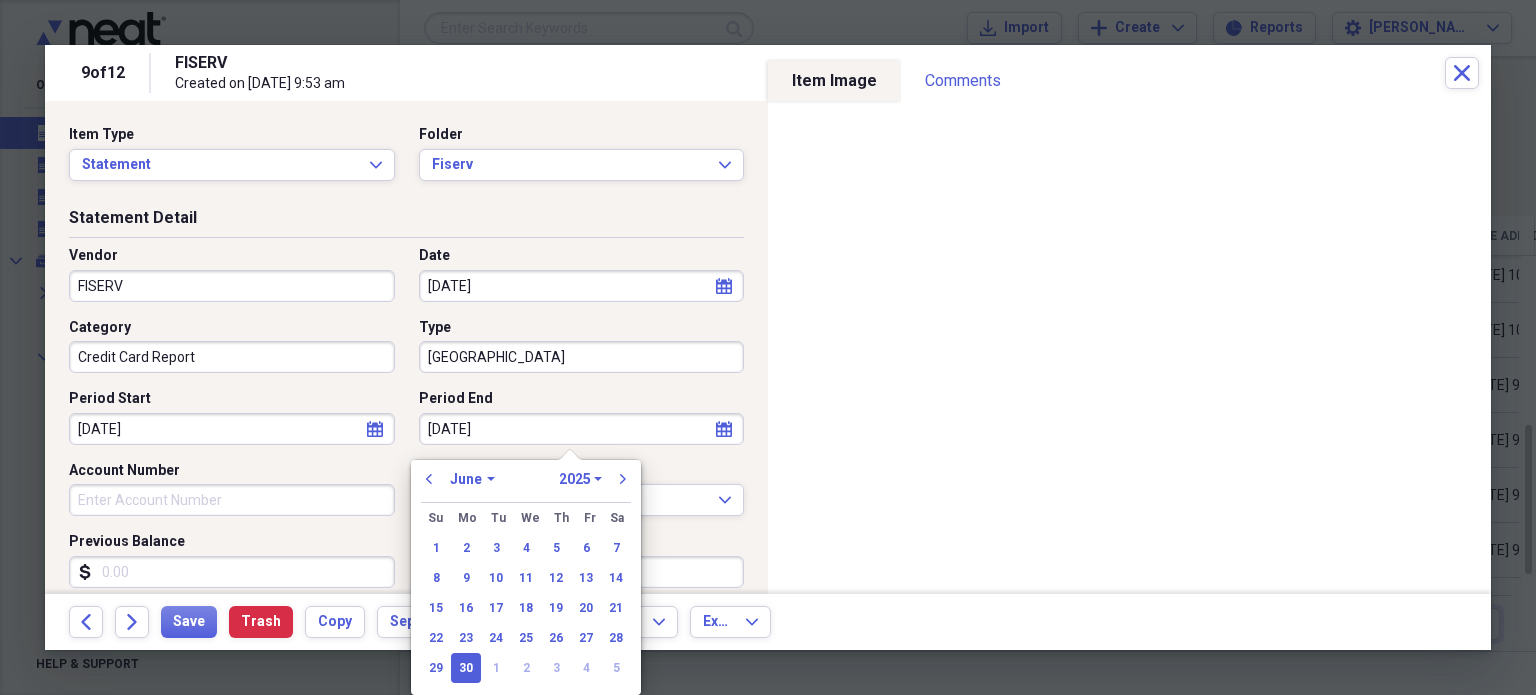 type on "[DATE]" 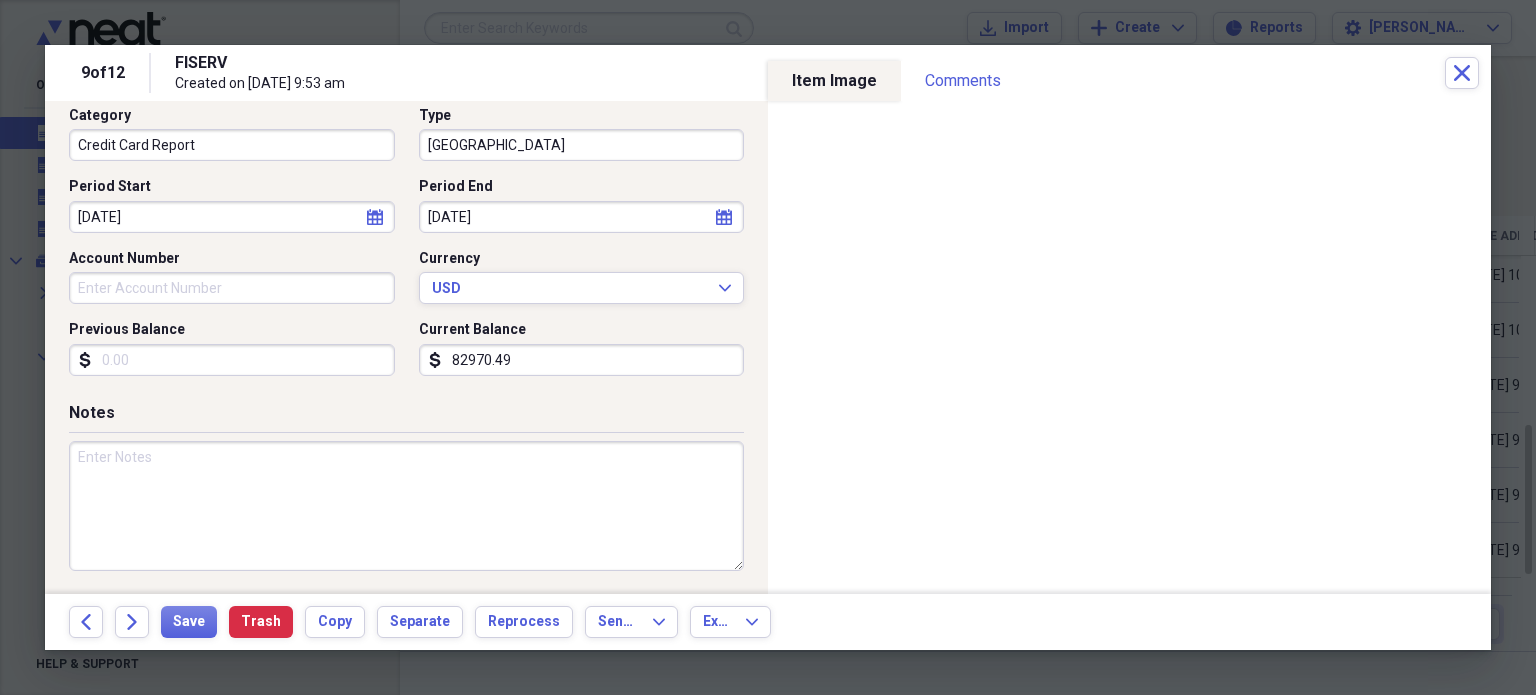 scroll, scrollTop: 214, scrollLeft: 0, axis: vertical 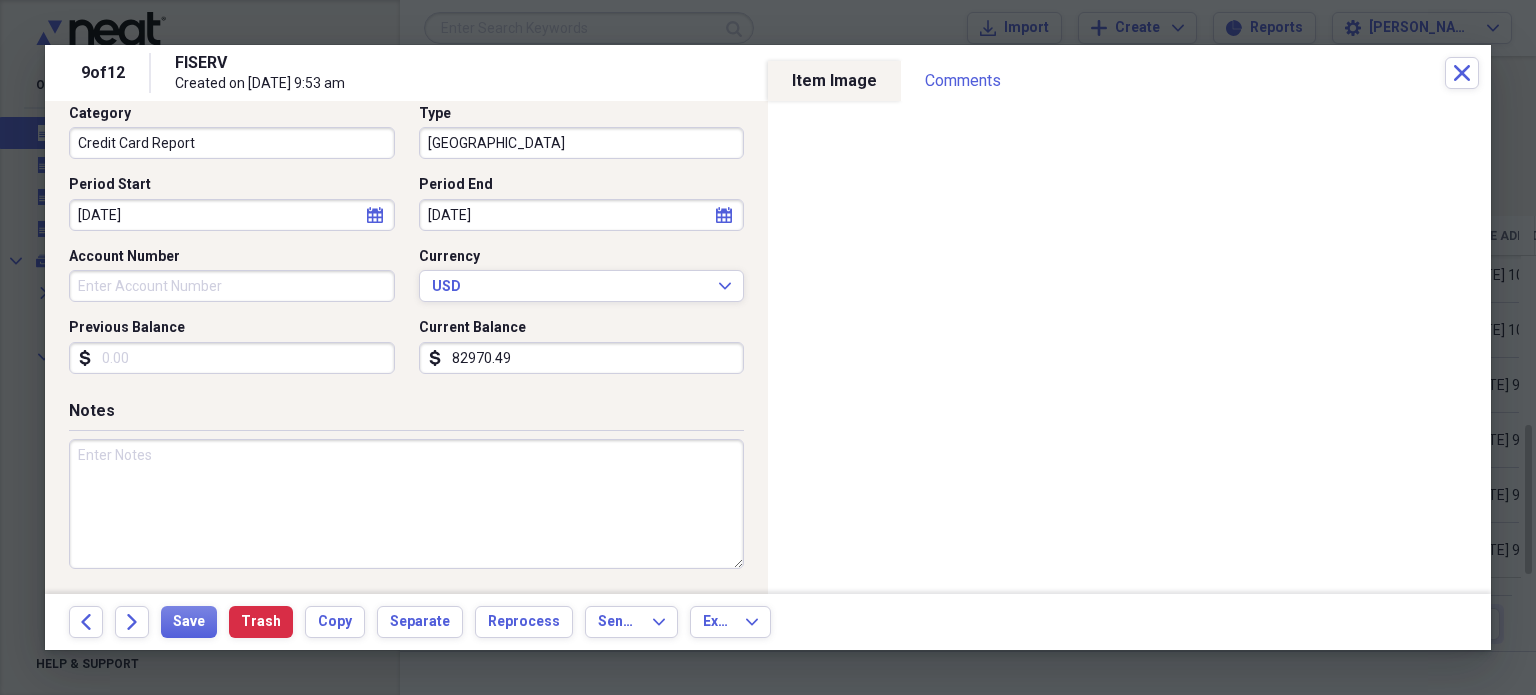click on "82970.49" at bounding box center (582, 358) 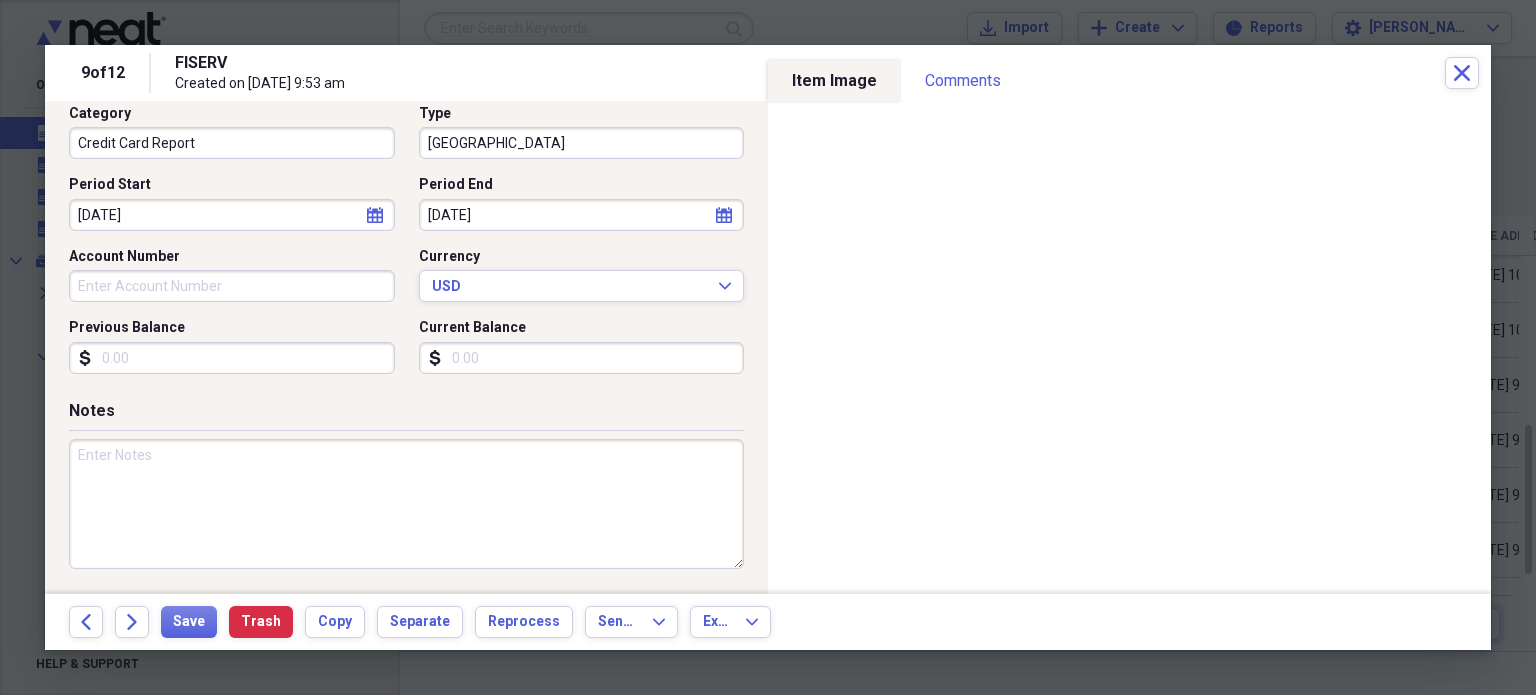 type 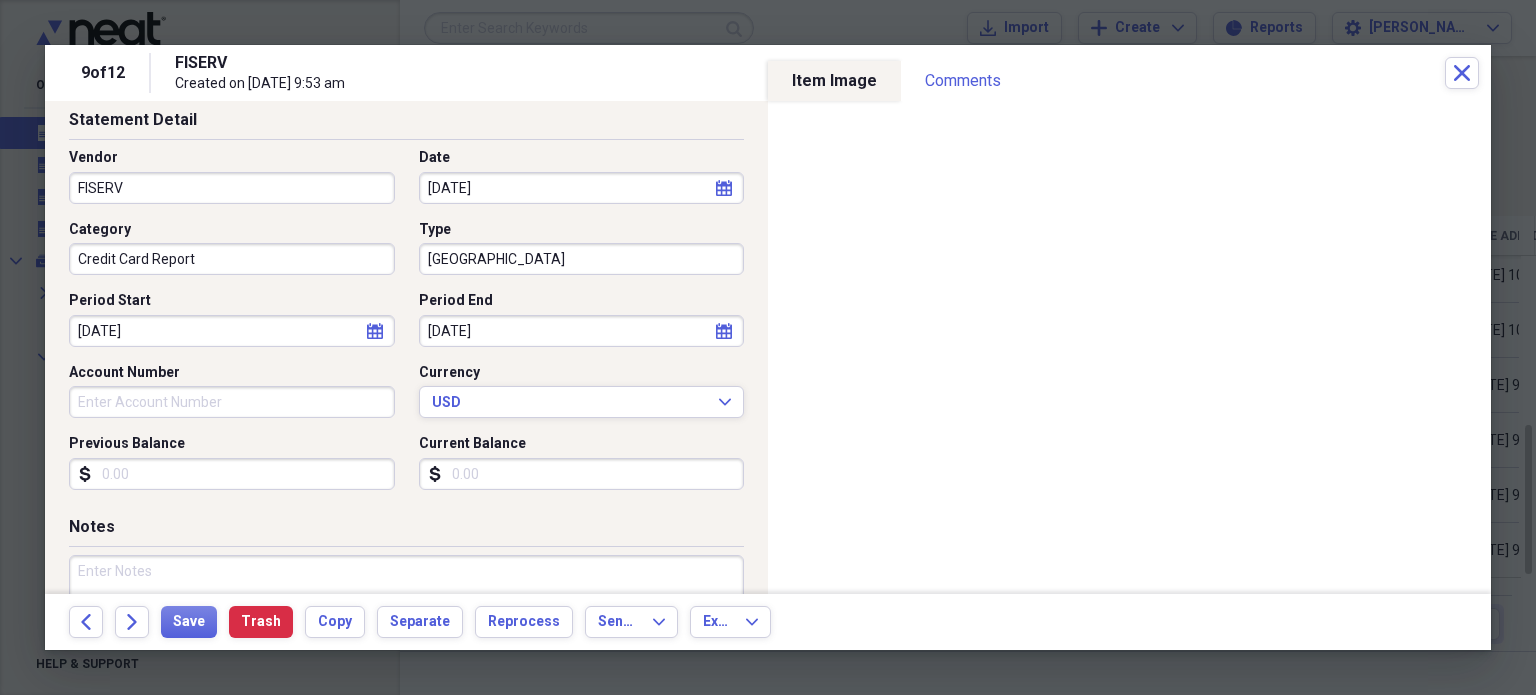 scroll, scrollTop: 214, scrollLeft: 0, axis: vertical 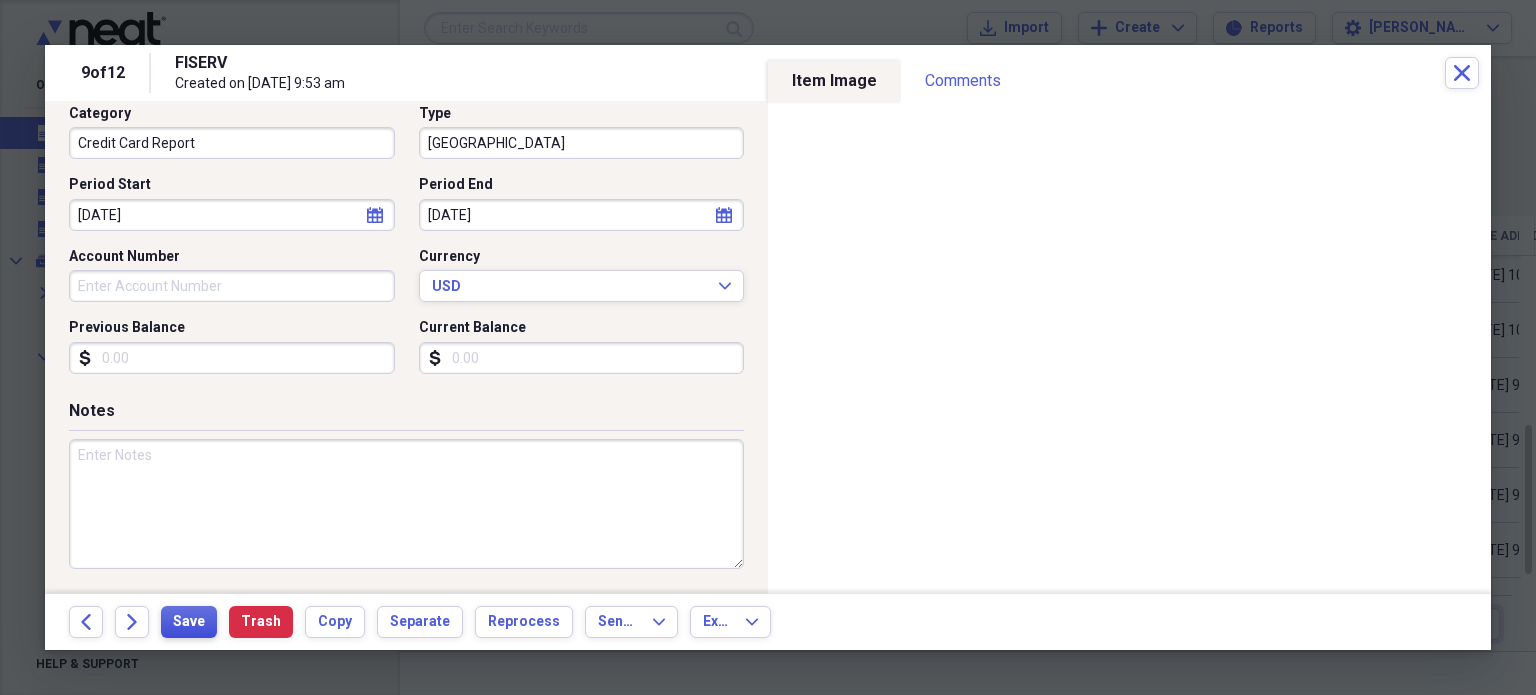click on "Save" at bounding box center [189, 622] 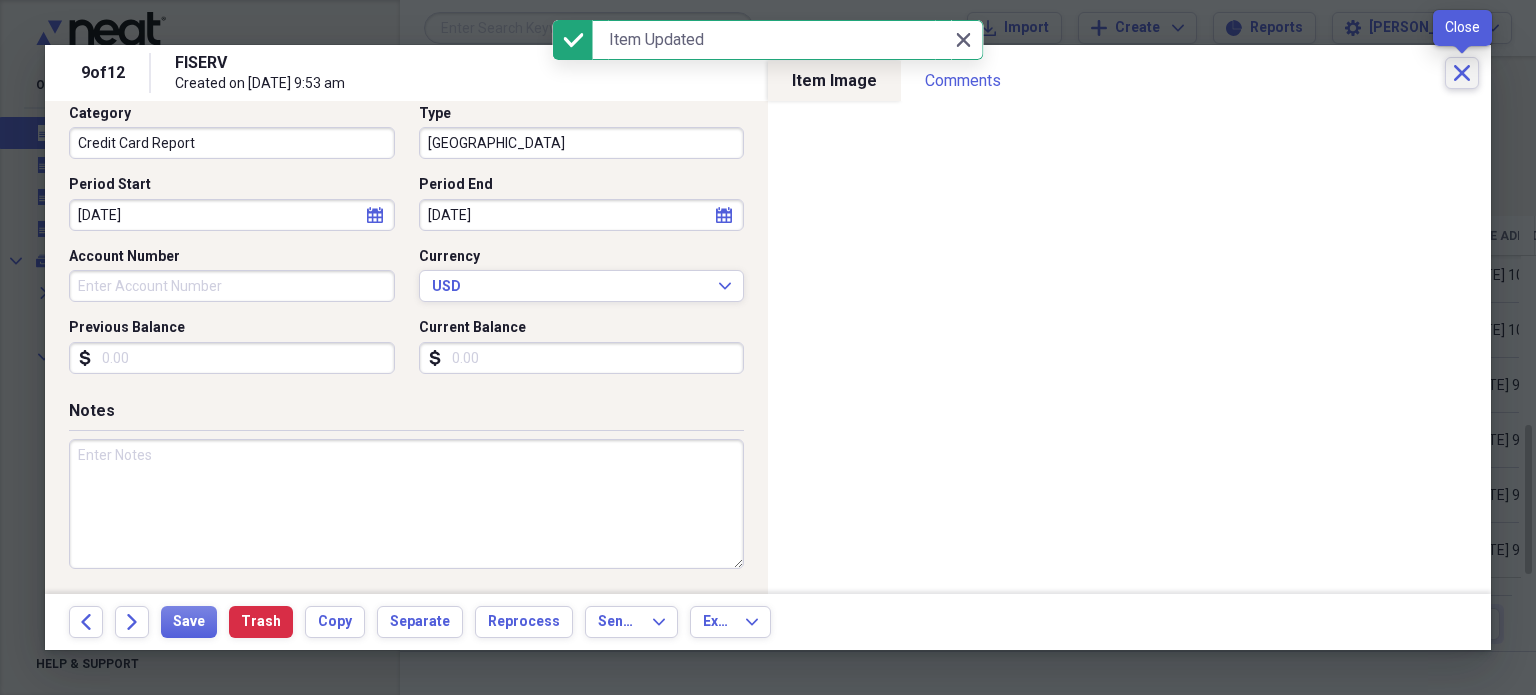 click on "Close" at bounding box center [1462, 73] 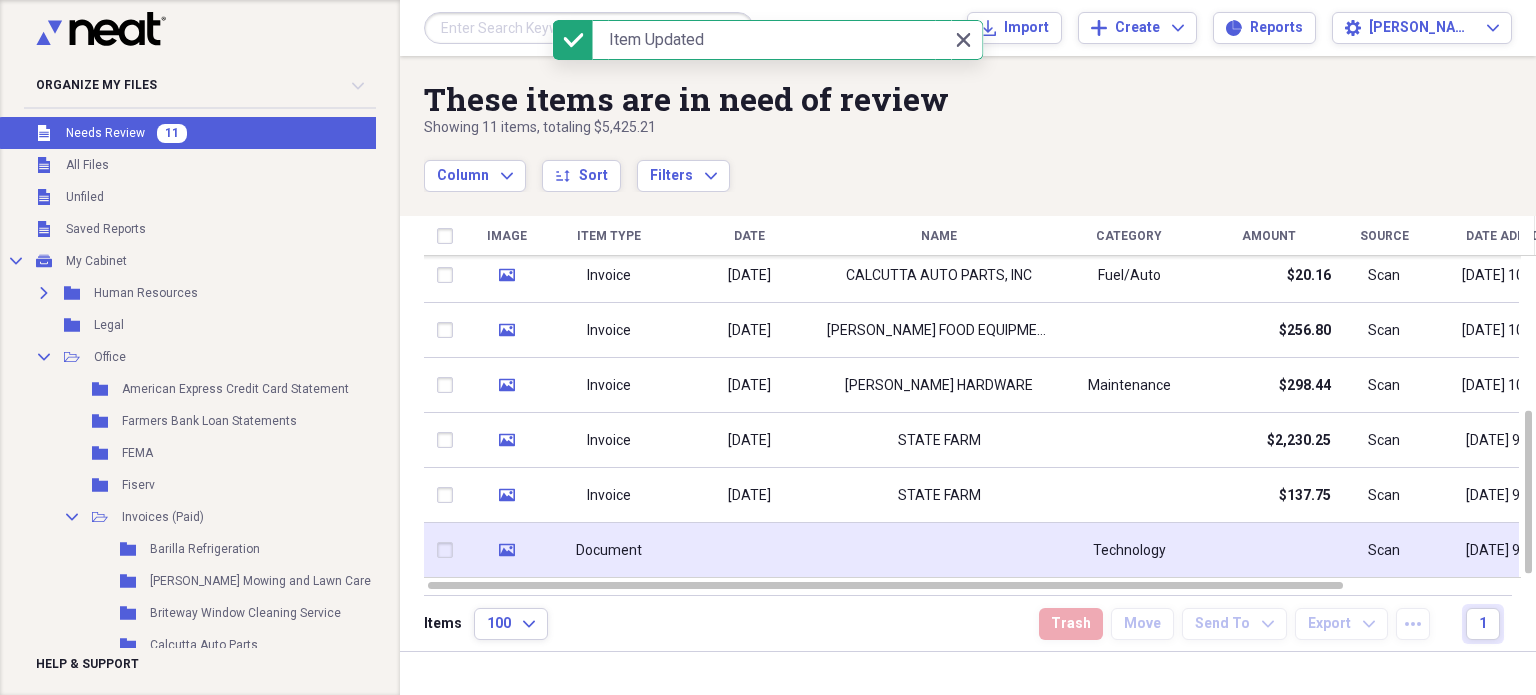 click at bounding box center [749, 550] 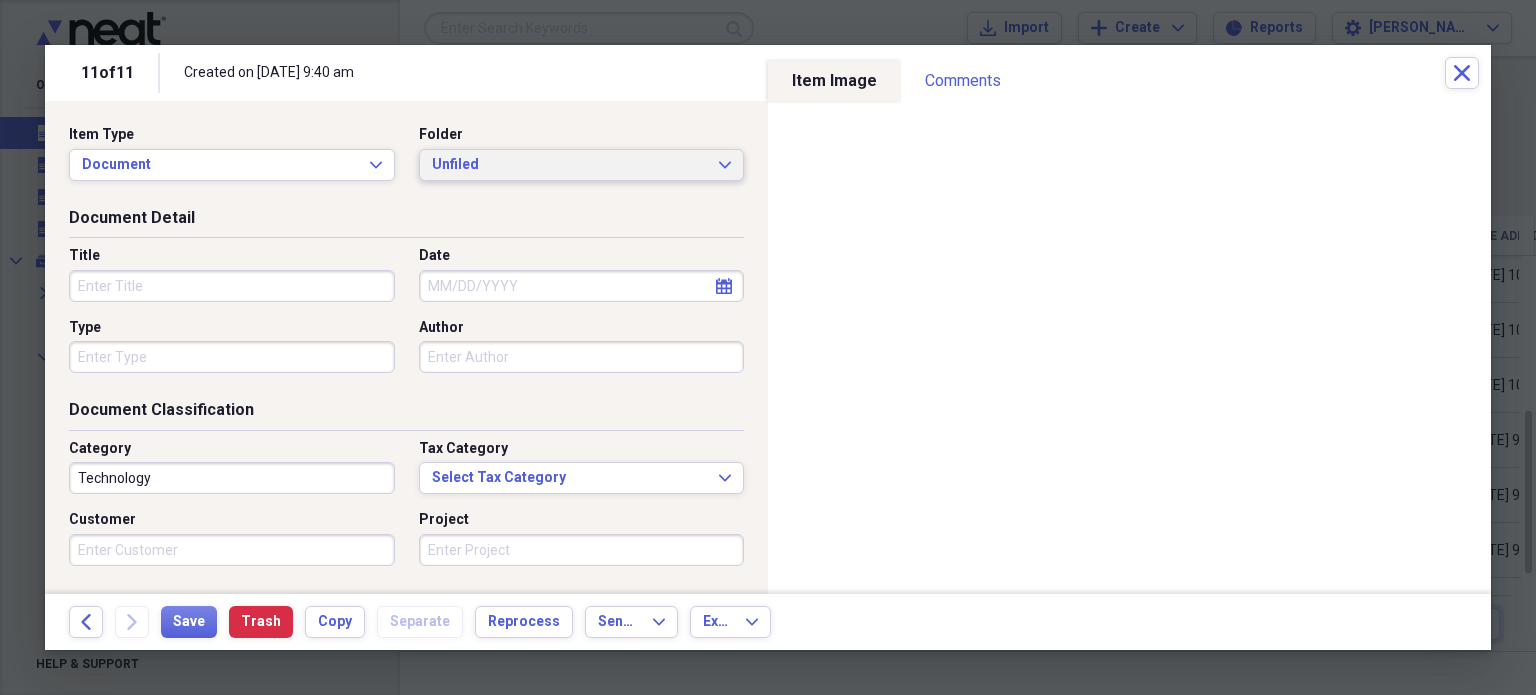 click on "Unfiled" at bounding box center [570, 165] 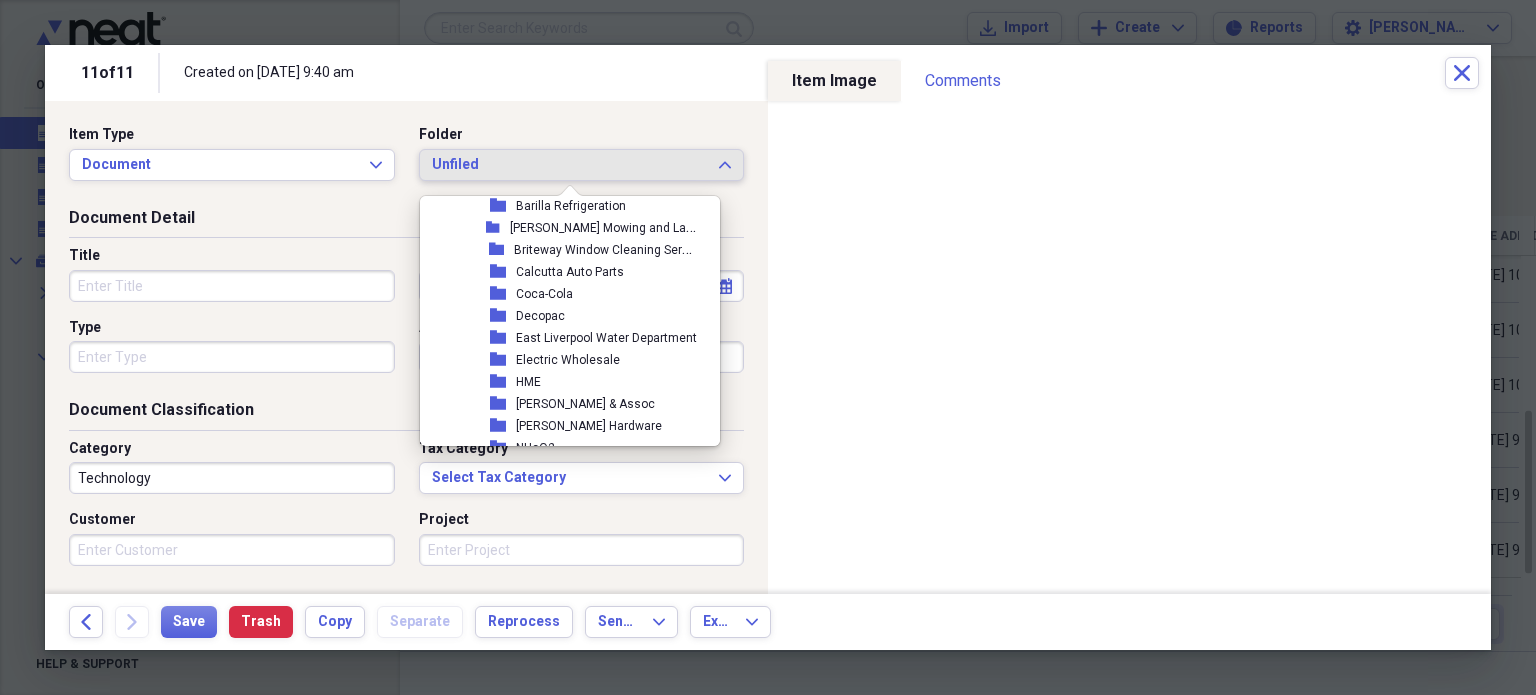 scroll, scrollTop: 872, scrollLeft: 0, axis: vertical 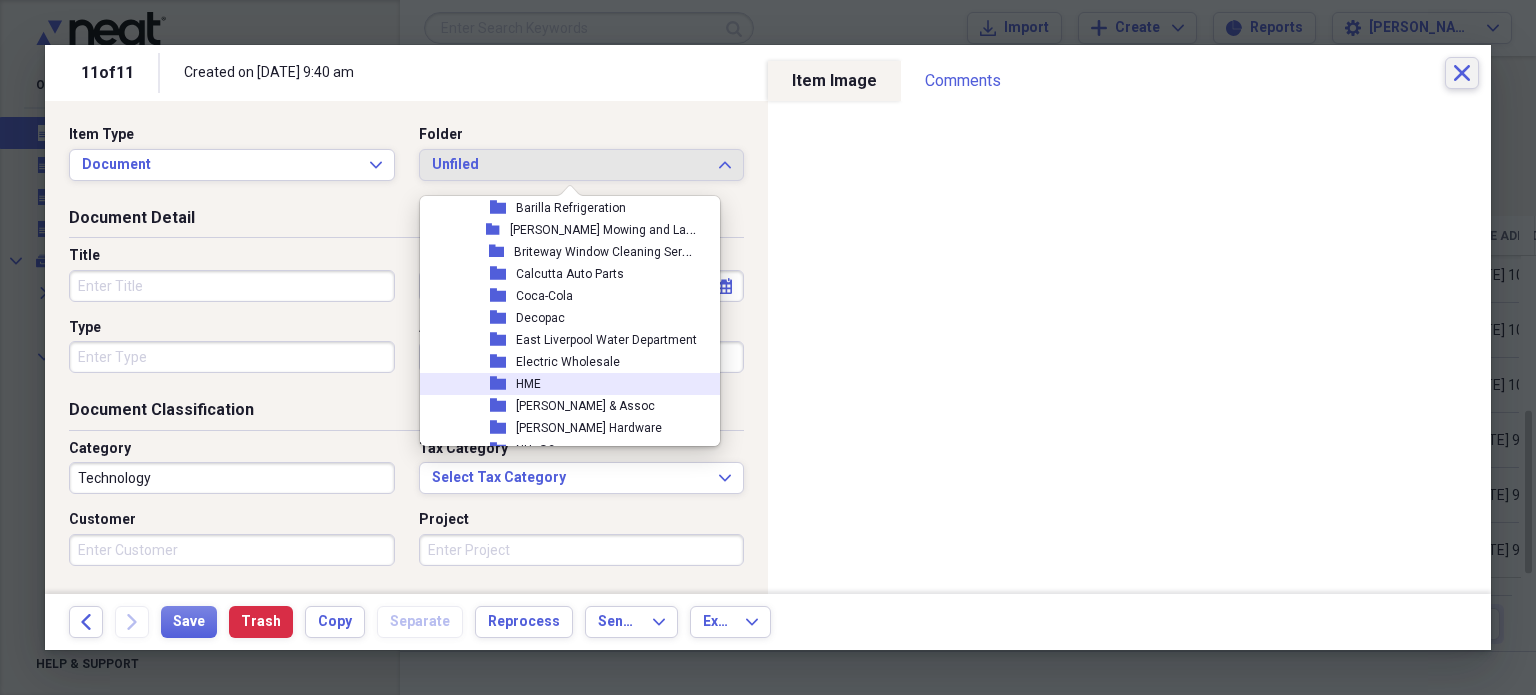 click on "Close" 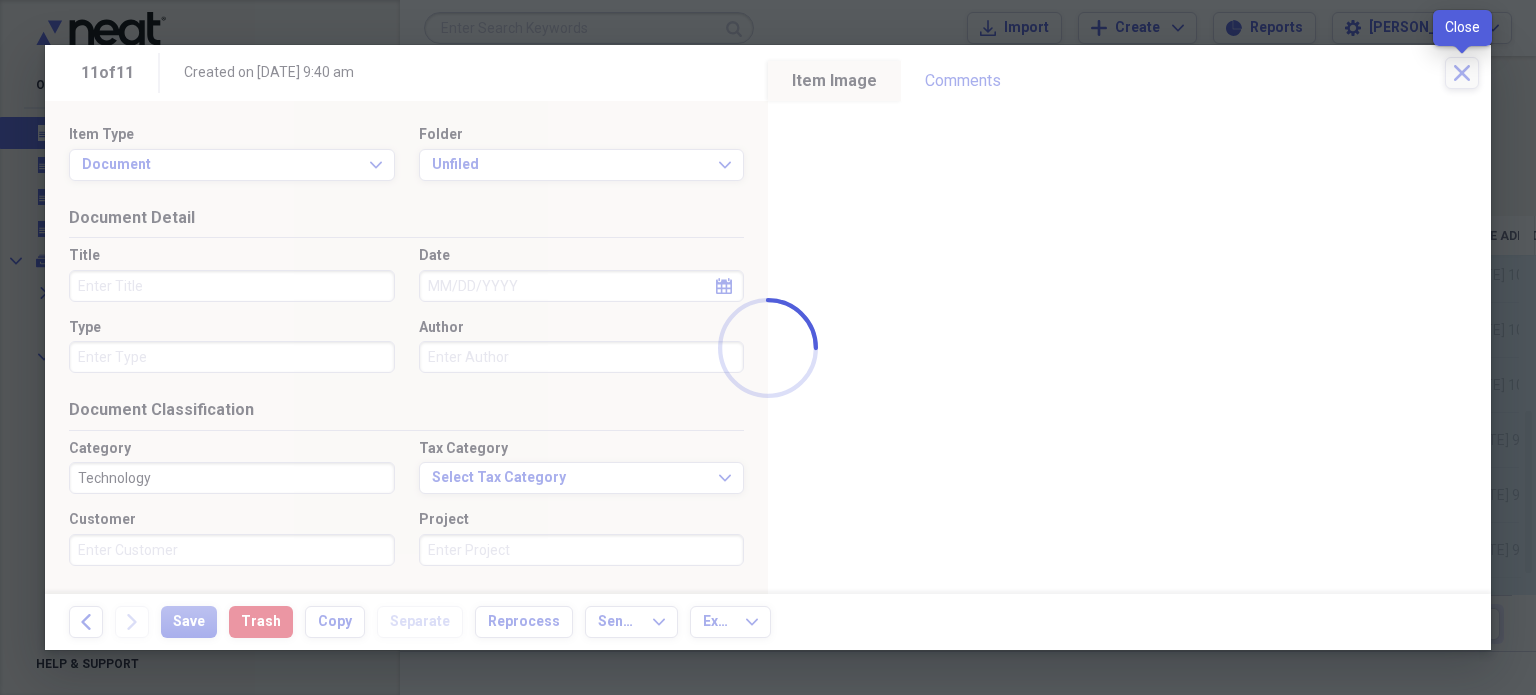 scroll, scrollTop: 0, scrollLeft: 0, axis: both 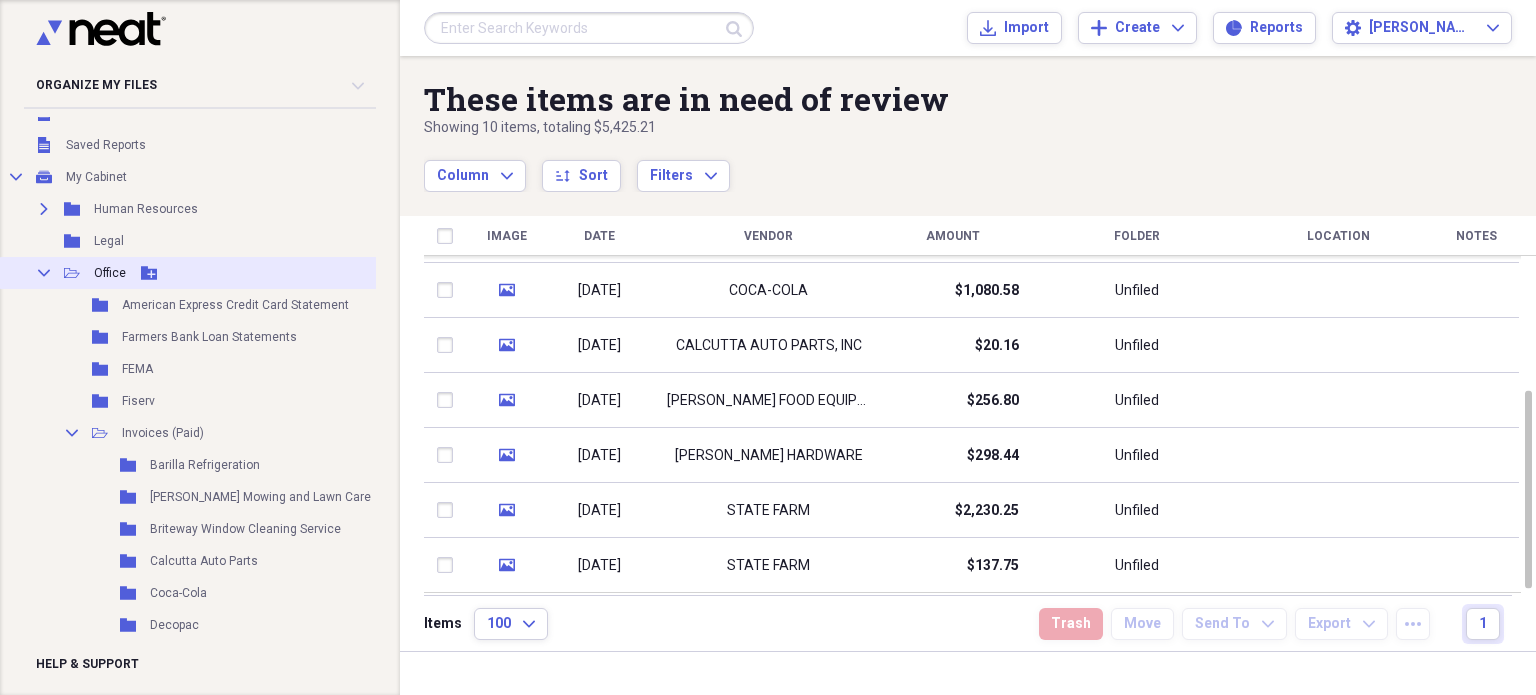 click 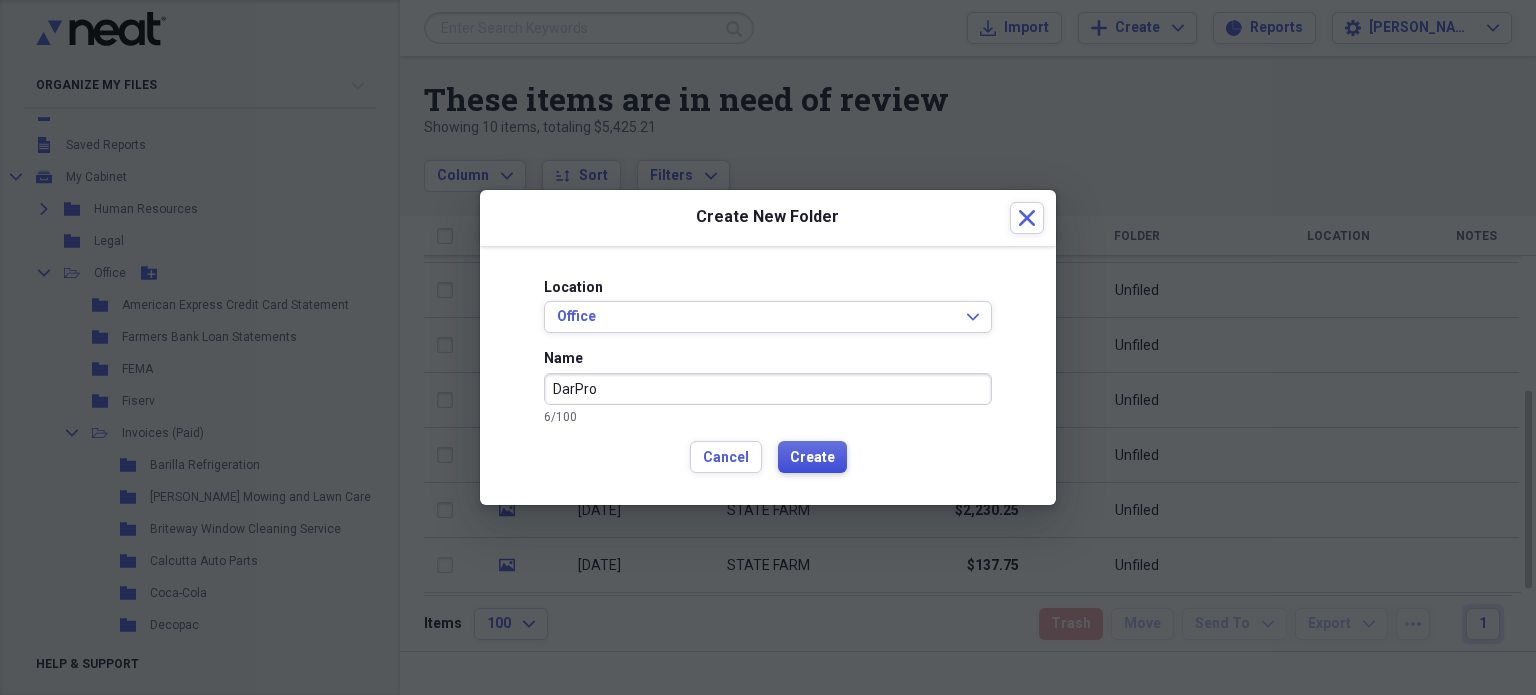 type on "DarPro" 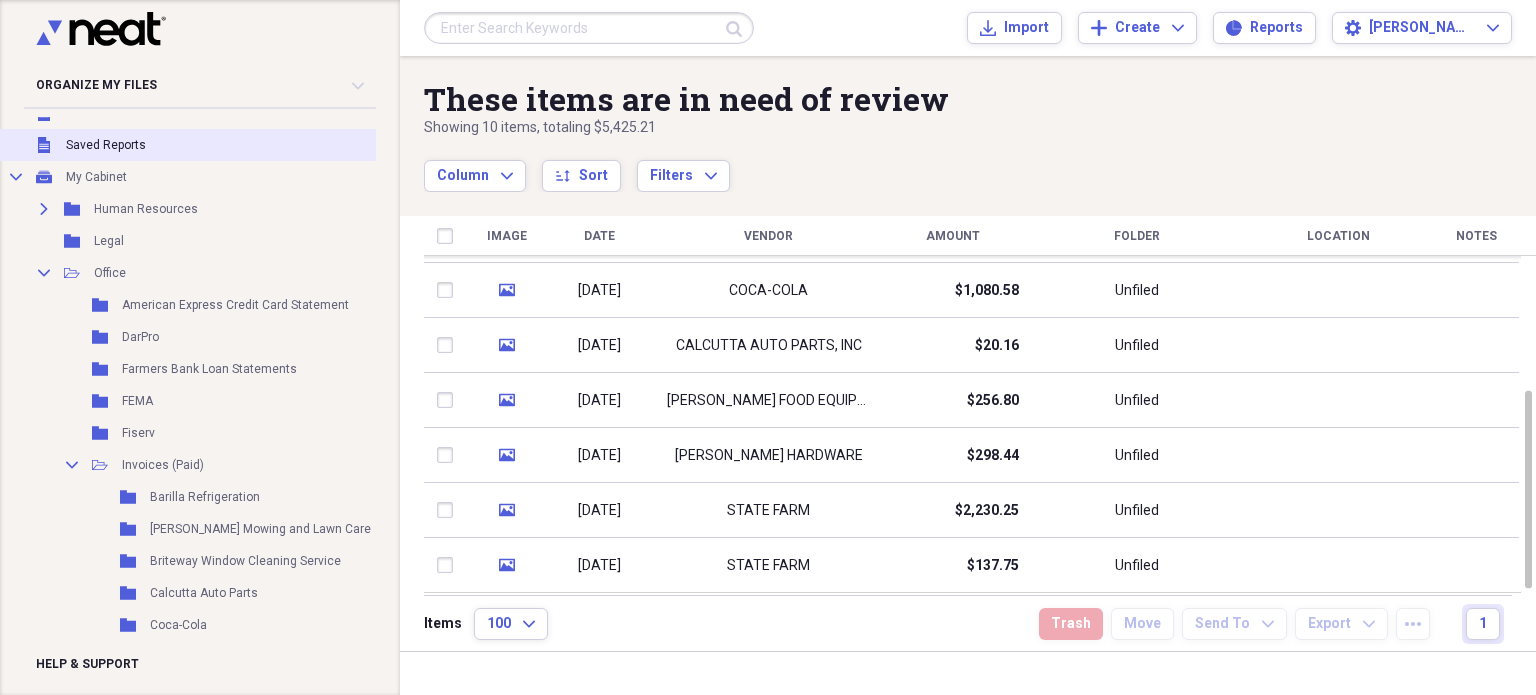 scroll, scrollTop: 0, scrollLeft: 0, axis: both 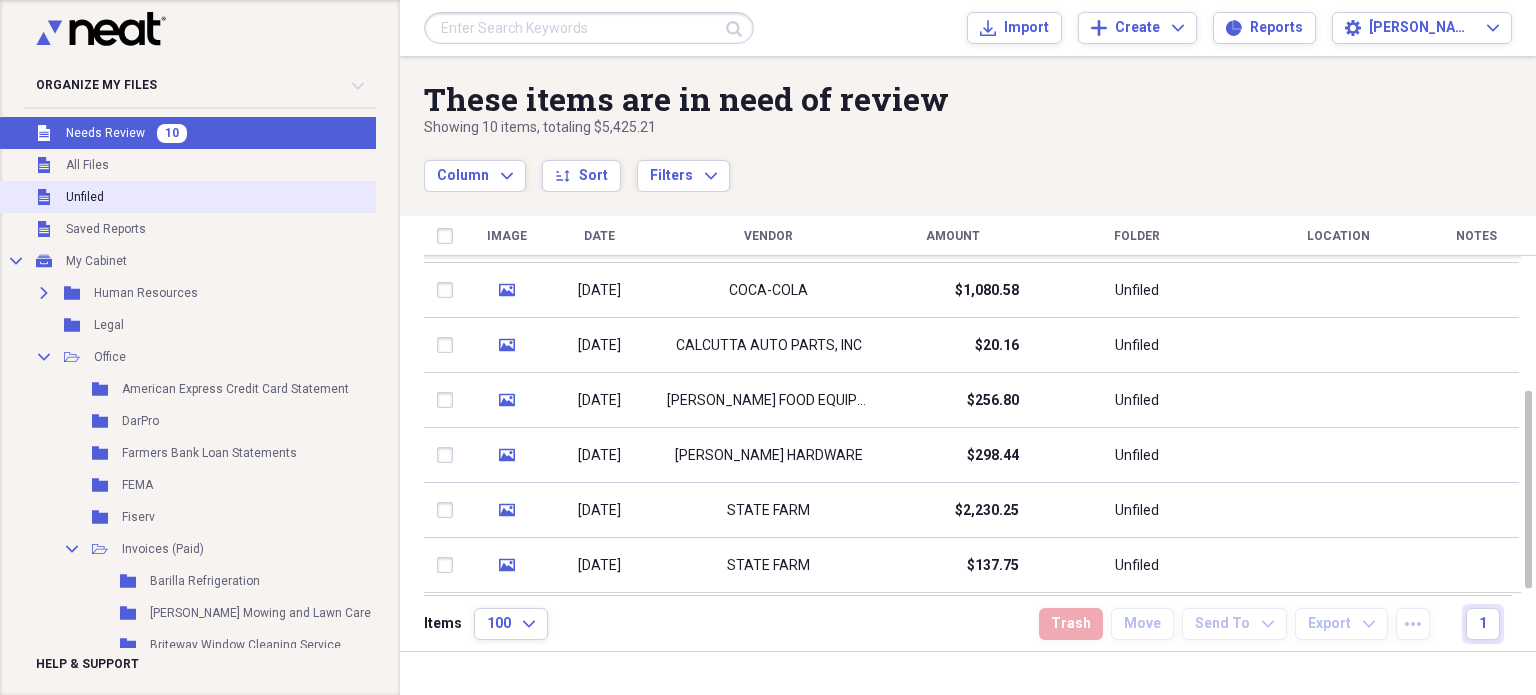 click on "Unfiled Unfiled" at bounding box center [231, 197] 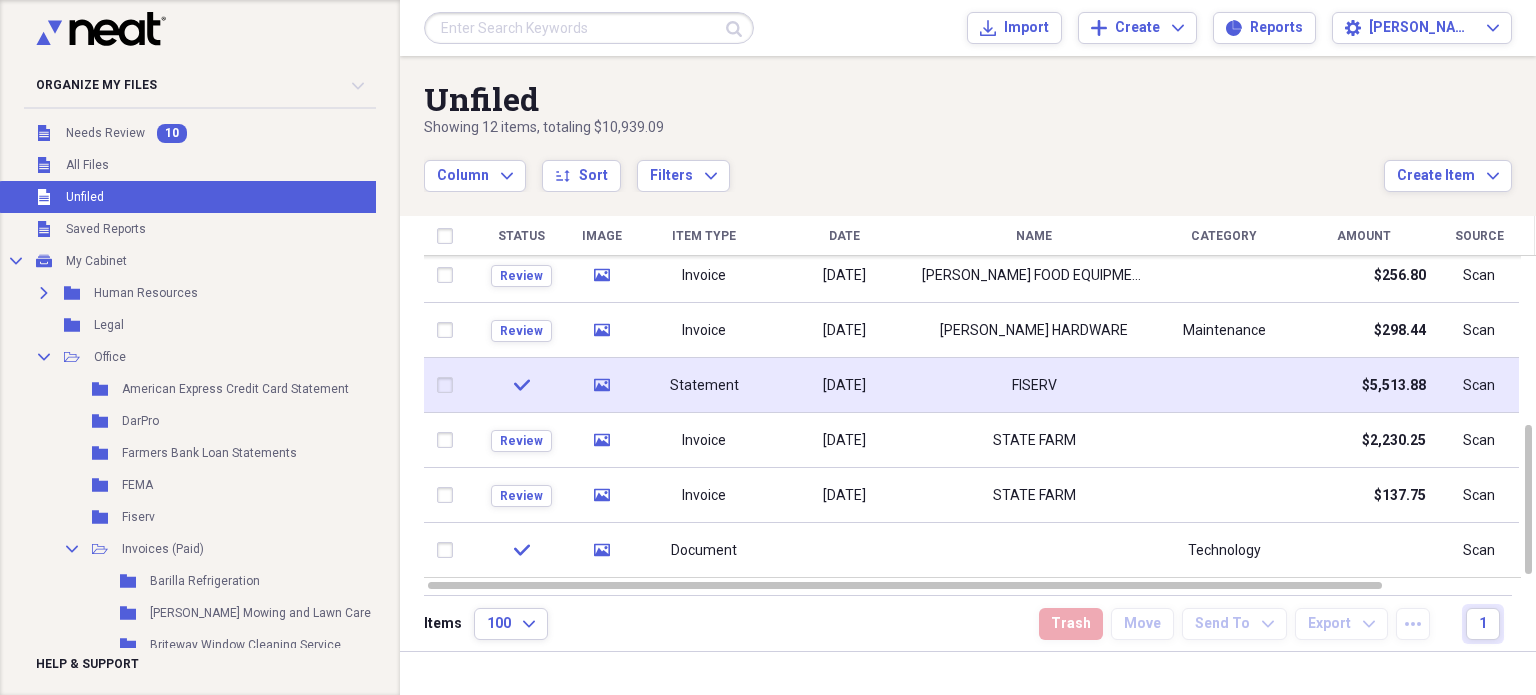 click on "Statement" at bounding box center (704, 385) 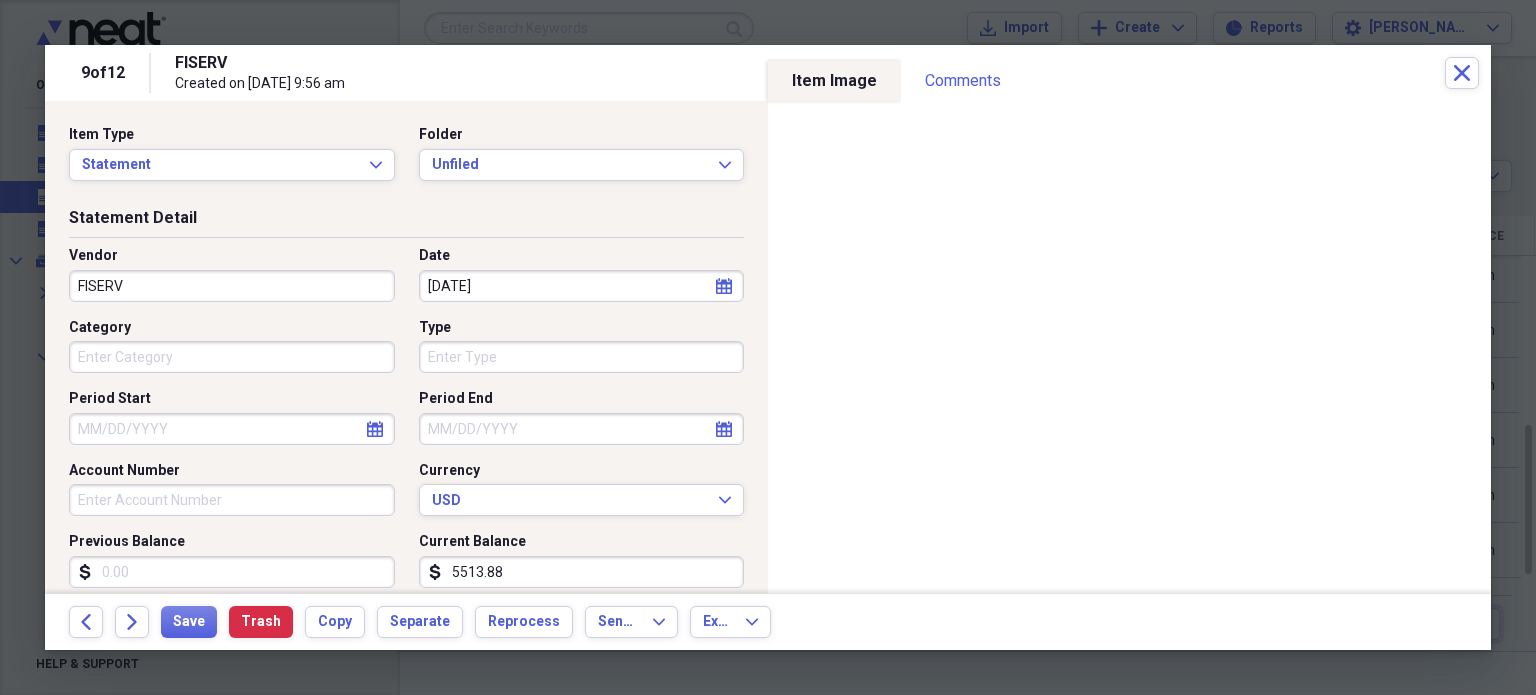 click on "[DATE]" at bounding box center (582, 286) 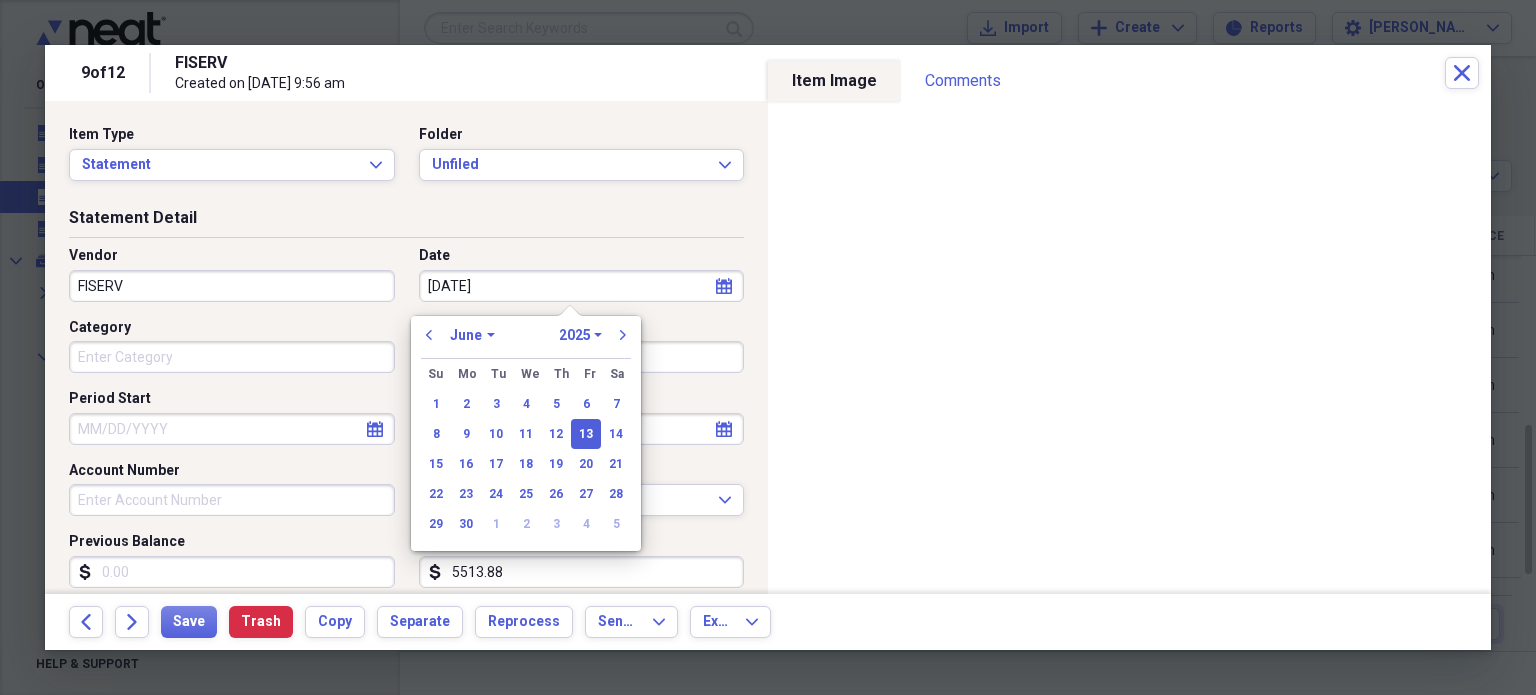 click on "[DATE]" at bounding box center (582, 286) 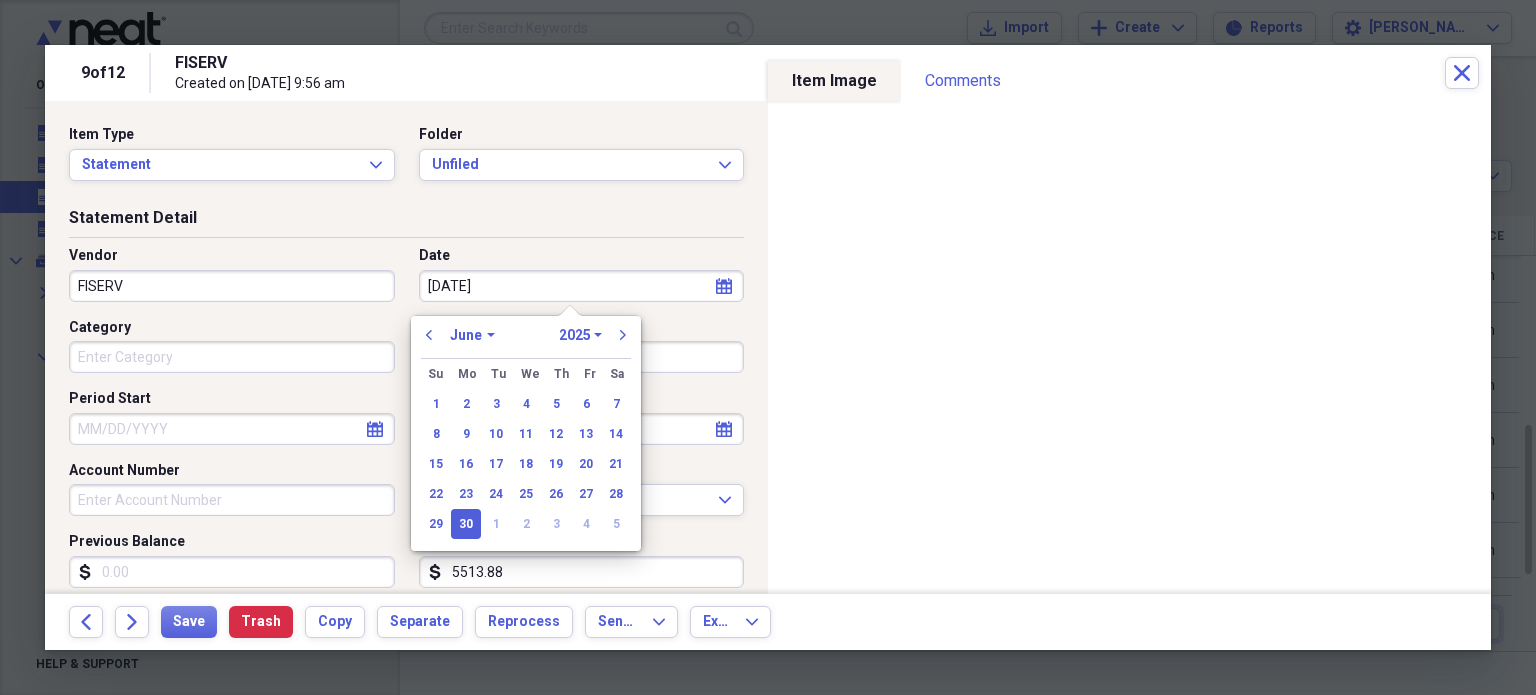 type on "[DATE]" 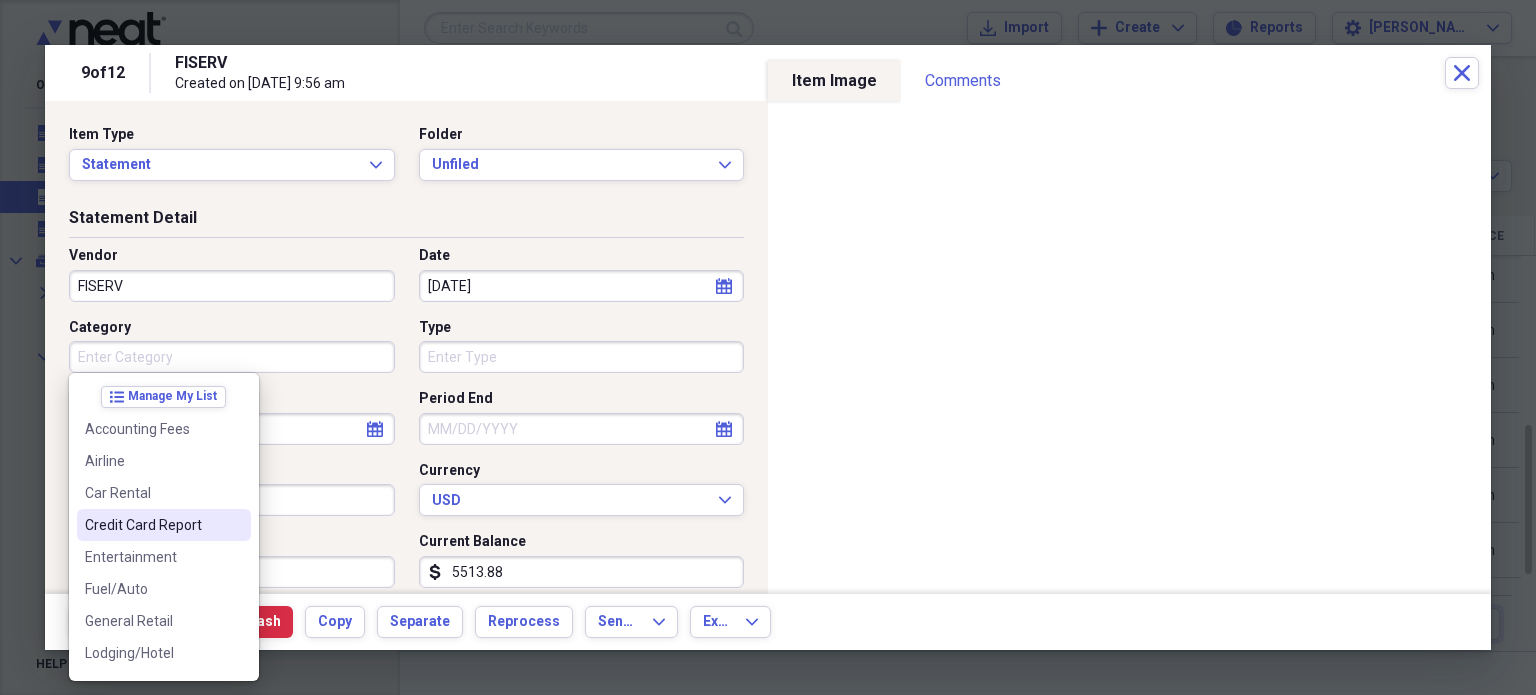 click on "Credit Card Report" at bounding box center (152, 525) 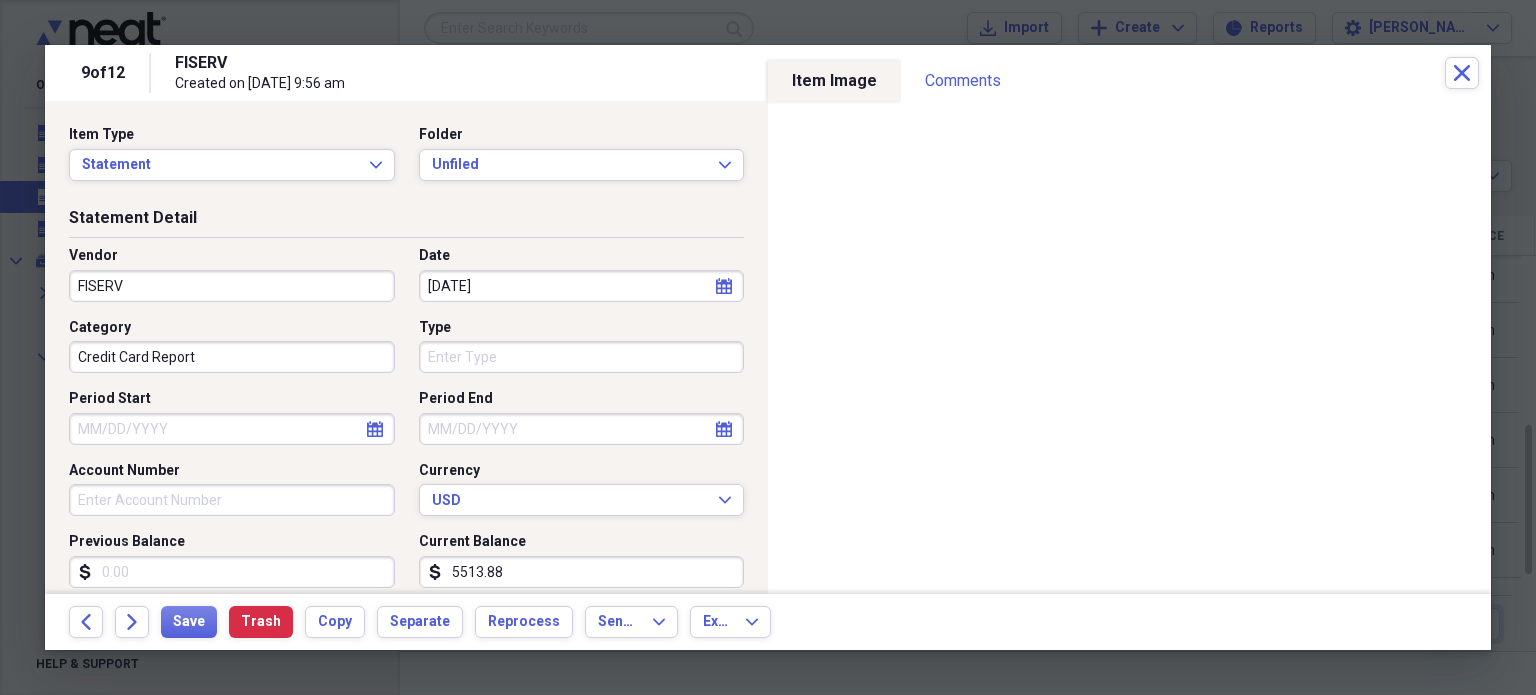 click on "Type" at bounding box center [582, 357] 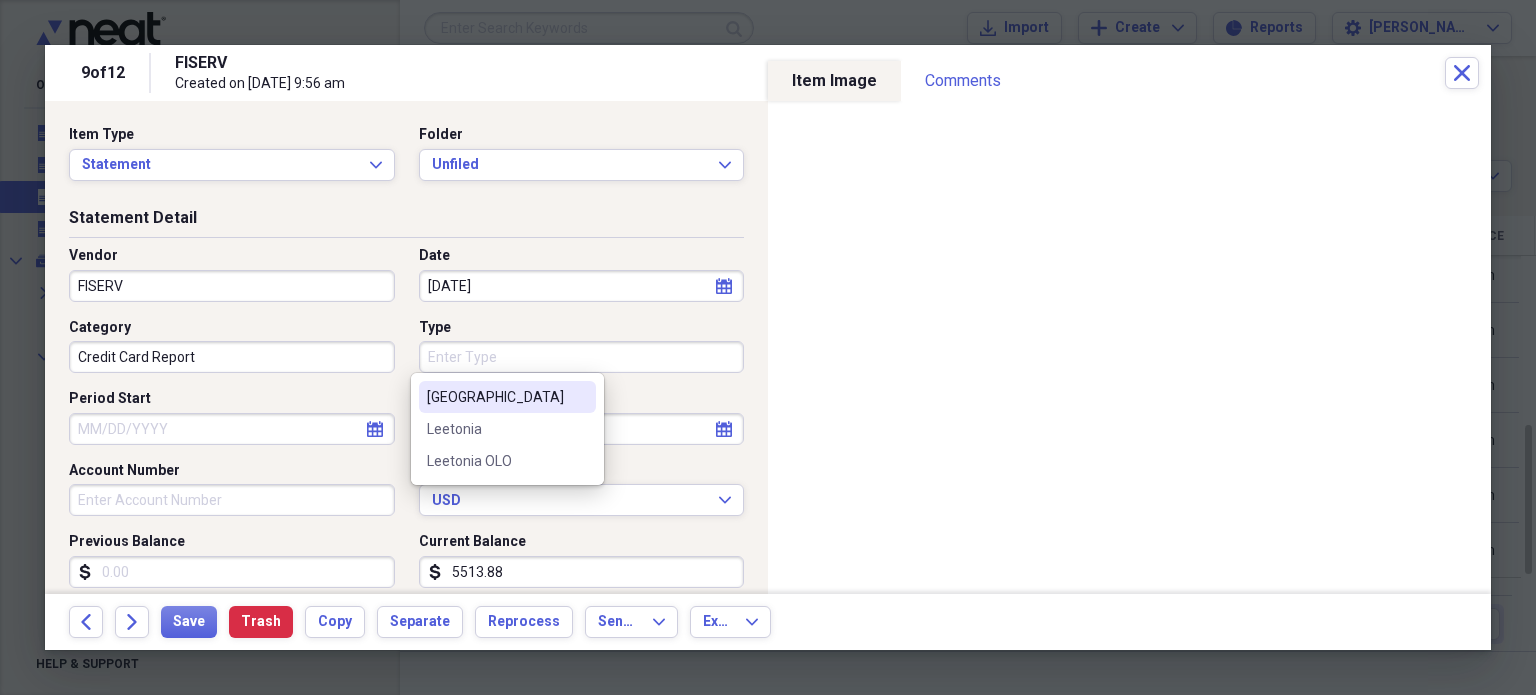 click on "[GEOGRAPHIC_DATA]" at bounding box center (495, 397) 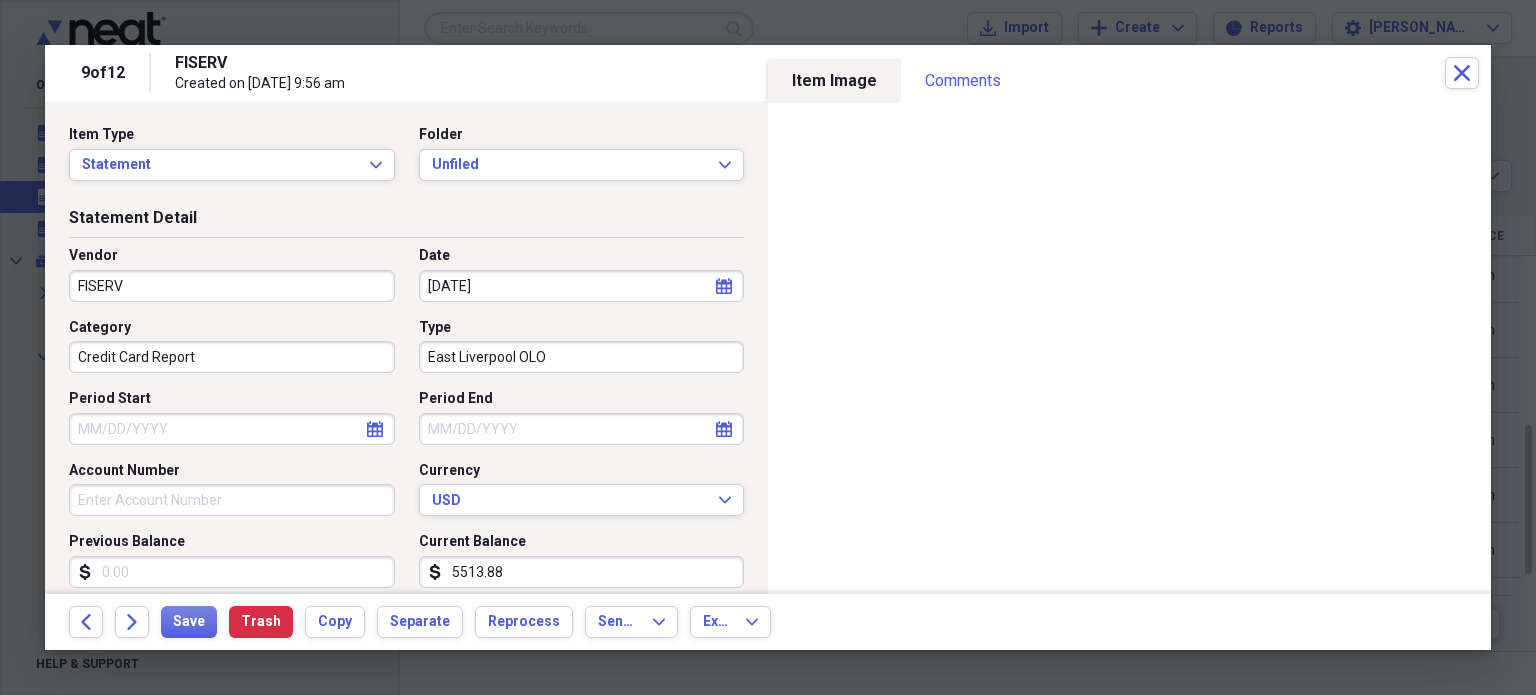 type on "East Liverpool OLO" 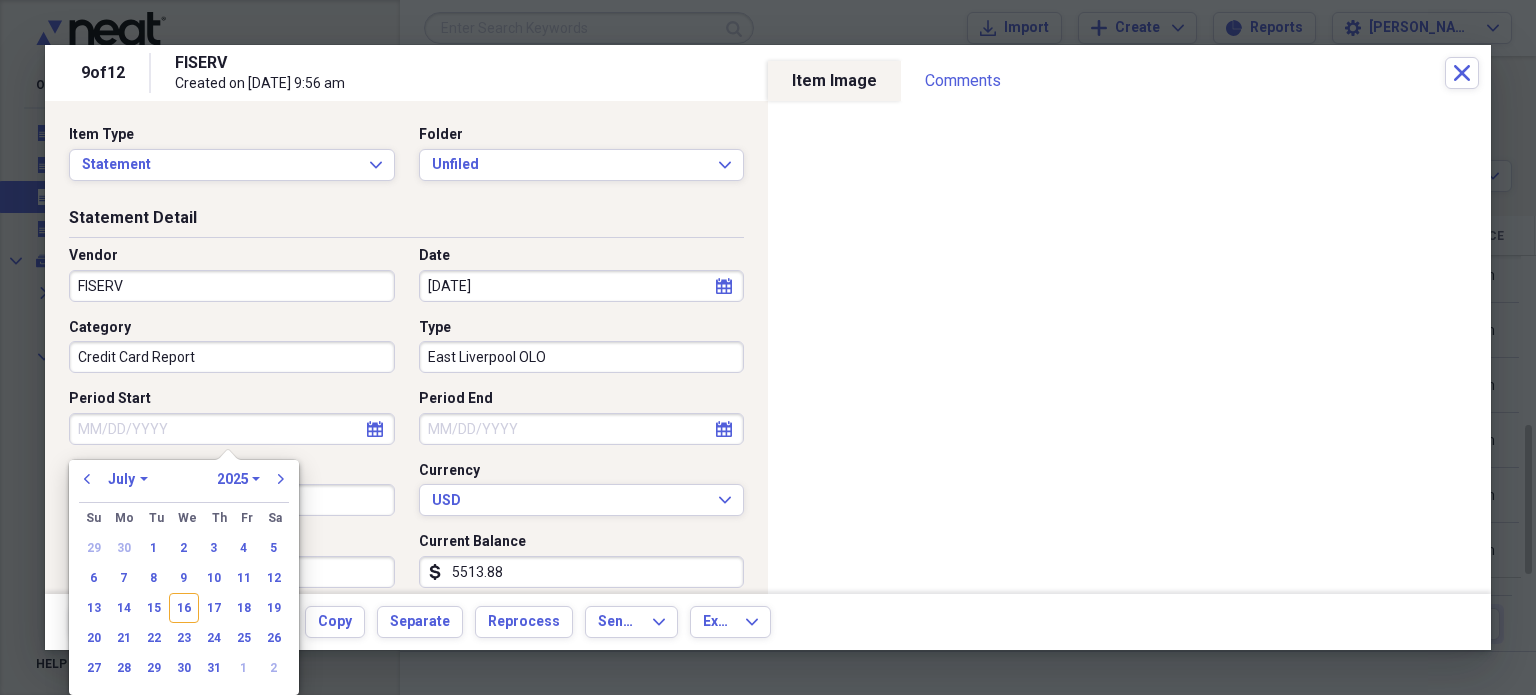 click on "Period Start" at bounding box center [232, 429] 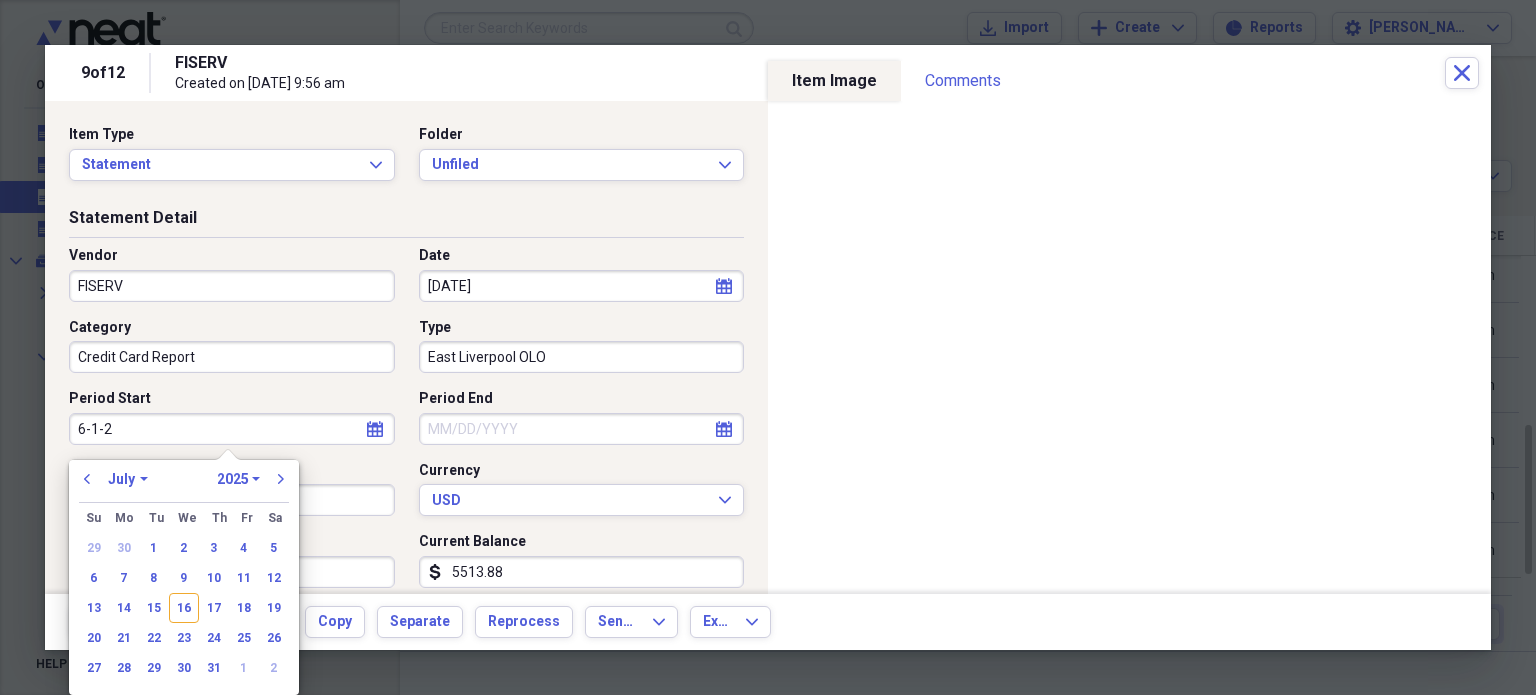type on "[DATE]" 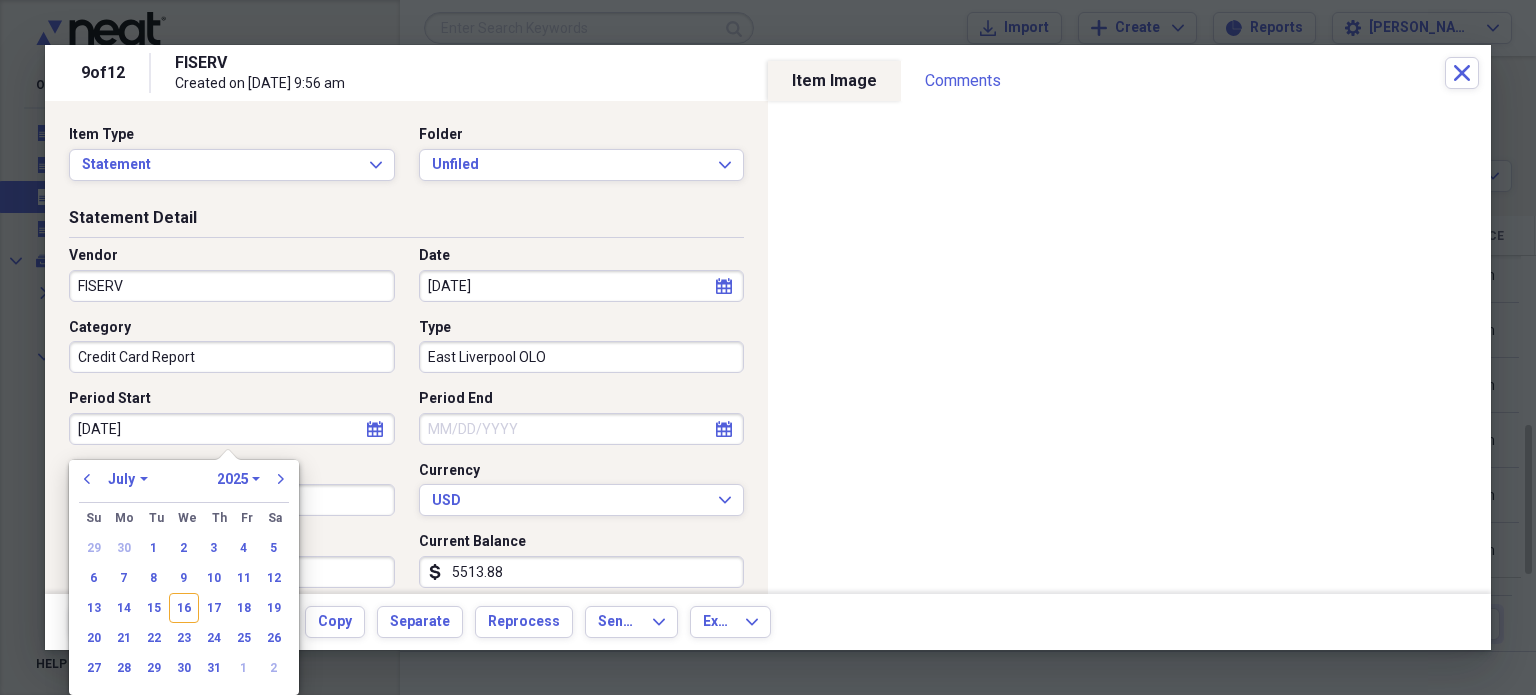 select on "5" 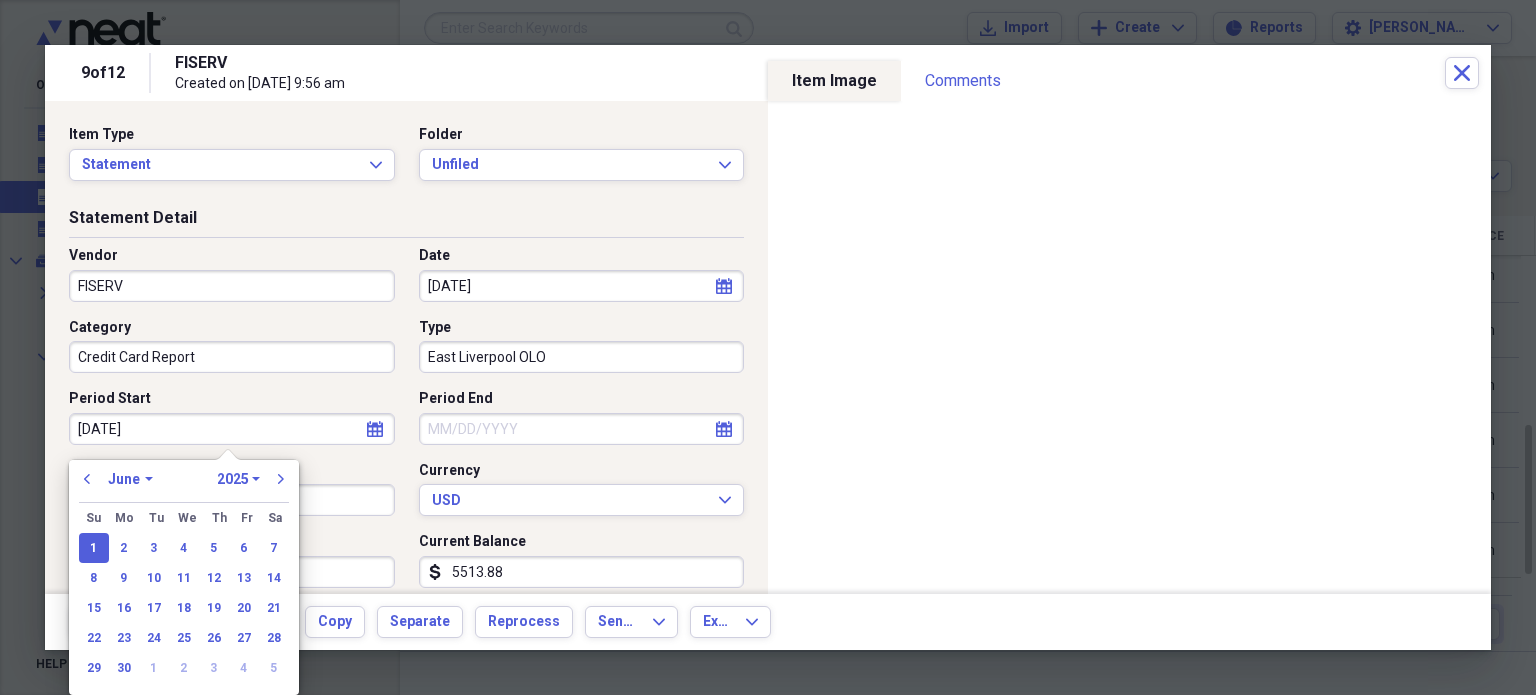 type on "[DATE]" 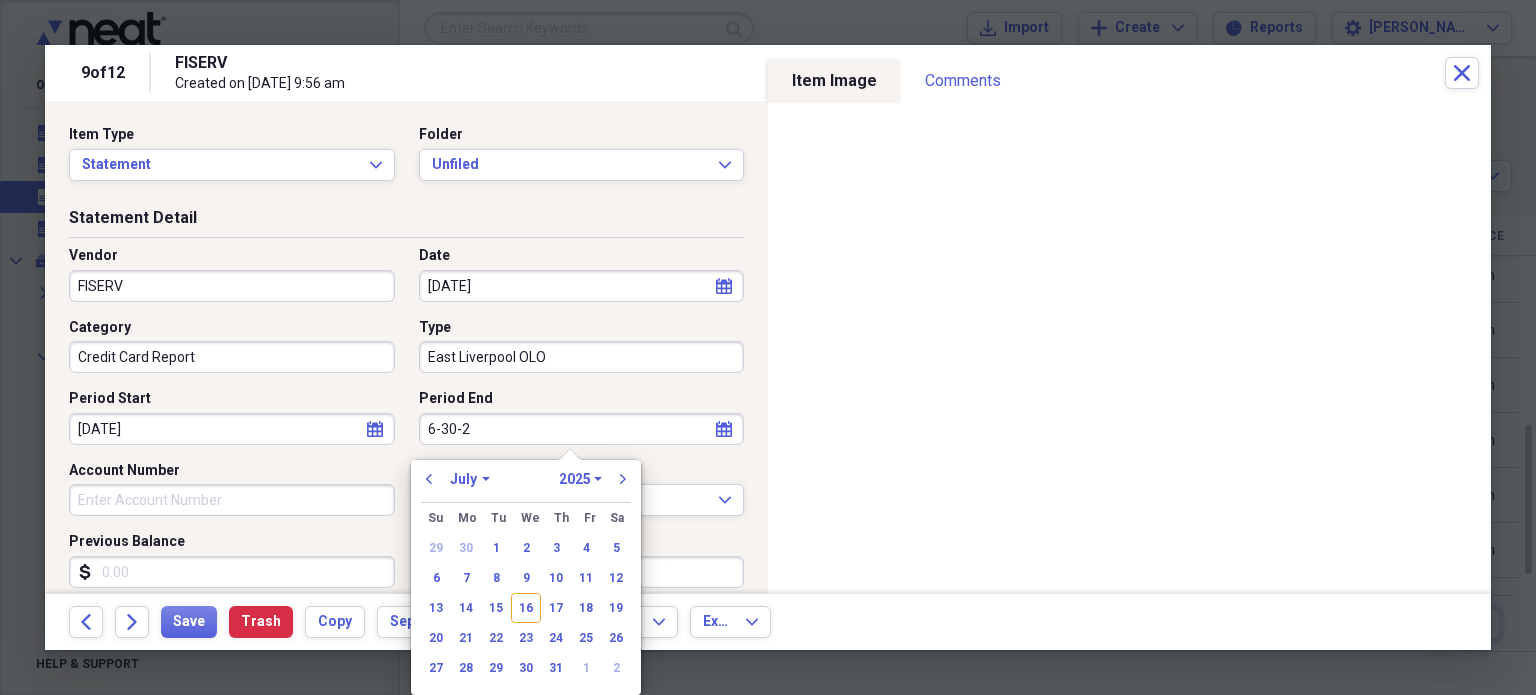 type on "[DATE]" 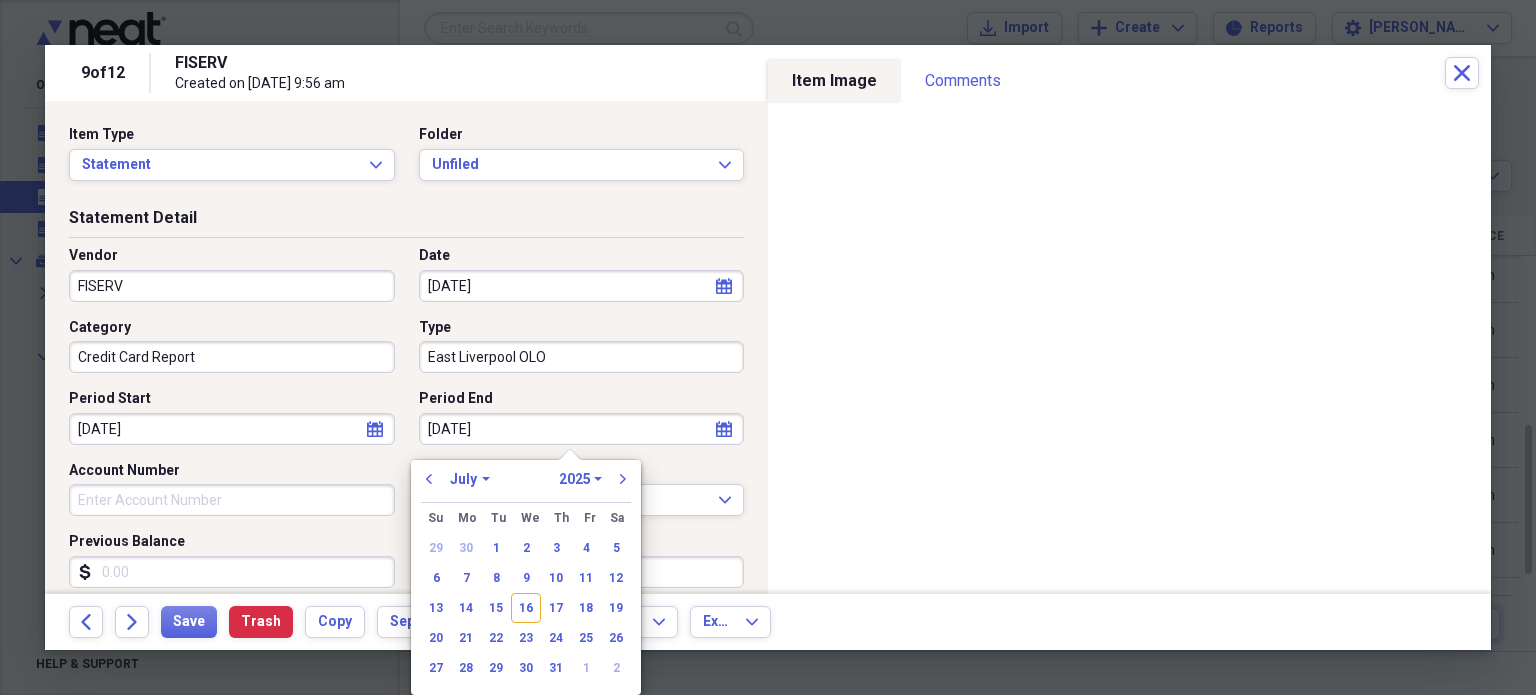 select on "5" 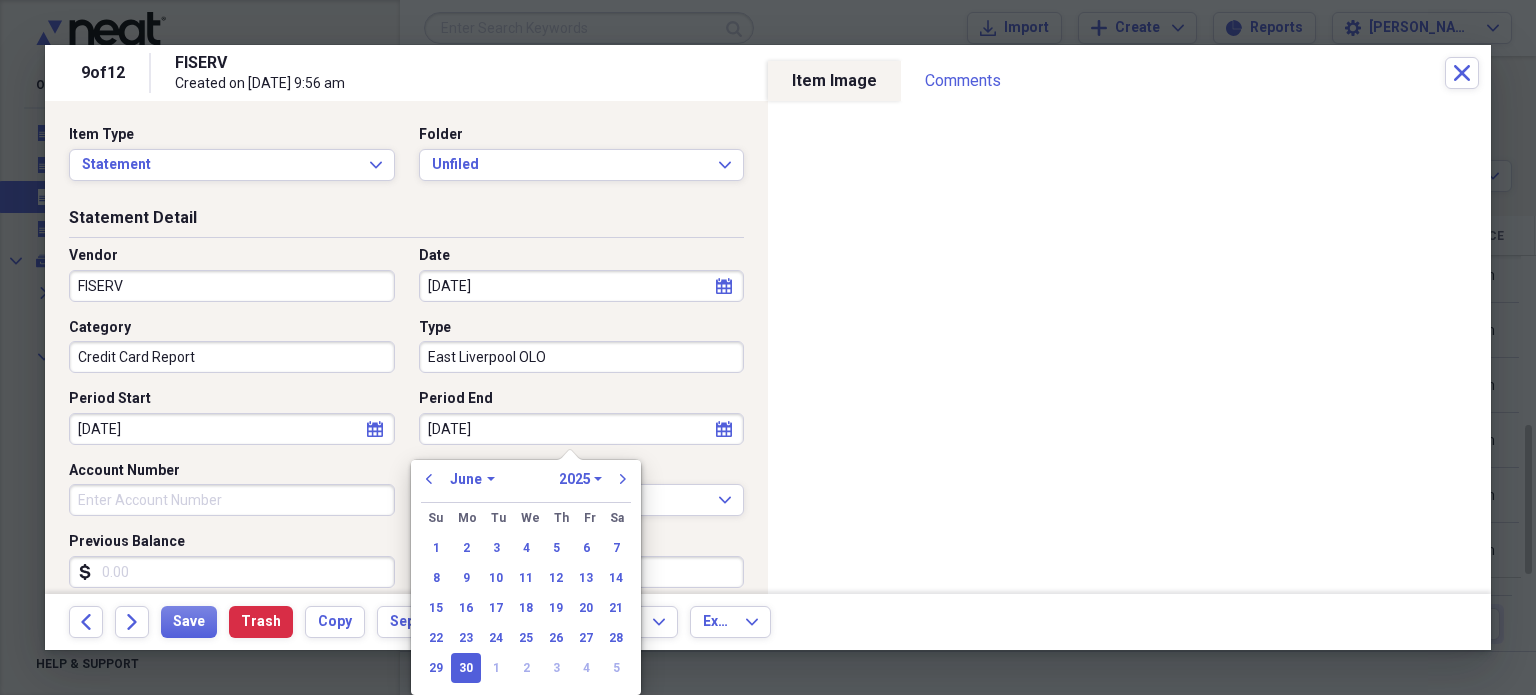 type on "[DATE]" 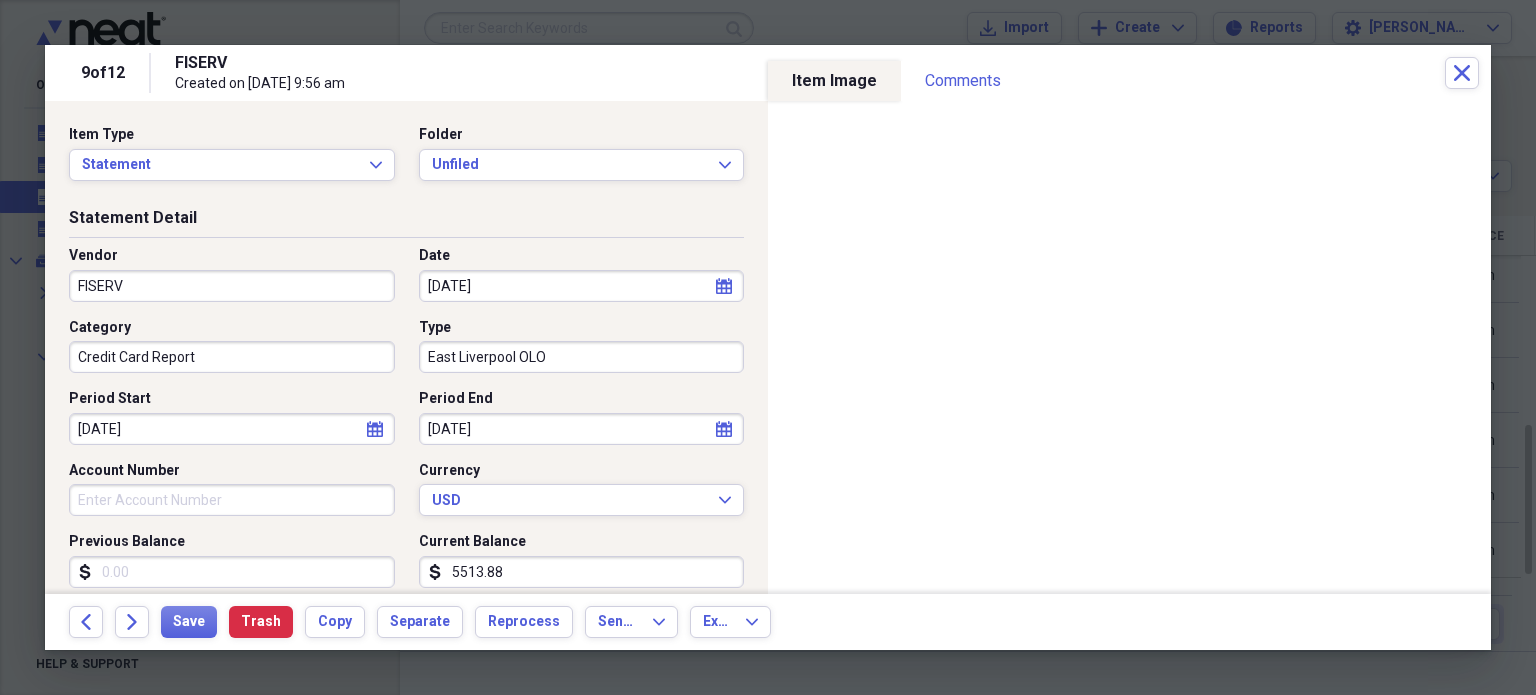 click on "Account Number" at bounding box center [232, 500] 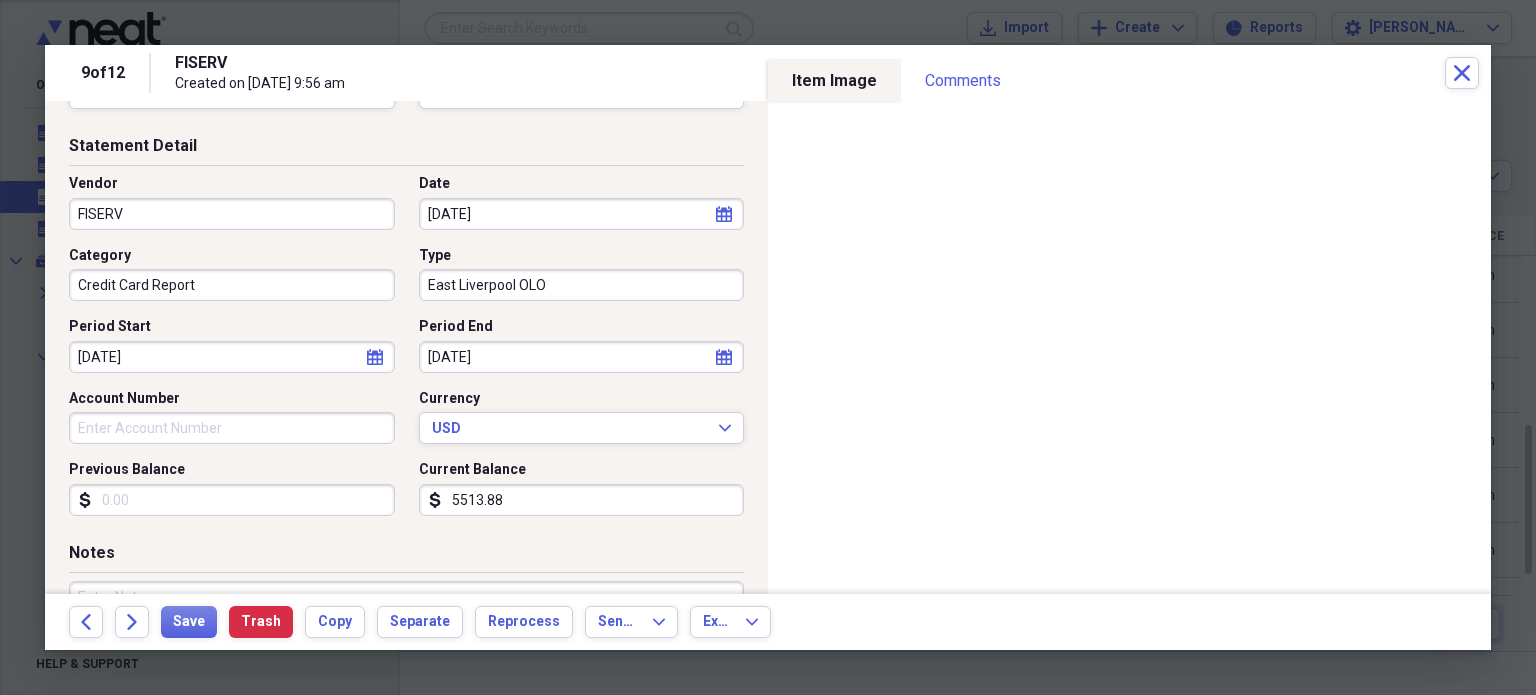 scroll, scrollTop: 75, scrollLeft: 0, axis: vertical 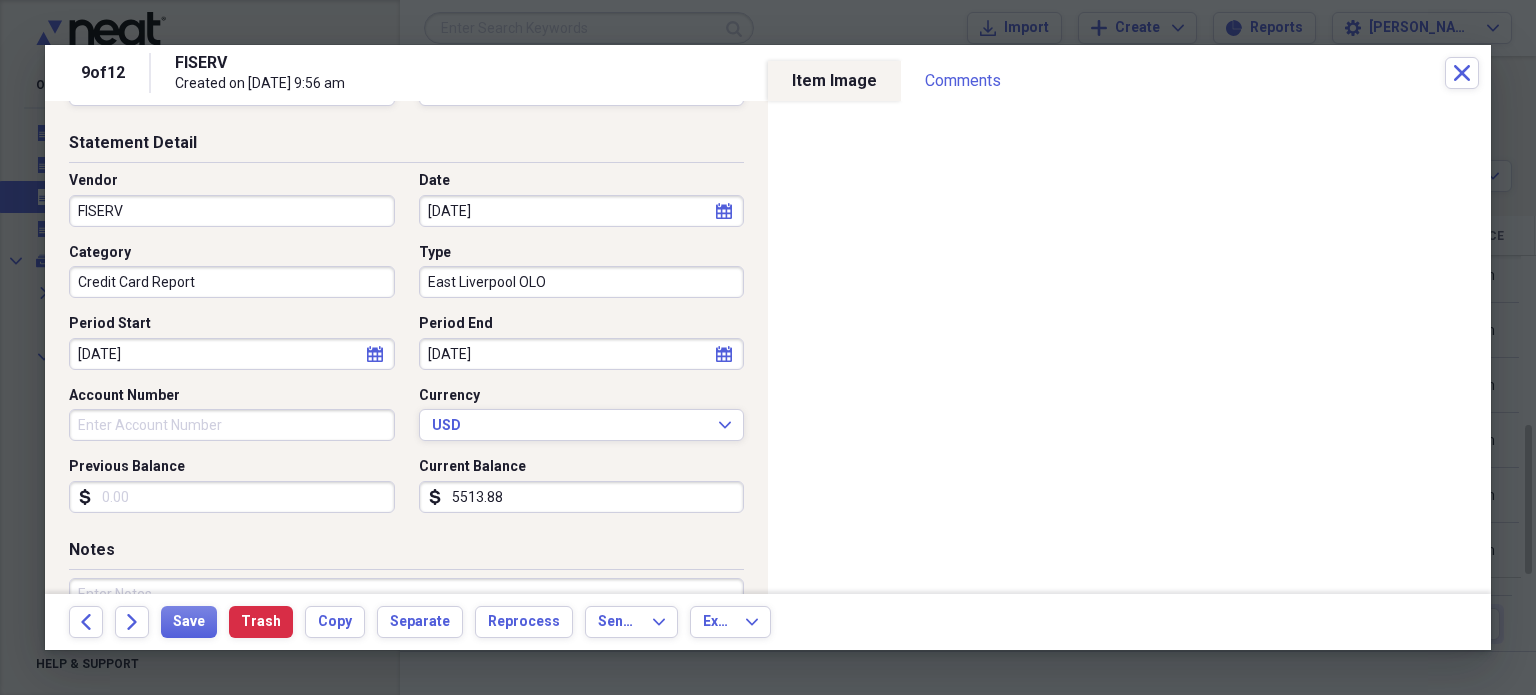 click on "5513.88" at bounding box center (582, 497) 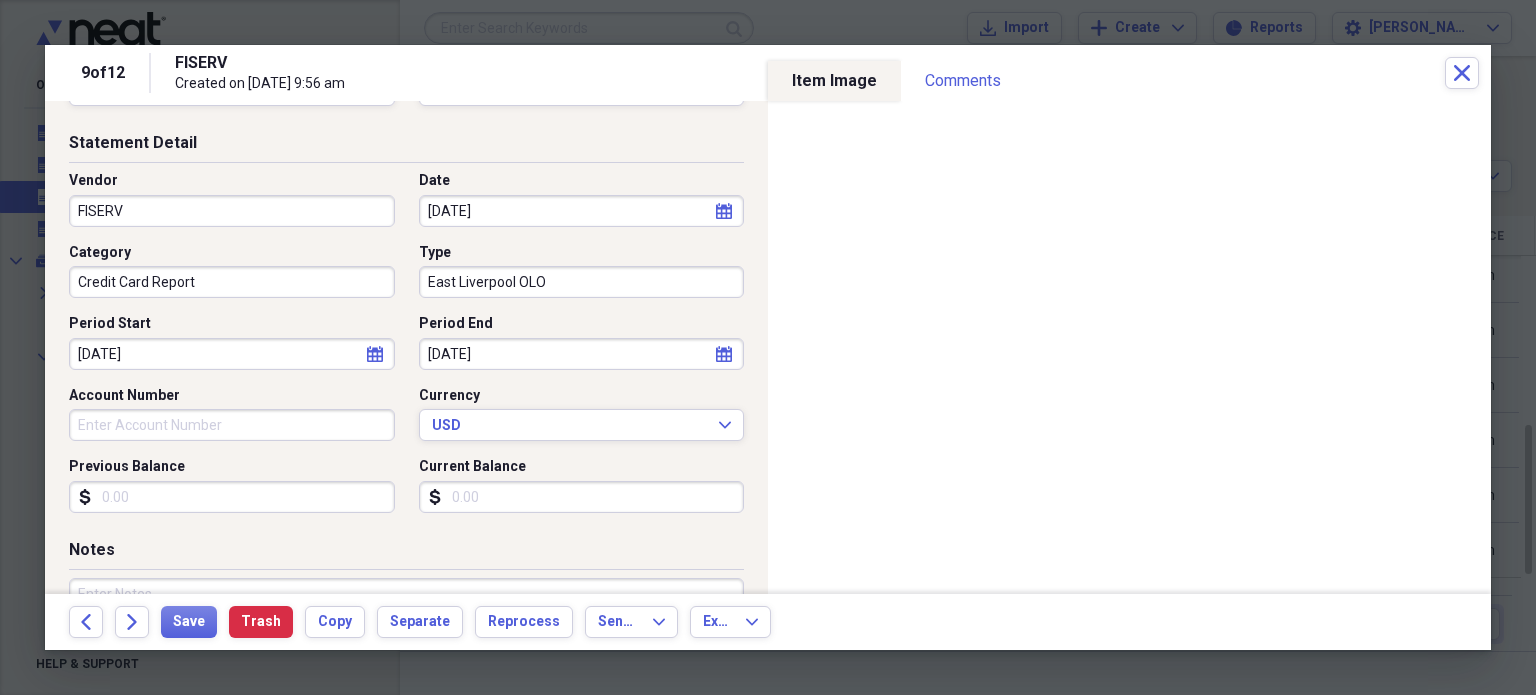 type 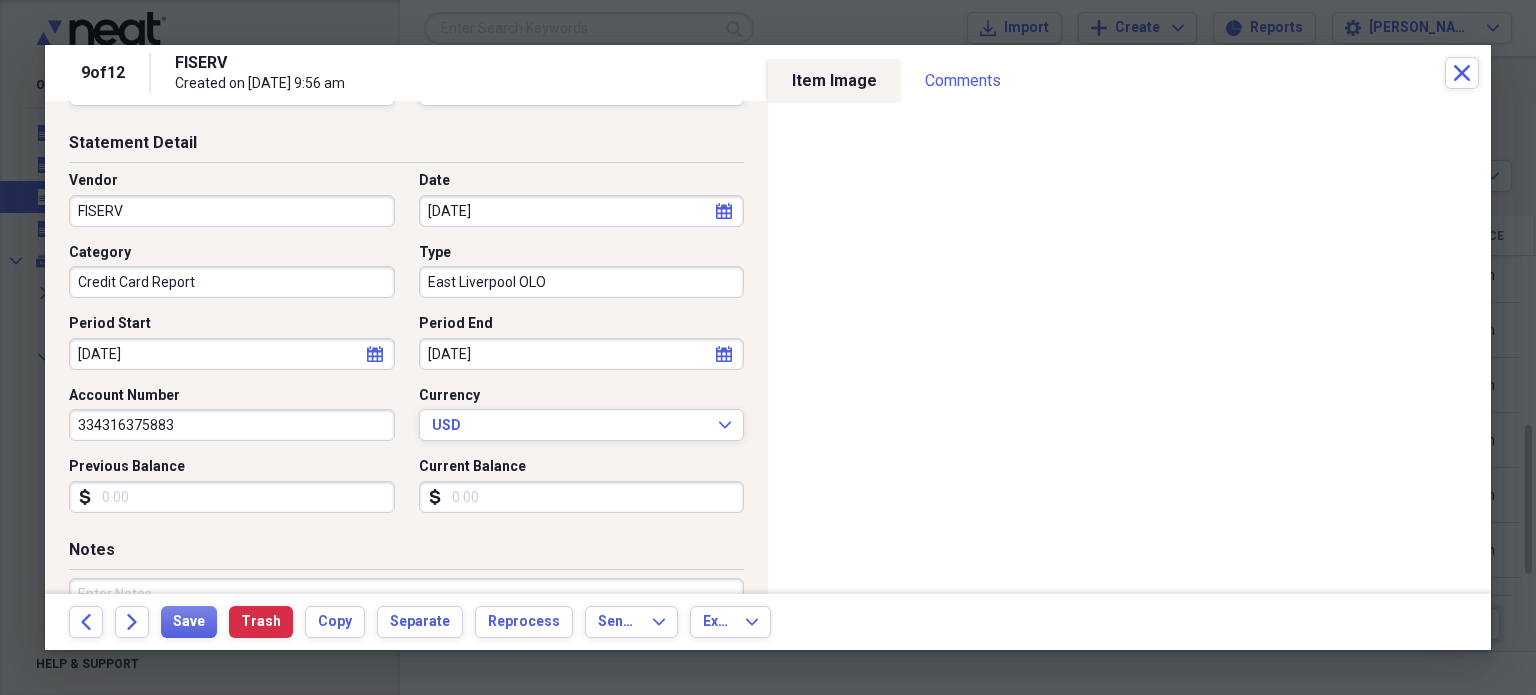 type on "334316375883" 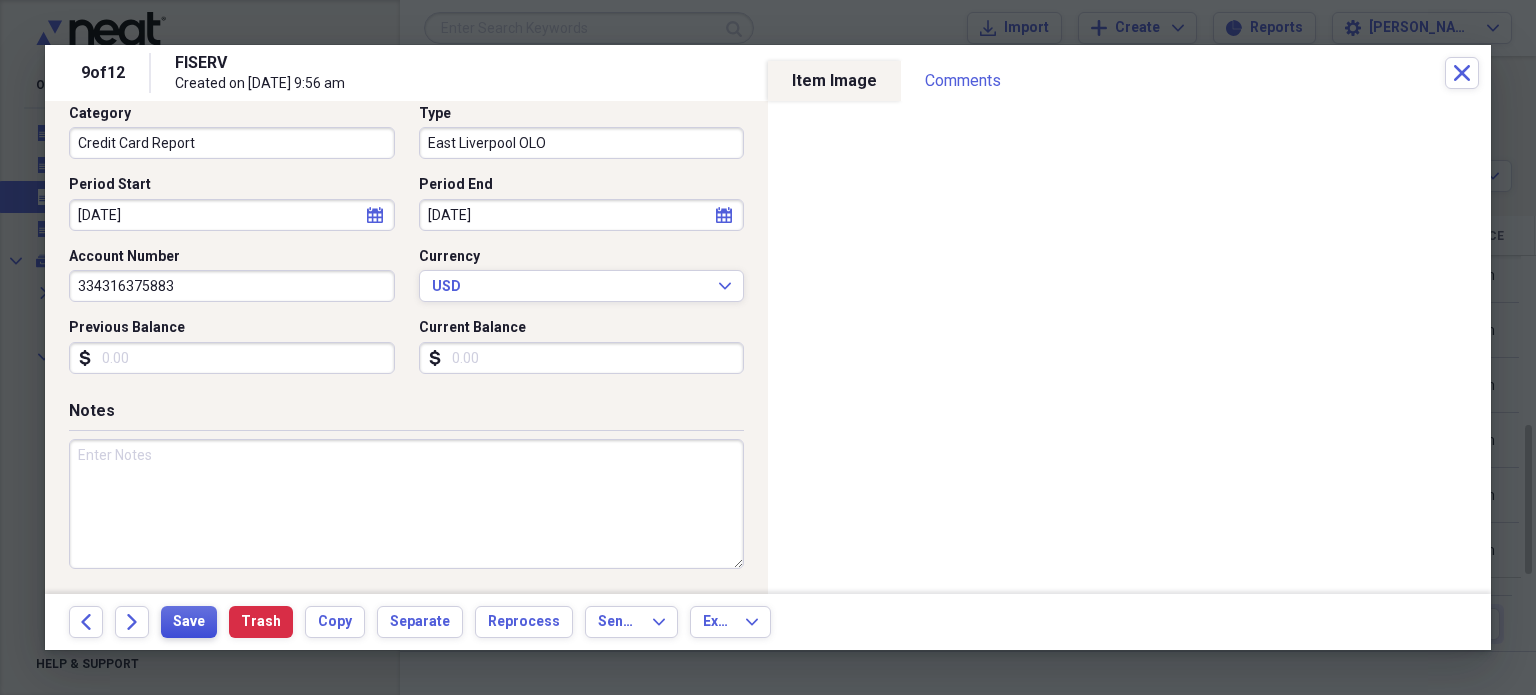 click on "Save" at bounding box center [189, 622] 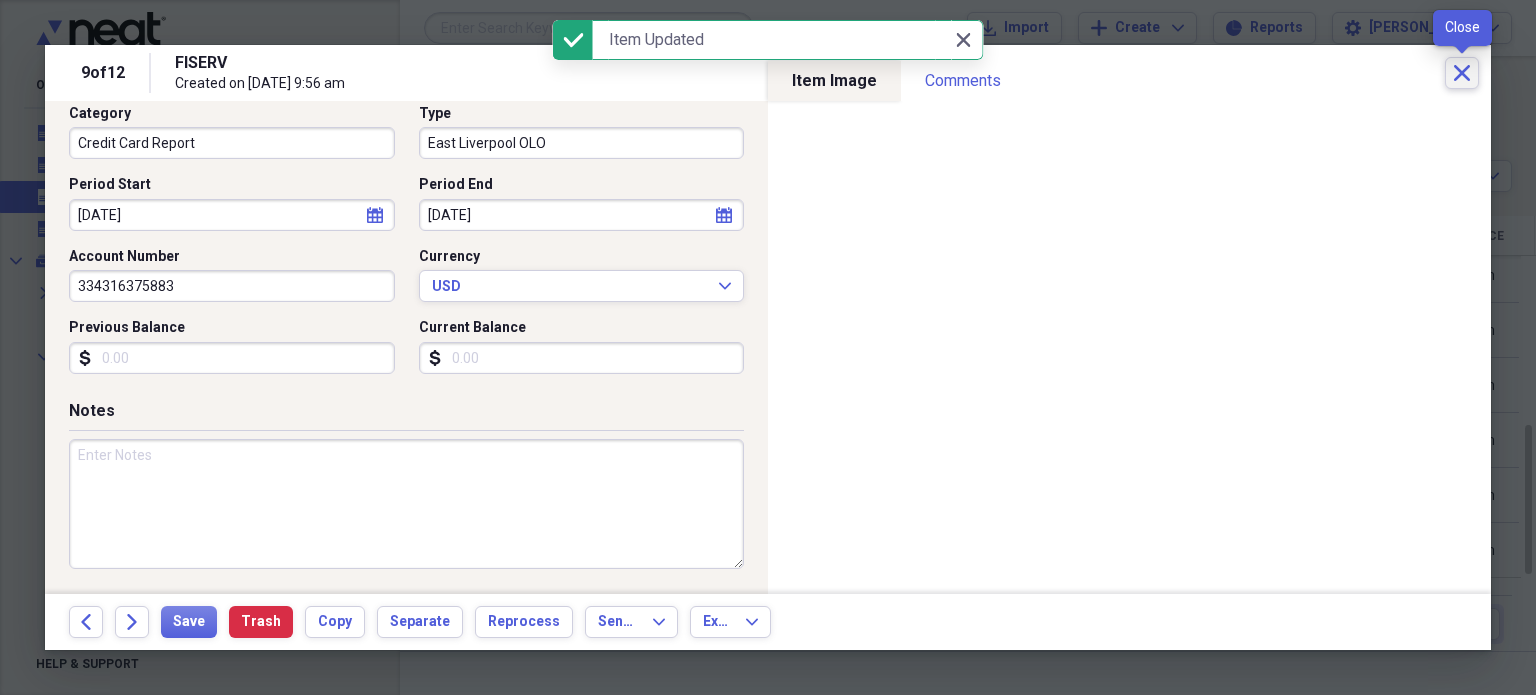 click on "Close" at bounding box center [1462, 73] 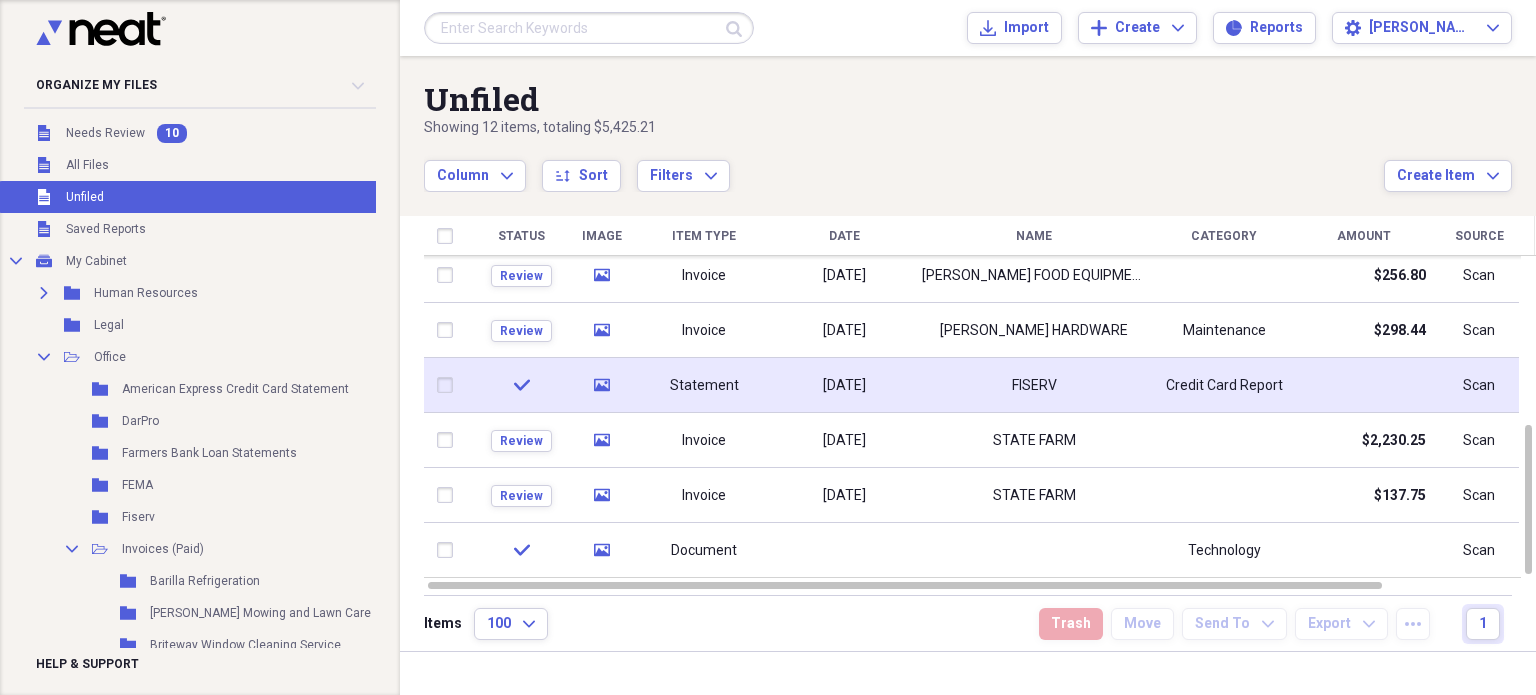 click on "[DATE]" at bounding box center [844, 386] 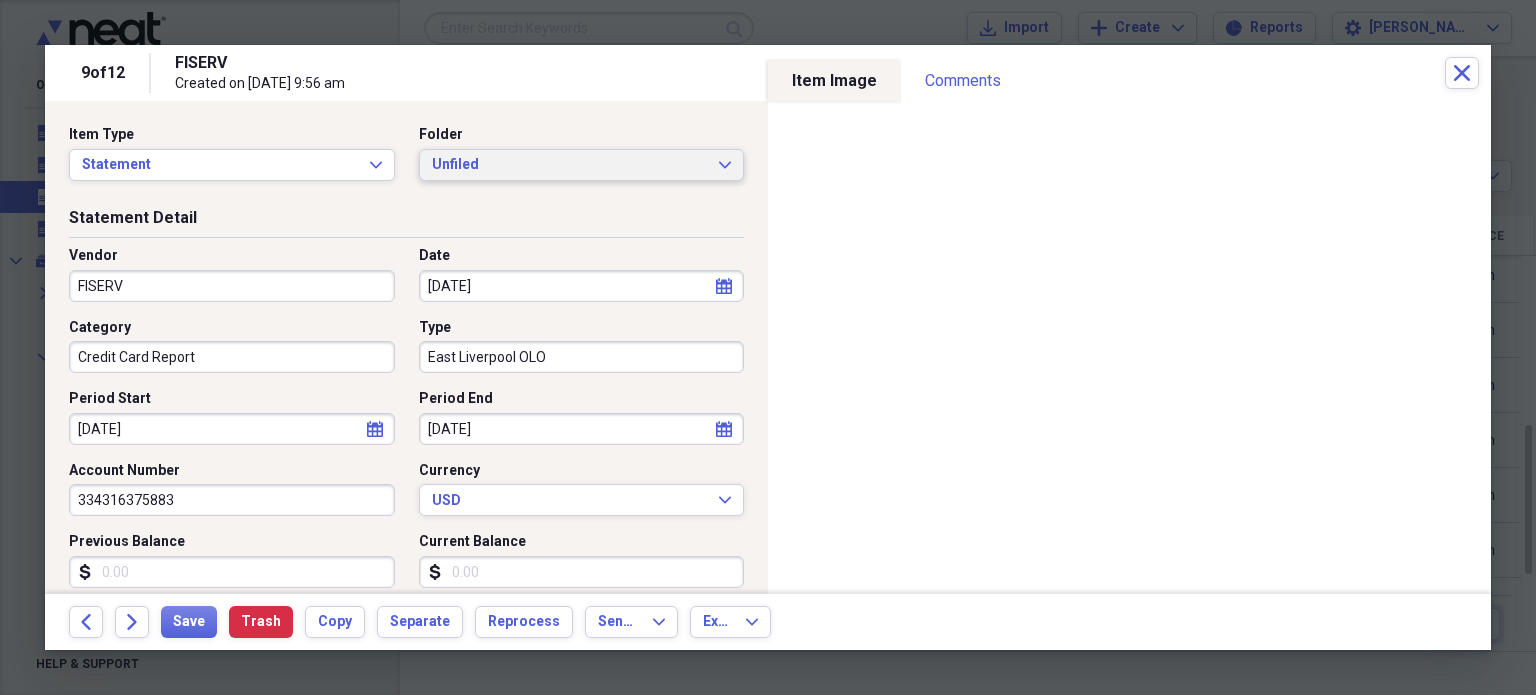 click on "Unfiled Expand" at bounding box center [582, 165] 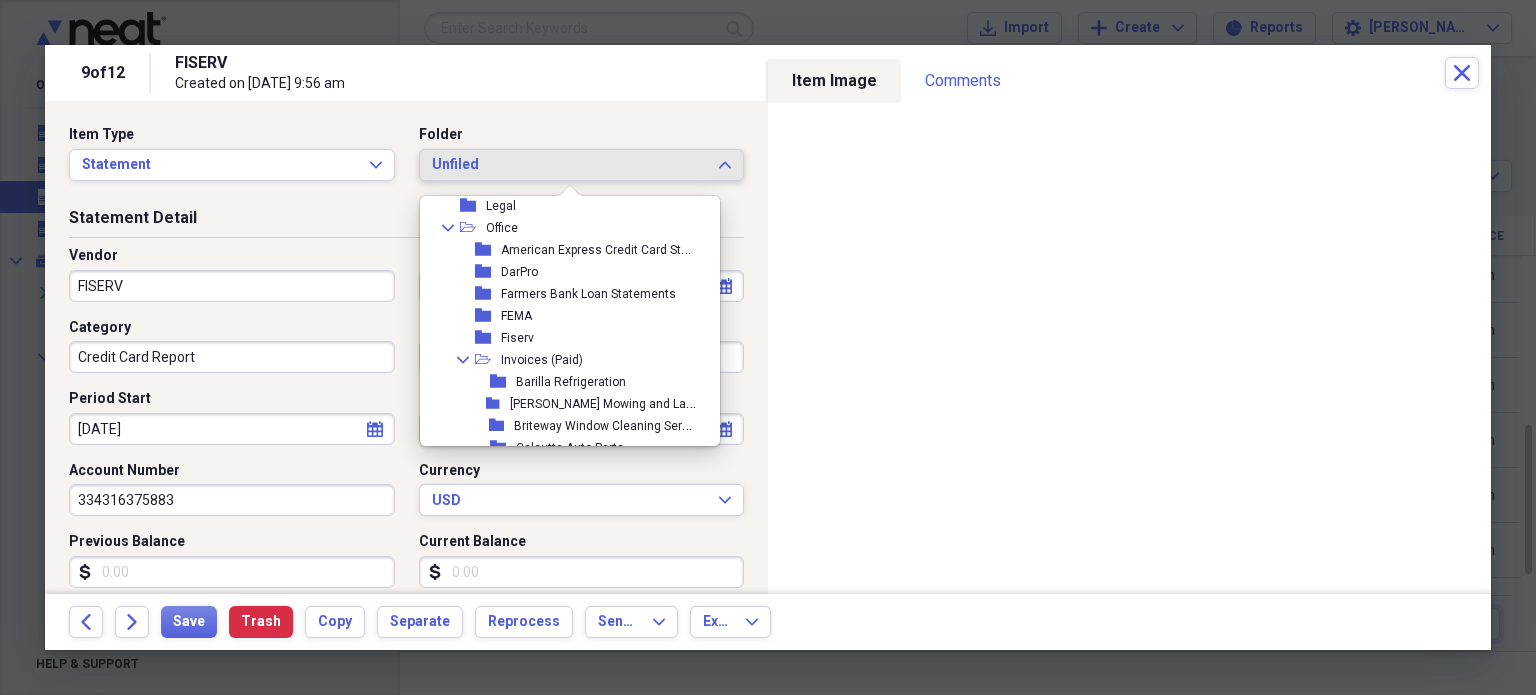 scroll, scrollTop: 712, scrollLeft: 0, axis: vertical 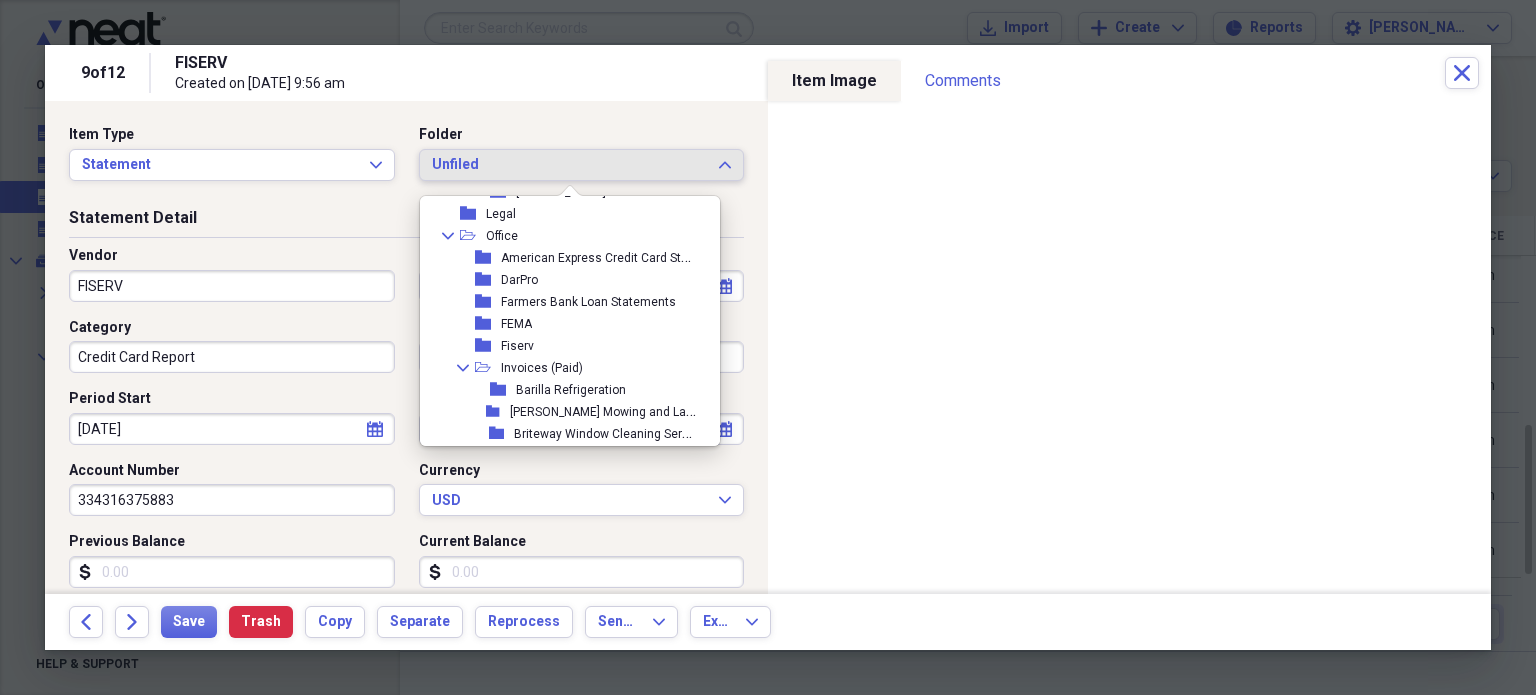 click on "folder Fiserv" at bounding box center (562, 346) 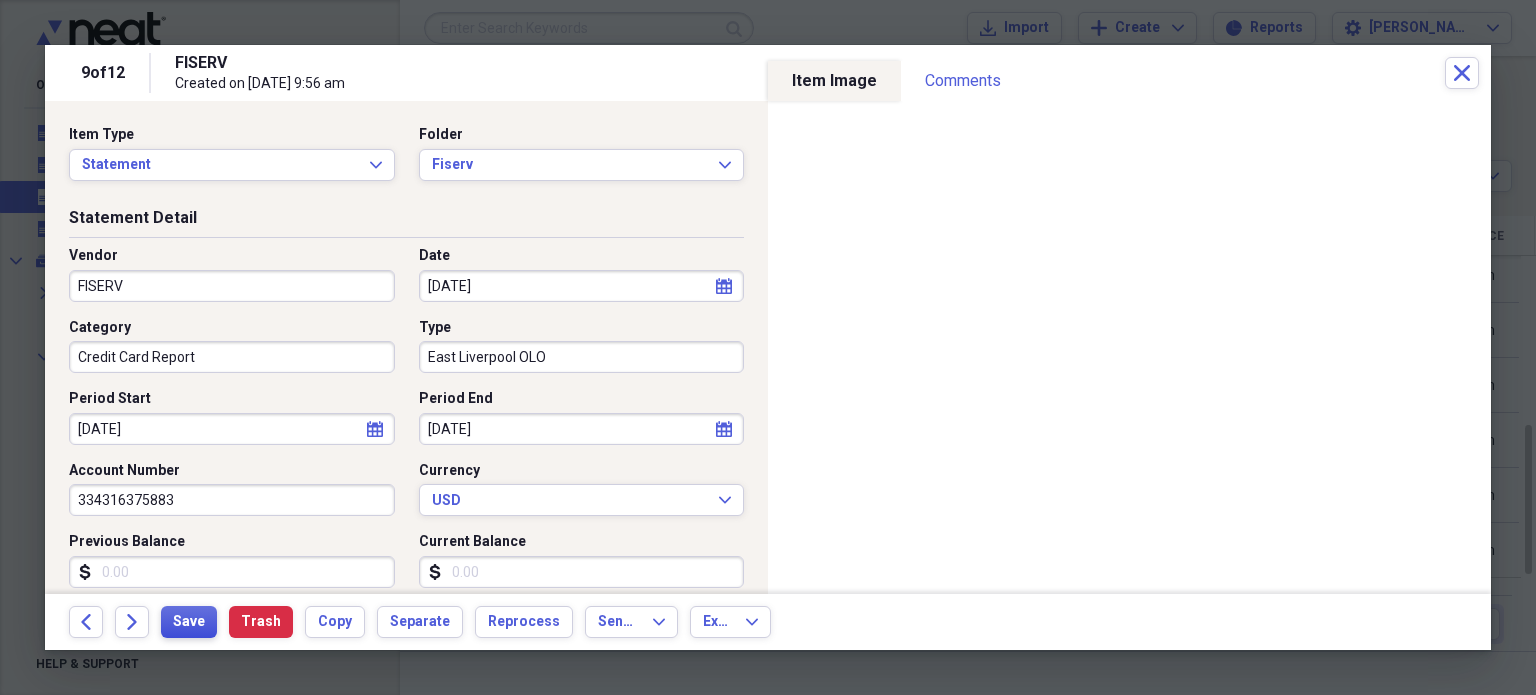 click on "Save" at bounding box center (189, 622) 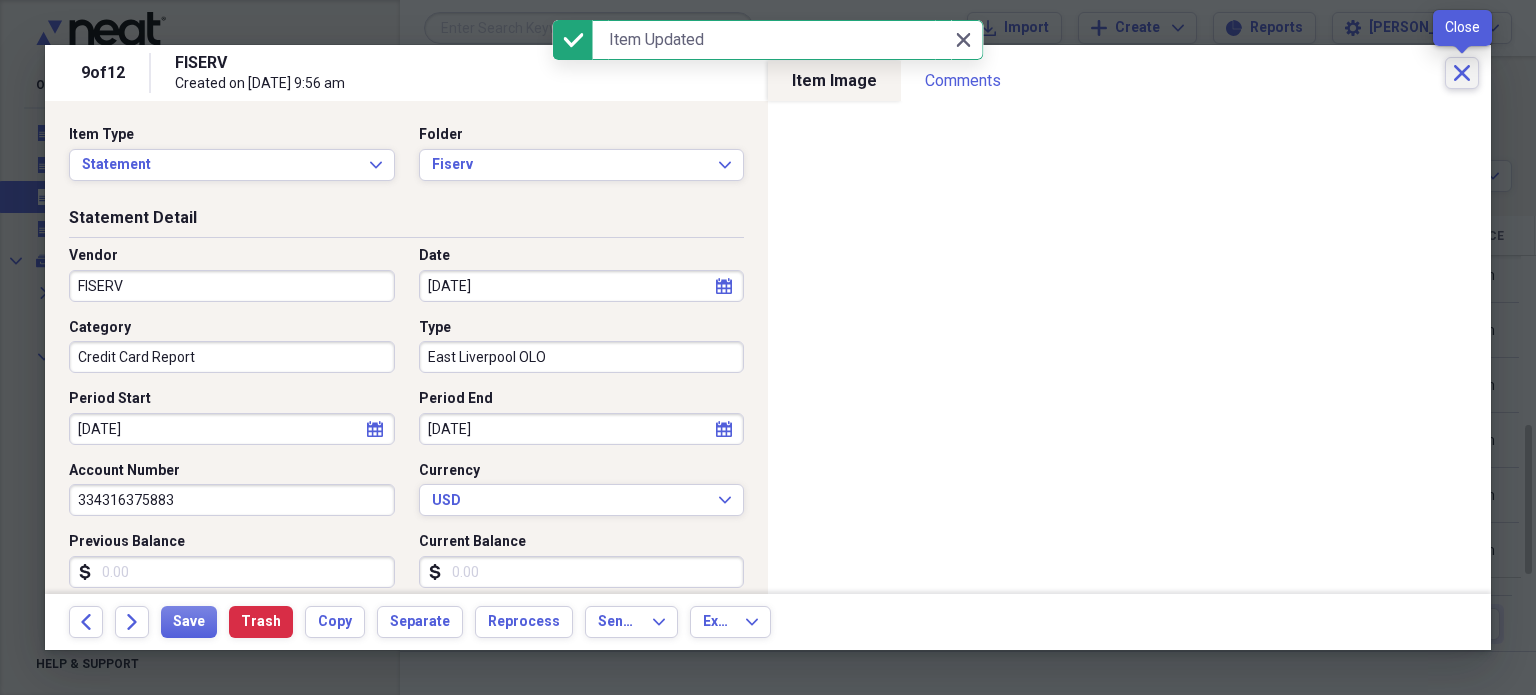 click on "Close" at bounding box center (1462, 73) 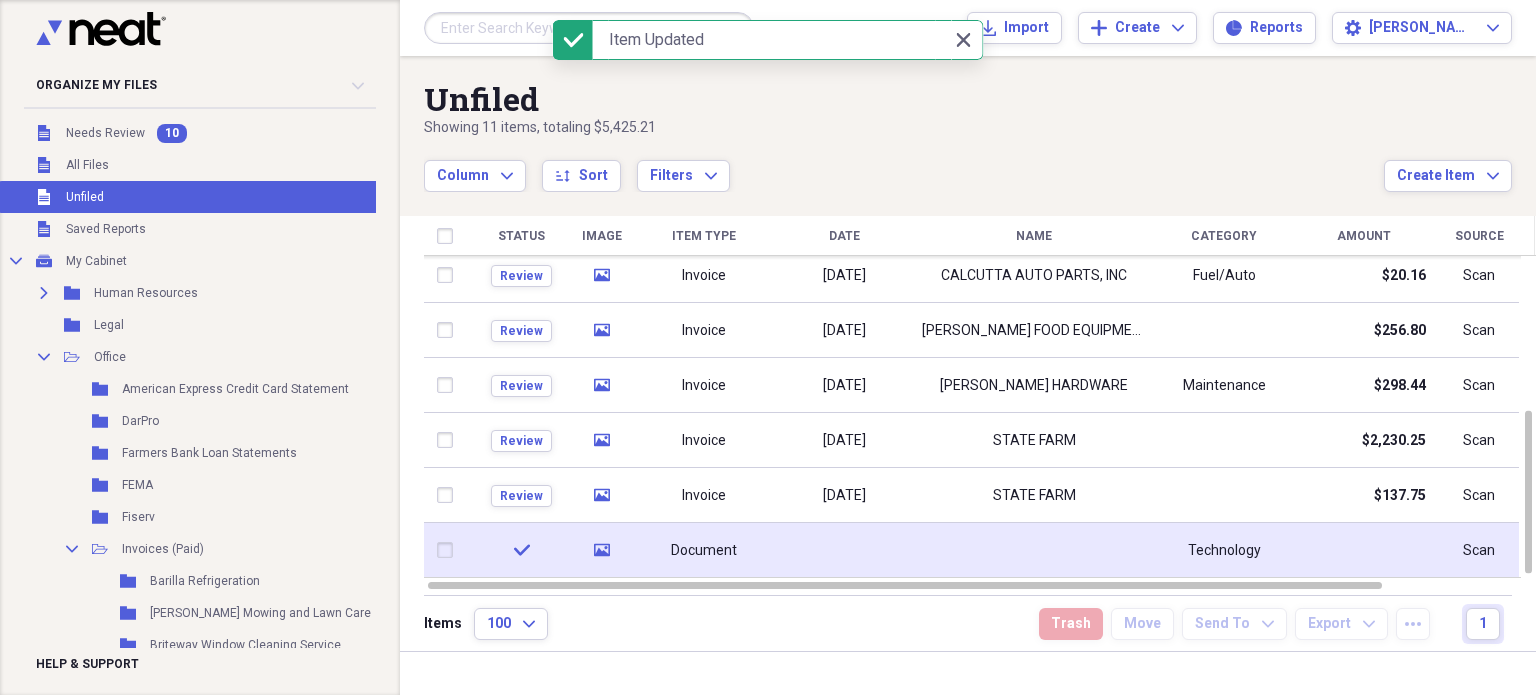 click at bounding box center (844, 550) 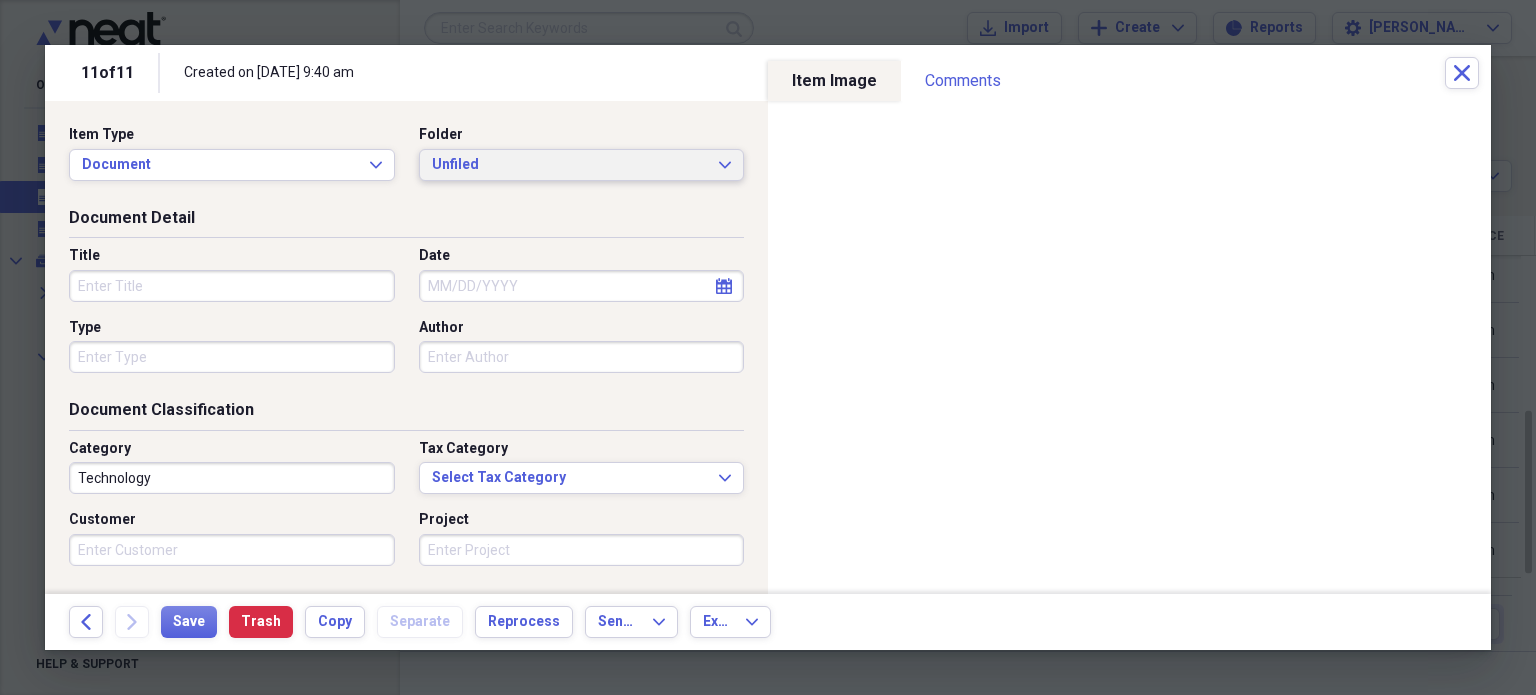 click on "Unfiled" at bounding box center [570, 165] 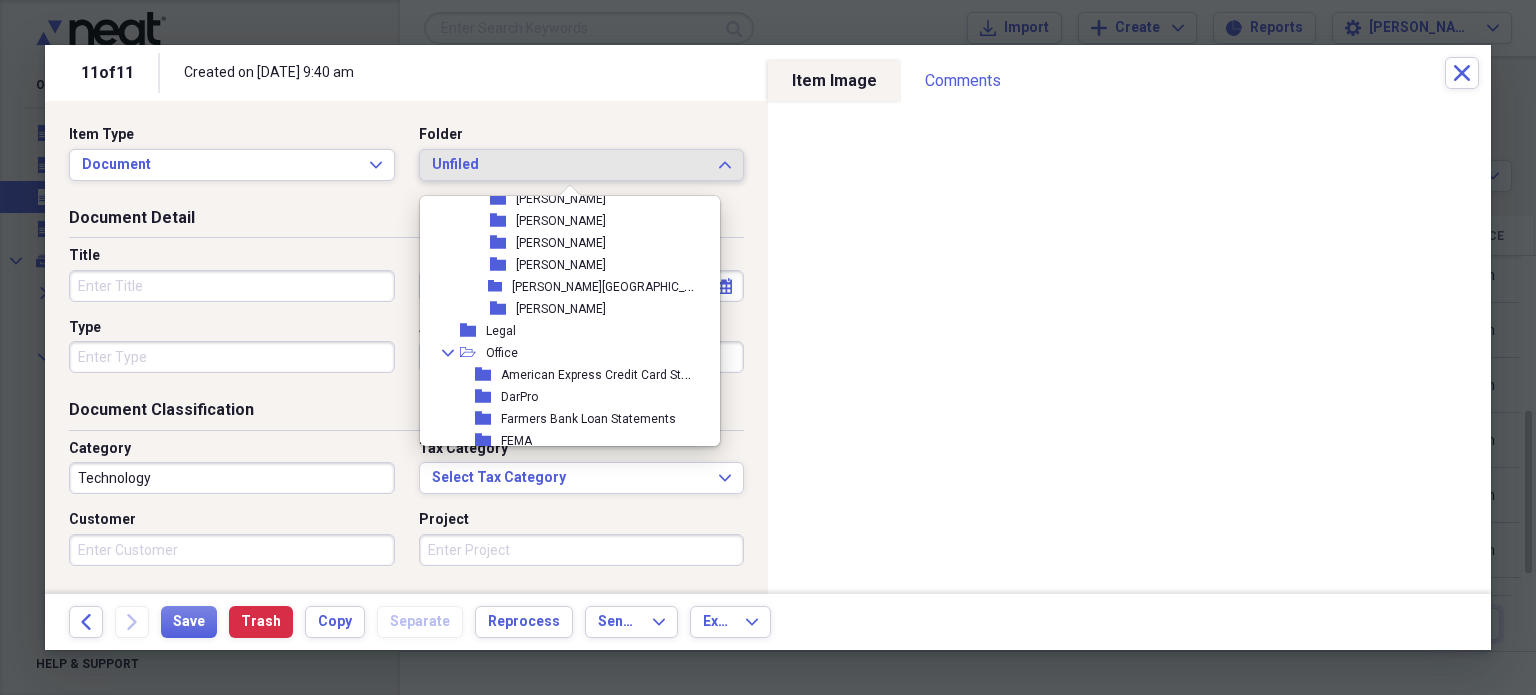 scroll, scrollTop: 650, scrollLeft: 0, axis: vertical 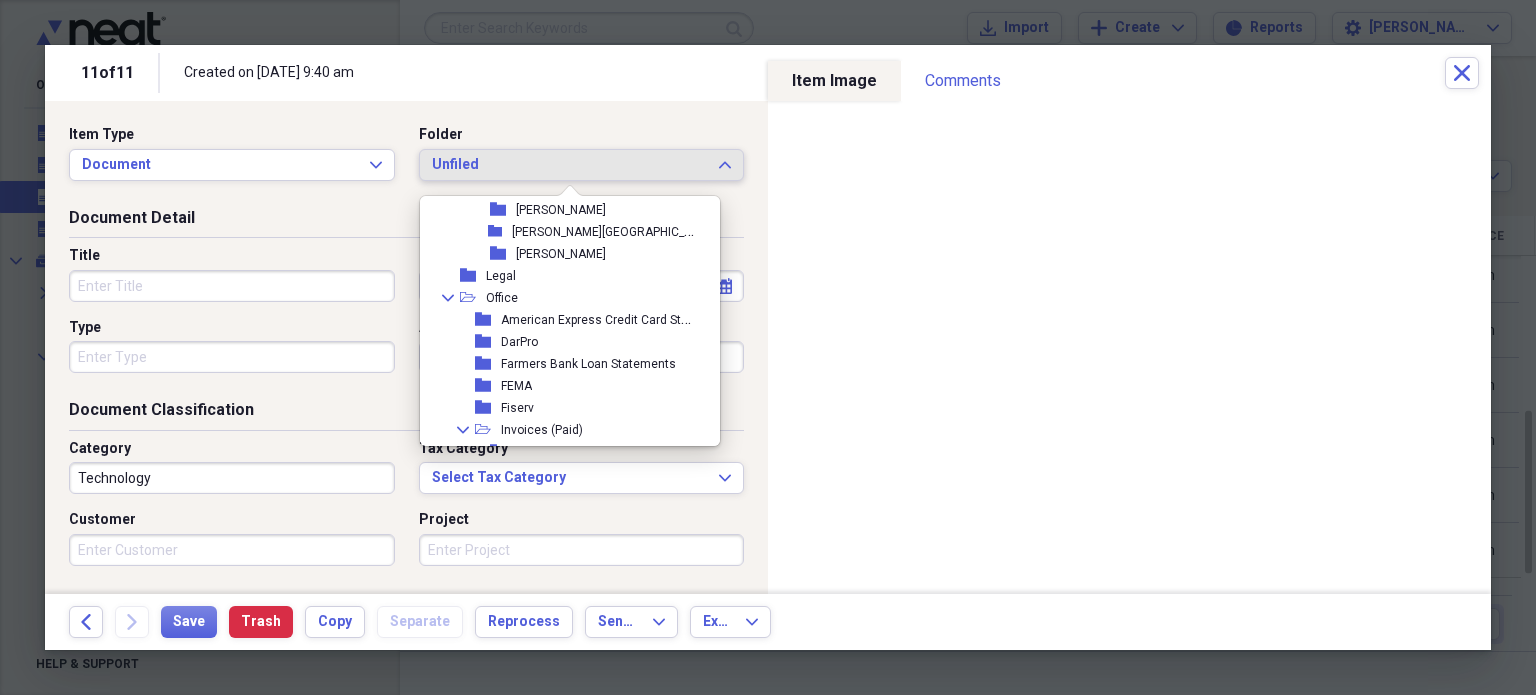 click on "folder DarPro" at bounding box center [562, 342] 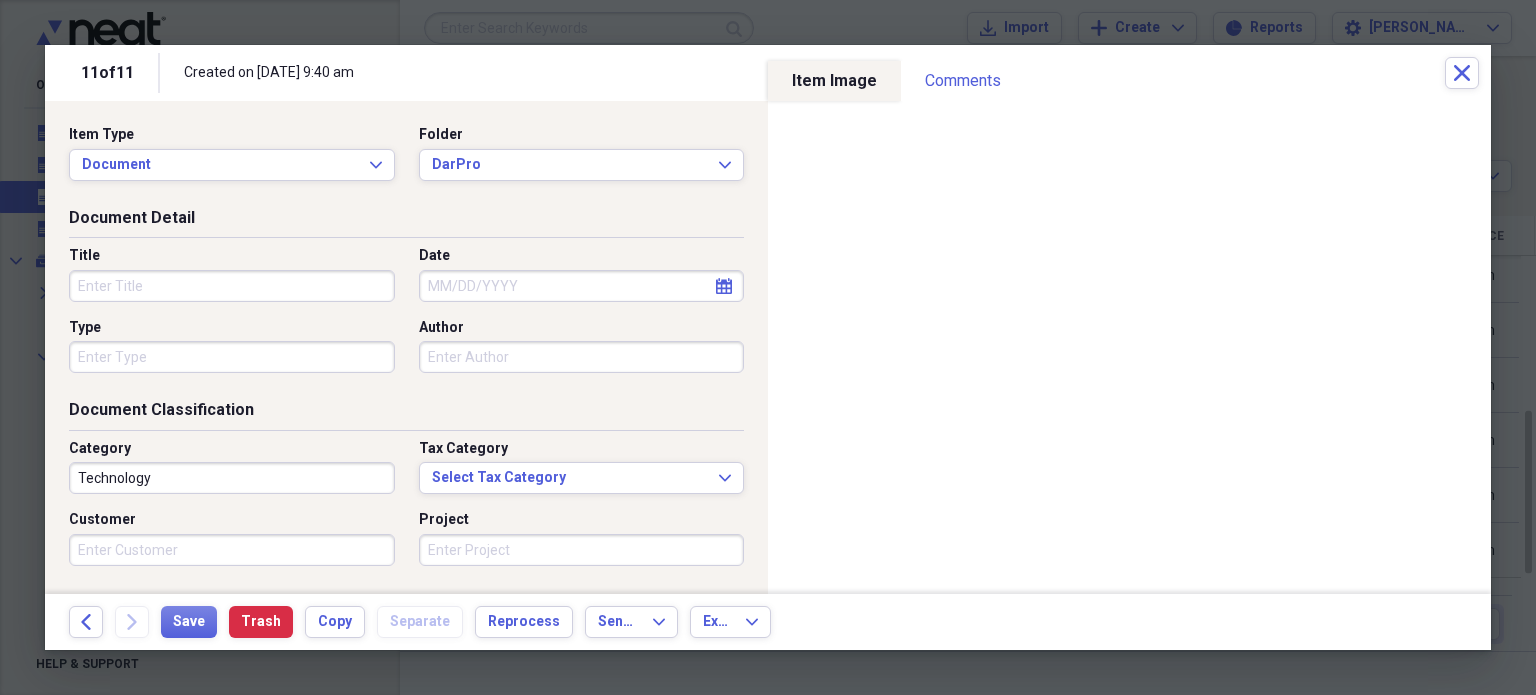 click on "Title" at bounding box center [232, 286] 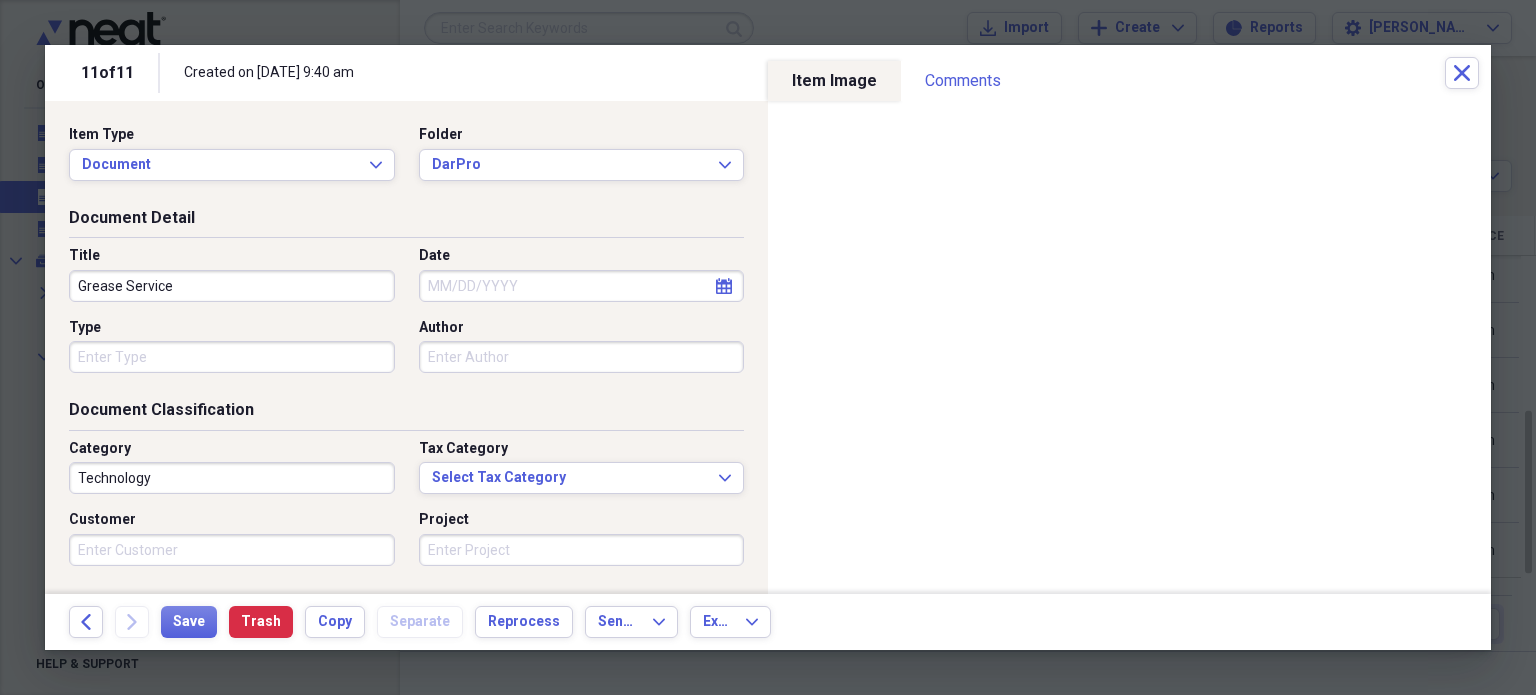 drag, startPoint x: 240, startPoint y: 282, endPoint x: 43, endPoint y: 265, distance: 197.73215 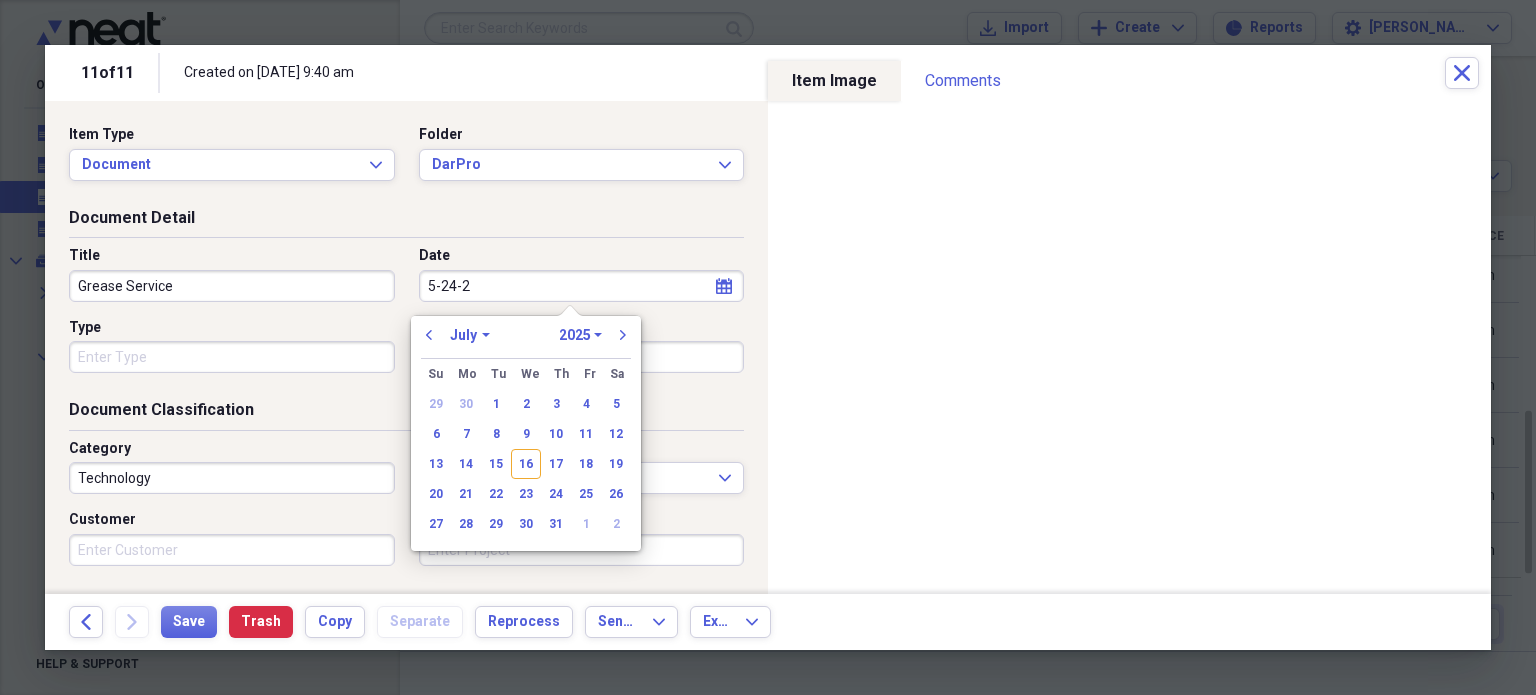 type on "[DATE]" 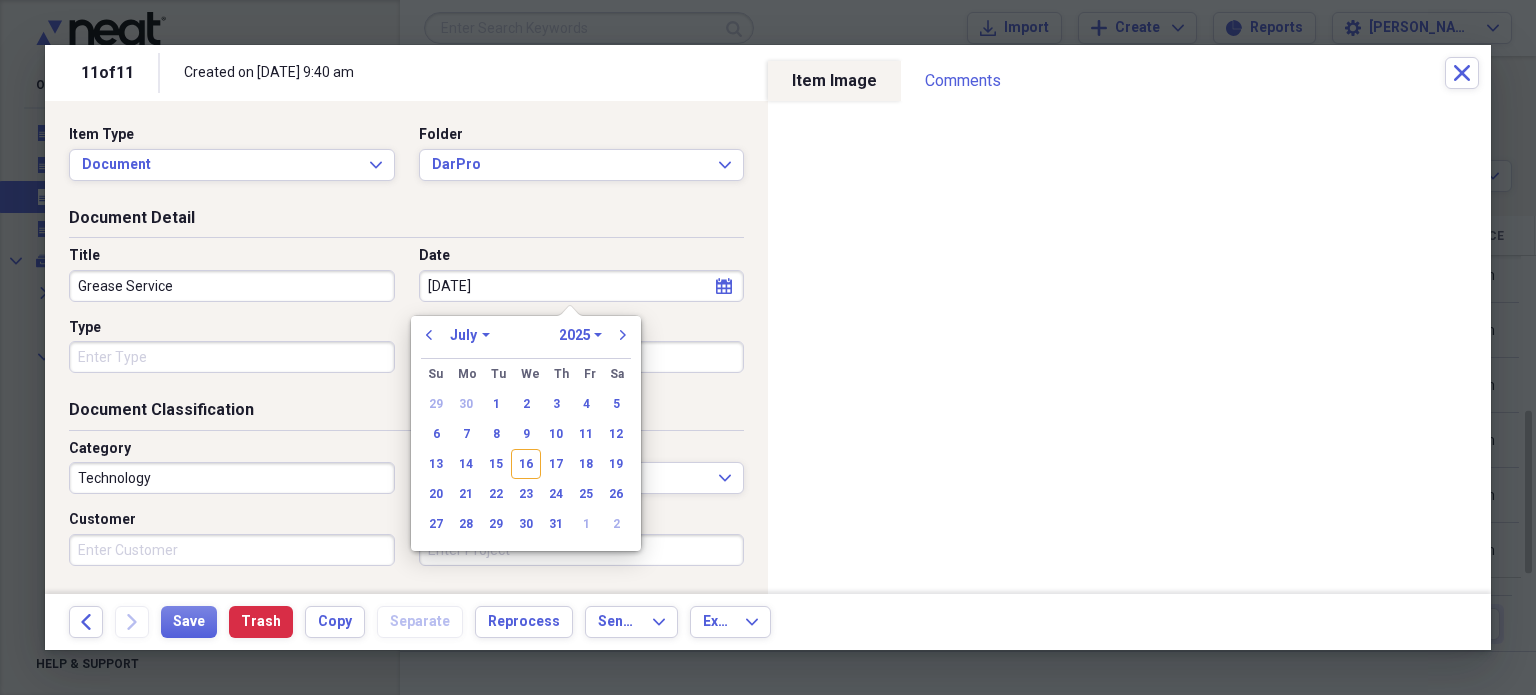 select on "4" 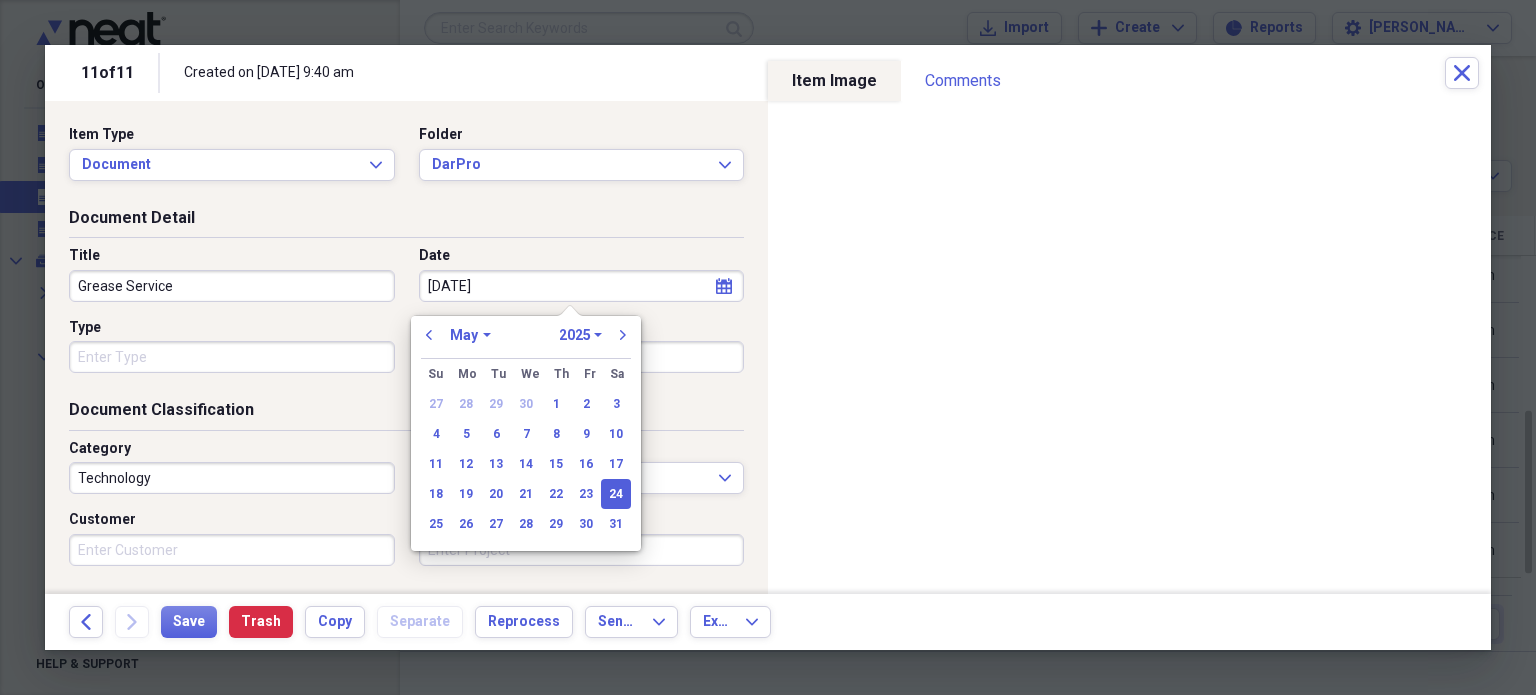 type on "[DATE]" 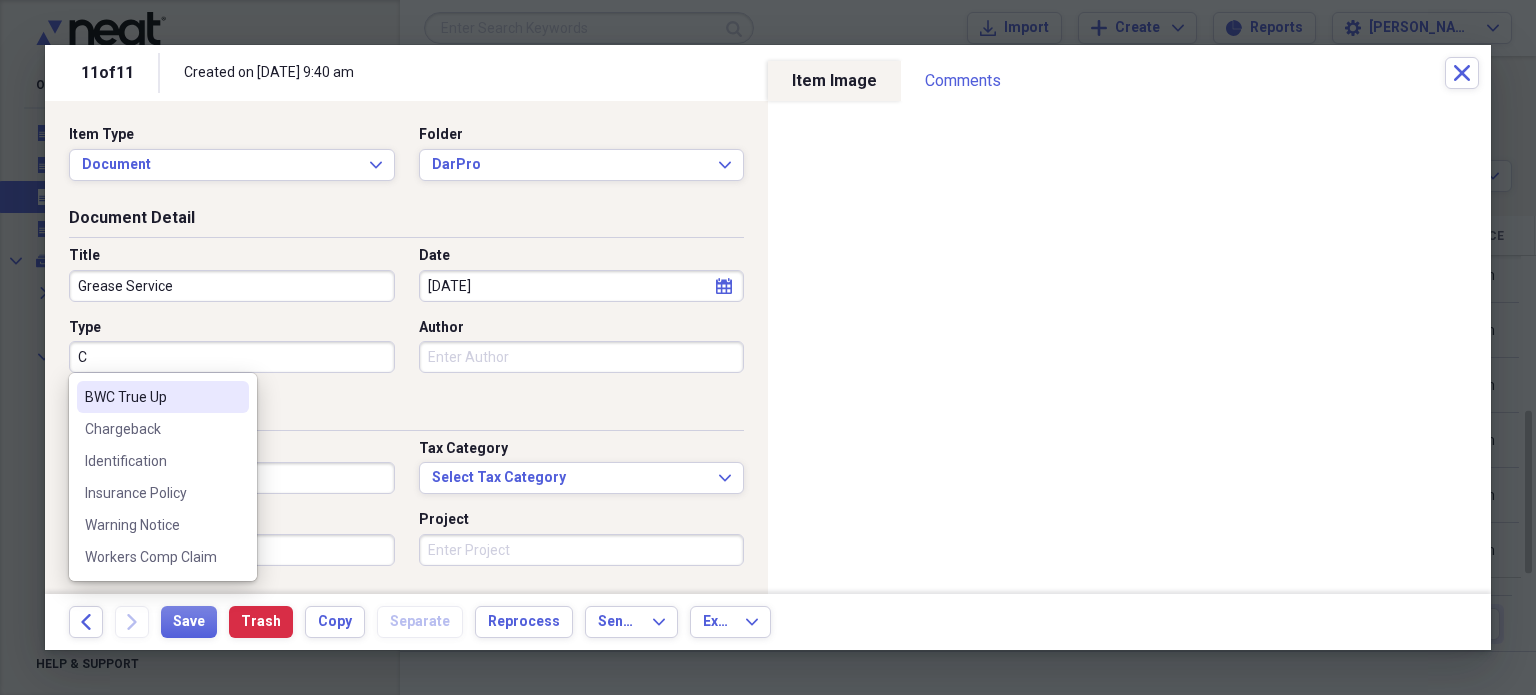 scroll, scrollTop: 0, scrollLeft: 0, axis: both 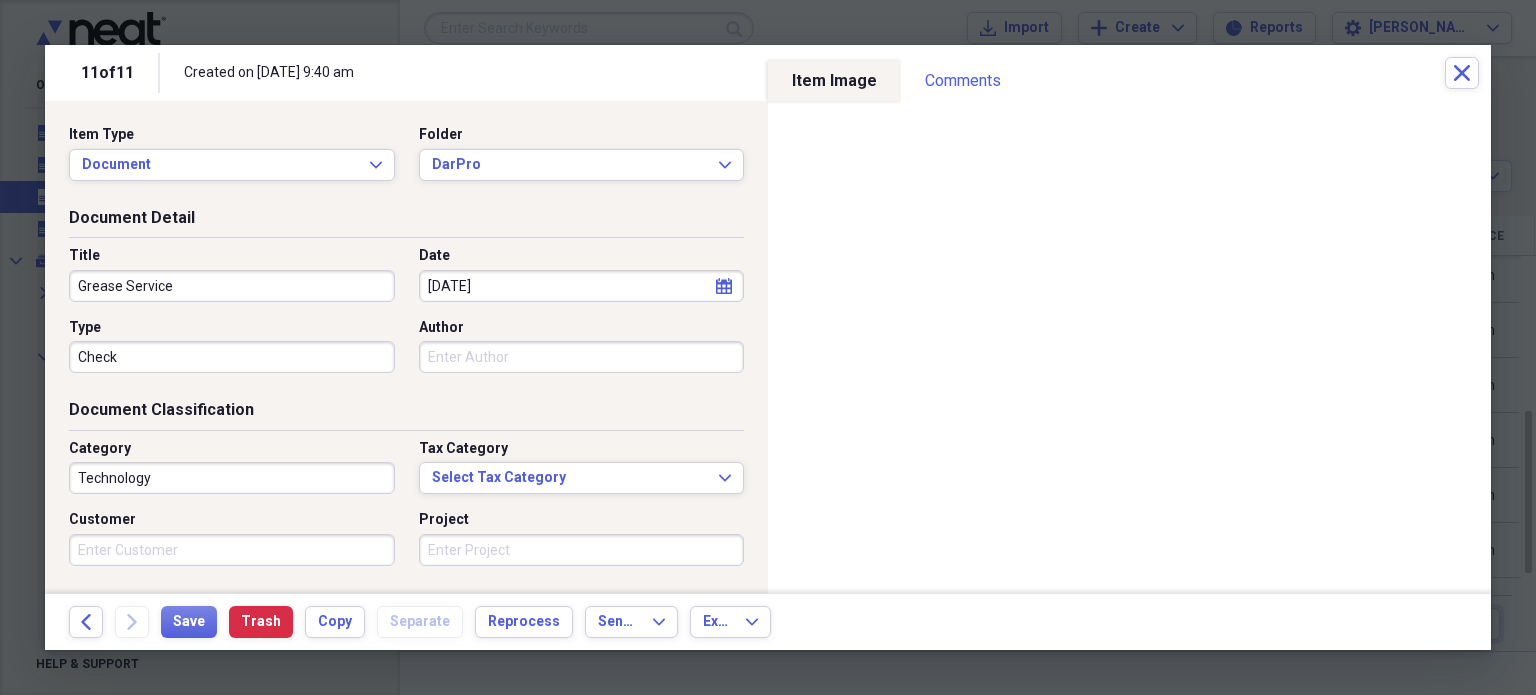 type on "Check" 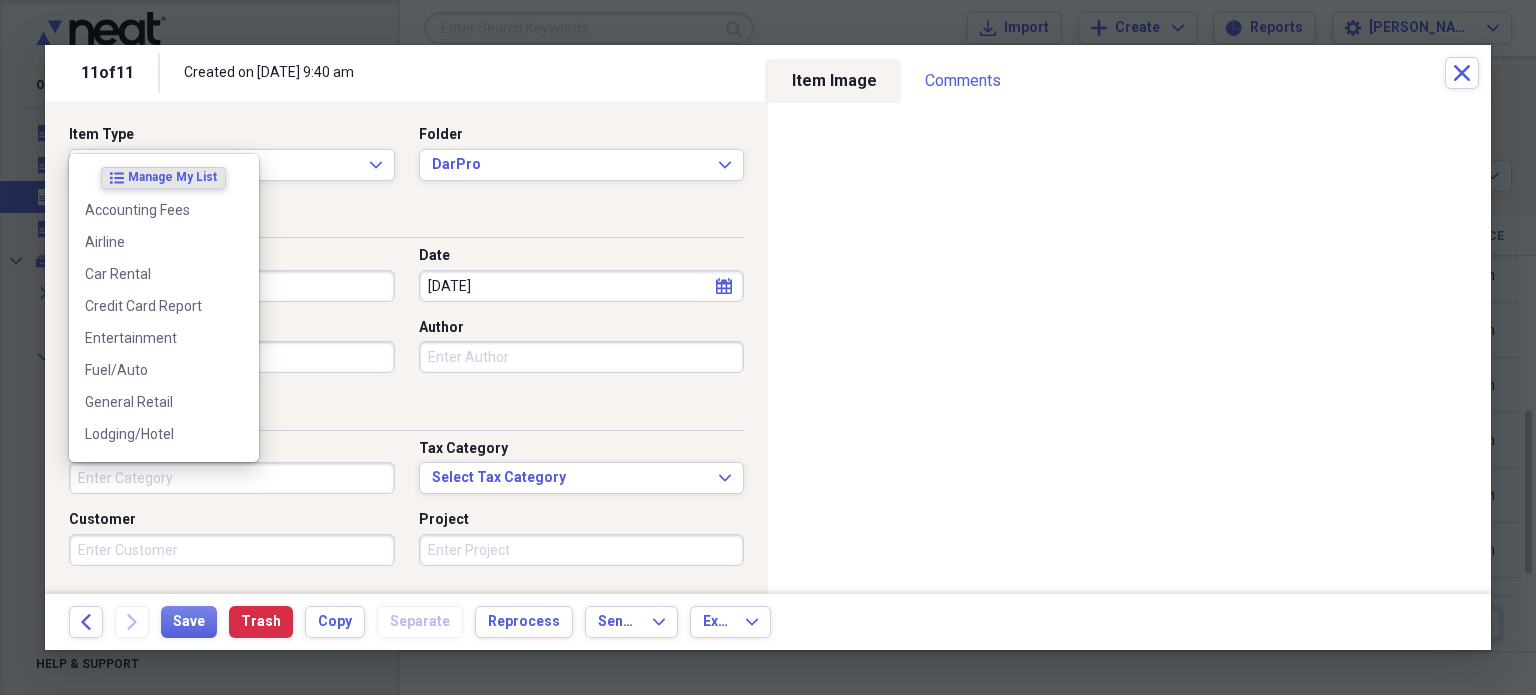 type 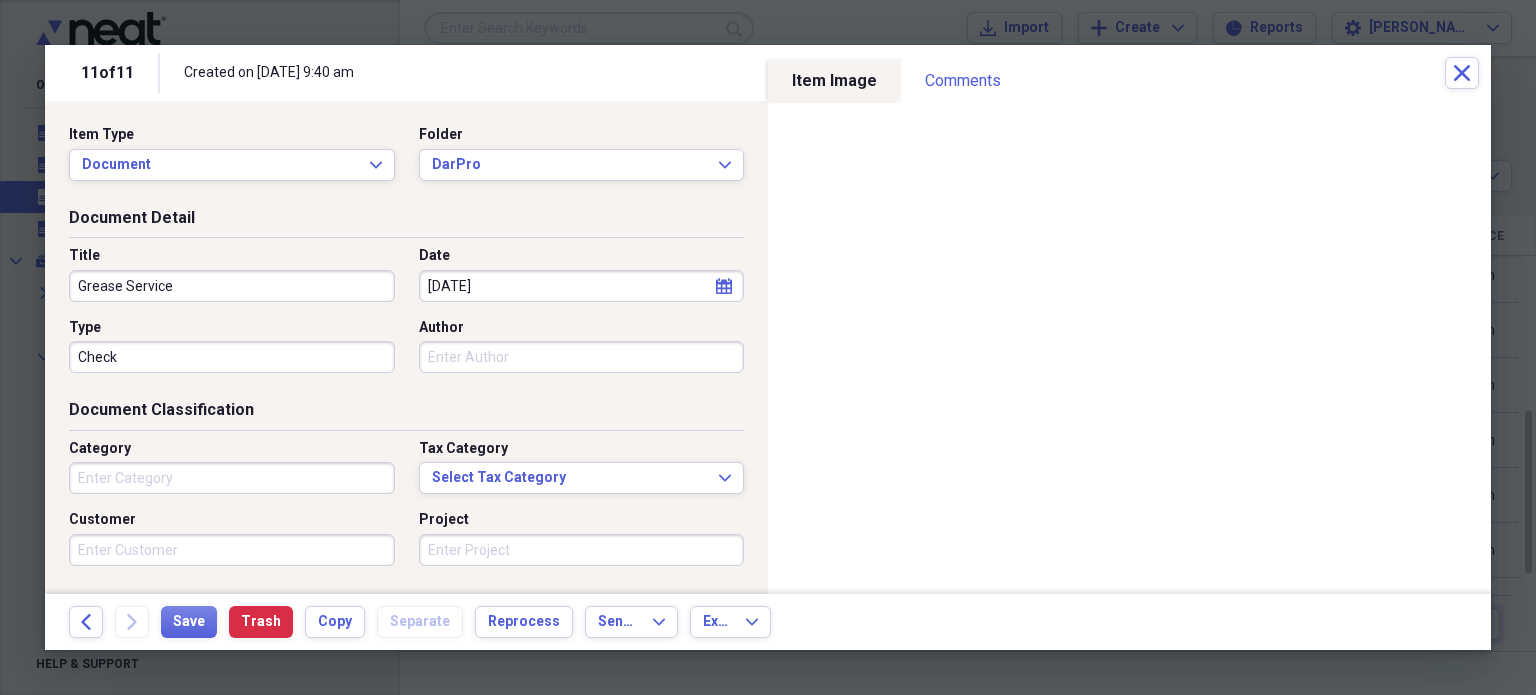 click on "Document Classification Category Tax Category Select Tax Category Expand Customer Project" at bounding box center [406, 495] 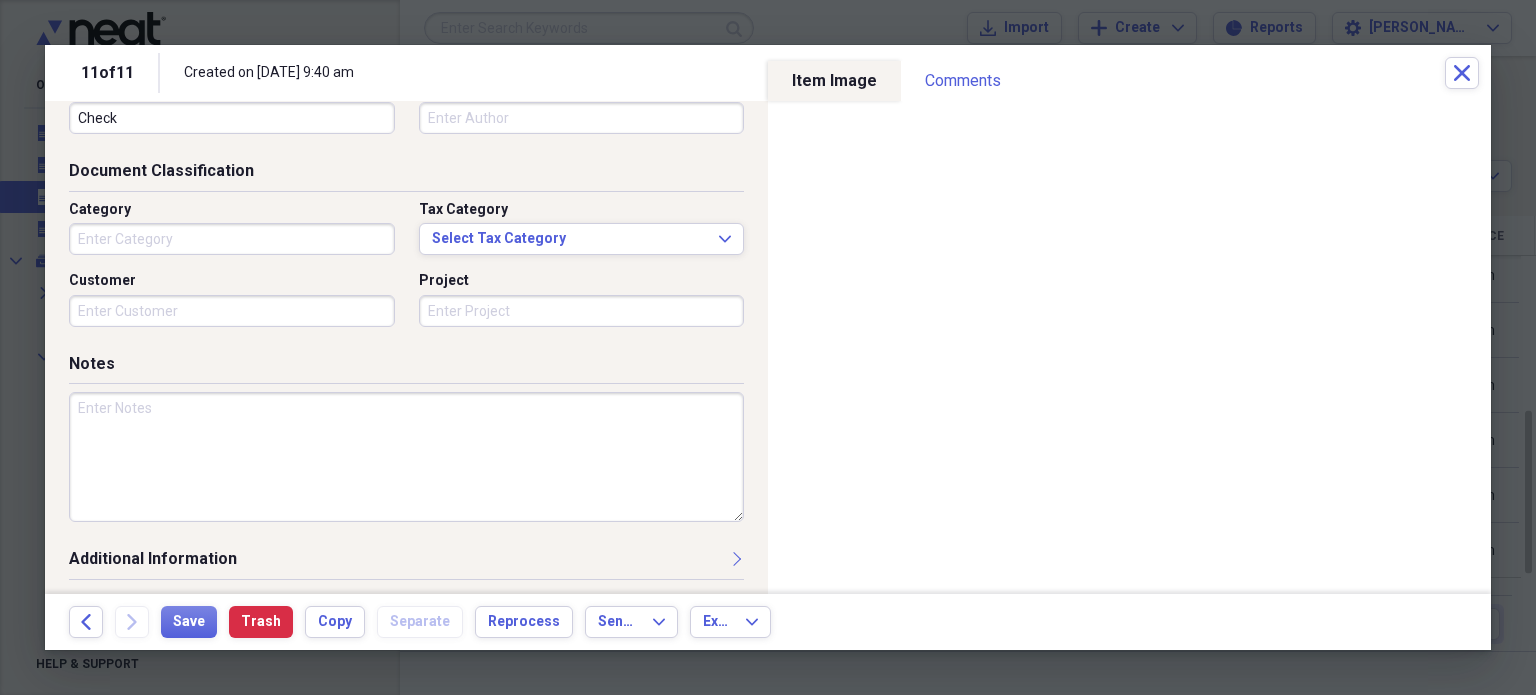 scroll, scrollTop: 240, scrollLeft: 0, axis: vertical 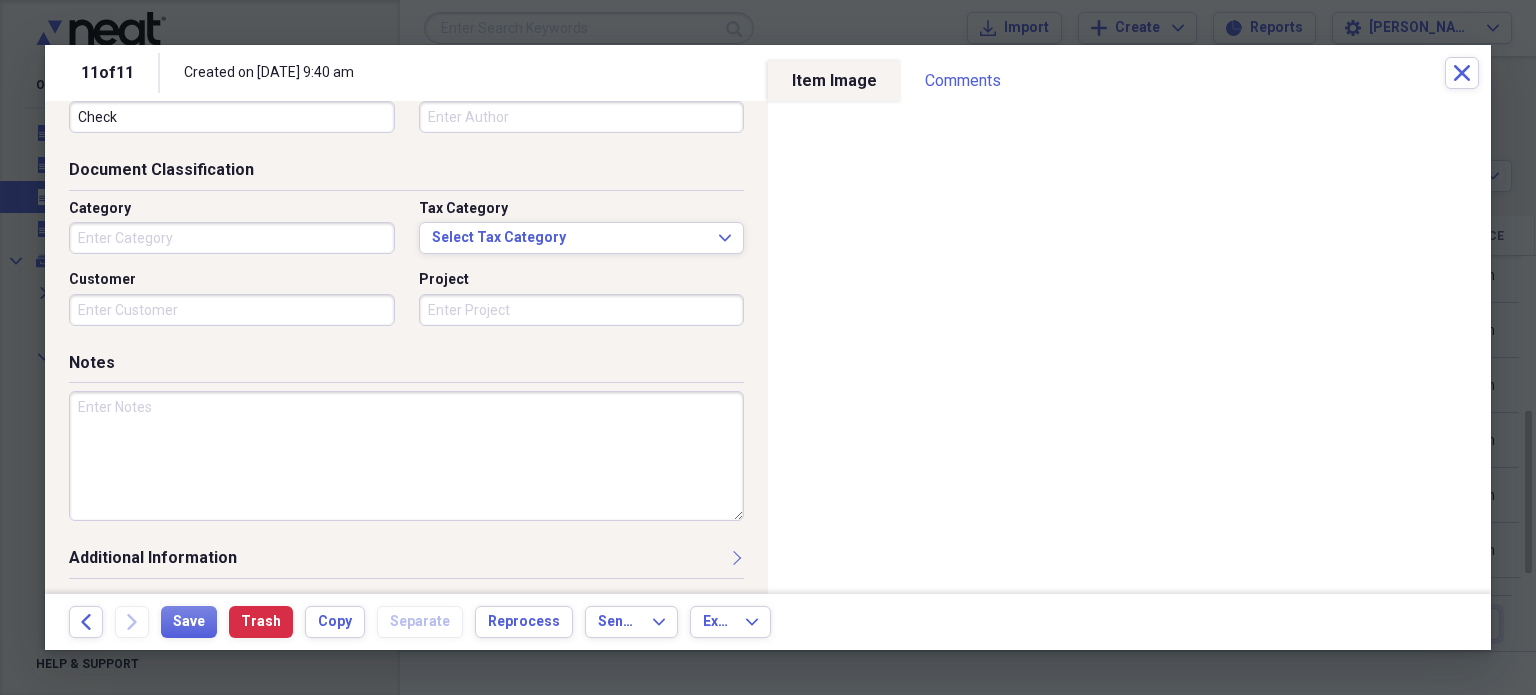 click at bounding box center (406, 456) 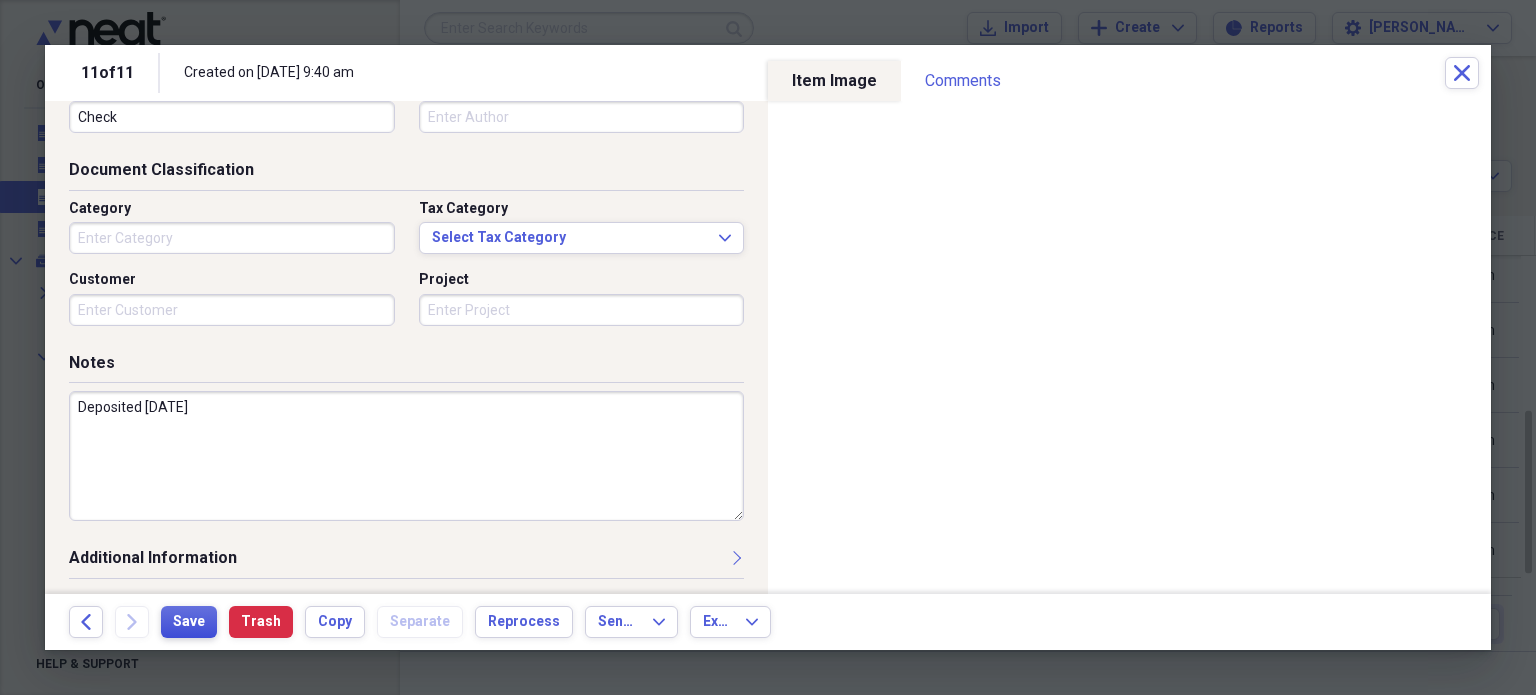type on "Deposited [DATE]" 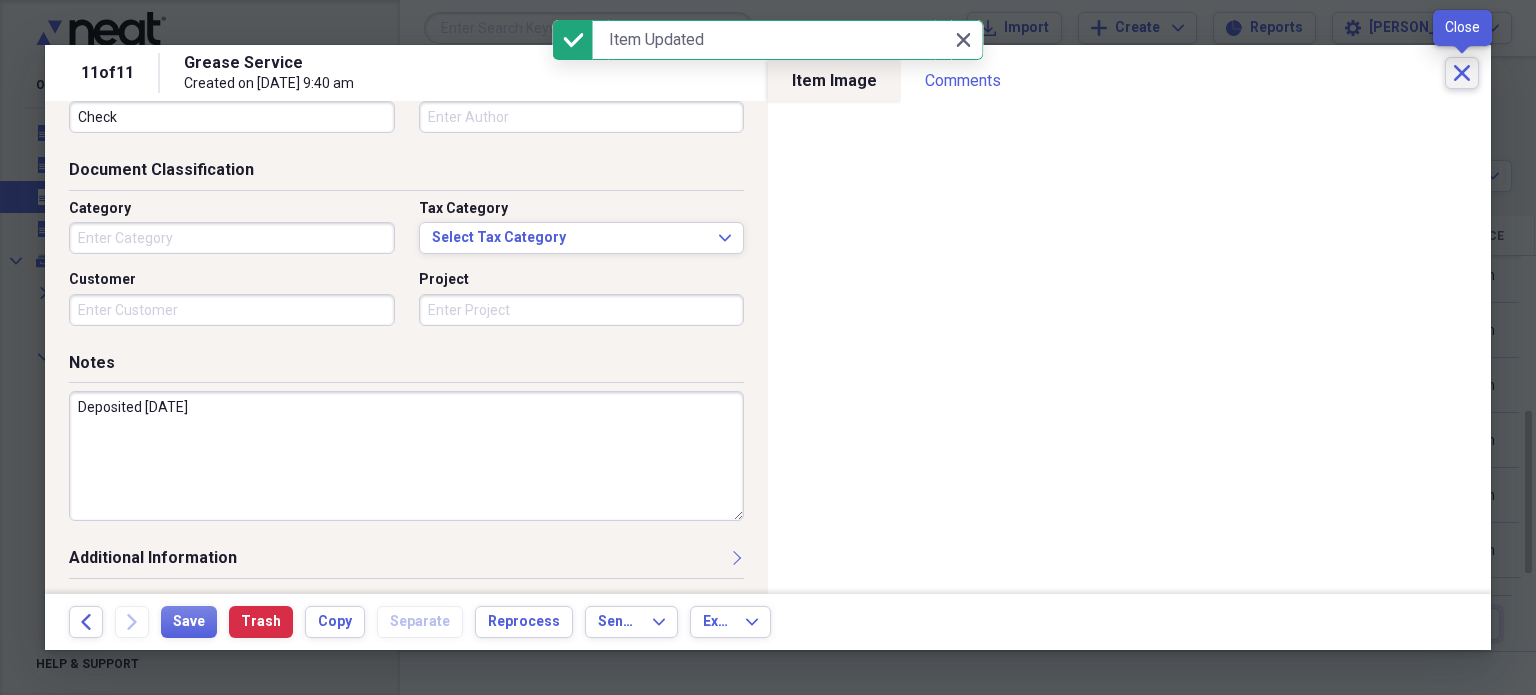 click on "Close" at bounding box center (1462, 73) 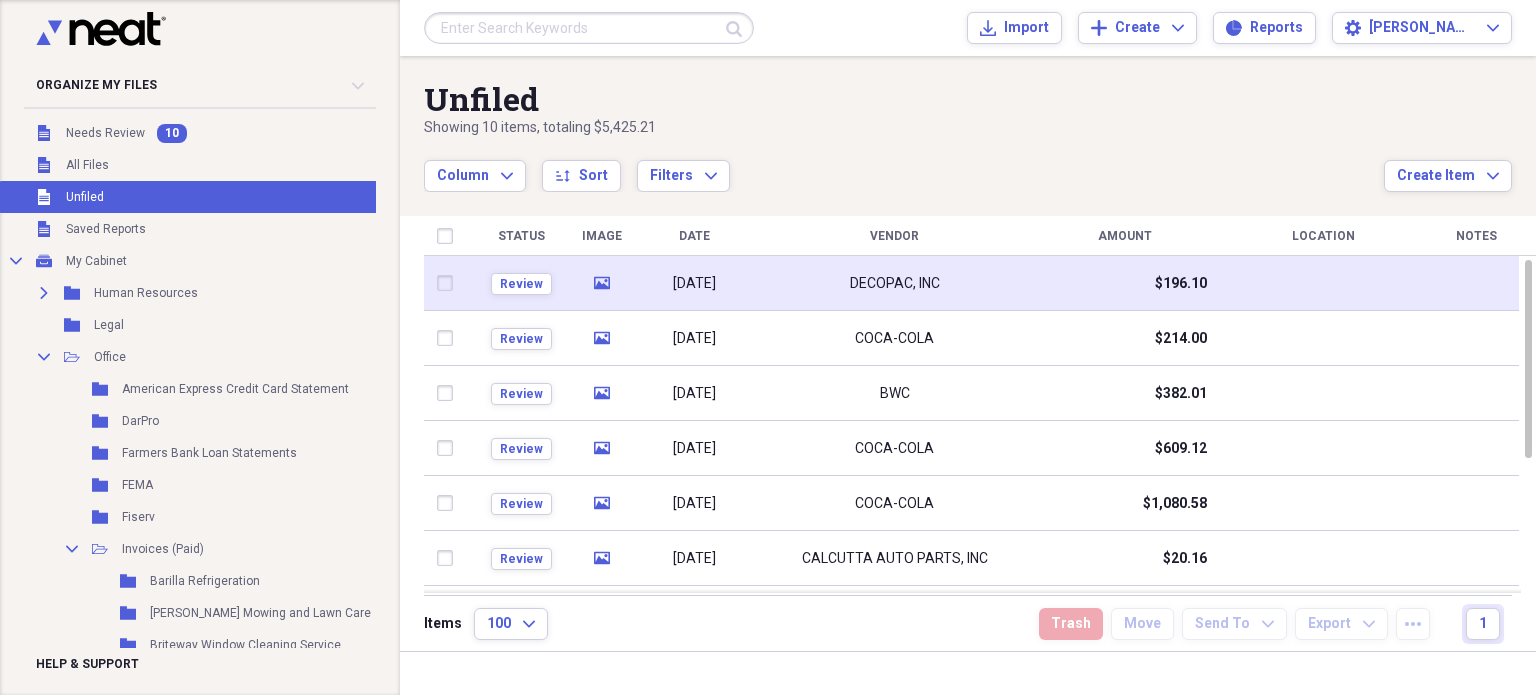 click on "DECOPAC, INC" at bounding box center (894, 283) 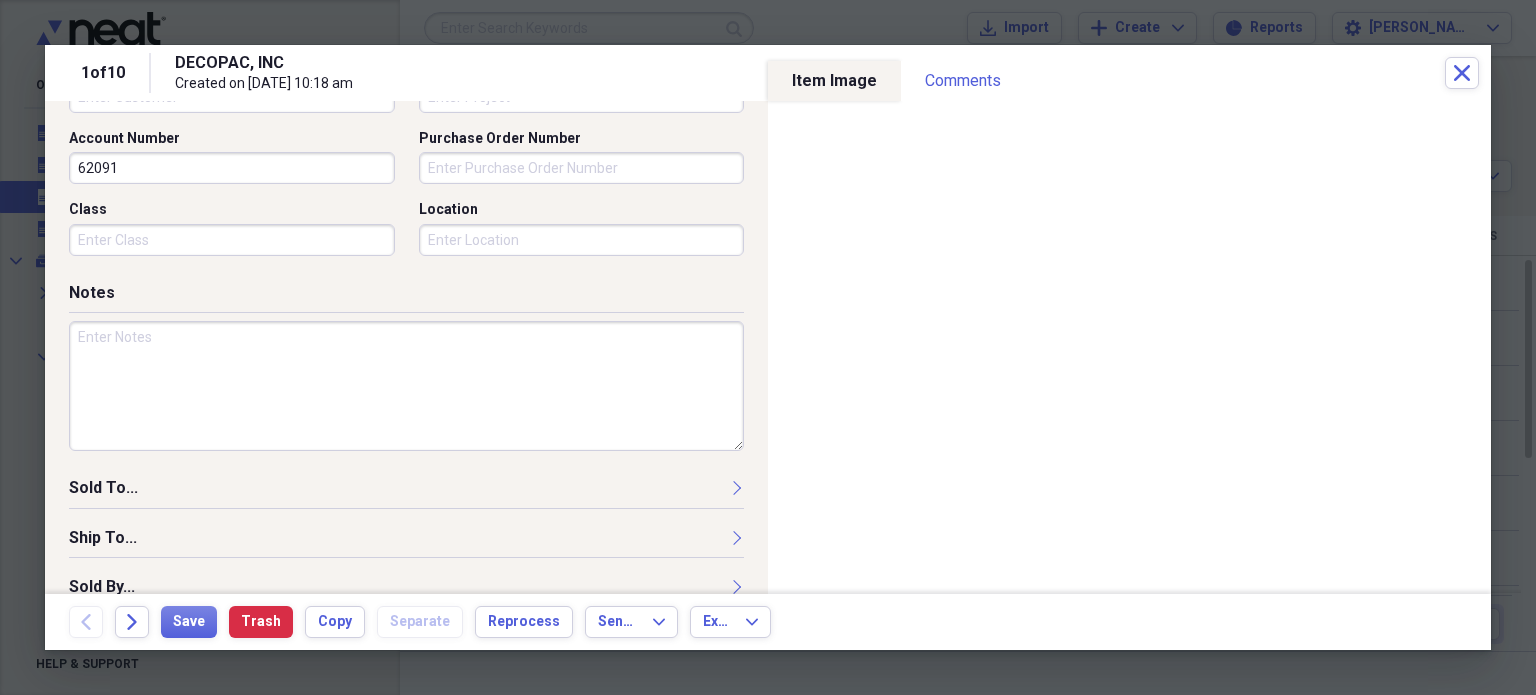 scroll, scrollTop: 0, scrollLeft: 0, axis: both 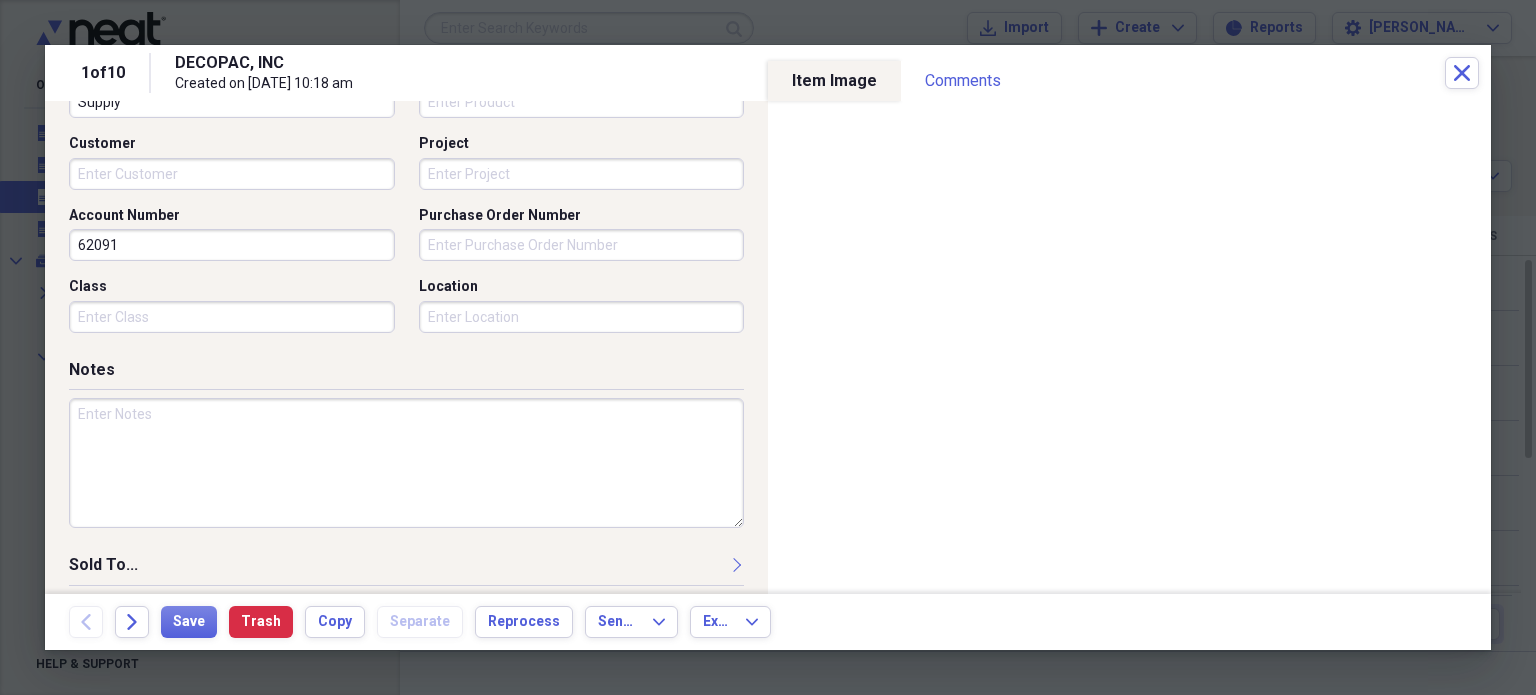click at bounding box center [406, 463] 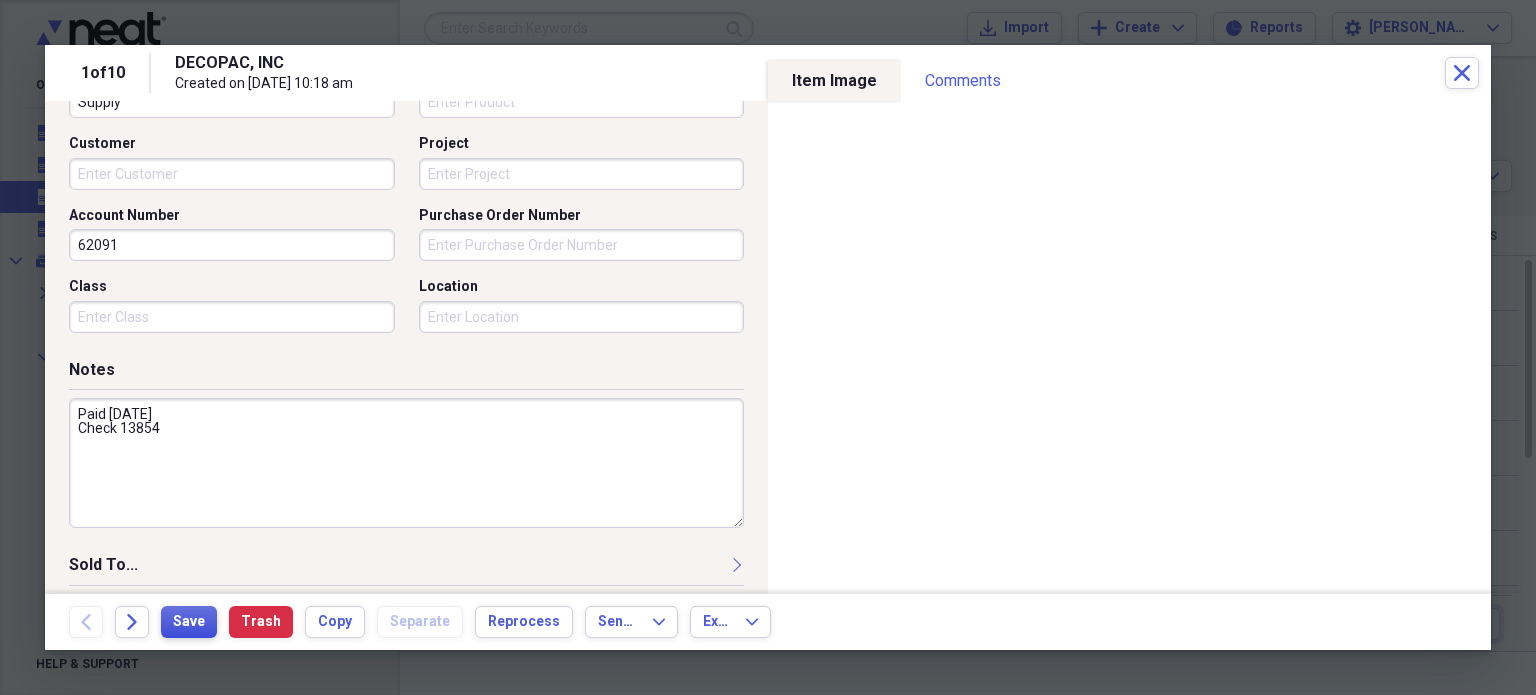 click on "Save" at bounding box center [189, 622] 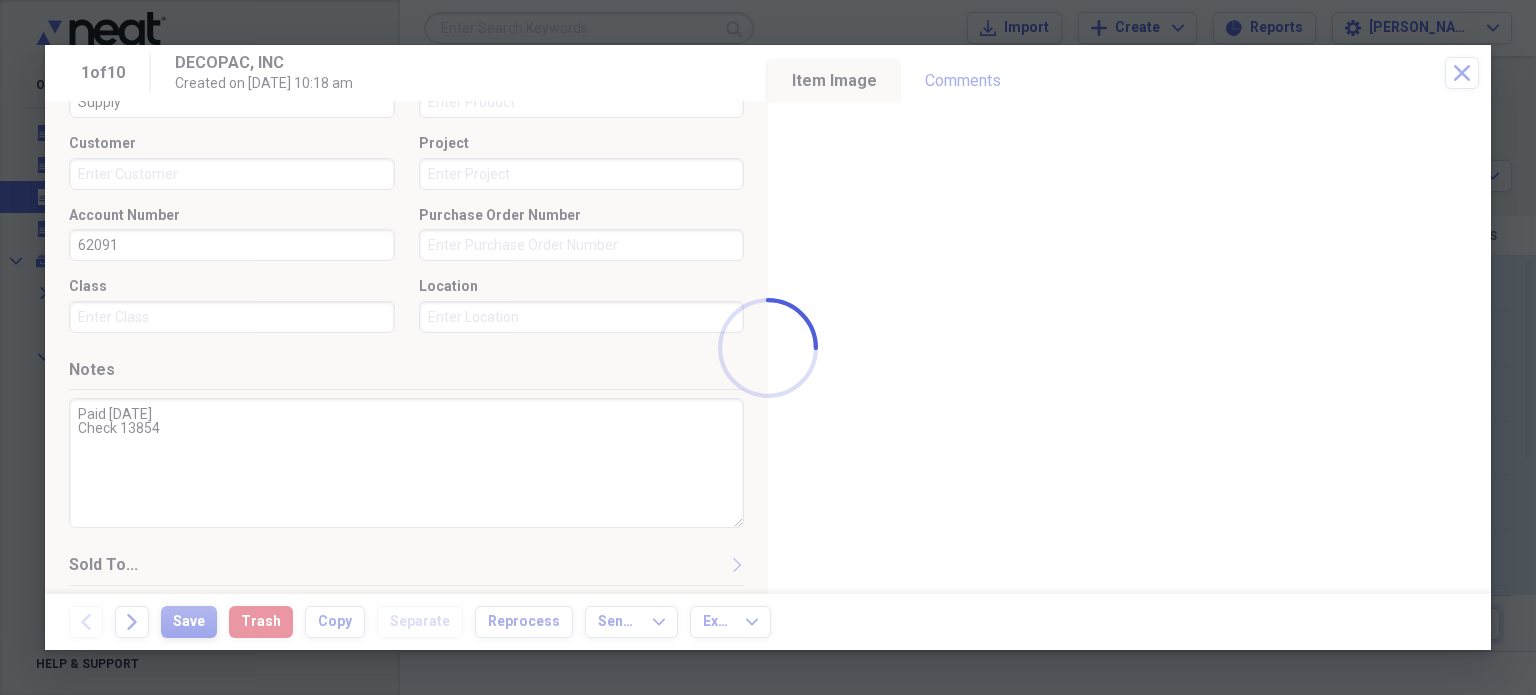type on "Paid [DATE]
Check 13854" 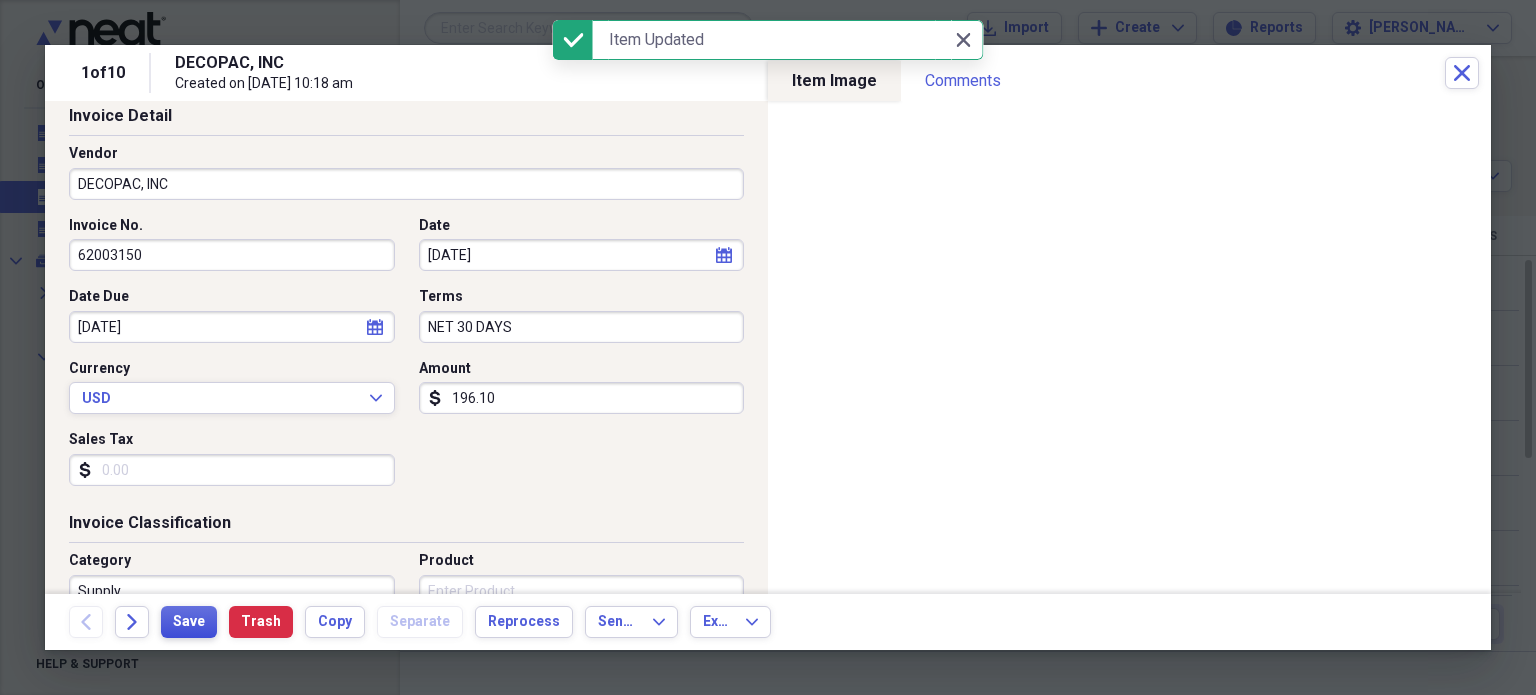 scroll, scrollTop: 0, scrollLeft: 0, axis: both 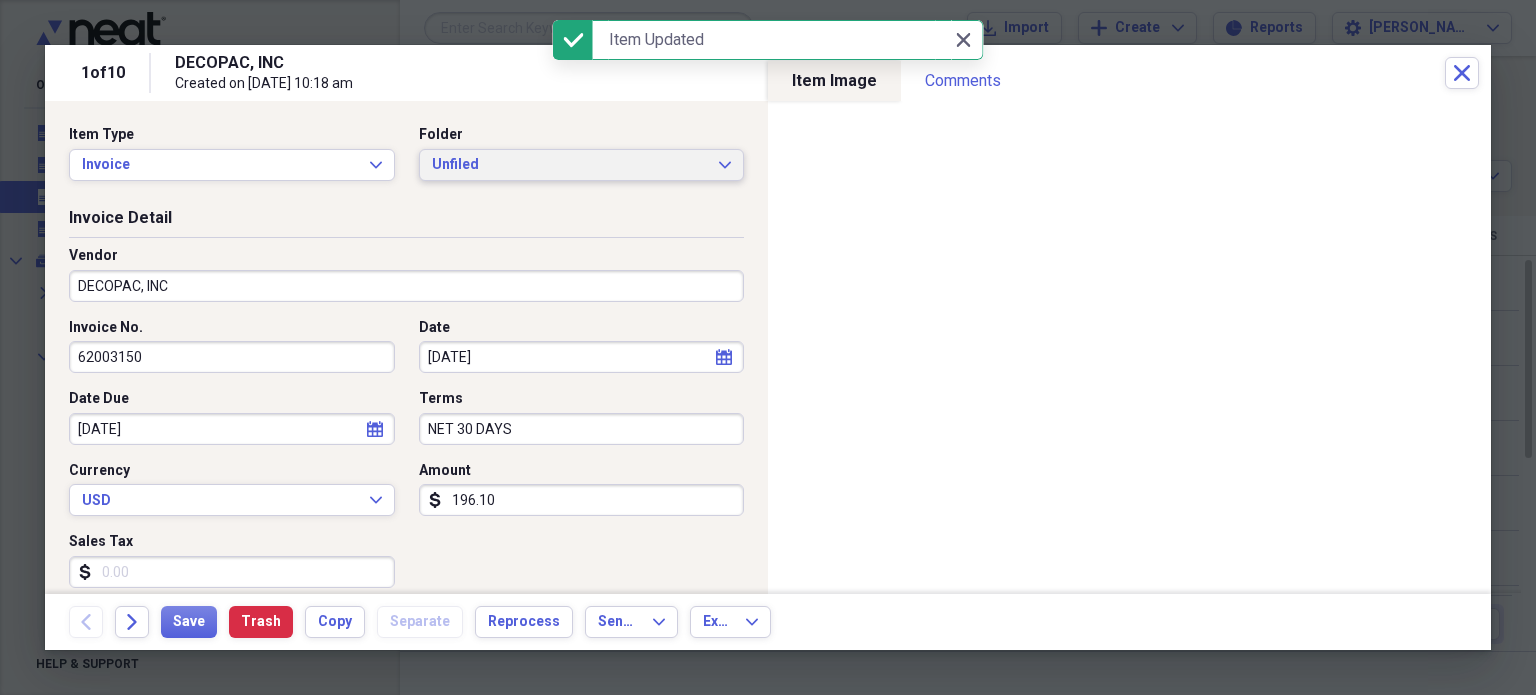 click on "Unfiled Expand" at bounding box center [582, 165] 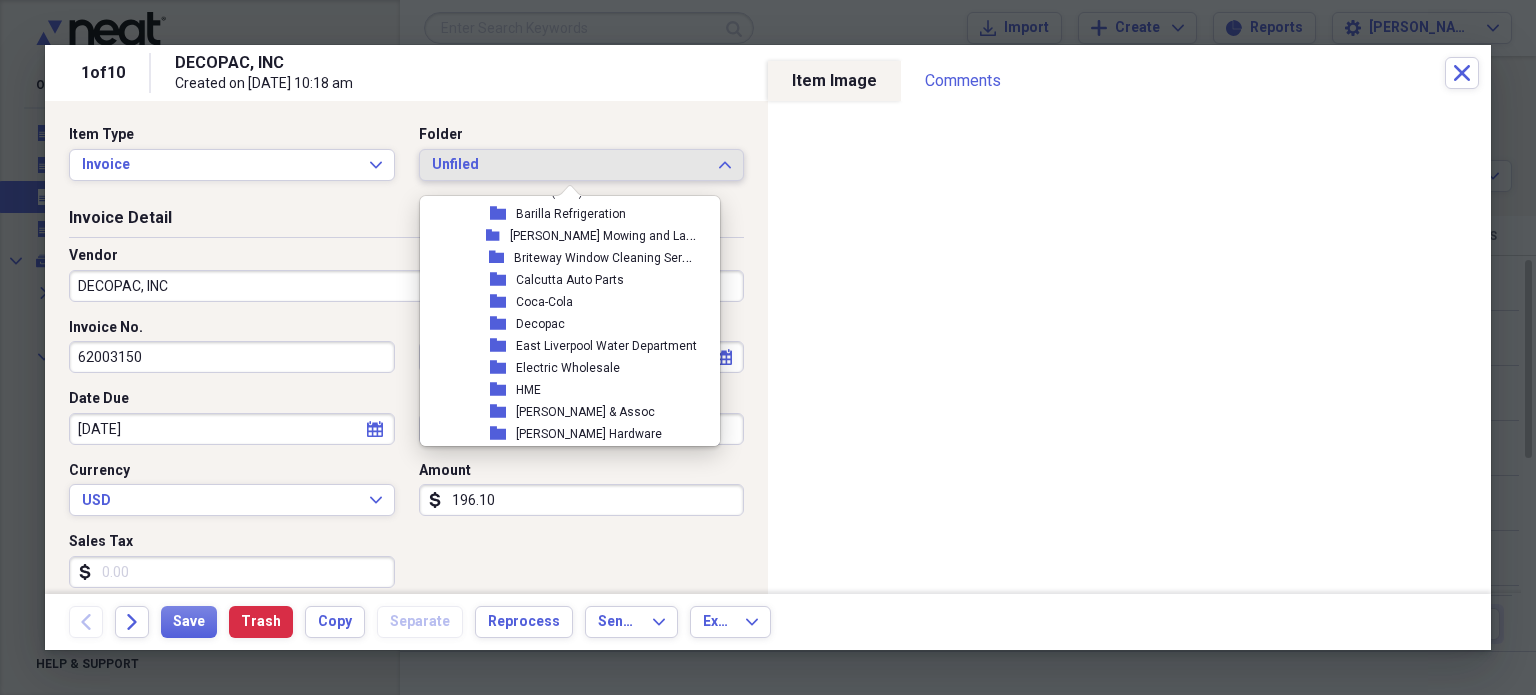 scroll, scrollTop: 936, scrollLeft: 0, axis: vertical 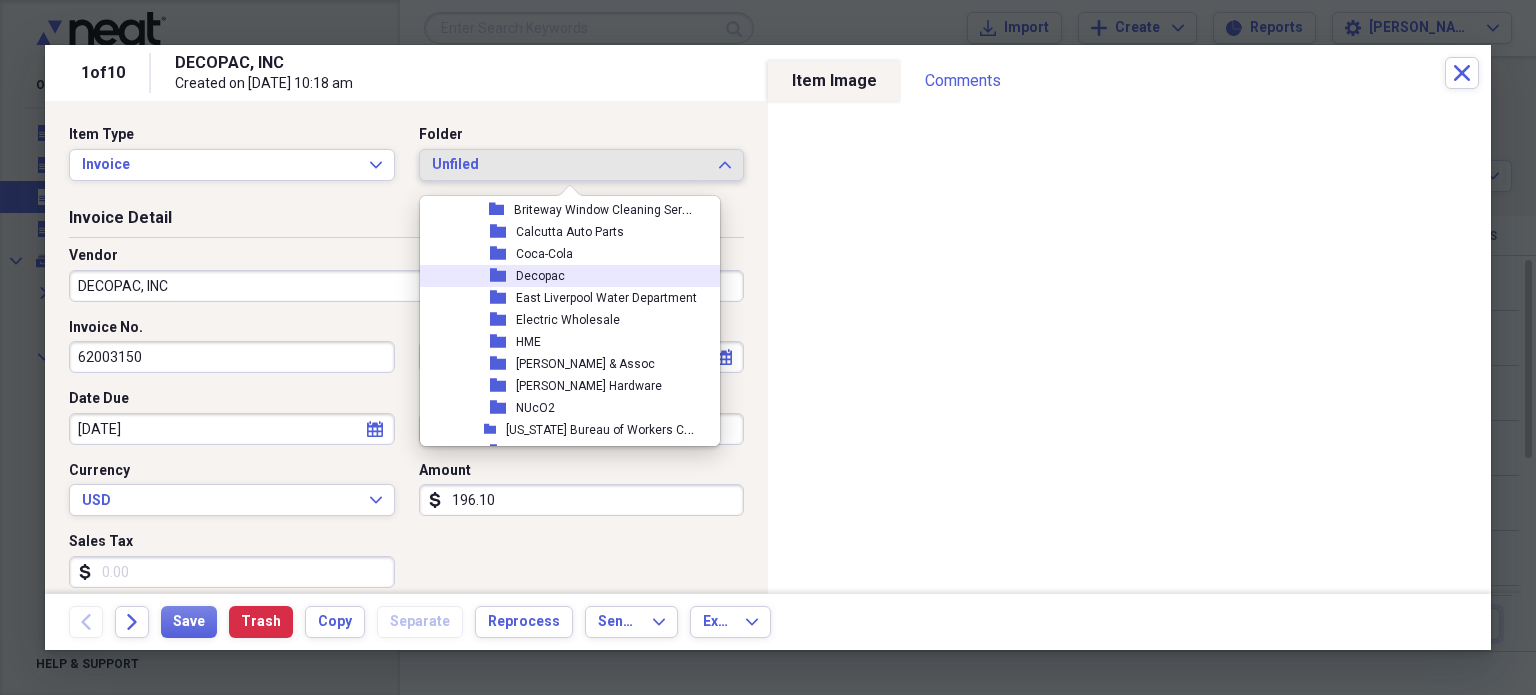 click on "Decopac" at bounding box center [540, 276] 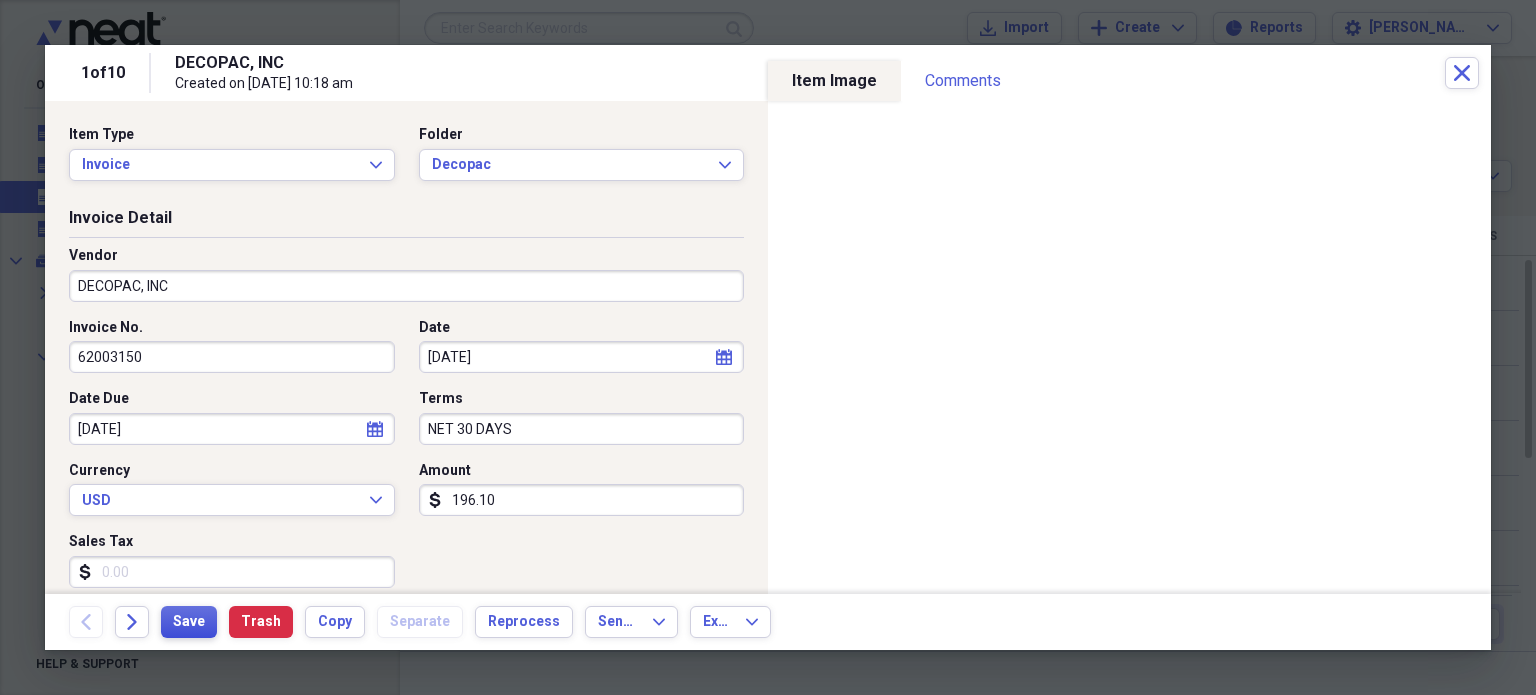 click on "Save" at bounding box center [189, 622] 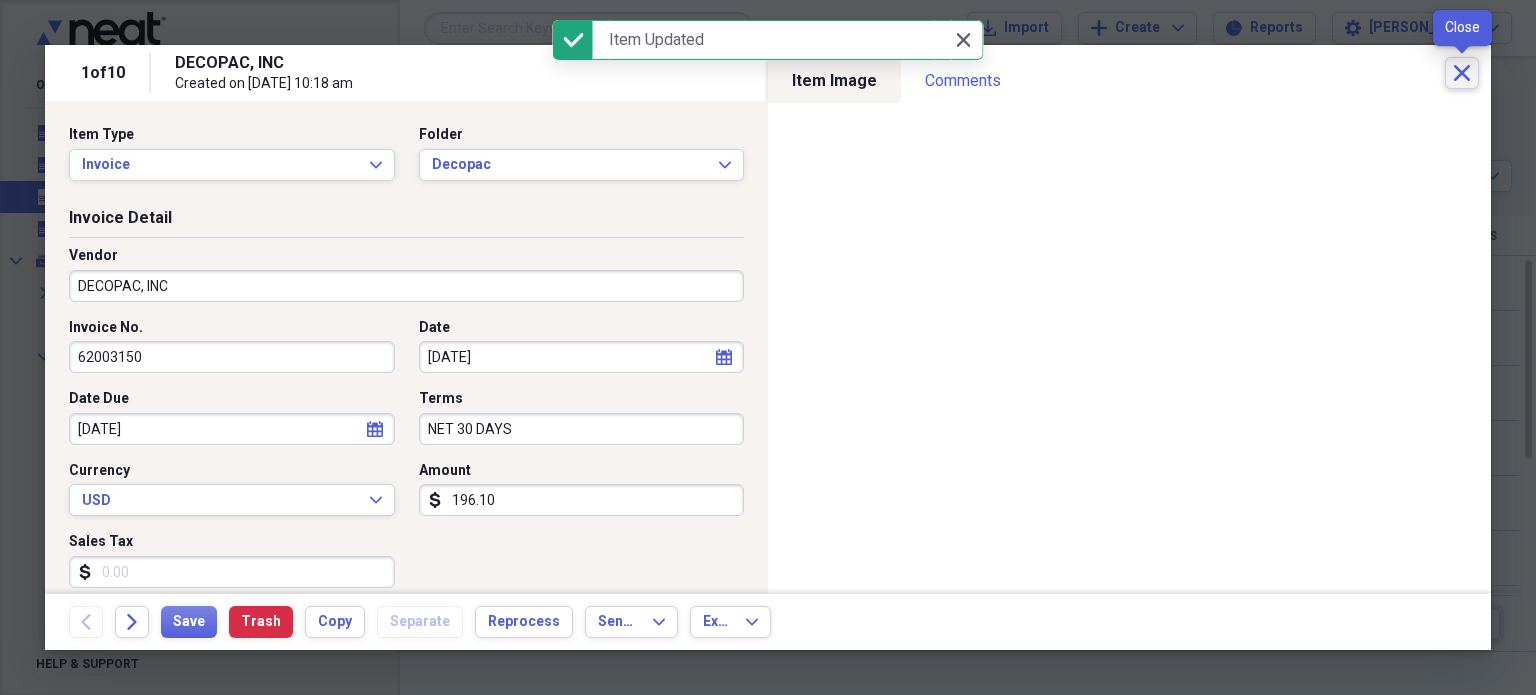 click 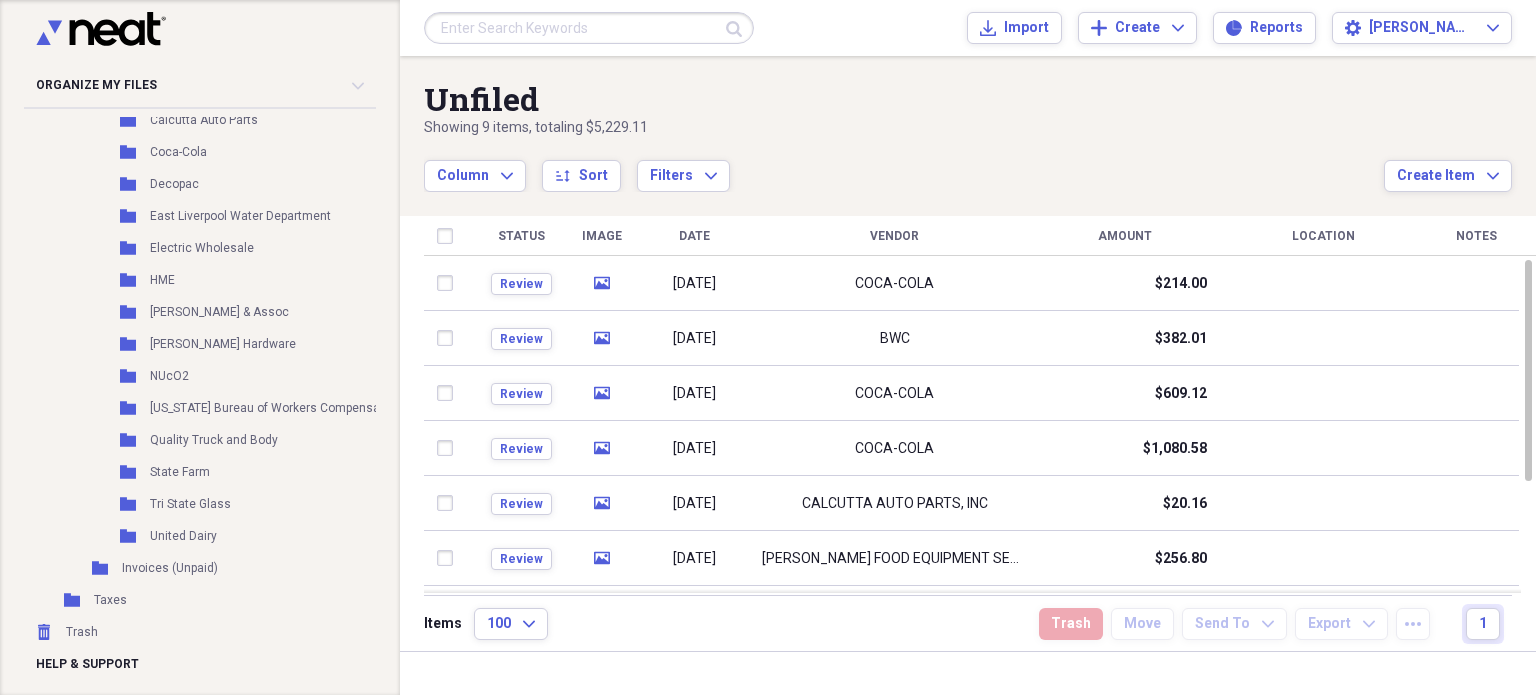 scroll, scrollTop: 570, scrollLeft: 0, axis: vertical 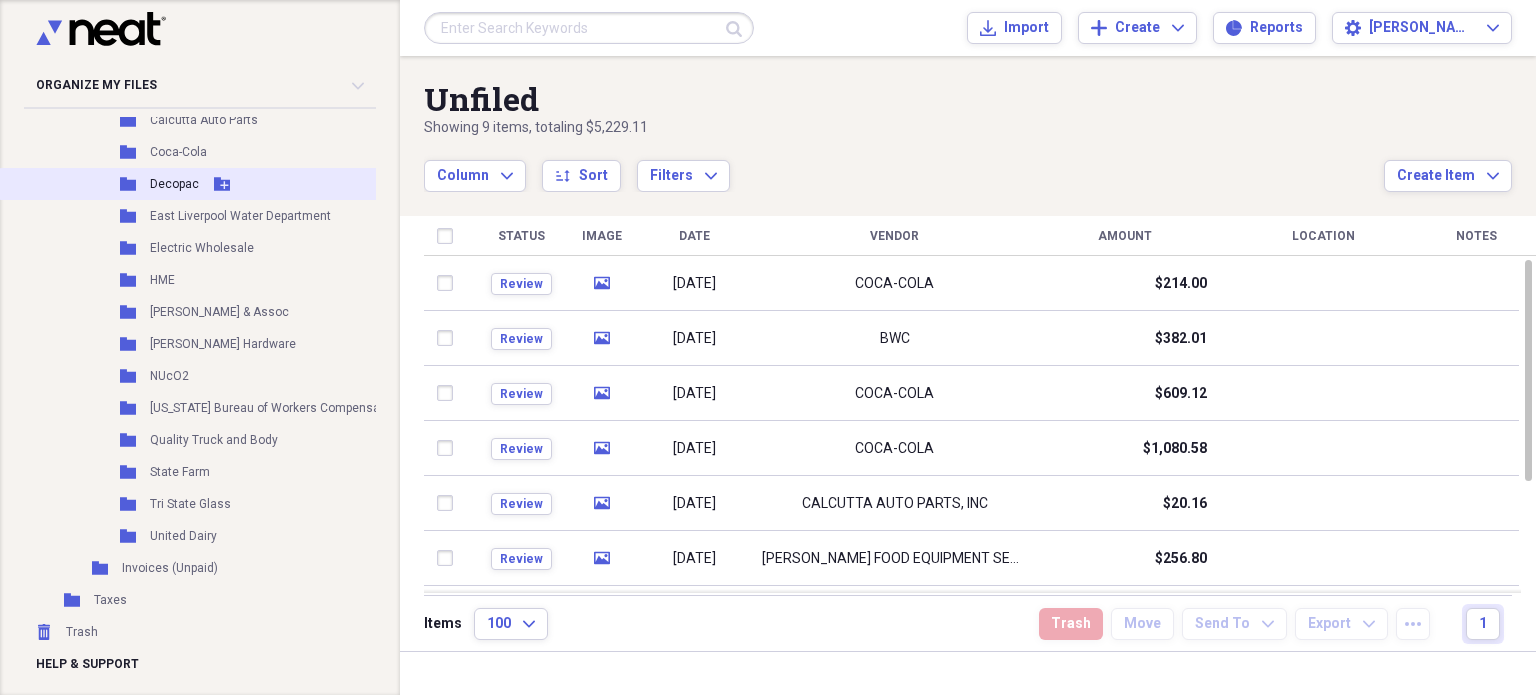 click on "Decopac" at bounding box center [174, 184] 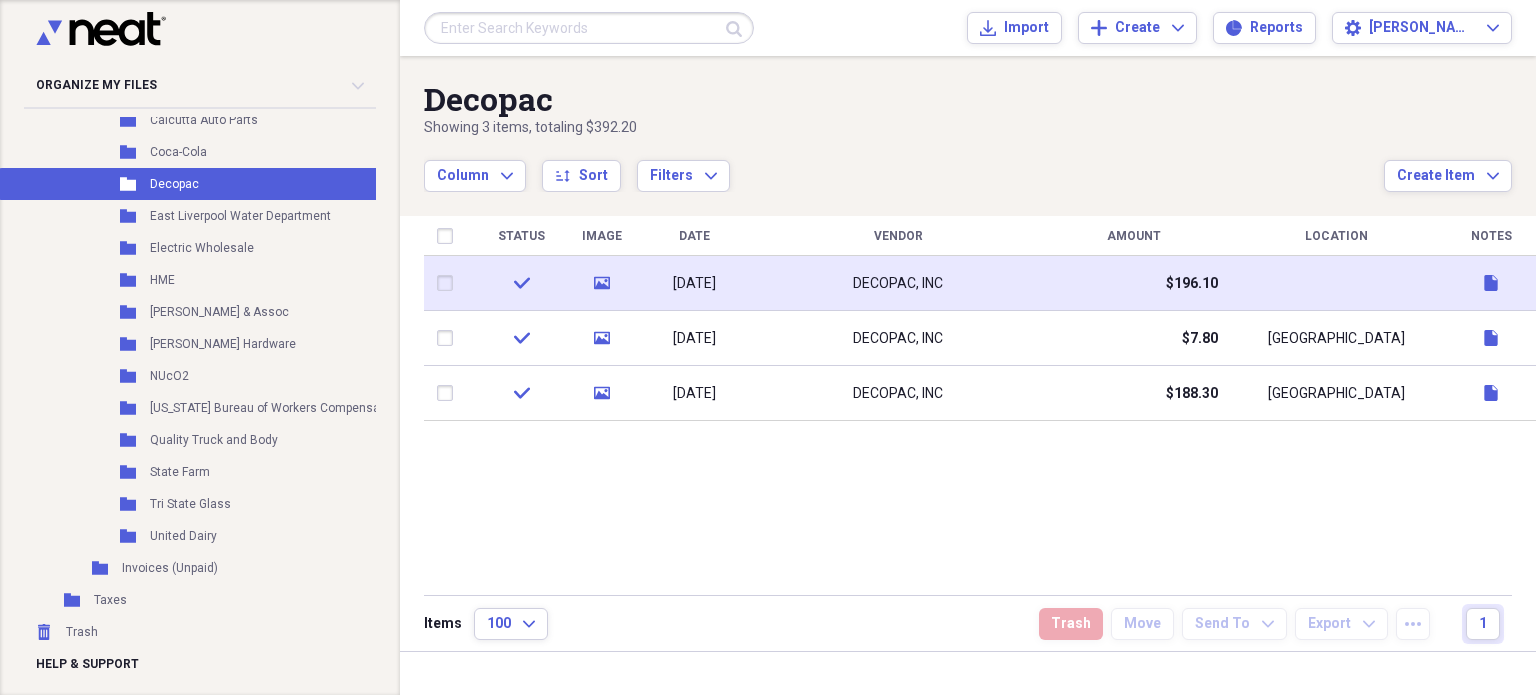 click on "DECOPAC, INC" at bounding box center (898, 283) 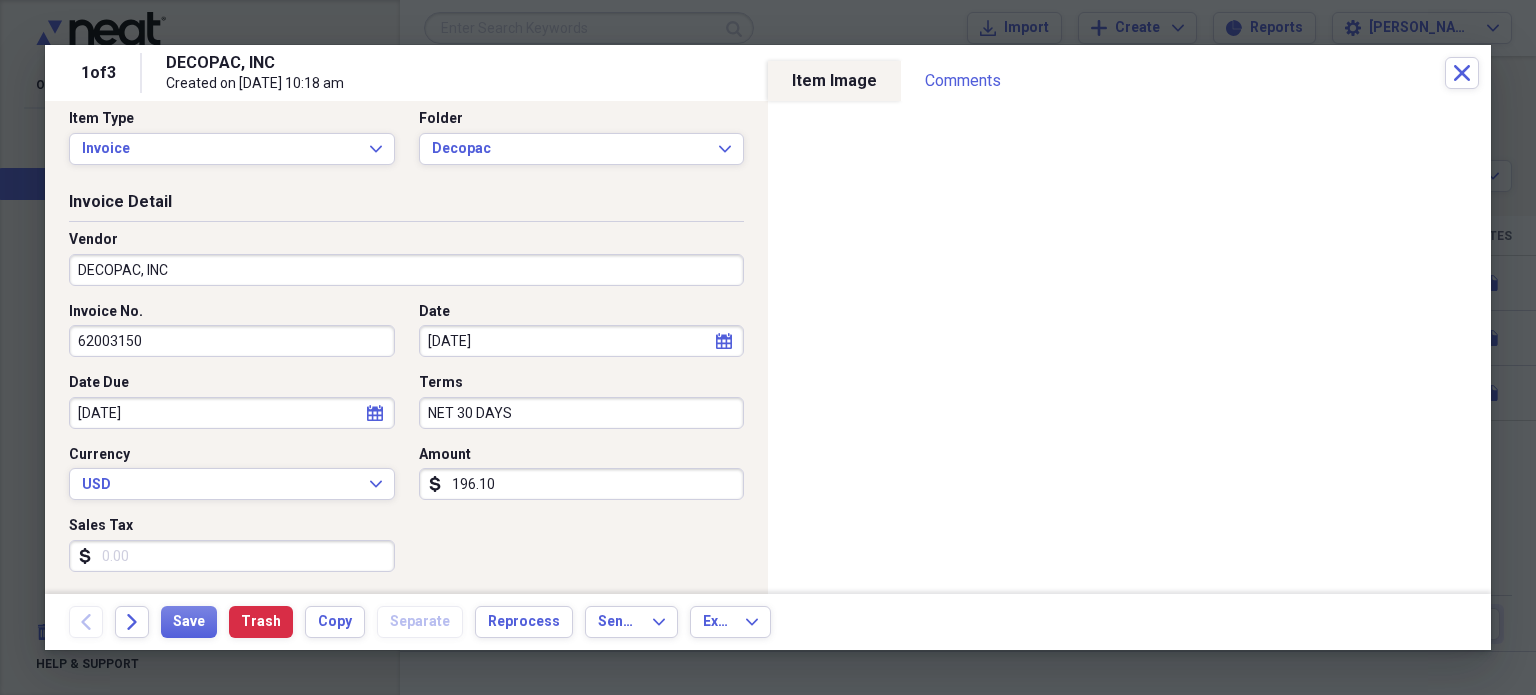 scroll, scrollTop: 12, scrollLeft: 0, axis: vertical 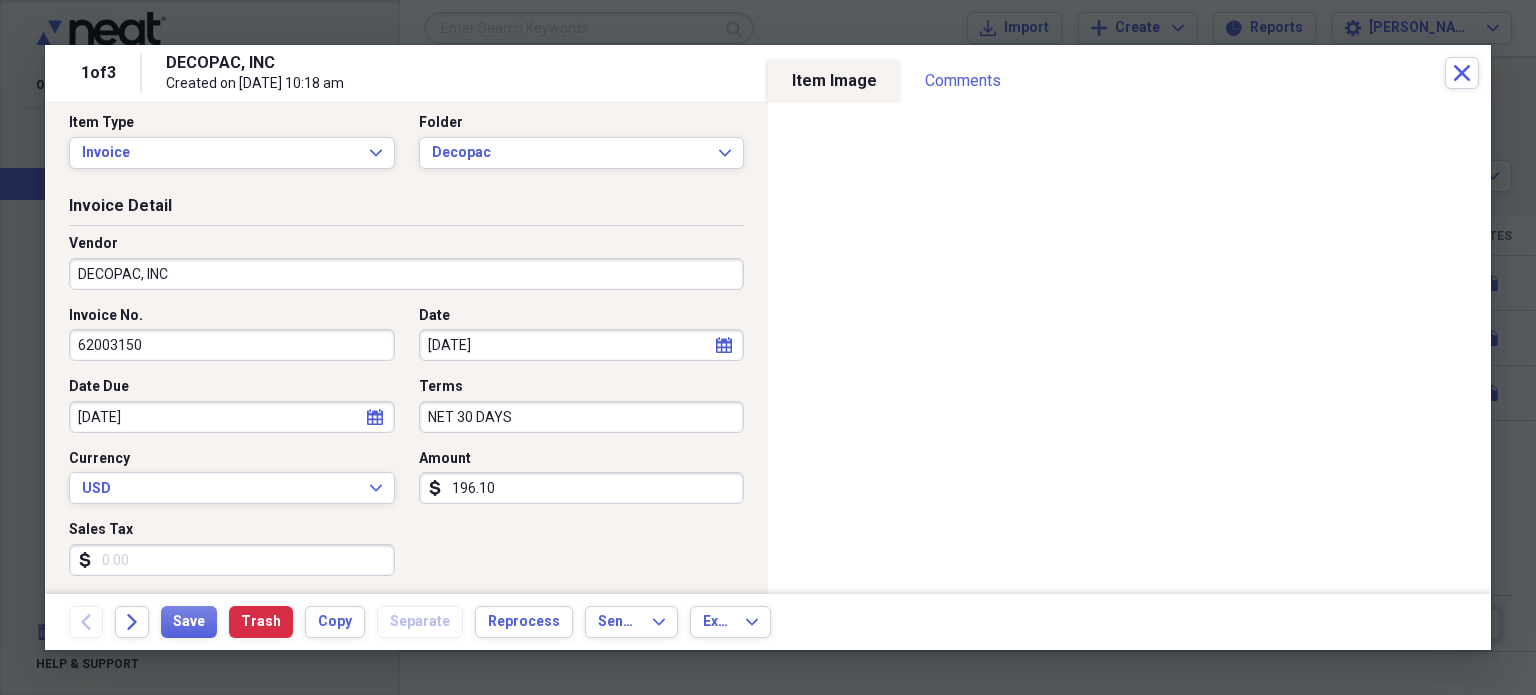 click on "196.10" at bounding box center [582, 488] 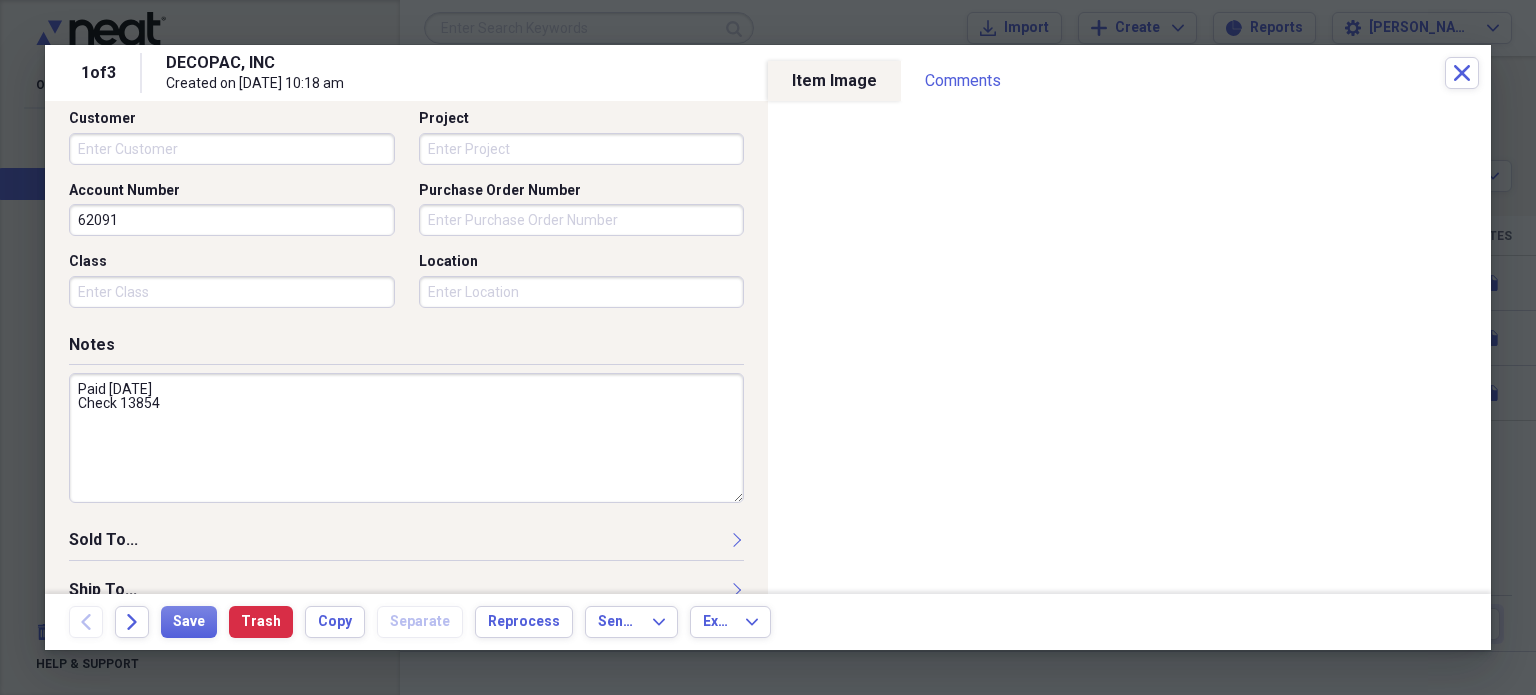 scroll, scrollTop: 620, scrollLeft: 0, axis: vertical 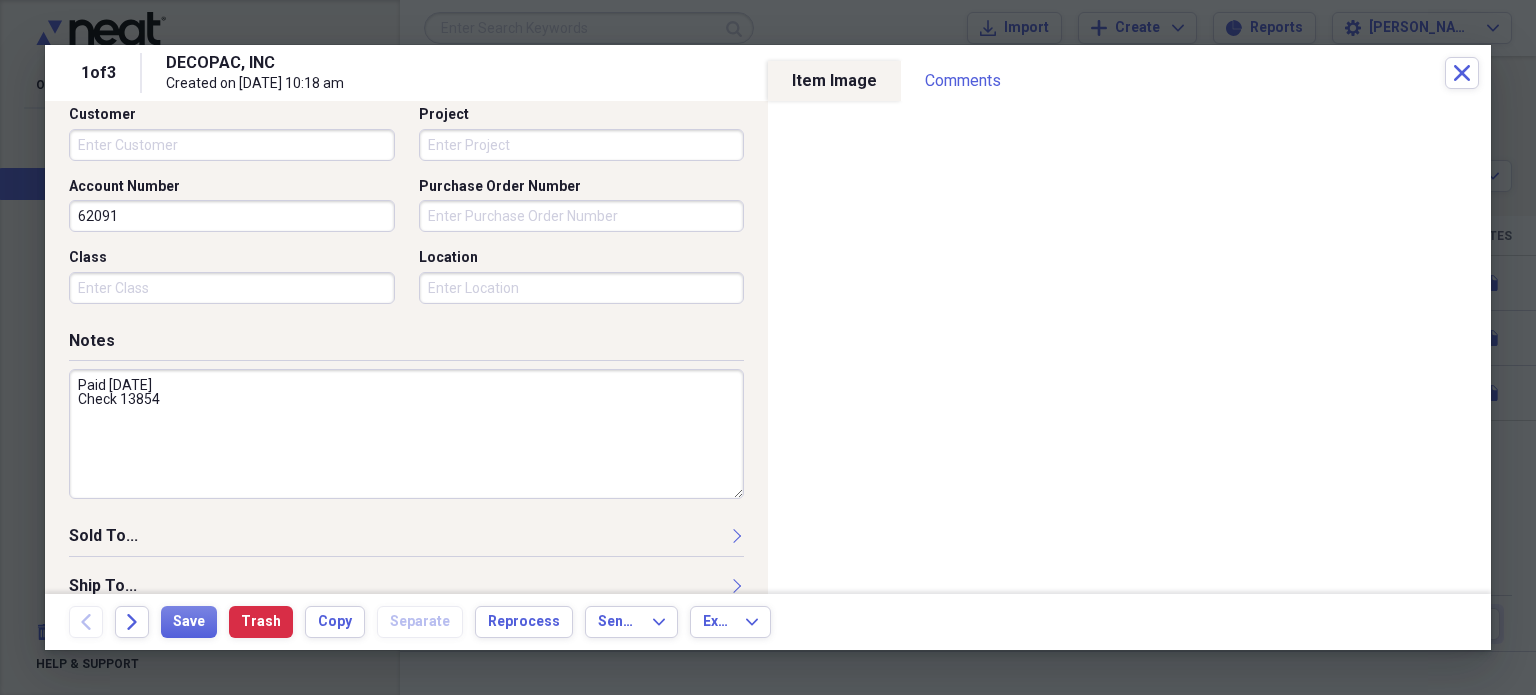type on "7.80" 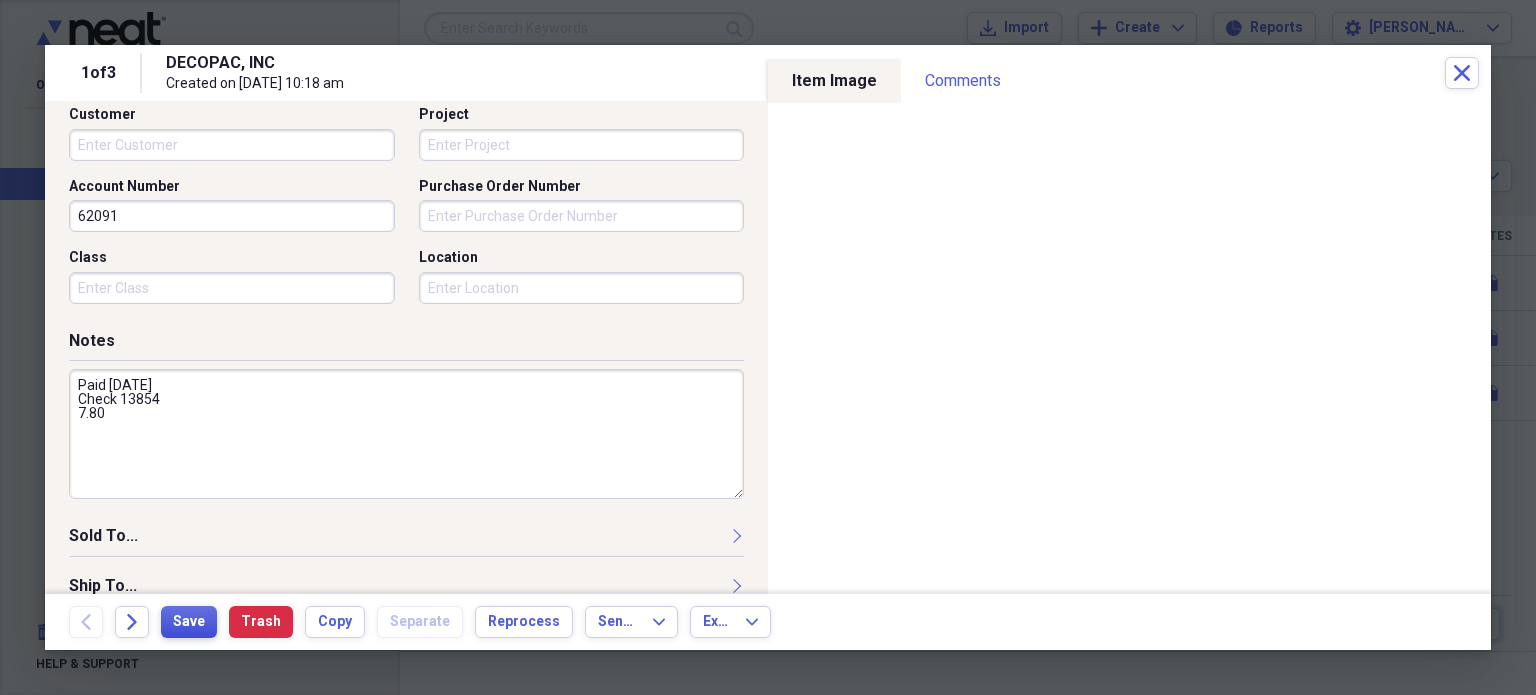type on "Paid [DATE]
Check 13854
7.80" 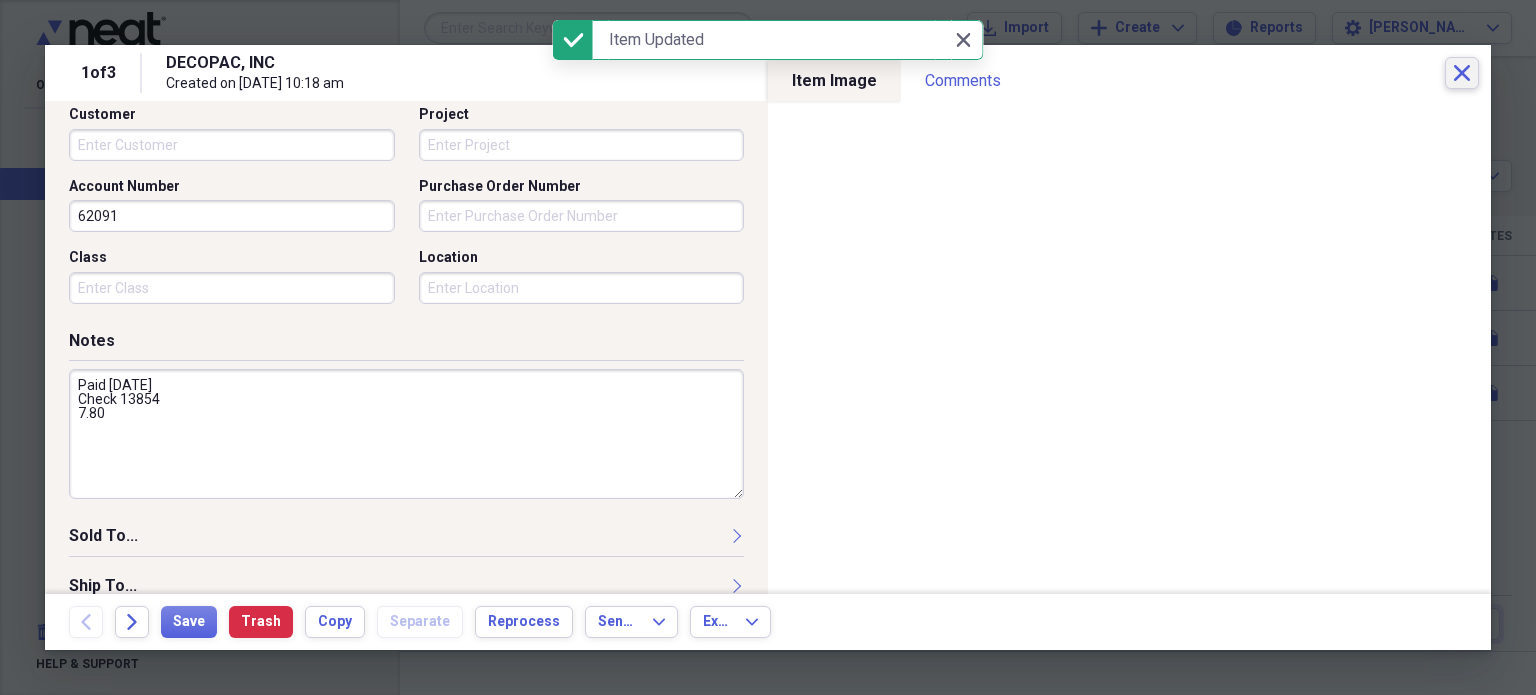 click on "Close" at bounding box center [1462, 73] 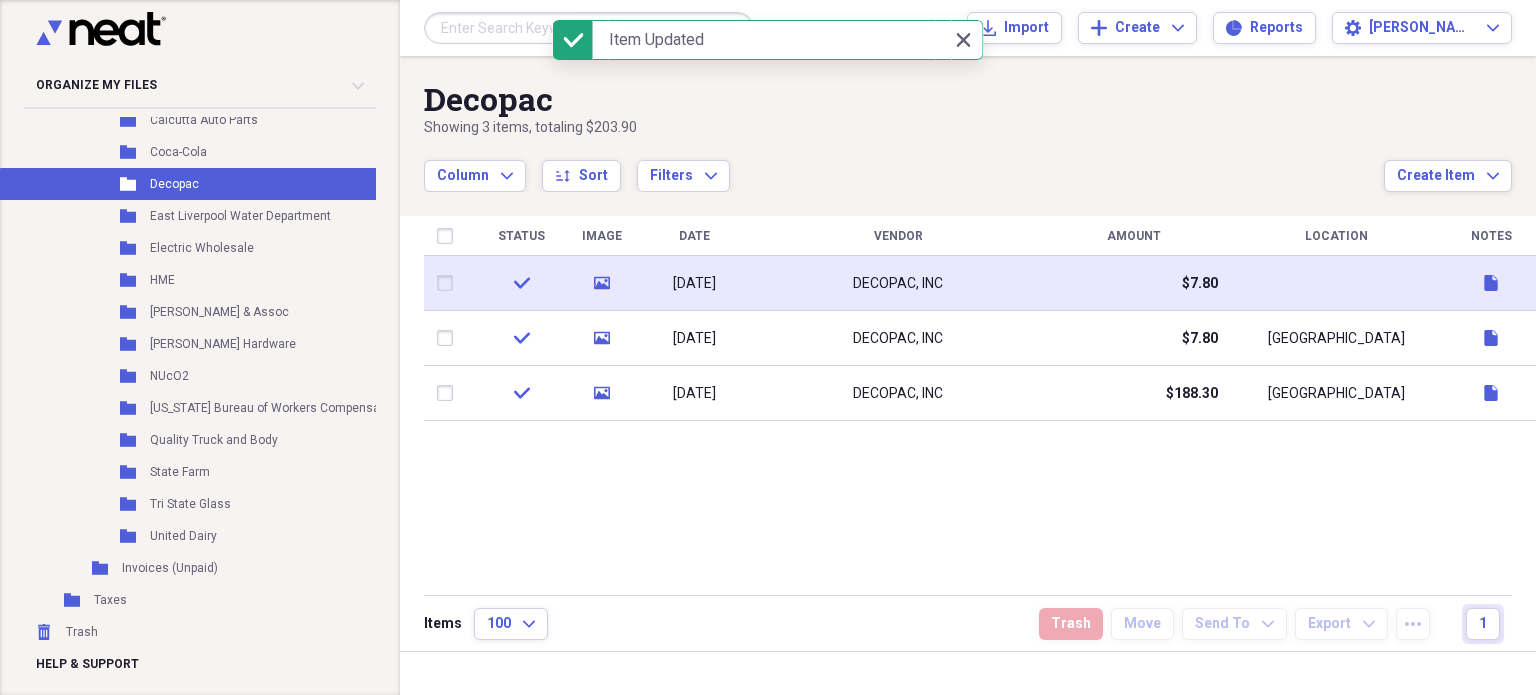 click on "[DATE]" at bounding box center (694, 283) 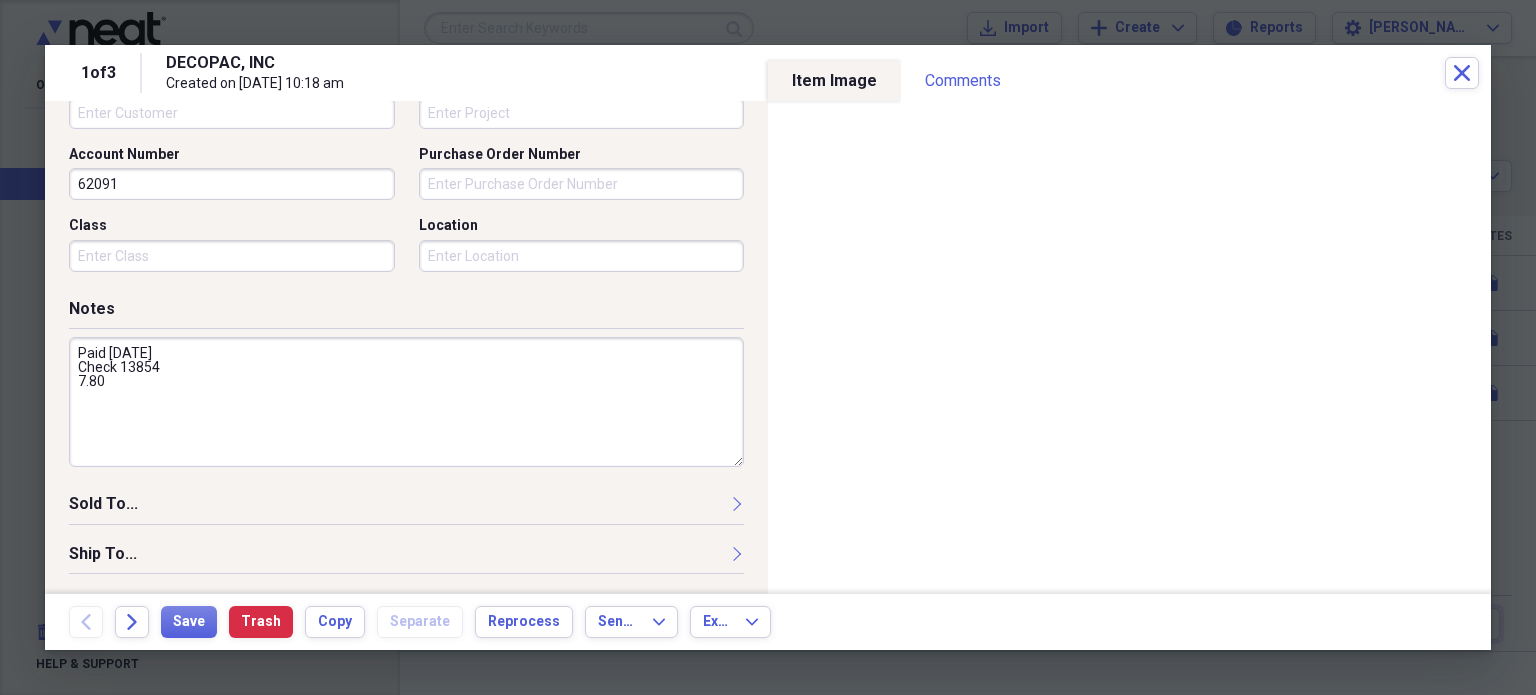 scroll, scrollTop: 697, scrollLeft: 0, axis: vertical 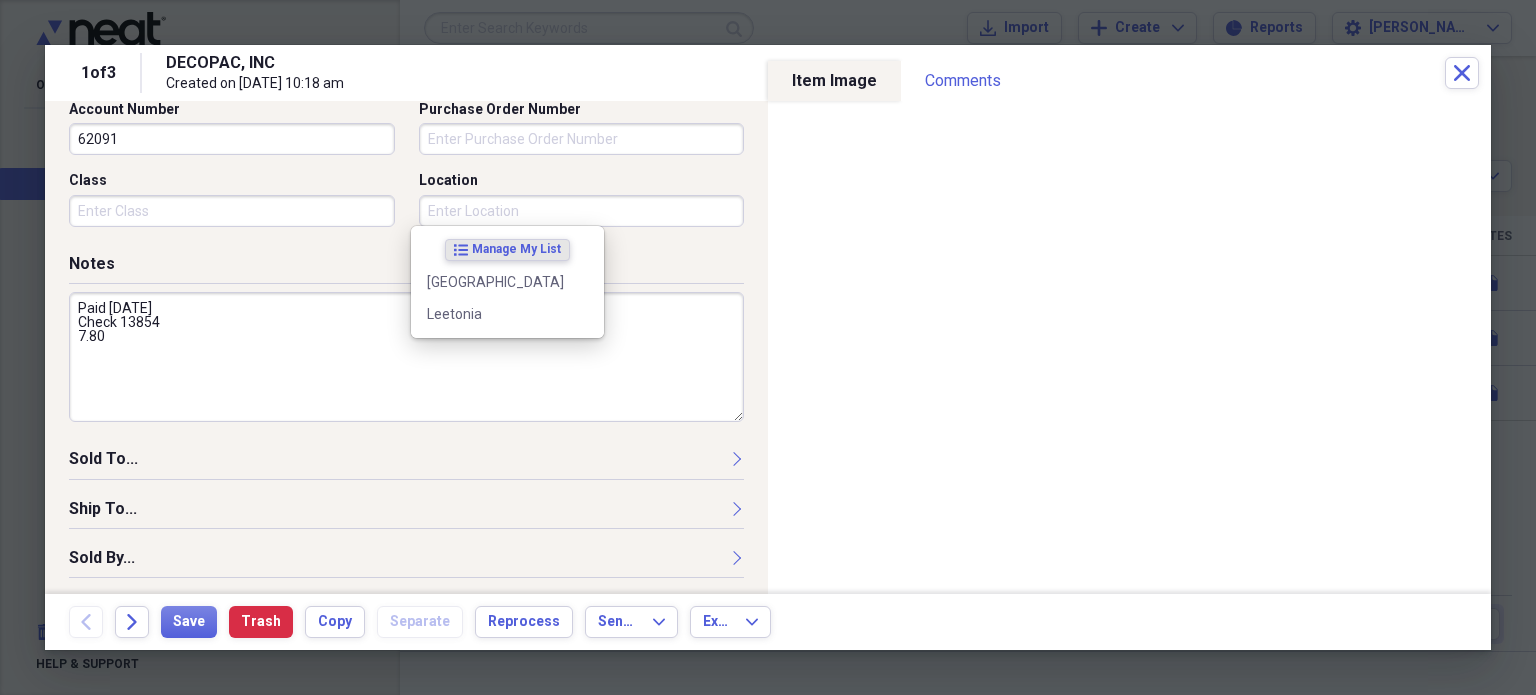 click on "Location" at bounding box center [582, 211] 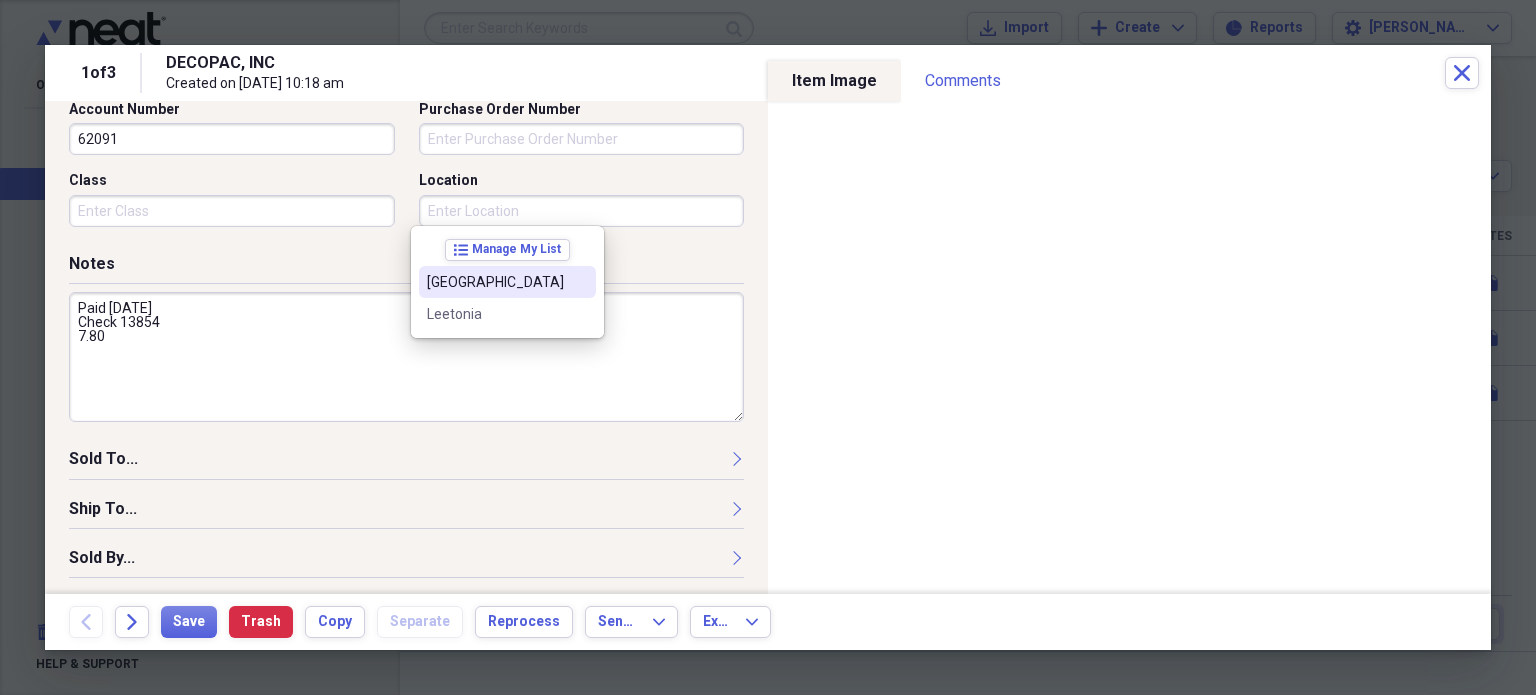 click on "[GEOGRAPHIC_DATA]" at bounding box center [507, 282] 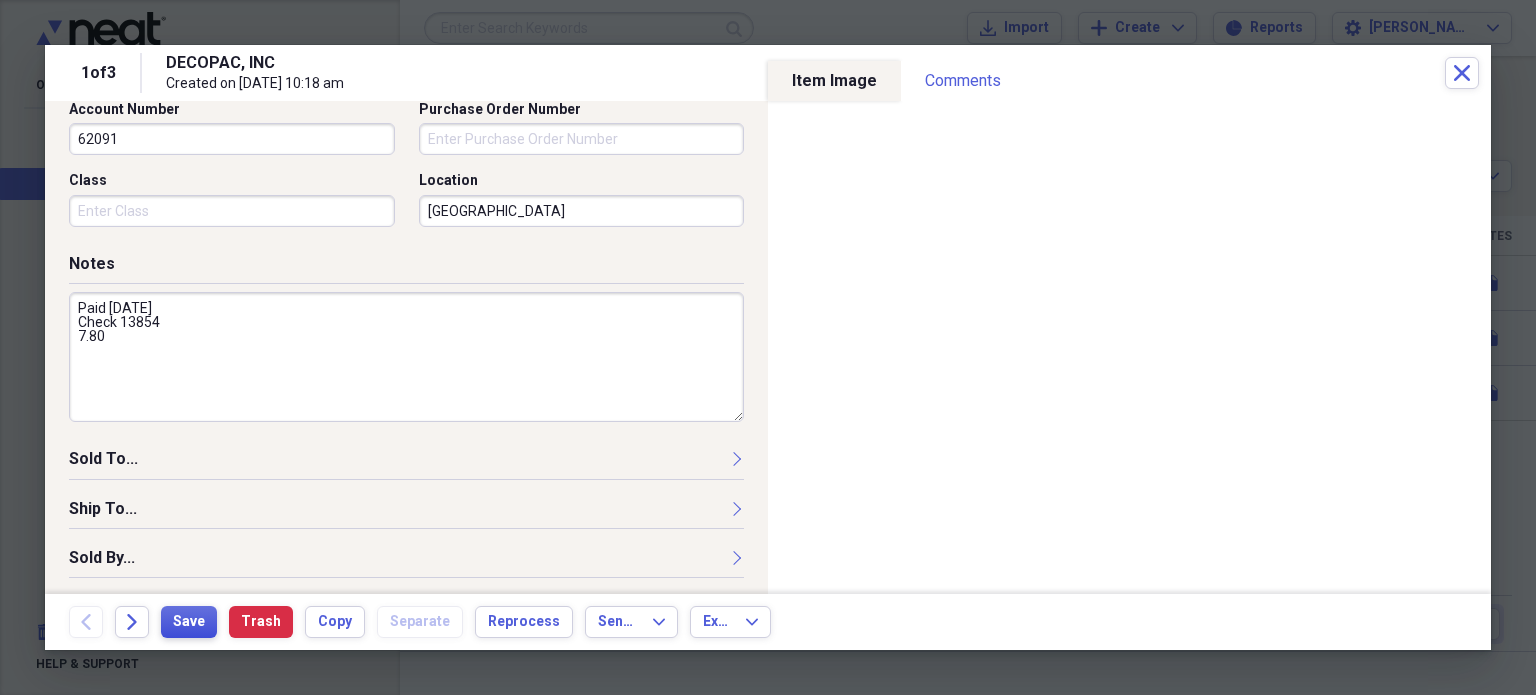 click on "Save" at bounding box center [189, 622] 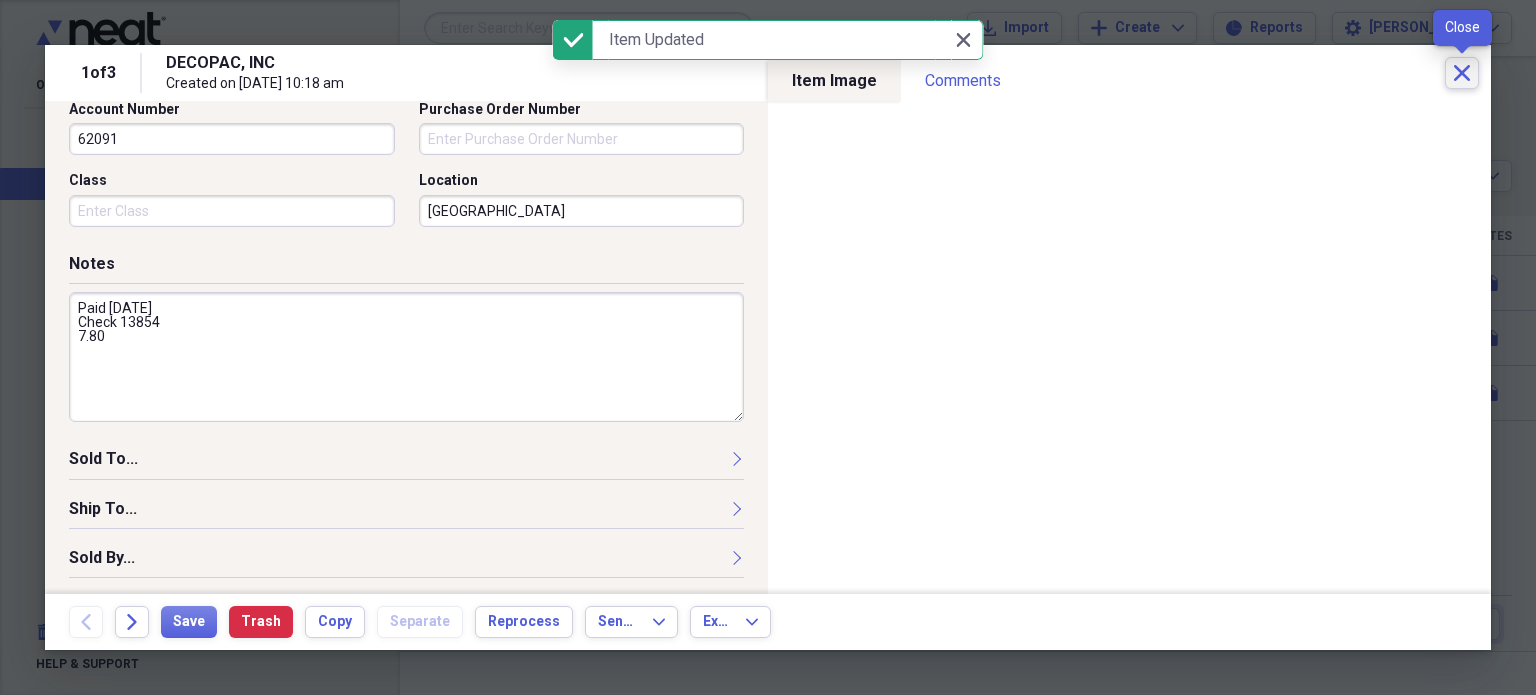 click on "Close" 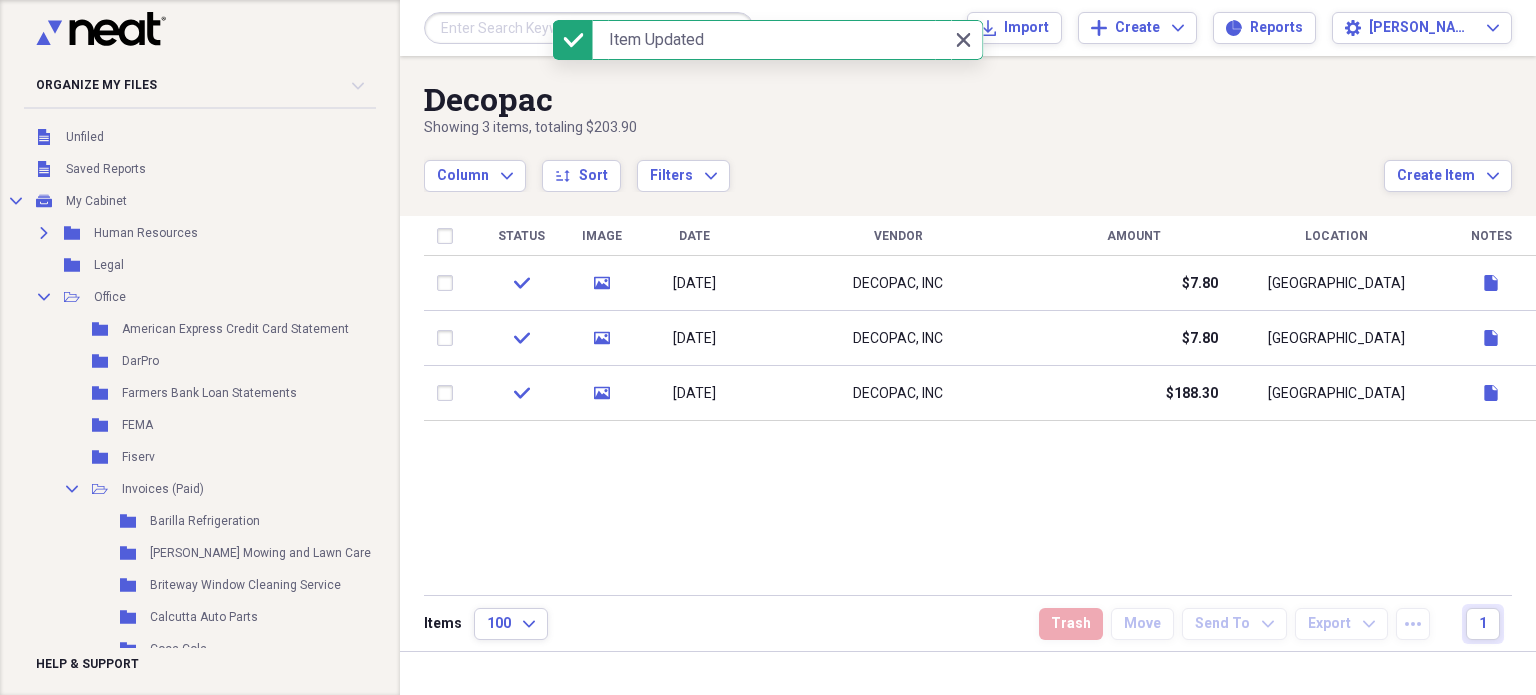 scroll, scrollTop: 0, scrollLeft: 0, axis: both 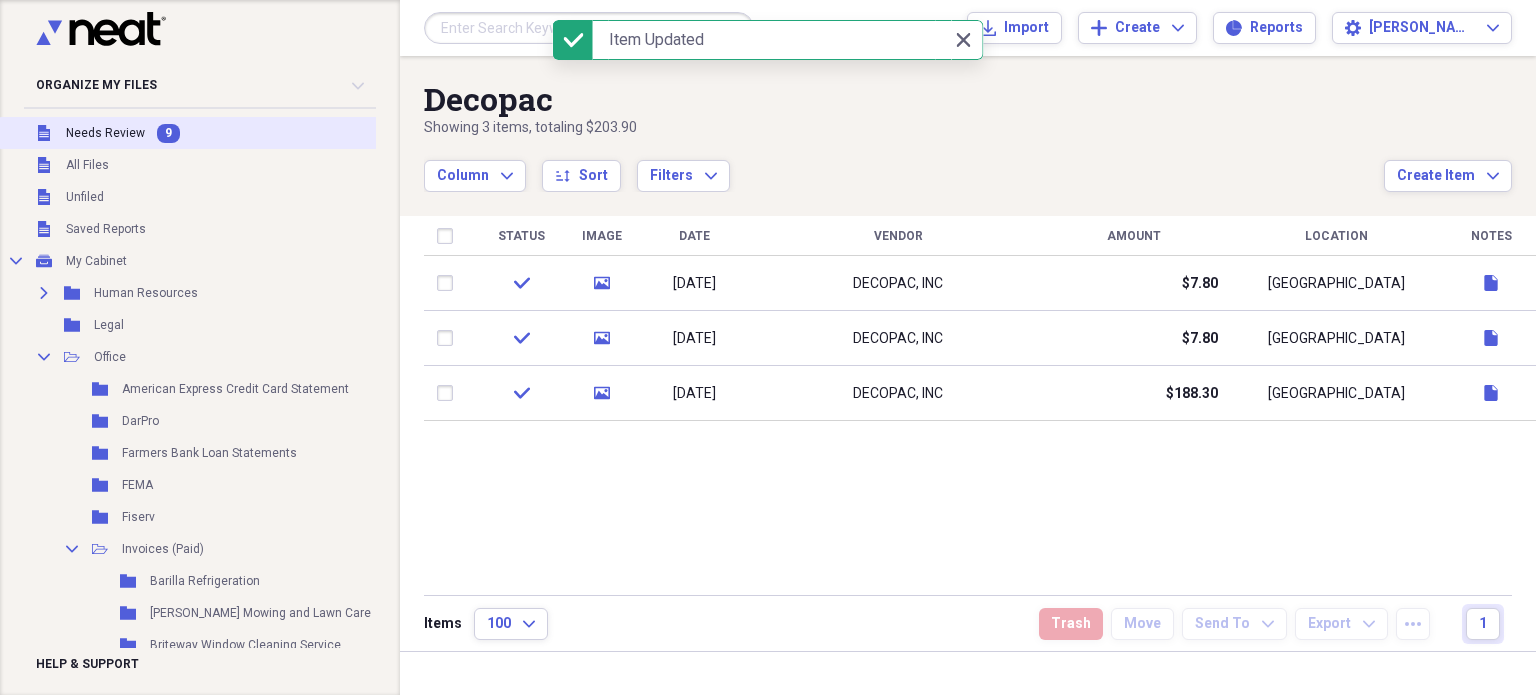 click on "9" at bounding box center [168, 133] 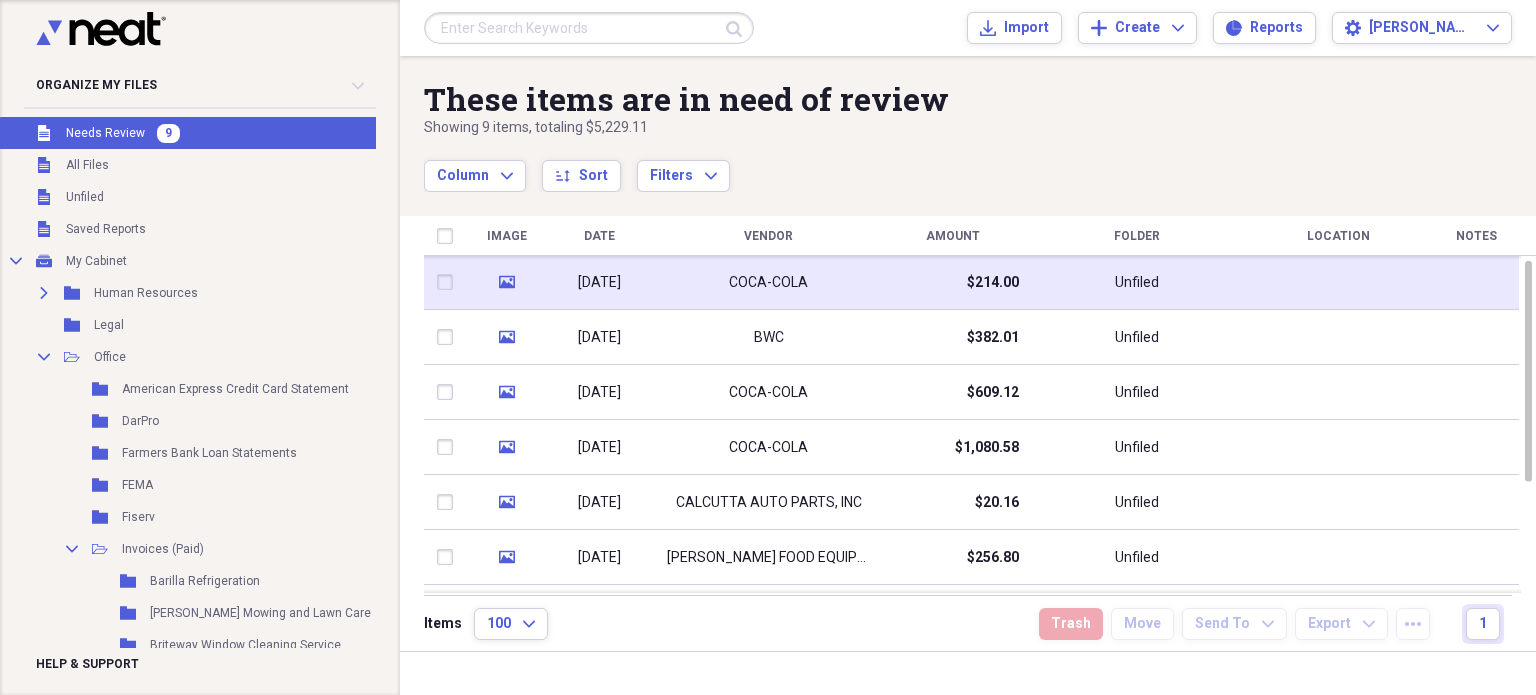 click on "$214.00" at bounding box center [952, 282] 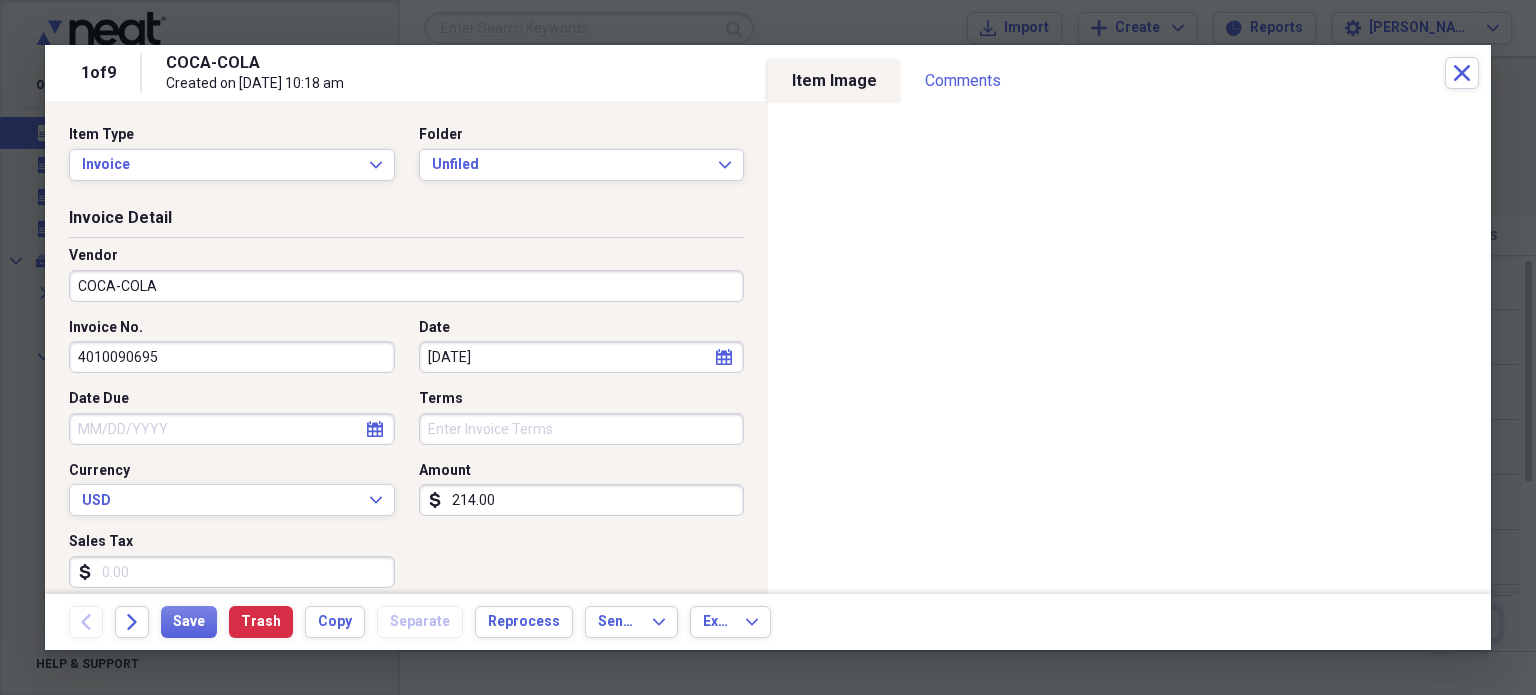 click on "214.00" at bounding box center (582, 500) 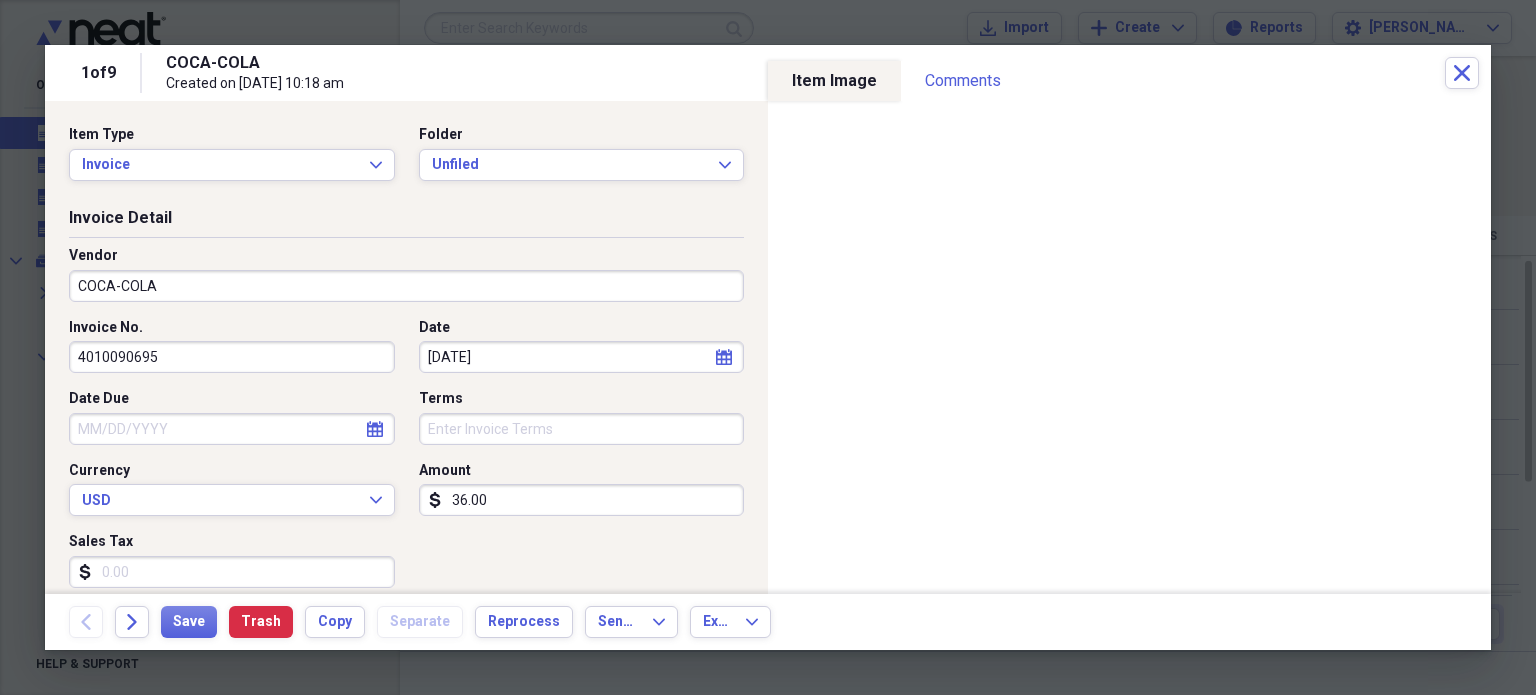 type on "36.00" 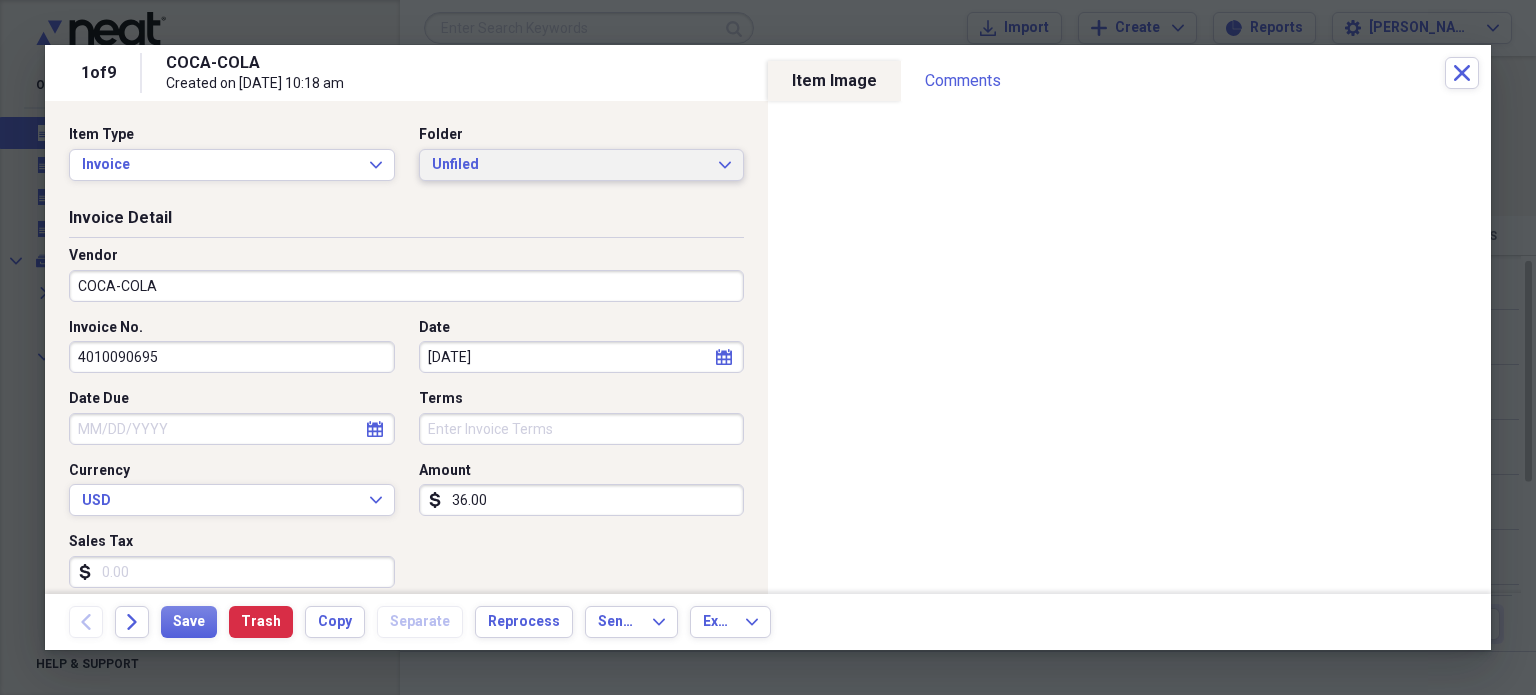 click on "Unfiled" at bounding box center (570, 165) 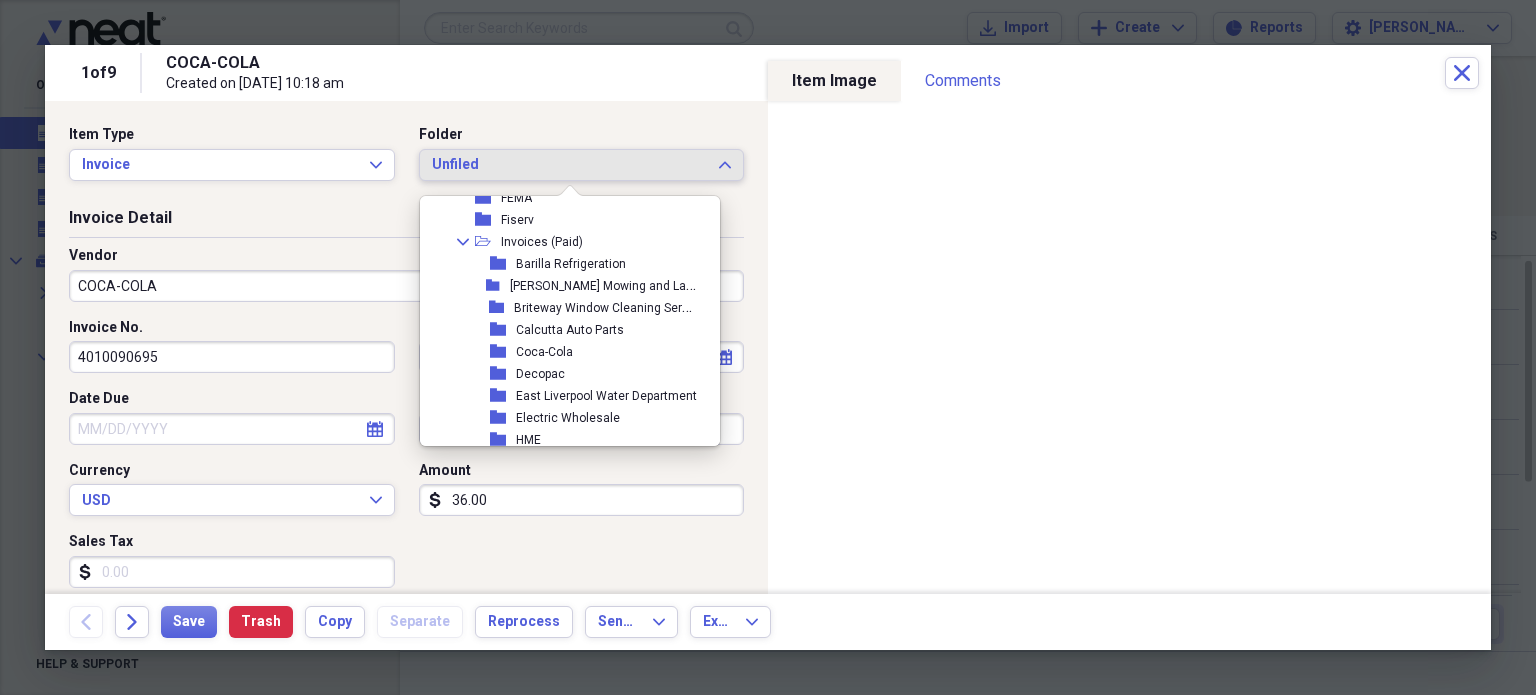 scroll, scrollTop: 839, scrollLeft: 0, axis: vertical 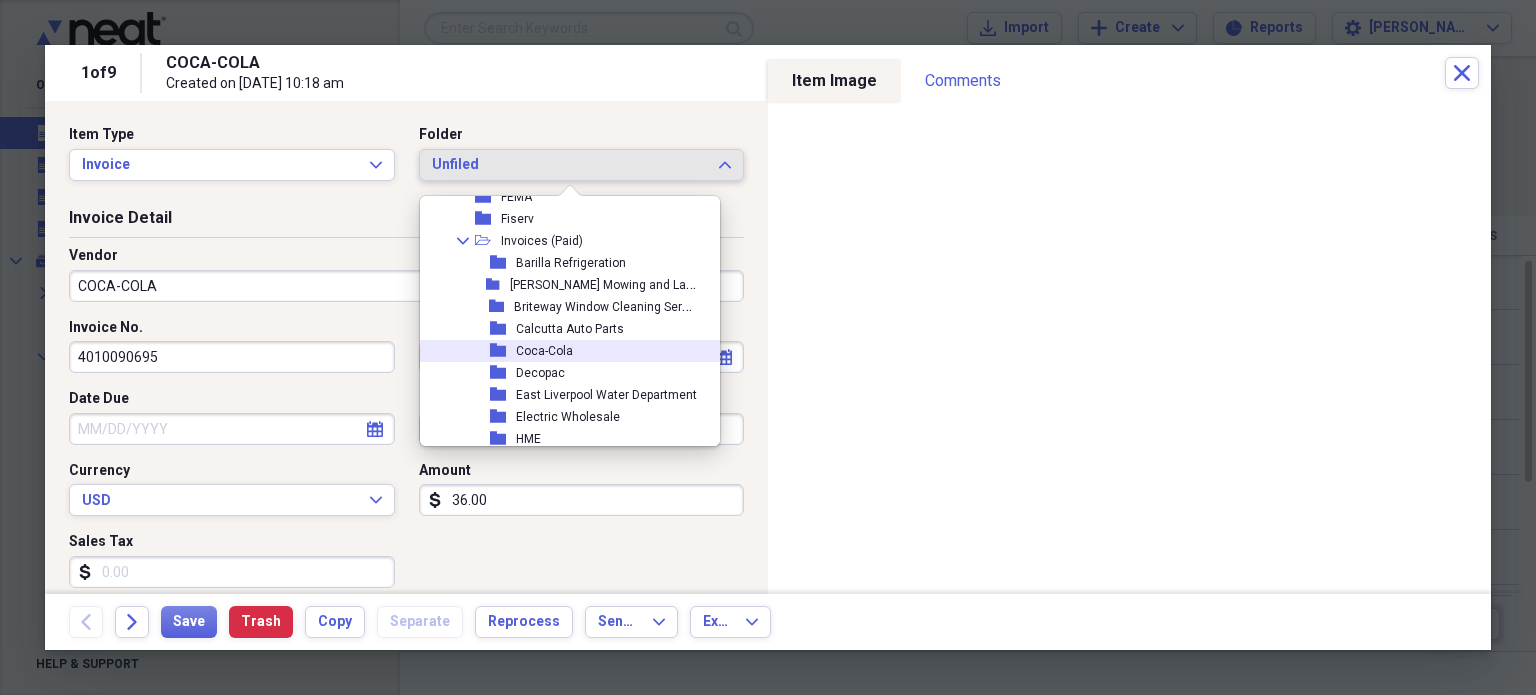 click on "folder Coca-Cola" at bounding box center [562, 351] 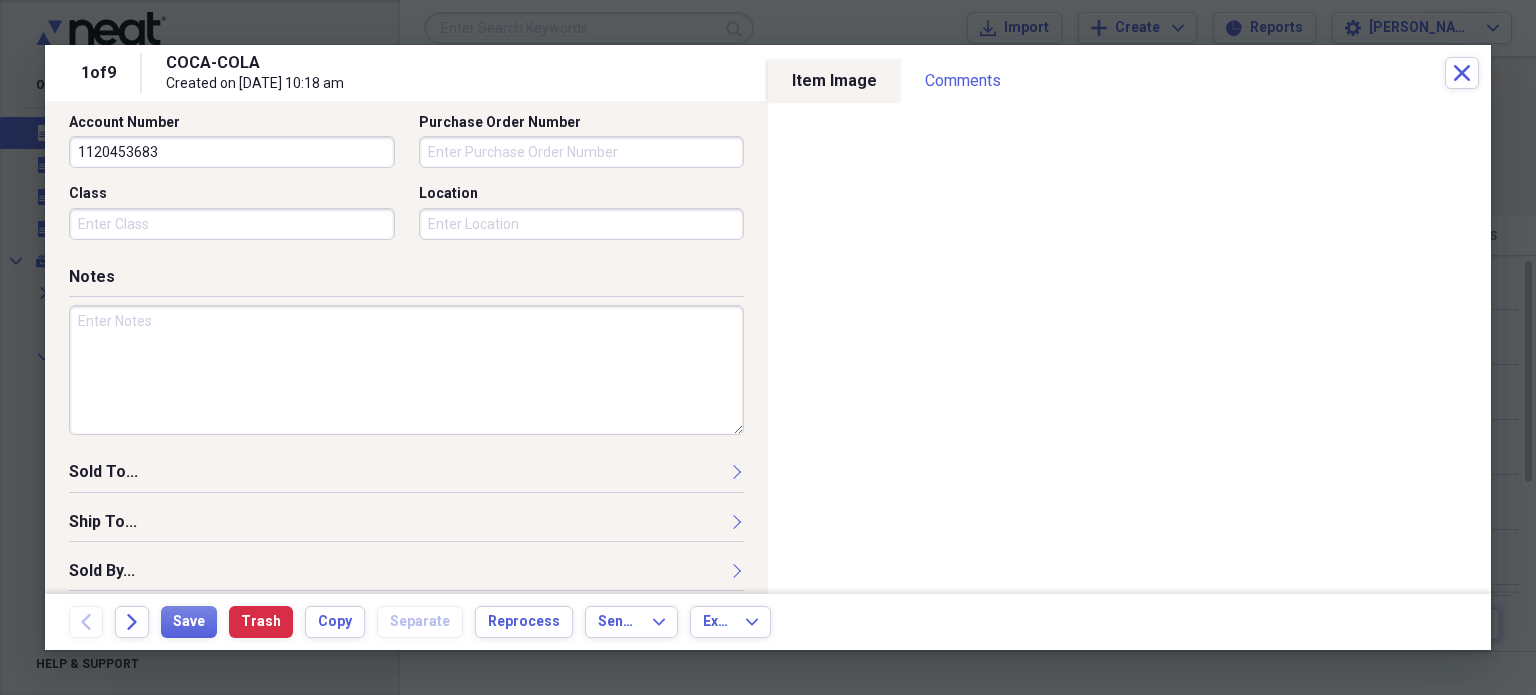 scroll, scrollTop: 697, scrollLeft: 0, axis: vertical 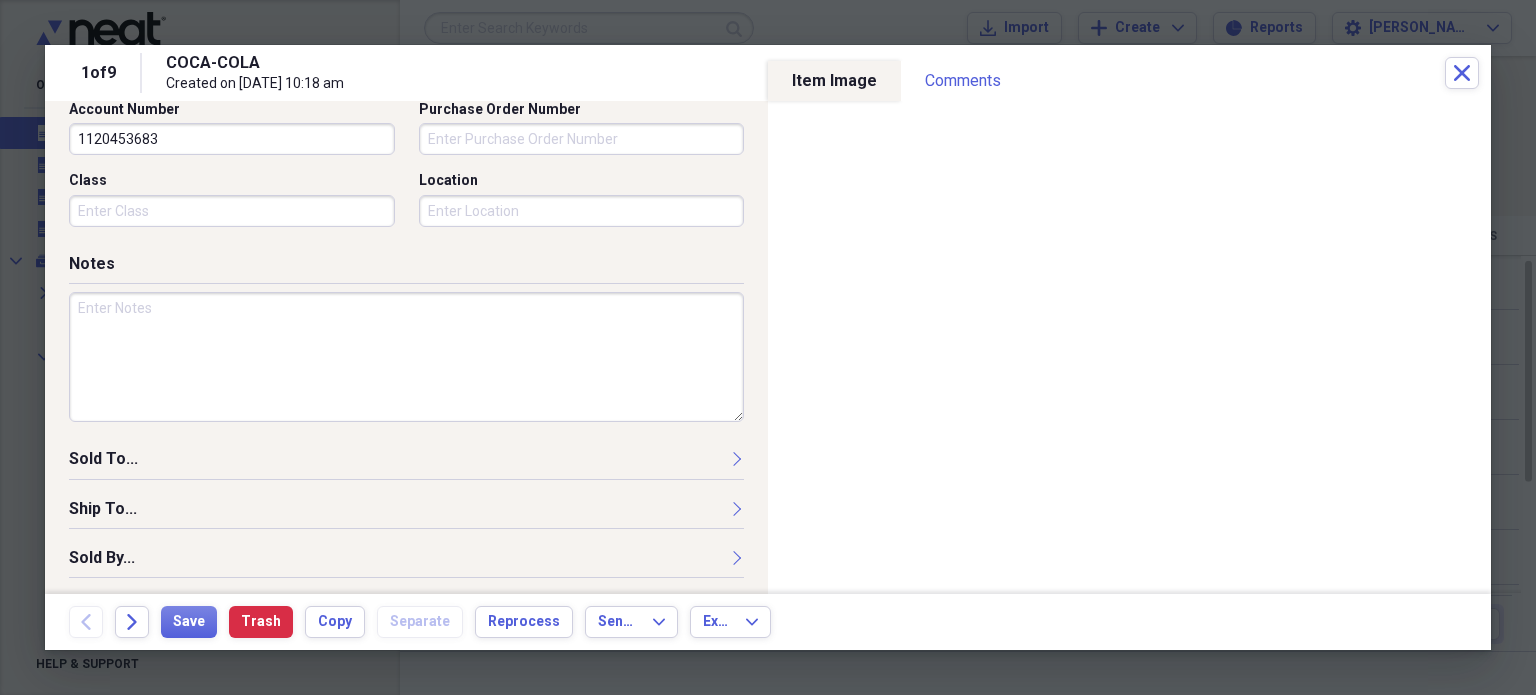 click at bounding box center (406, 357) 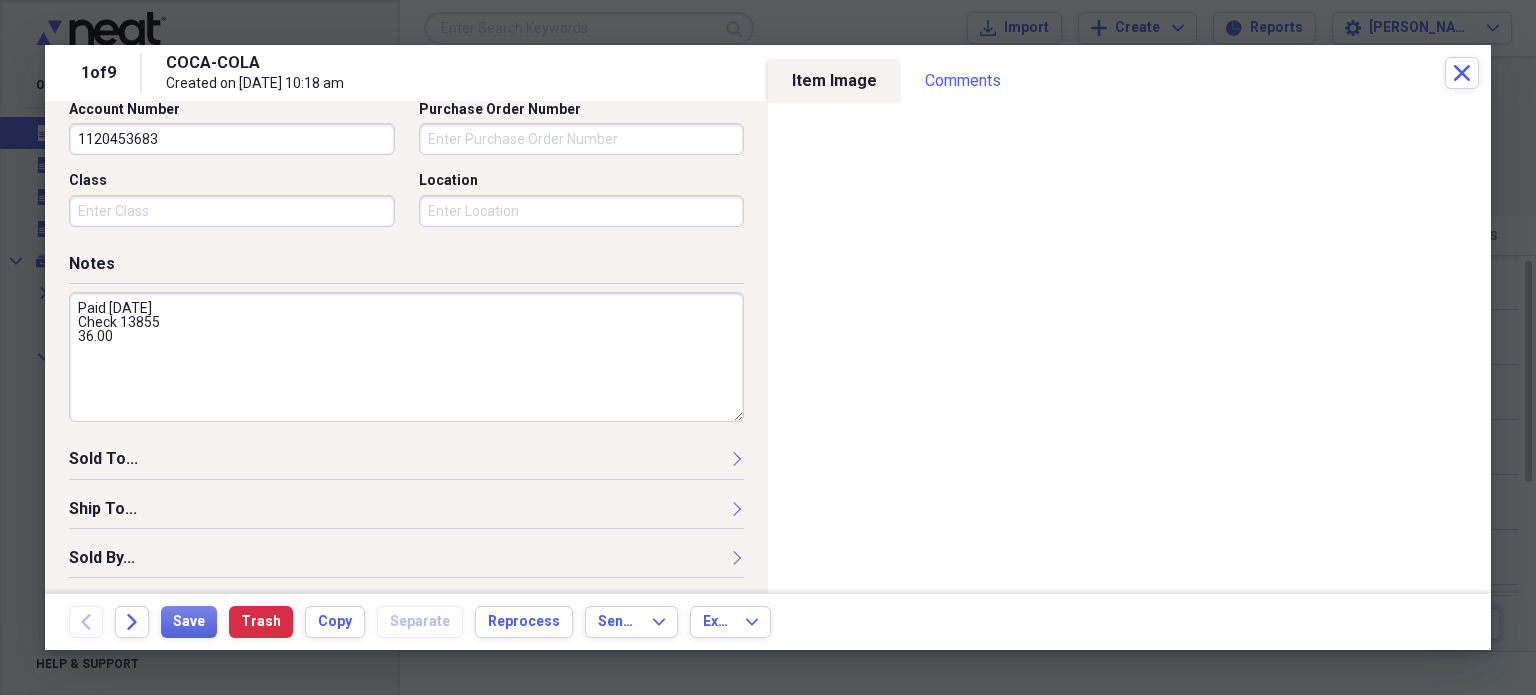 type on "Paid [DATE]
Check 13855
36.00" 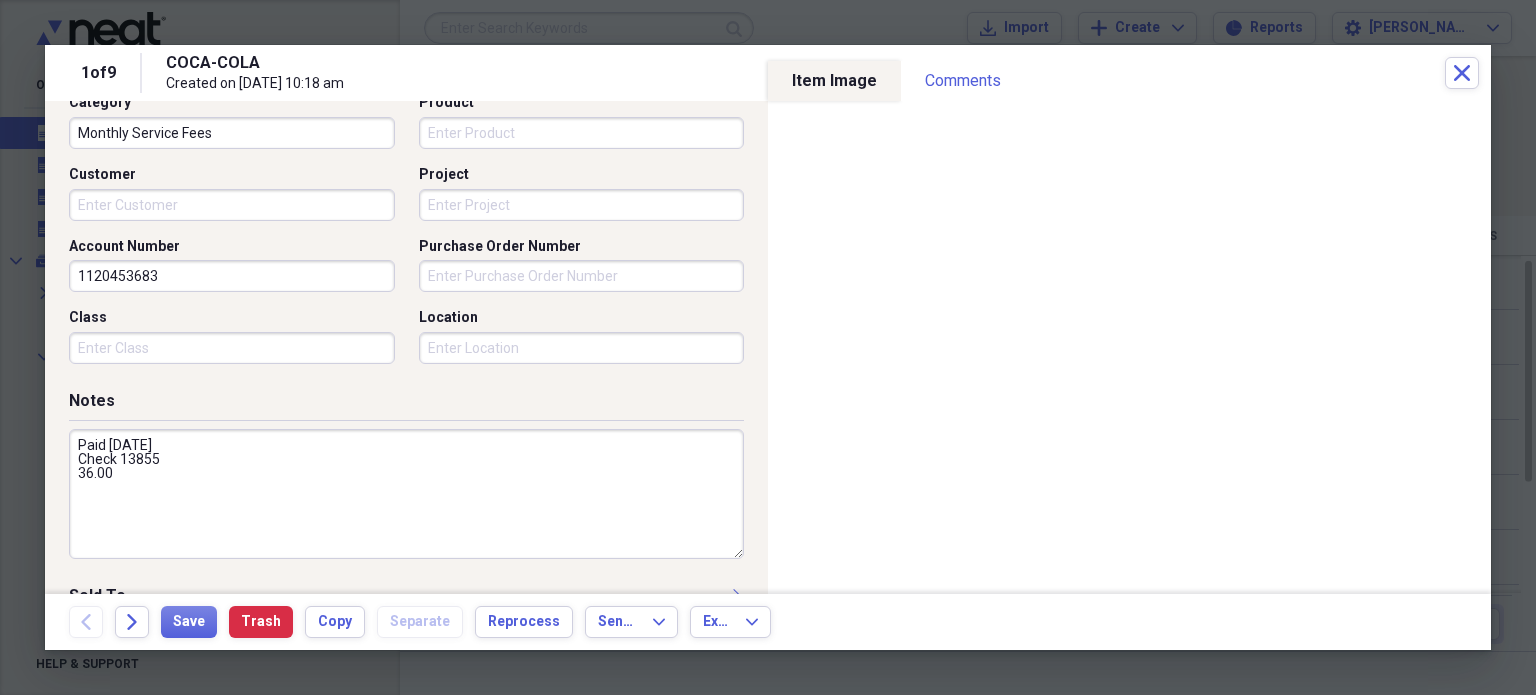 scroll, scrollTop: 528, scrollLeft: 0, axis: vertical 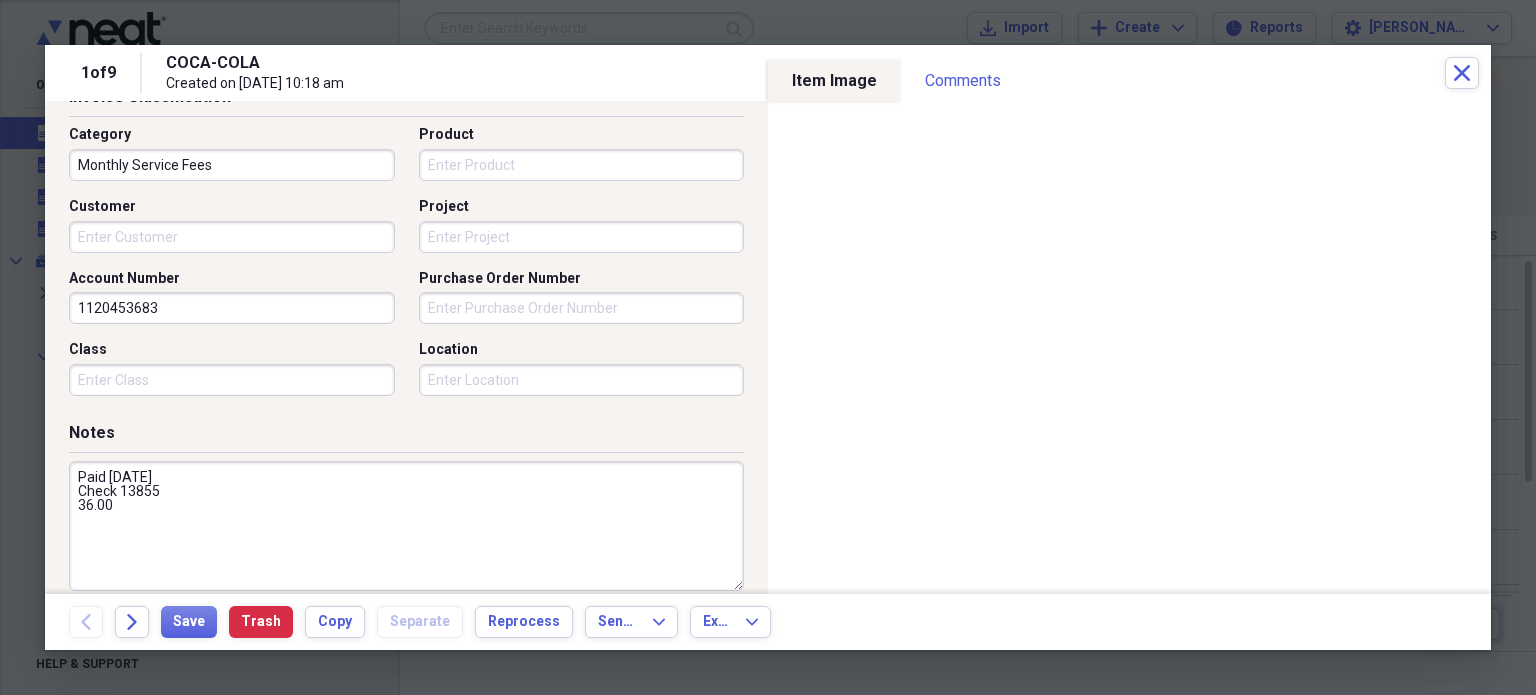 click on "1120453683" at bounding box center [232, 308] 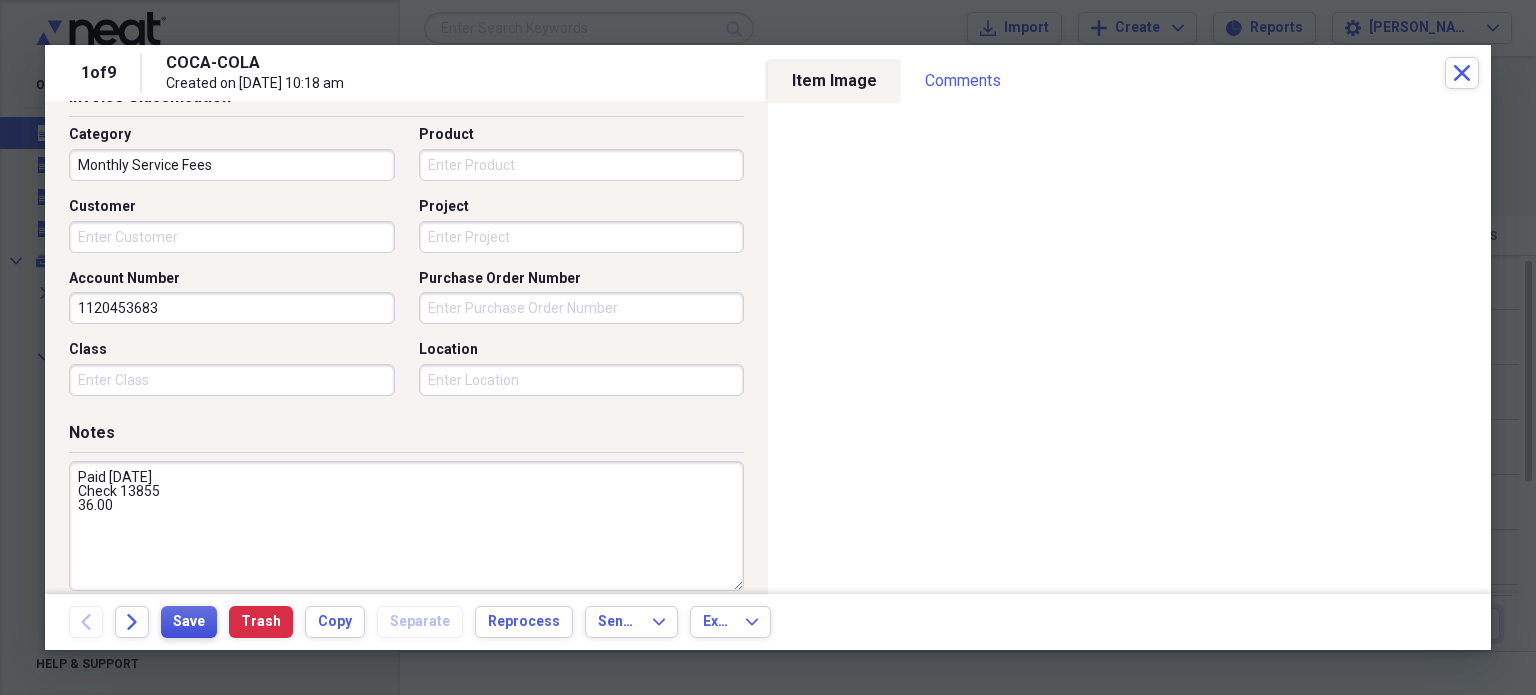 click on "Save" at bounding box center (189, 622) 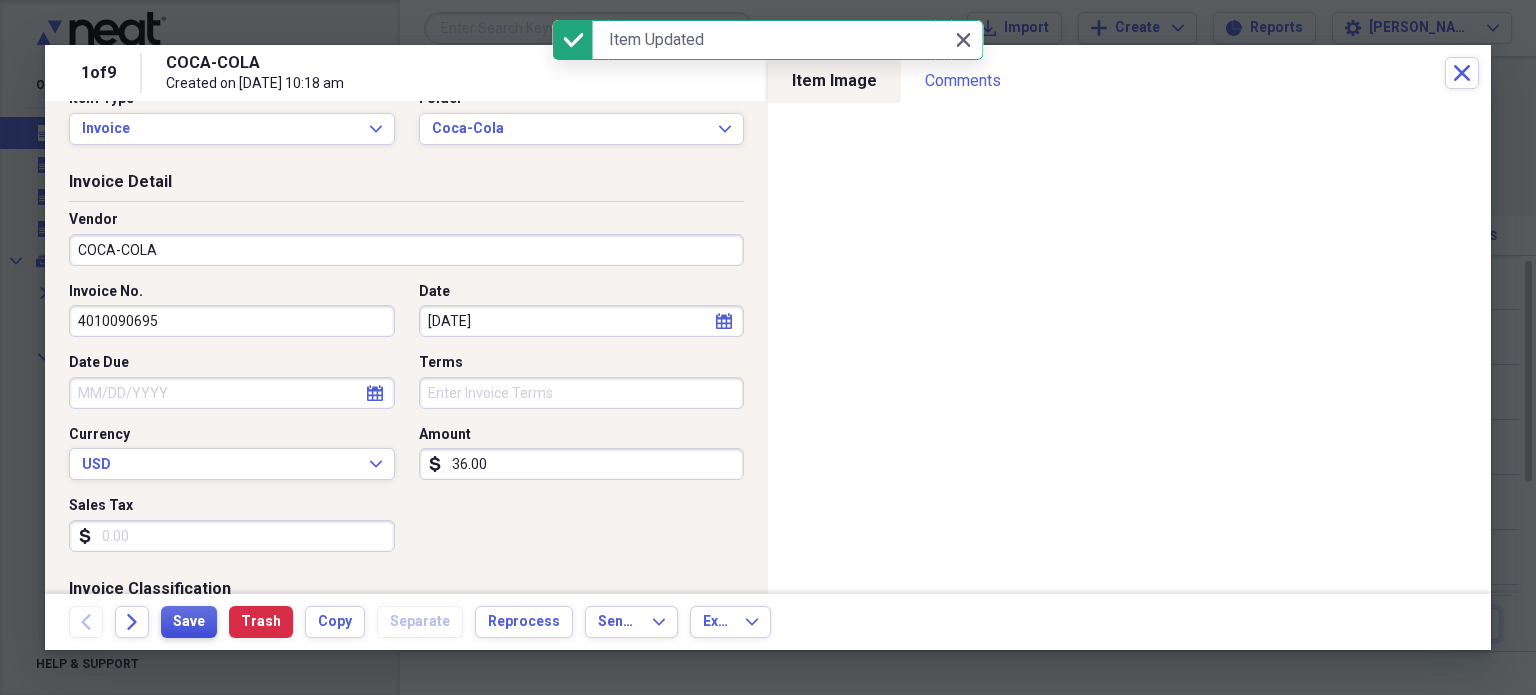 scroll, scrollTop: 0, scrollLeft: 0, axis: both 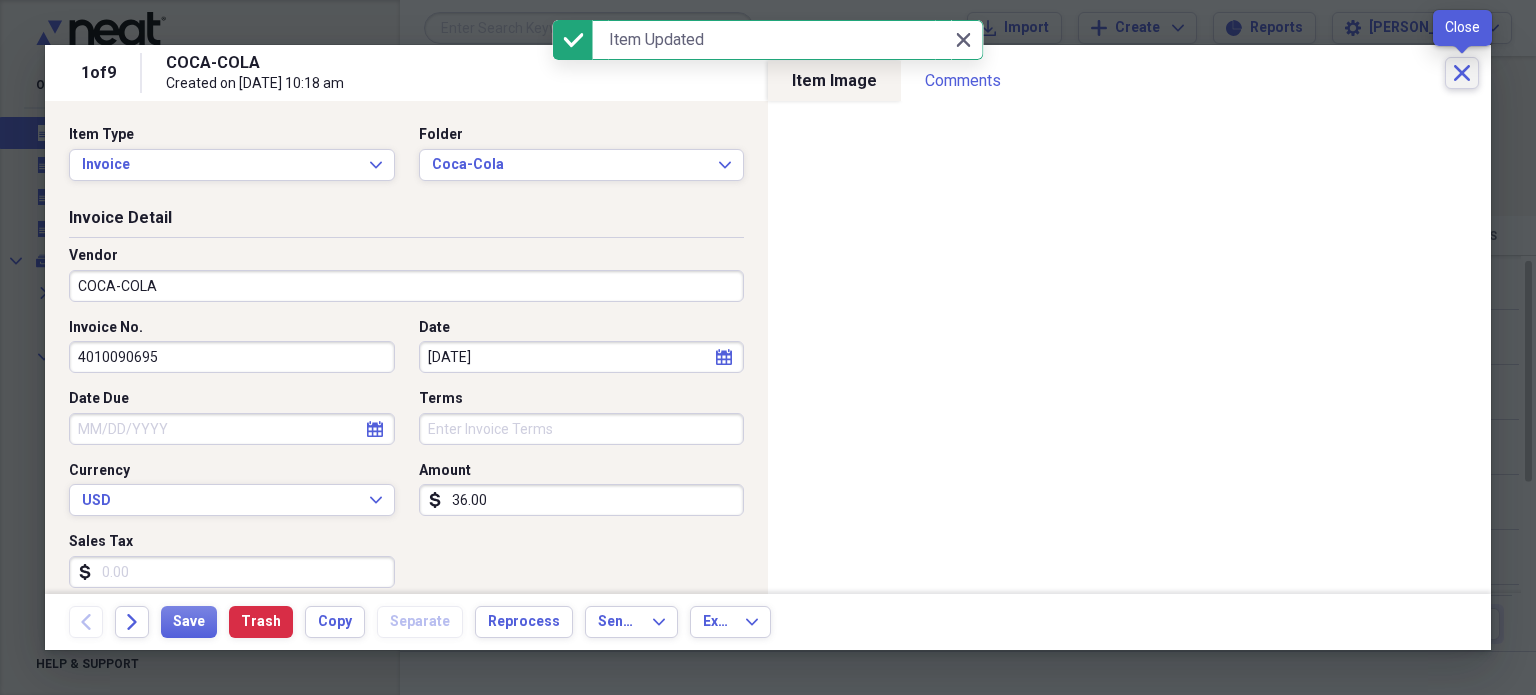click on "Close" 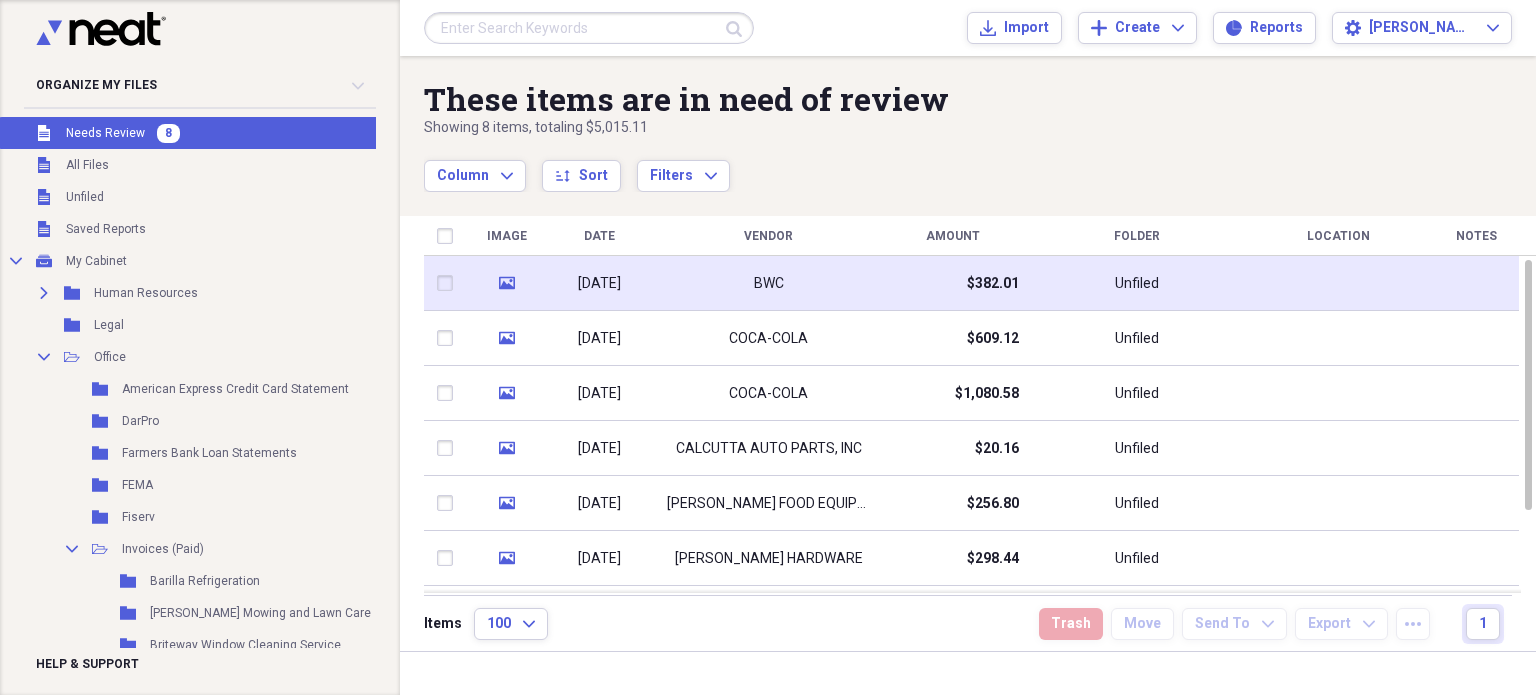click on "BWC" at bounding box center [768, 283] 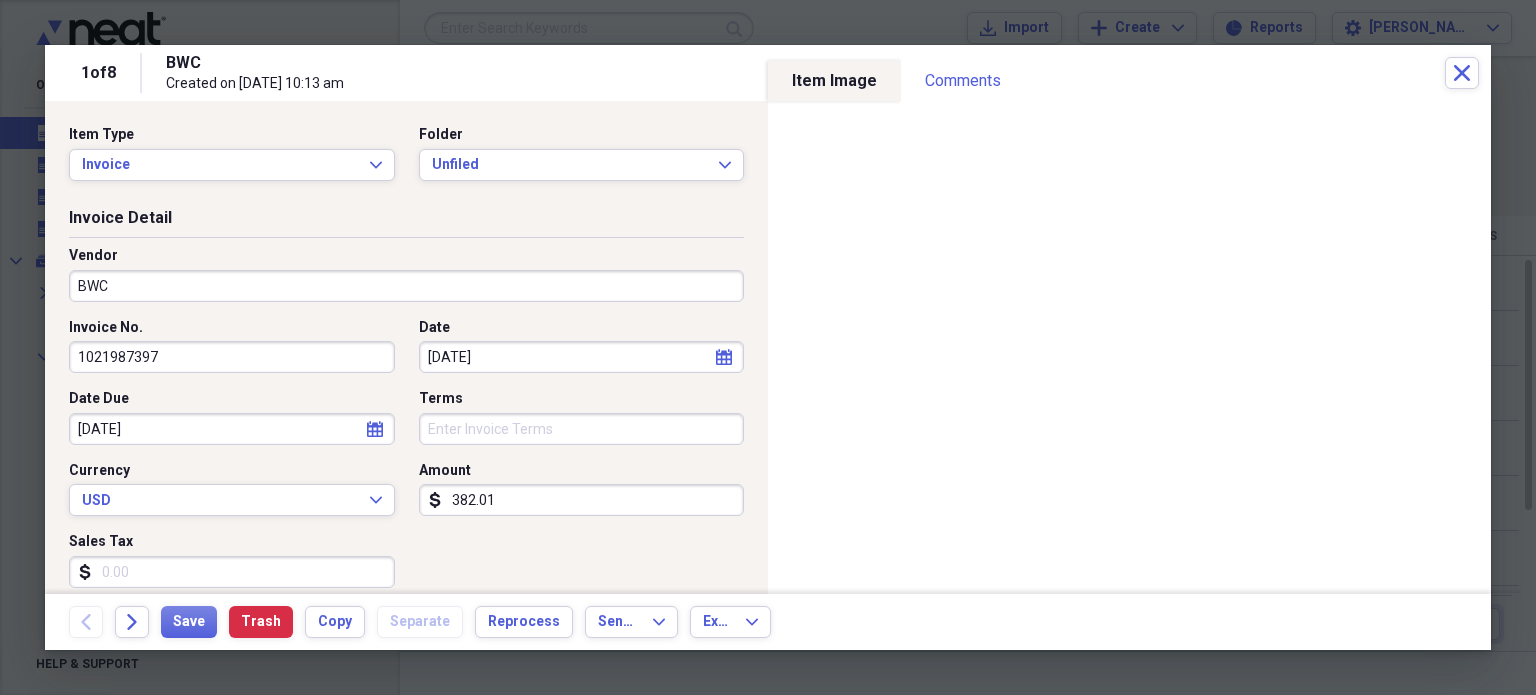 click on "382.01" at bounding box center (582, 500) 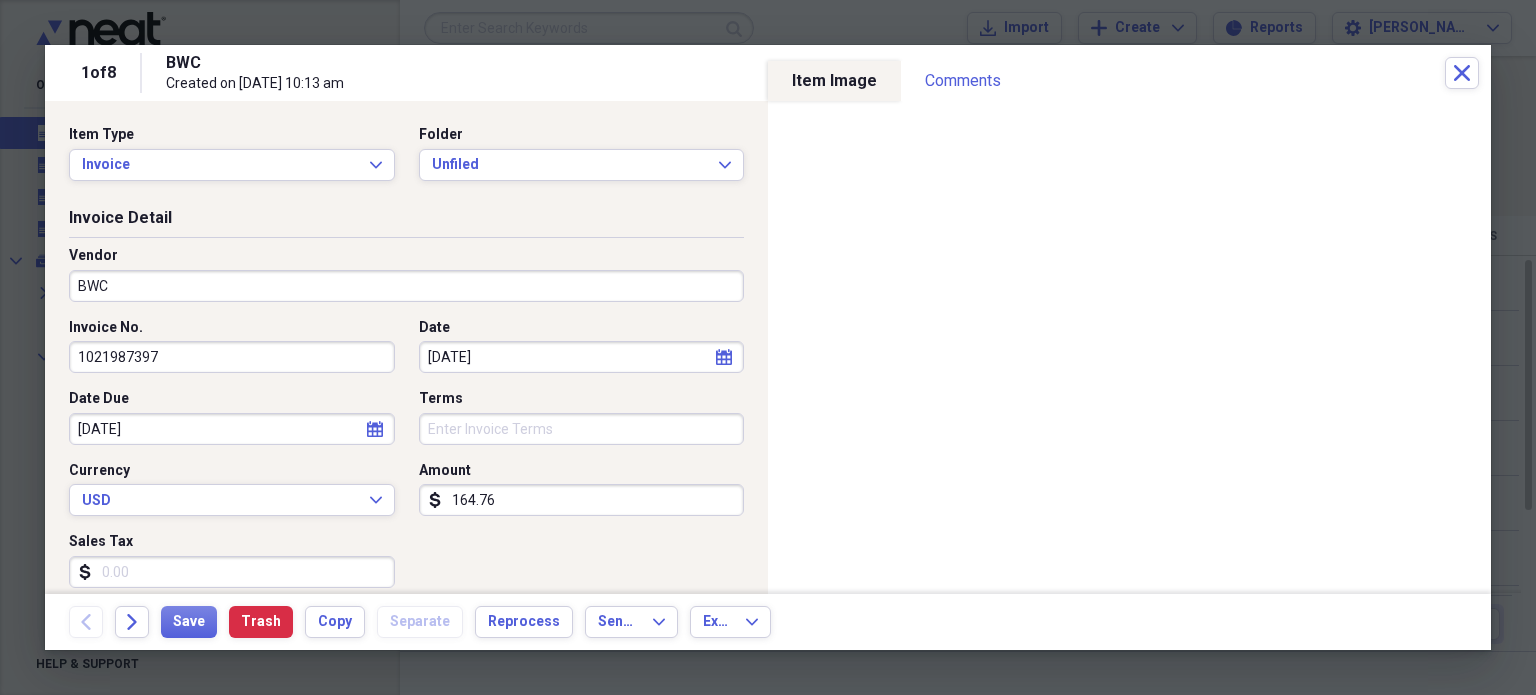 type on "164.76" 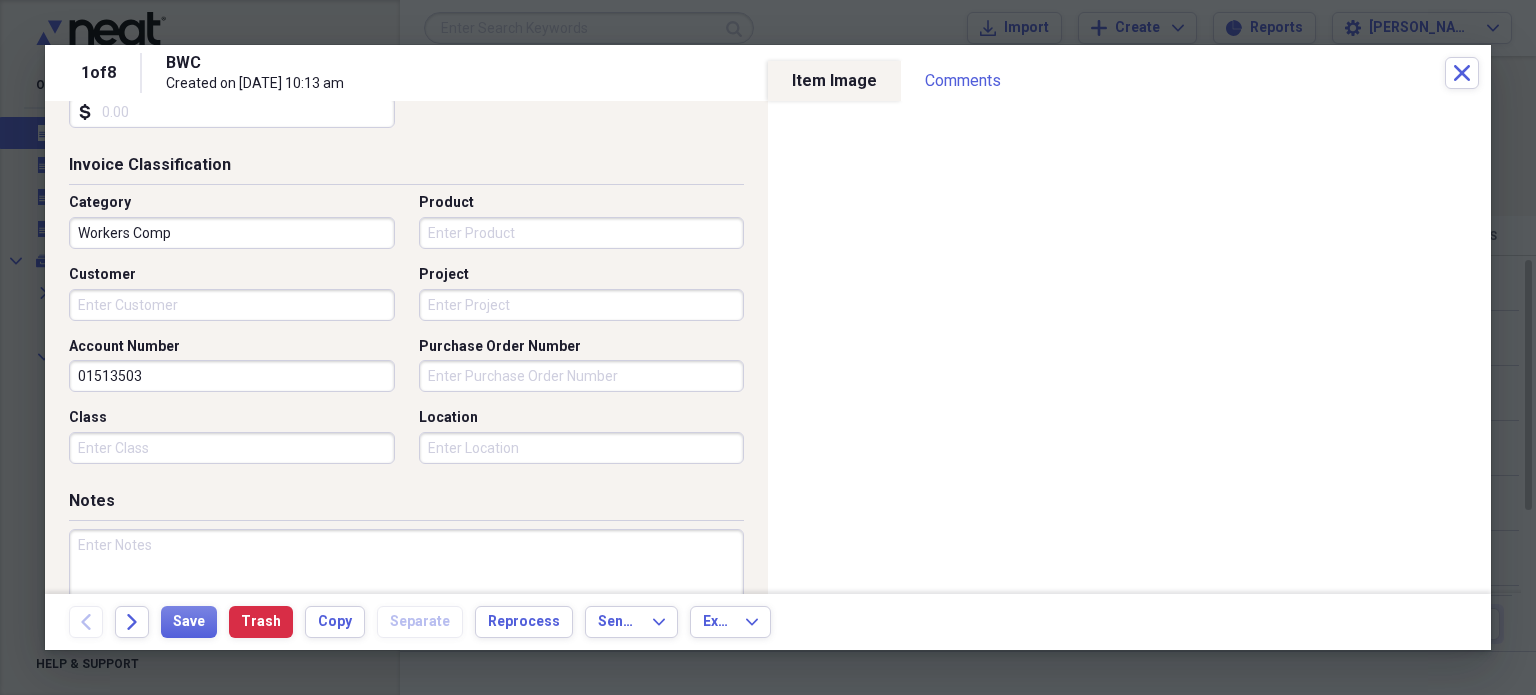 scroll, scrollTop: 697, scrollLeft: 0, axis: vertical 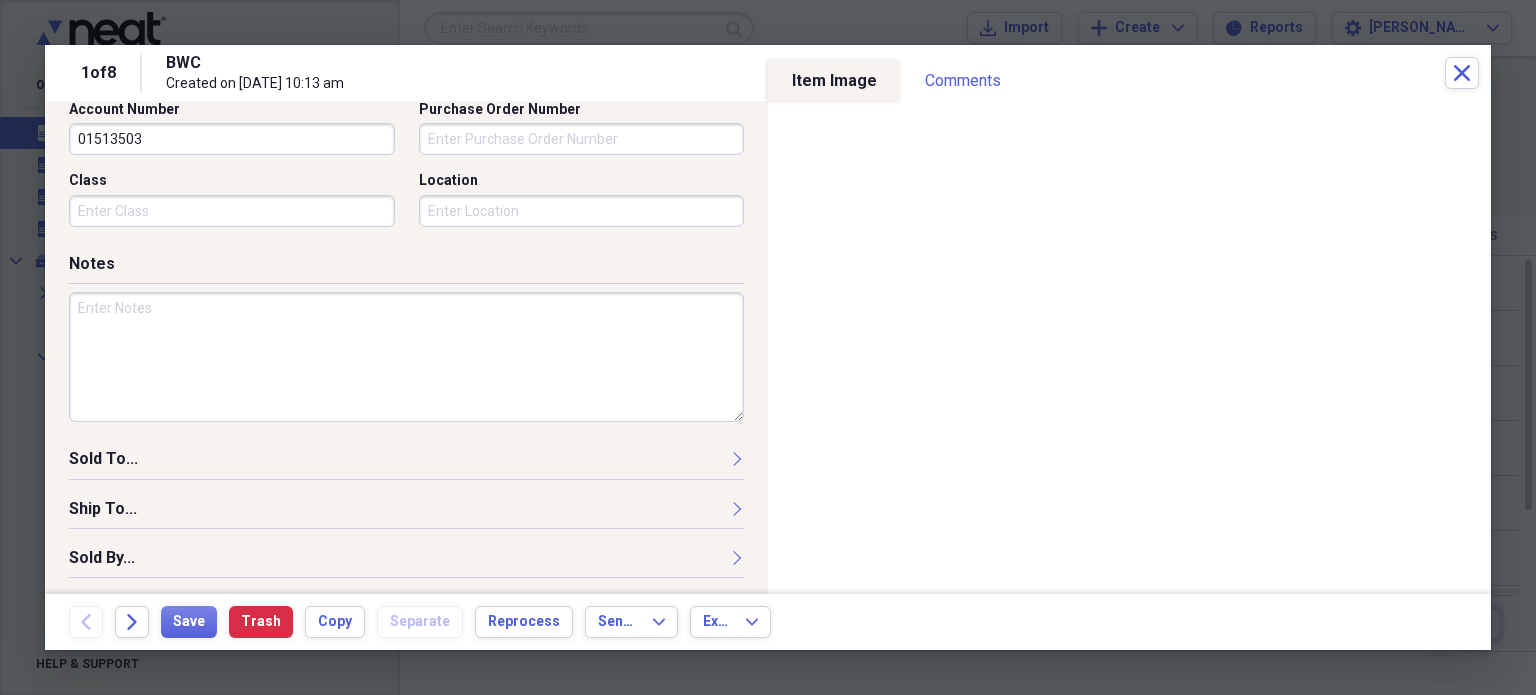 click at bounding box center [406, 357] 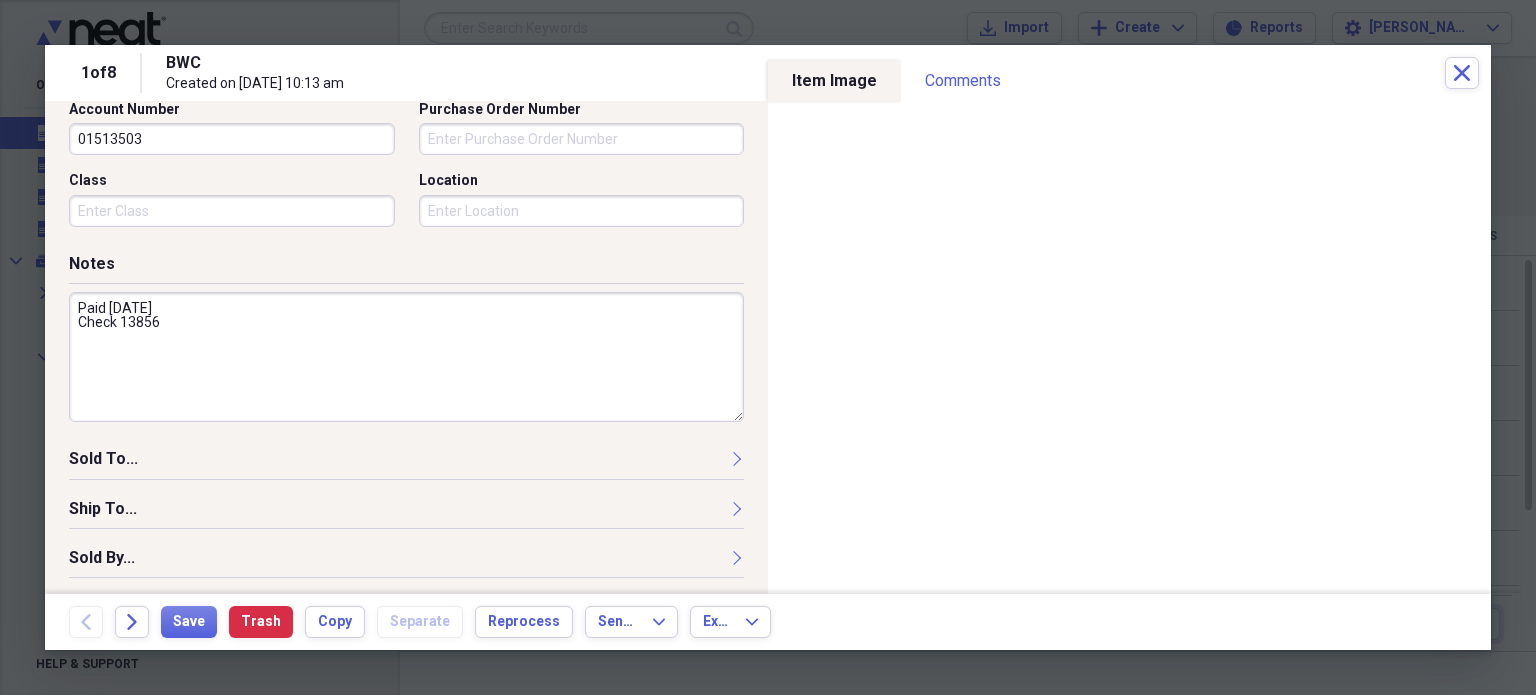 drag, startPoint x: 187, startPoint y: 138, endPoint x: 0, endPoint y: 139, distance: 187.00267 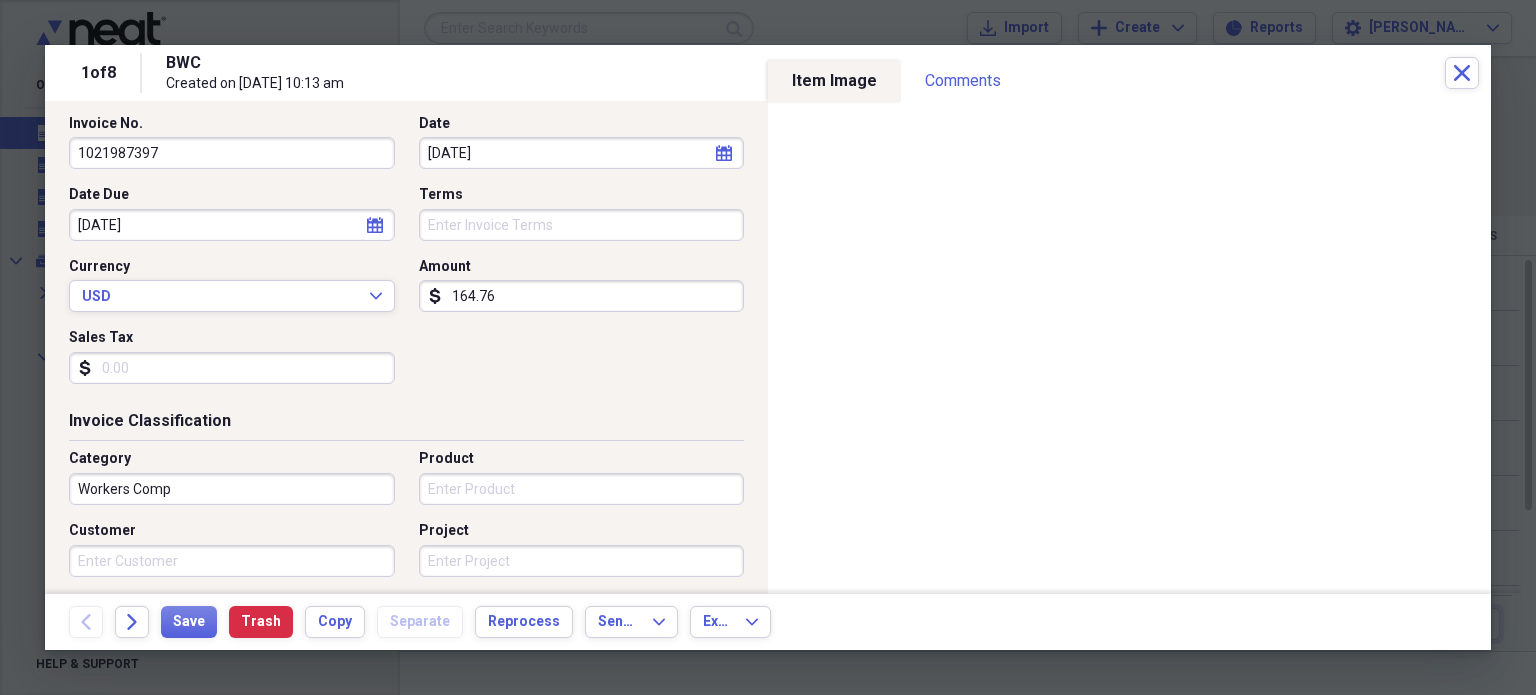 scroll, scrollTop: 184, scrollLeft: 0, axis: vertical 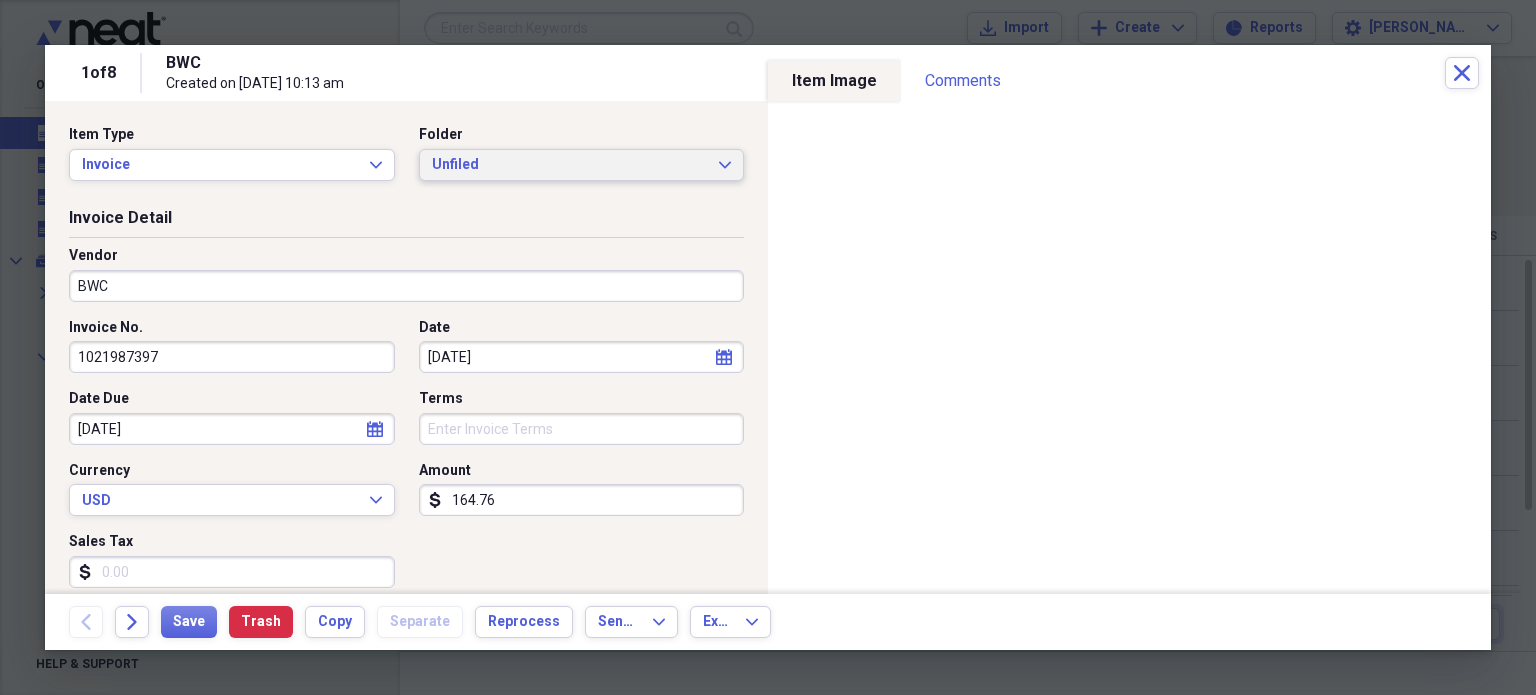 click on "Unfiled" at bounding box center [570, 165] 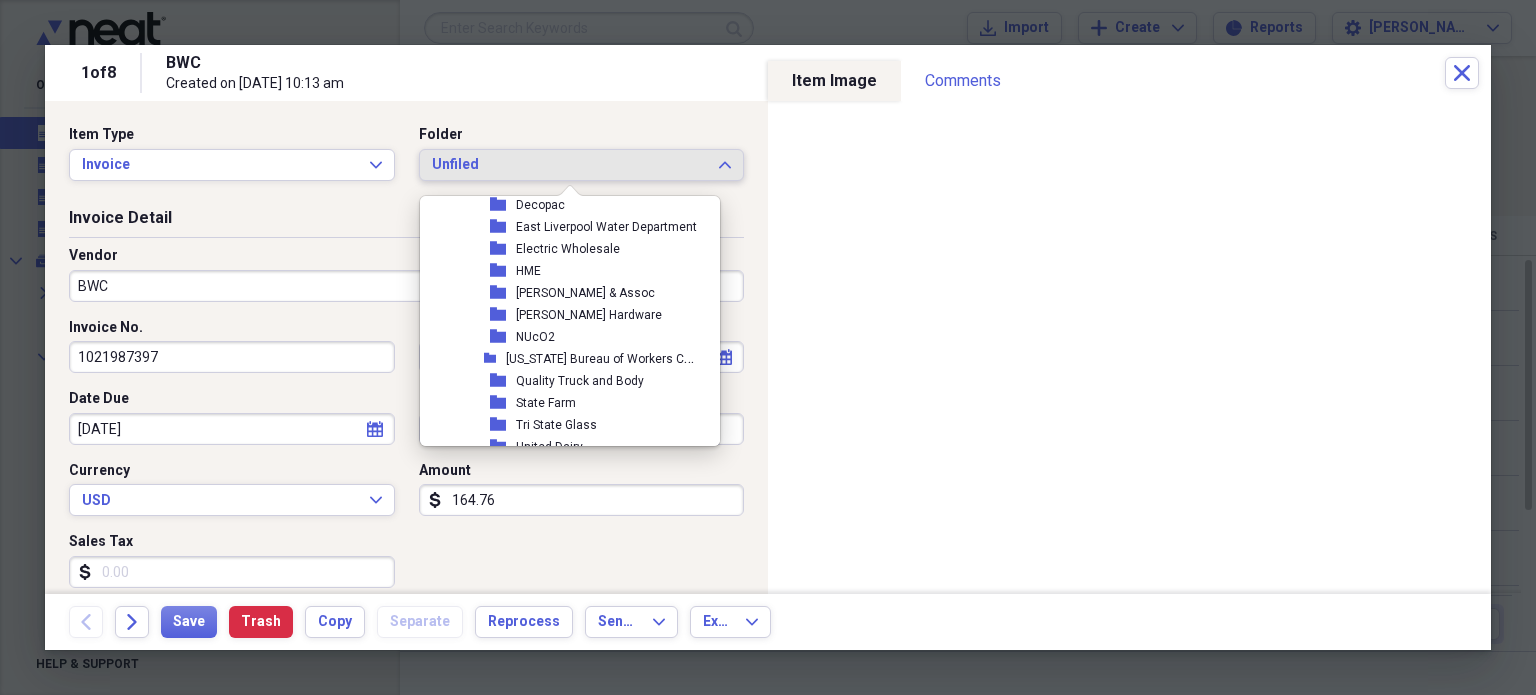 scroll, scrollTop: 1039, scrollLeft: 0, axis: vertical 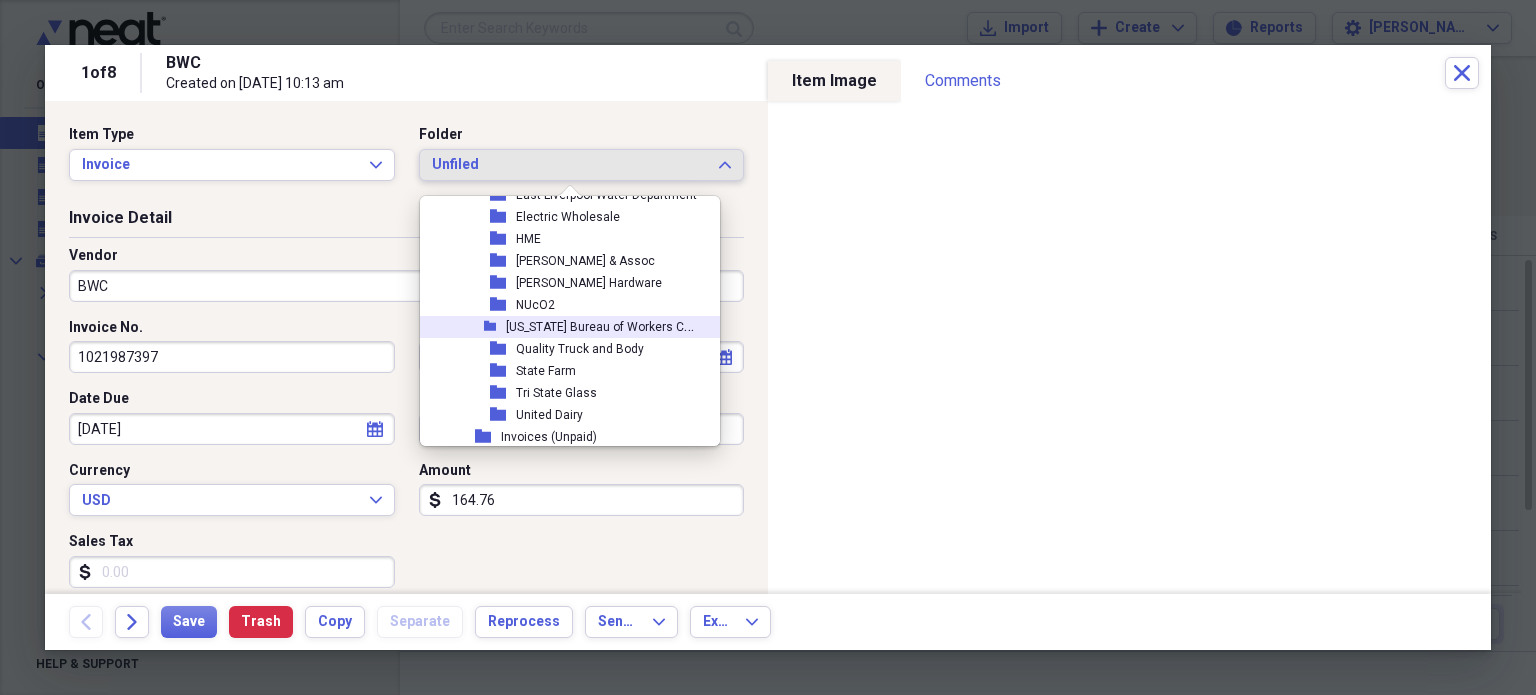 click on "[US_STATE] Bureau of Workers Compensation" at bounding box center [602, 327] 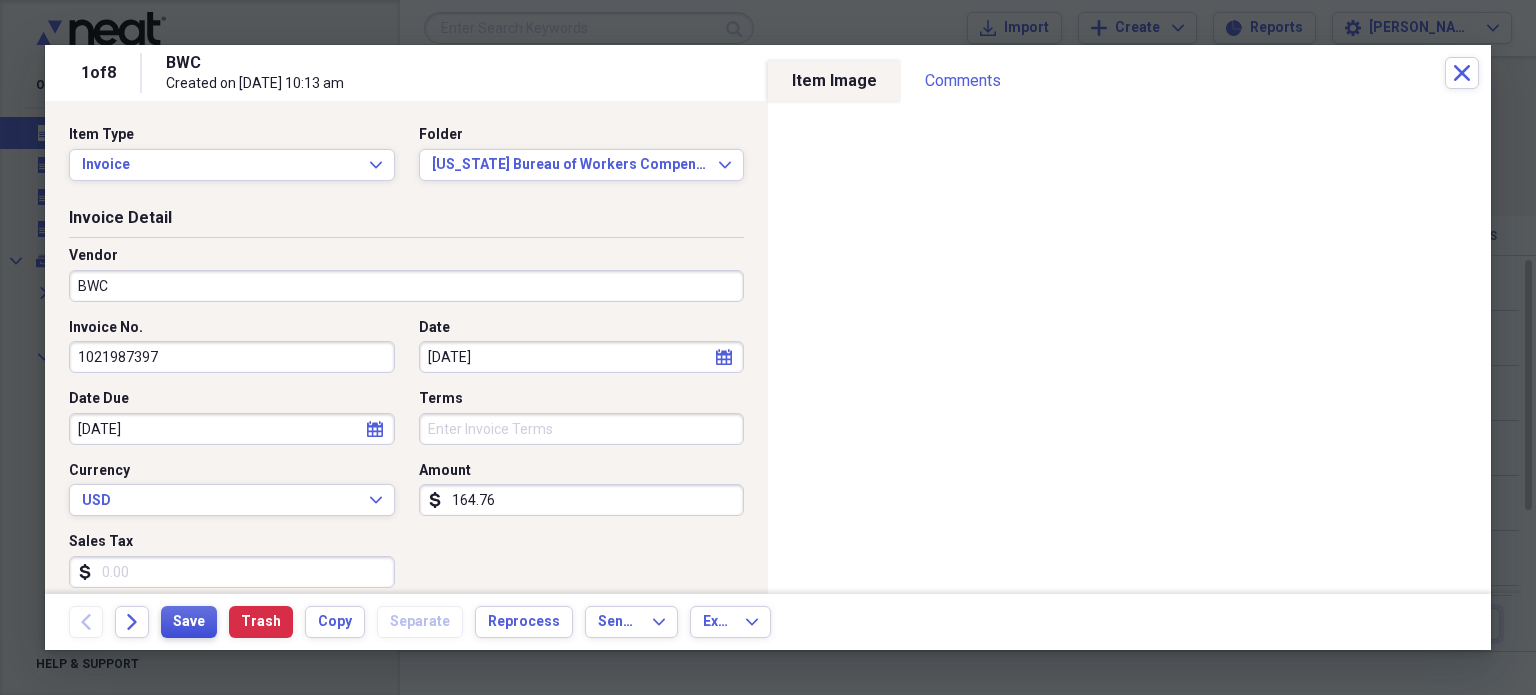click on "Save" at bounding box center [189, 622] 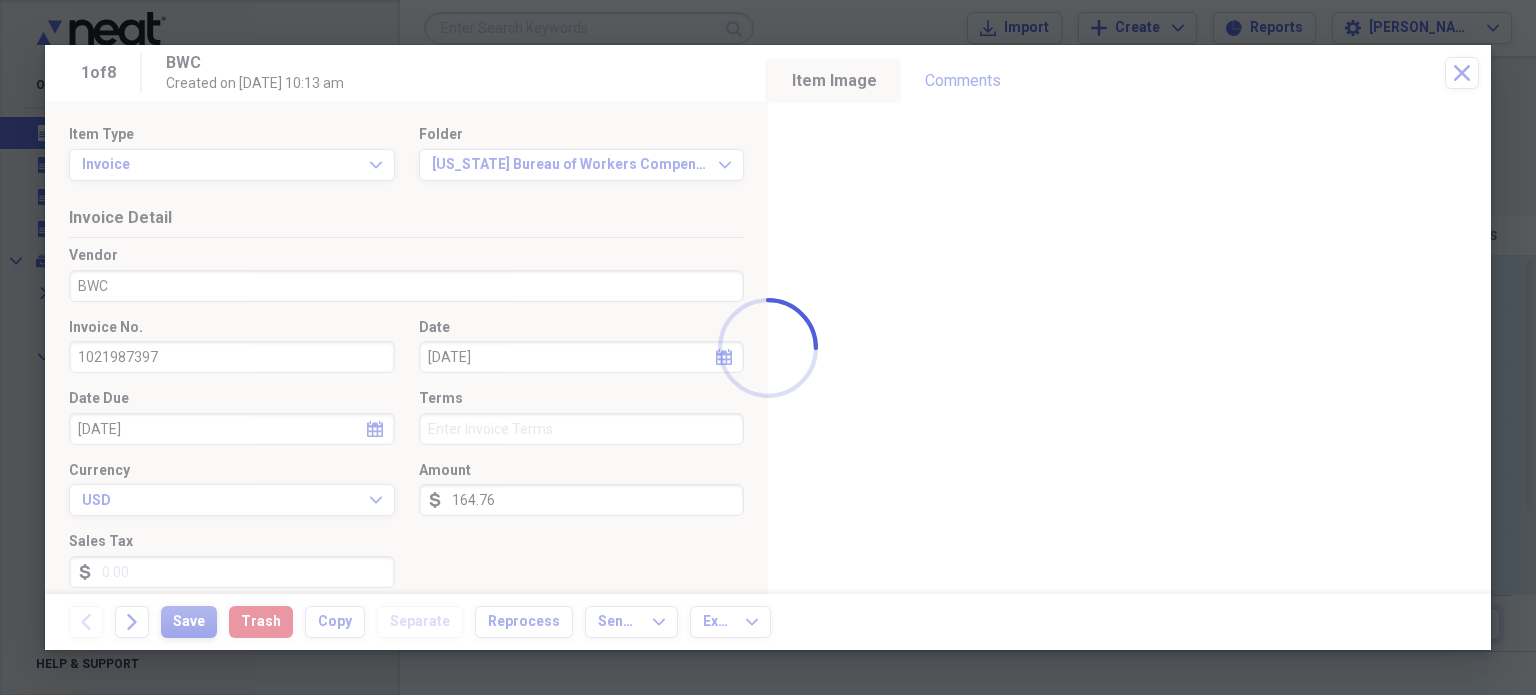 type on "Paid [DATE]
Check 13856
164.76" 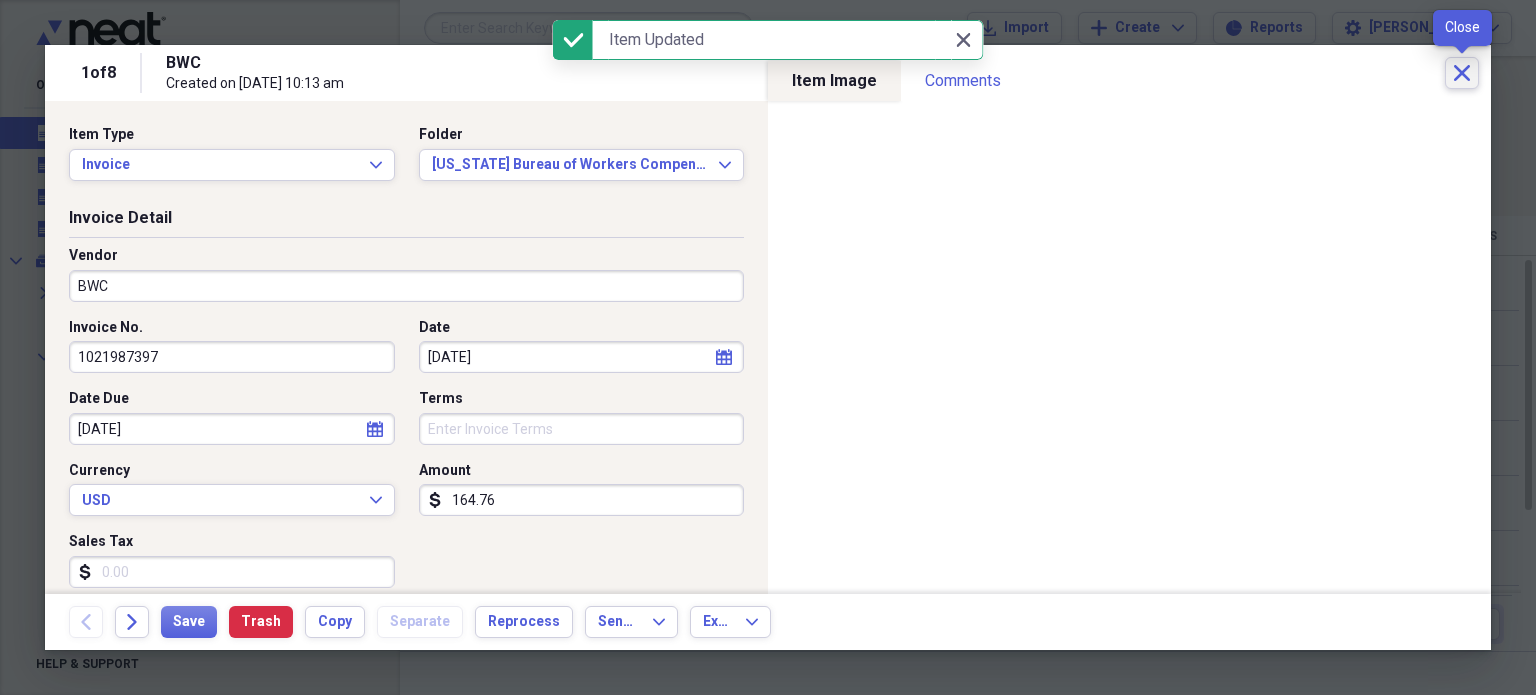 click on "Close" 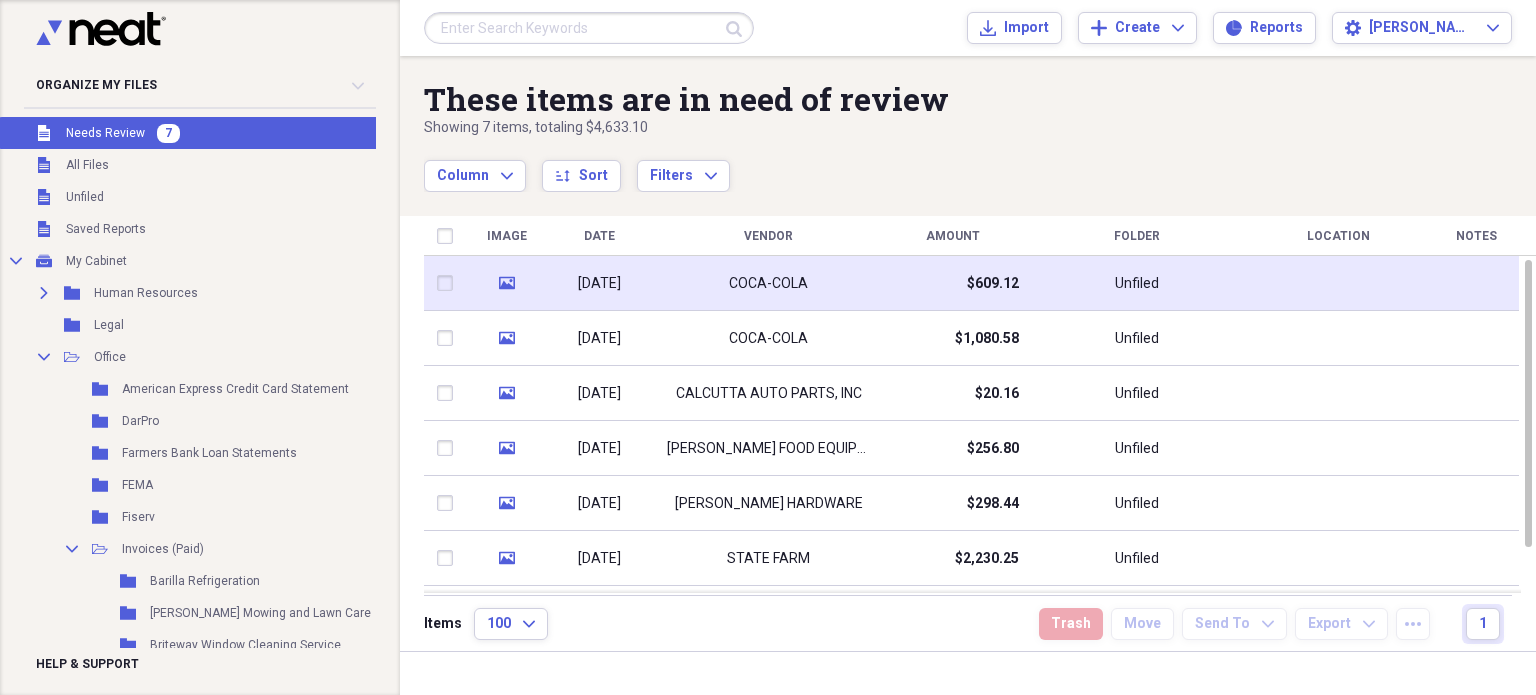 click on "COCA-COLA" at bounding box center [768, 283] 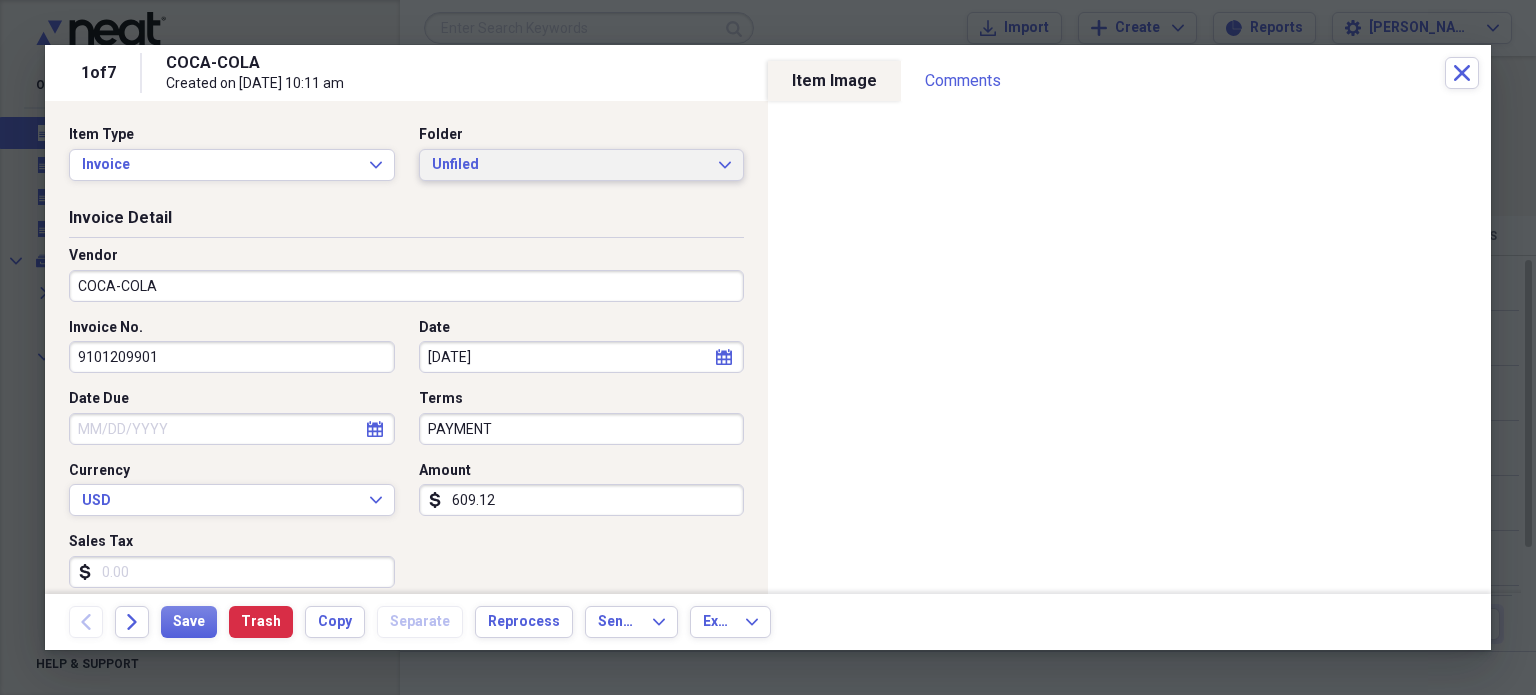 click on "Unfiled" at bounding box center (570, 165) 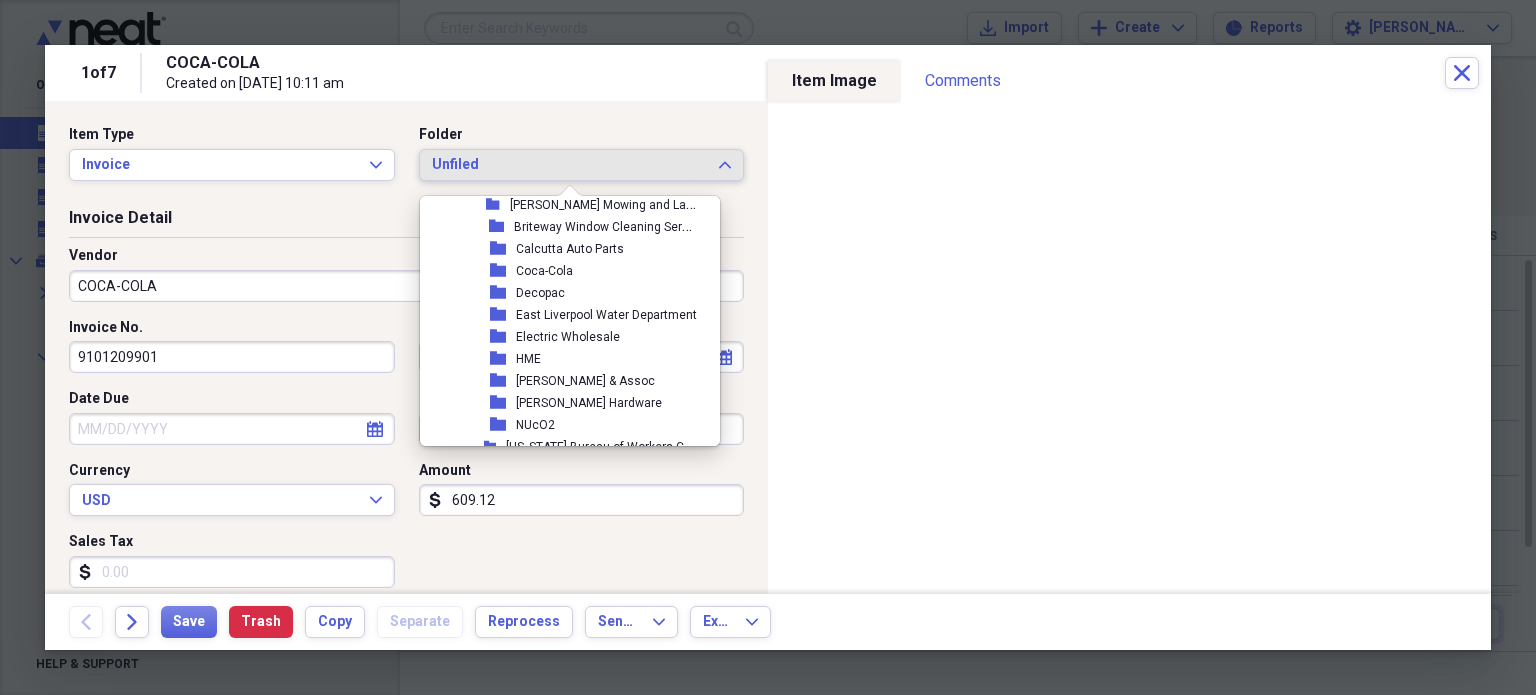 scroll, scrollTop: 920, scrollLeft: 0, axis: vertical 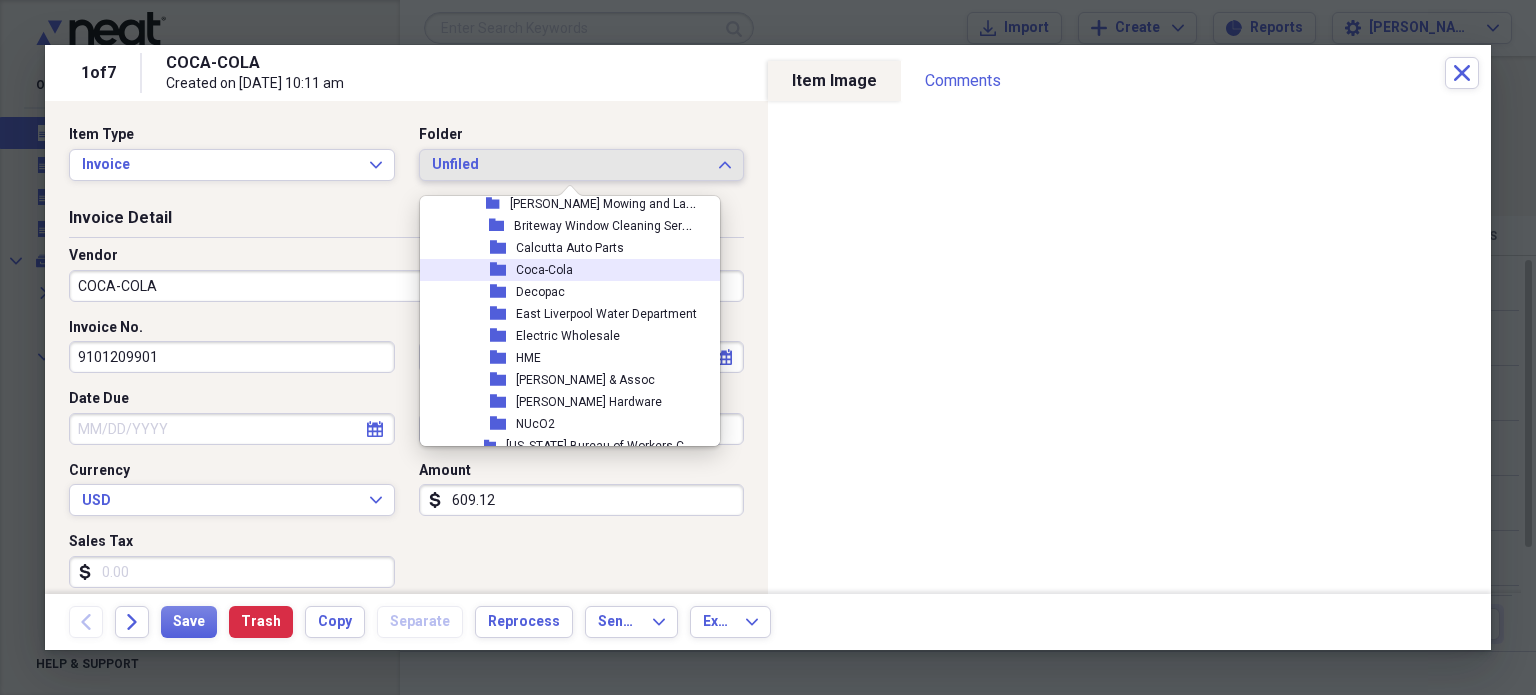 click on "Coca-Cola" at bounding box center [544, 270] 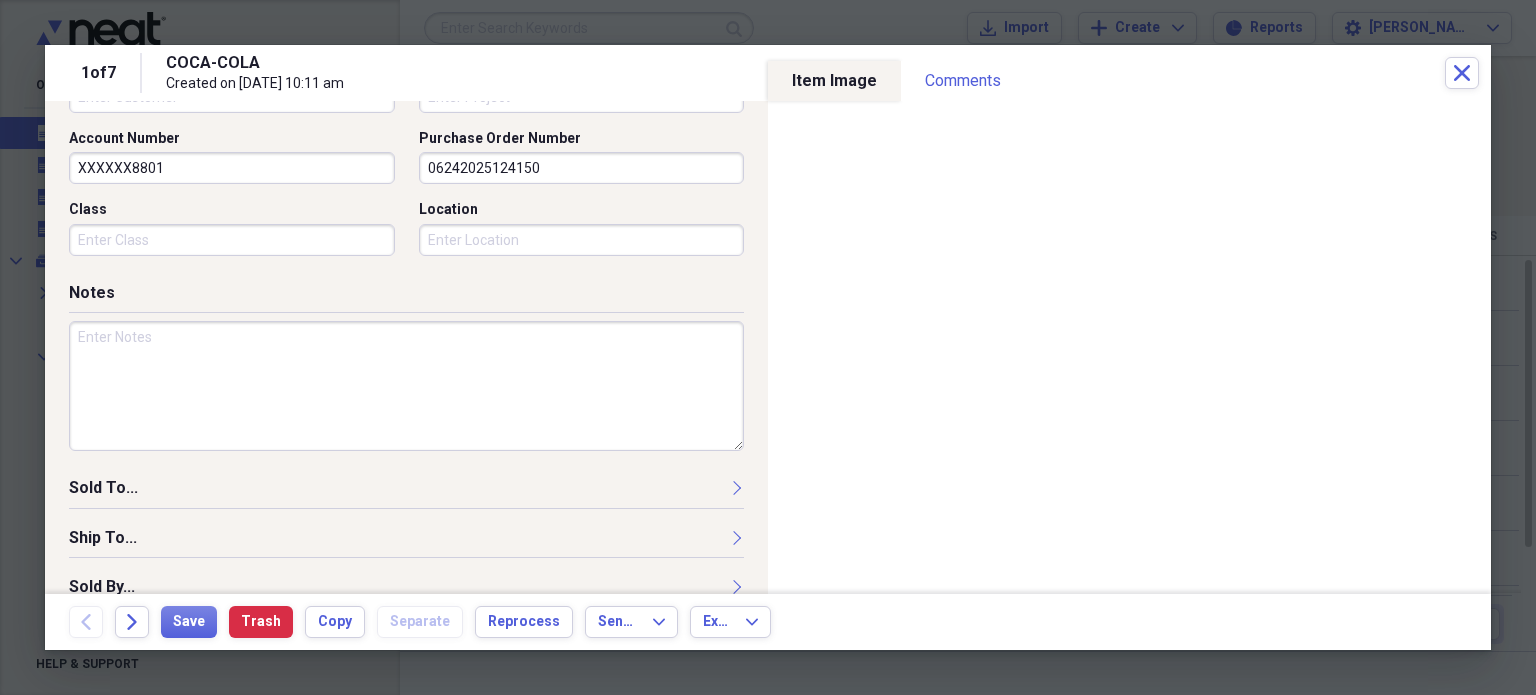 scroll, scrollTop: 697, scrollLeft: 0, axis: vertical 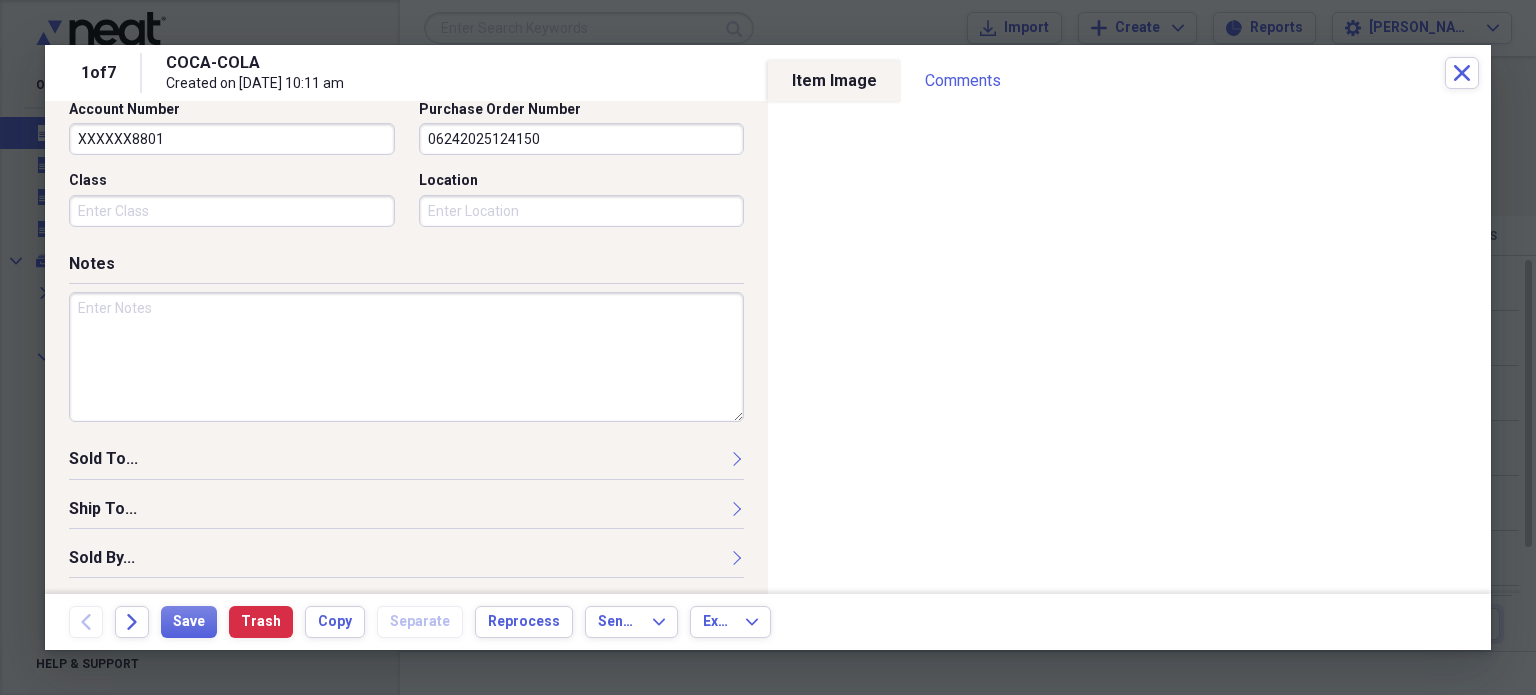 click at bounding box center (406, 357) 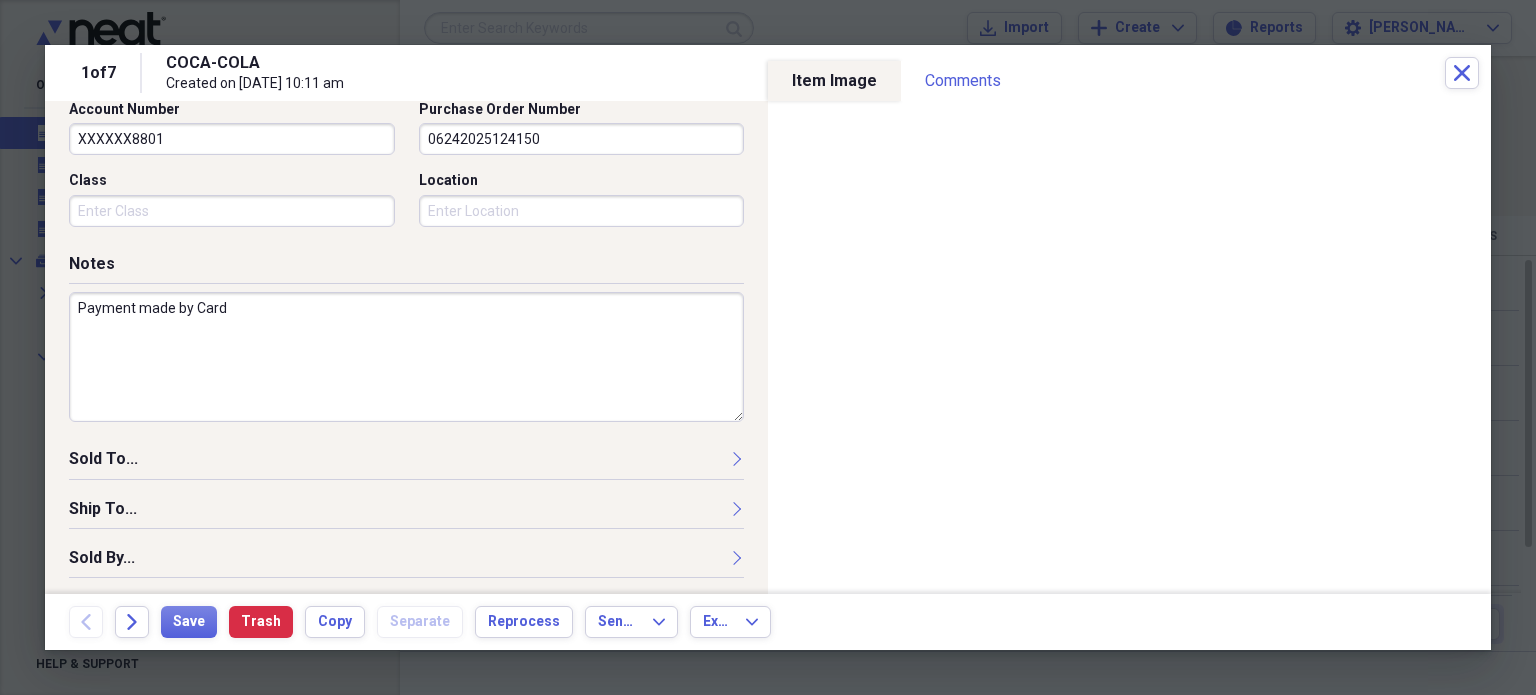 type on "Payment made by Card" 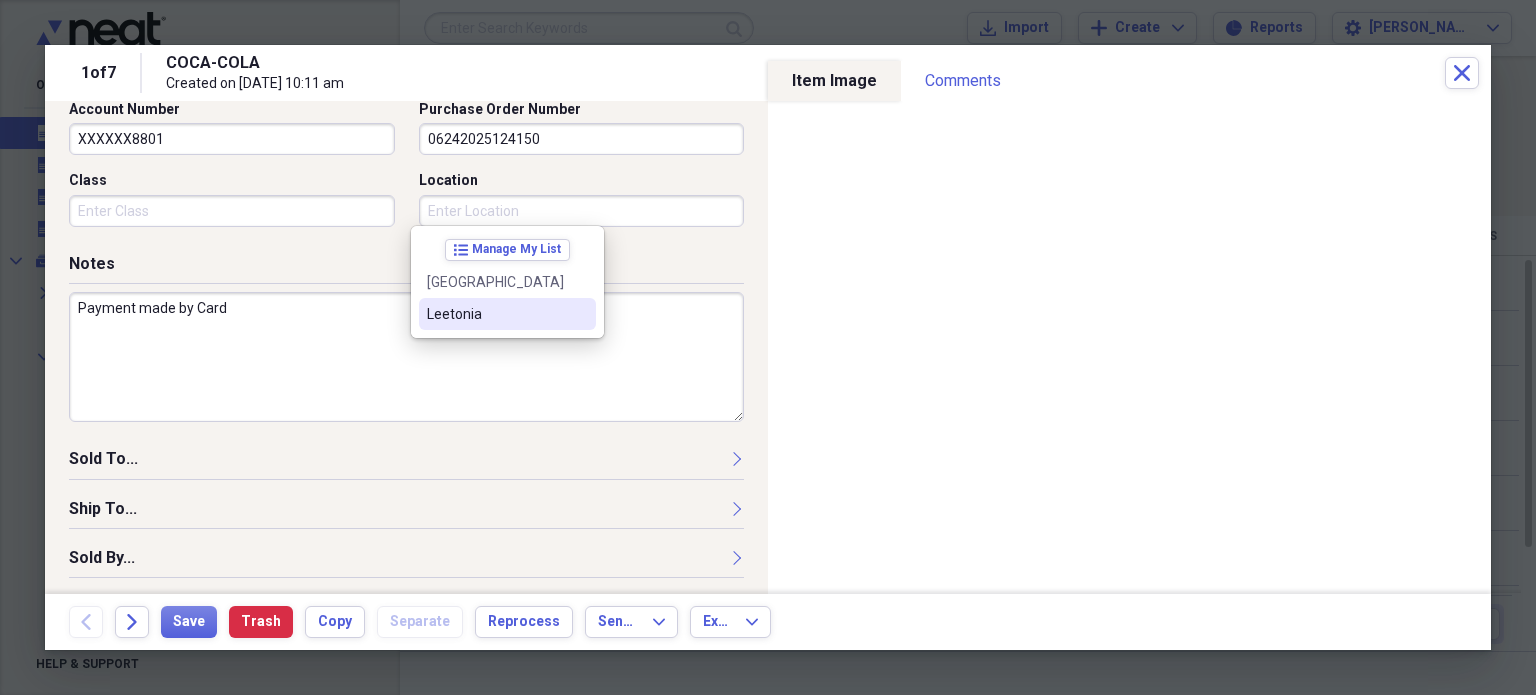 click on "Leetonia" at bounding box center (495, 314) 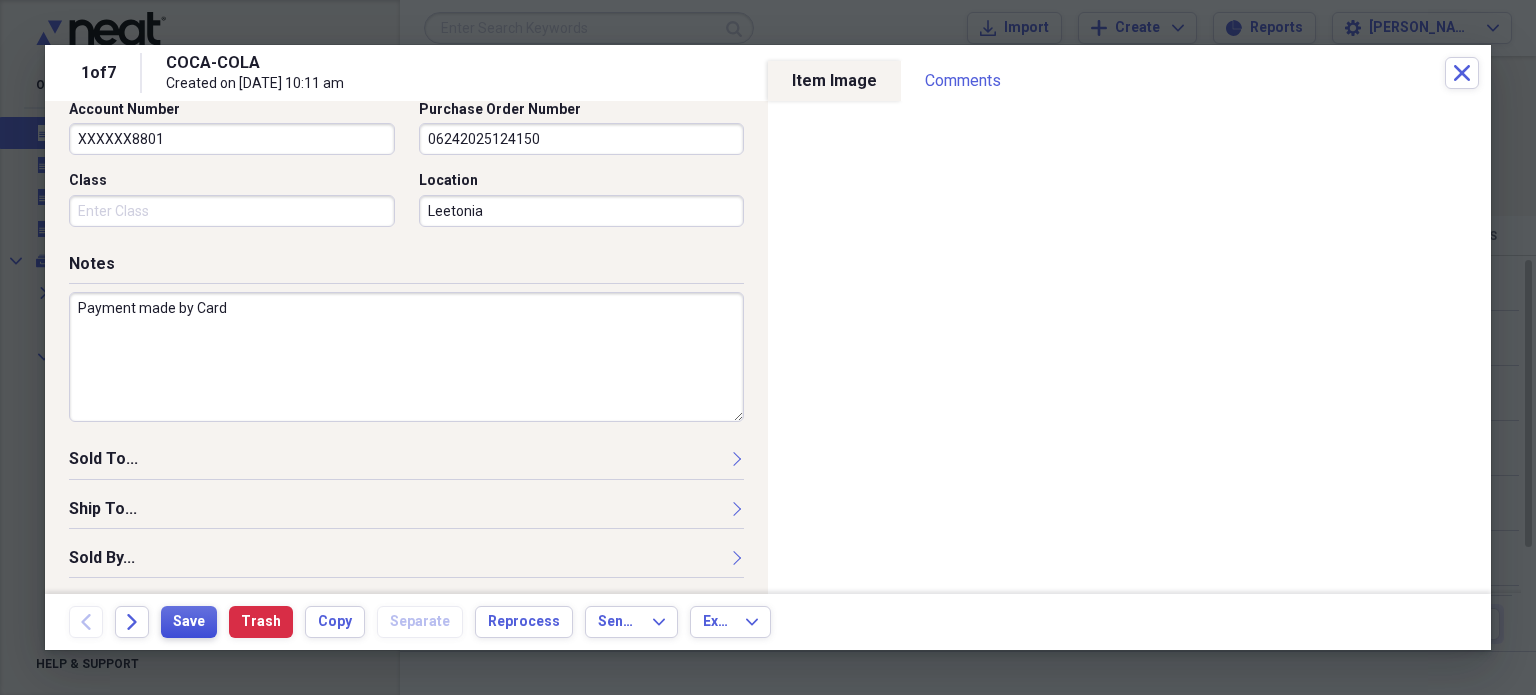 click on "Save" at bounding box center [189, 622] 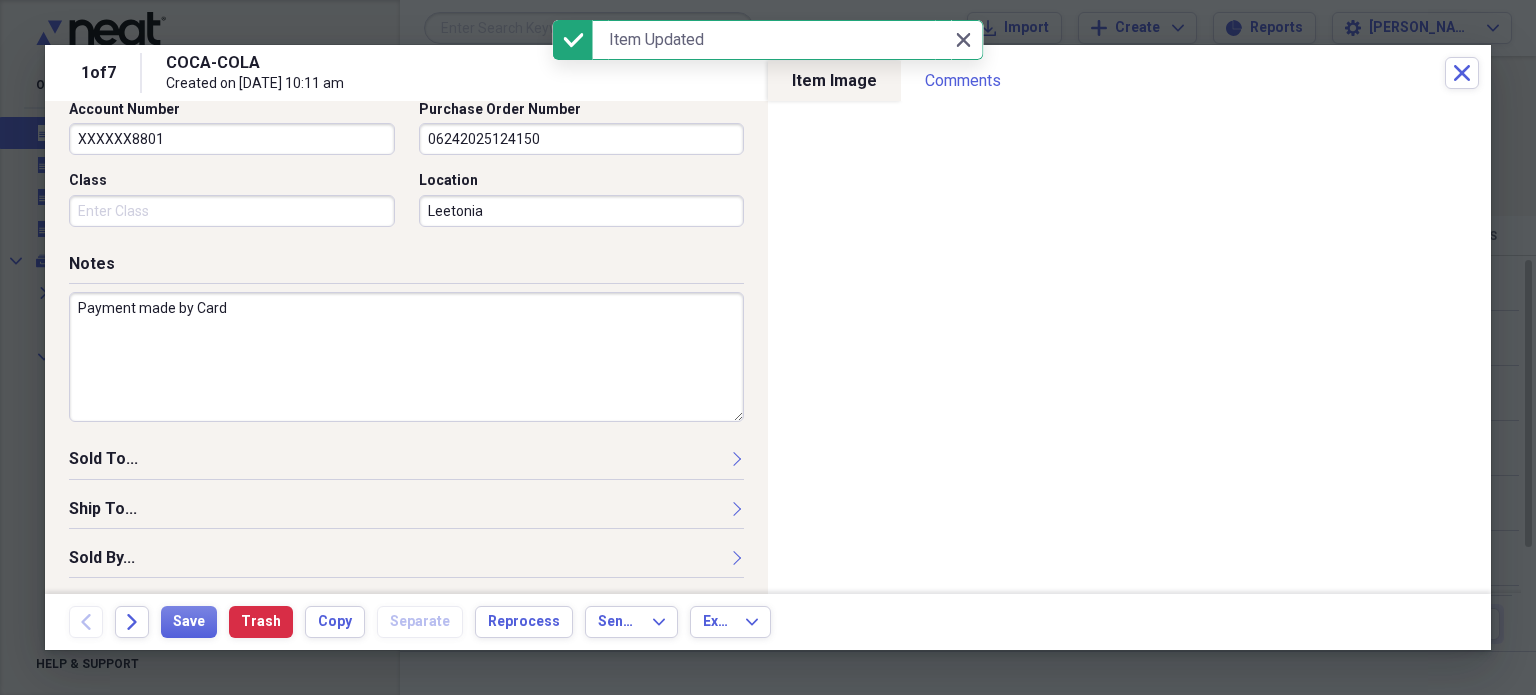 click on "XXXXXX8801" at bounding box center (232, 139) 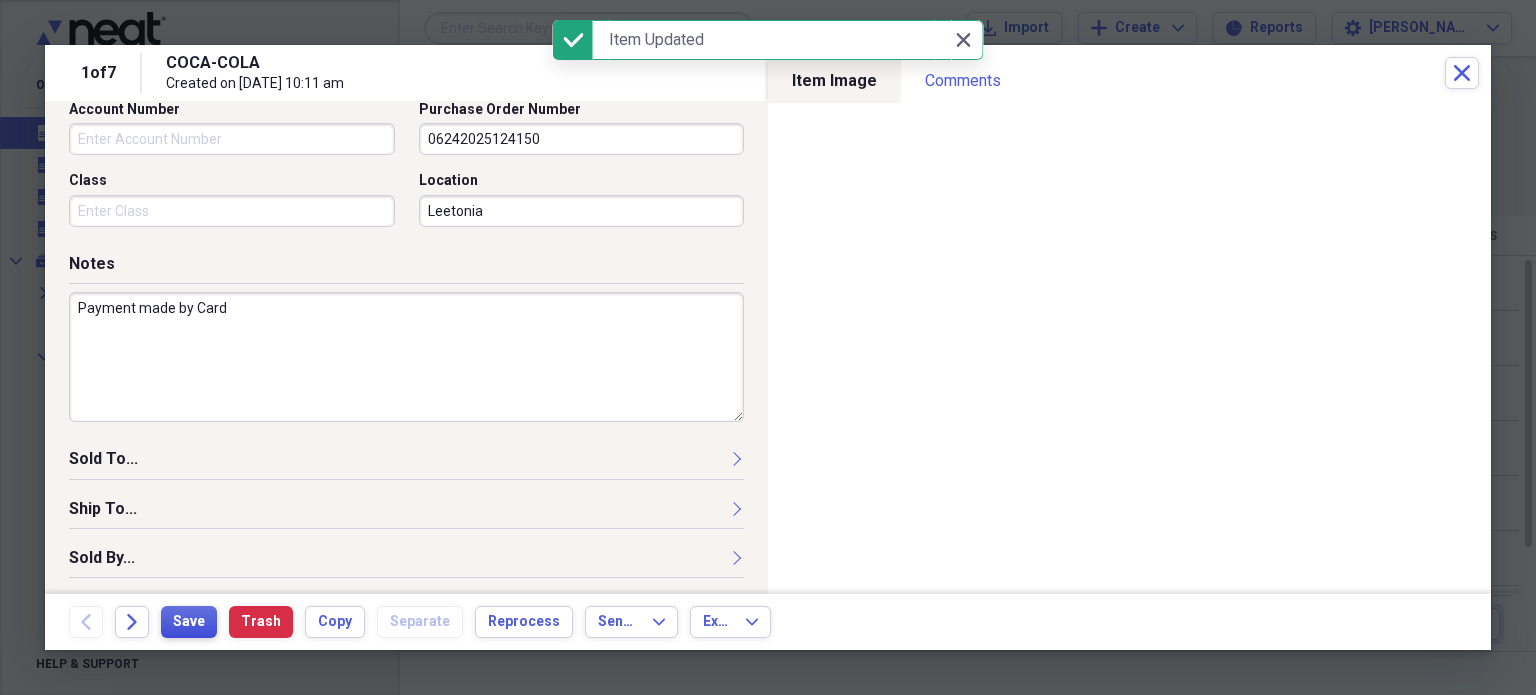 type 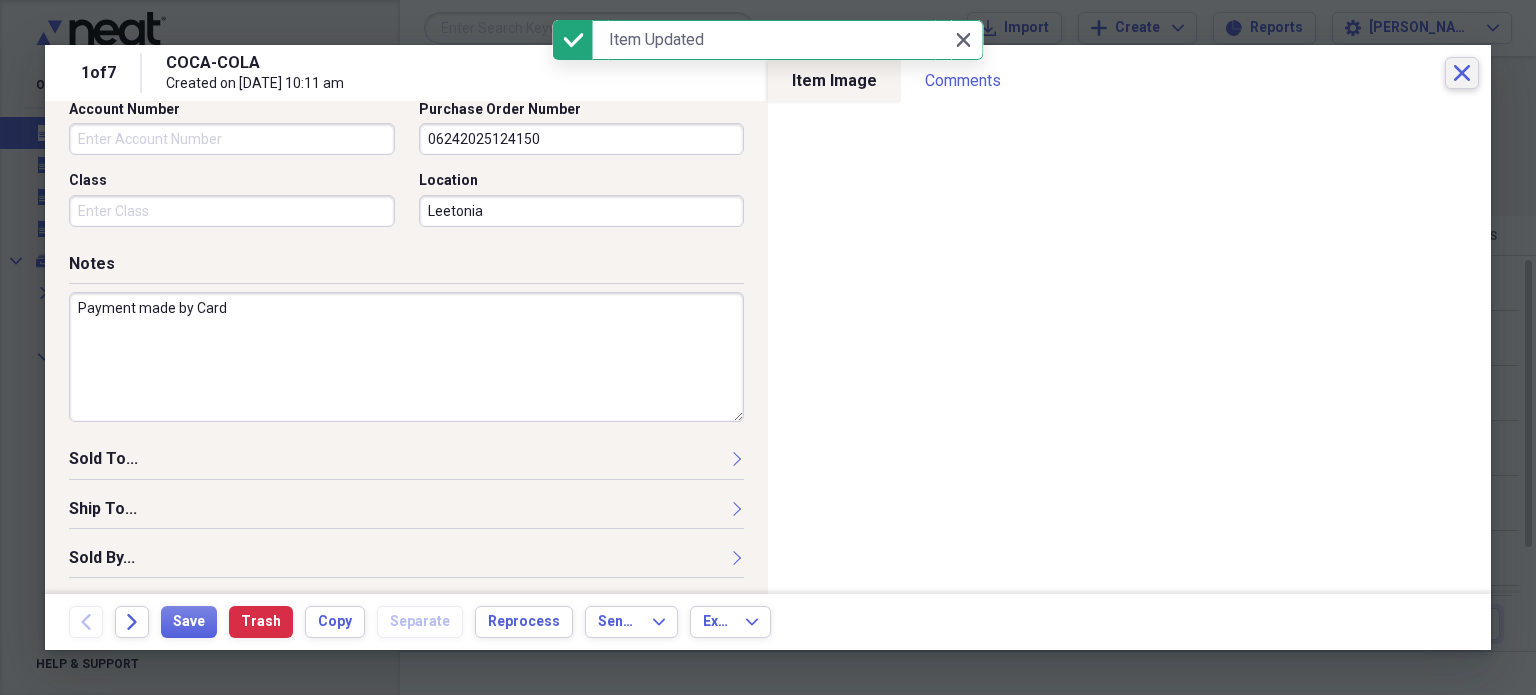 click 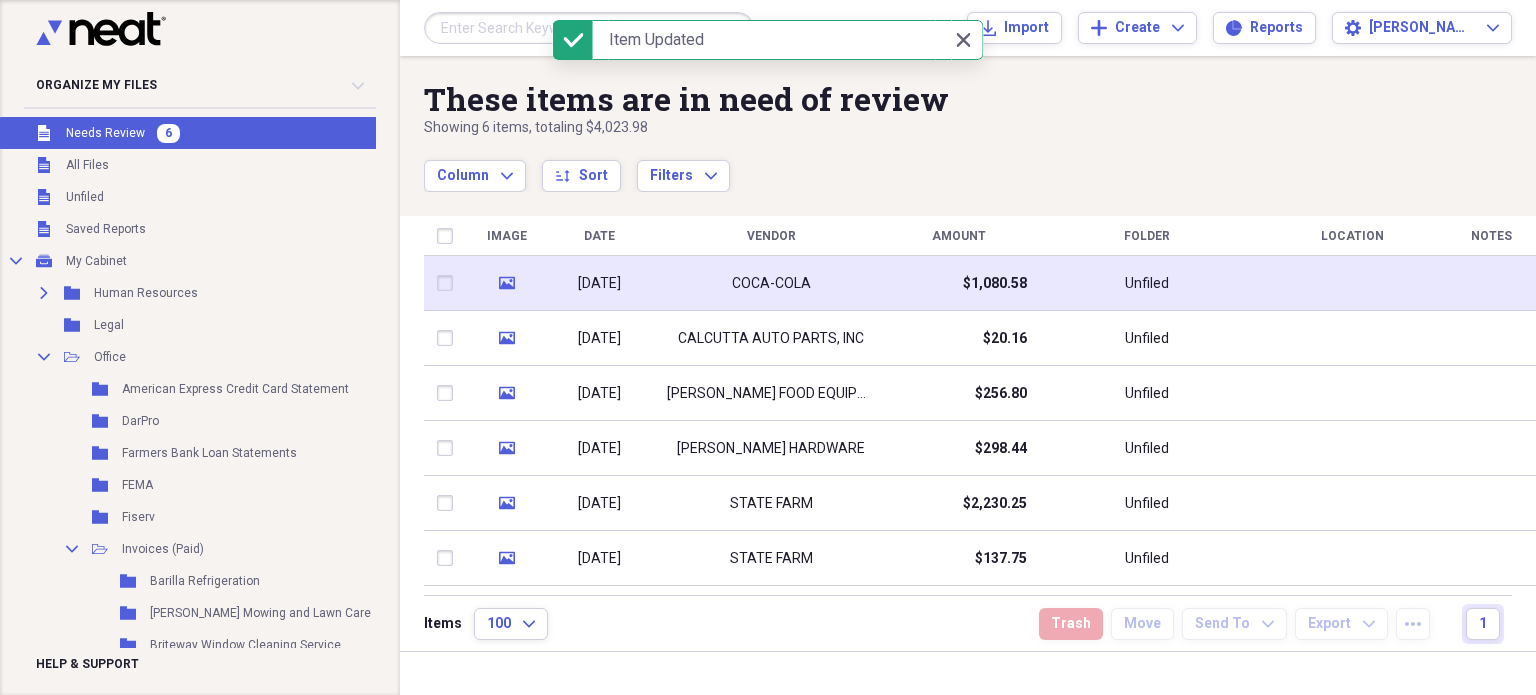click on "COCA-COLA" at bounding box center [771, 283] 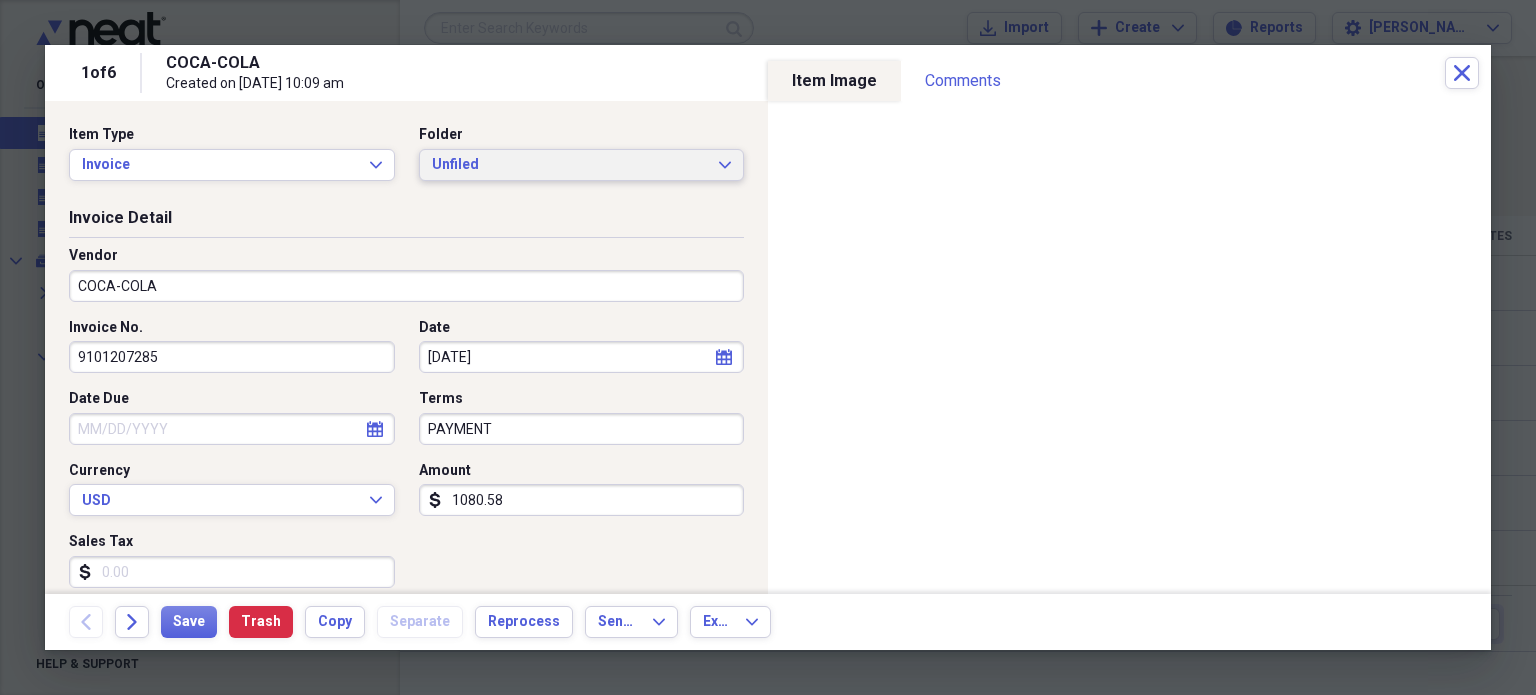 click on "Unfiled" at bounding box center (570, 165) 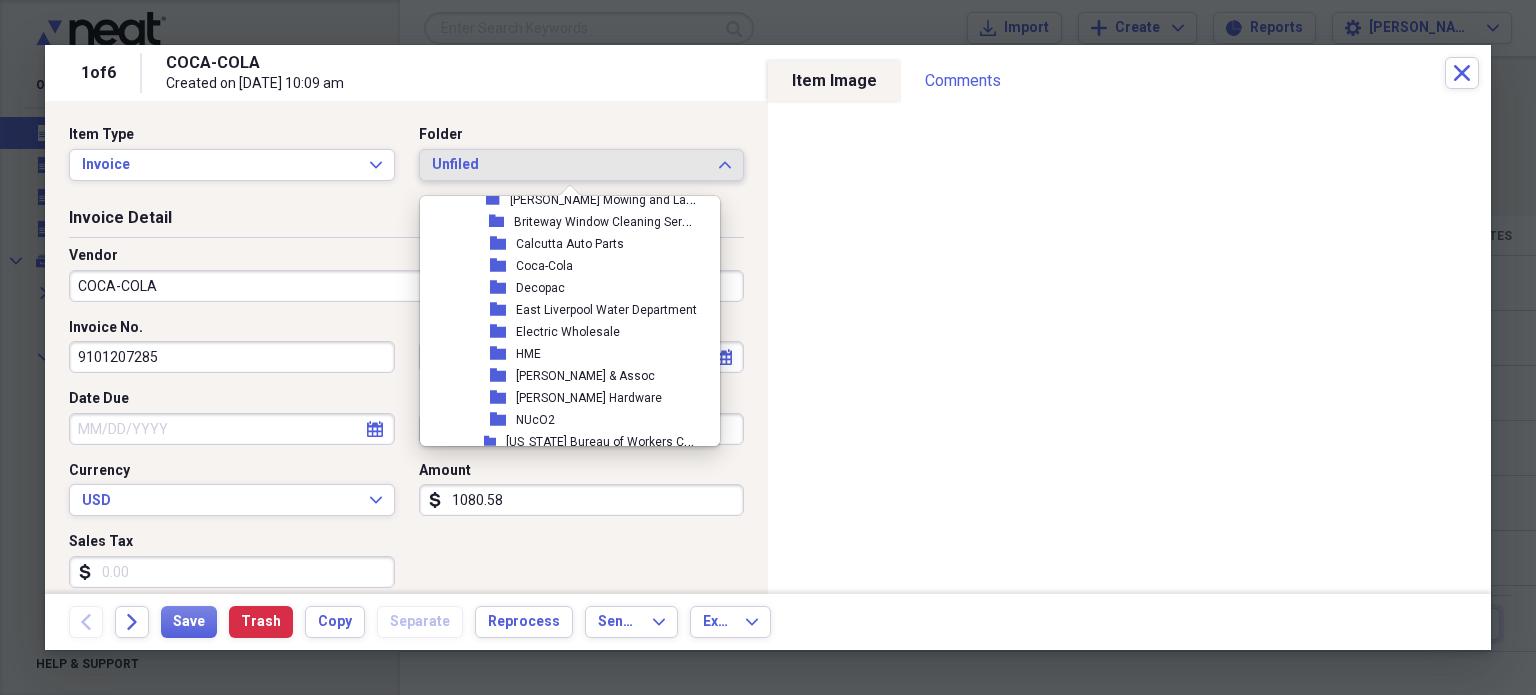 scroll, scrollTop: 939, scrollLeft: 0, axis: vertical 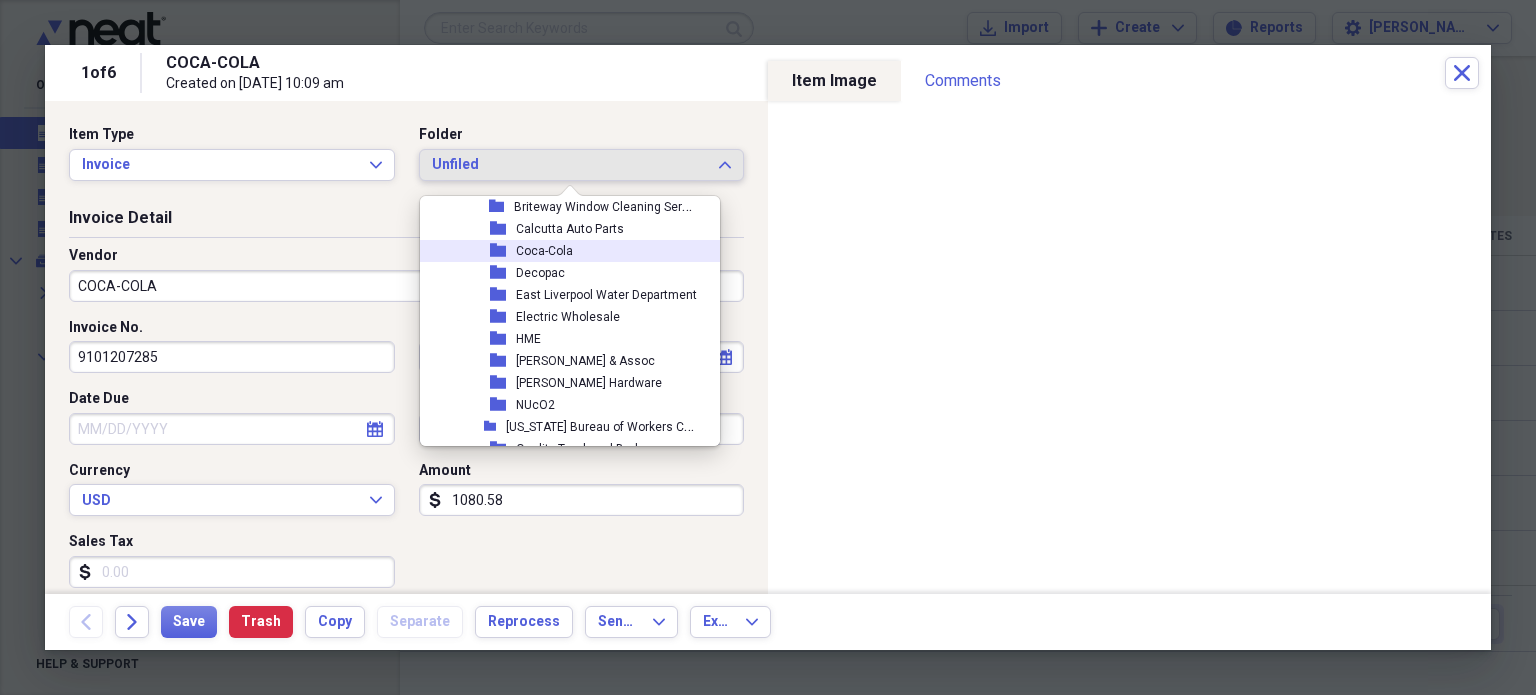click on "Coca-Cola" at bounding box center [544, 251] 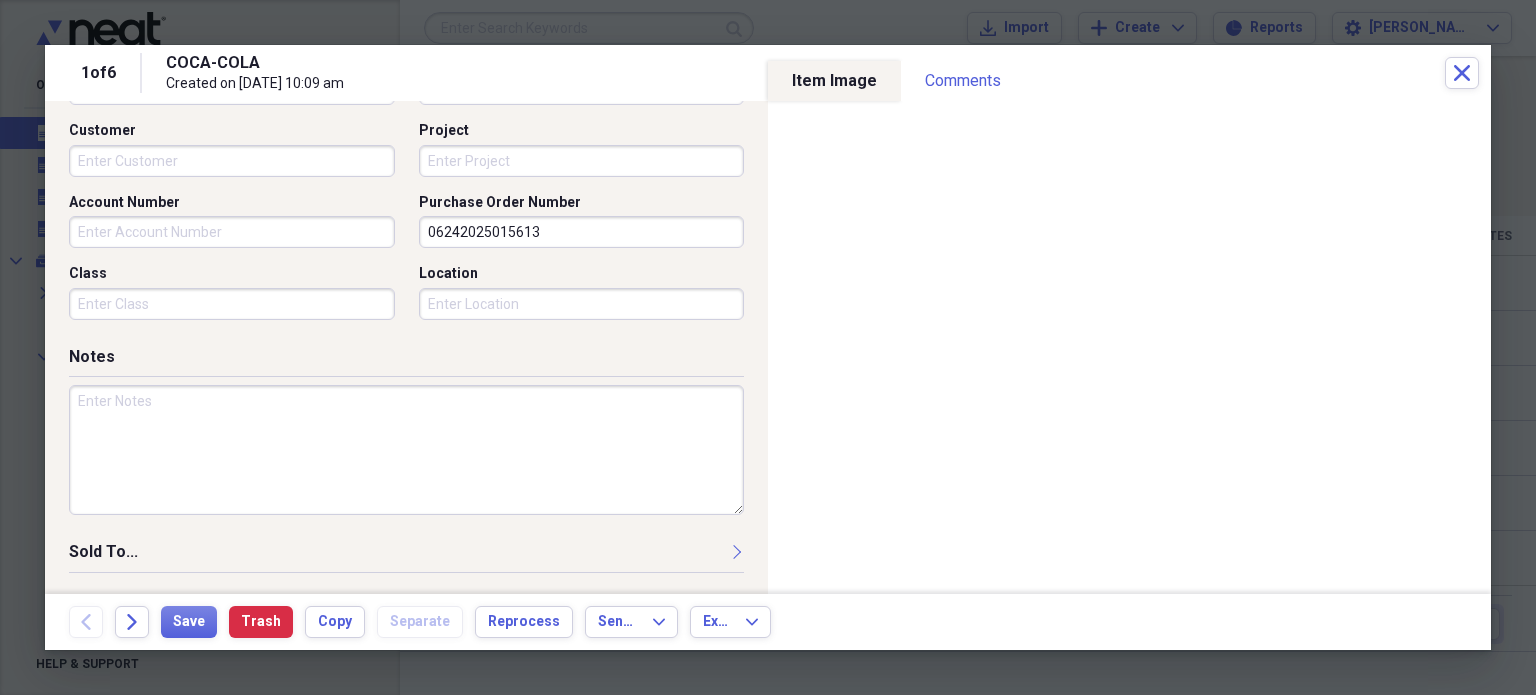 scroll, scrollTop: 607, scrollLeft: 0, axis: vertical 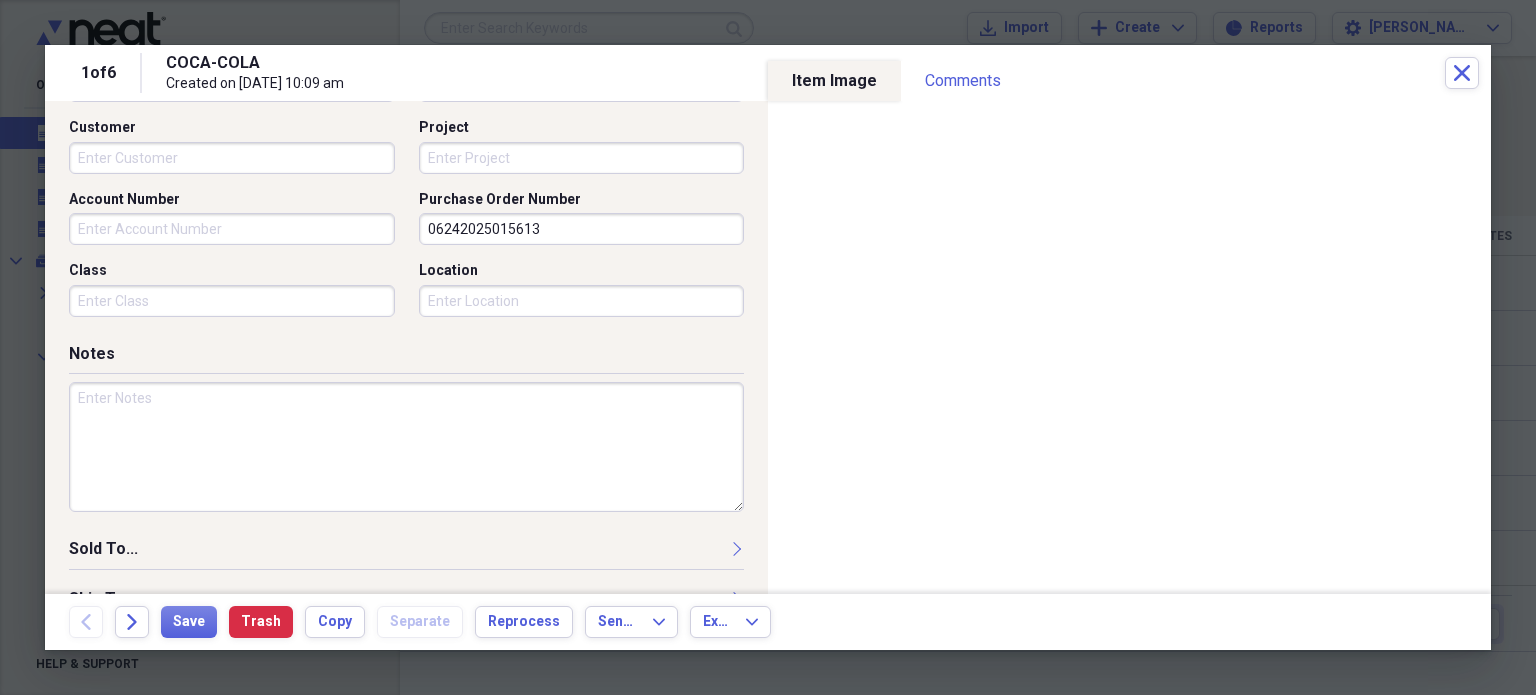 click at bounding box center (406, 447) 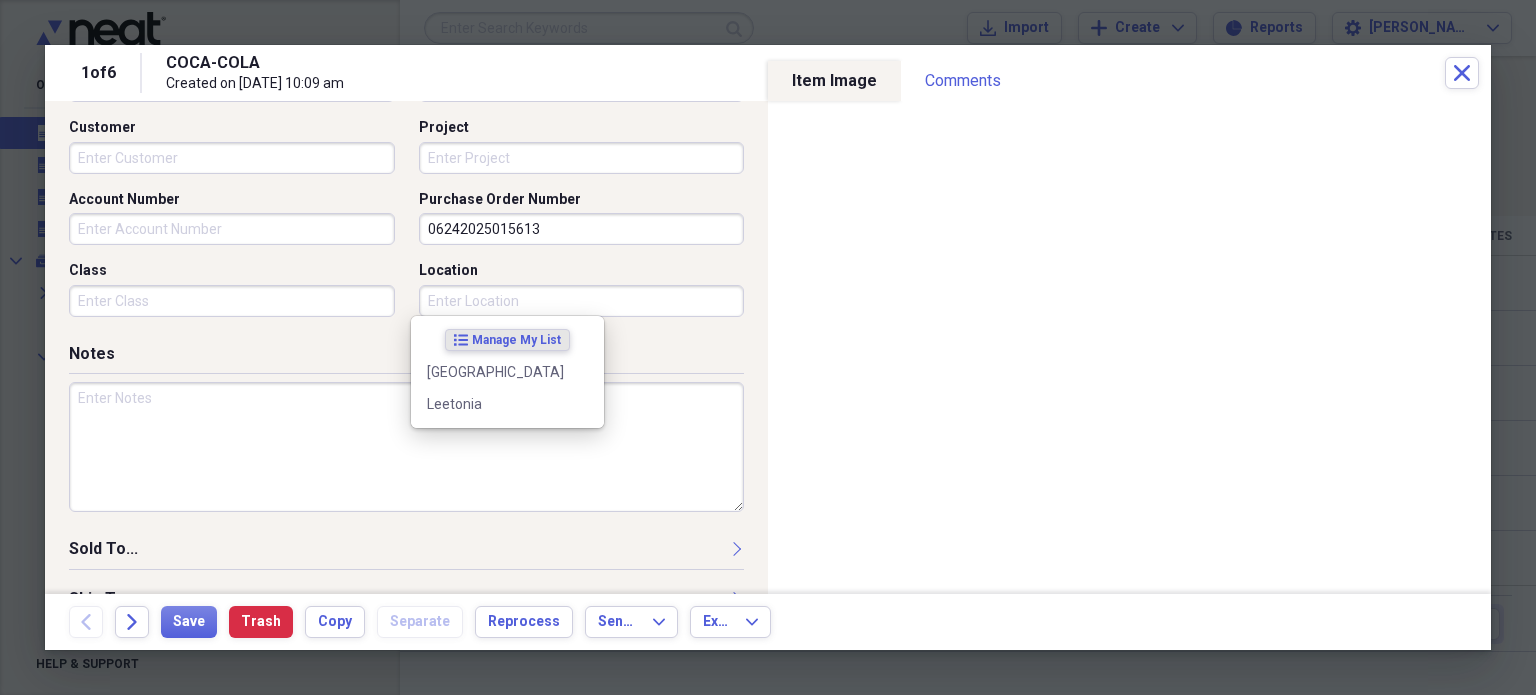 click on "Location" at bounding box center [582, 301] 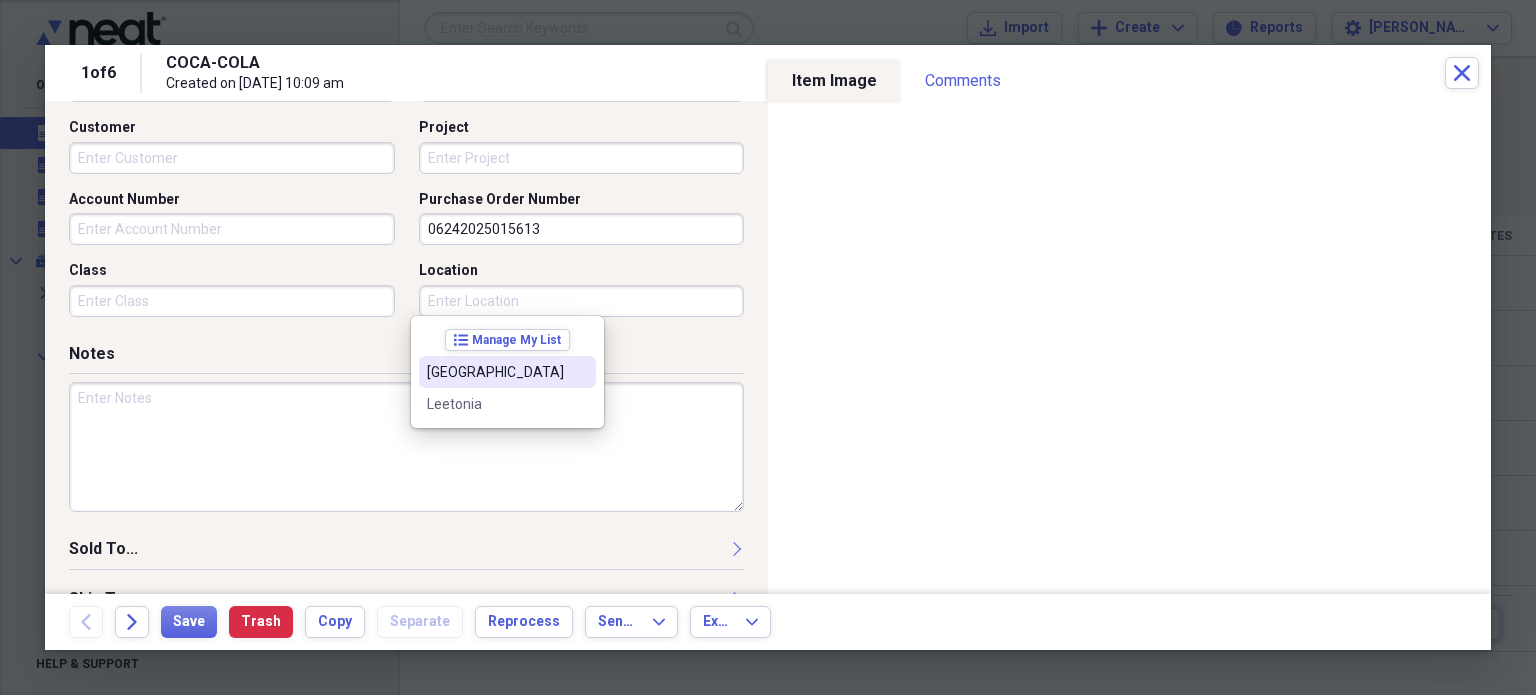 click on "[GEOGRAPHIC_DATA]" at bounding box center [507, 372] 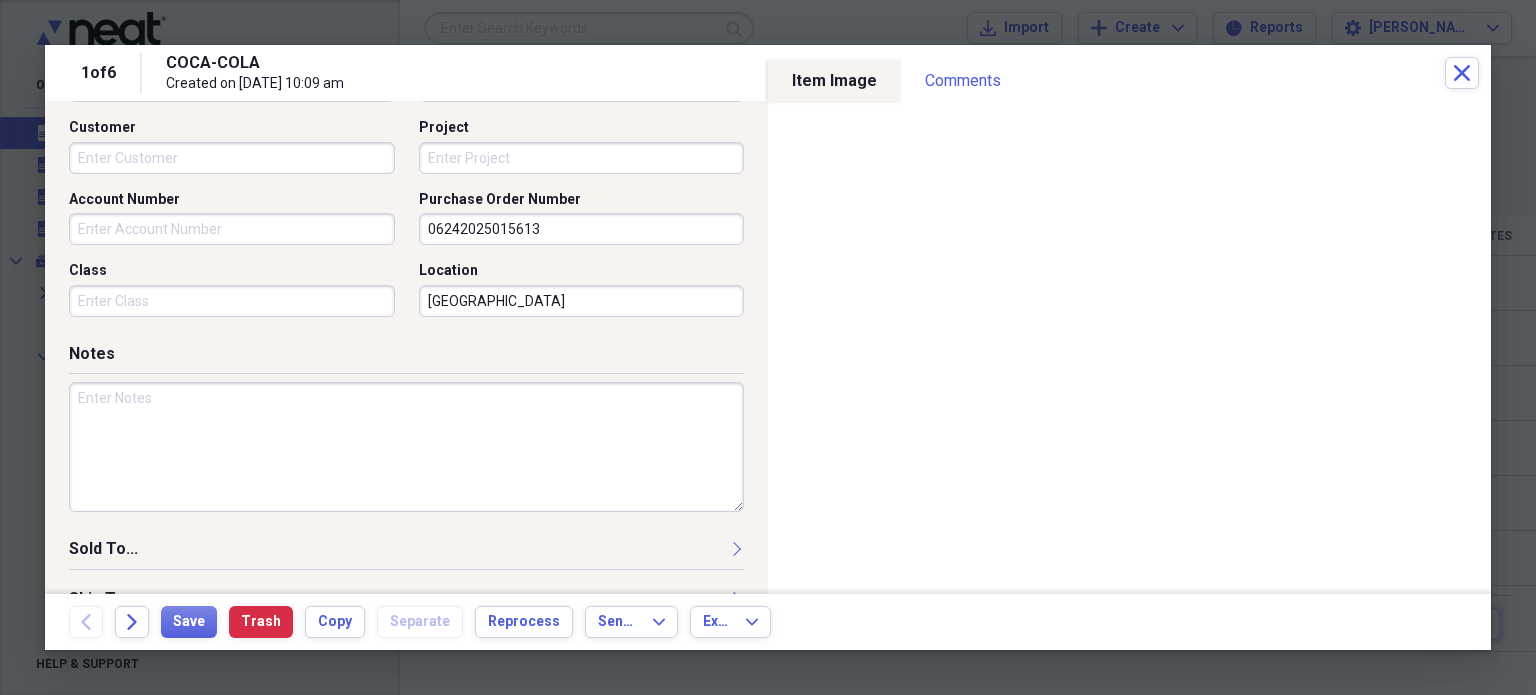 click at bounding box center (406, 447) 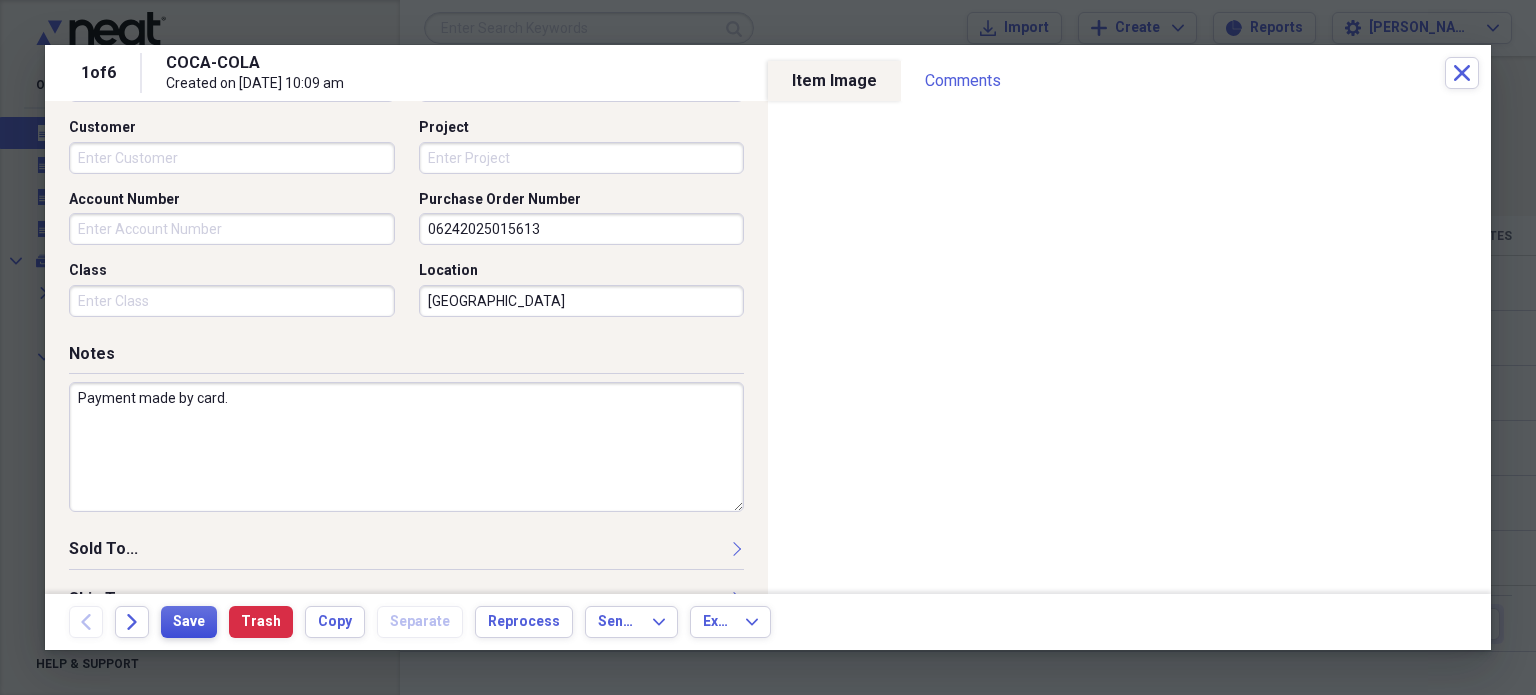 type on "Payment made by card." 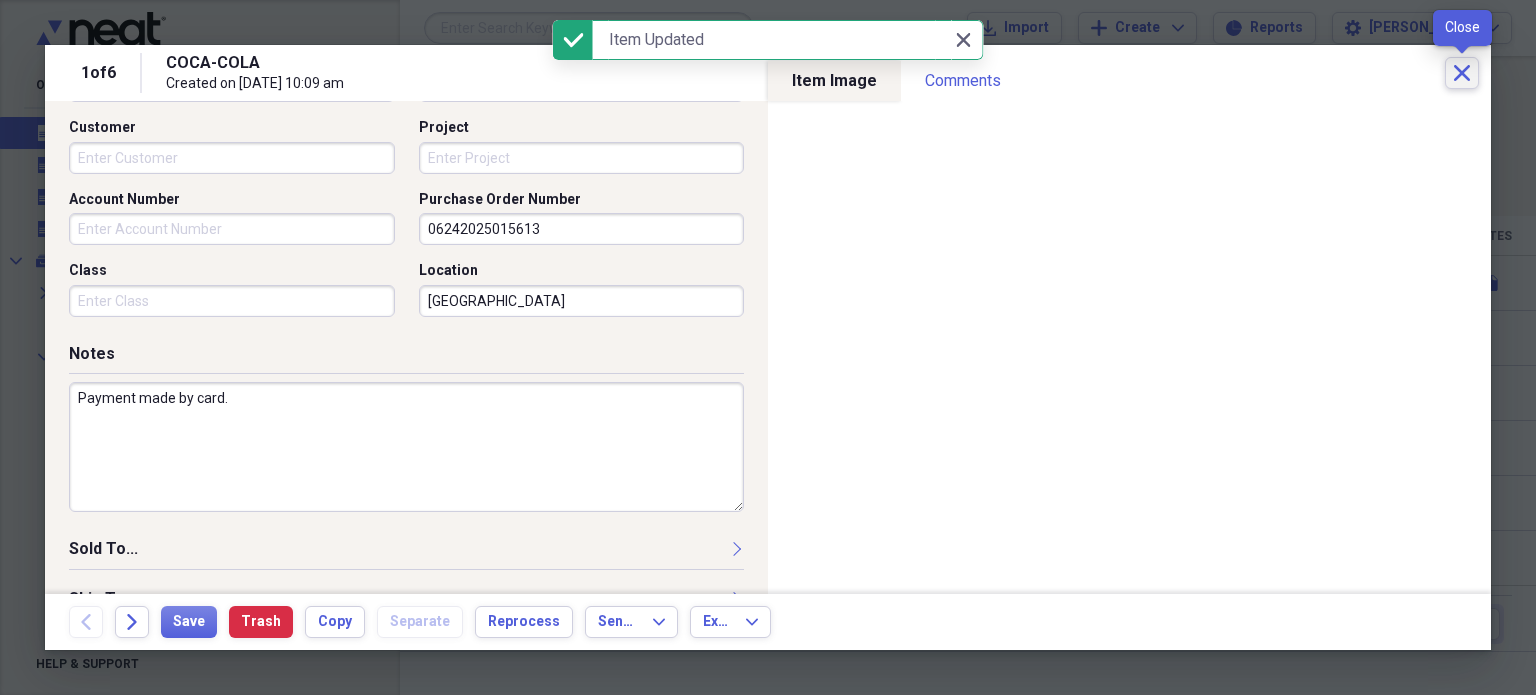 click on "Close" 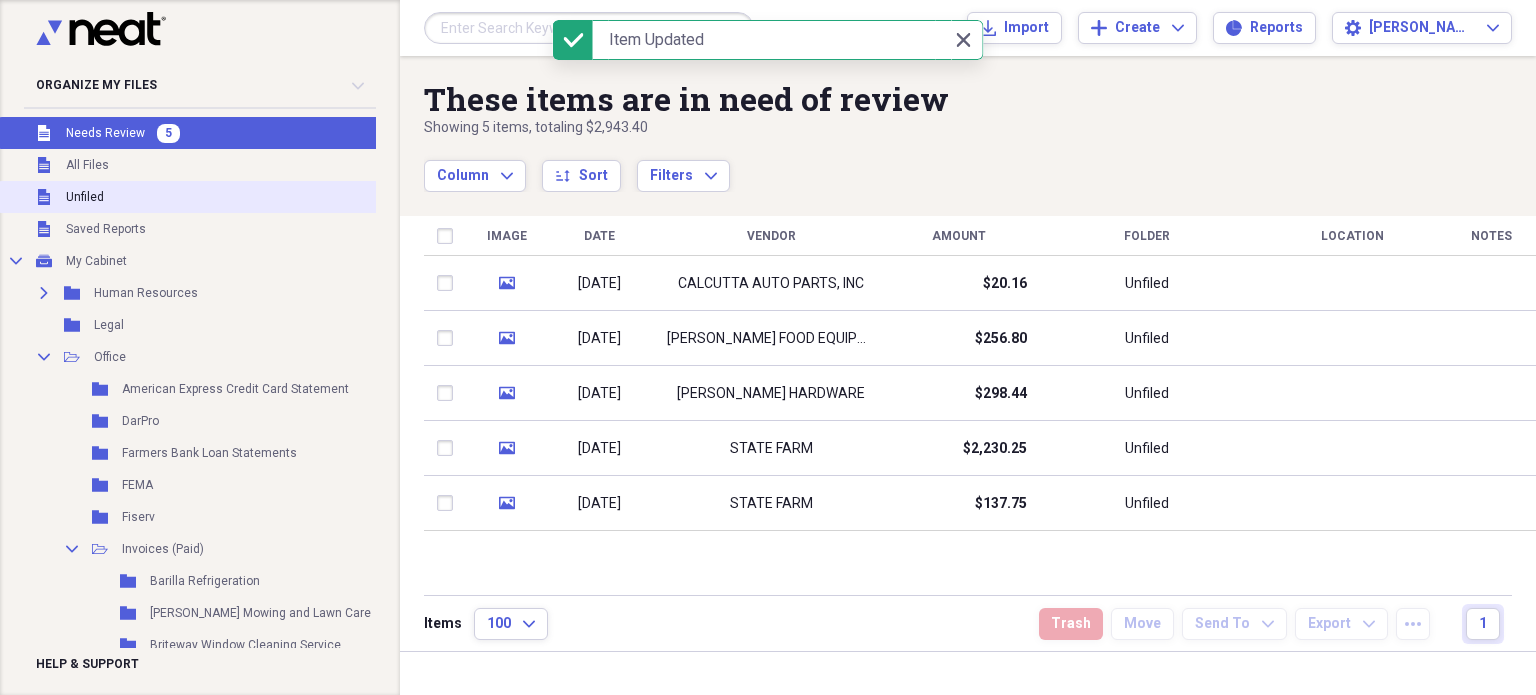click on "Unfiled Unfiled" at bounding box center (231, 197) 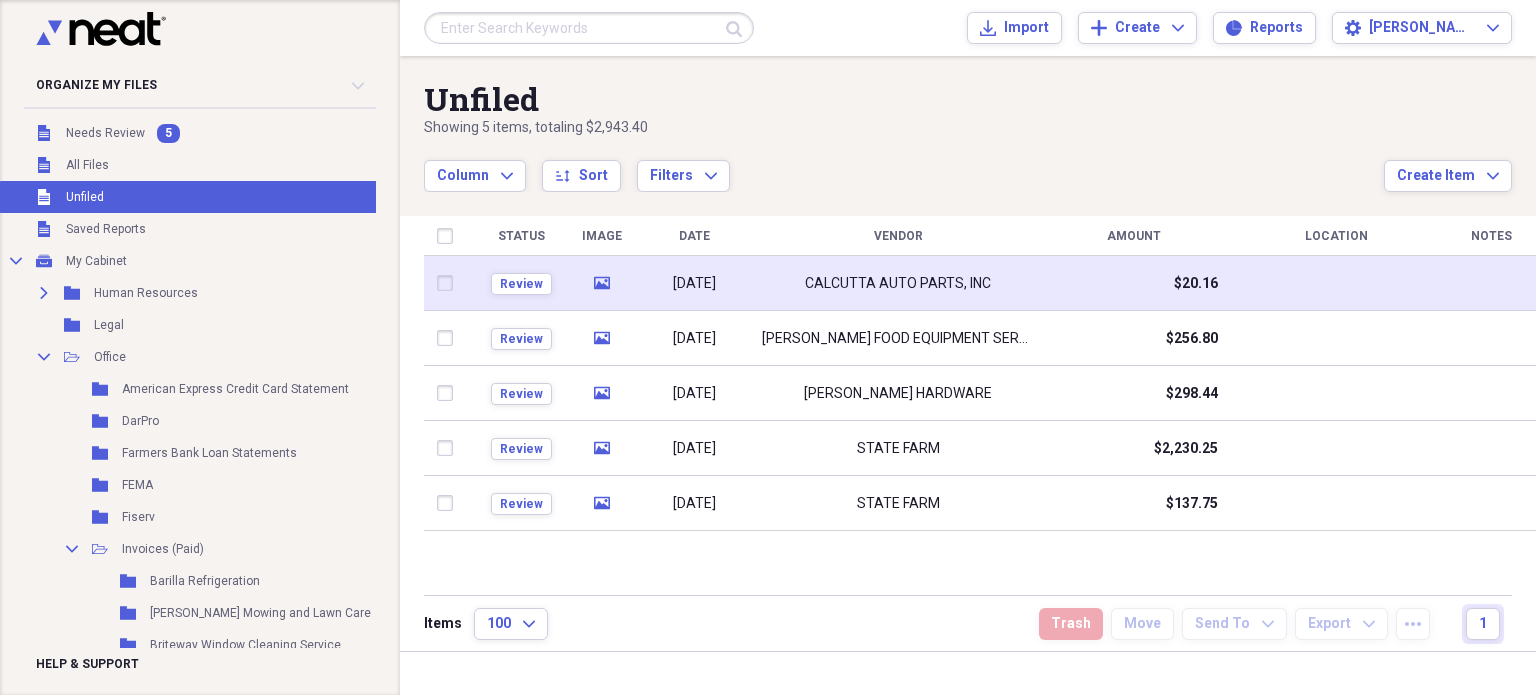 click on "CALCUTTA AUTO PARTS, INC" at bounding box center (898, 283) 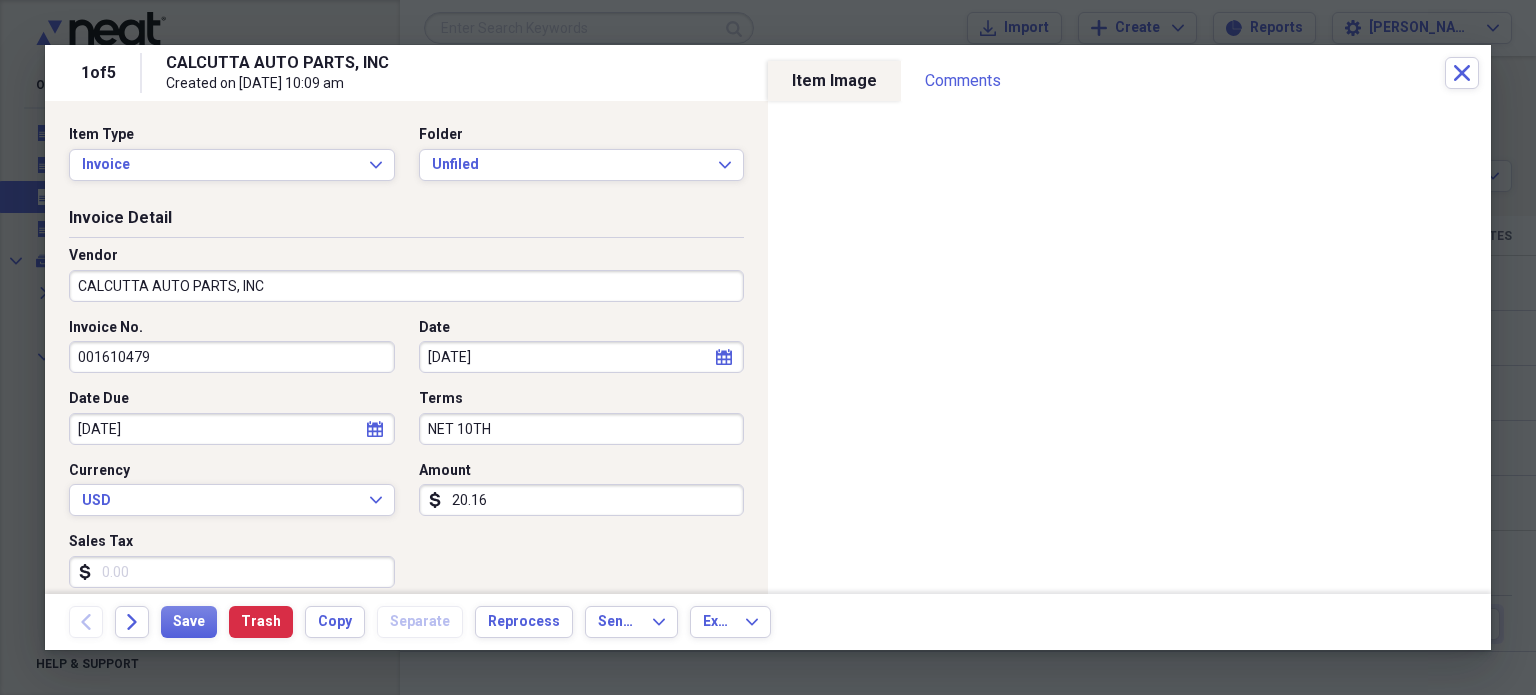 click on "20.16" at bounding box center [582, 500] 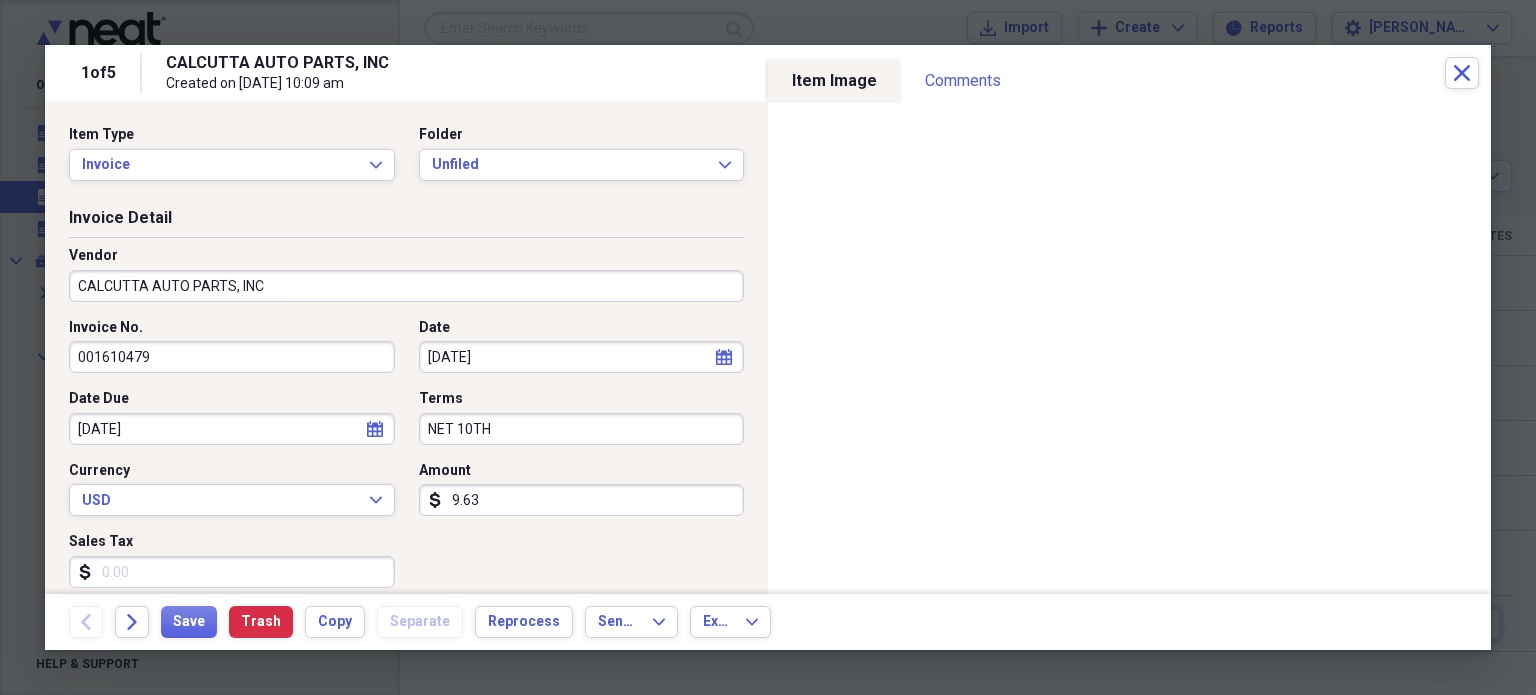 type on "9.63" 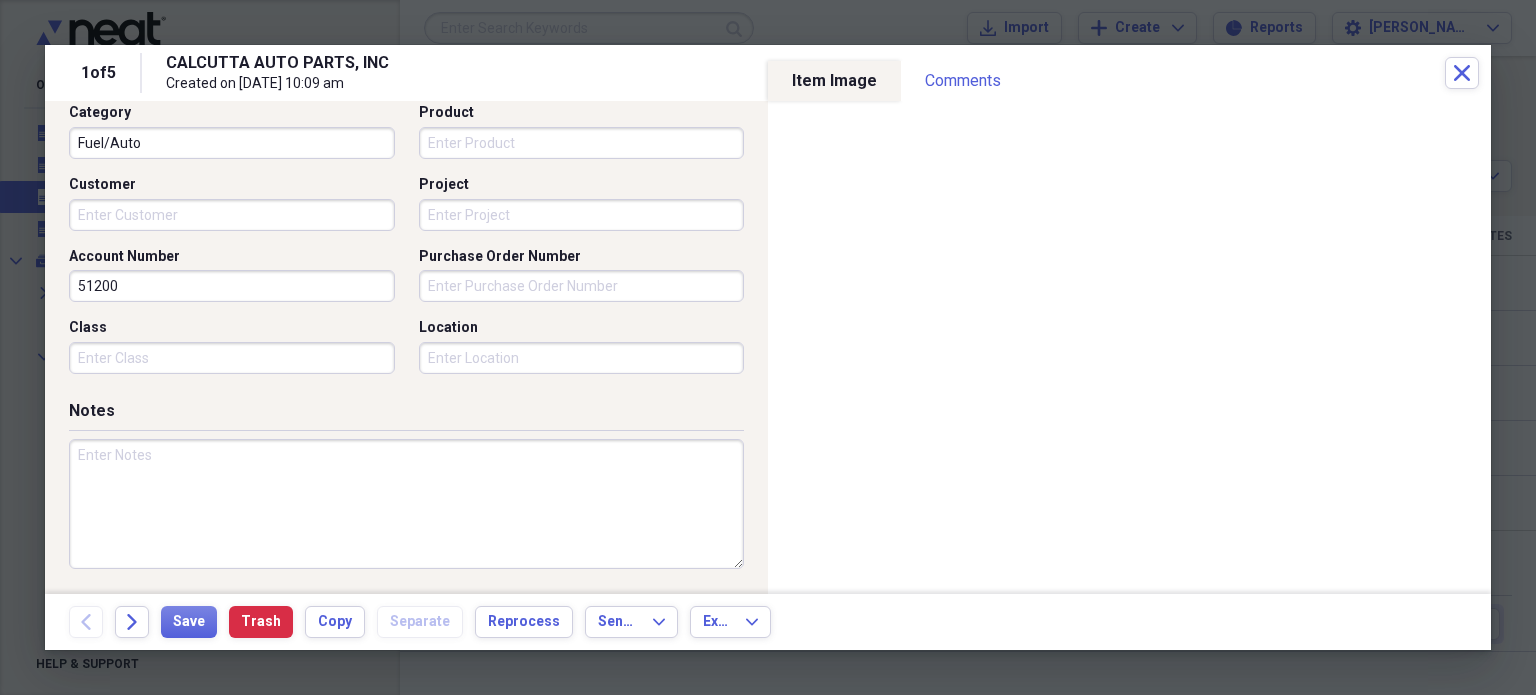 scroll, scrollTop: 551, scrollLeft: 0, axis: vertical 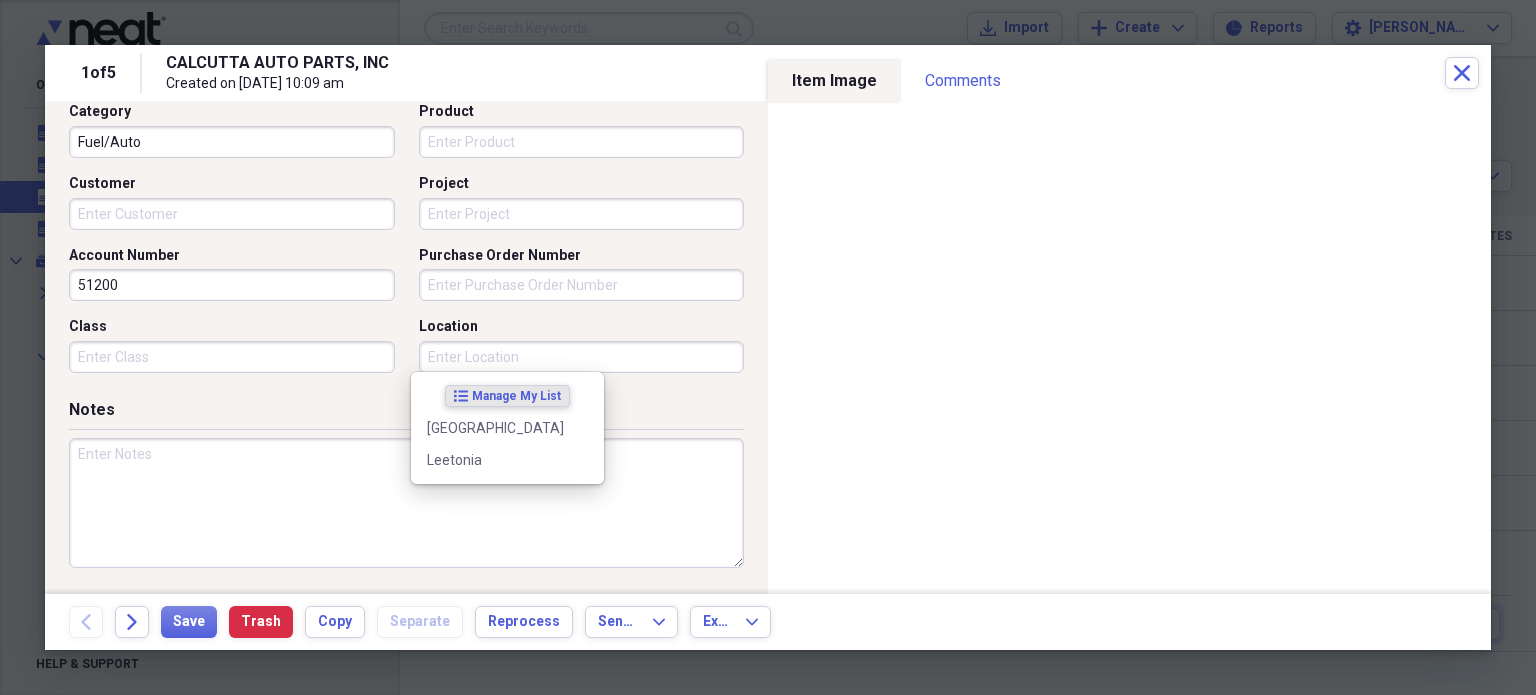 click on "Location" at bounding box center (582, 357) 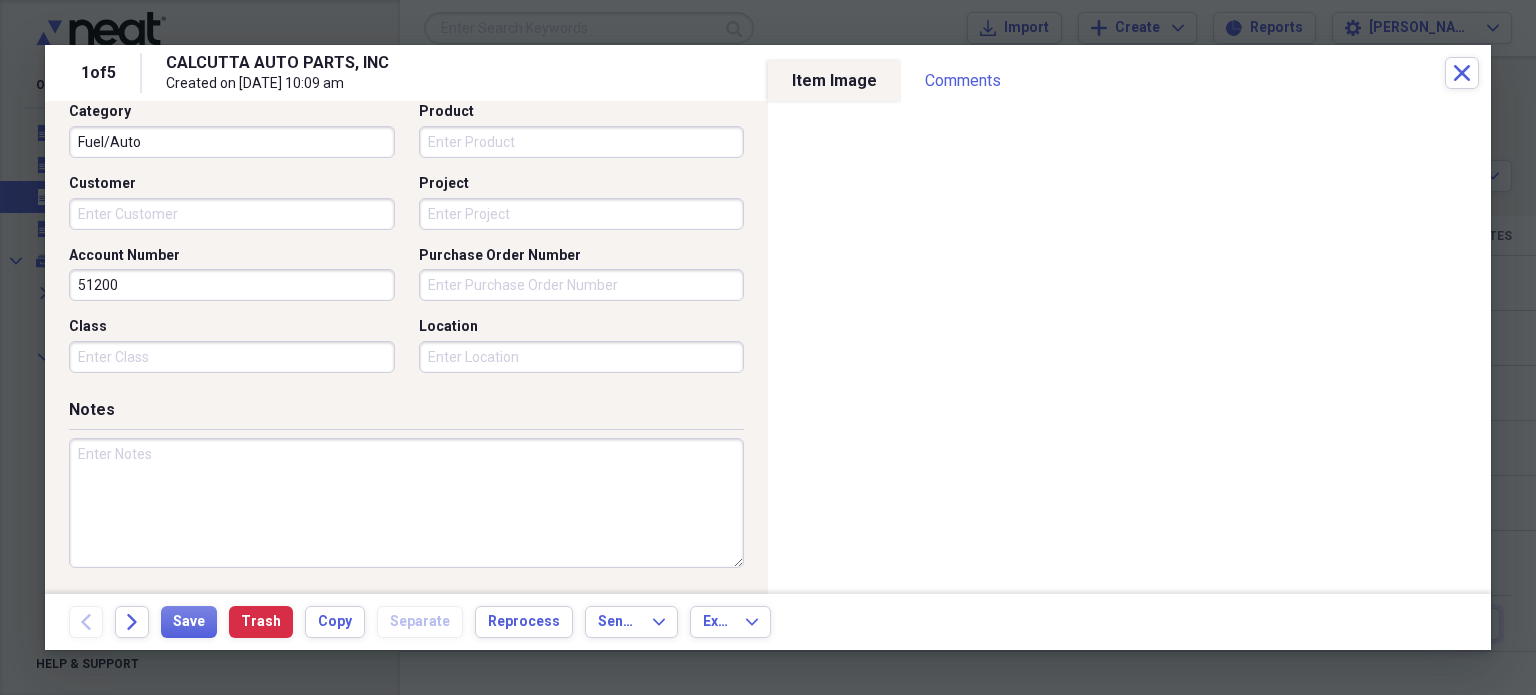 click on "Invoice Classification Category Fuel/Auto Product Customer Project Account Number 51200 Purchase Order Number Class Location" at bounding box center [406, 231] 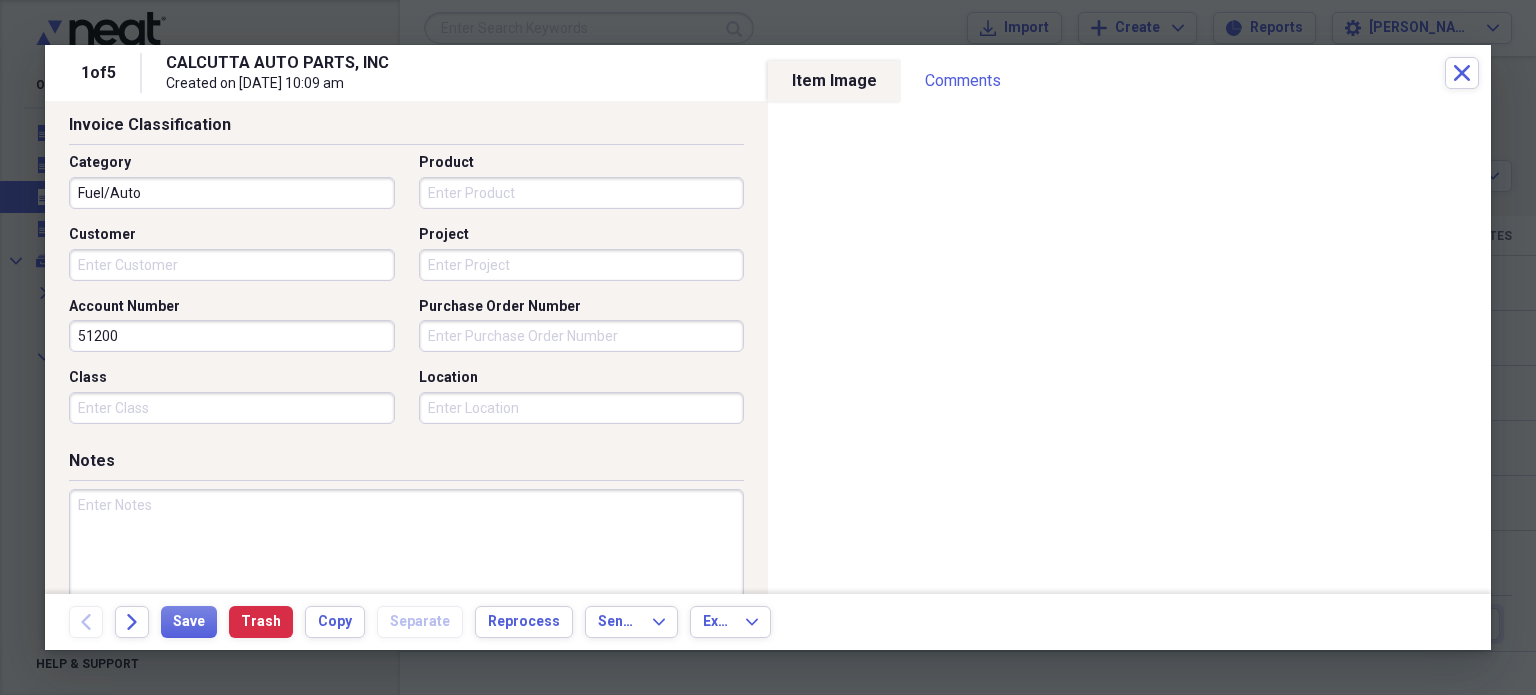 scroll, scrollTop: 504, scrollLeft: 0, axis: vertical 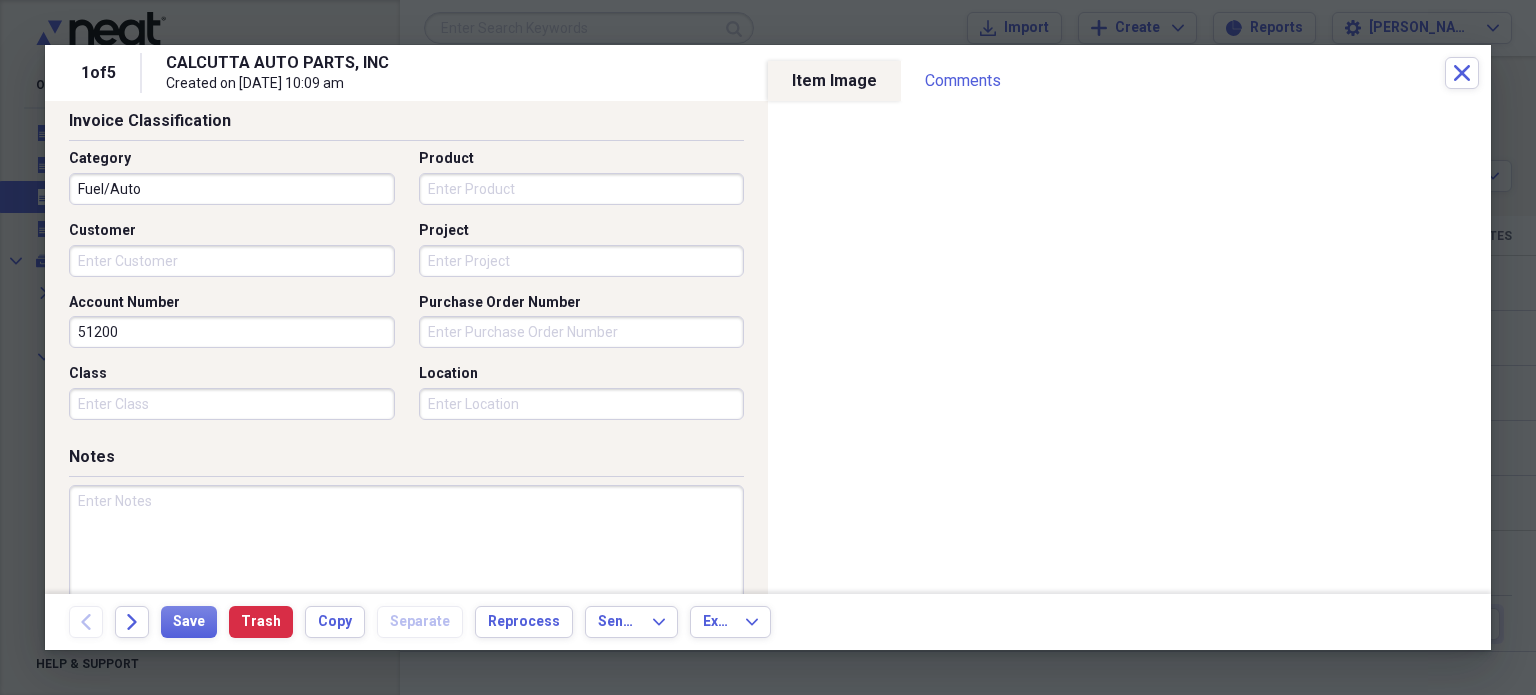 click at bounding box center (406, 550) 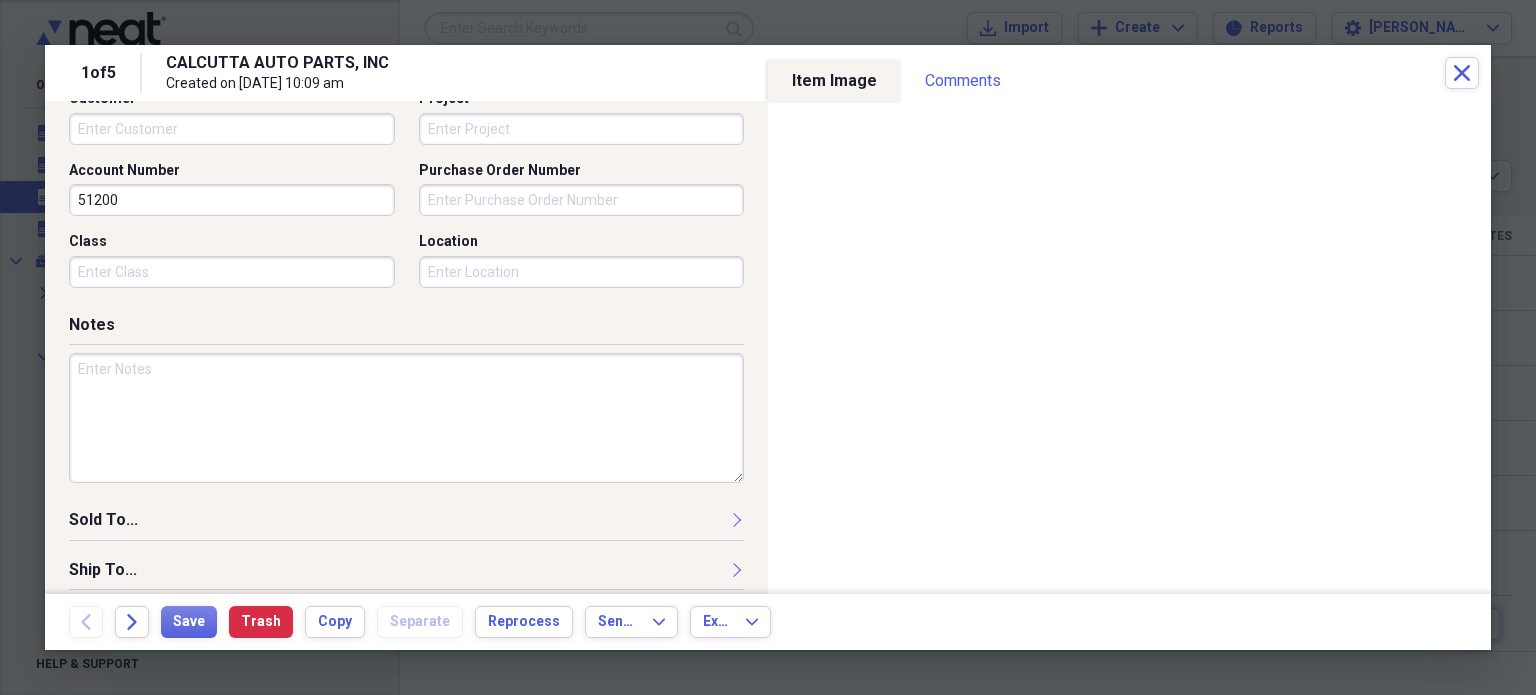 scroll, scrollTop: 640, scrollLeft: 0, axis: vertical 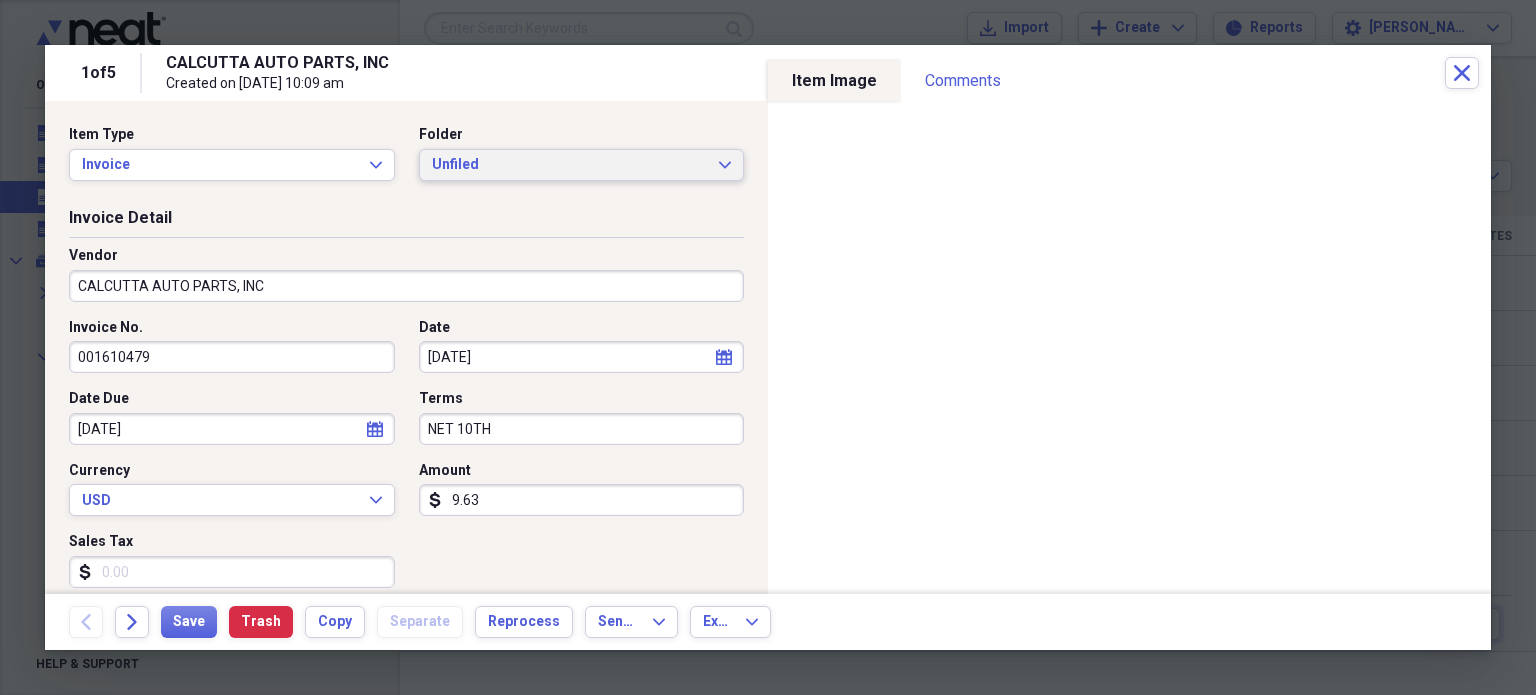 click on "Unfiled" at bounding box center (570, 165) 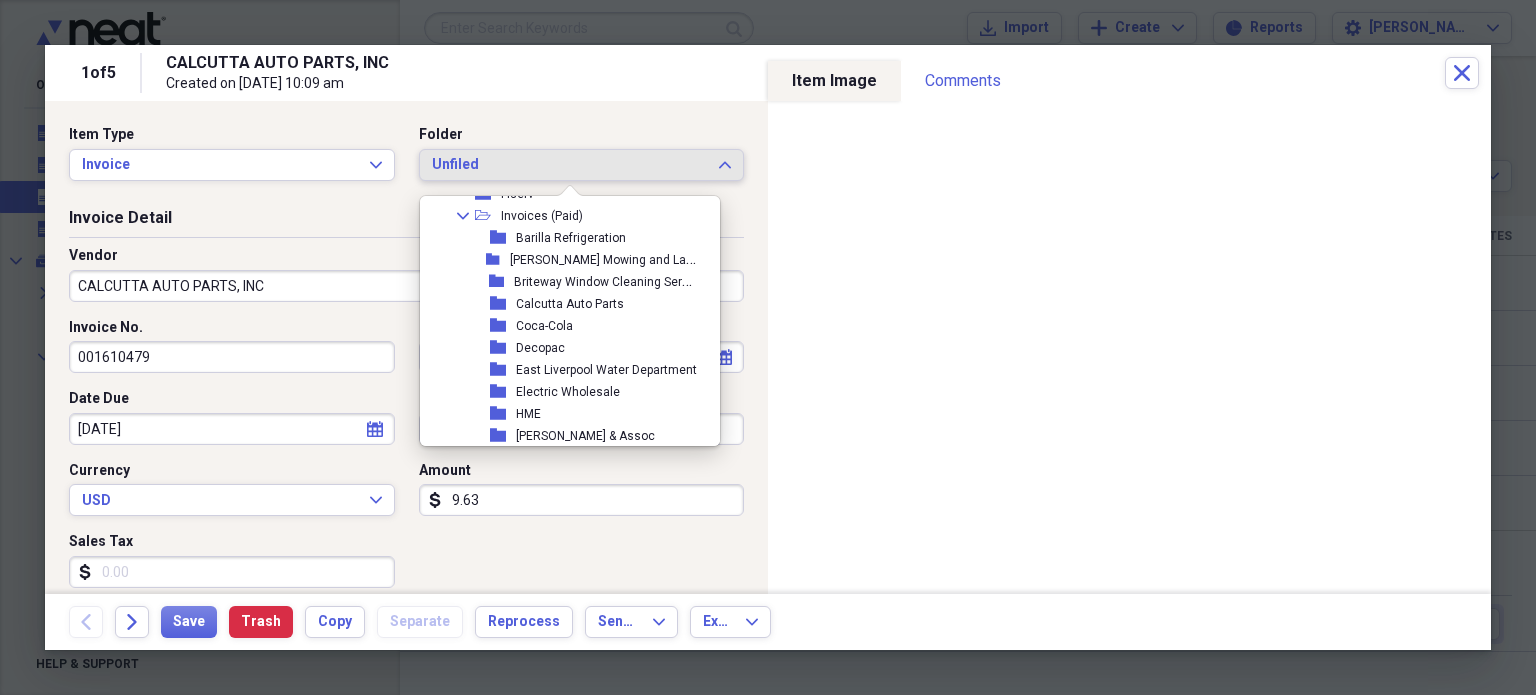 scroll, scrollTop: 868, scrollLeft: 0, axis: vertical 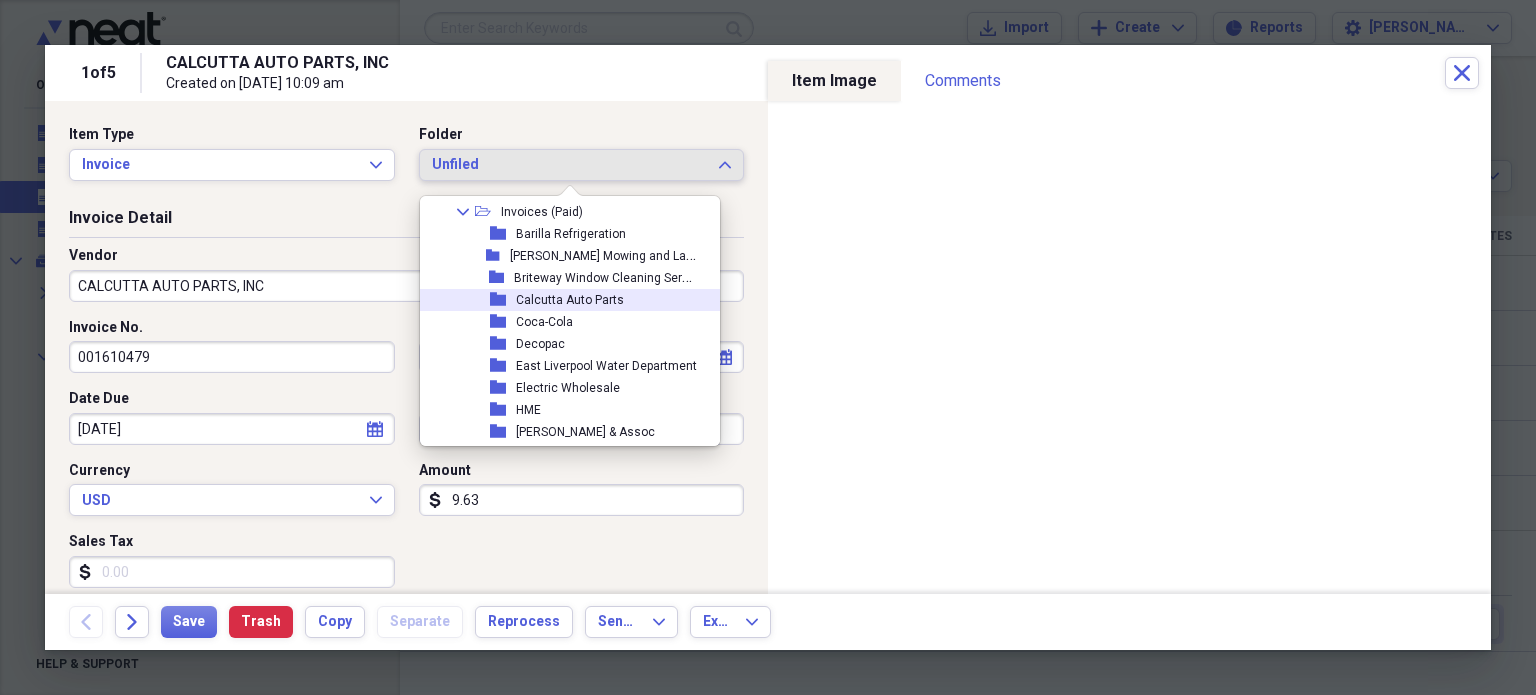 click on "Calcutta Auto Parts" at bounding box center [570, 300] 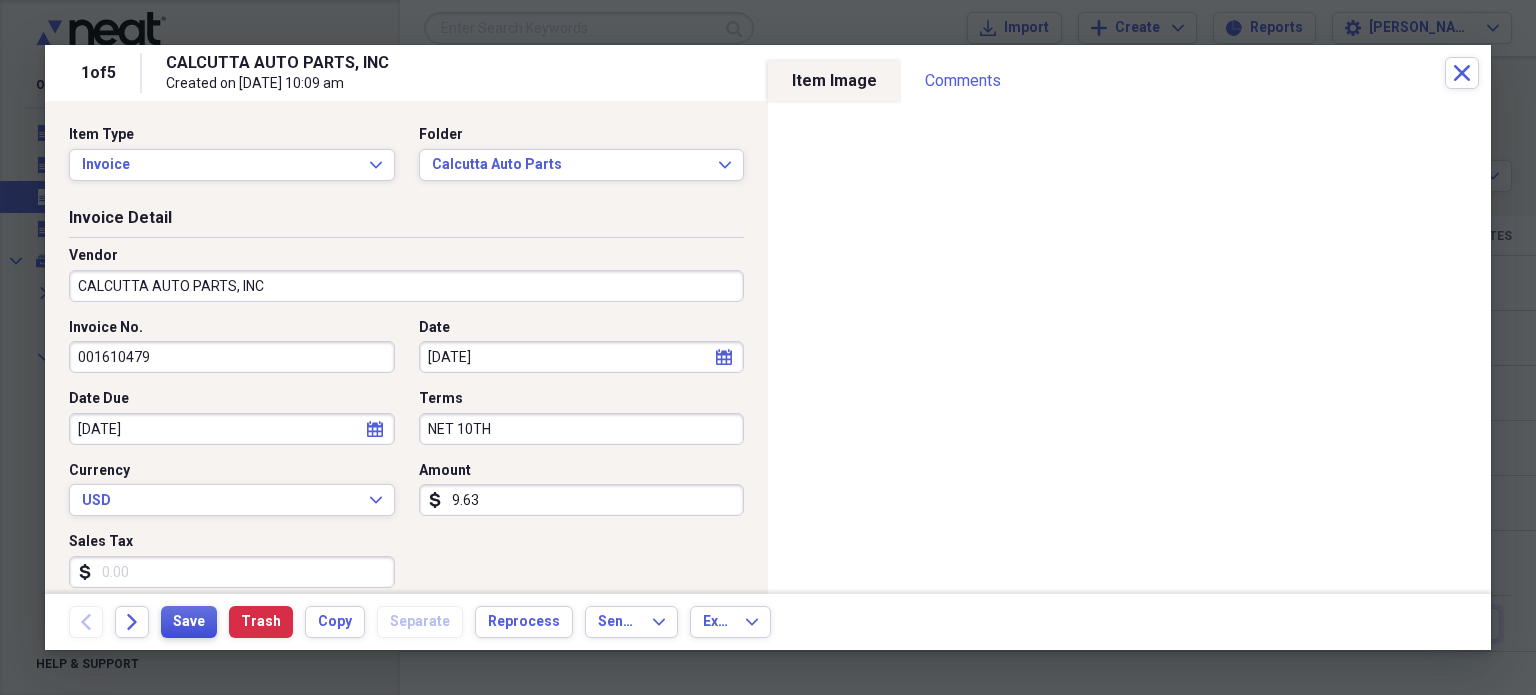 click on "Save" at bounding box center [189, 622] 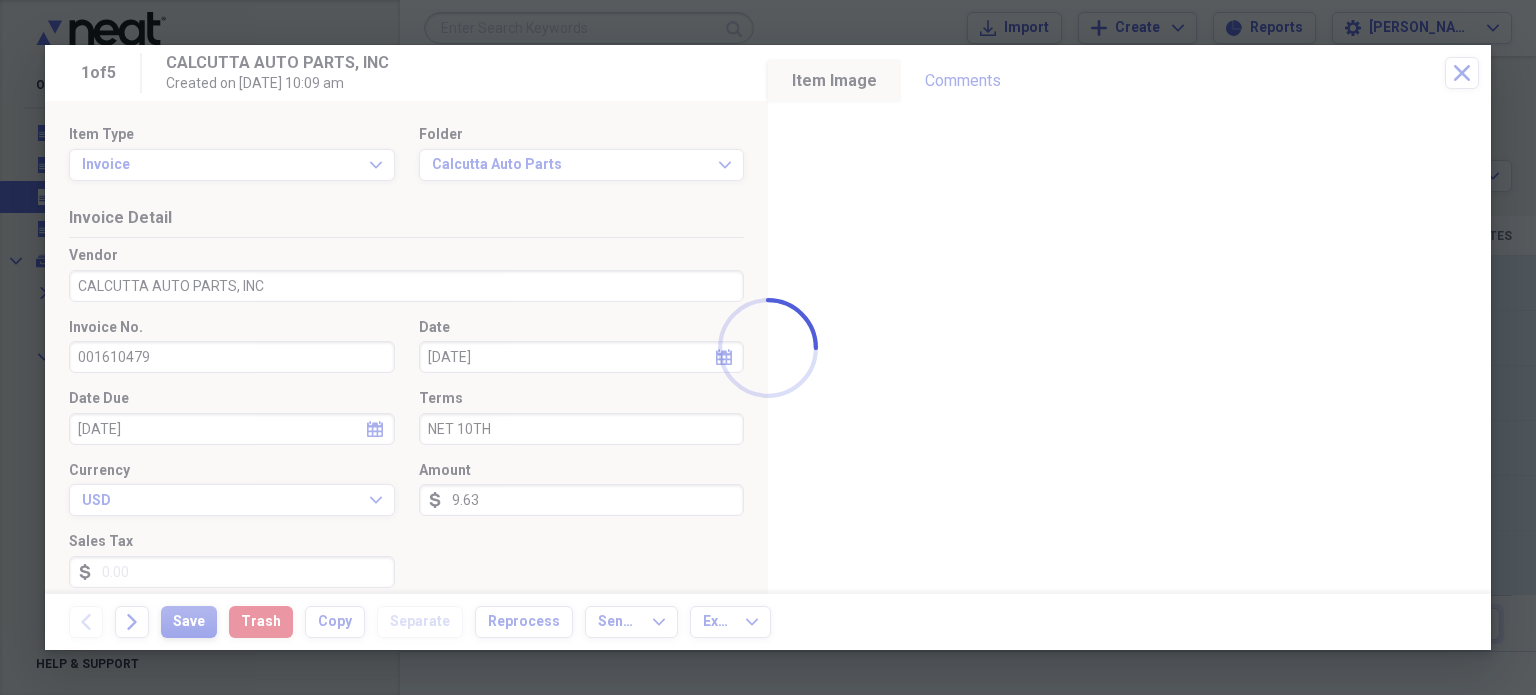type on "Paid [DATE]
Check 13857
9.63" 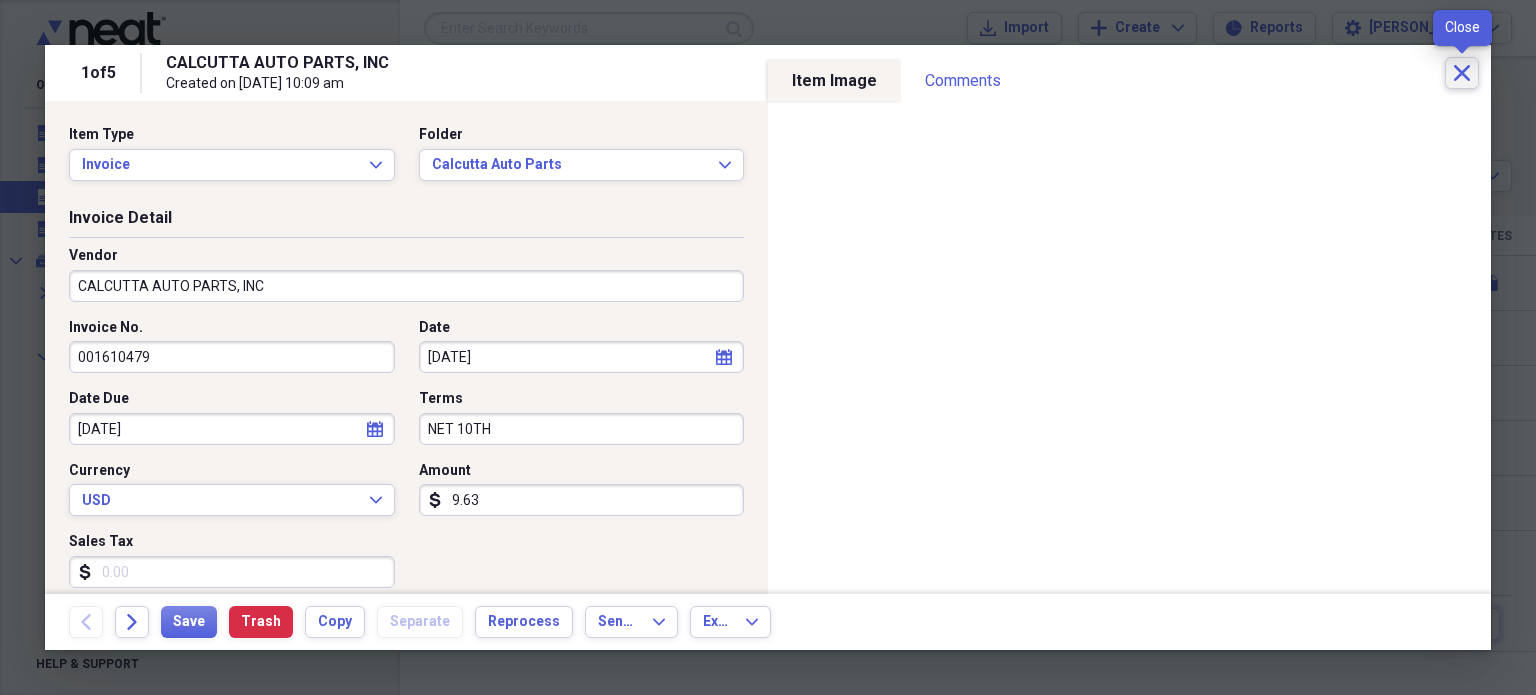 click on "Close" 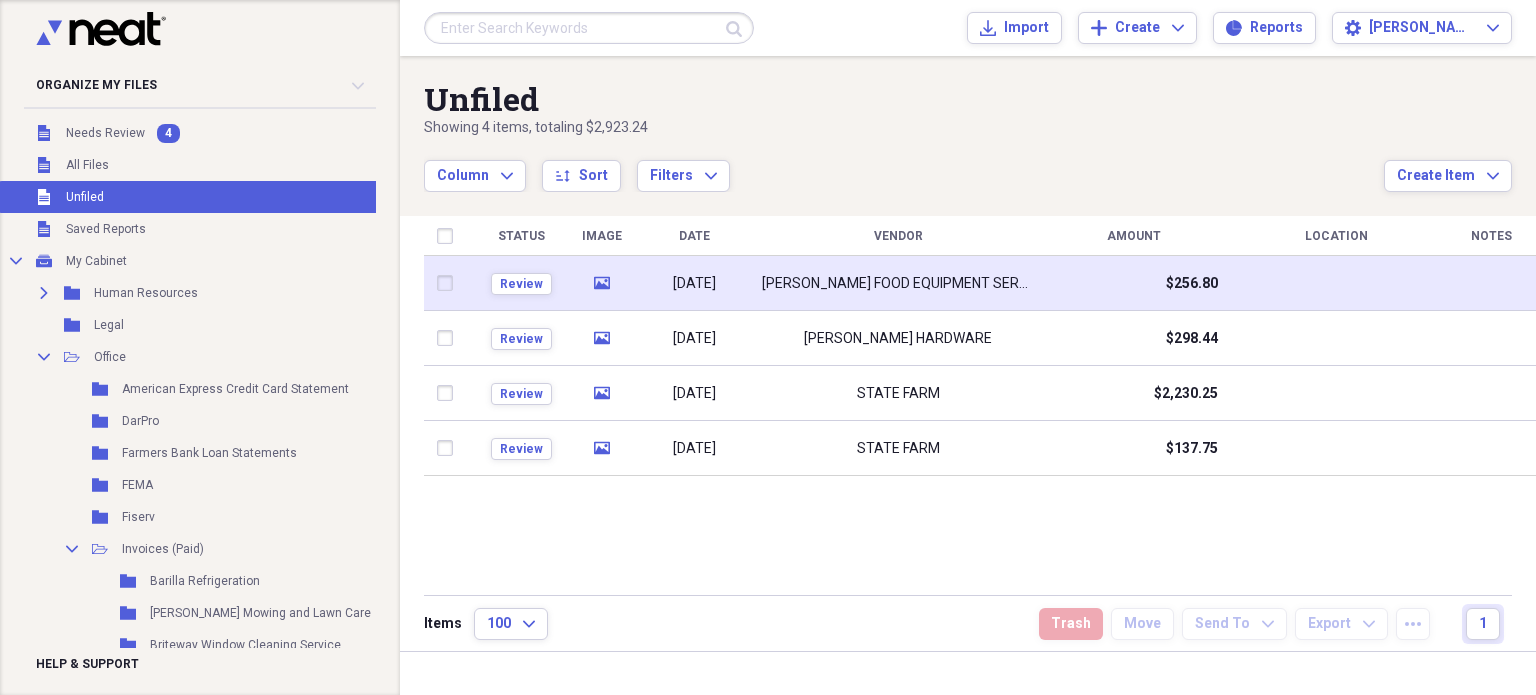click on "[PERSON_NAME] FOOD EQUIPMENT SERVICE" at bounding box center [898, 284] 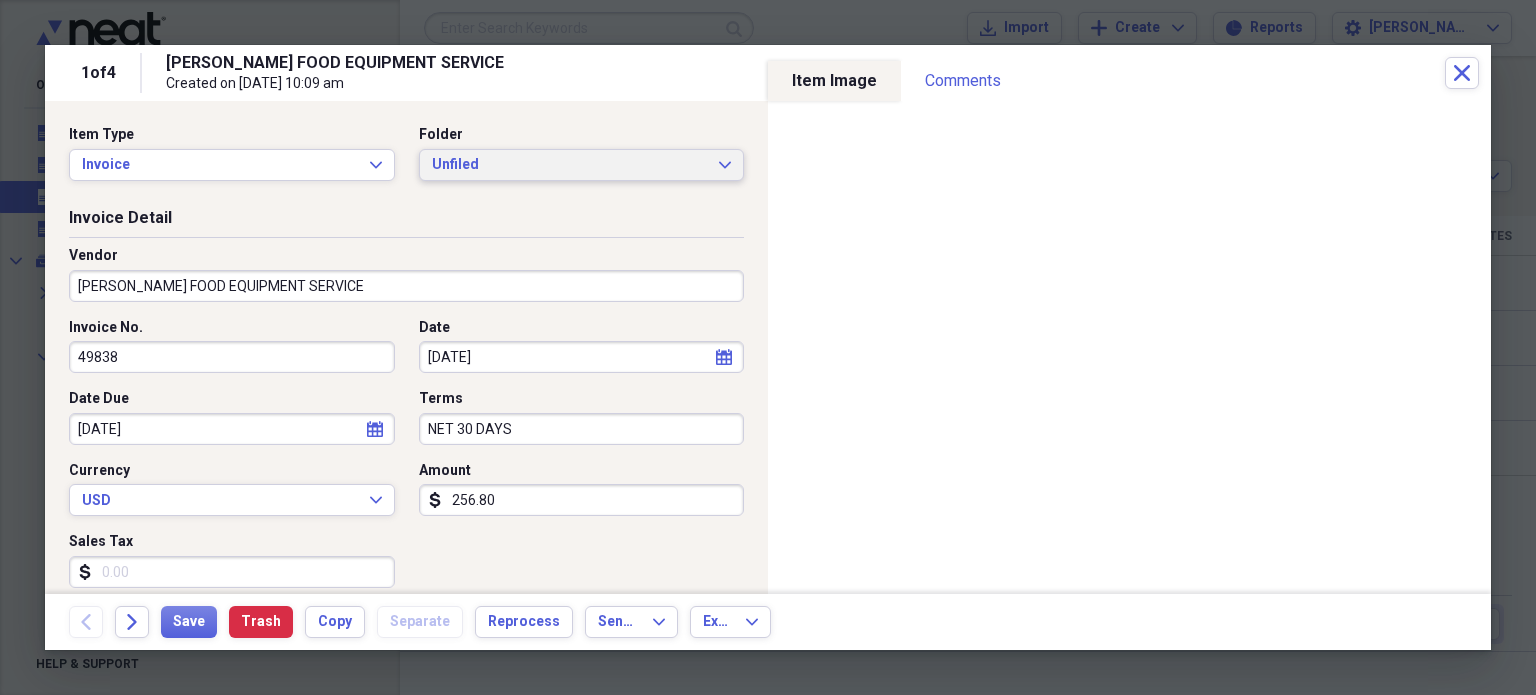 click on "Unfiled" at bounding box center (570, 165) 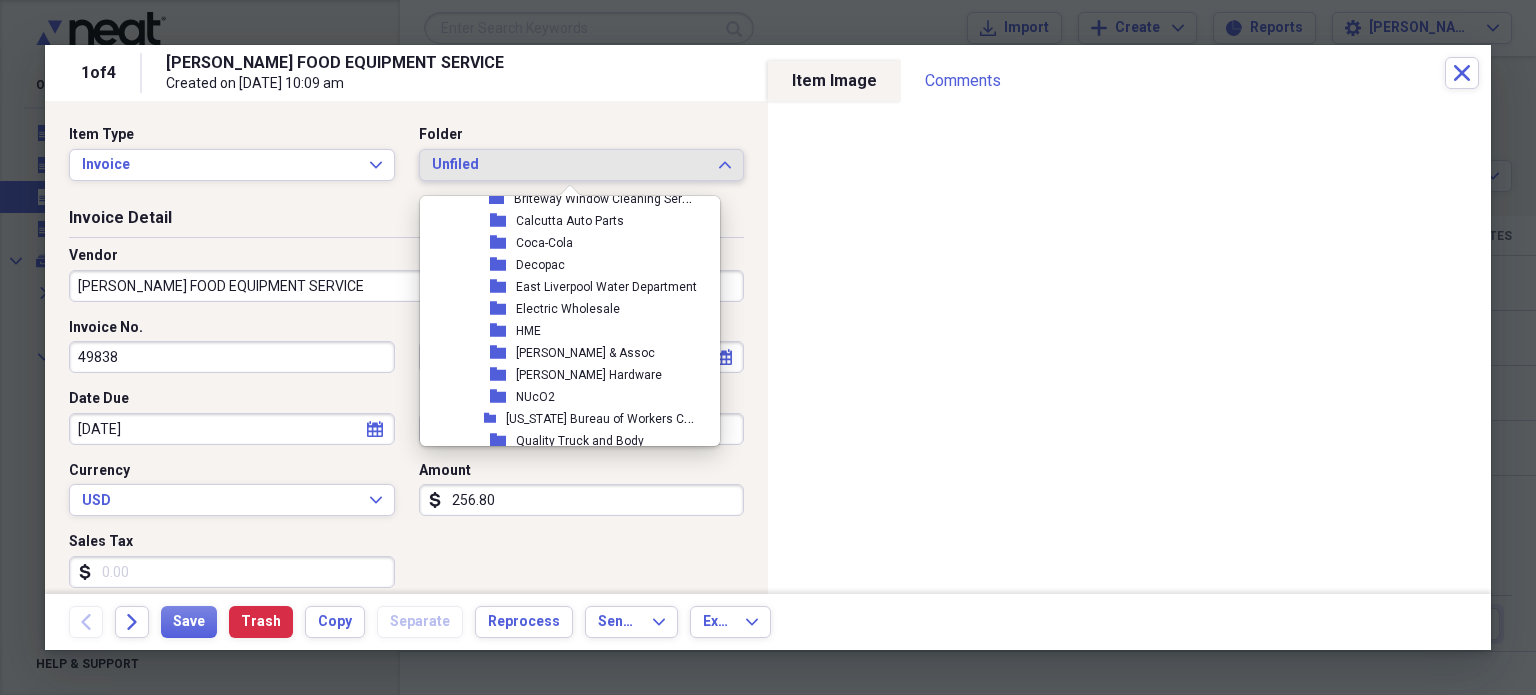 scroll, scrollTop: 956, scrollLeft: 0, axis: vertical 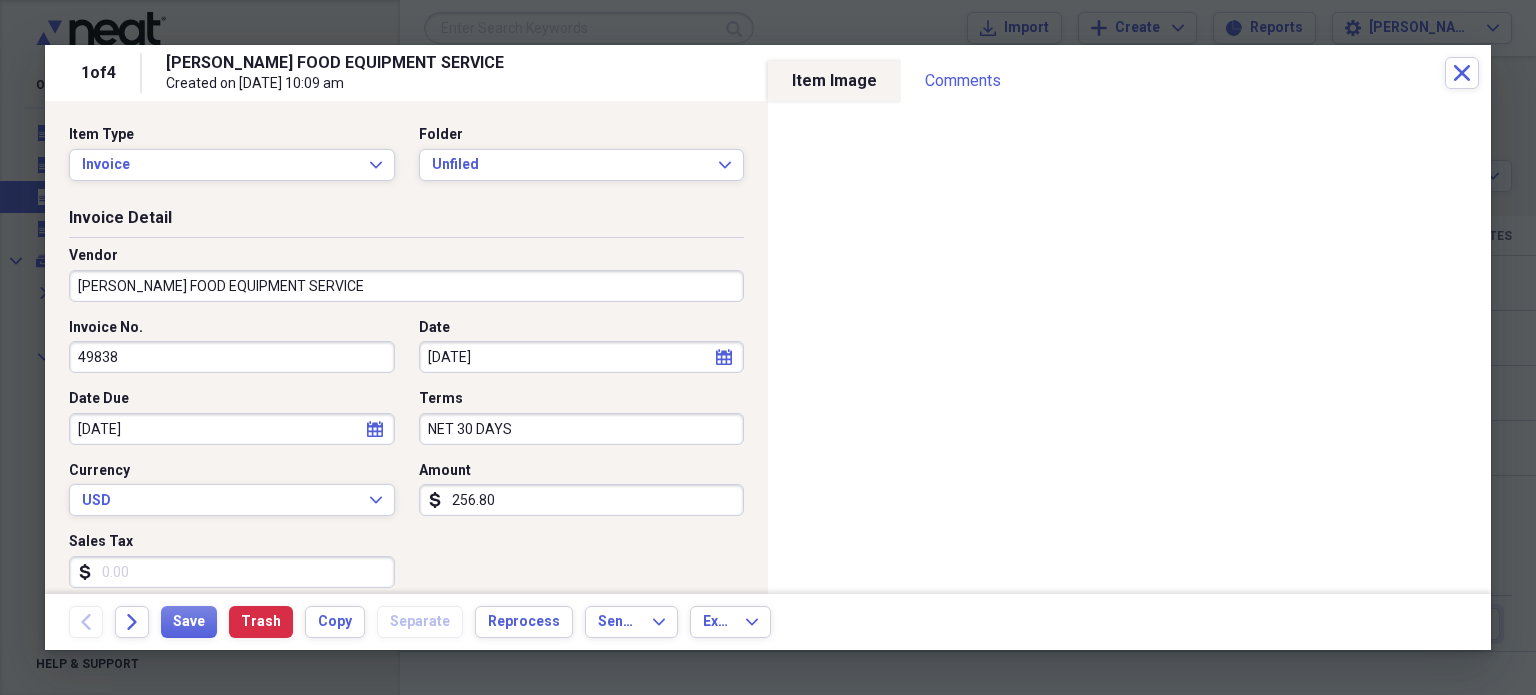 click on "Invoice No. 49838 Date [DATE] calendar Calendar Date Due [DATE] calendar Calendar Terms NET 30 DAYS Currency USD Expand Amount dollar-sign 256.80 Sales Tax dollar-sign" at bounding box center [406, 461] 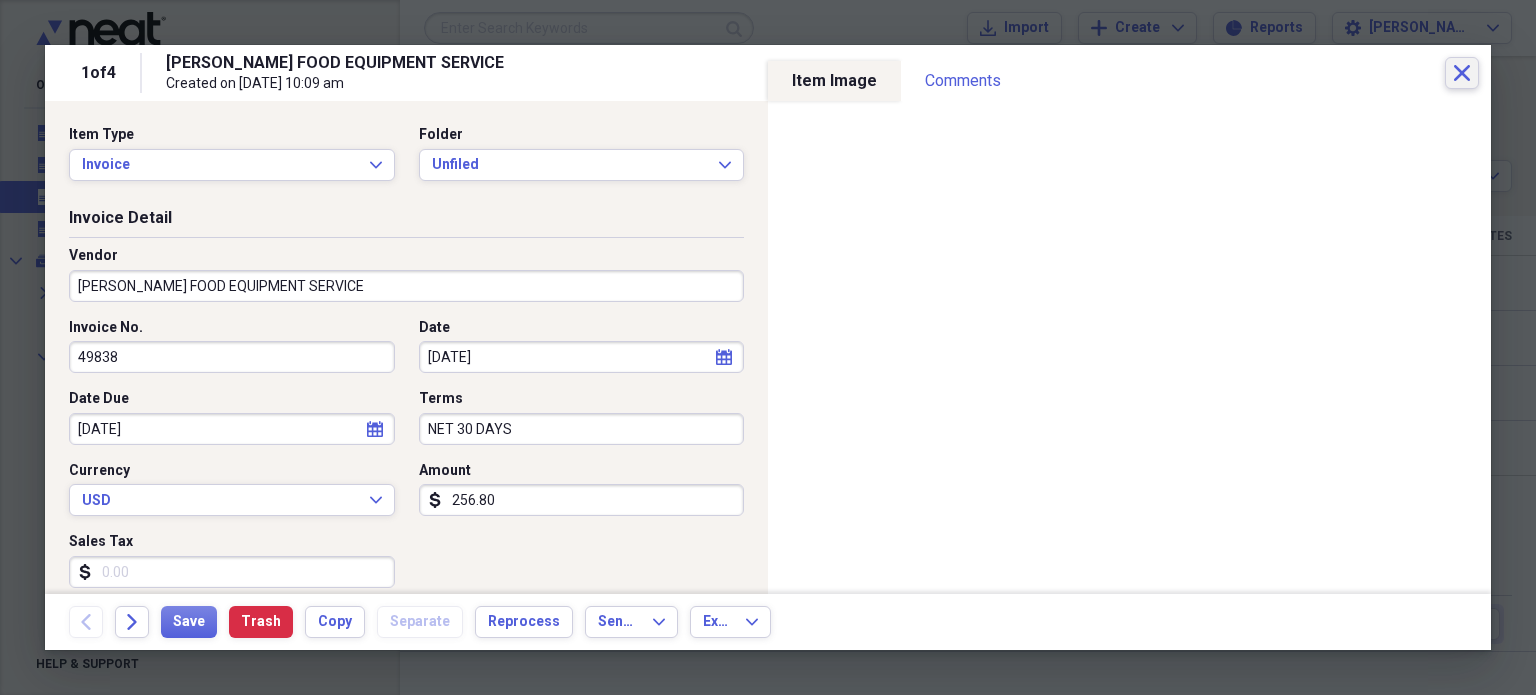 click on "Close" at bounding box center [1462, 73] 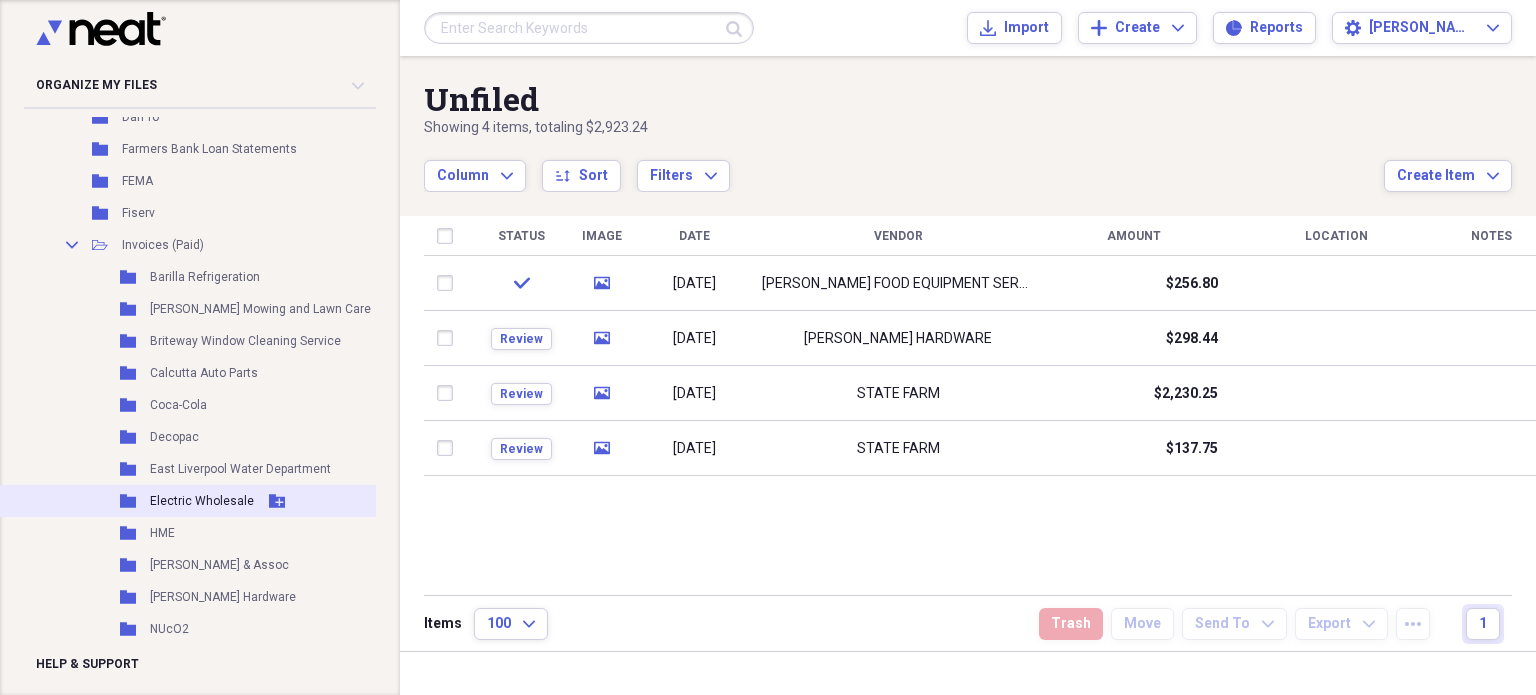 scroll, scrollTop: 294, scrollLeft: 0, axis: vertical 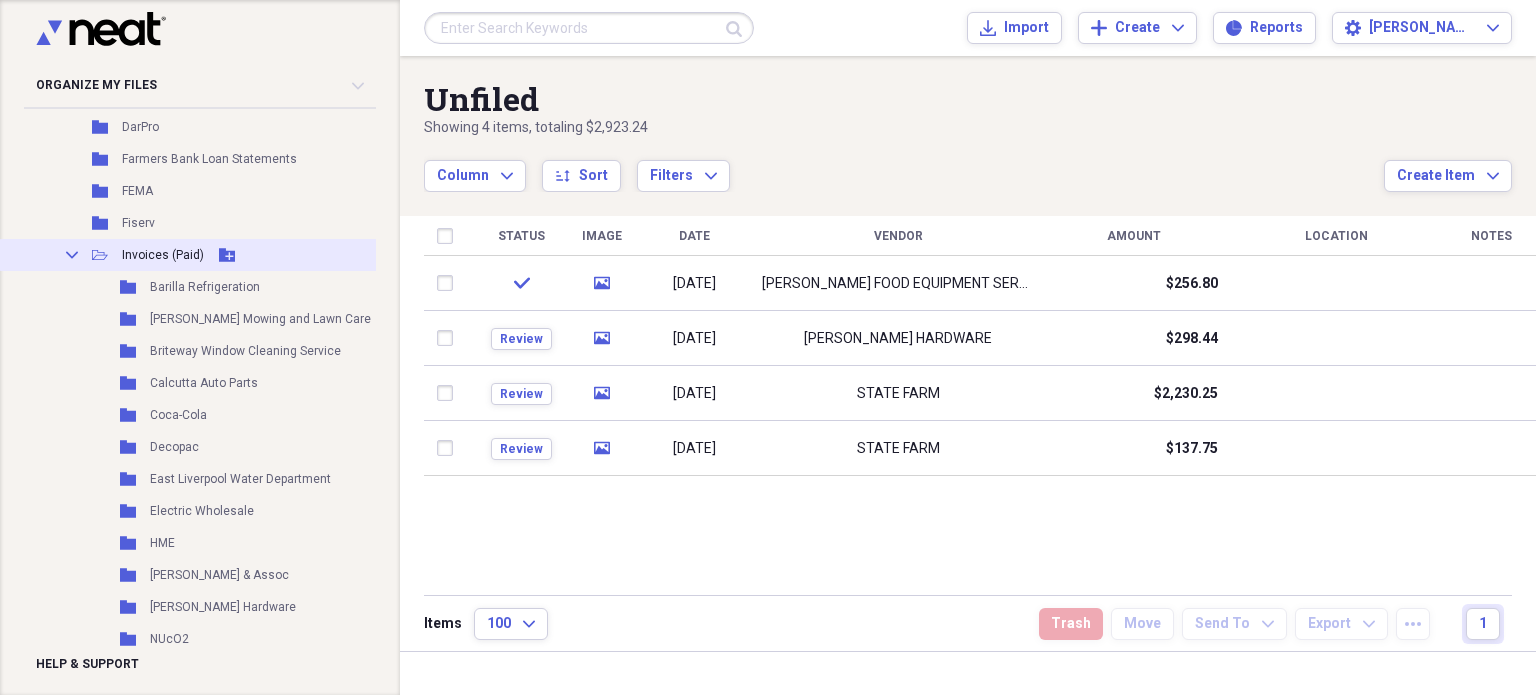 click 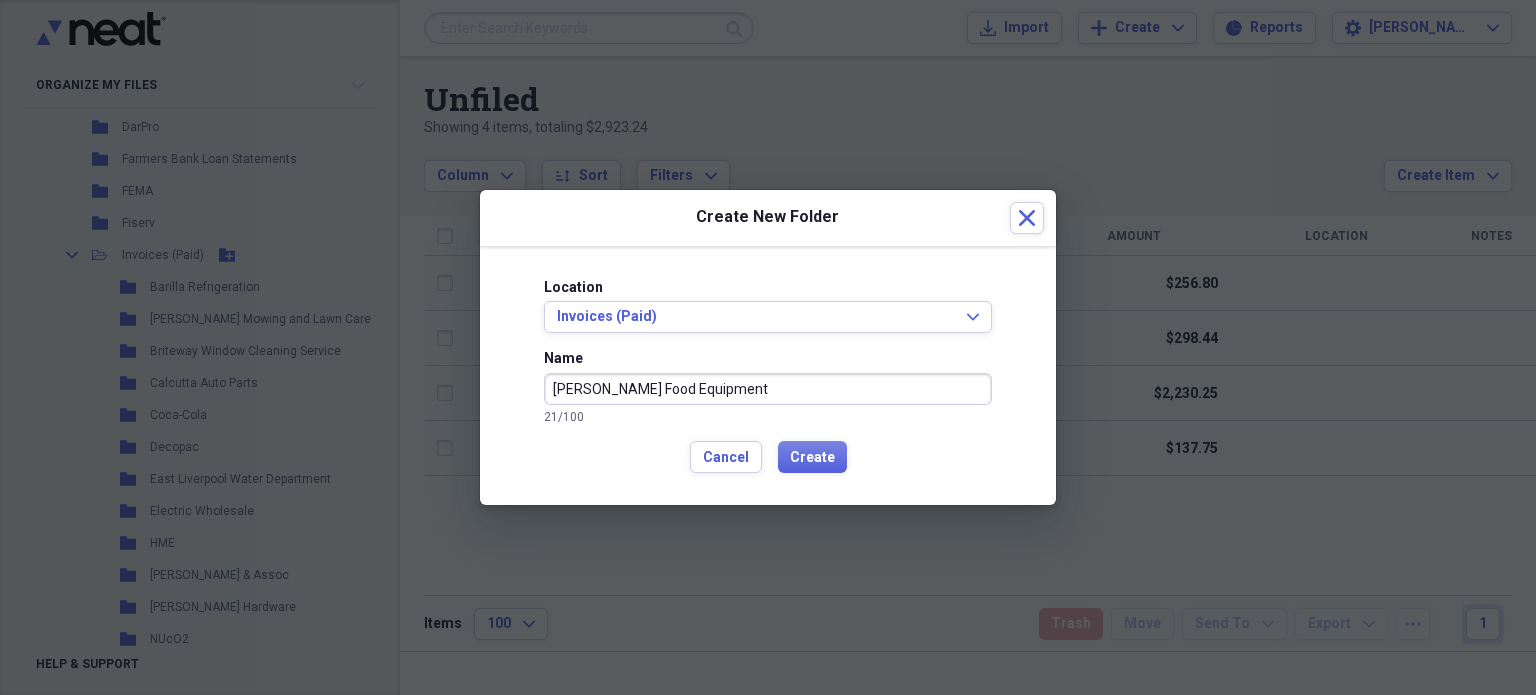 type on "[PERSON_NAME] Food Equipment" 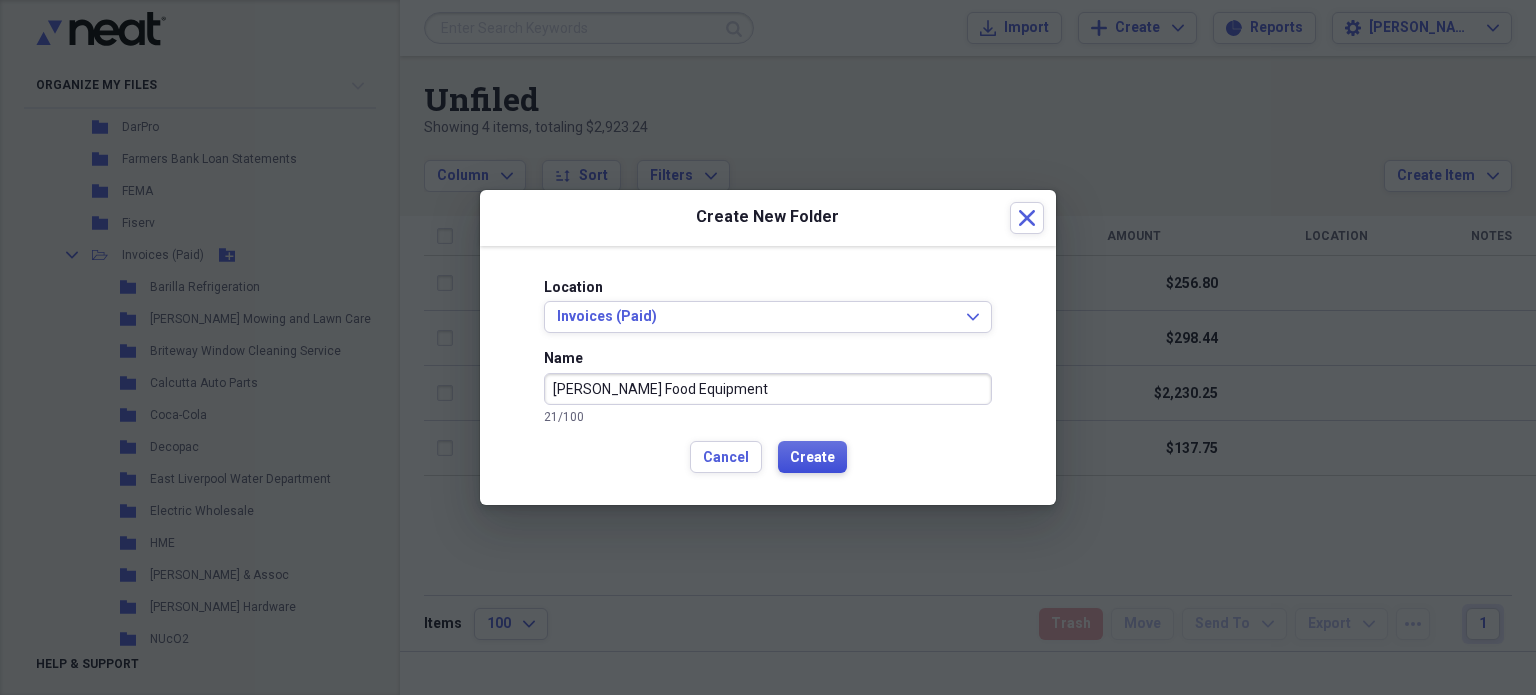 click on "Create" at bounding box center (812, 458) 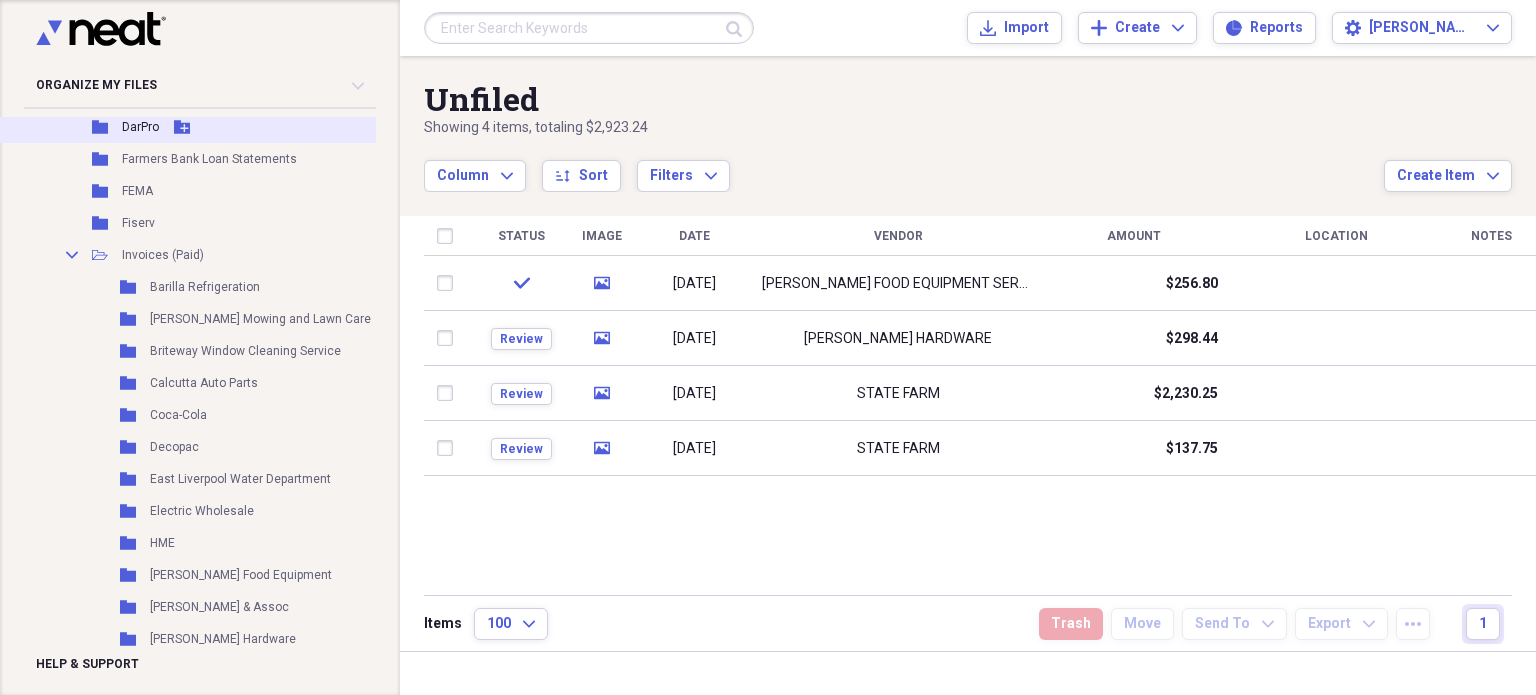 scroll, scrollTop: 0, scrollLeft: 0, axis: both 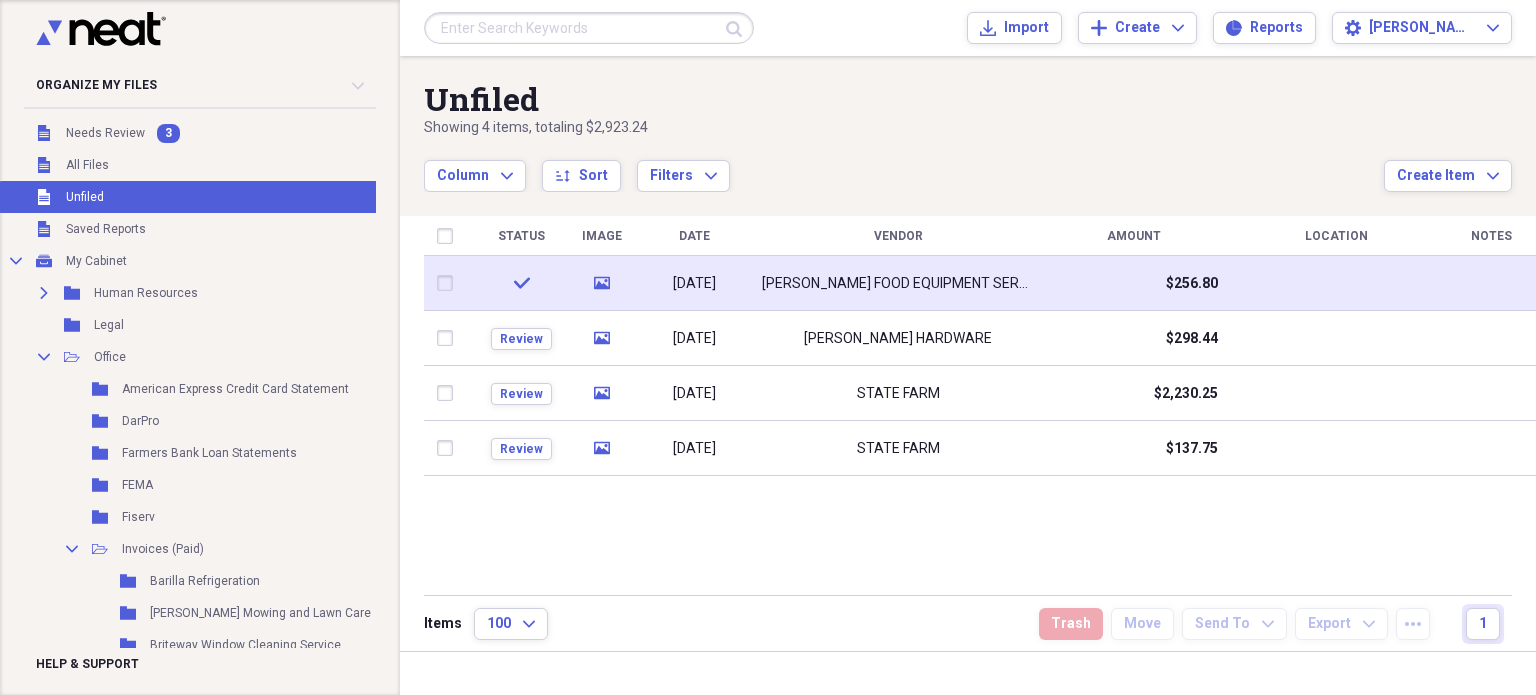 click on "[DATE]" at bounding box center [694, 283] 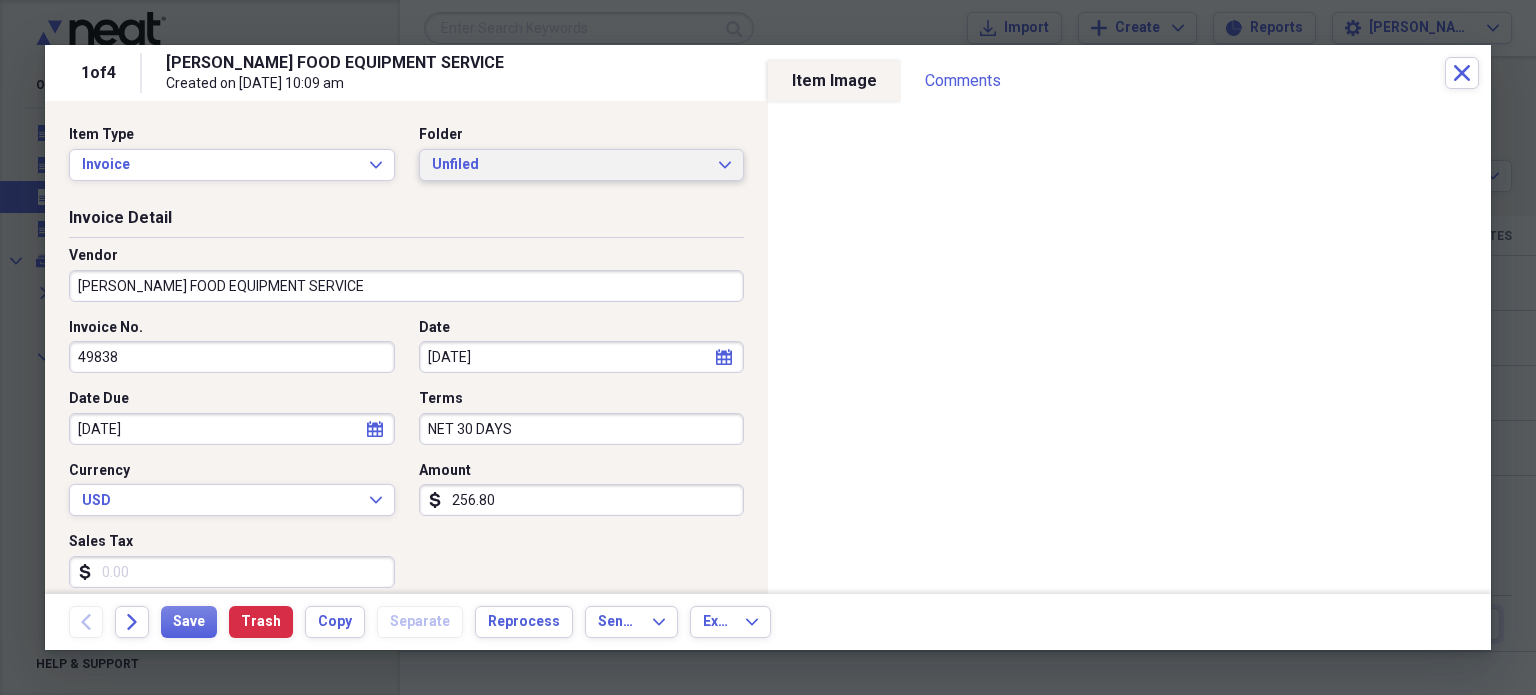 click on "Unfiled Expand" at bounding box center [582, 165] 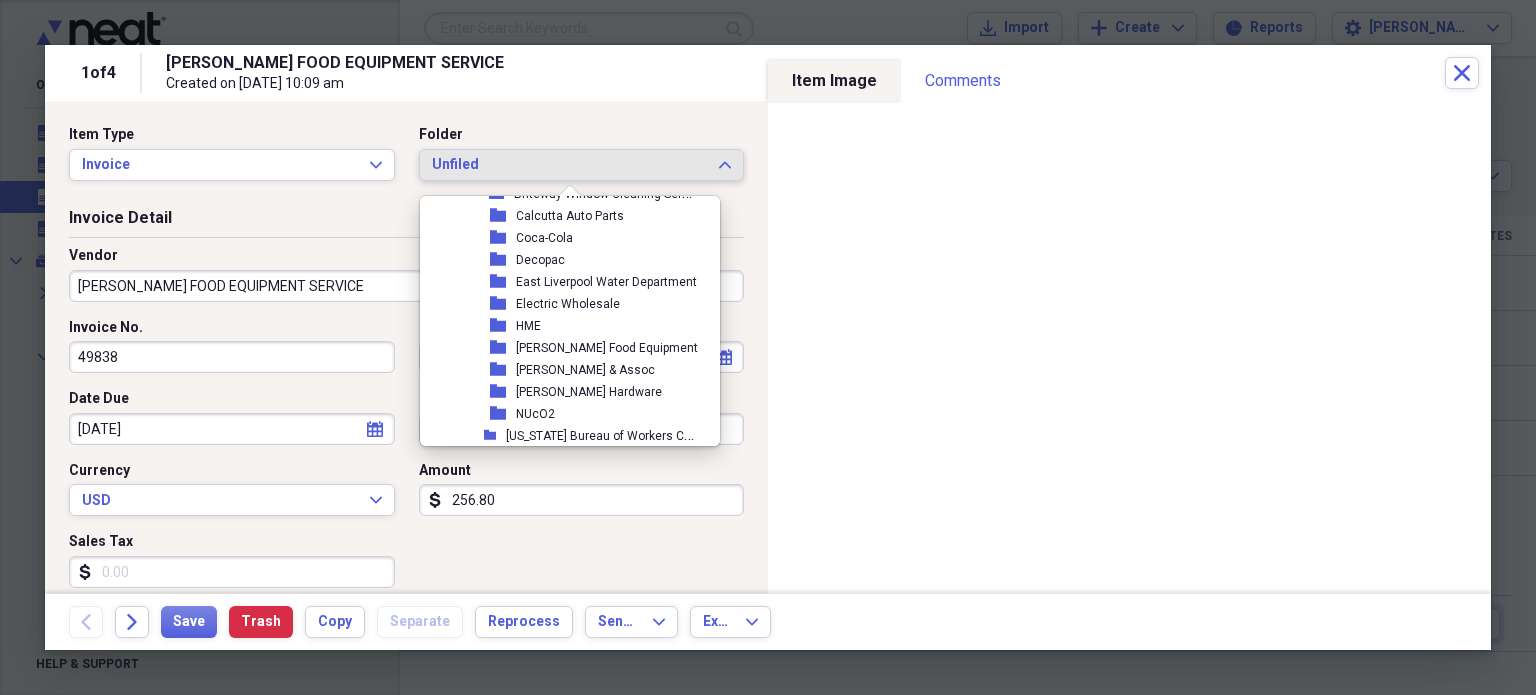 scroll, scrollTop: 975, scrollLeft: 0, axis: vertical 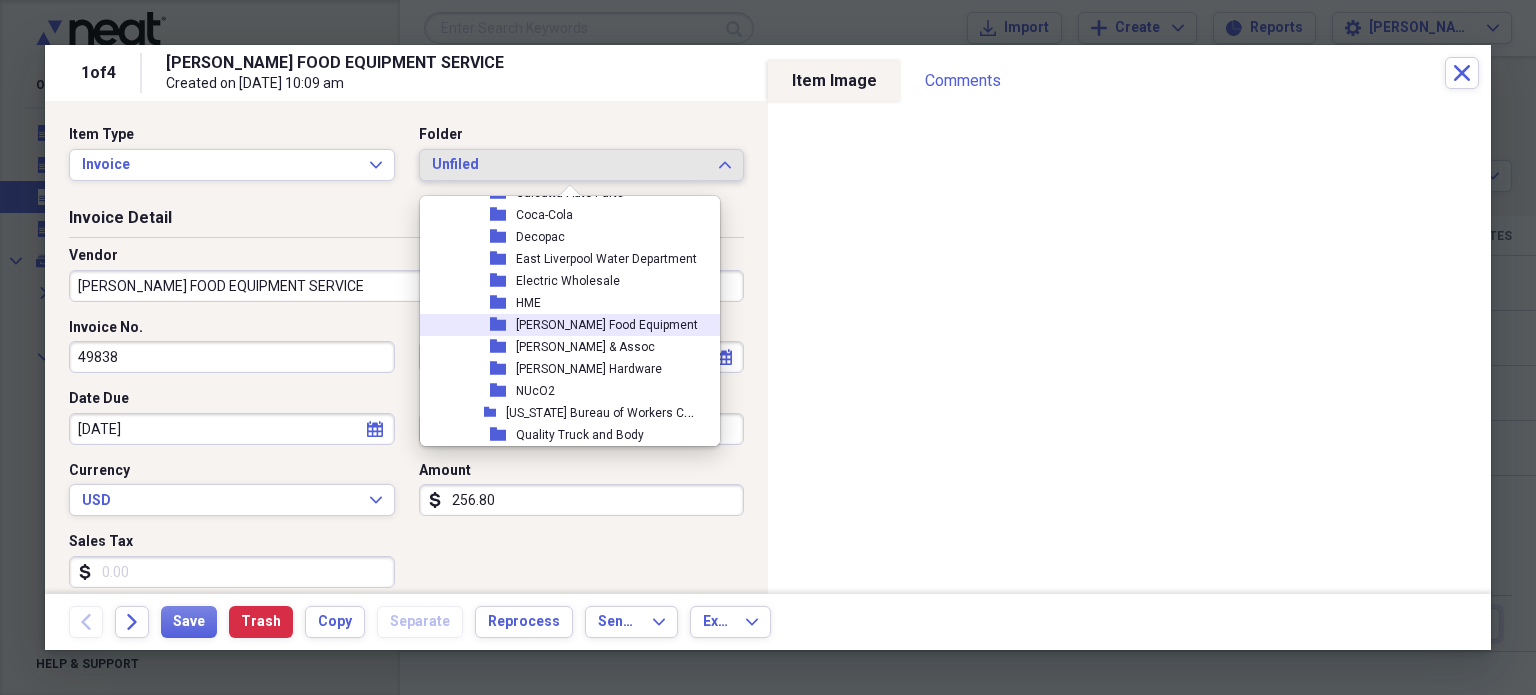 click on "[PERSON_NAME] Food Equipment" at bounding box center [607, 325] 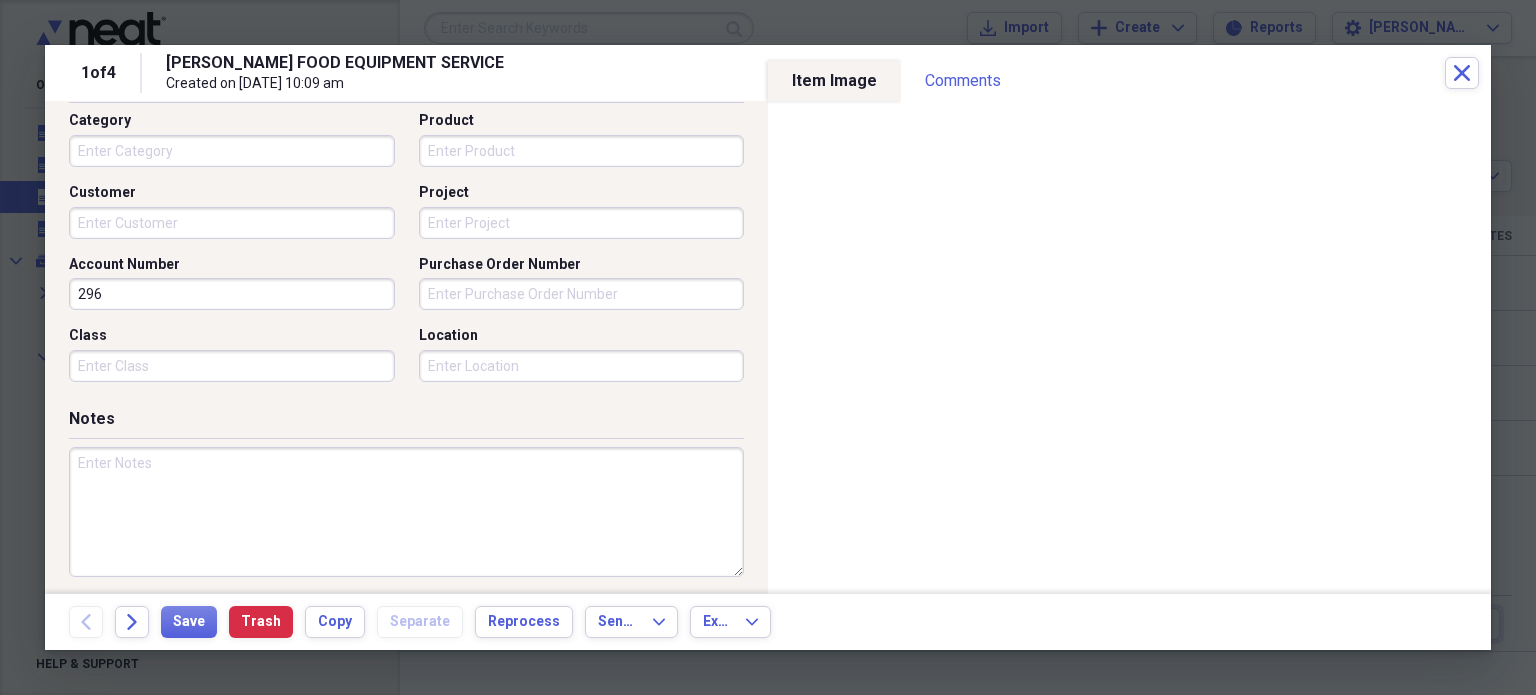 scroll, scrollTop: 439, scrollLeft: 0, axis: vertical 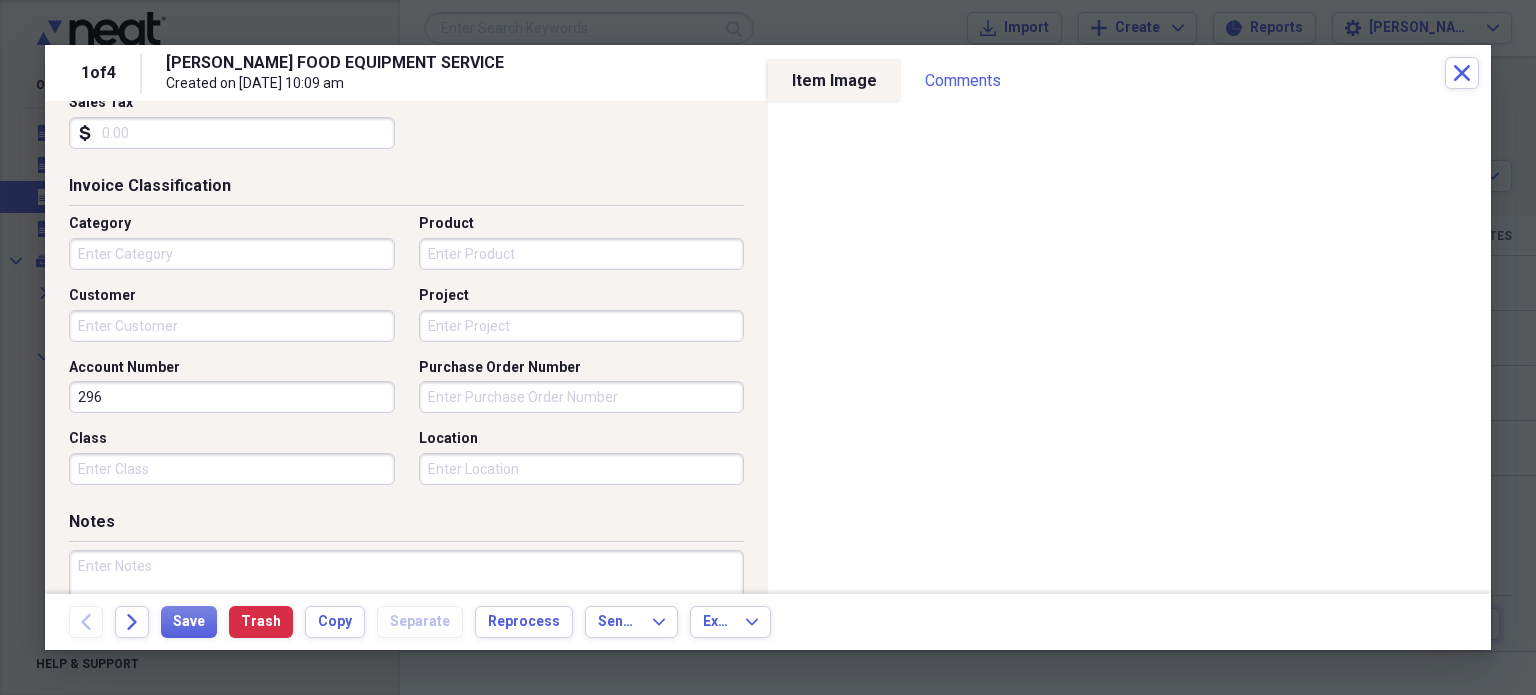 click on "Category" at bounding box center [232, 254] 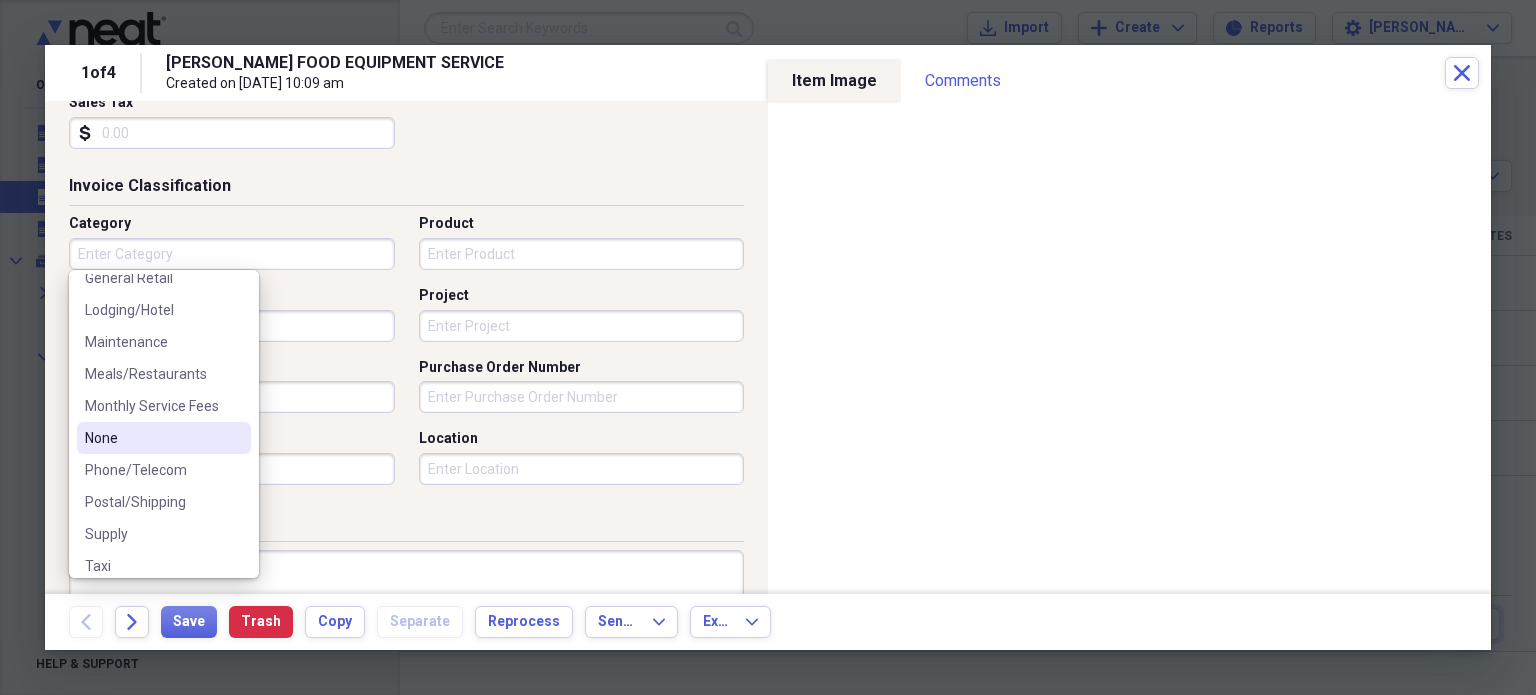 scroll, scrollTop: 228, scrollLeft: 0, axis: vertical 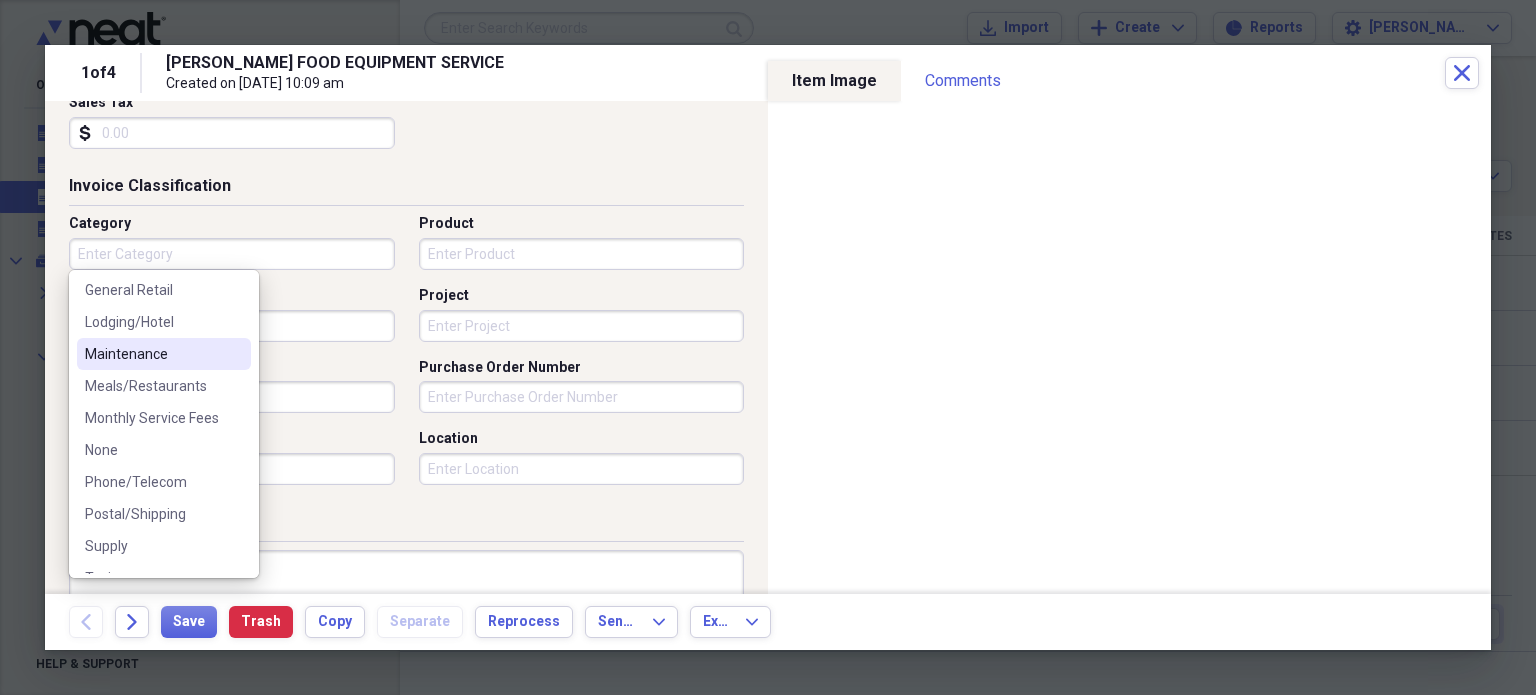 click on "Maintenance" at bounding box center [164, 354] 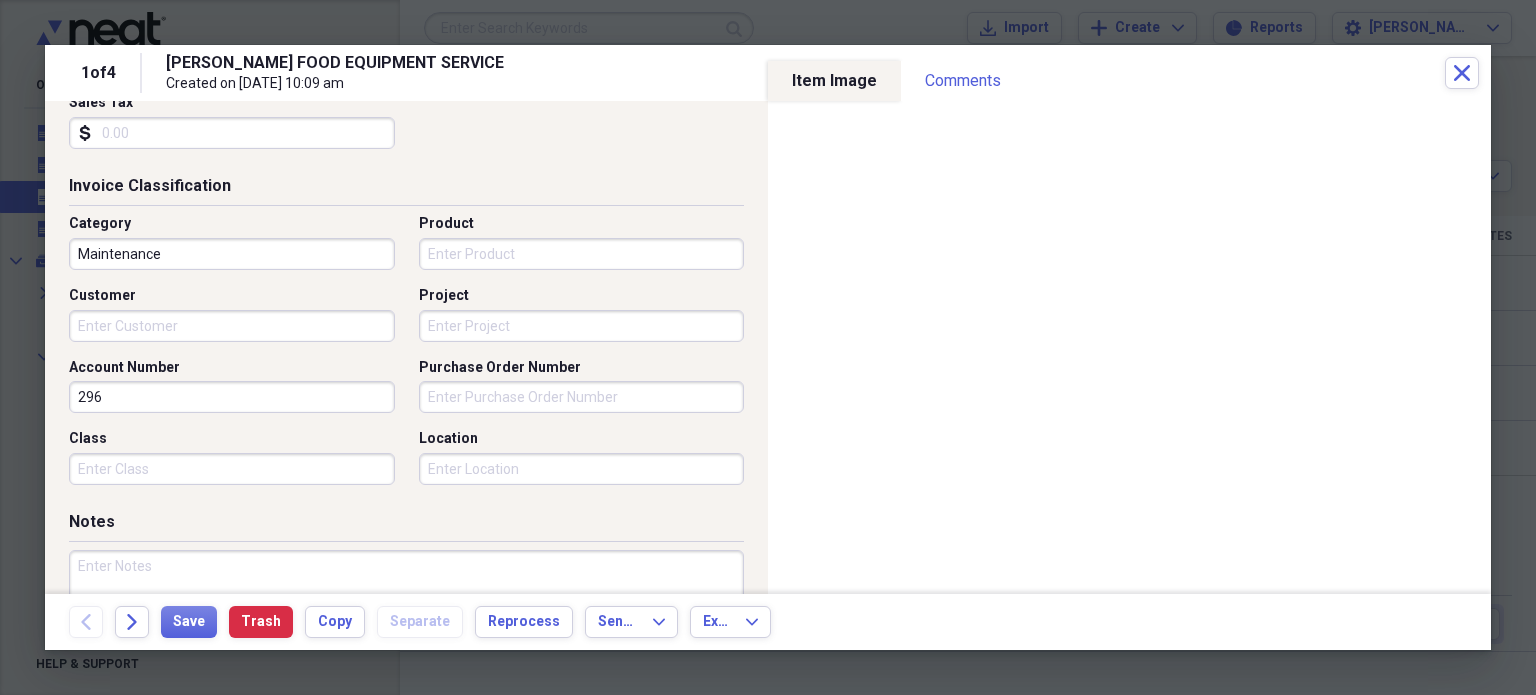 scroll, scrollTop: 697, scrollLeft: 0, axis: vertical 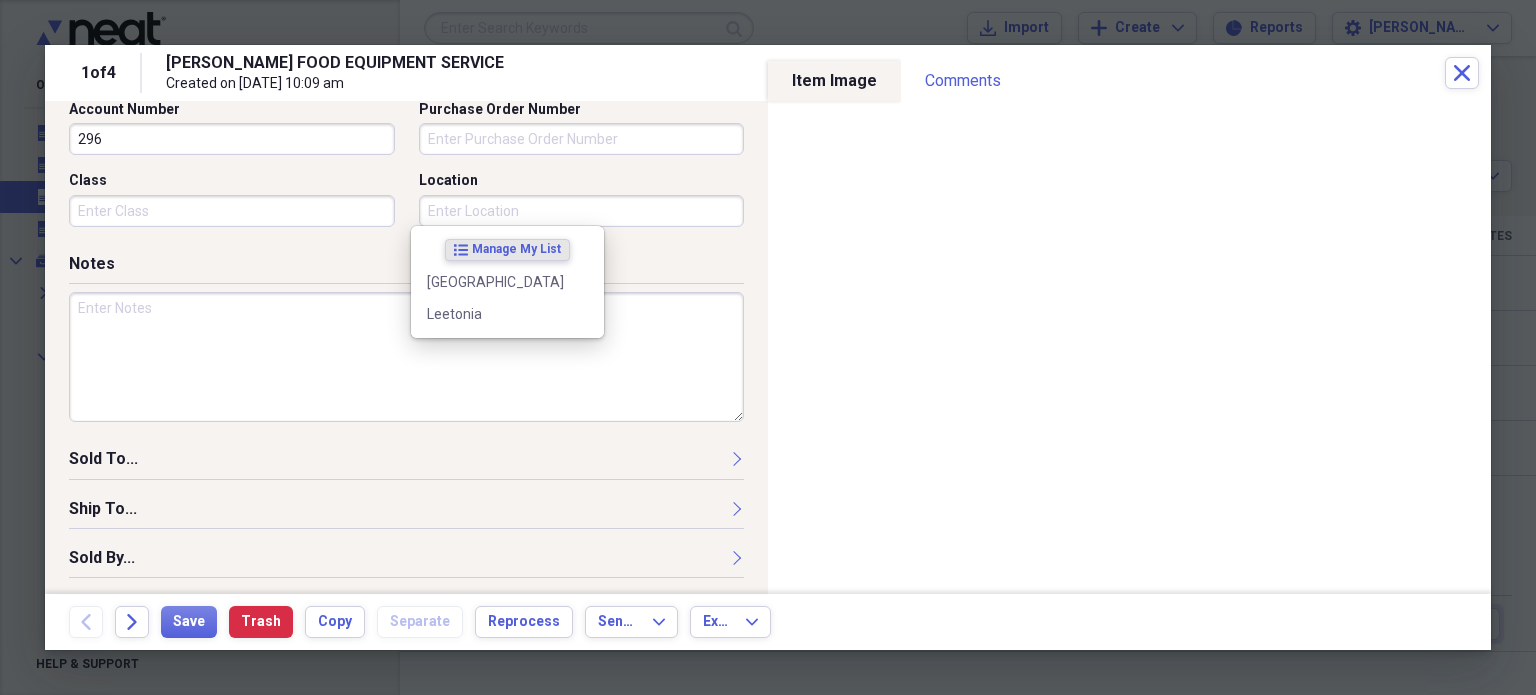 click on "Location" at bounding box center (582, 211) 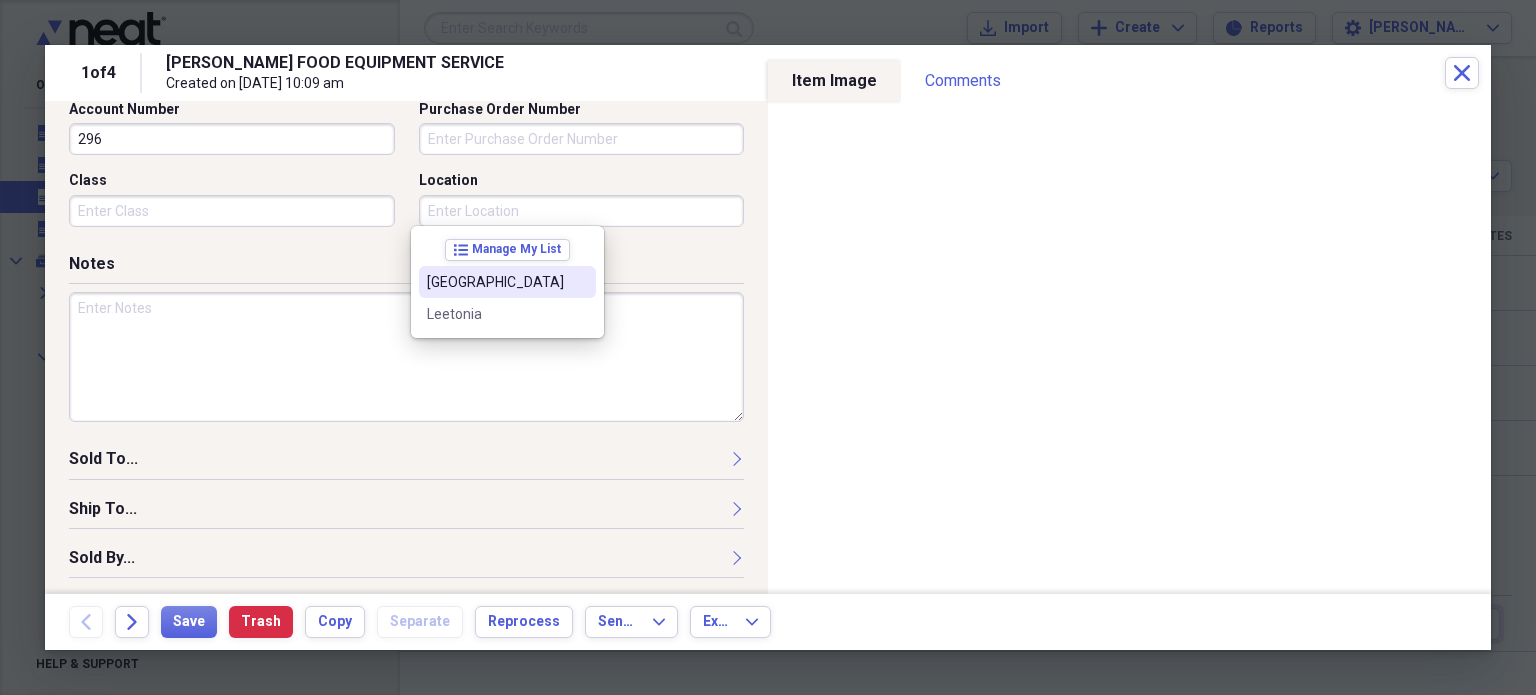 click on "[GEOGRAPHIC_DATA]" at bounding box center [507, 282] 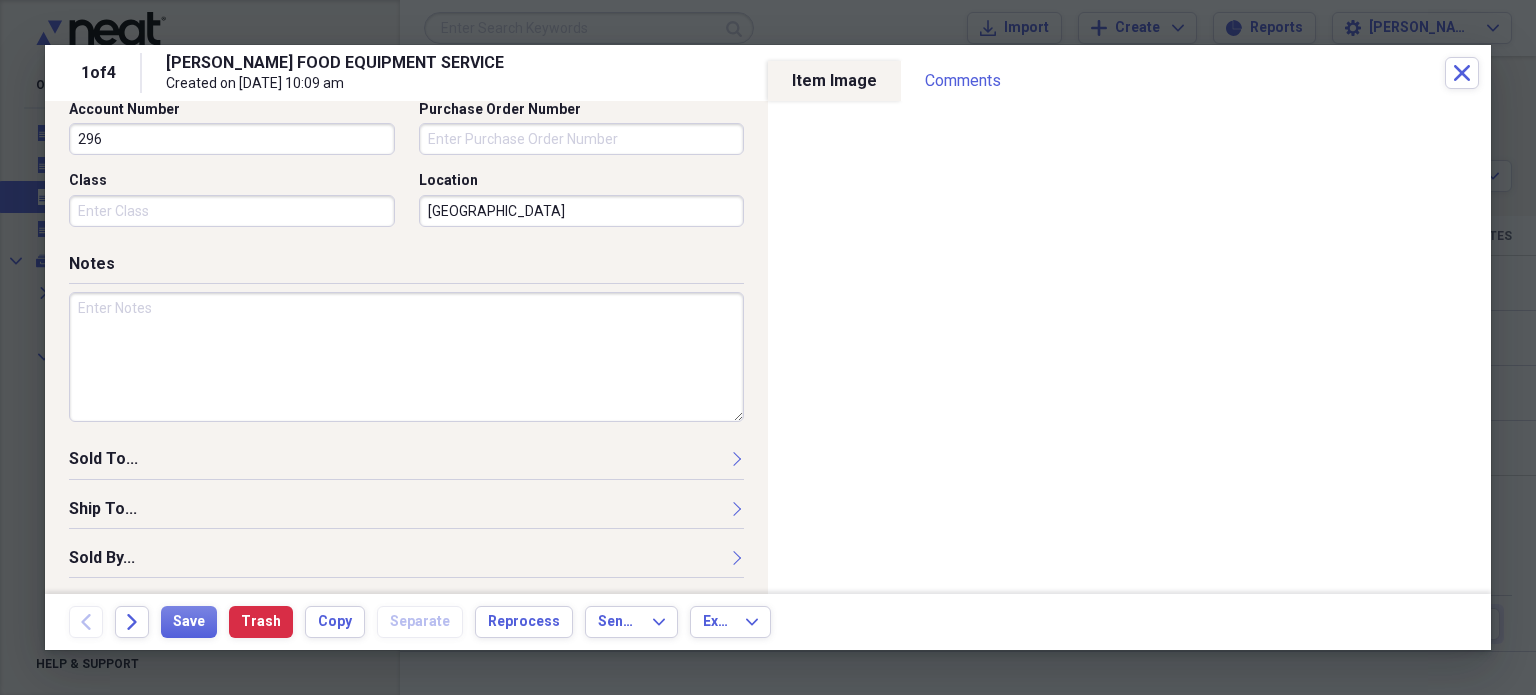 click at bounding box center (406, 357) 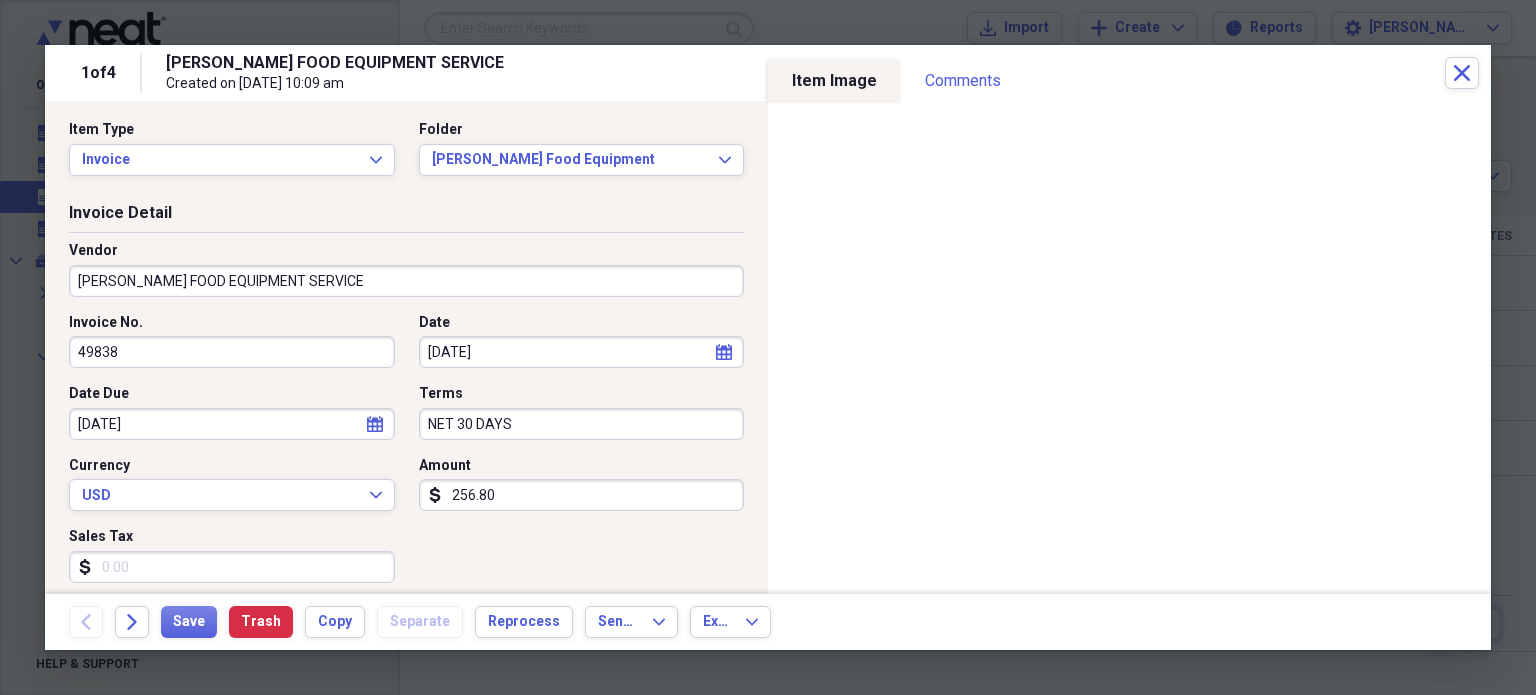 scroll, scrollTop: 0, scrollLeft: 0, axis: both 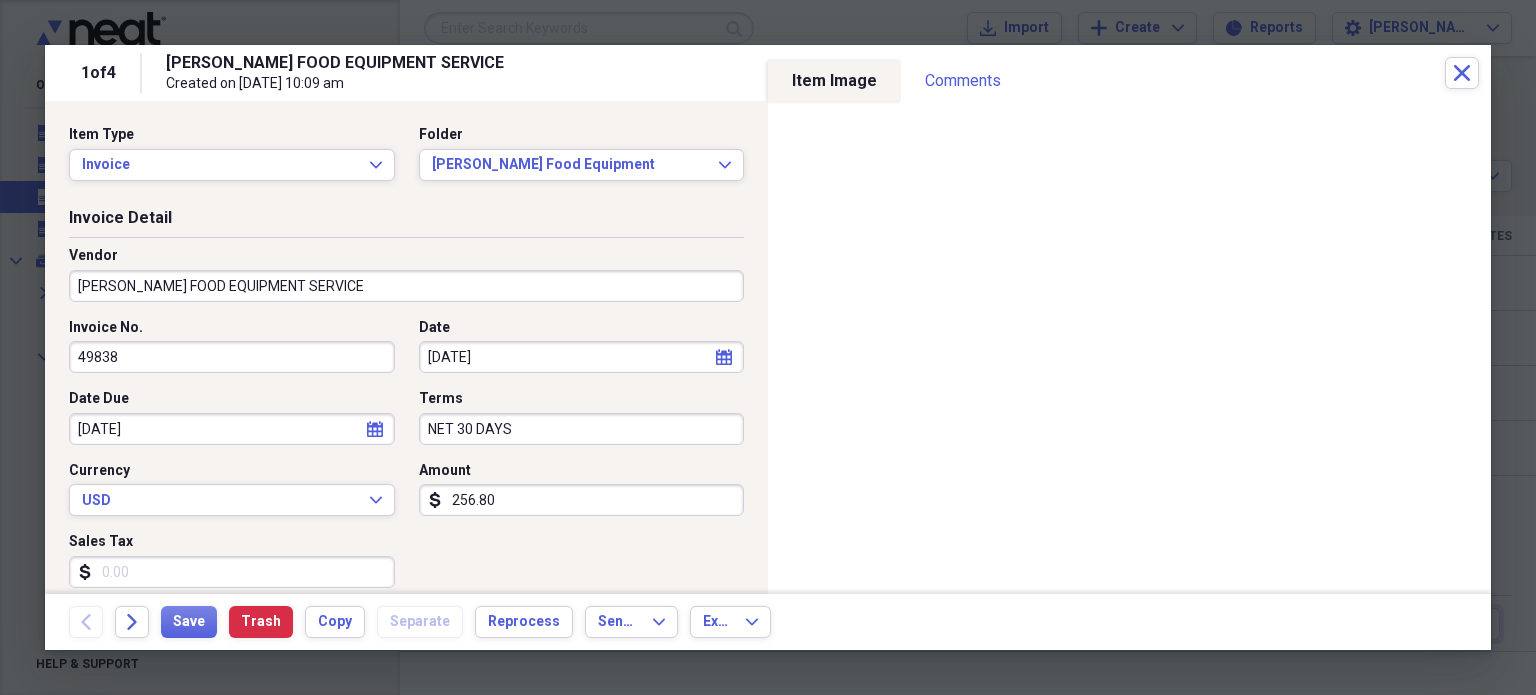 type on "Paid [DATE]
Check 13858" 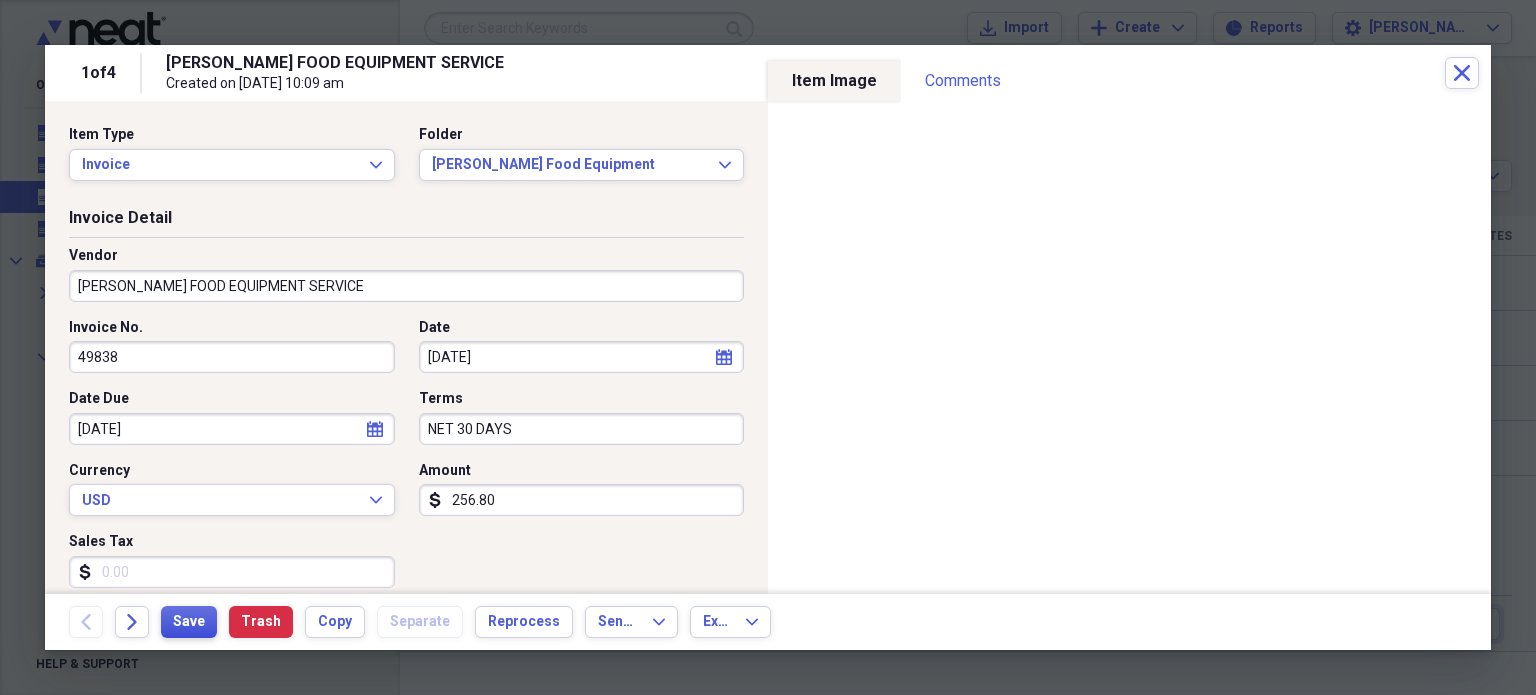 click on "Save" at bounding box center [189, 622] 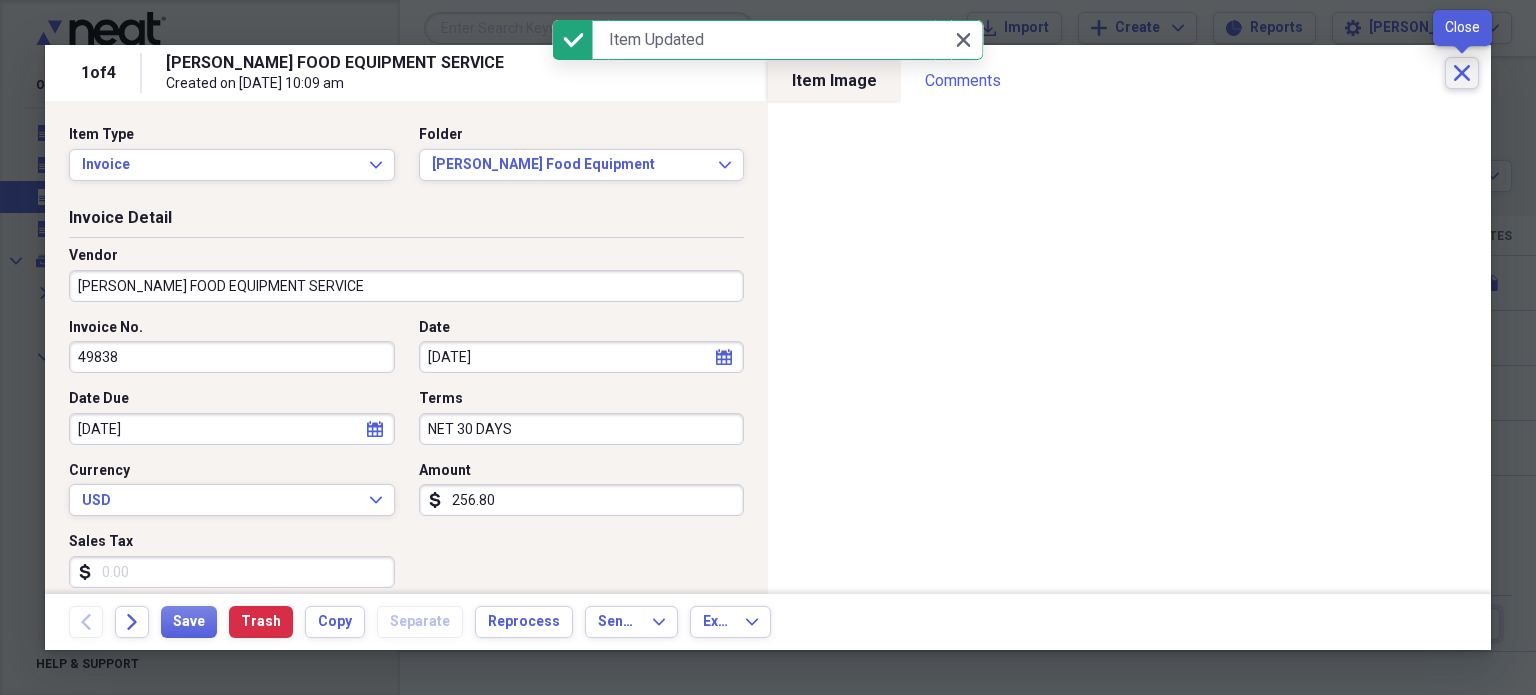 click on "Close" at bounding box center [1462, 73] 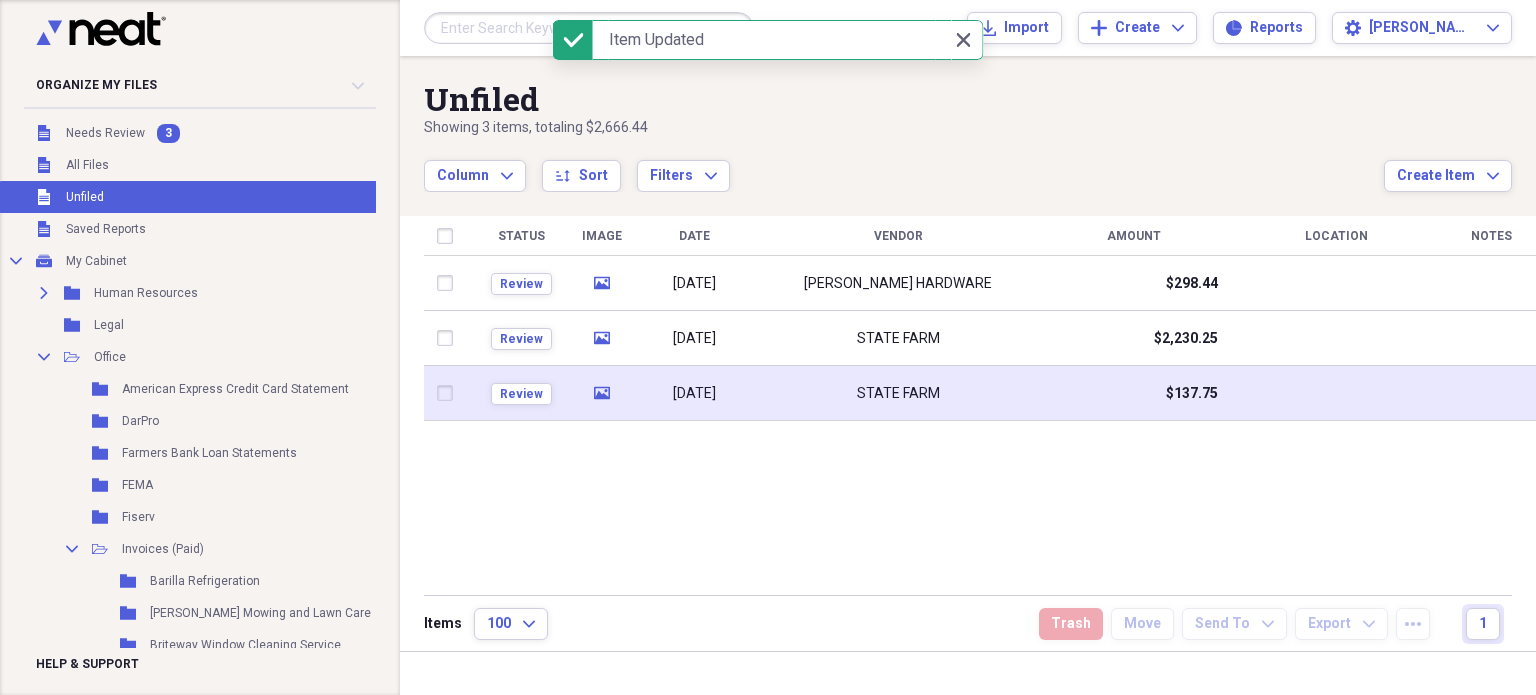 click on "STATE FARM" at bounding box center [898, 393] 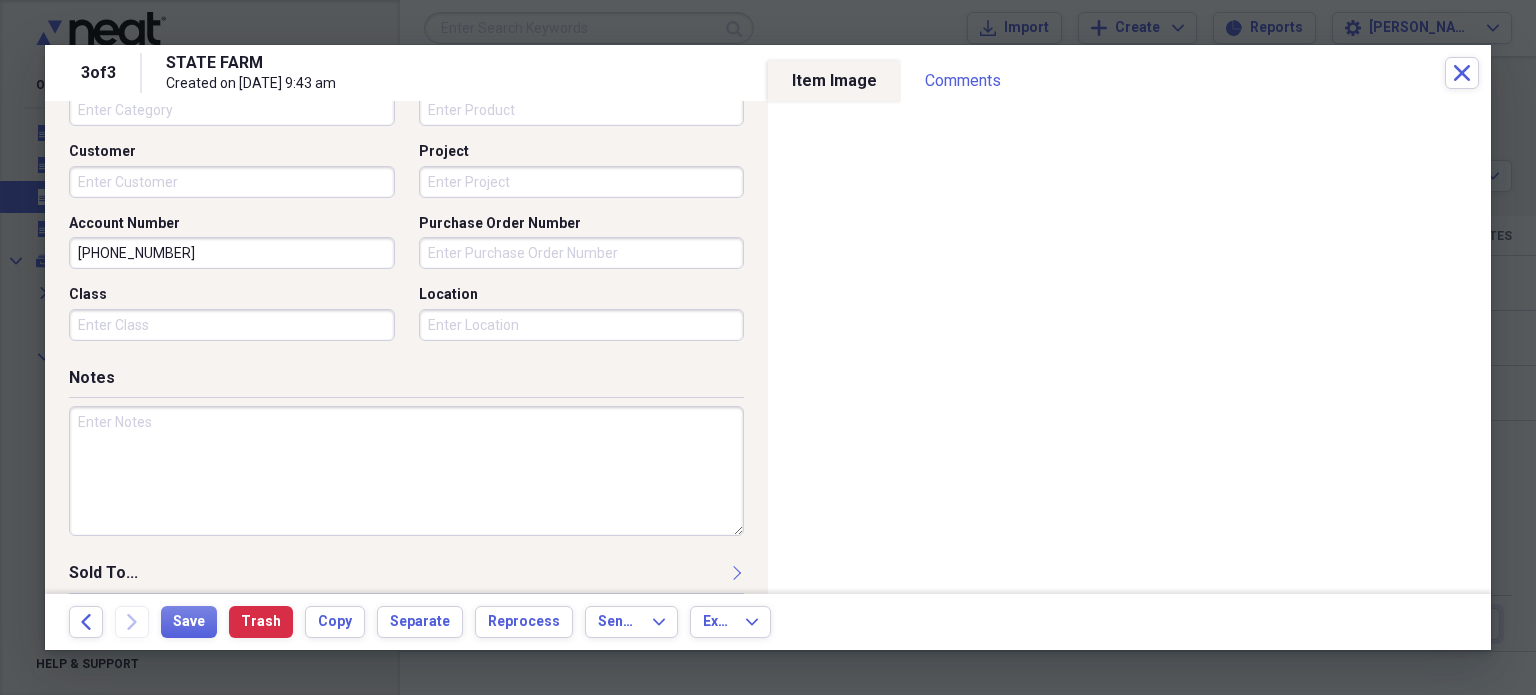 scroll, scrollTop: 584, scrollLeft: 0, axis: vertical 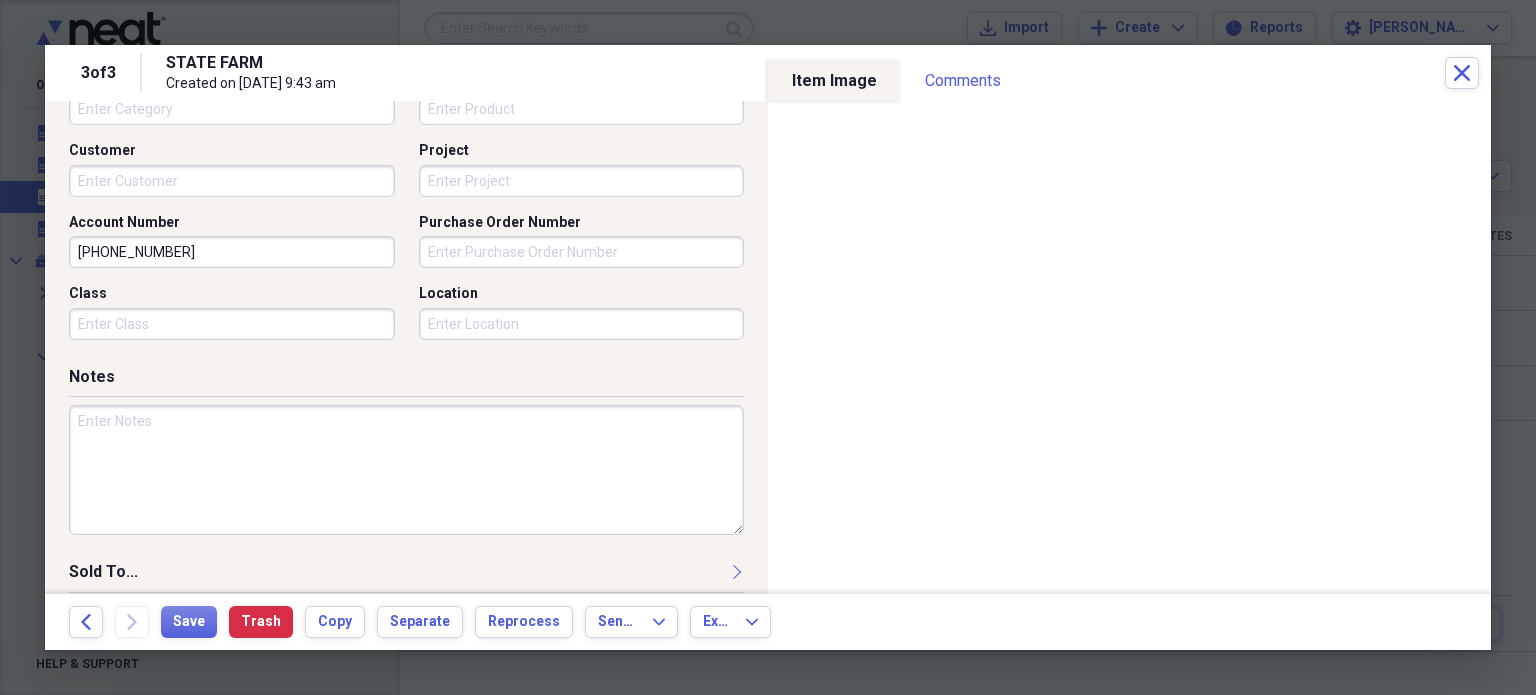 click at bounding box center (406, 470) 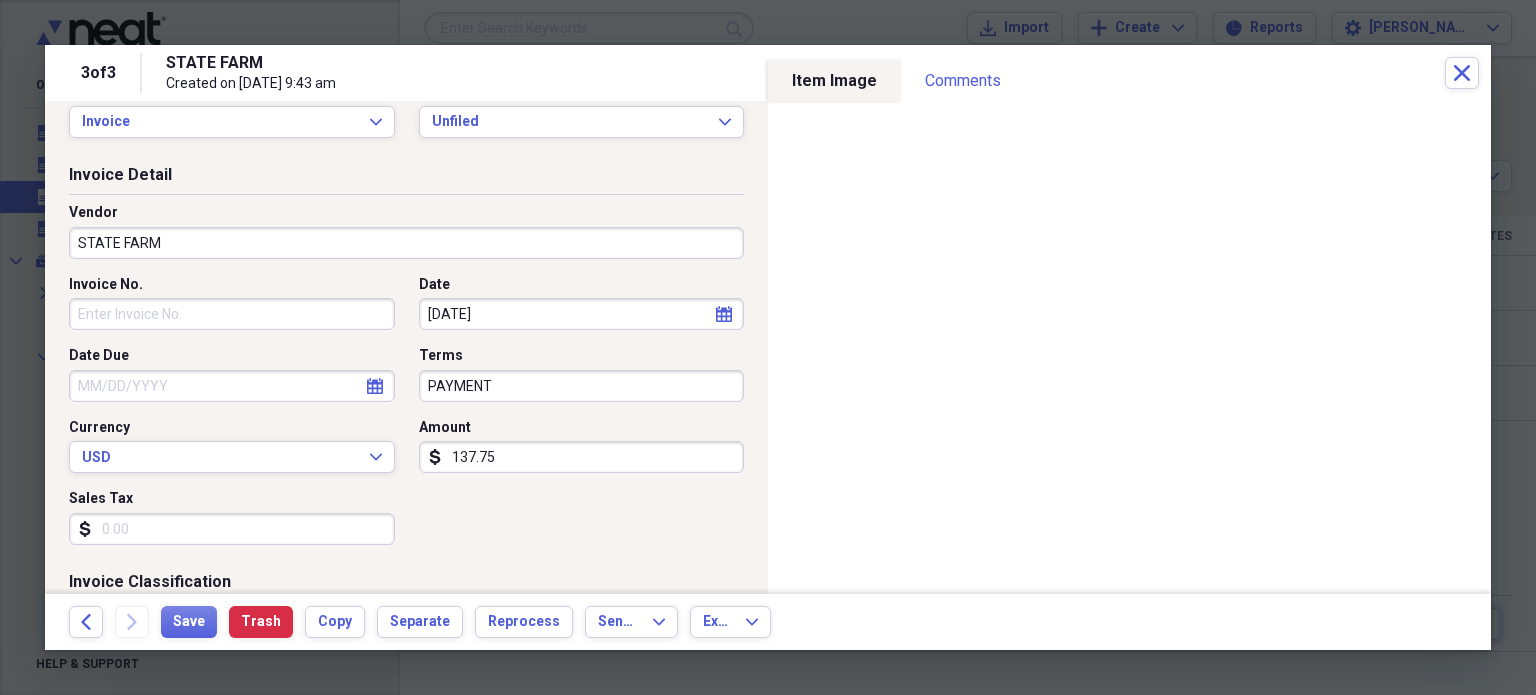scroll, scrollTop: 0, scrollLeft: 0, axis: both 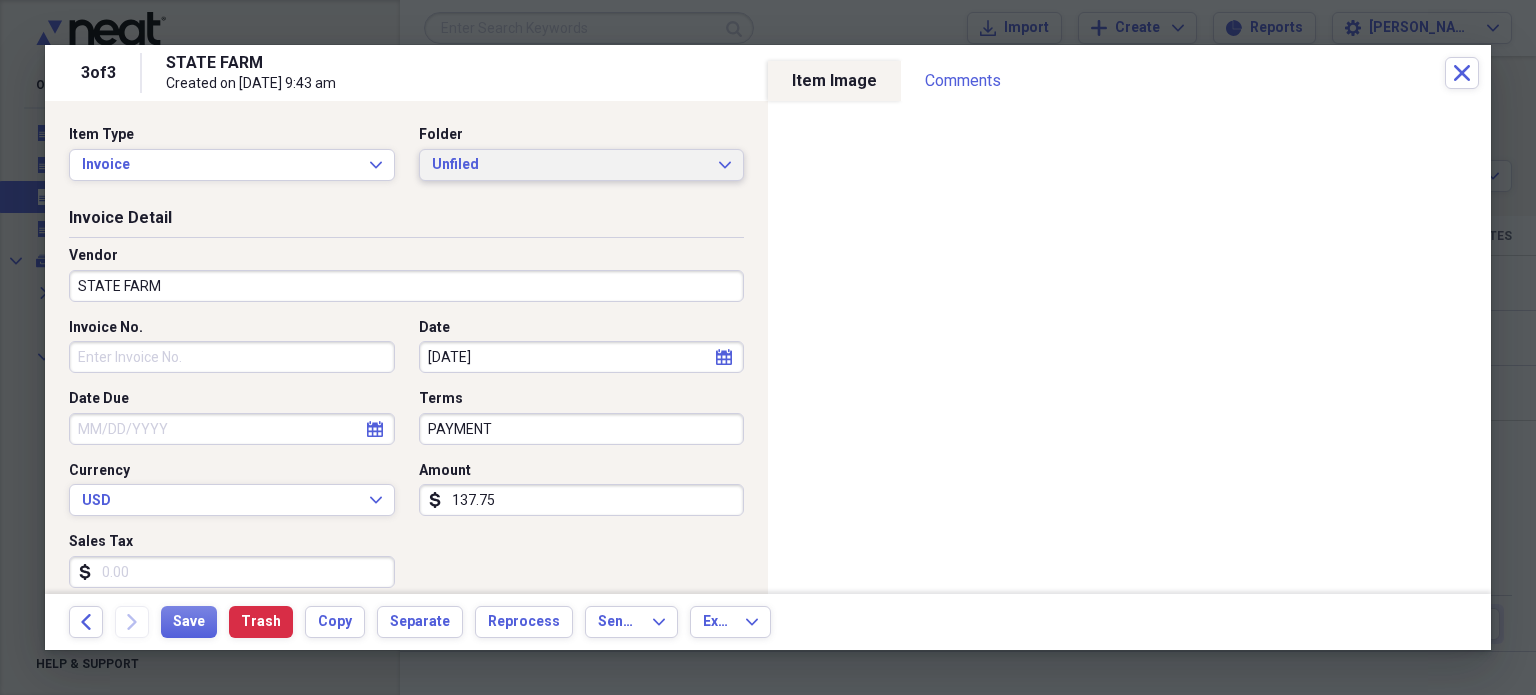 type on "Paid ACH over phone" 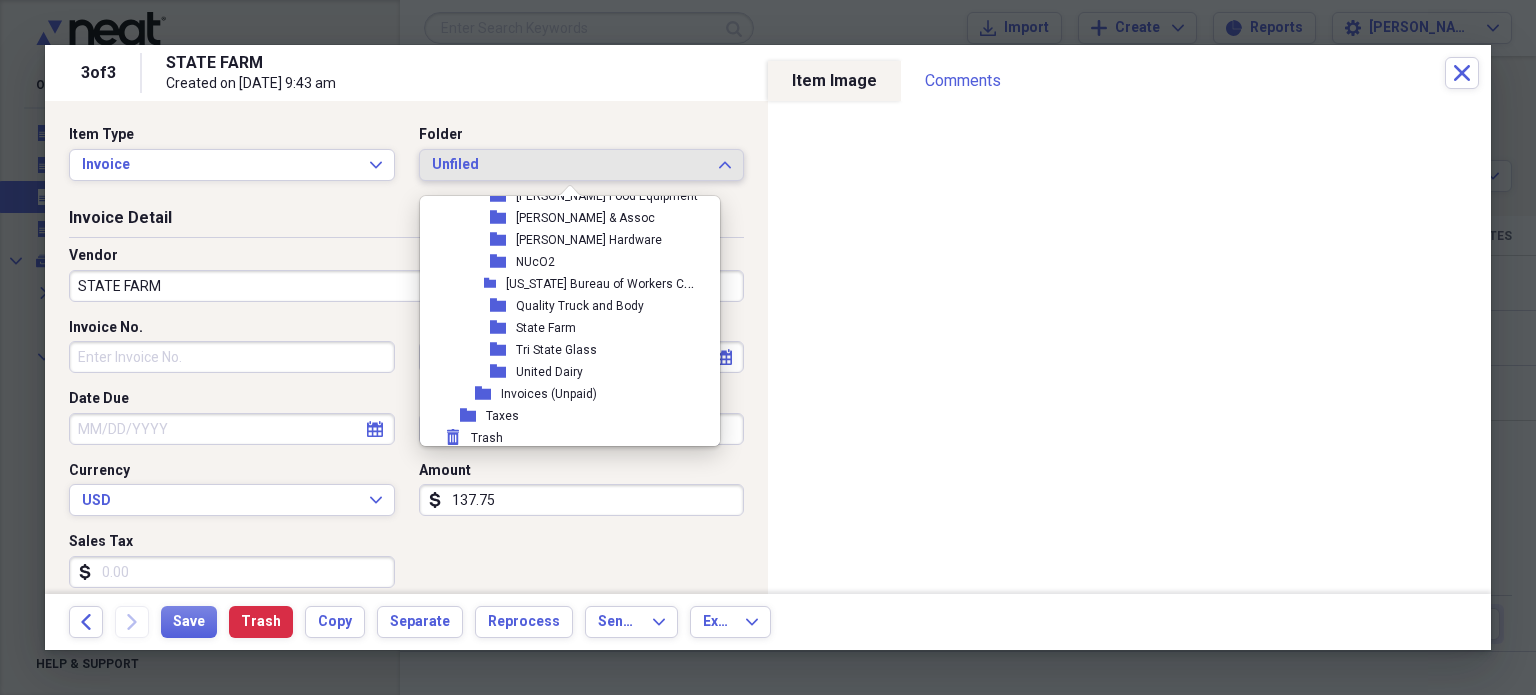 scroll, scrollTop: 1104, scrollLeft: 0, axis: vertical 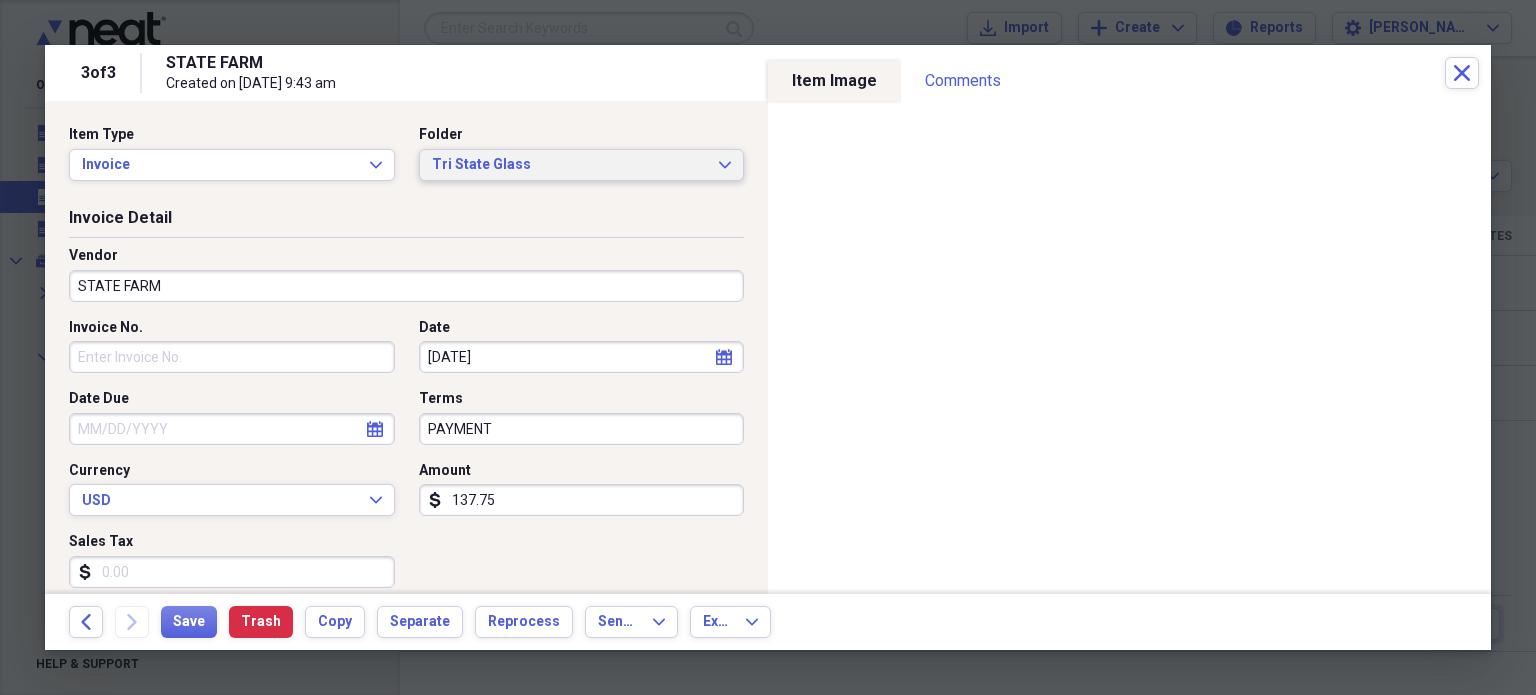 click on "Tri State Glass" at bounding box center (570, 165) 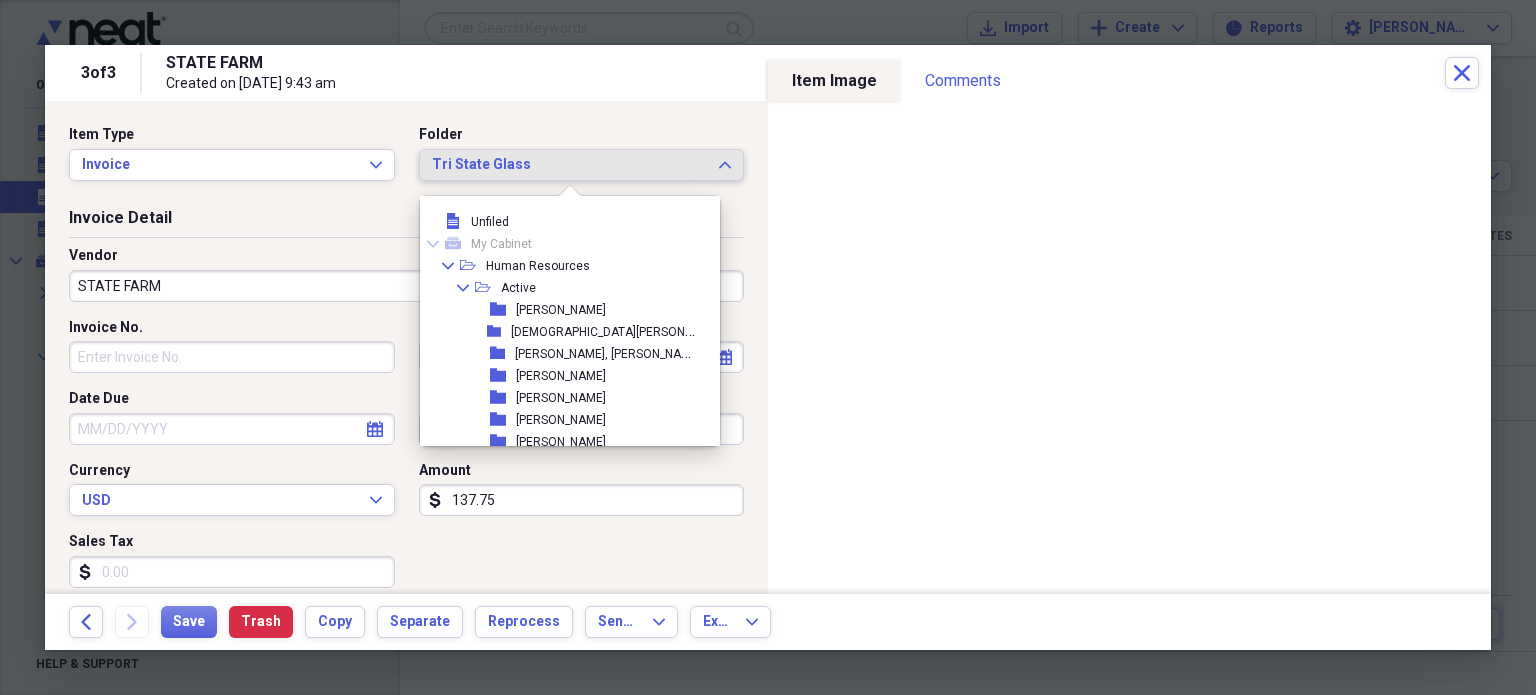 scroll, scrollTop: 1121, scrollLeft: 0, axis: vertical 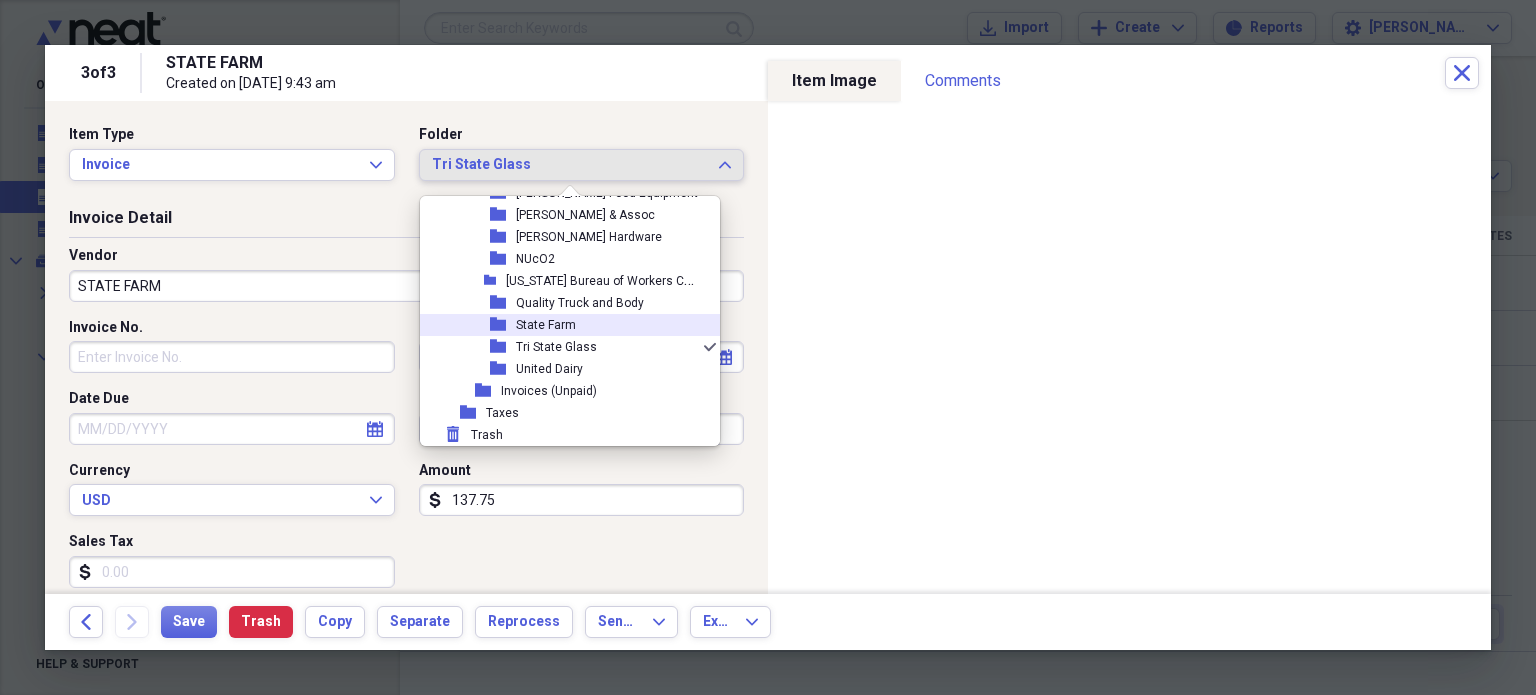 click on "State Farm" at bounding box center [546, 325] 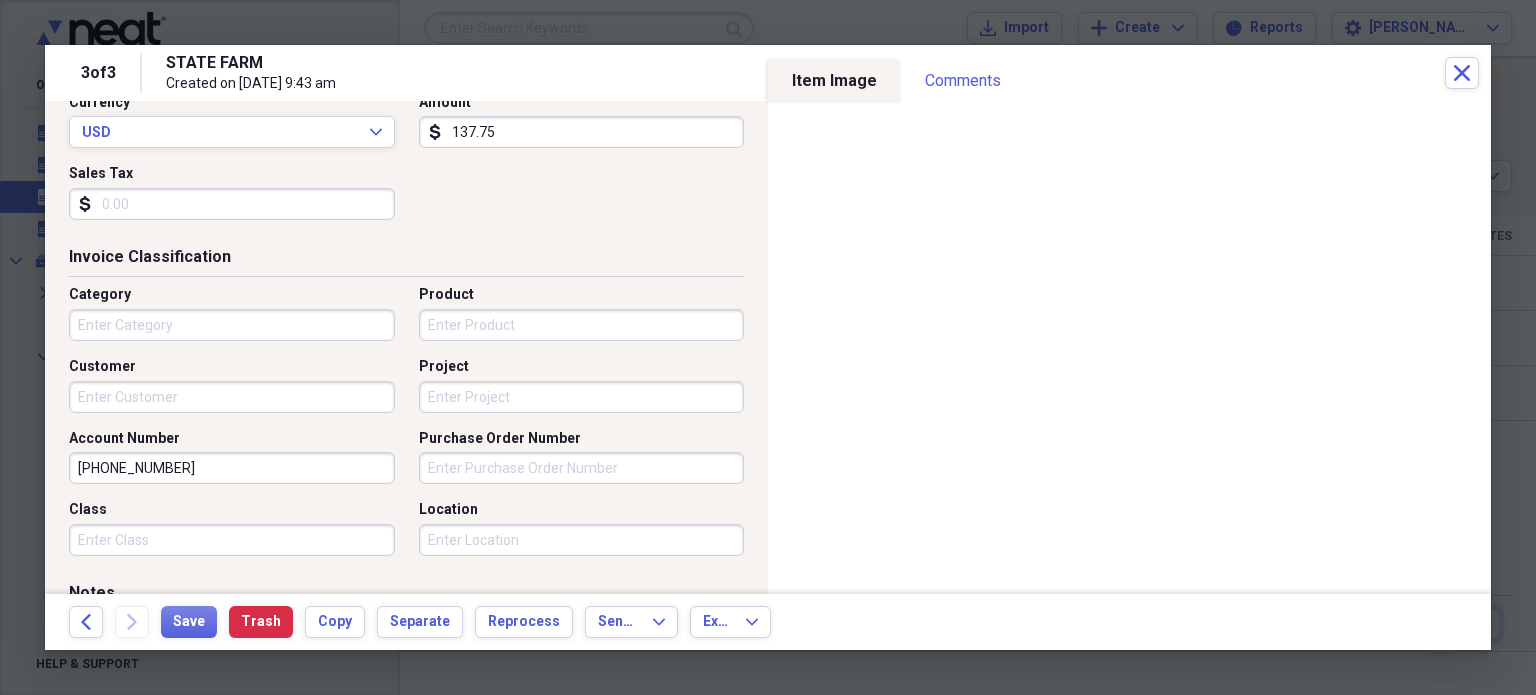 scroll, scrollTop: 697, scrollLeft: 0, axis: vertical 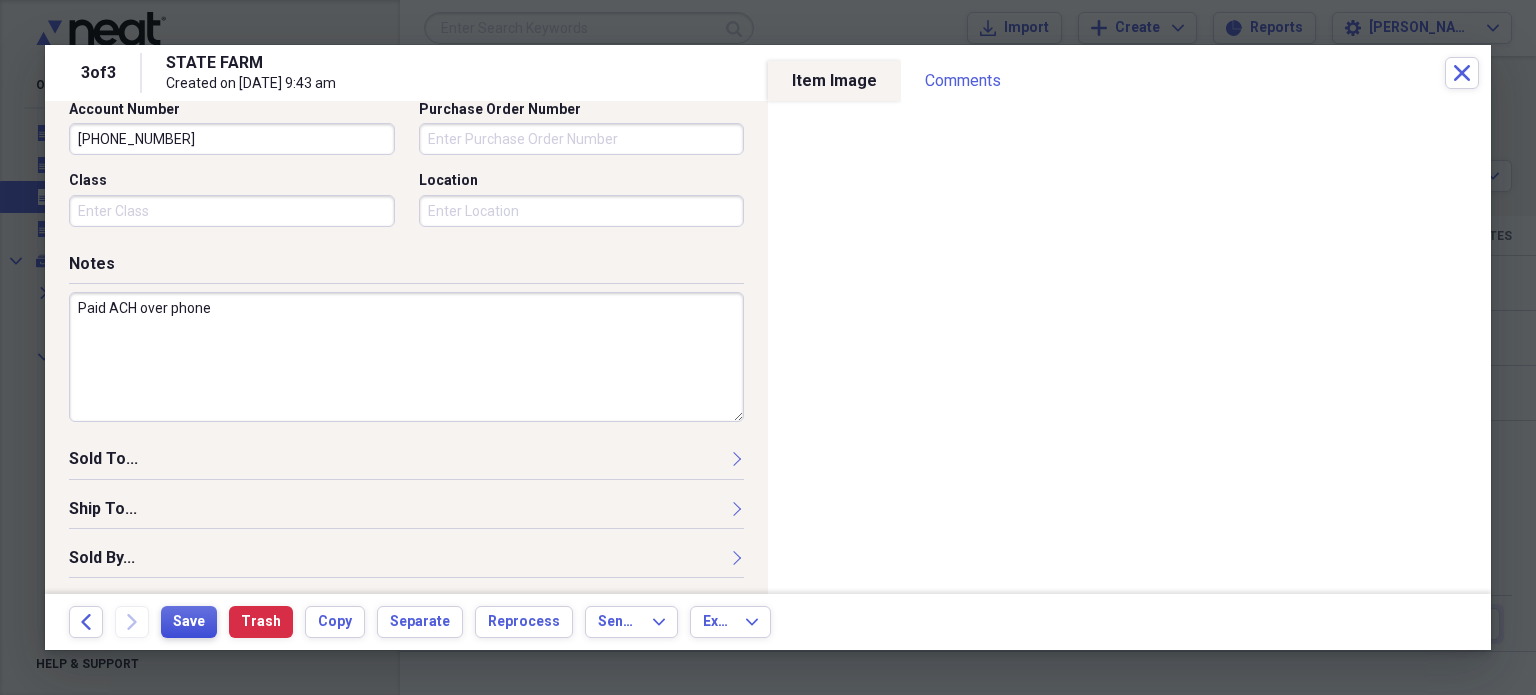click on "Save" at bounding box center [189, 622] 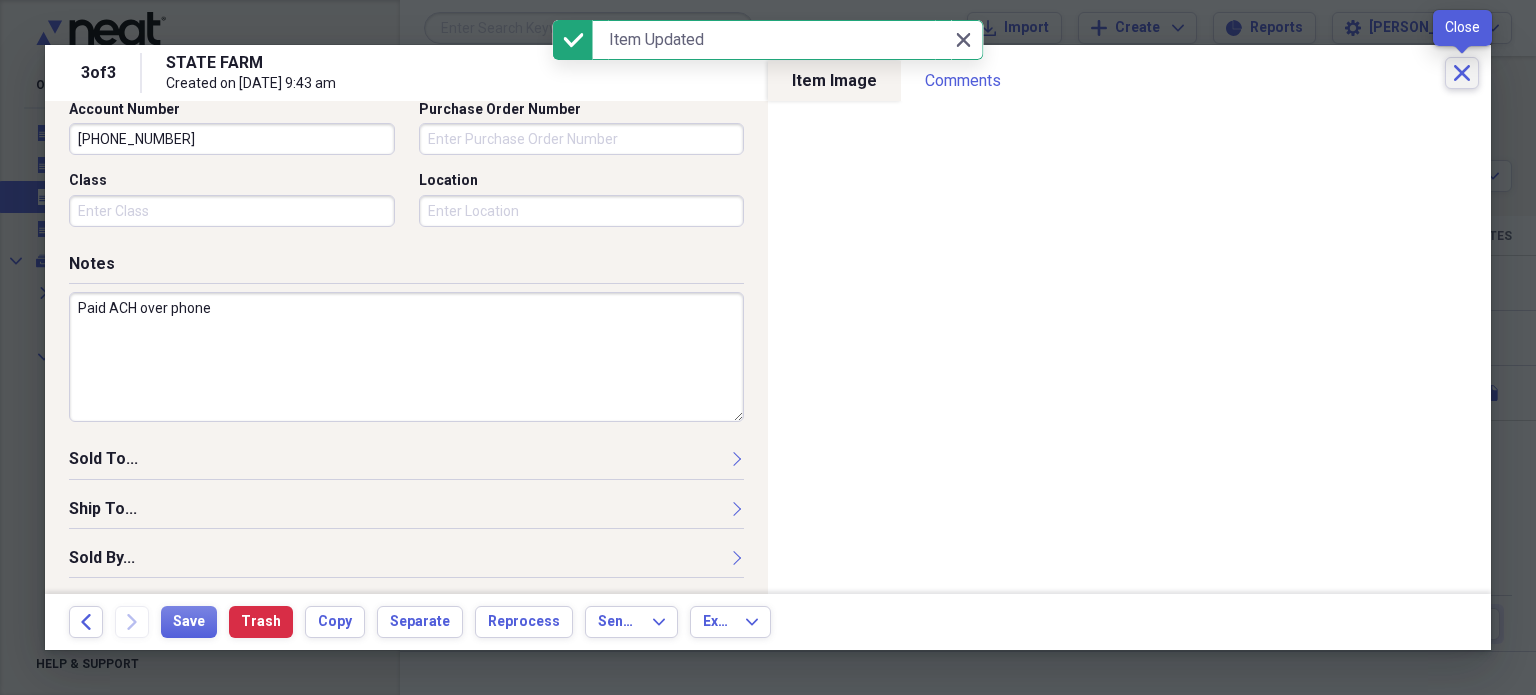 click 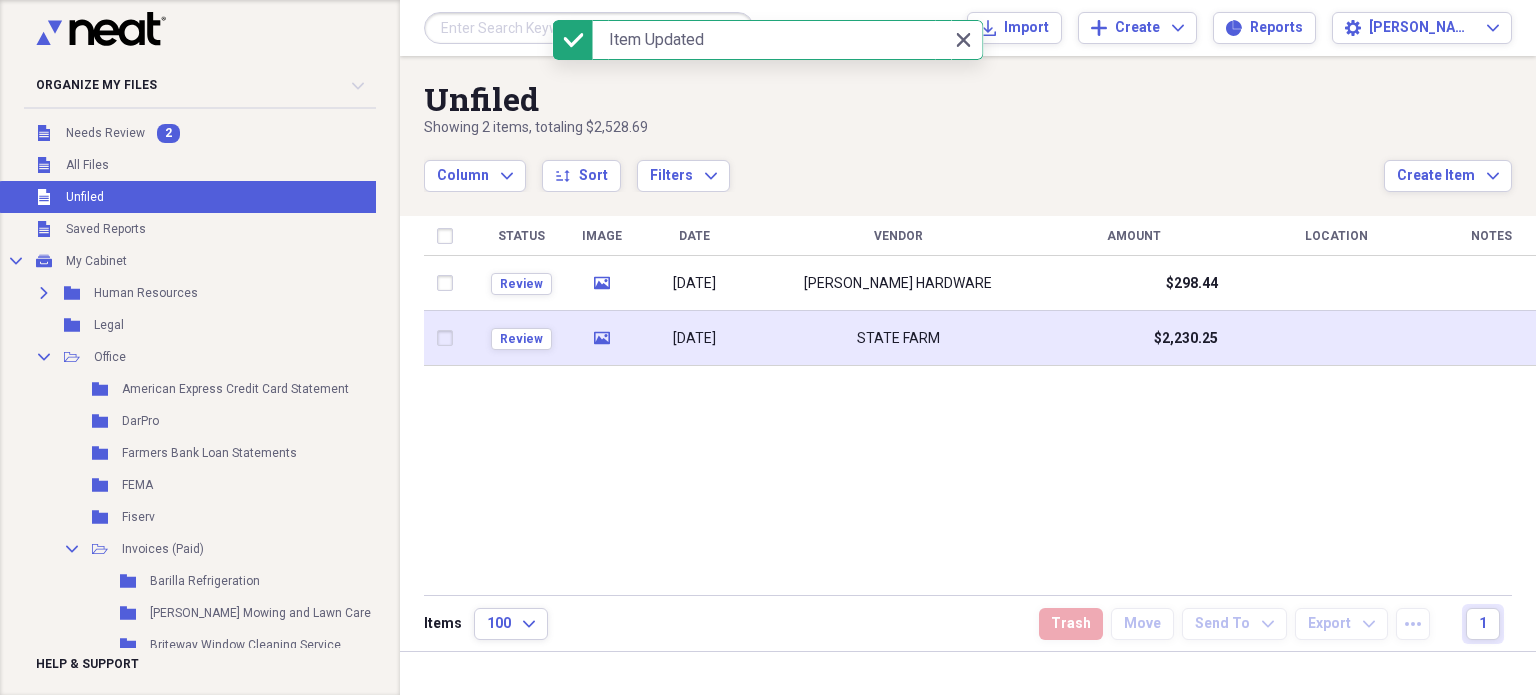 click on "STATE FARM" at bounding box center [898, 338] 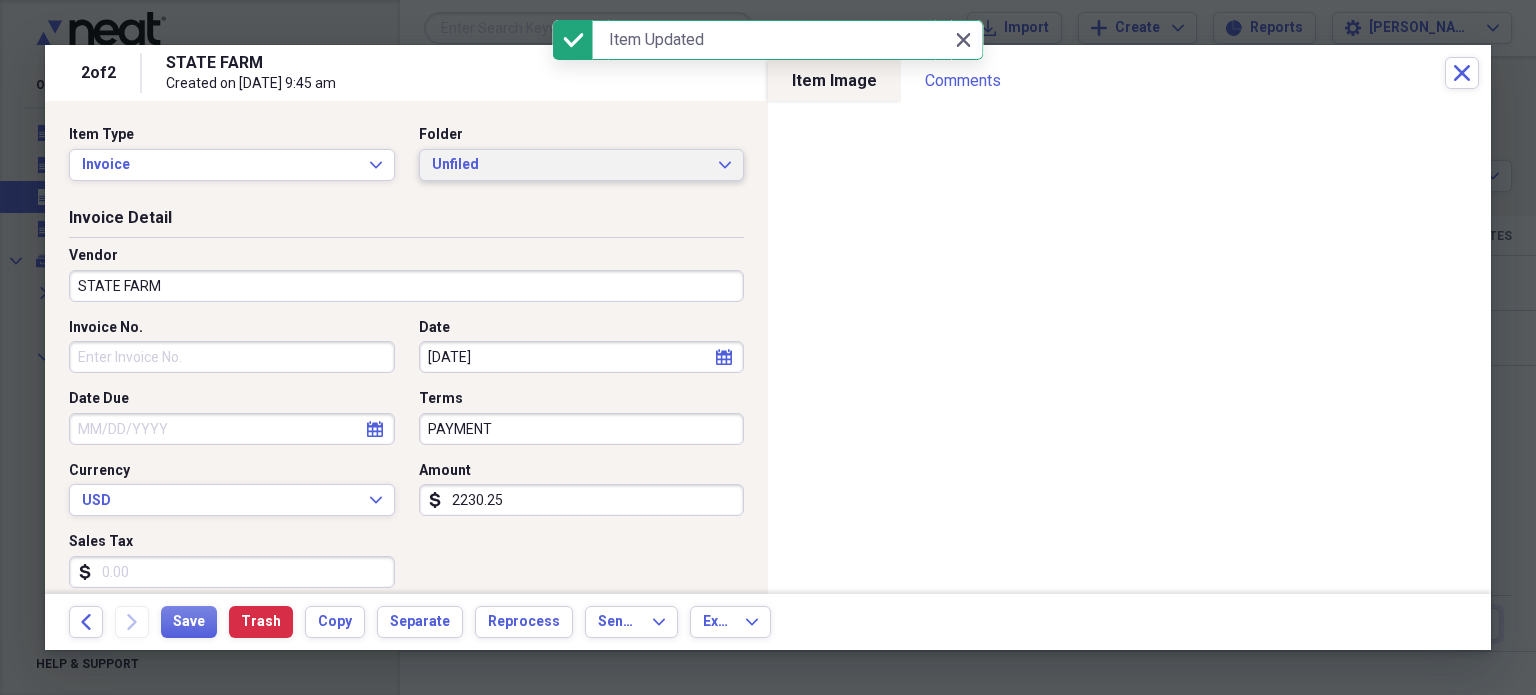 click on "Unfiled" at bounding box center [570, 165] 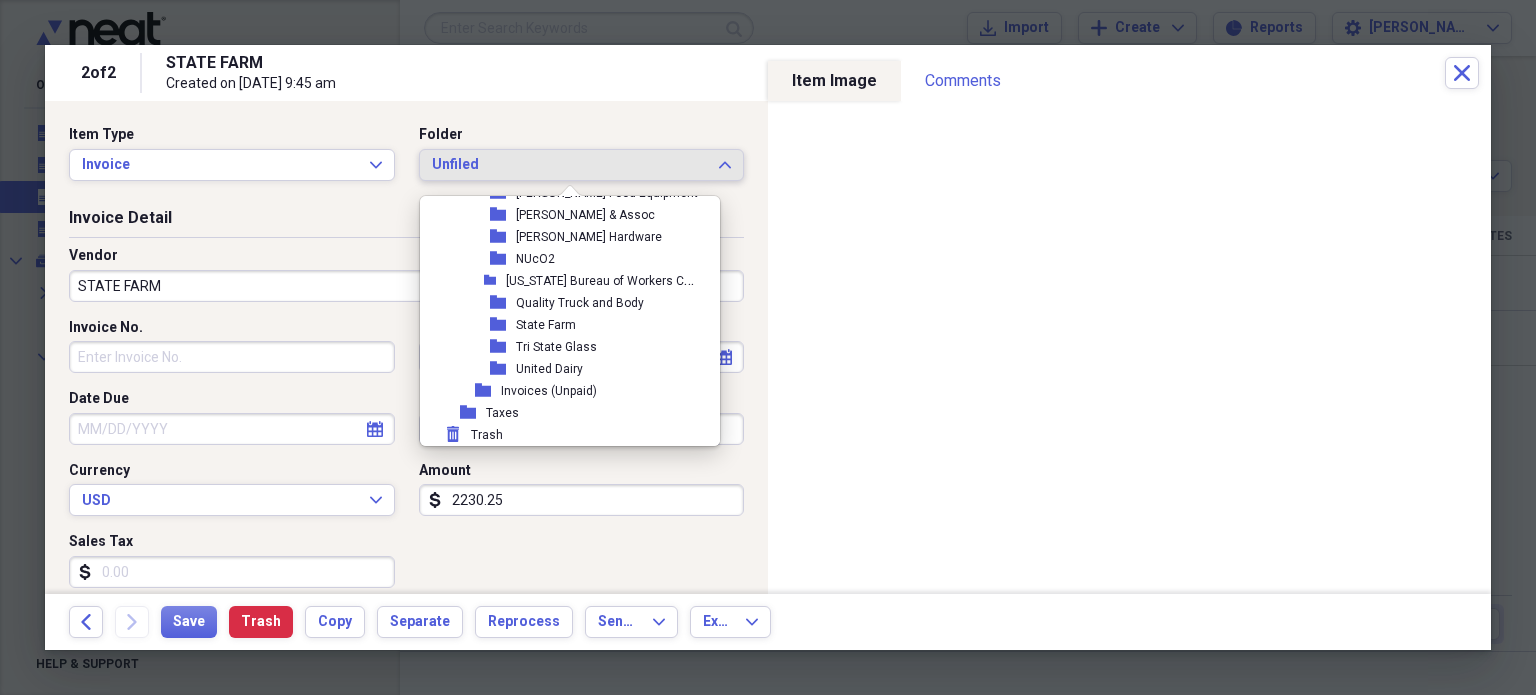scroll, scrollTop: 1121, scrollLeft: 0, axis: vertical 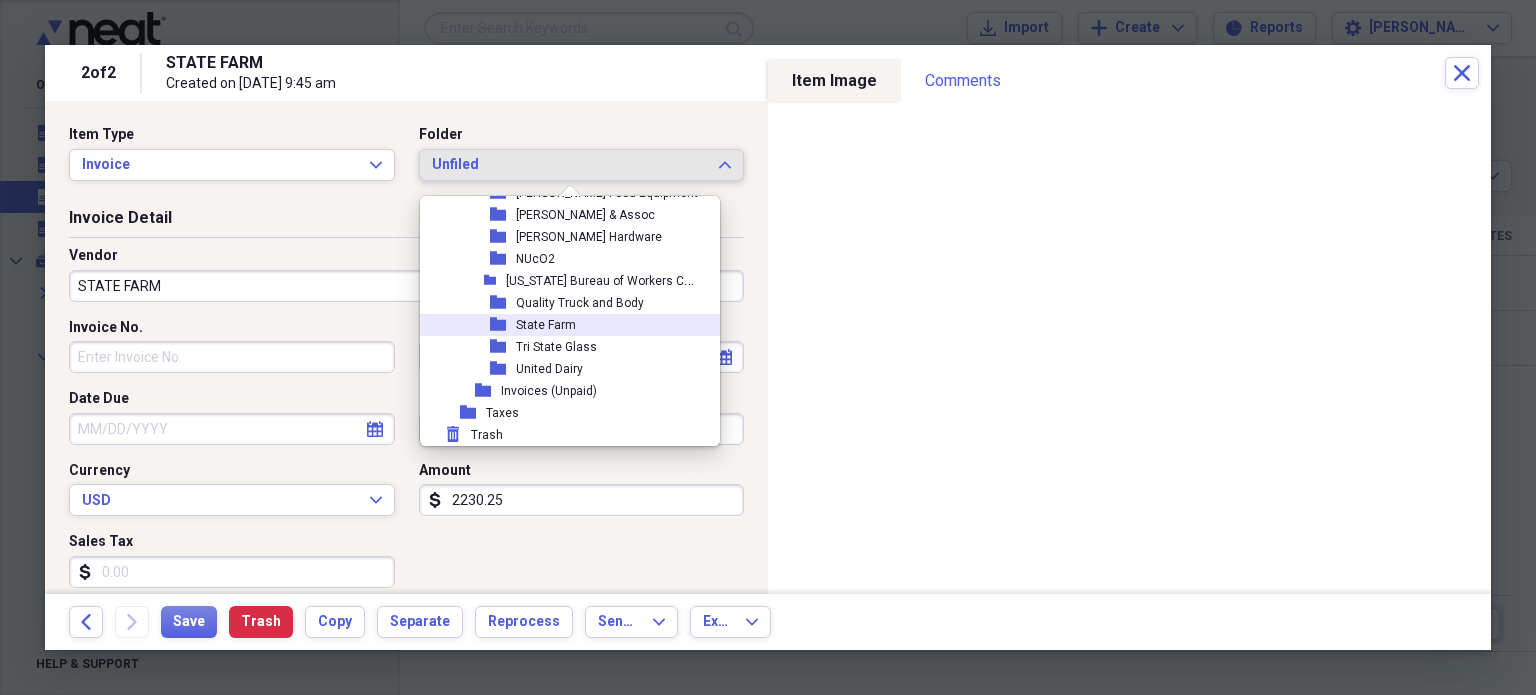 click on "State Farm" at bounding box center [546, 325] 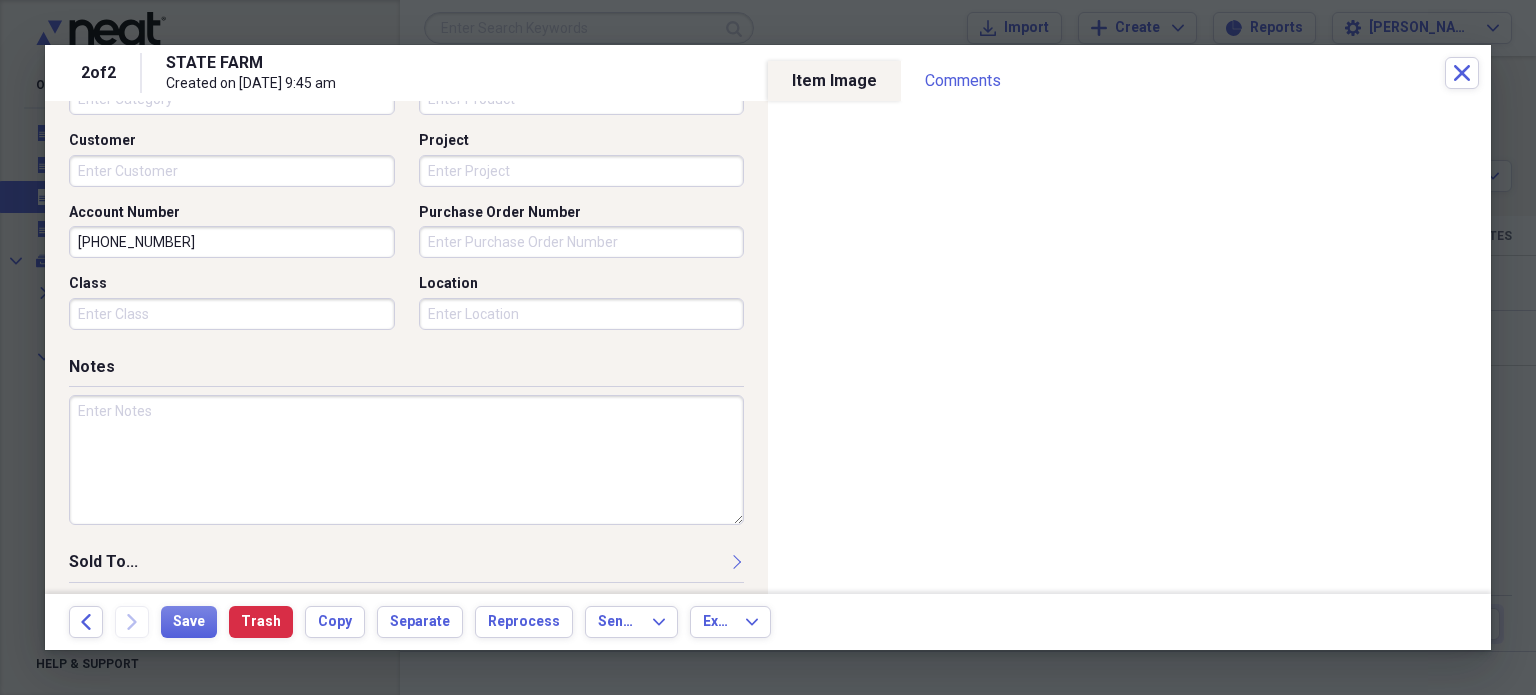 scroll, scrollTop: 697, scrollLeft: 0, axis: vertical 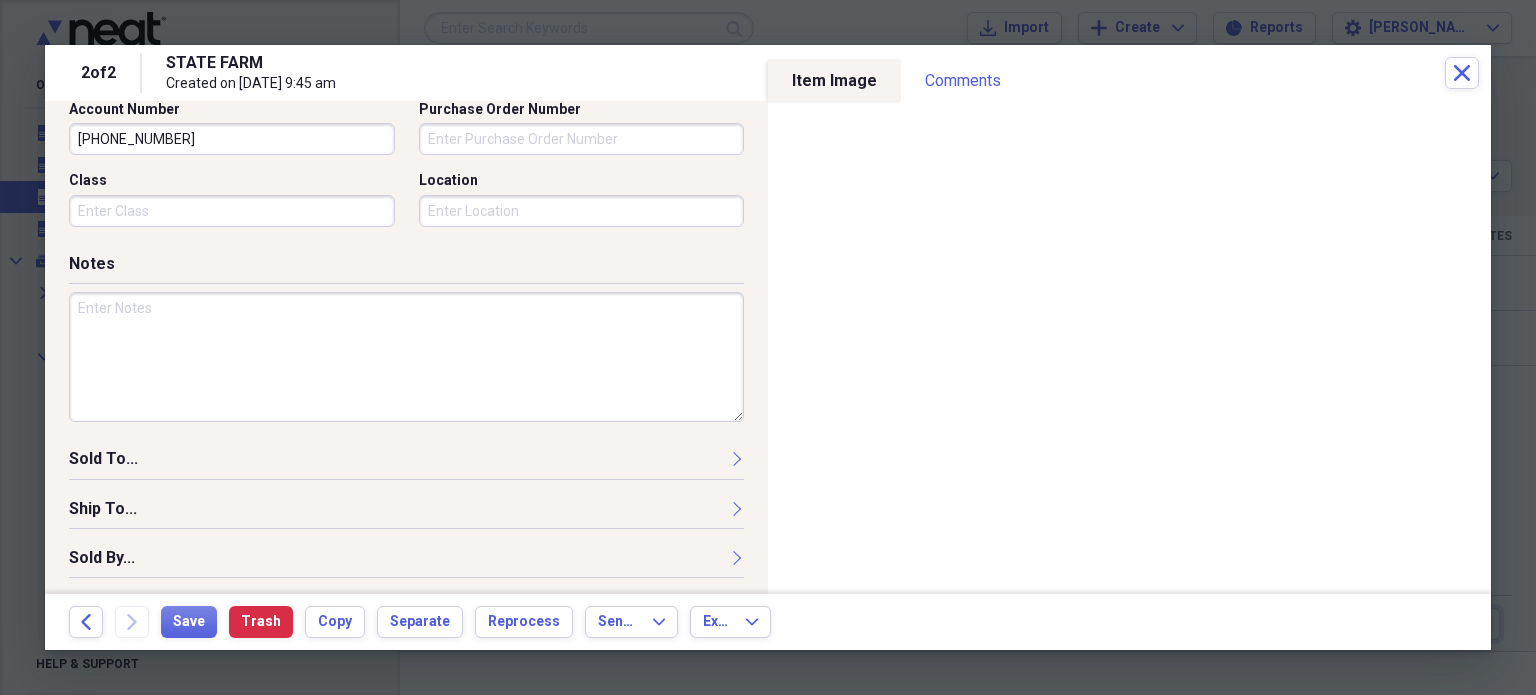 click at bounding box center (406, 357) 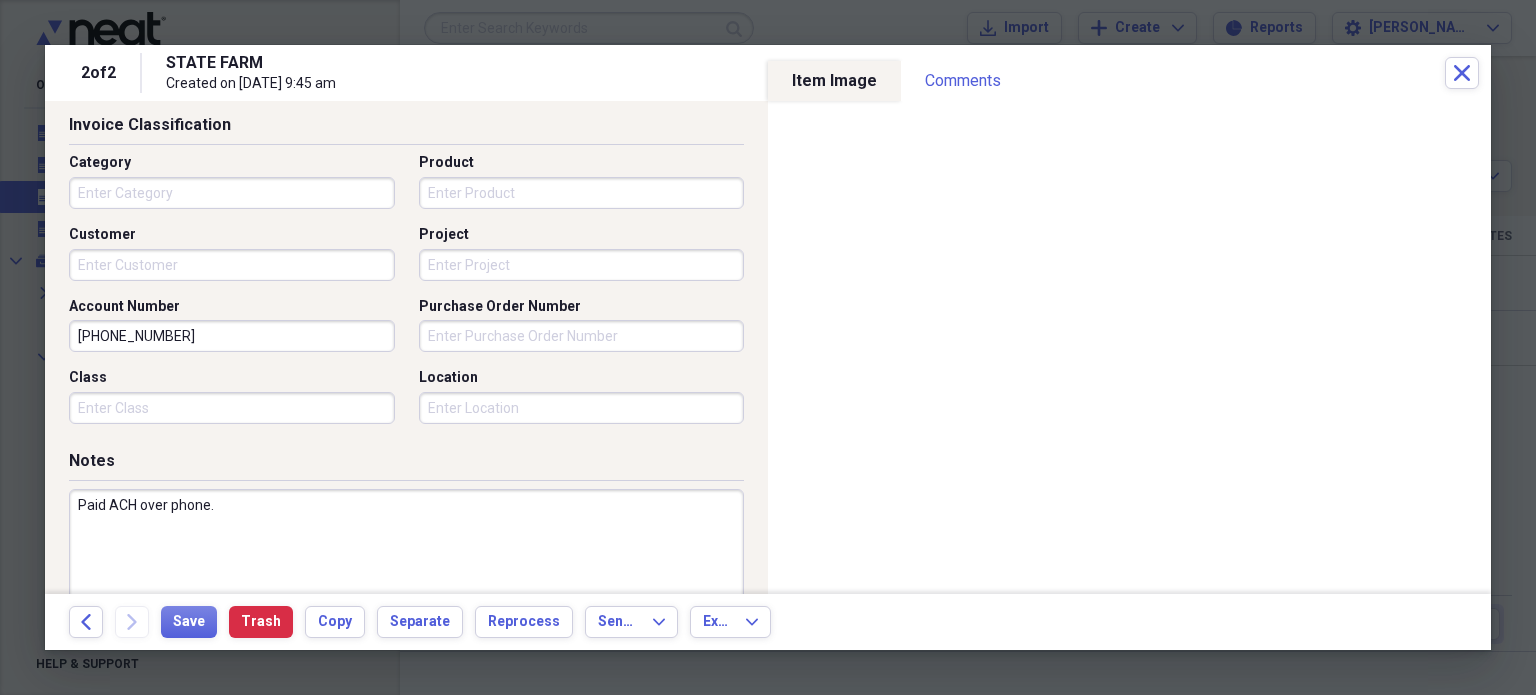 scroll, scrollTop: 504, scrollLeft: 0, axis: vertical 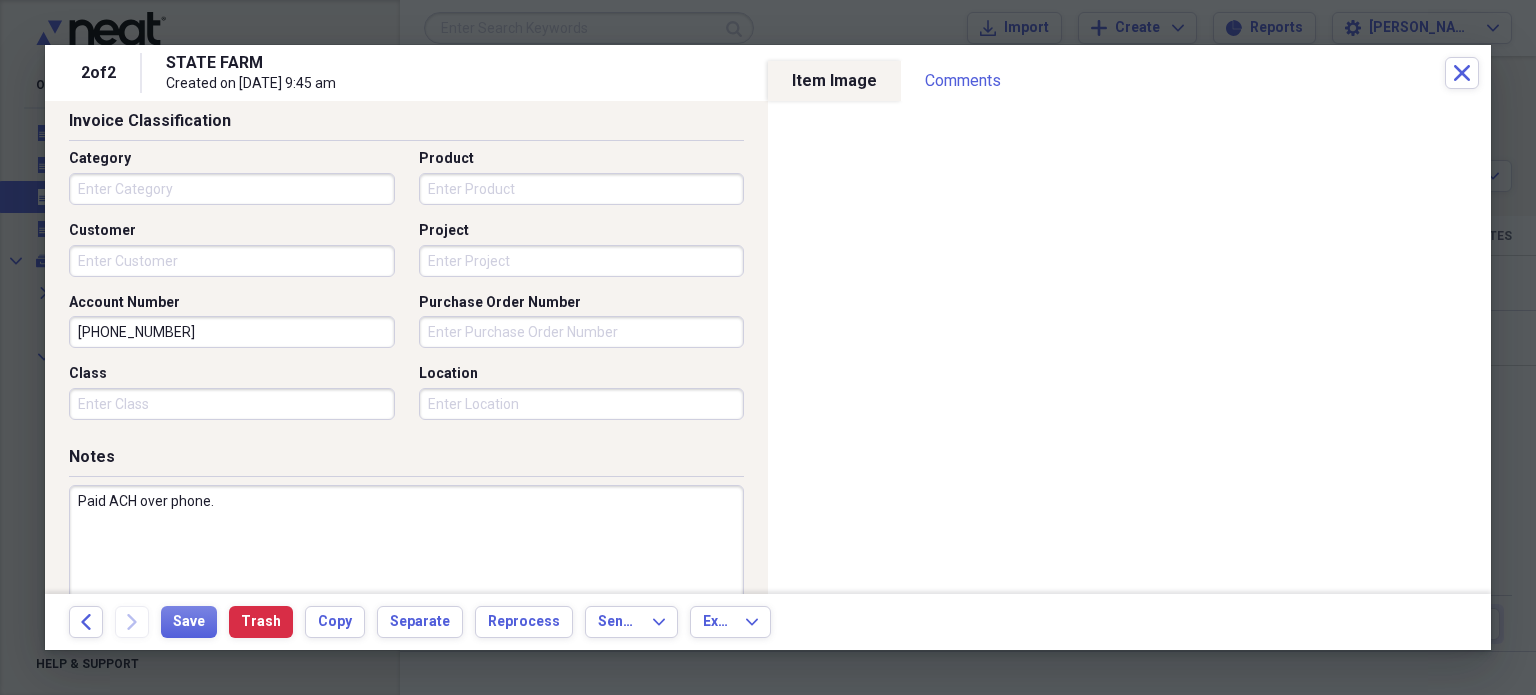 type on "Paid ACH over phone." 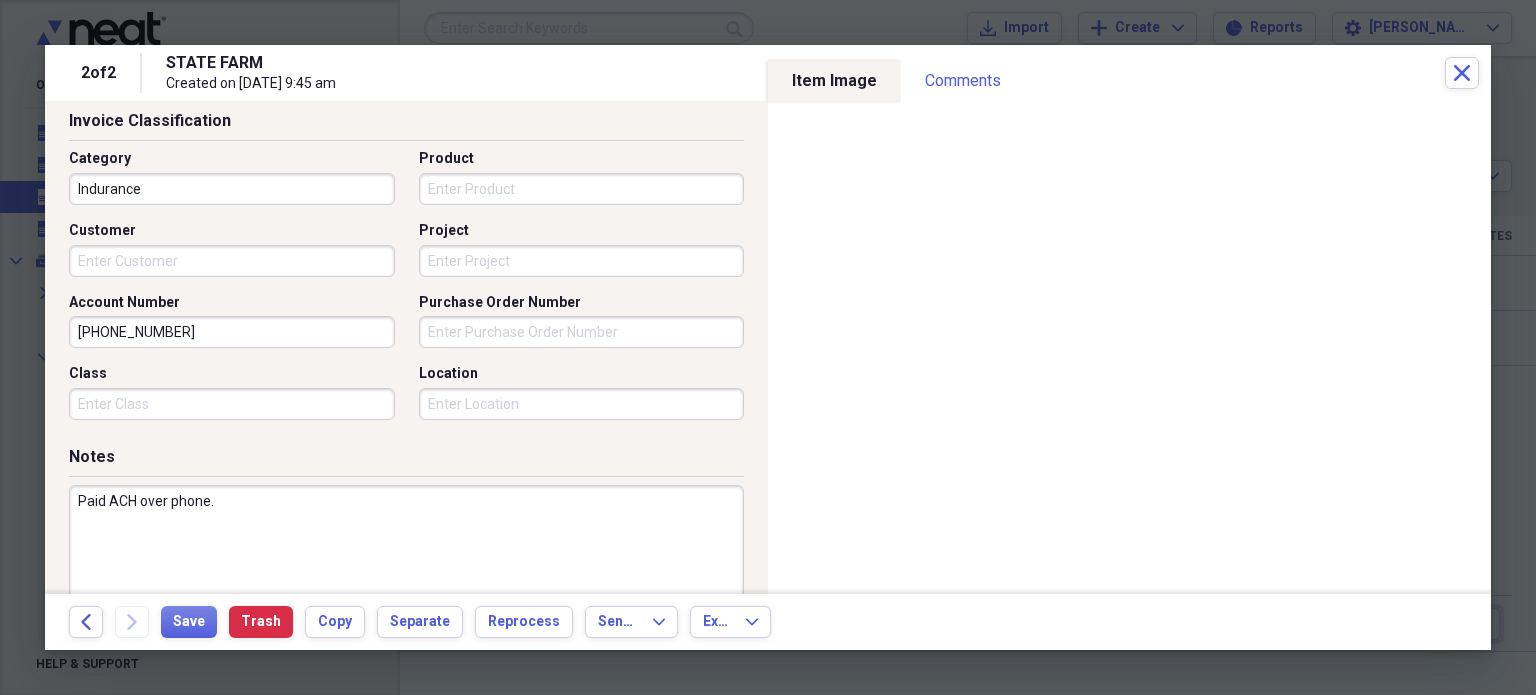 click on "Indurance" at bounding box center (232, 189) 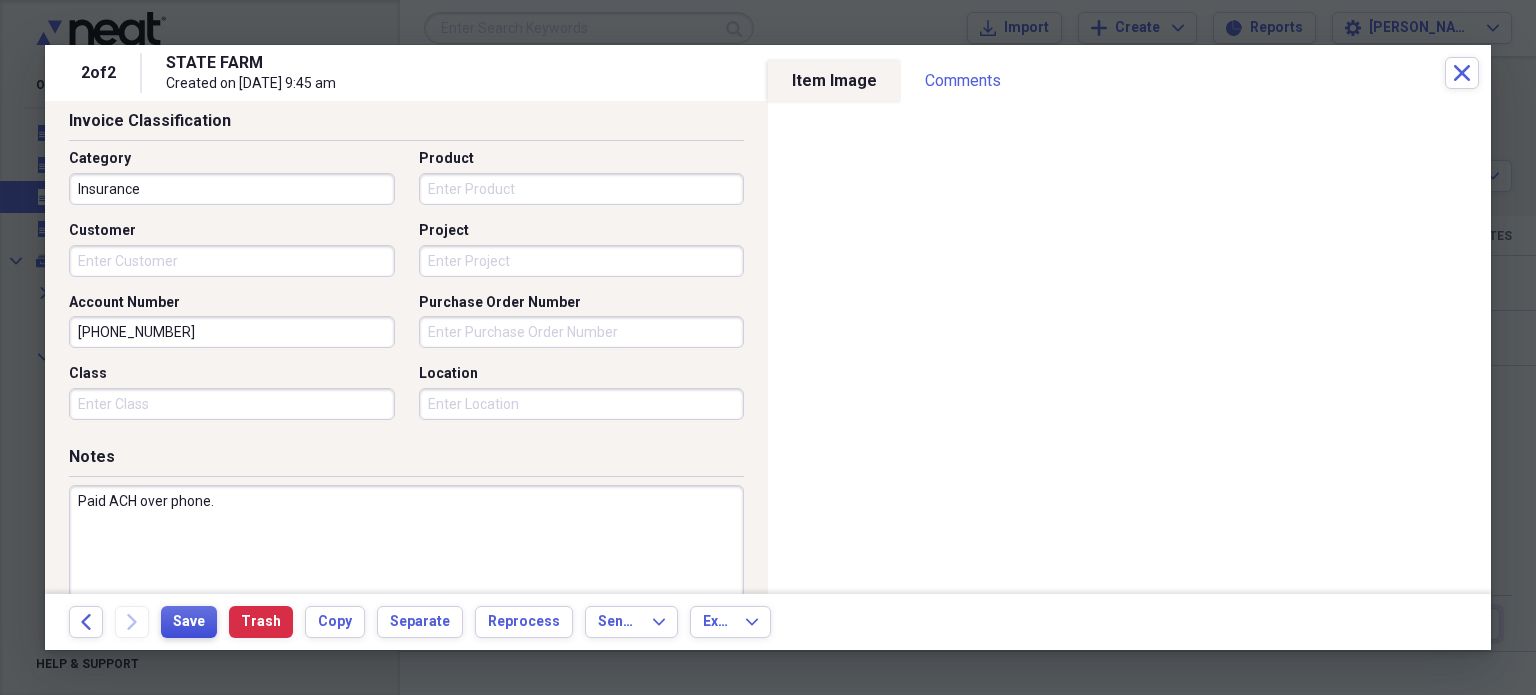 type on "Insurance" 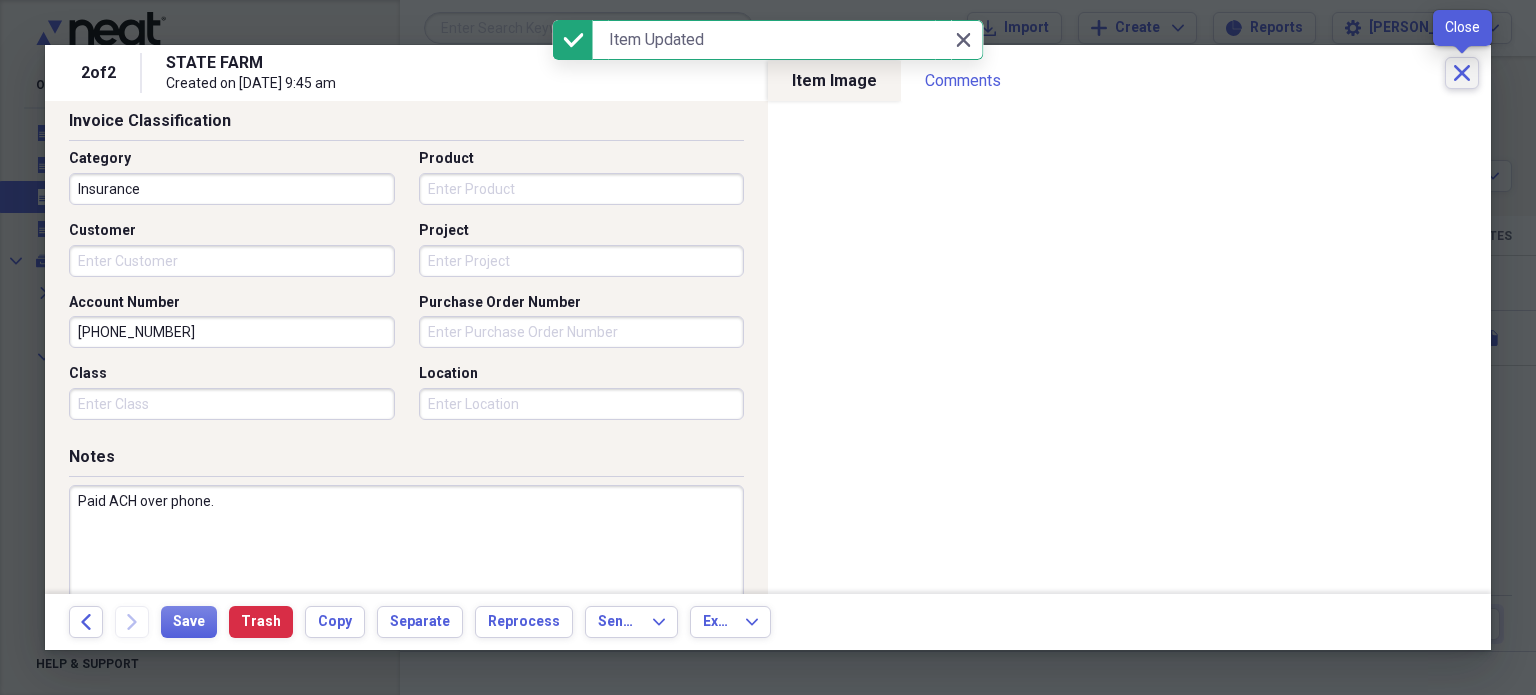 click on "Close" at bounding box center [1462, 73] 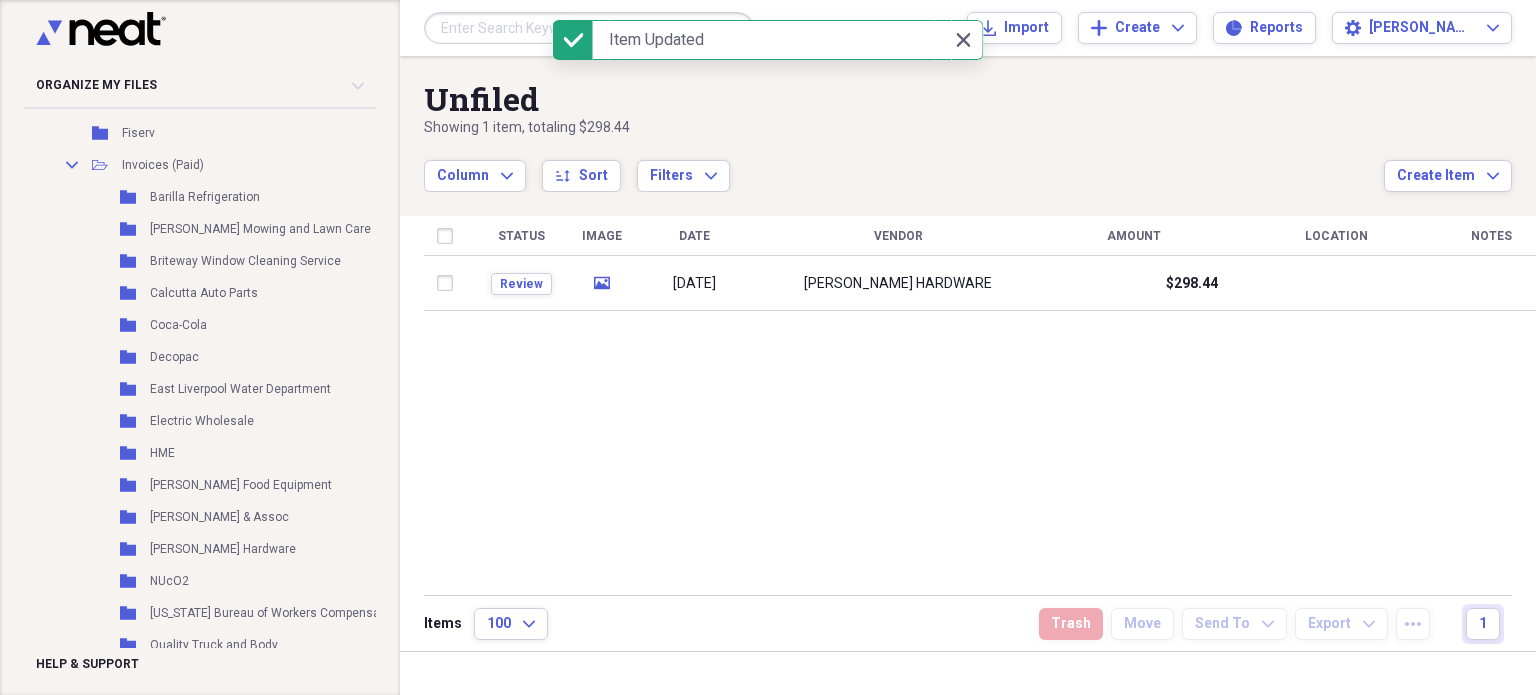 scroll, scrollTop: 416, scrollLeft: 0, axis: vertical 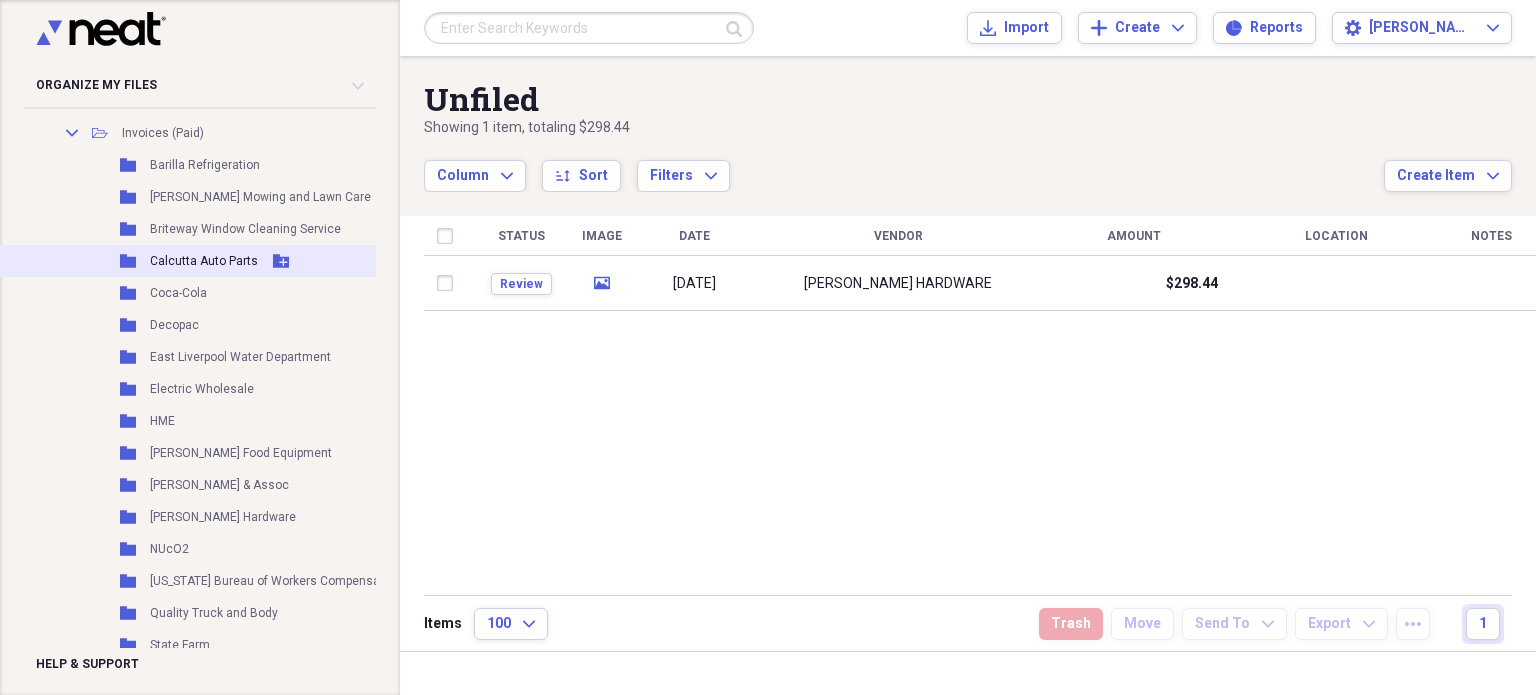 click on "Folder Calcutta Auto Parts Add Folder" at bounding box center [231, 261] 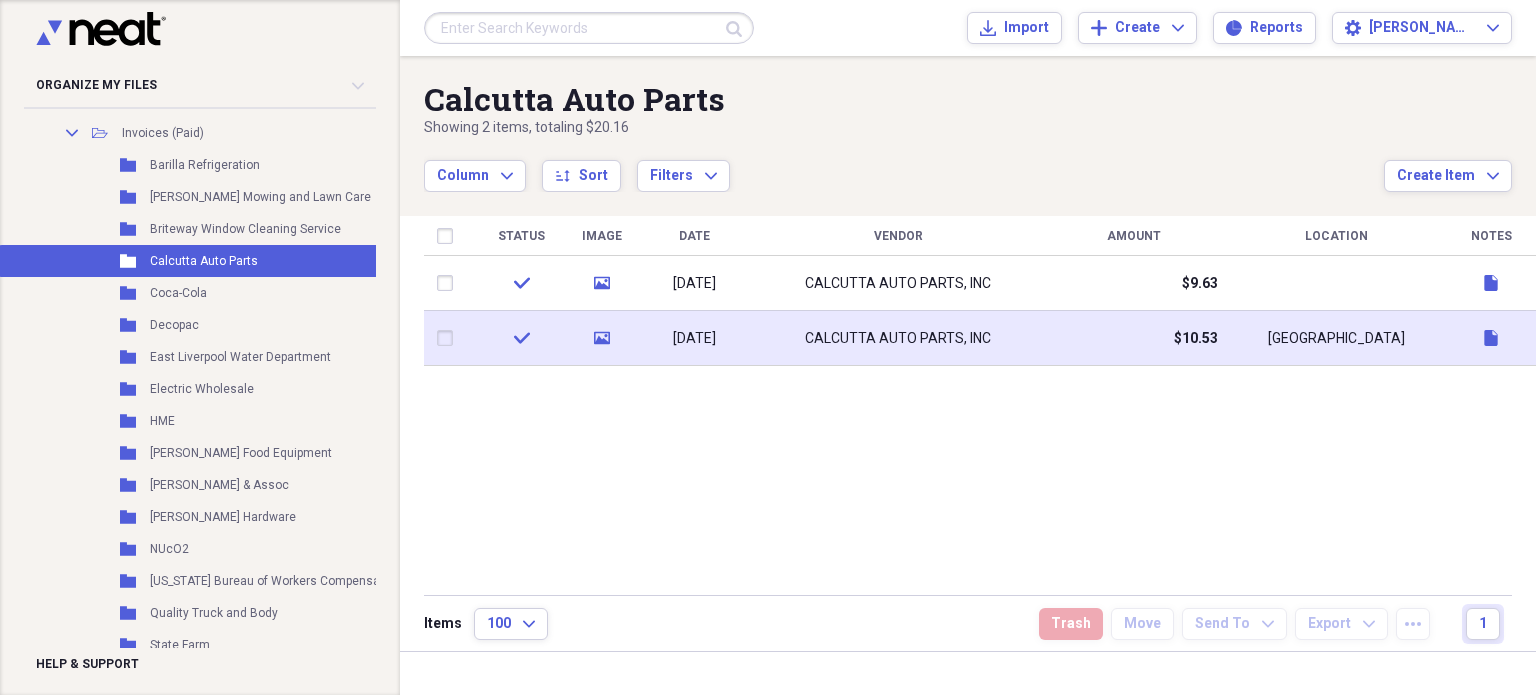 click on "CALCUTTA AUTO PARTS, INC" at bounding box center [898, 338] 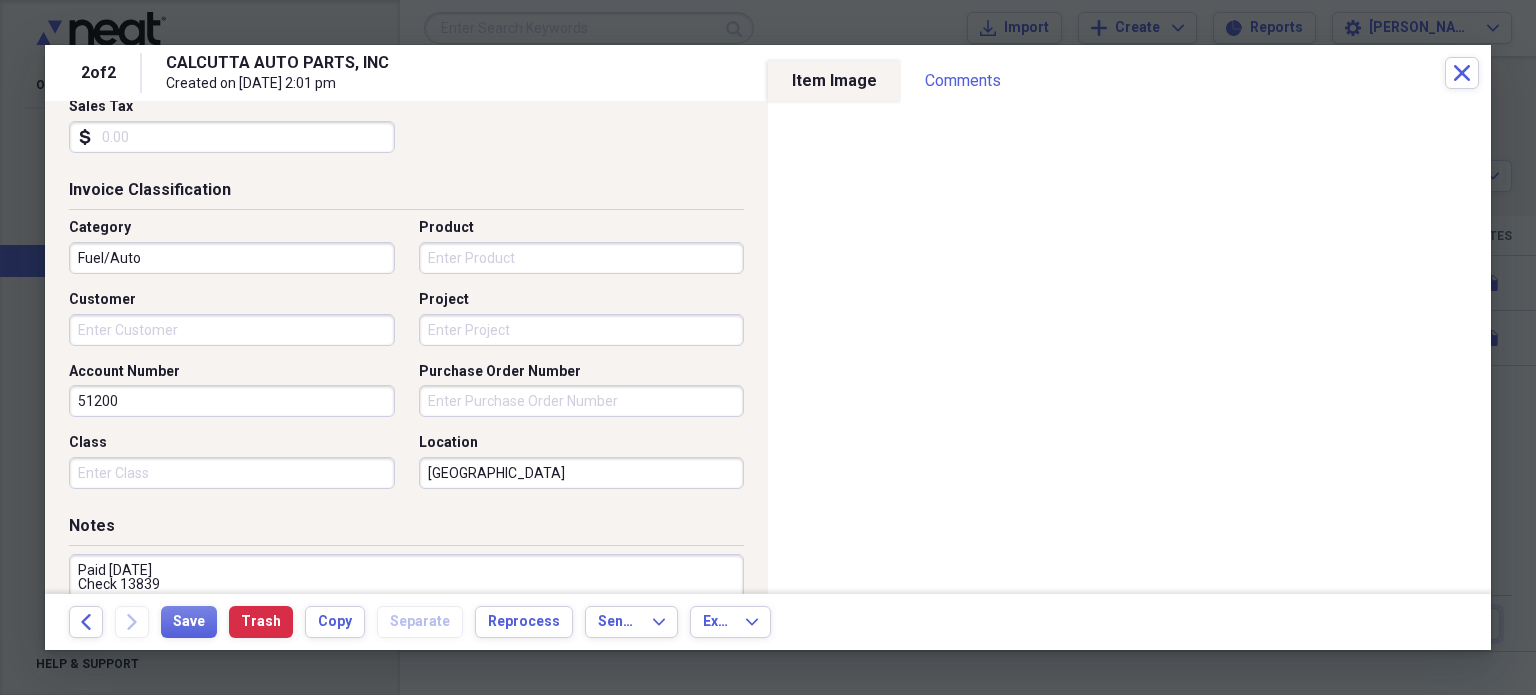 scroll, scrollTop: 440, scrollLeft: 0, axis: vertical 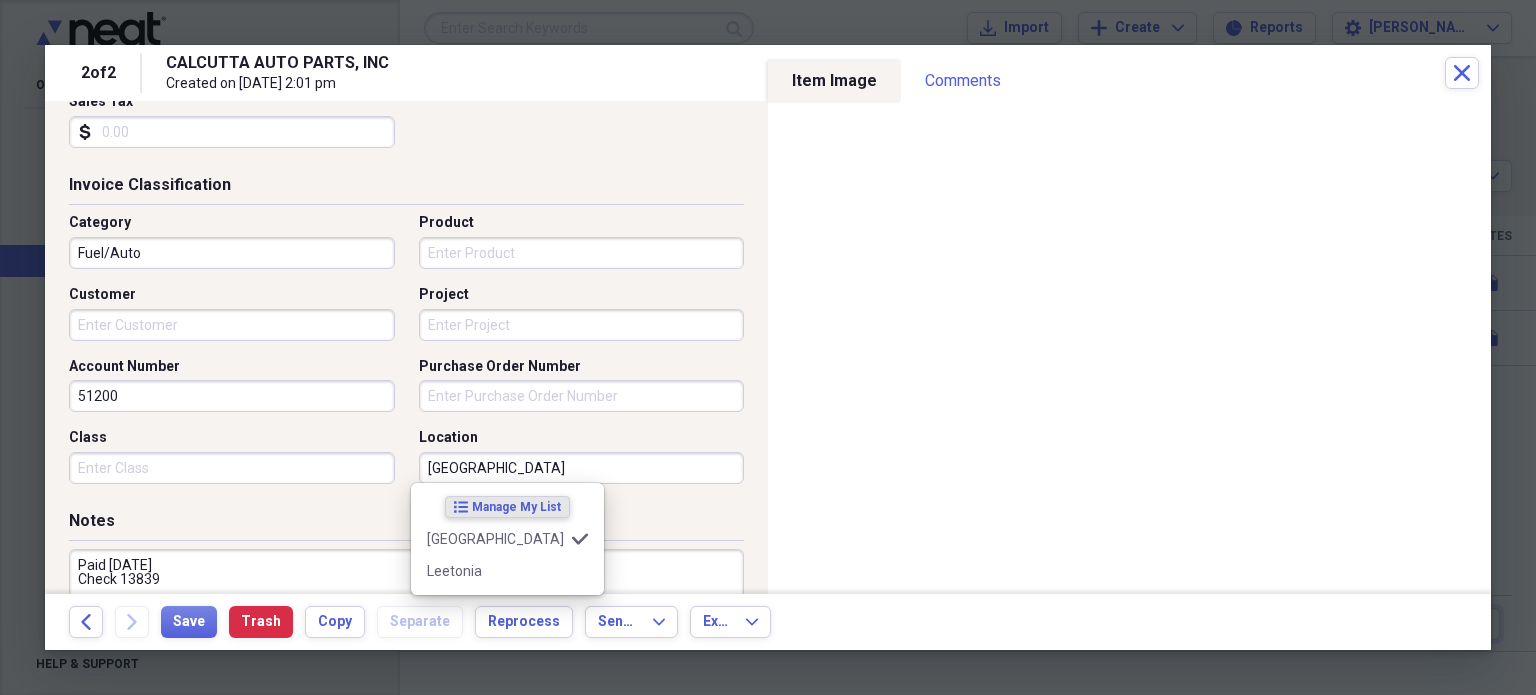 click on "[GEOGRAPHIC_DATA]" at bounding box center (582, 468) 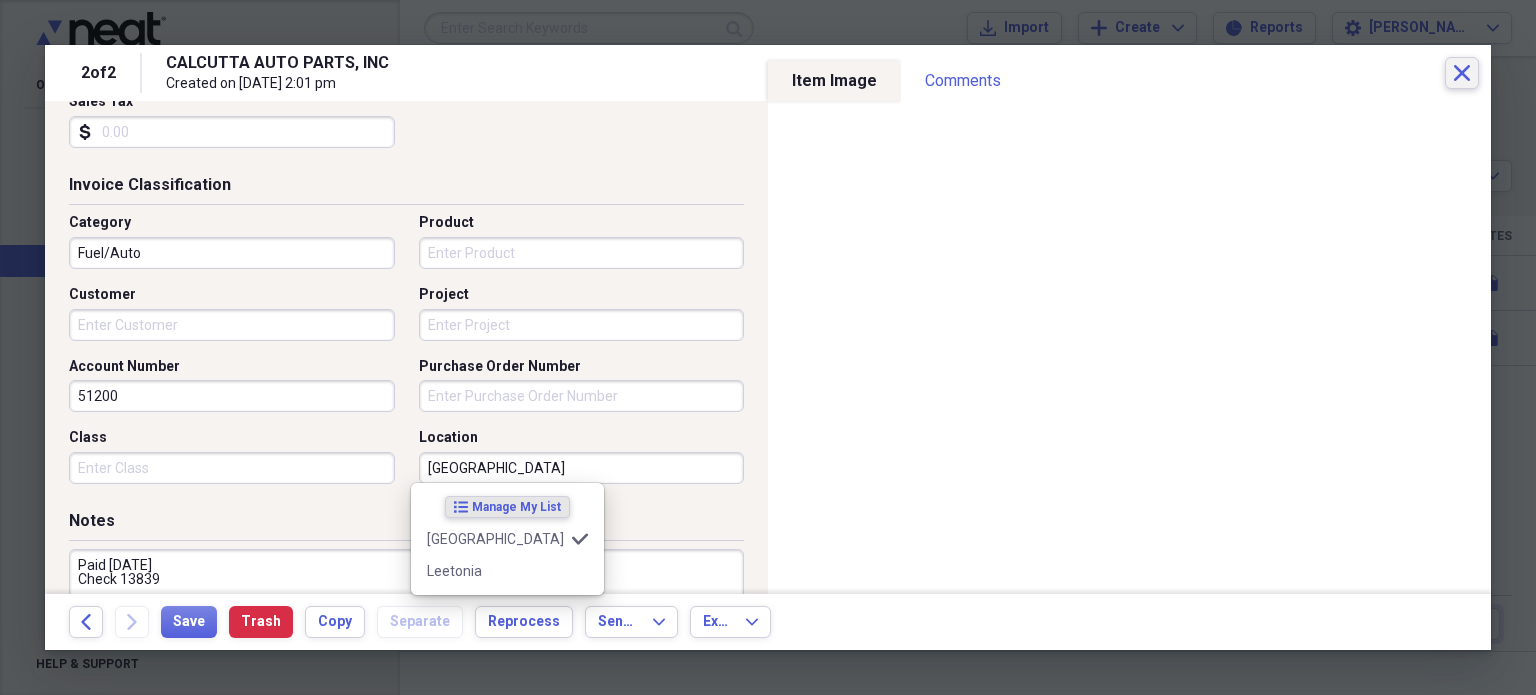 click on "Close" 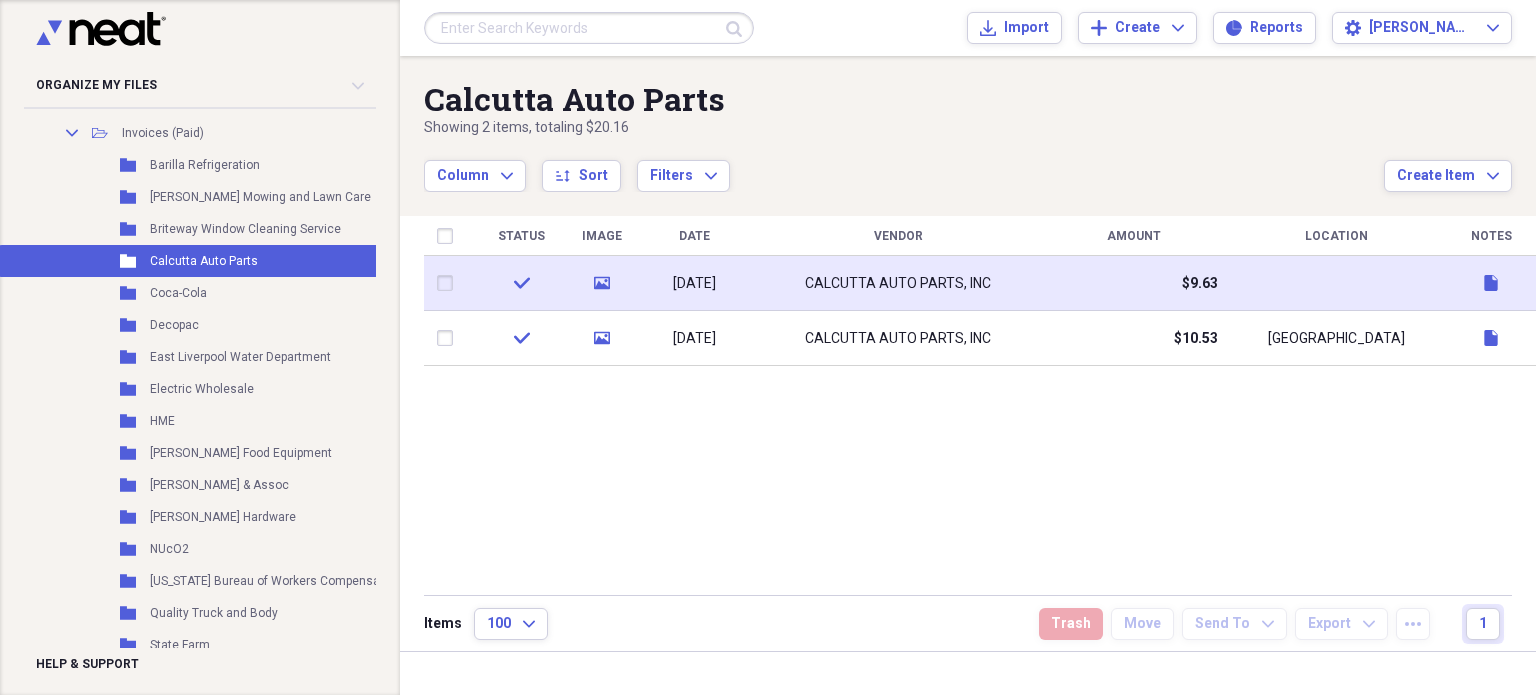 click on "CALCUTTA AUTO PARTS, INC" at bounding box center [898, 283] 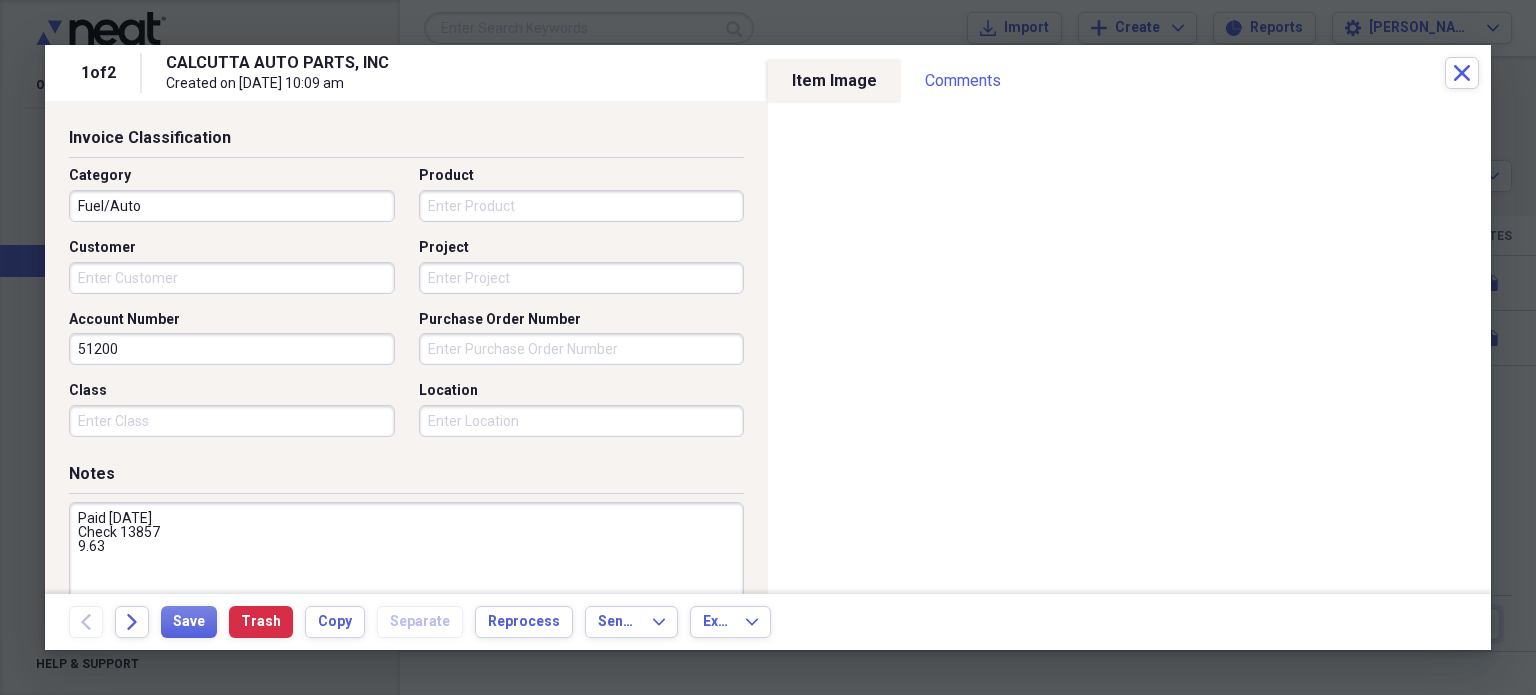scroll, scrollTop: 488, scrollLeft: 0, axis: vertical 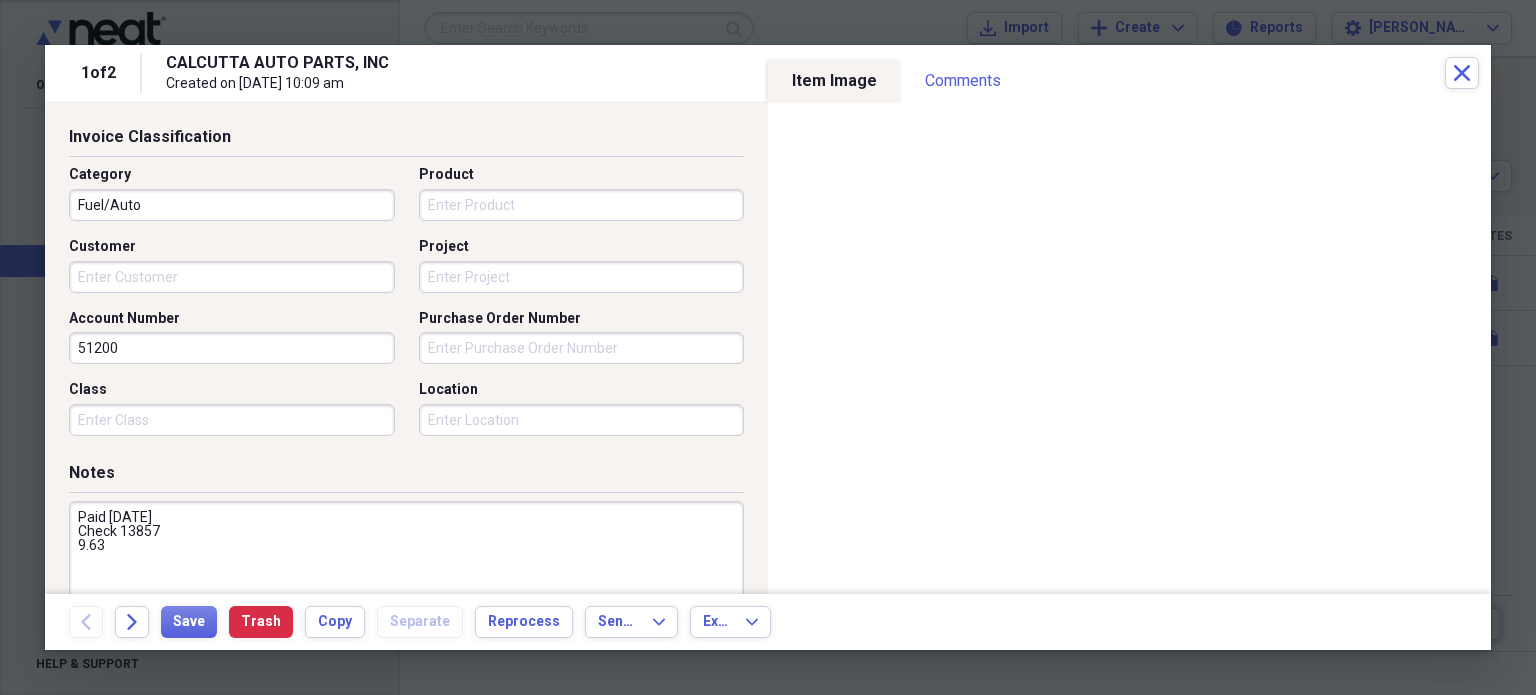 click on "Product" at bounding box center (582, 205) 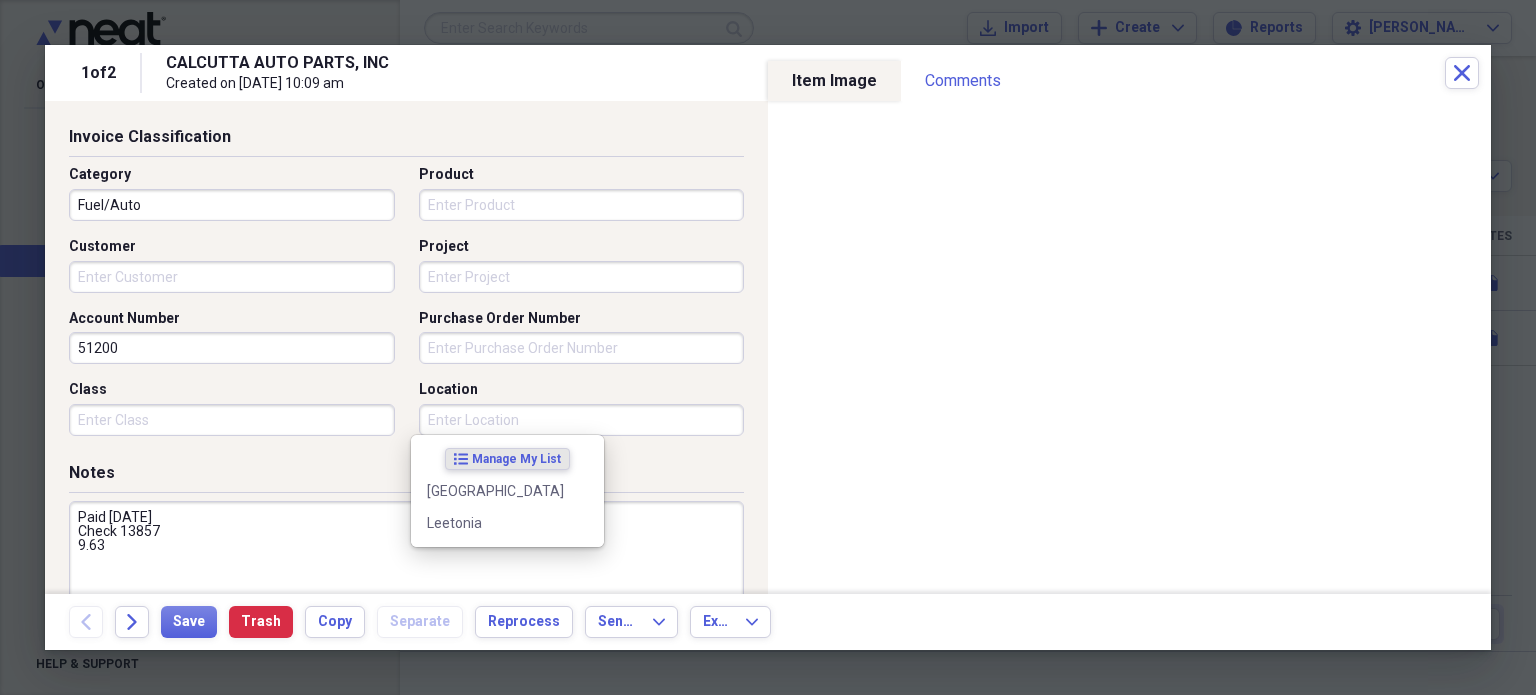 click on "Location" at bounding box center (582, 420) 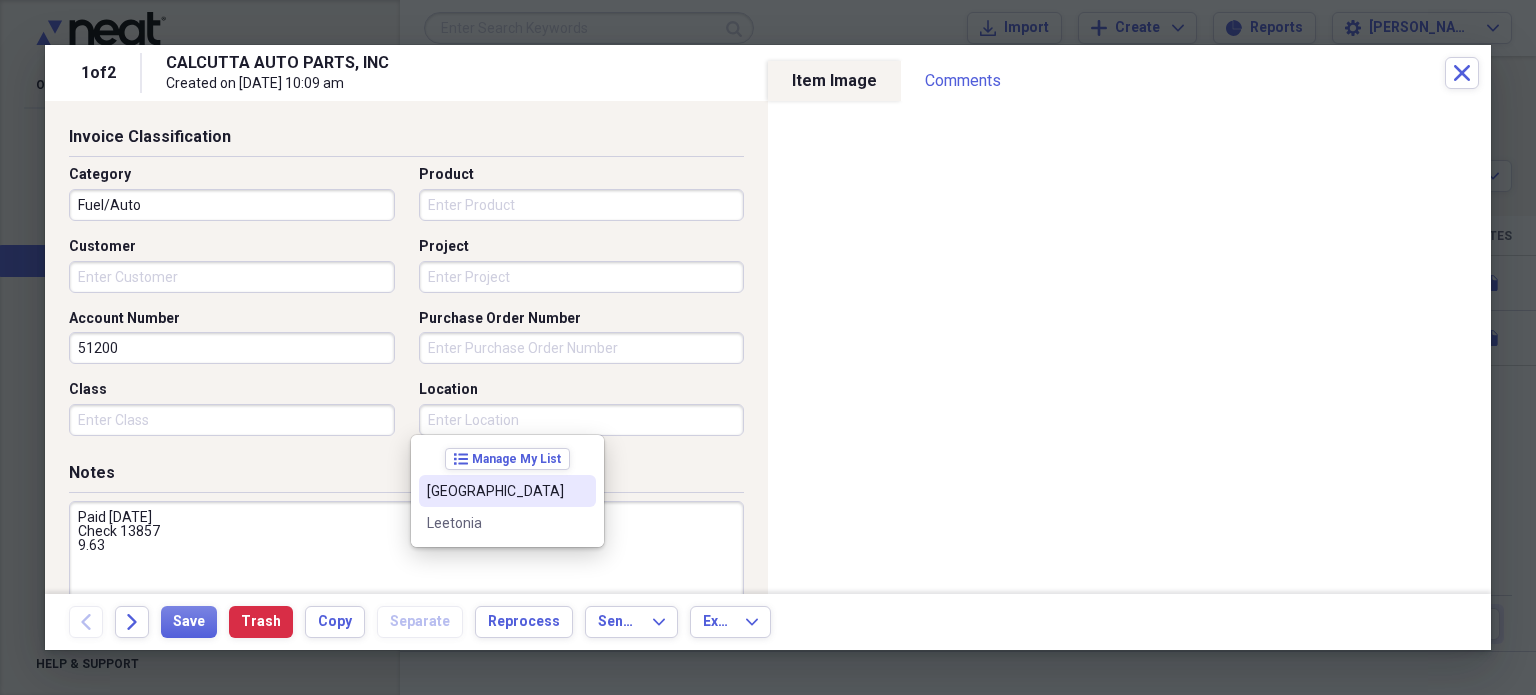 click on "[GEOGRAPHIC_DATA]" at bounding box center [495, 491] 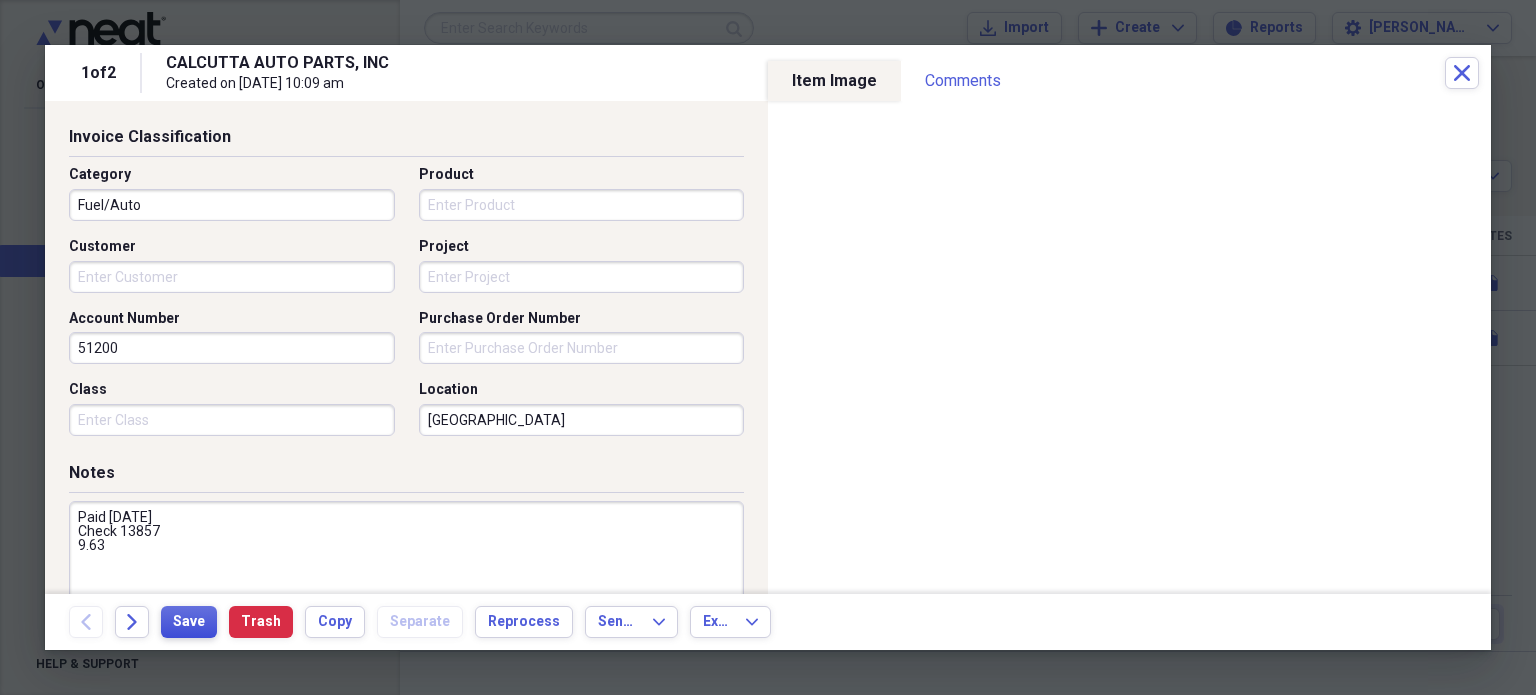 click on "Save" at bounding box center [189, 622] 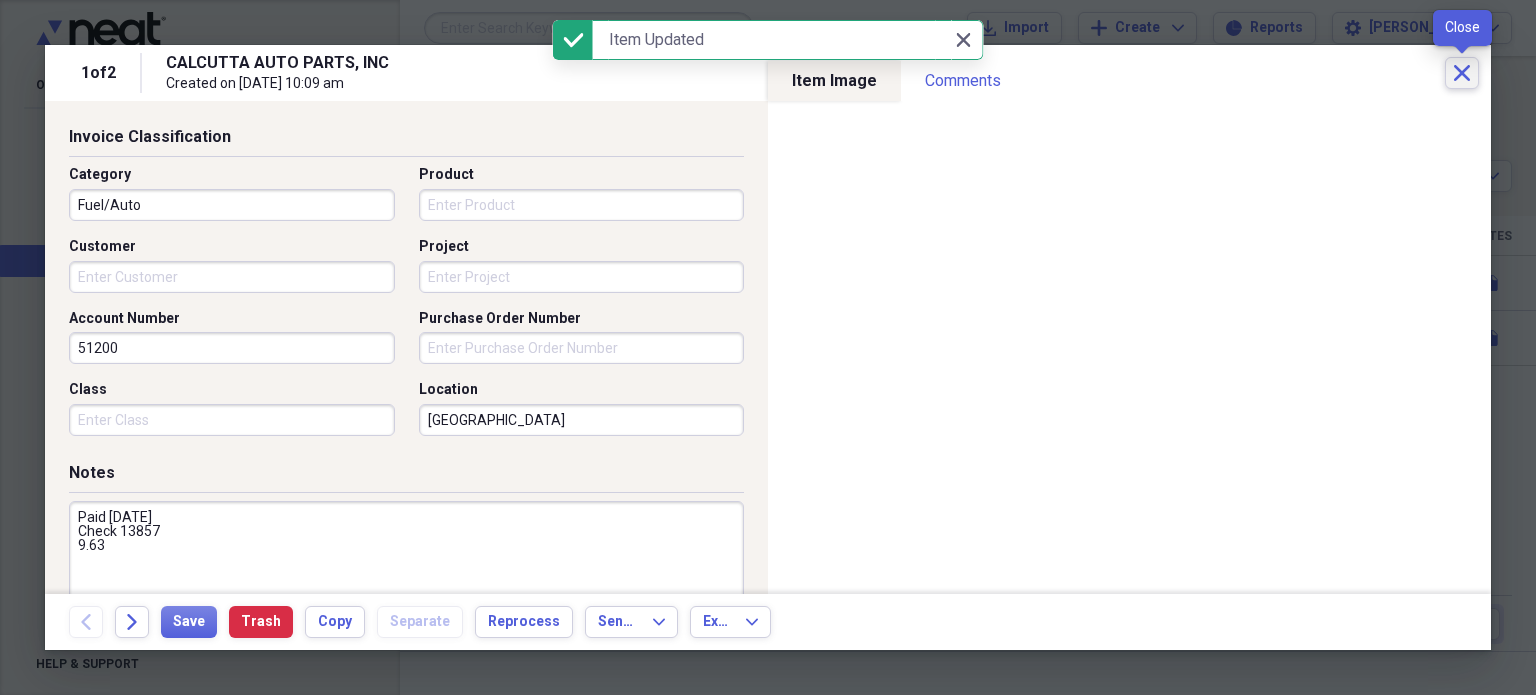 click 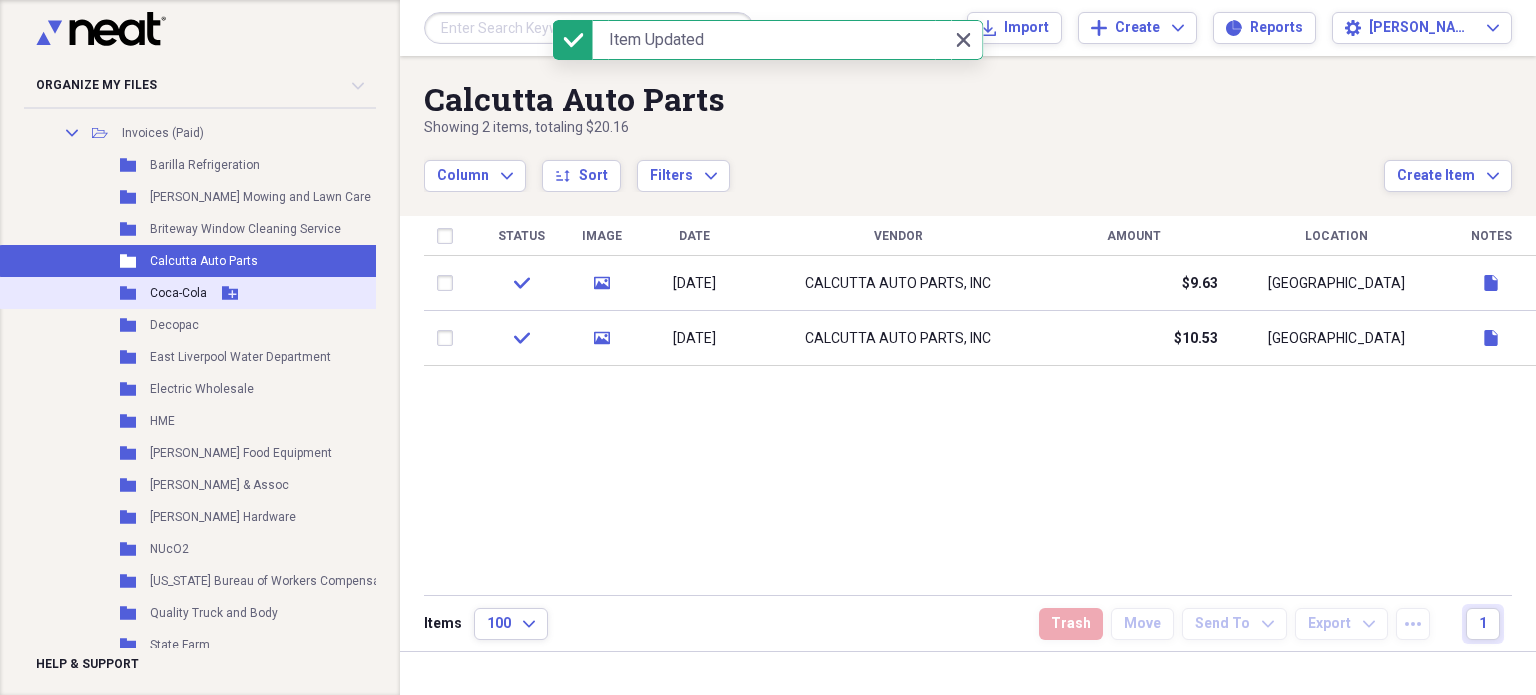 click on "Folder Coca-Cola Add Folder" at bounding box center [231, 293] 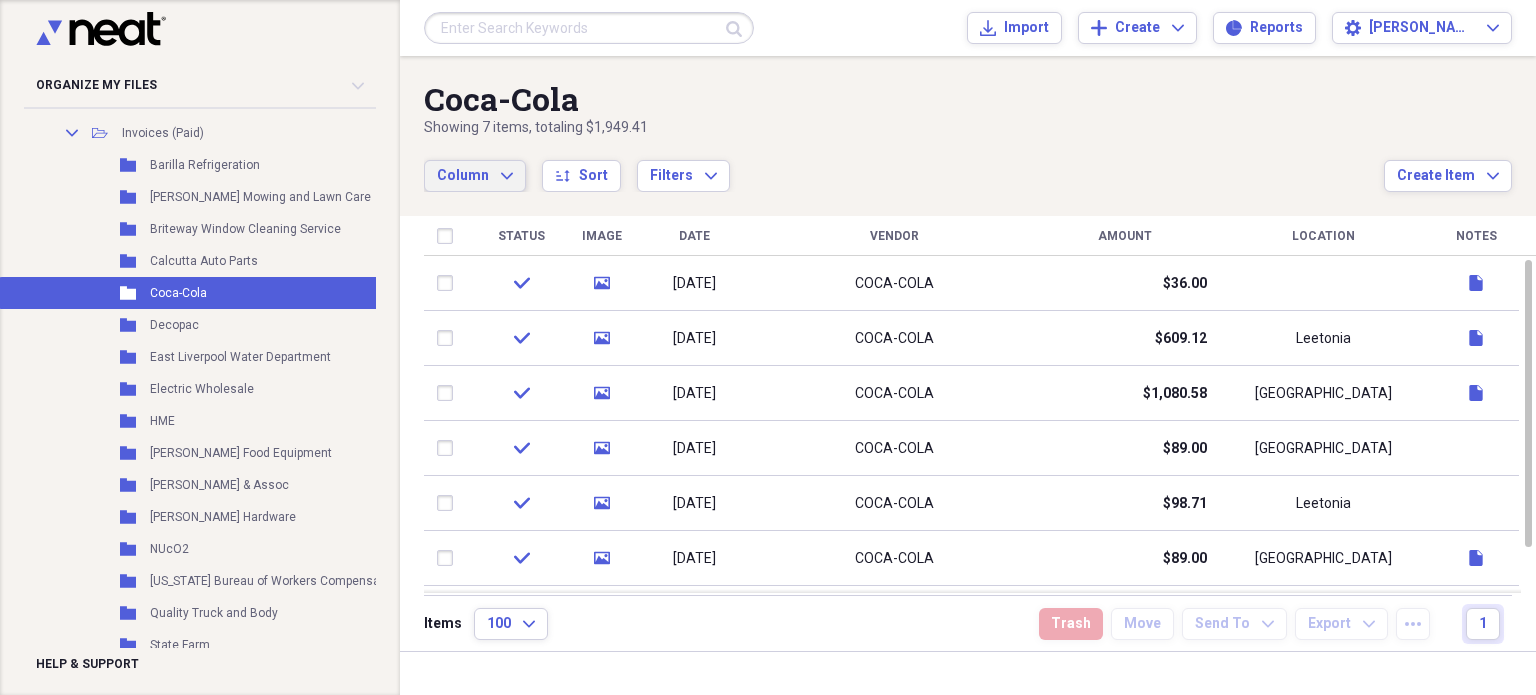 click on "Column Expand" at bounding box center [475, 176] 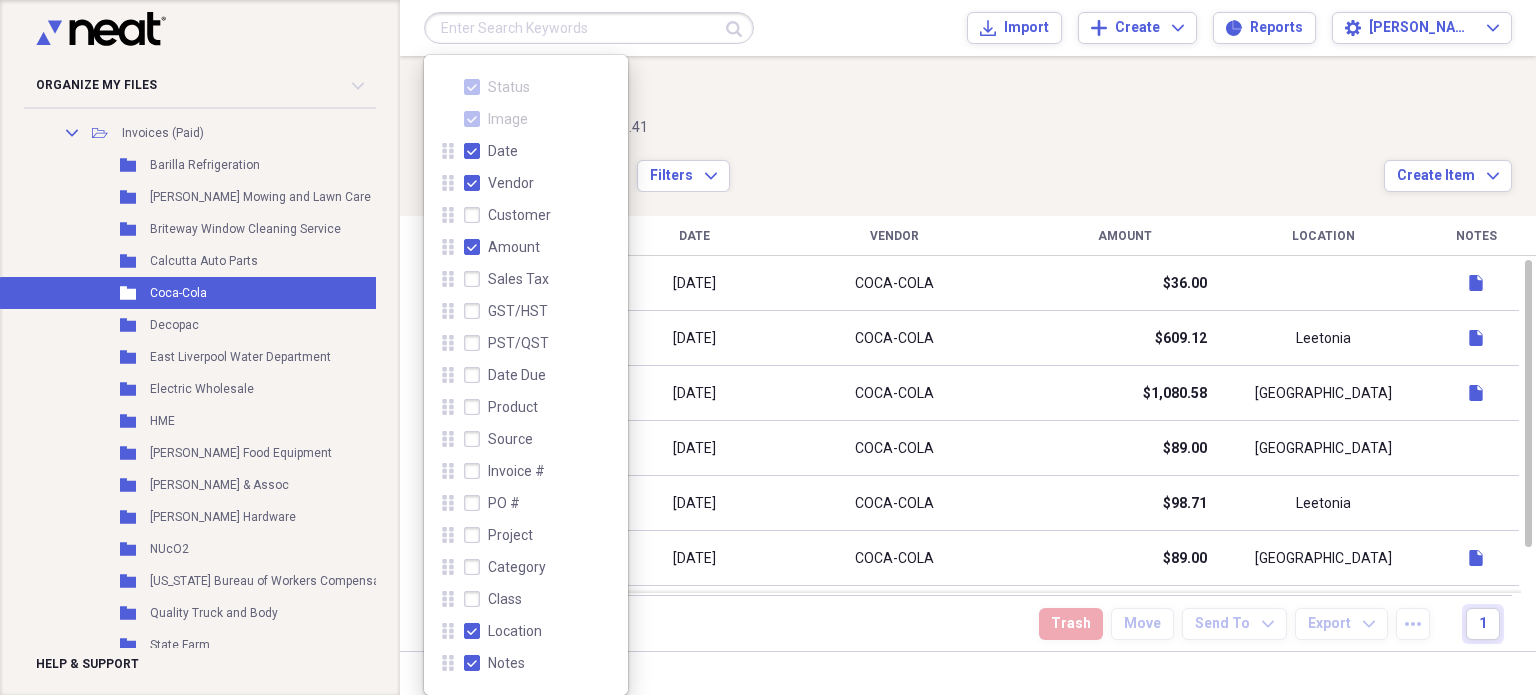 click on "Category" at bounding box center [505, 567] 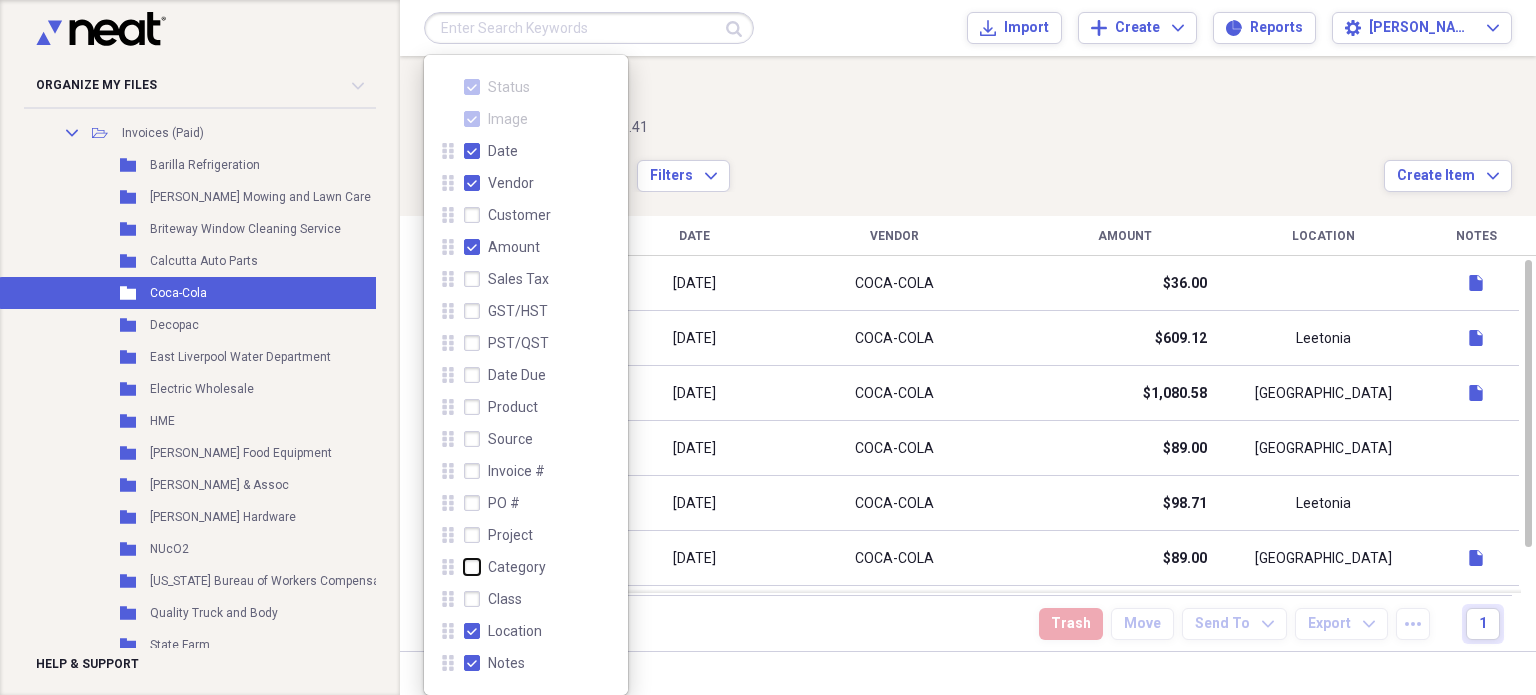 click on "Category" at bounding box center (464, 567) 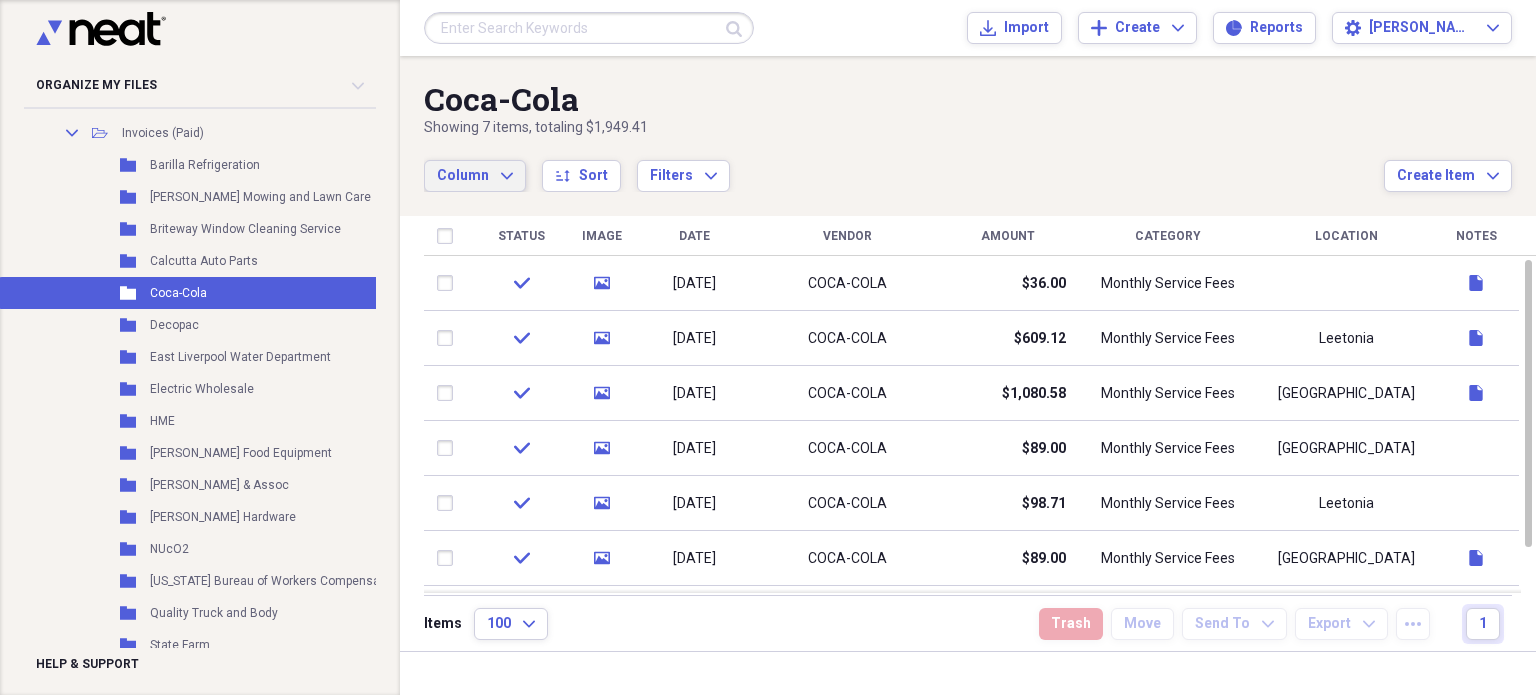 click on "Column Expand sort Sort Filters  Expand" at bounding box center [904, 165] 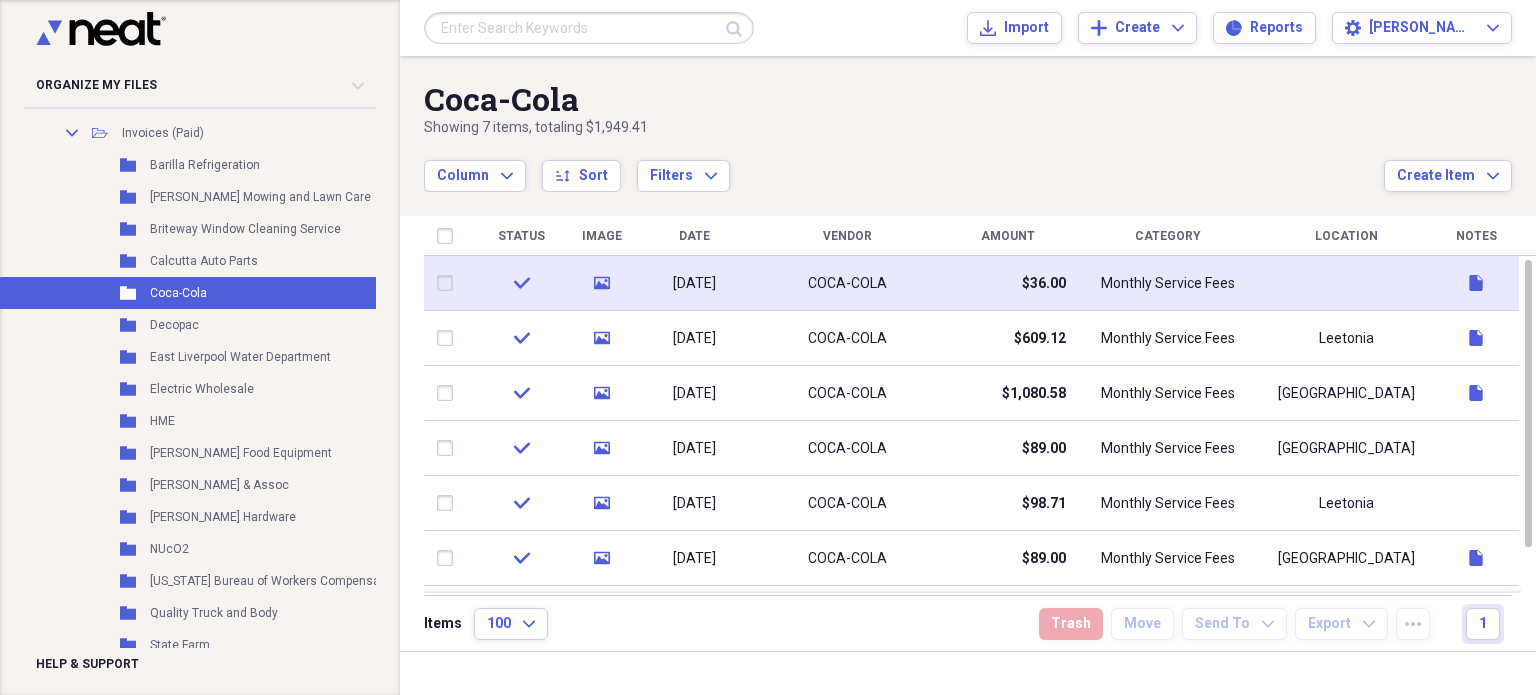 click at bounding box center [1346, 283] 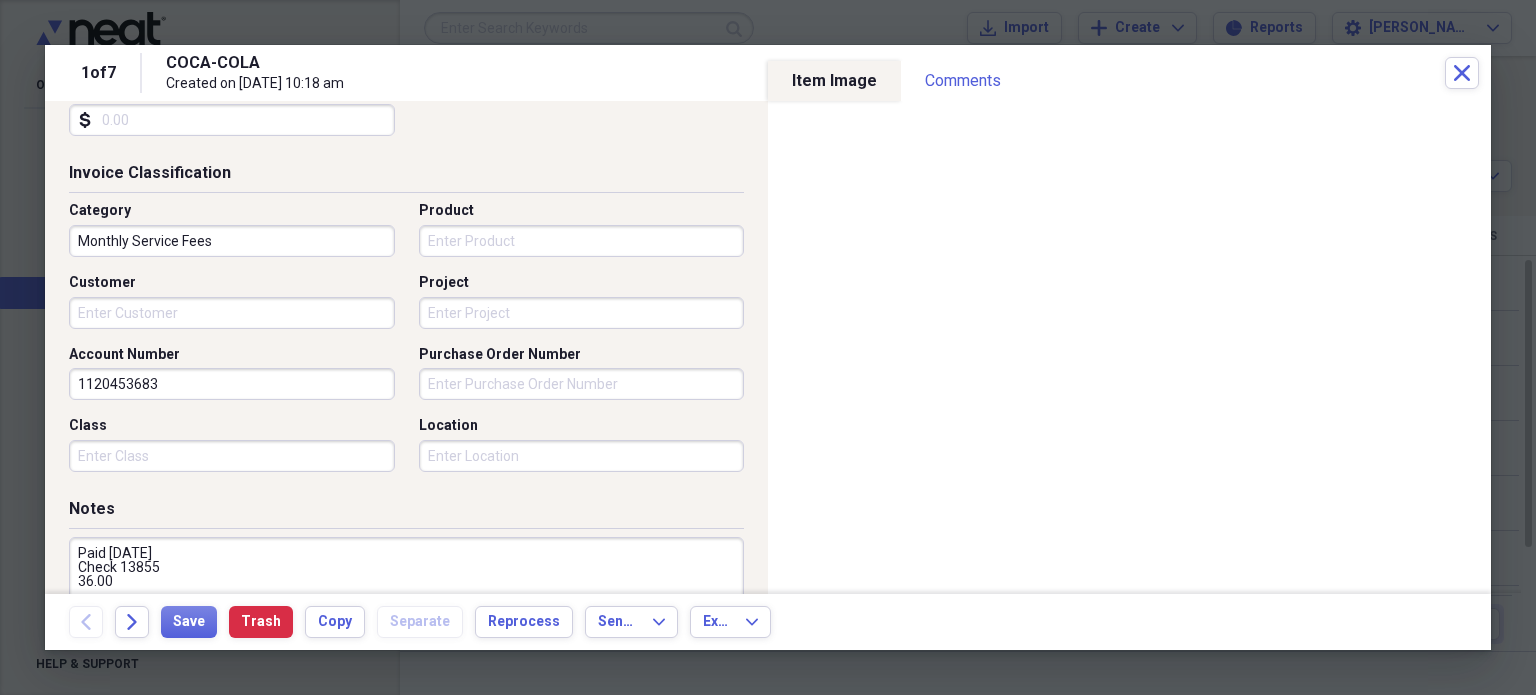scroll, scrollTop: 452, scrollLeft: 0, axis: vertical 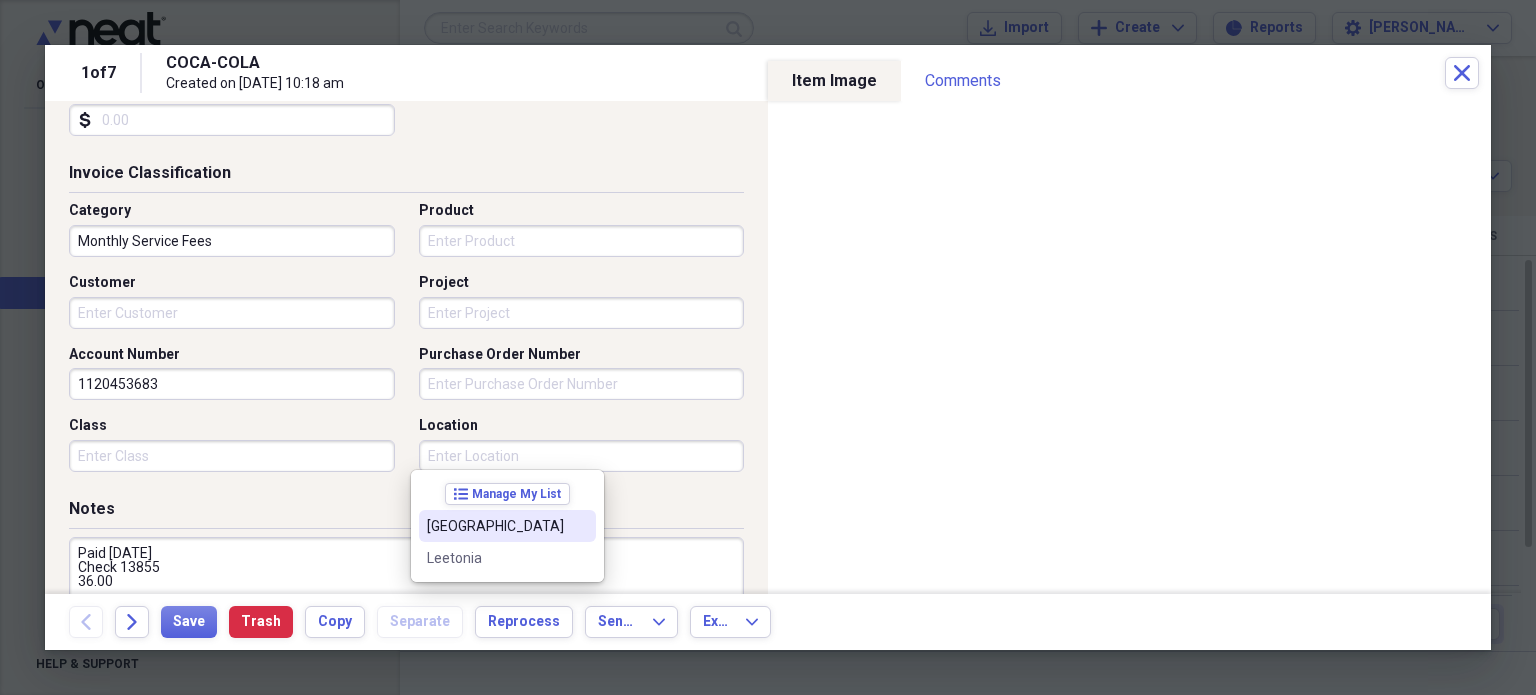 click on "[GEOGRAPHIC_DATA]" at bounding box center [495, 526] 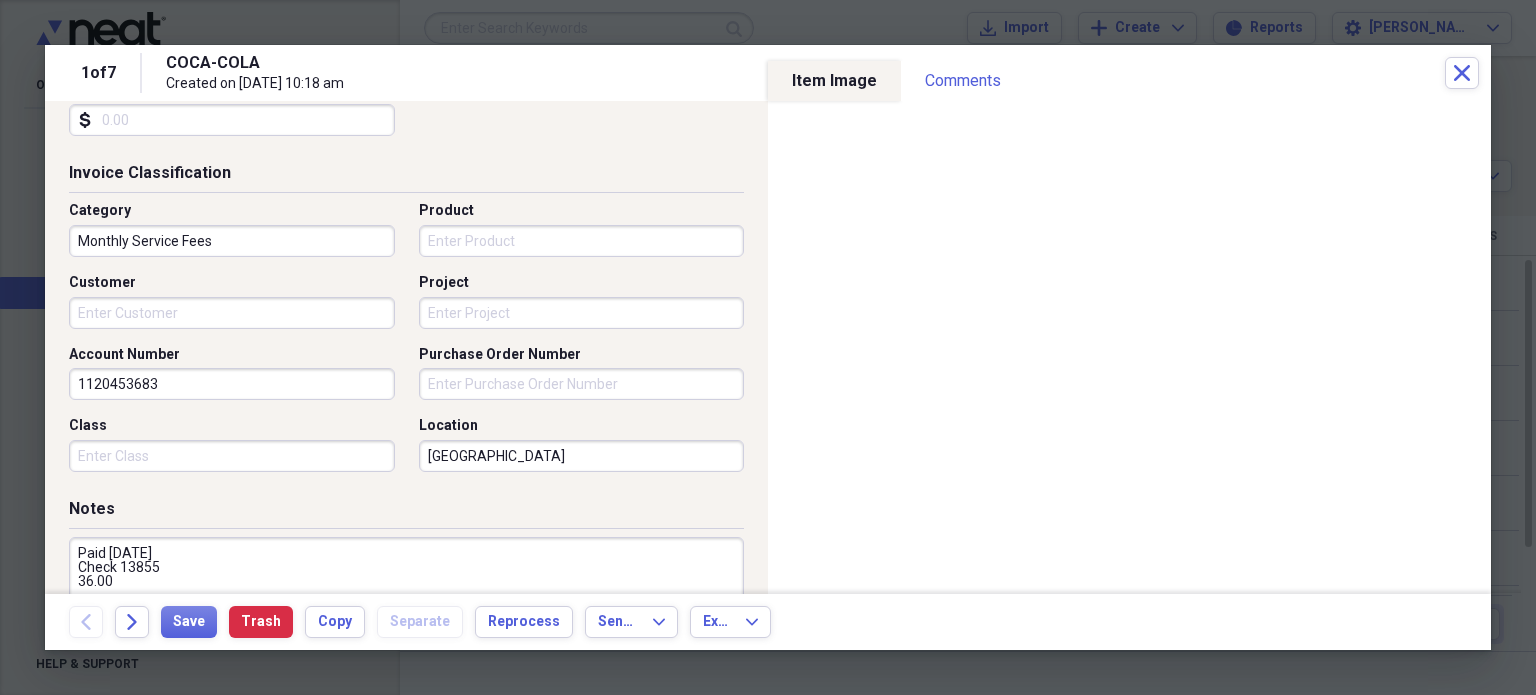 click on "Back Forward Save Trash Copy Separate Reprocess Send To Expand Export Expand" at bounding box center [768, 622] 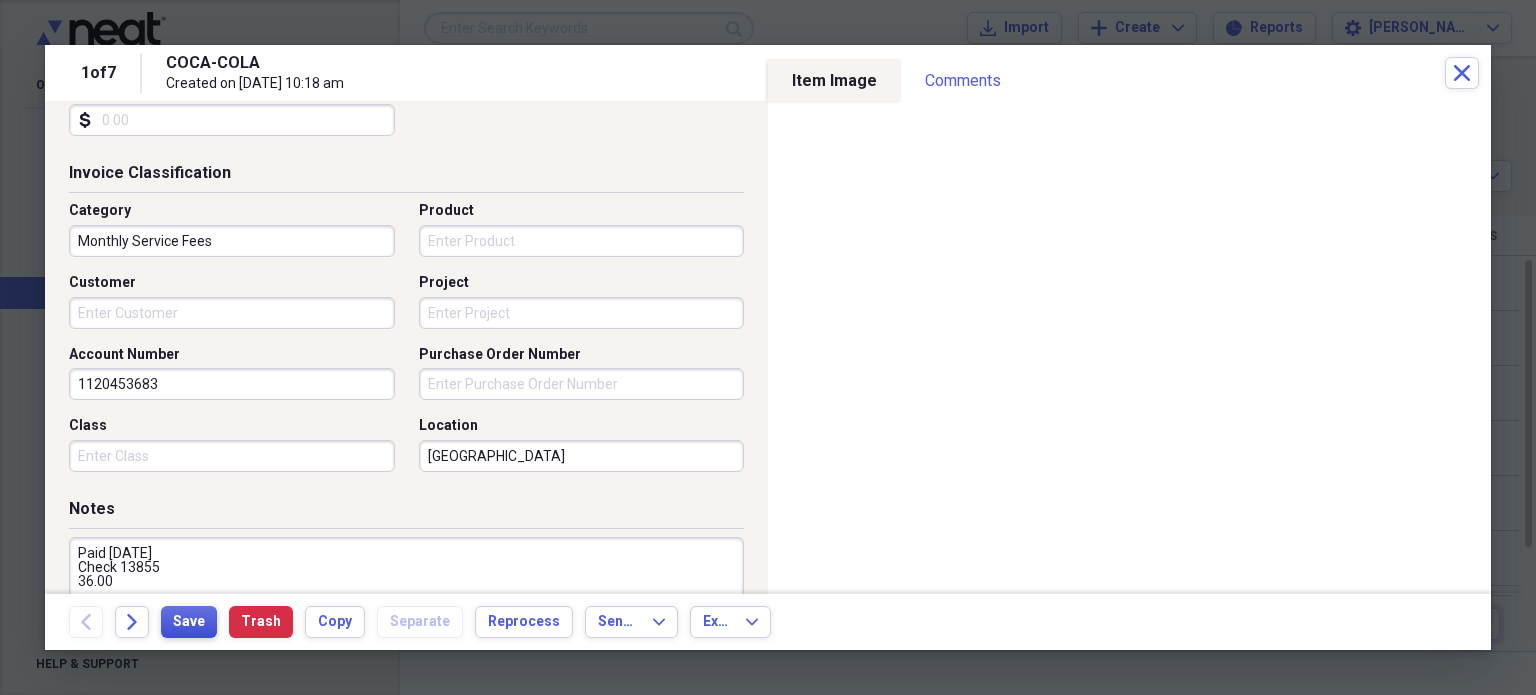 click on "Save" at bounding box center (189, 622) 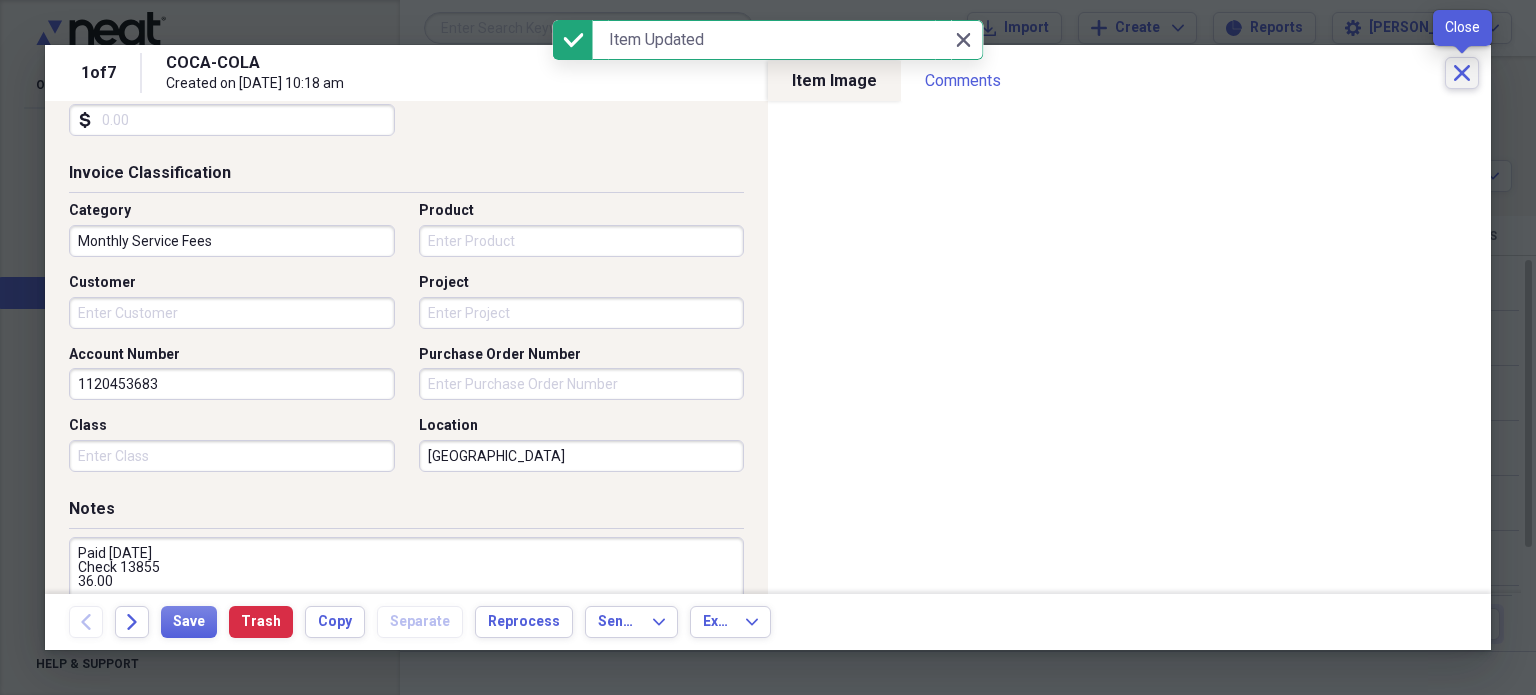 click on "Close" at bounding box center [1462, 73] 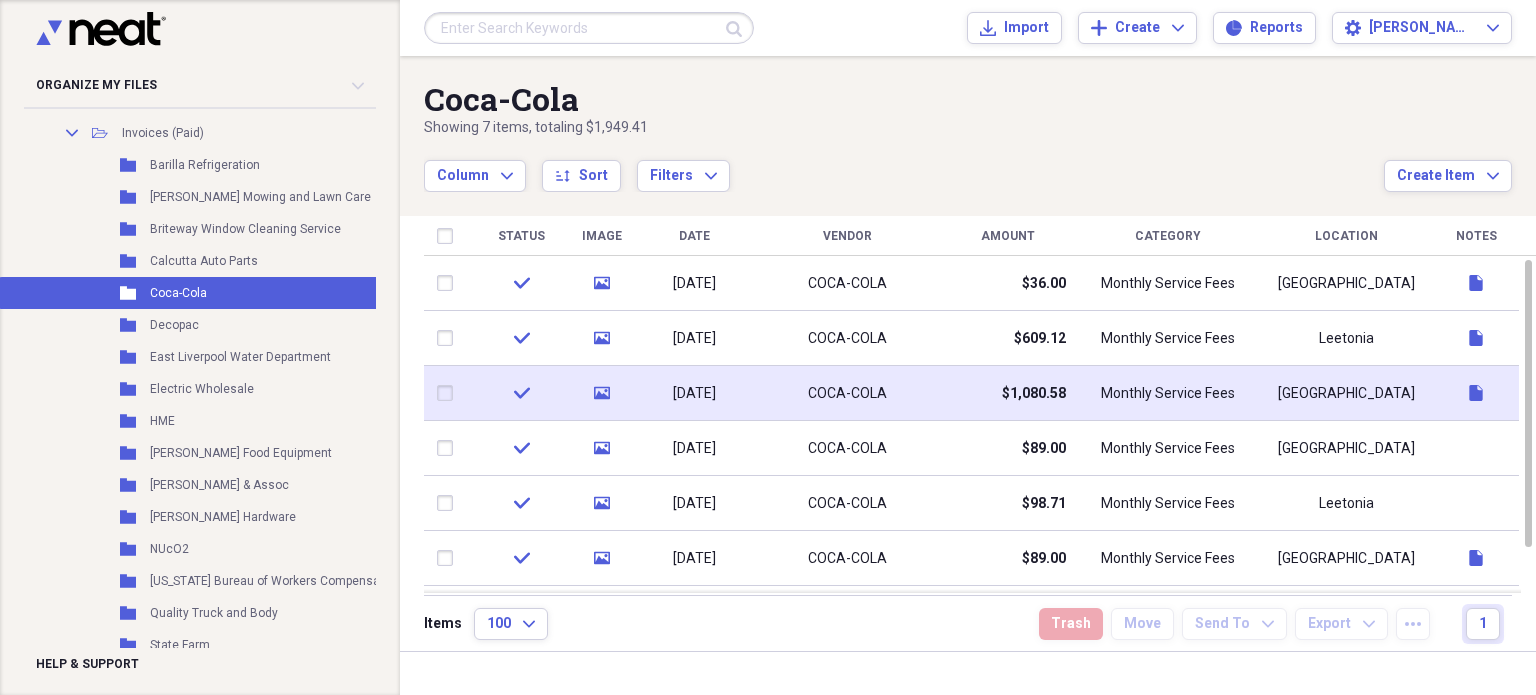 click on "Monthly Service Fees" at bounding box center [1168, 394] 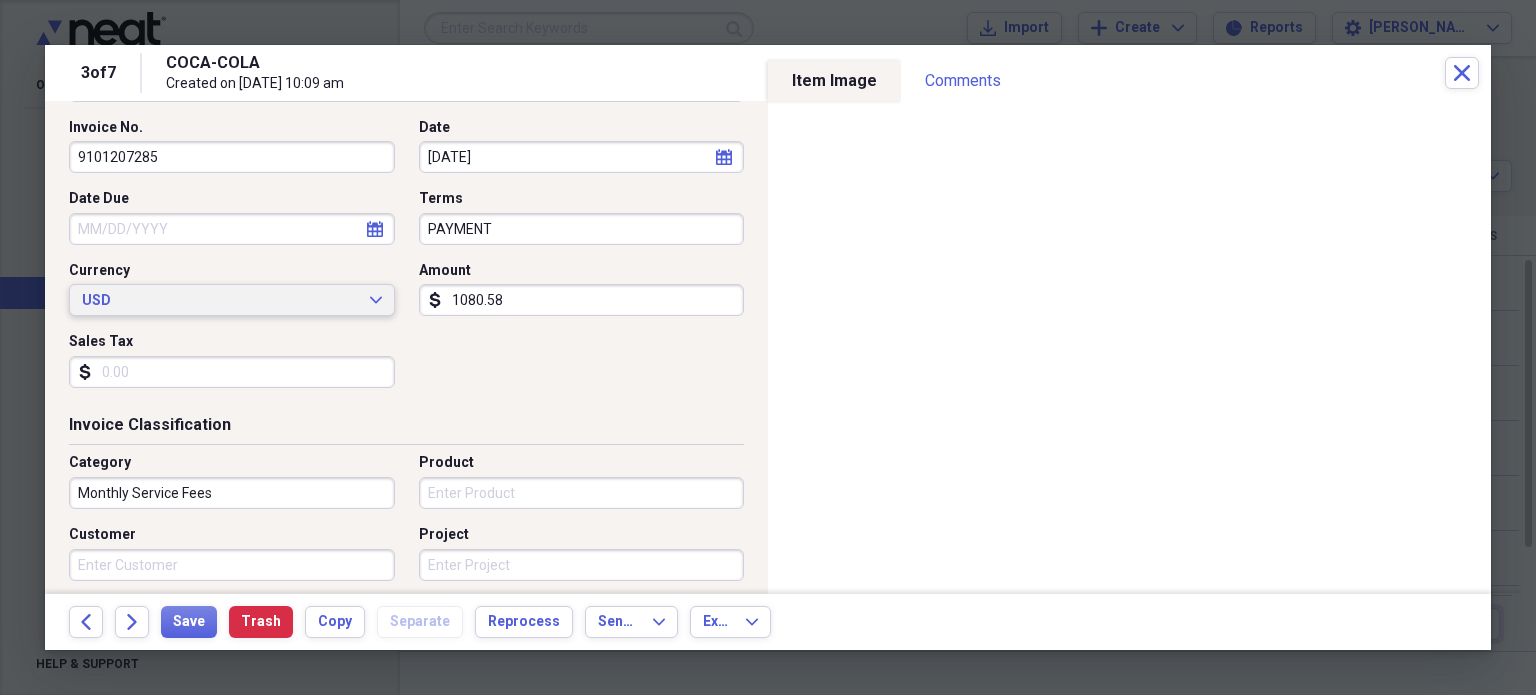 scroll, scrollTop: 290, scrollLeft: 0, axis: vertical 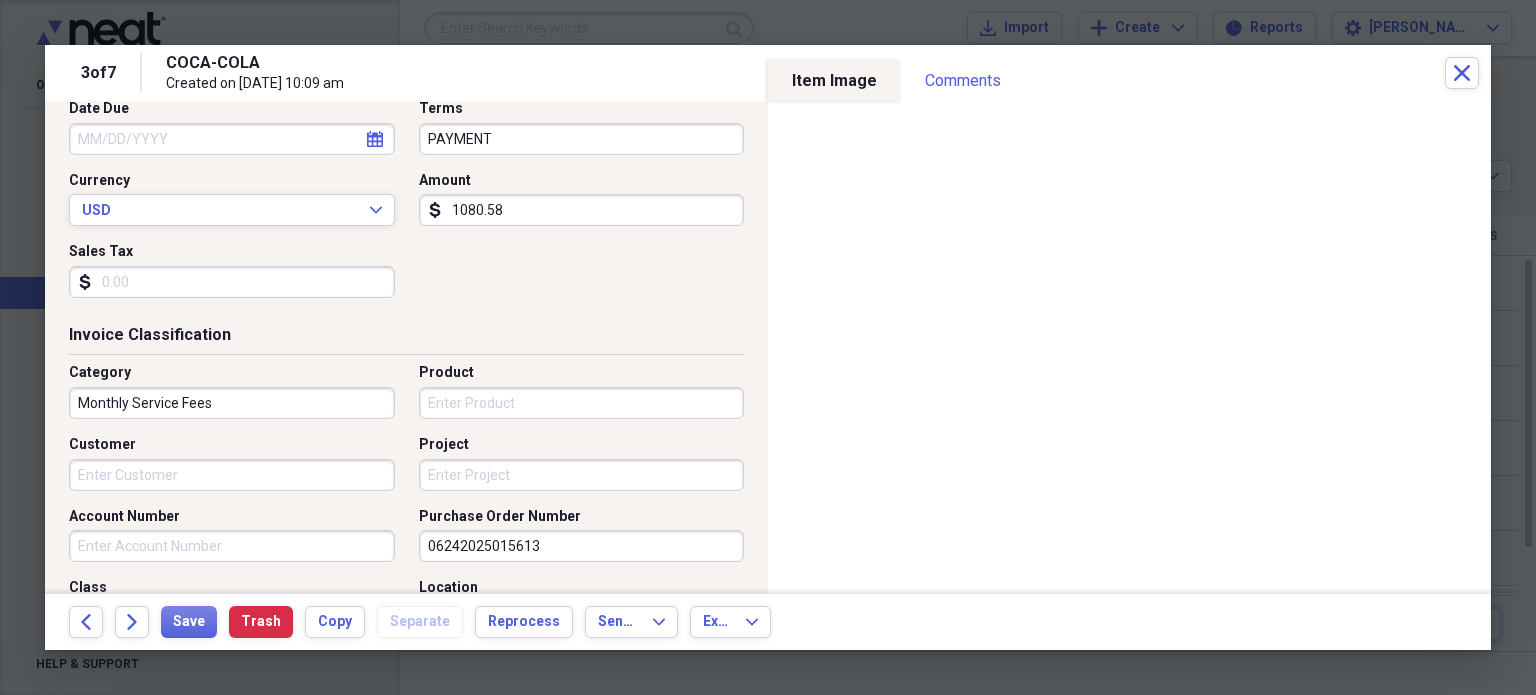 click on "Monthly Service Fees" at bounding box center [232, 403] 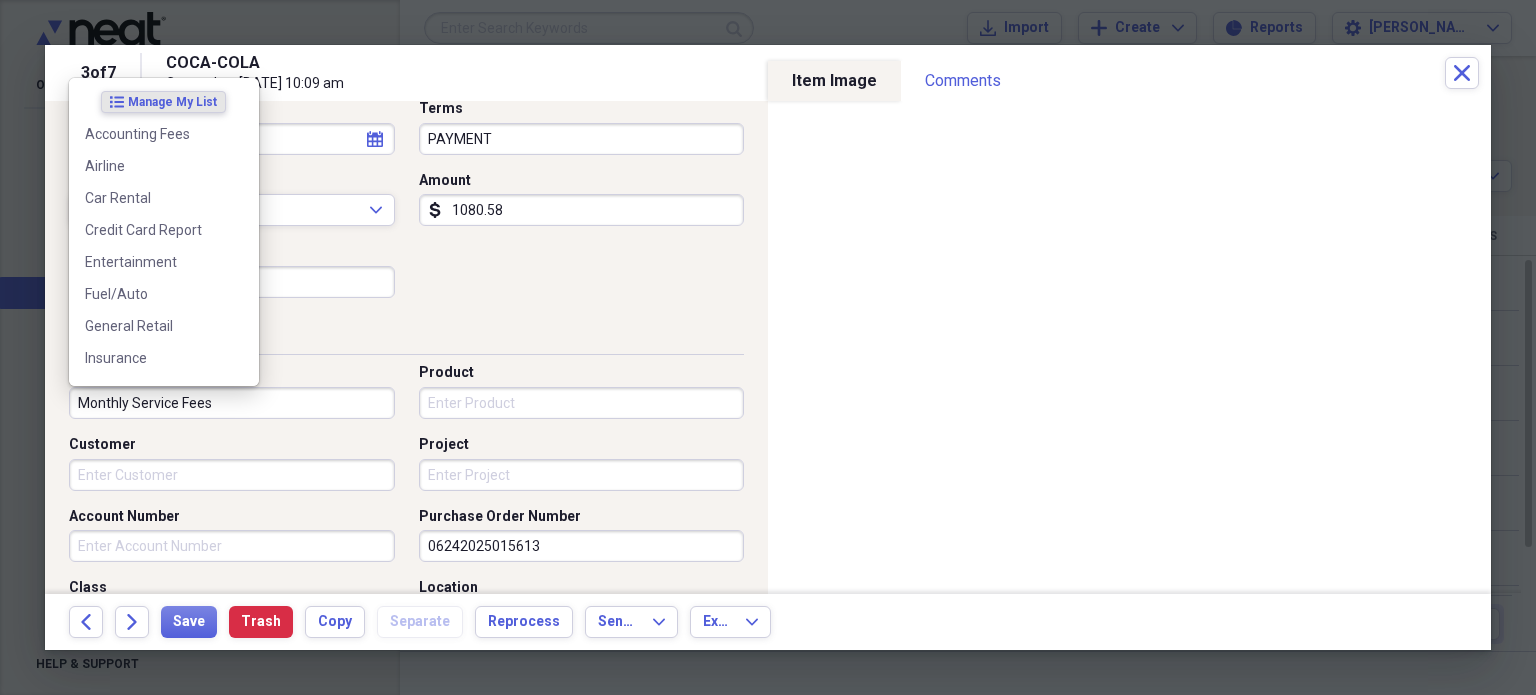 click on "Monthly Service Fees" at bounding box center [232, 403] 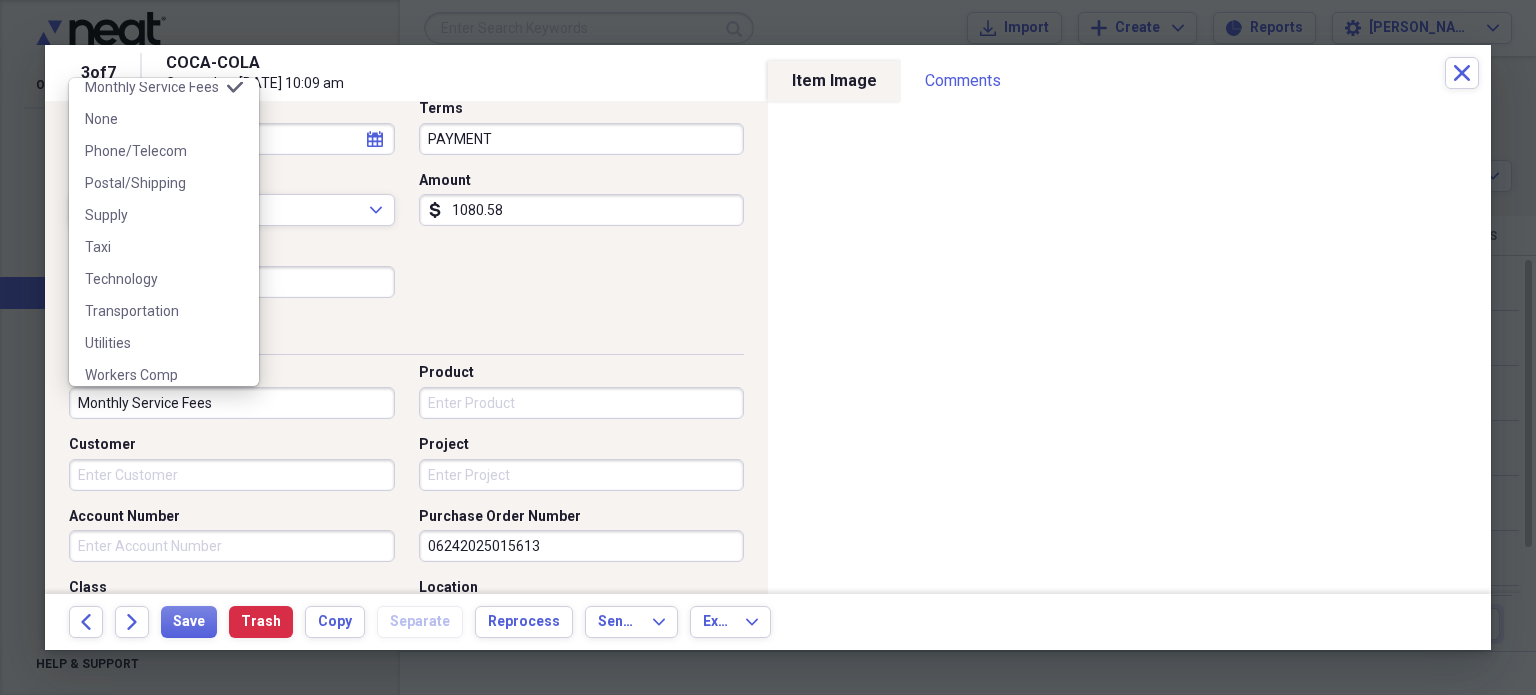 scroll, scrollTop: 412, scrollLeft: 0, axis: vertical 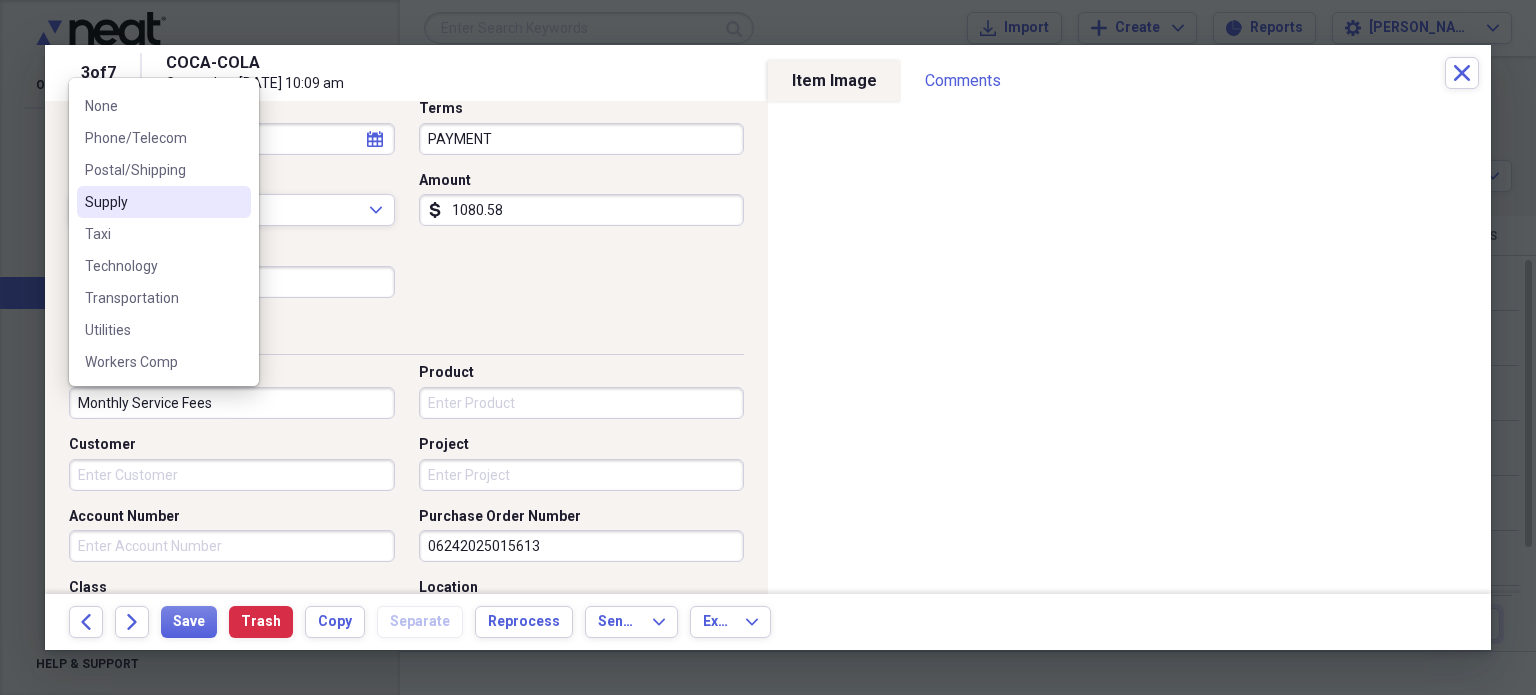 click on "Supply" at bounding box center (164, 202) 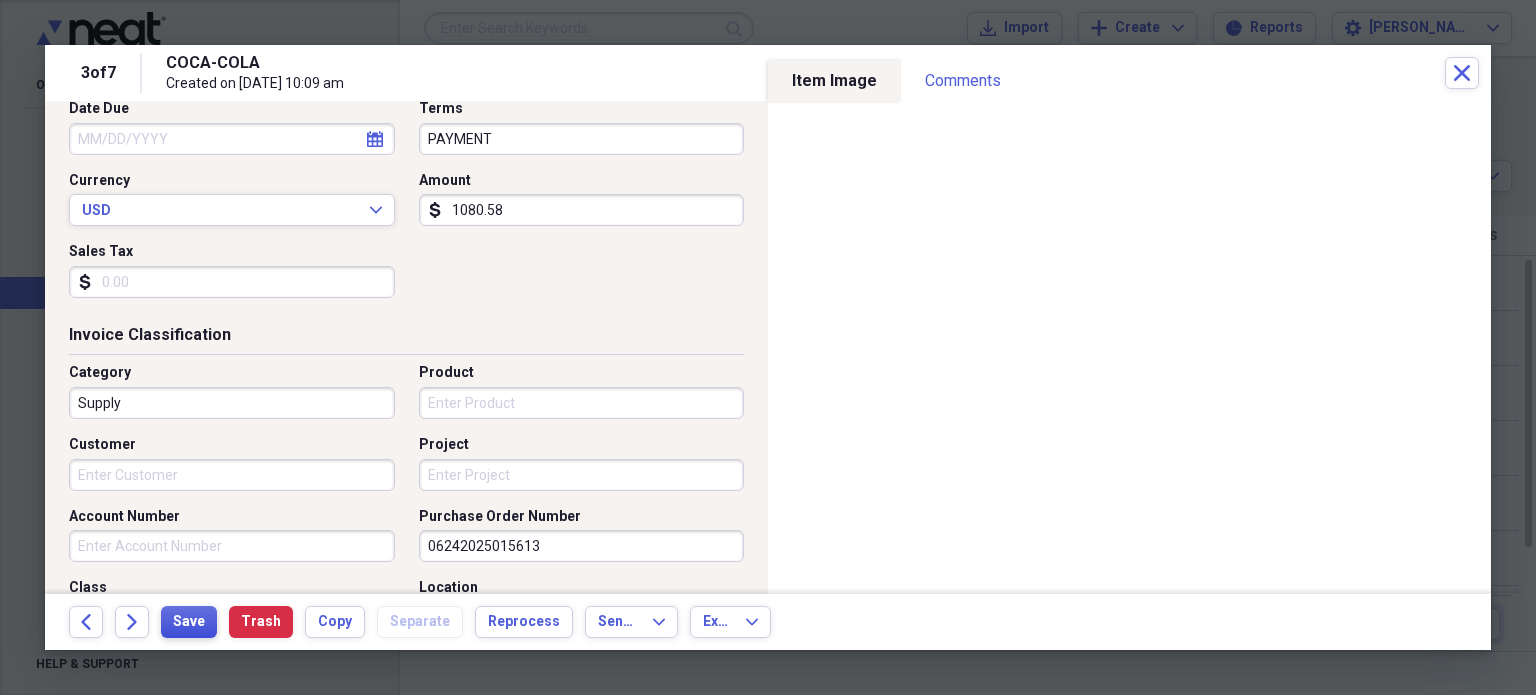 click on "Save" at bounding box center [189, 622] 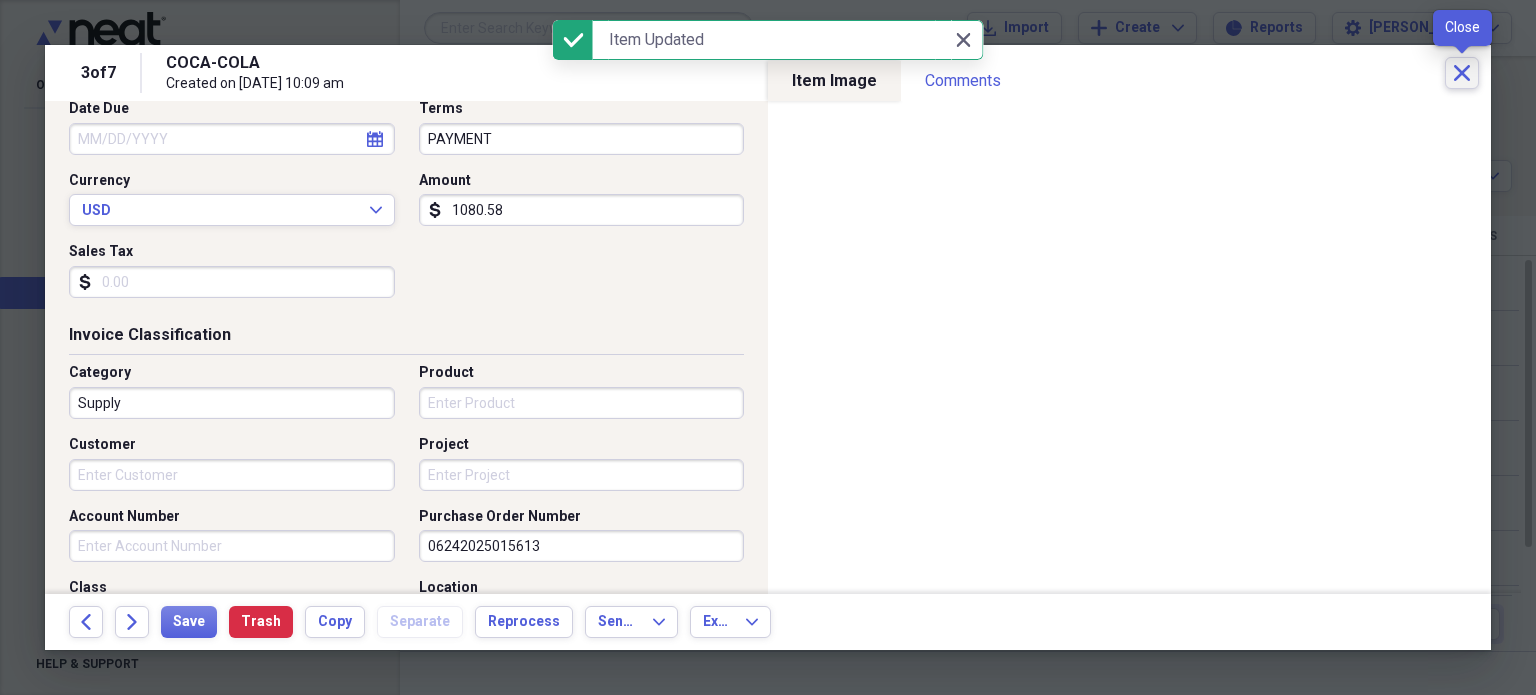 click on "Close" at bounding box center [1462, 73] 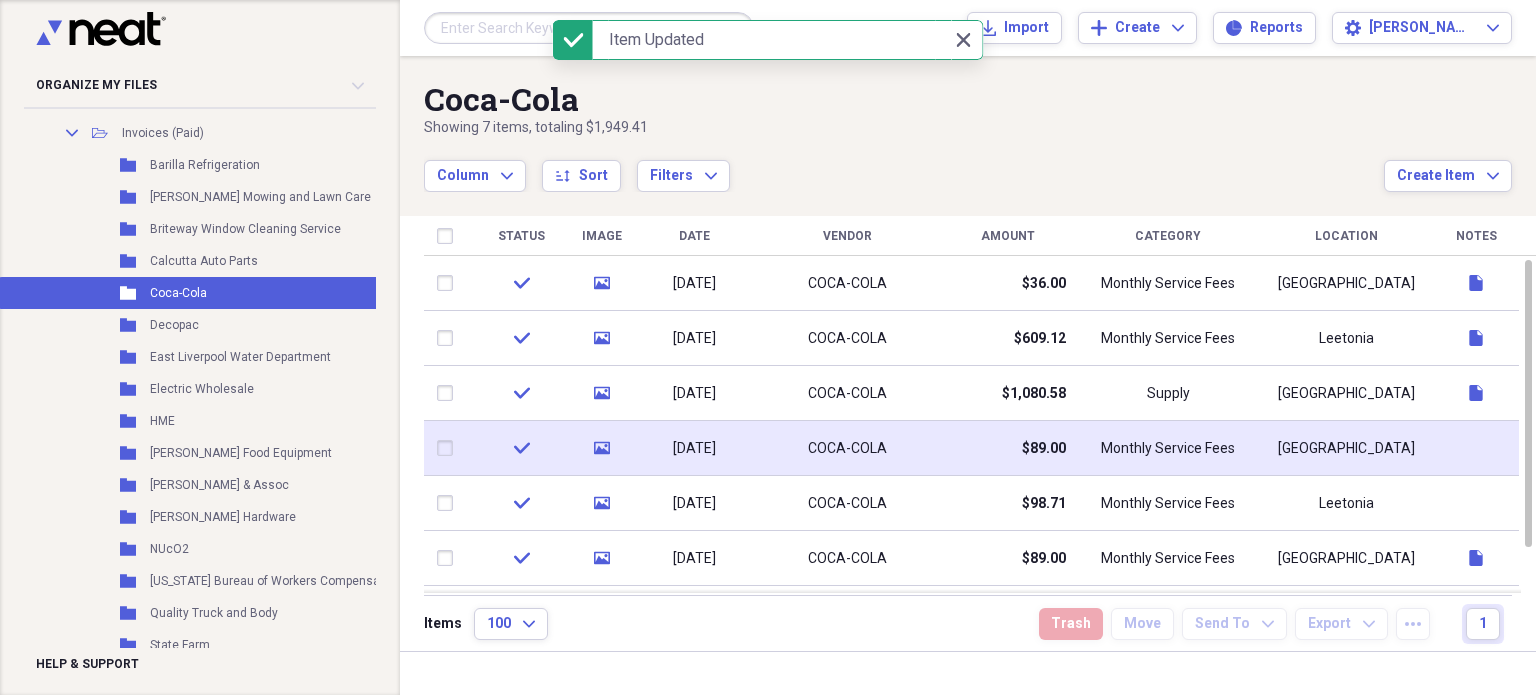 click on "Monthly Service Fees" at bounding box center [1168, 449] 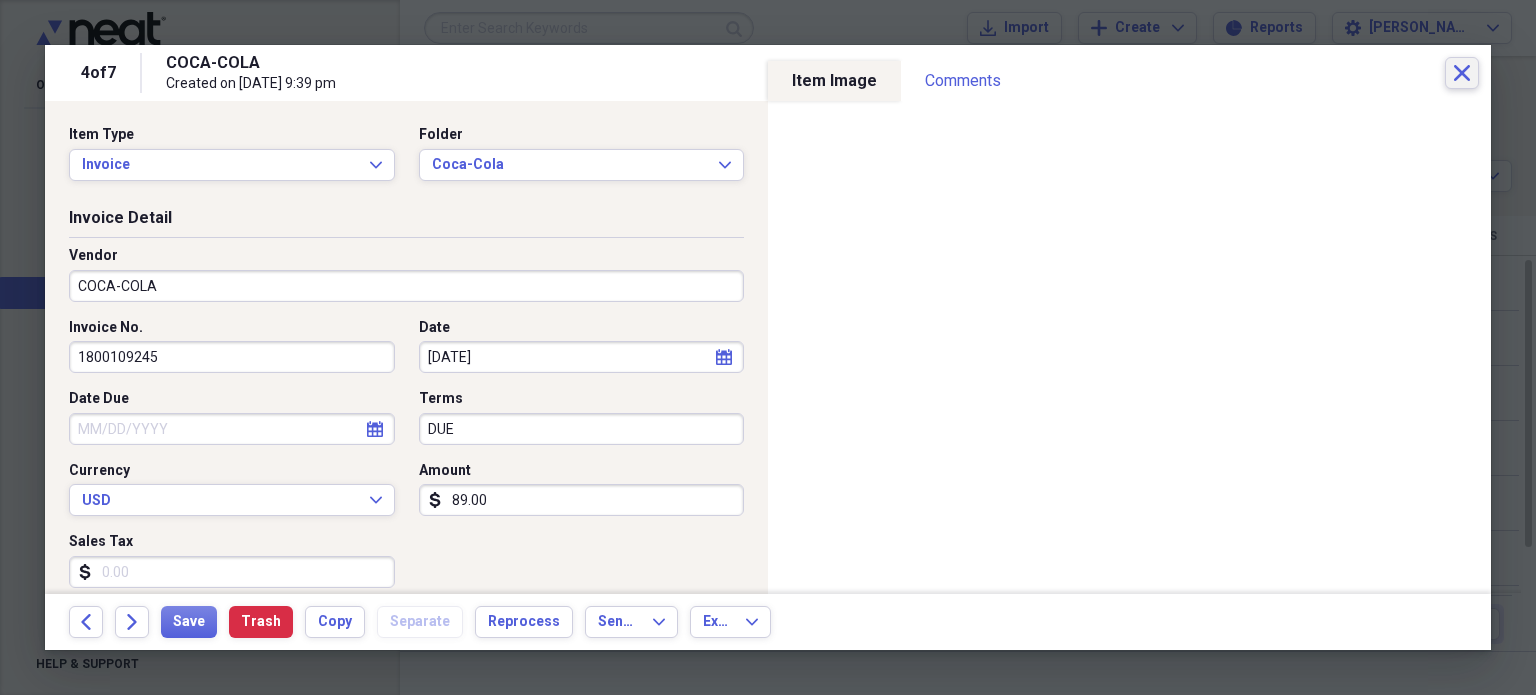 click on "Close" 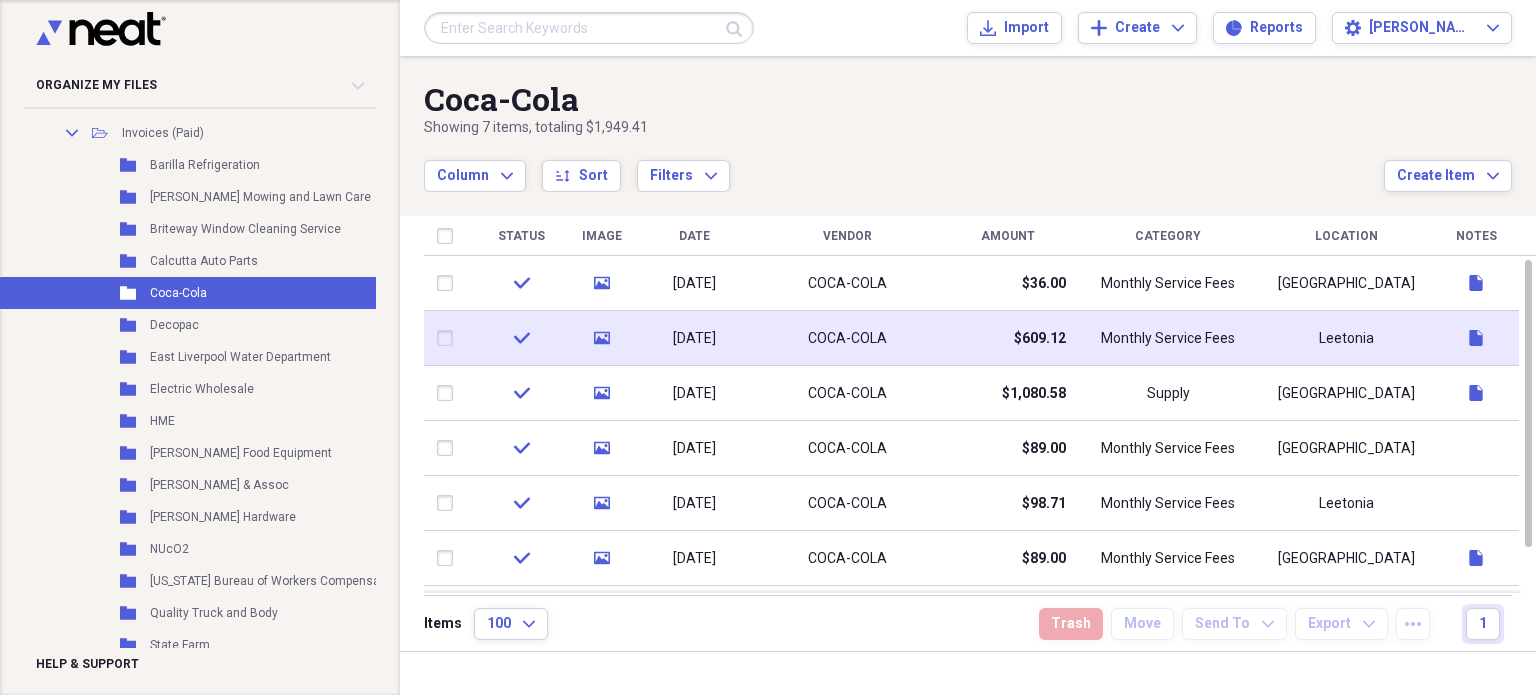 click on "Monthly Service Fees" at bounding box center (1168, 338) 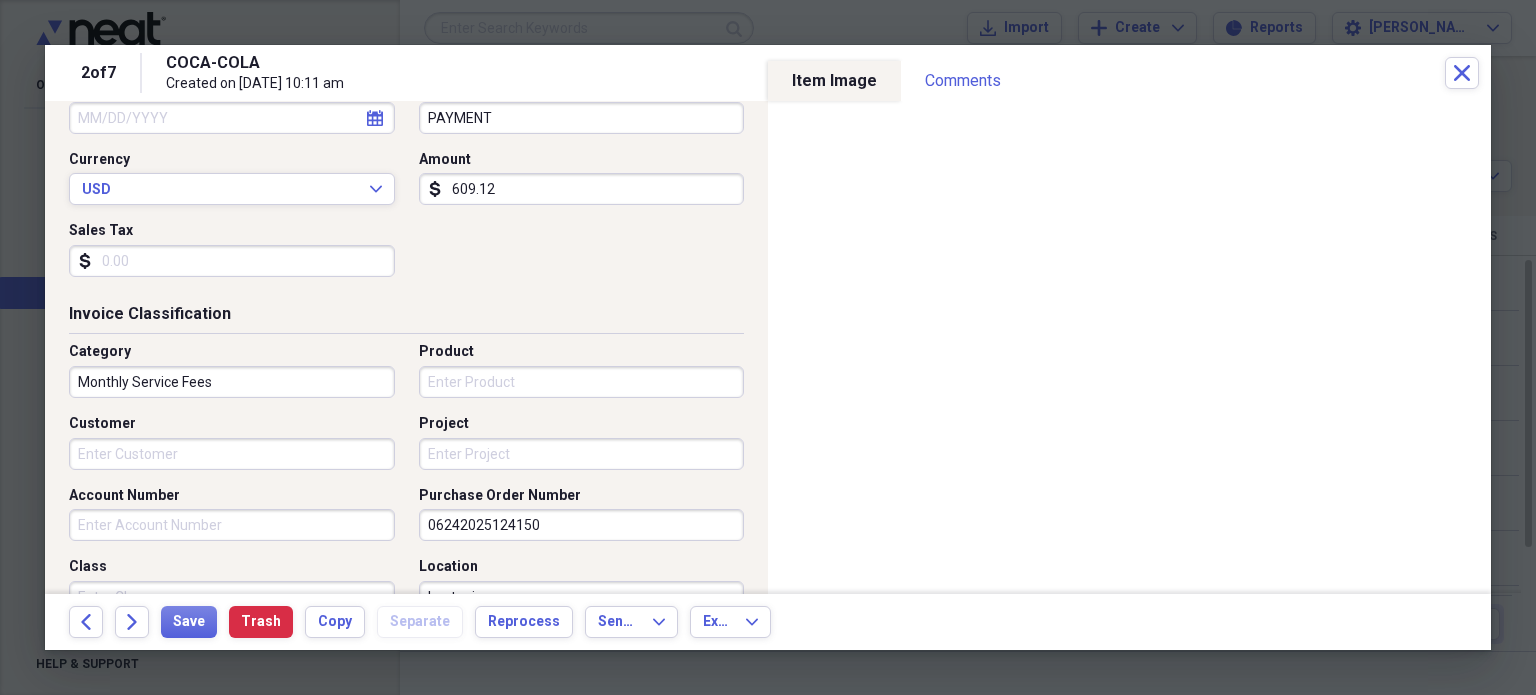 scroll, scrollTop: 314, scrollLeft: 0, axis: vertical 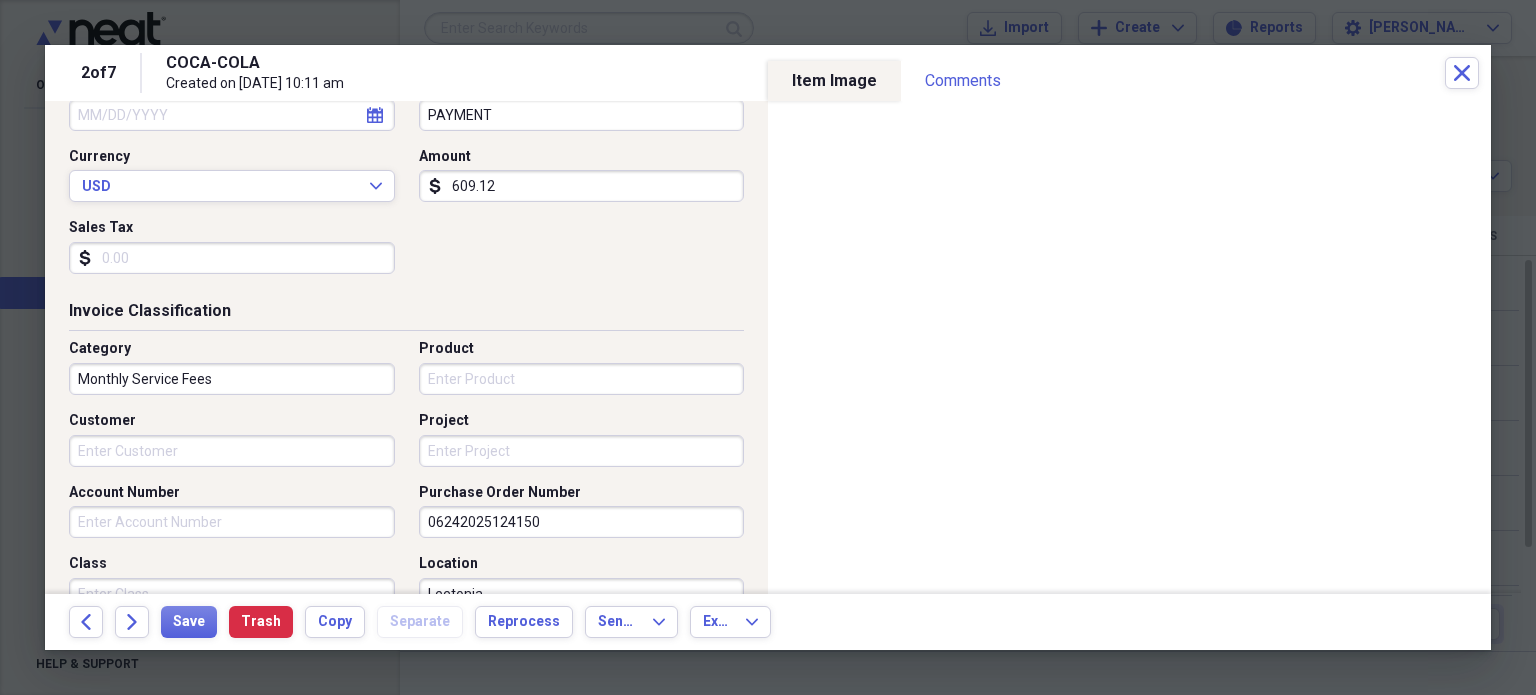 click on "Monthly Service Fees" at bounding box center [232, 379] 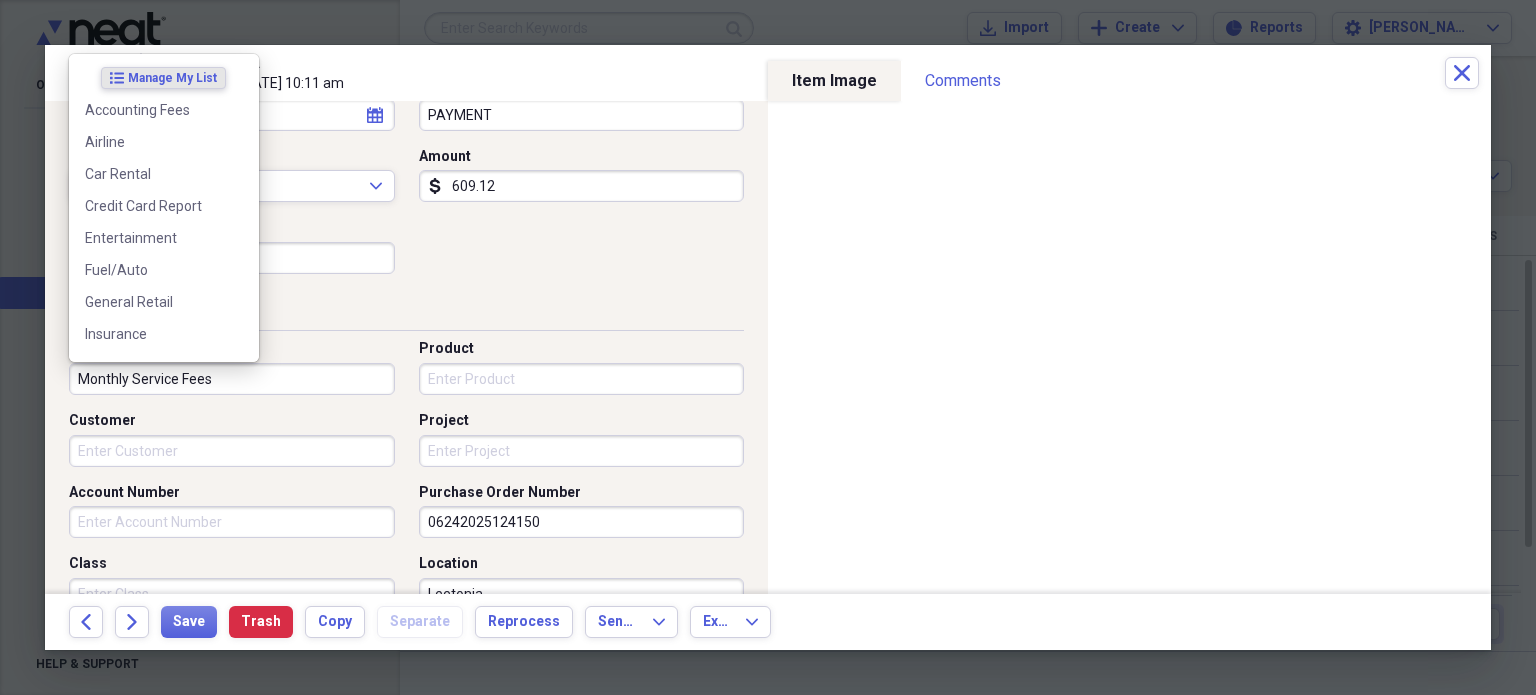 click on "Monthly Service Fees" at bounding box center [232, 379] 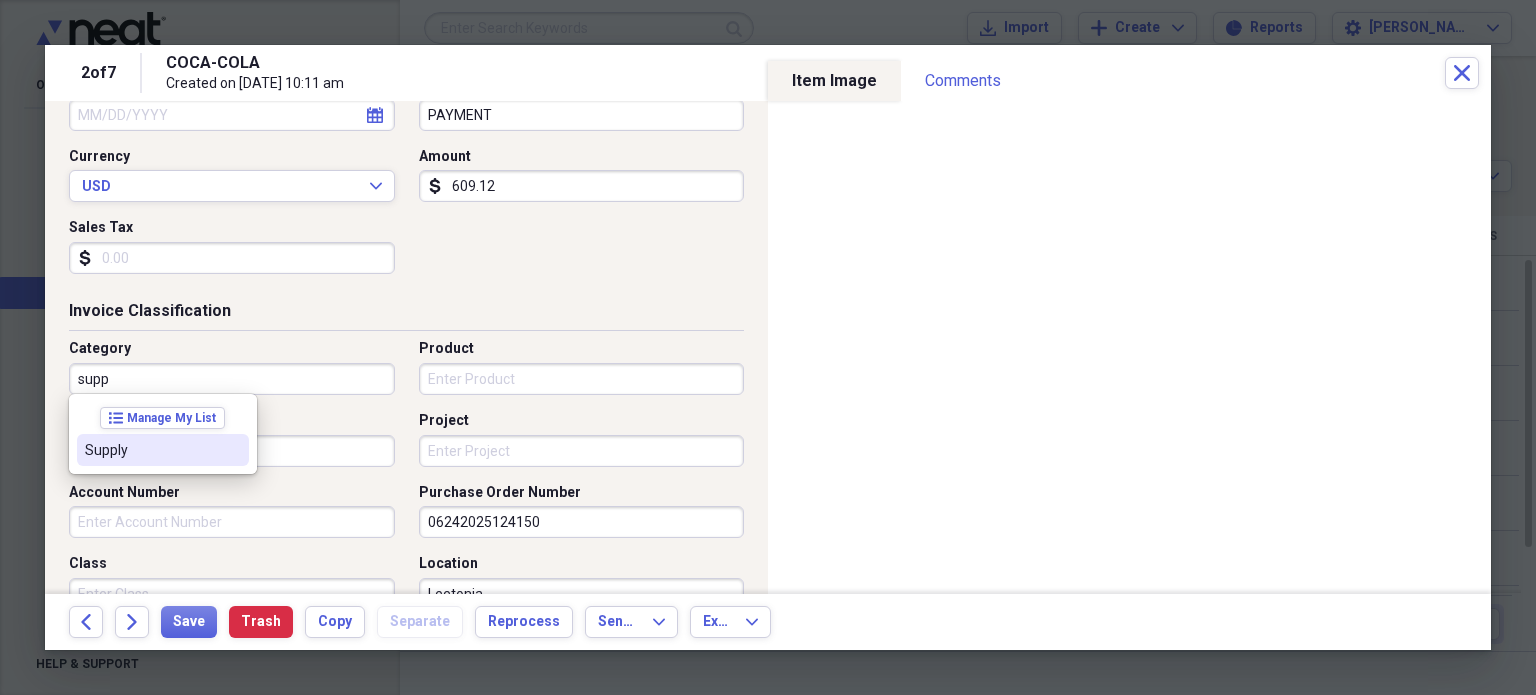 click on "Supply" at bounding box center (151, 450) 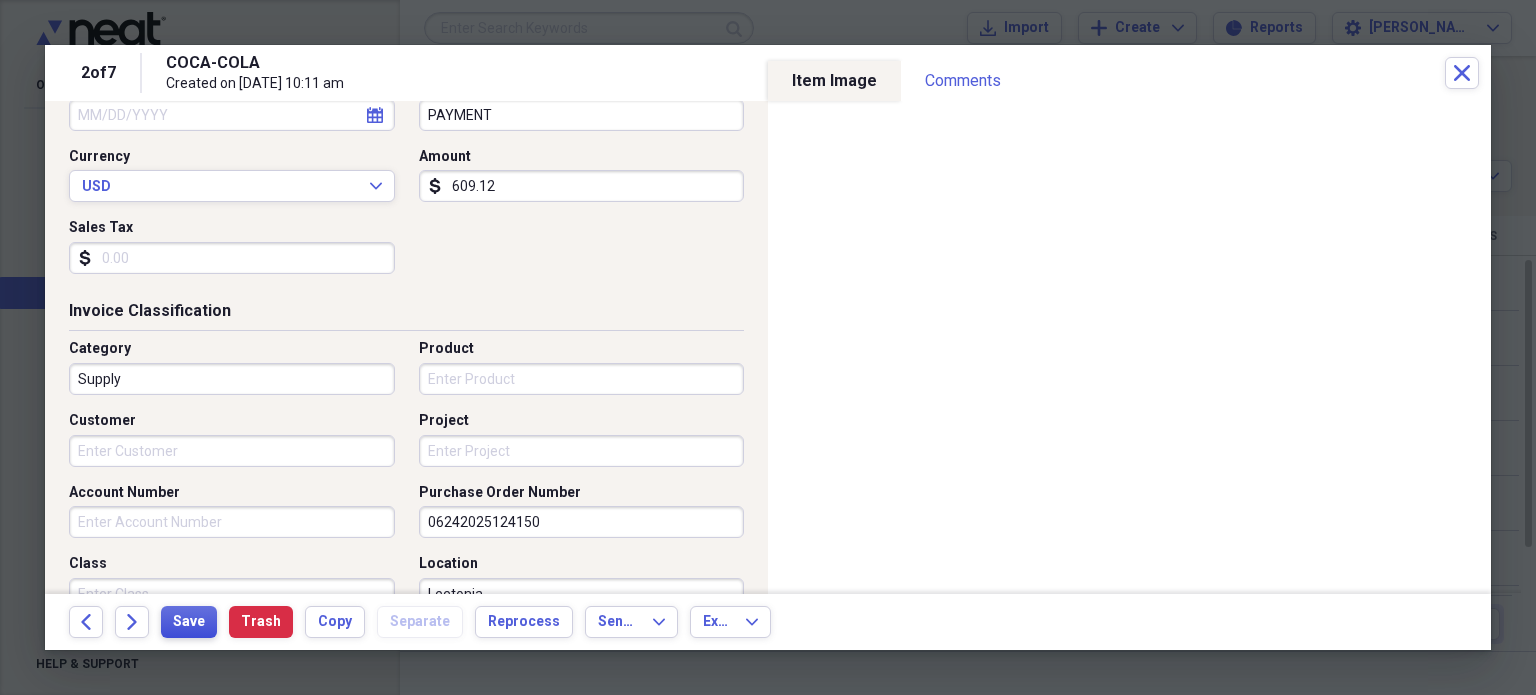 click on "Save" at bounding box center [189, 622] 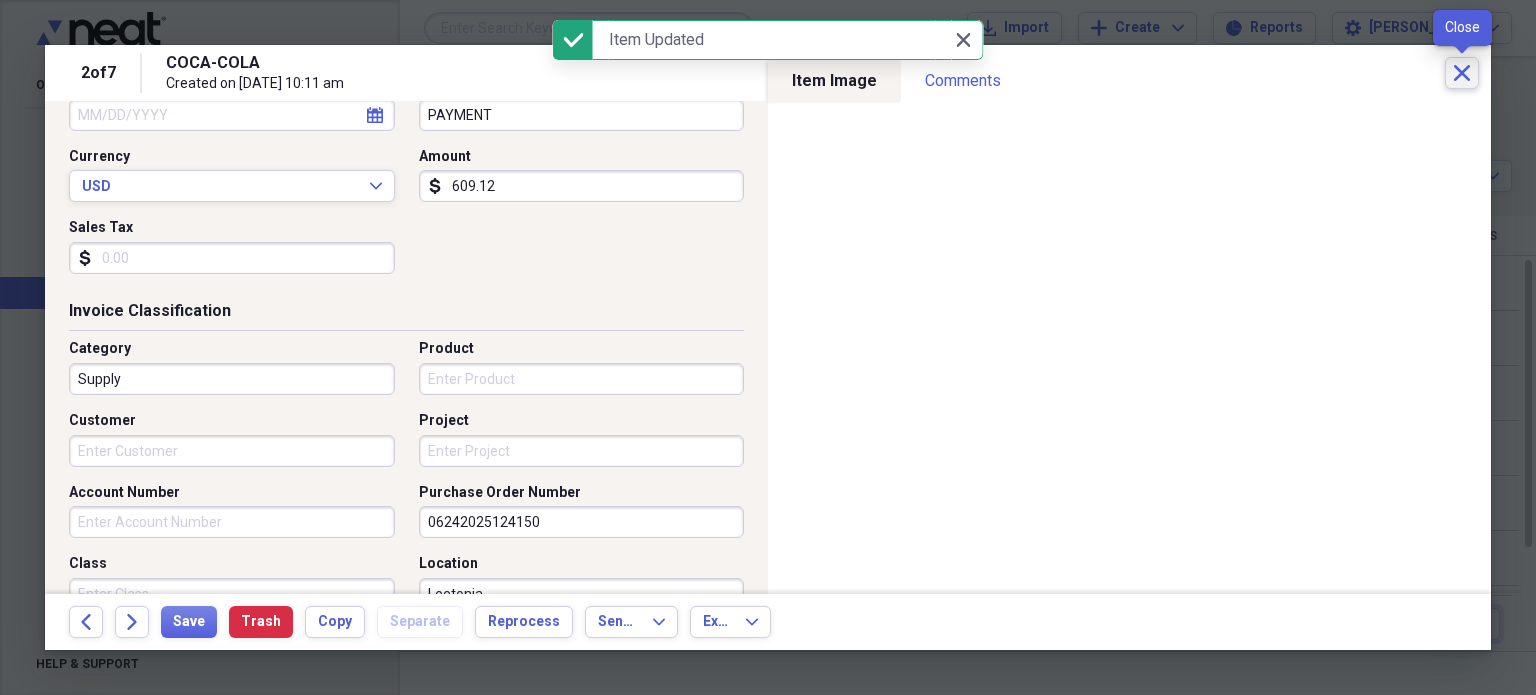 click on "Close" at bounding box center [1462, 73] 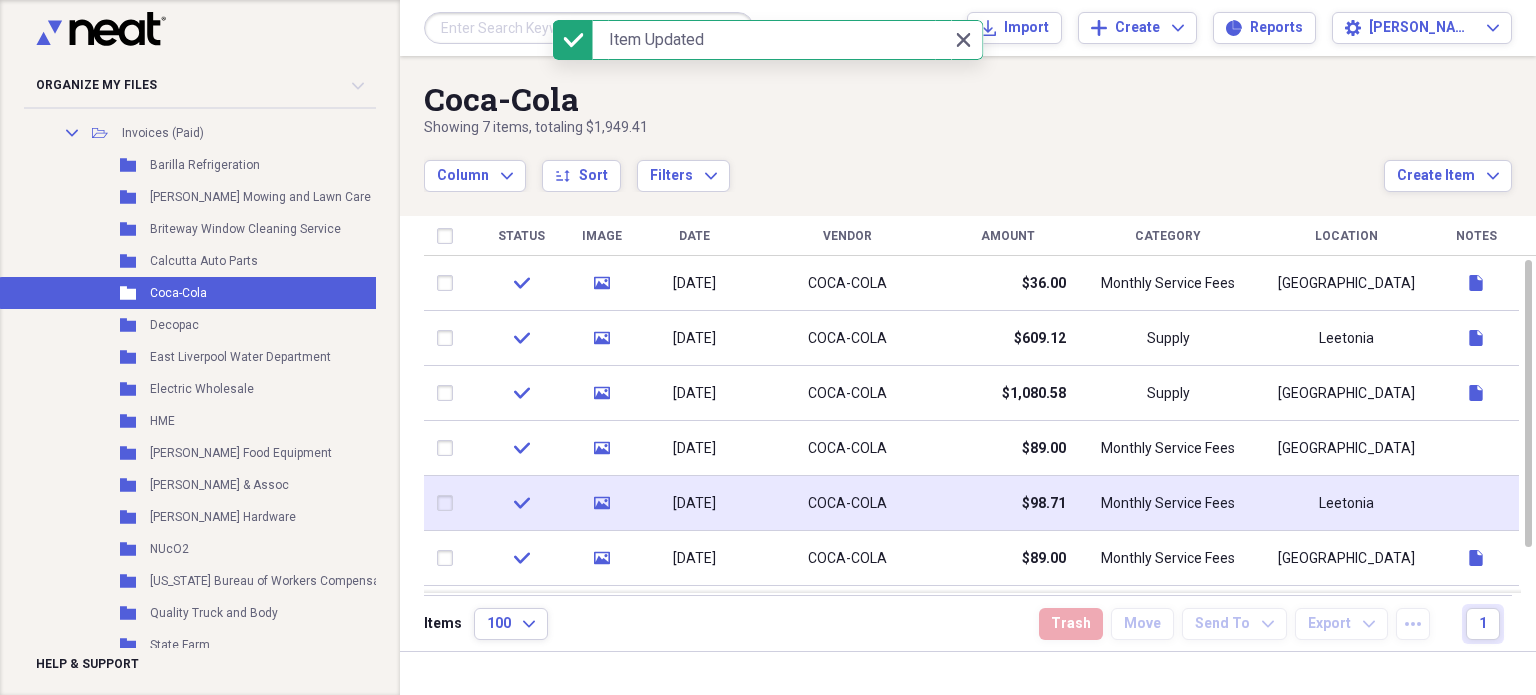 click on "COCA-COLA" at bounding box center [847, 503] 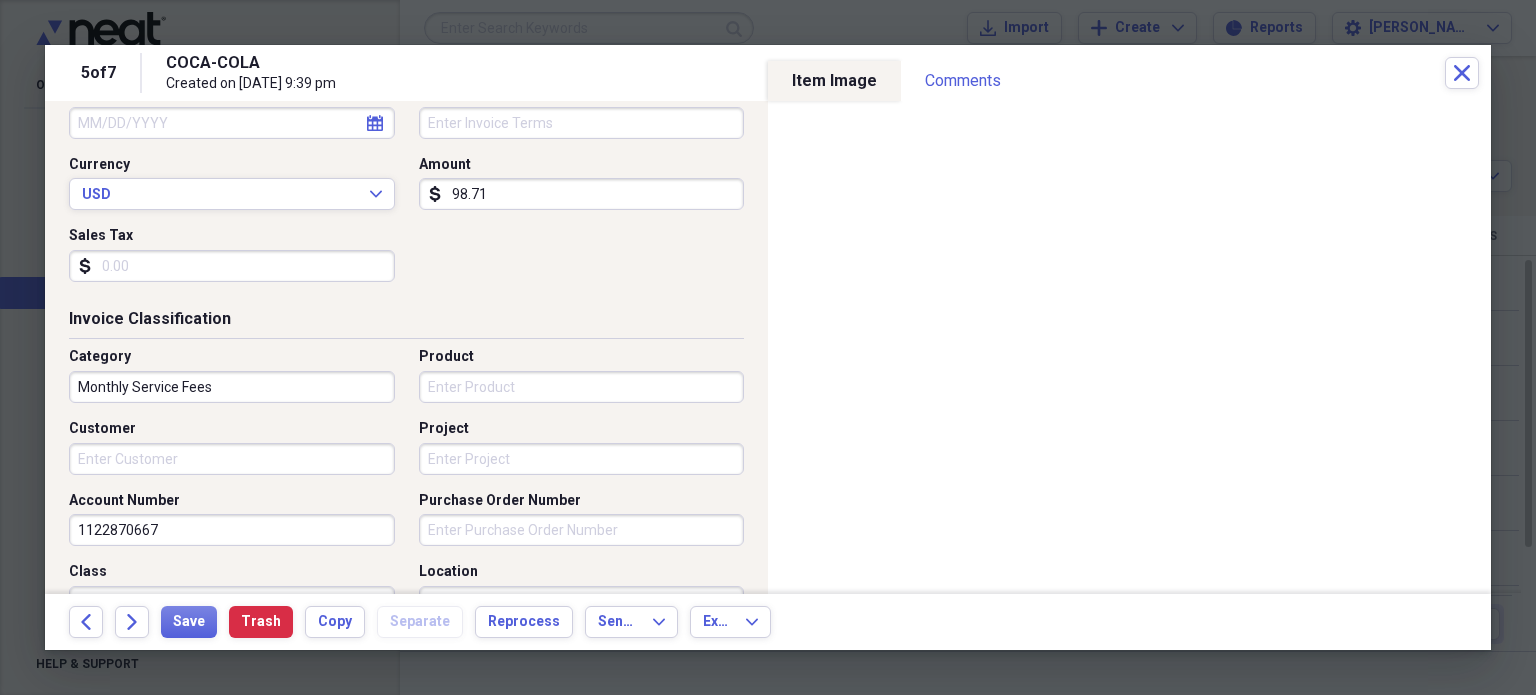 scroll, scrollTop: 342, scrollLeft: 0, axis: vertical 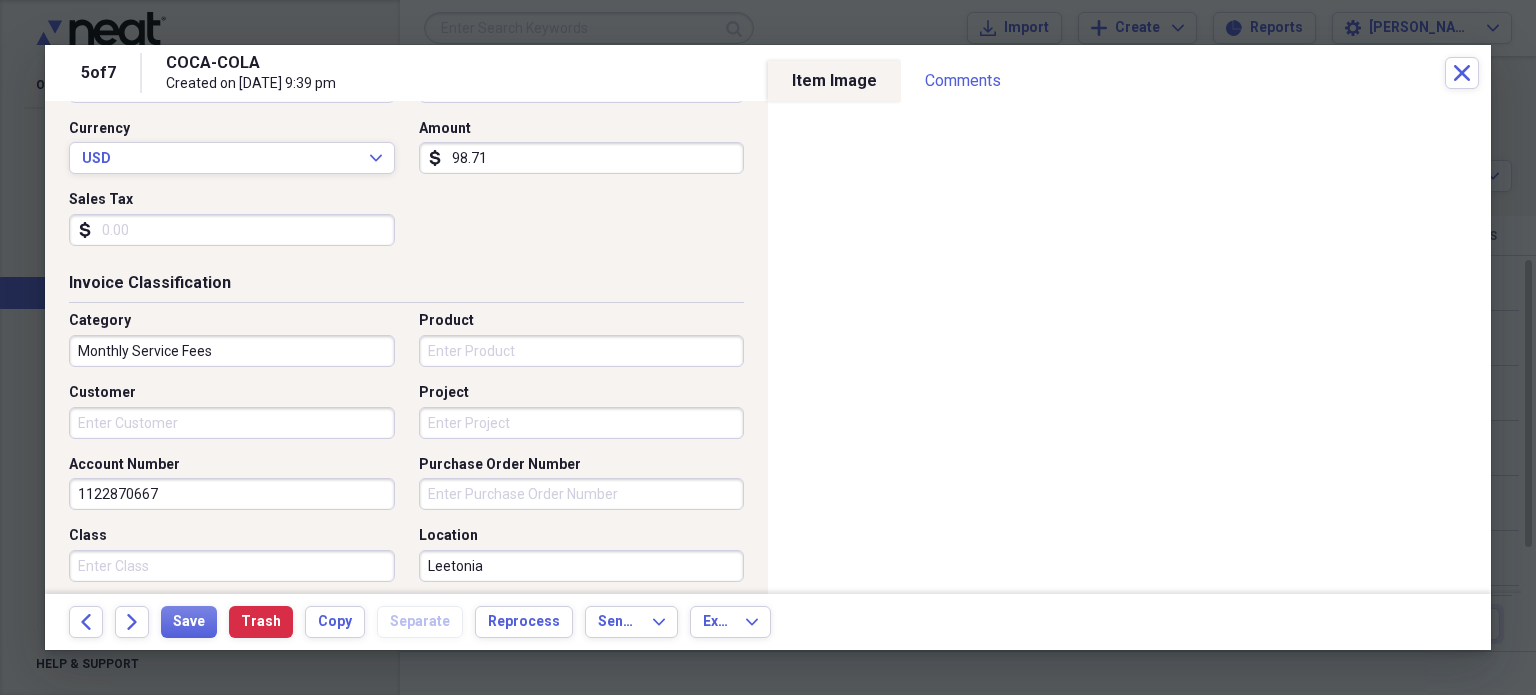 click on "Monthly Service Fees" at bounding box center [232, 351] 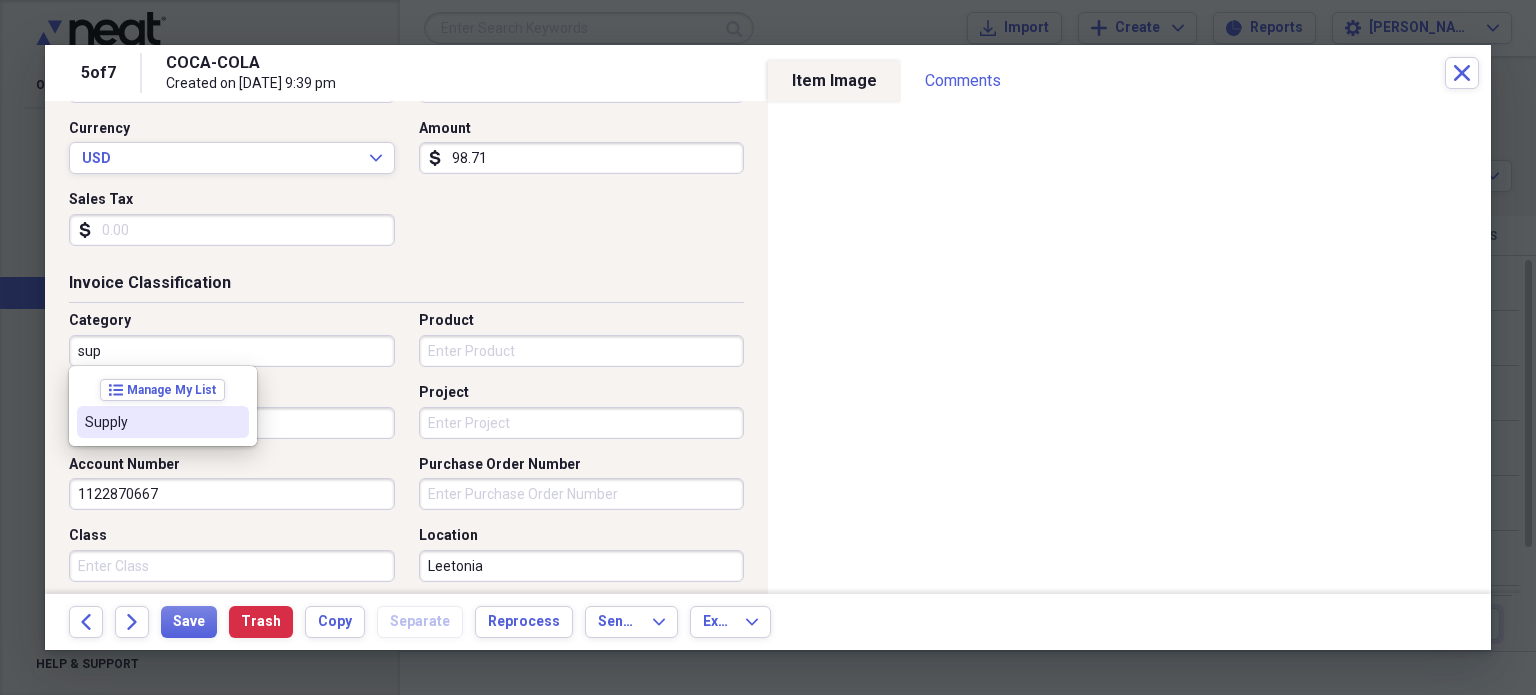 click on "Supply" at bounding box center (151, 422) 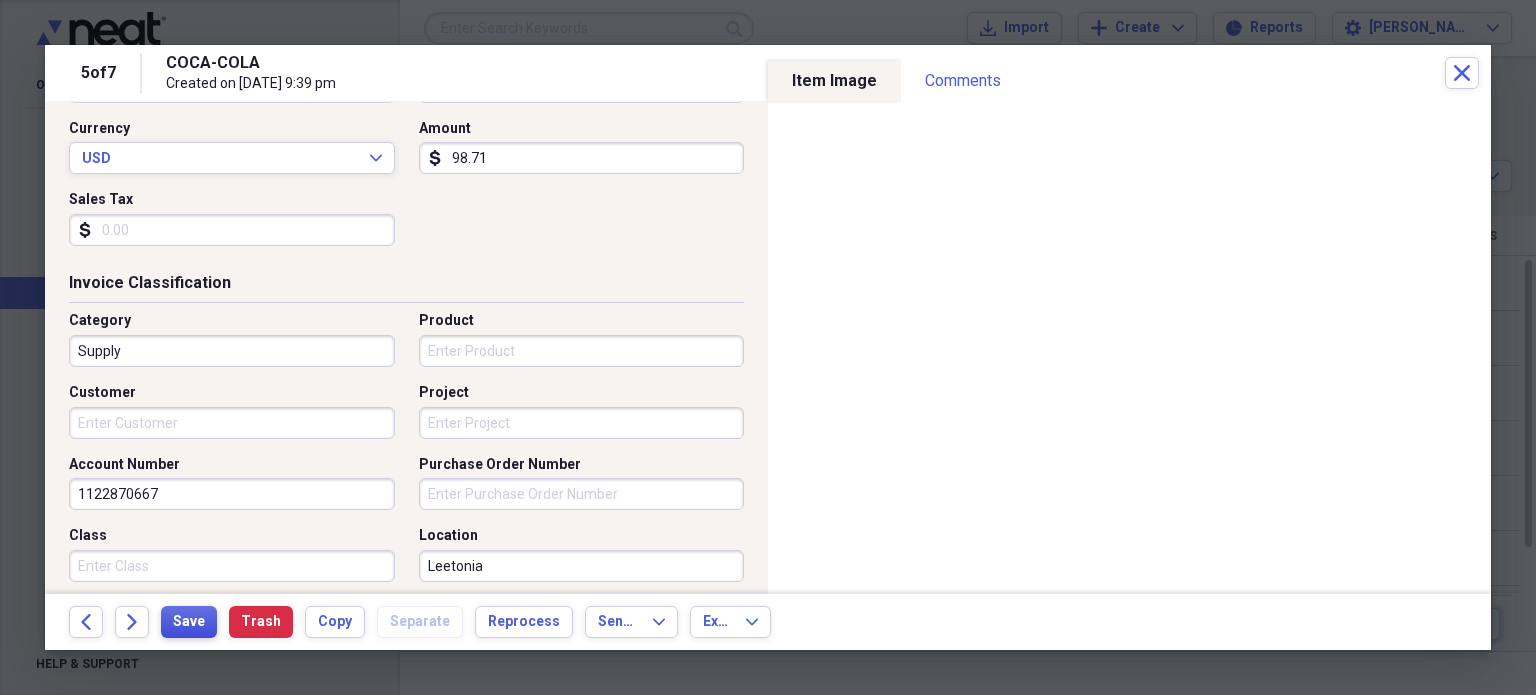 click on "Save" at bounding box center (189, 622) 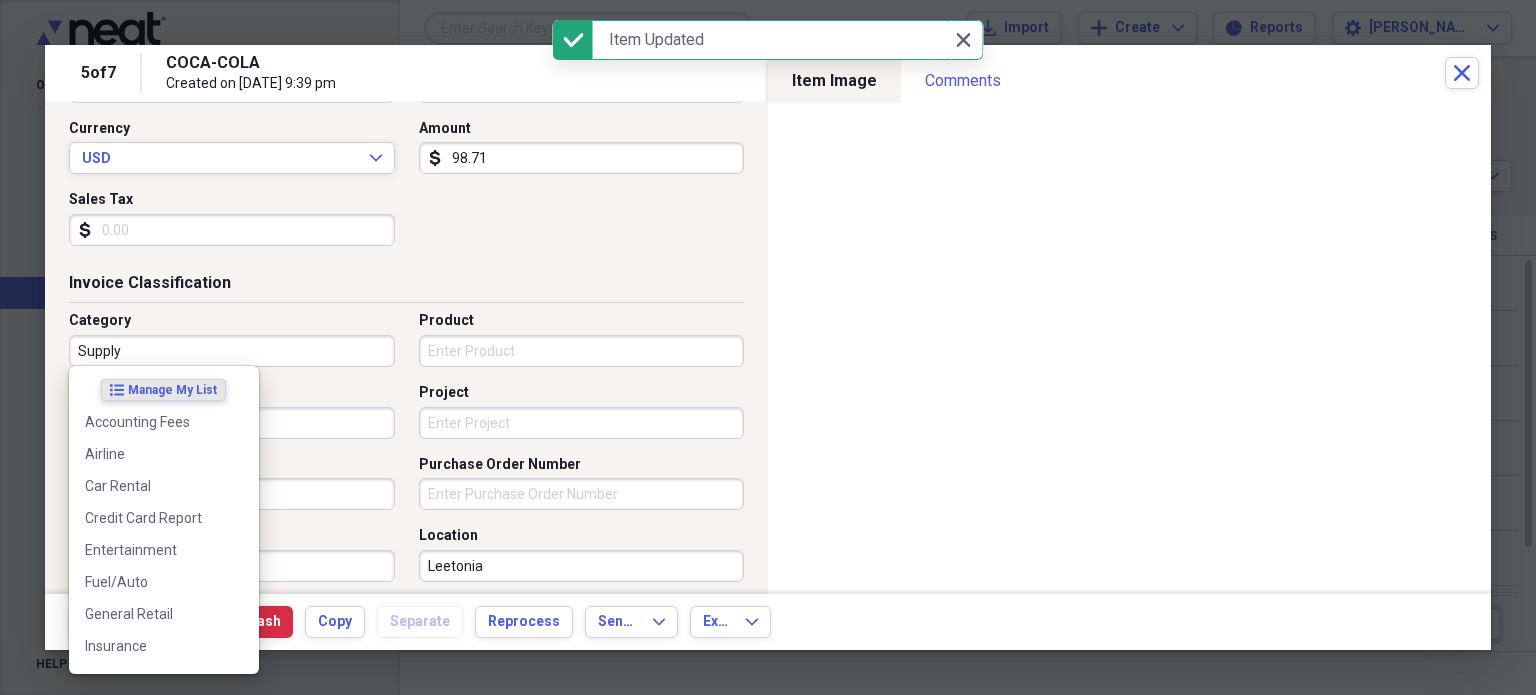 click on "Supply" at bounding box center (232, 351) 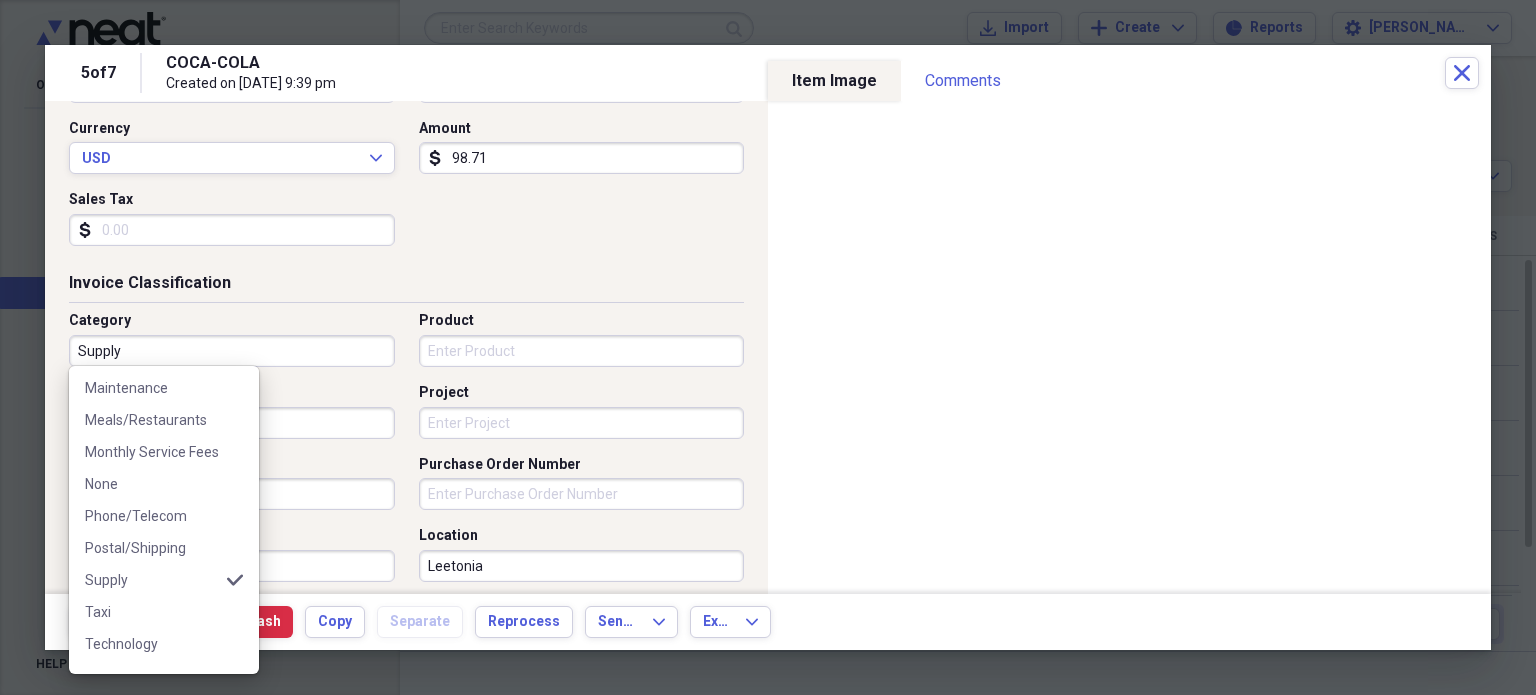 scroll, scrollTop: 323, scrollLeft: 0, axis: vertical 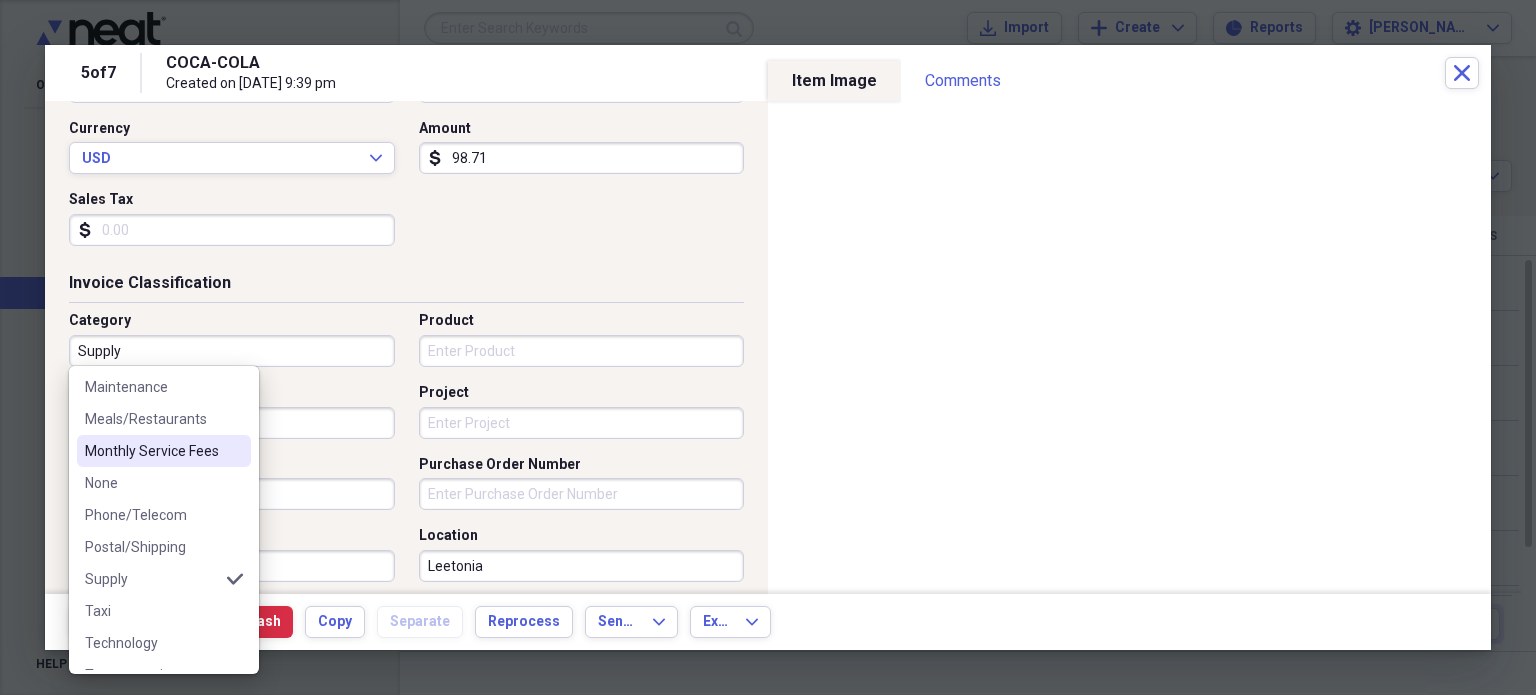 click on "Monthly Service Fees" at bounding box center [152, 451] 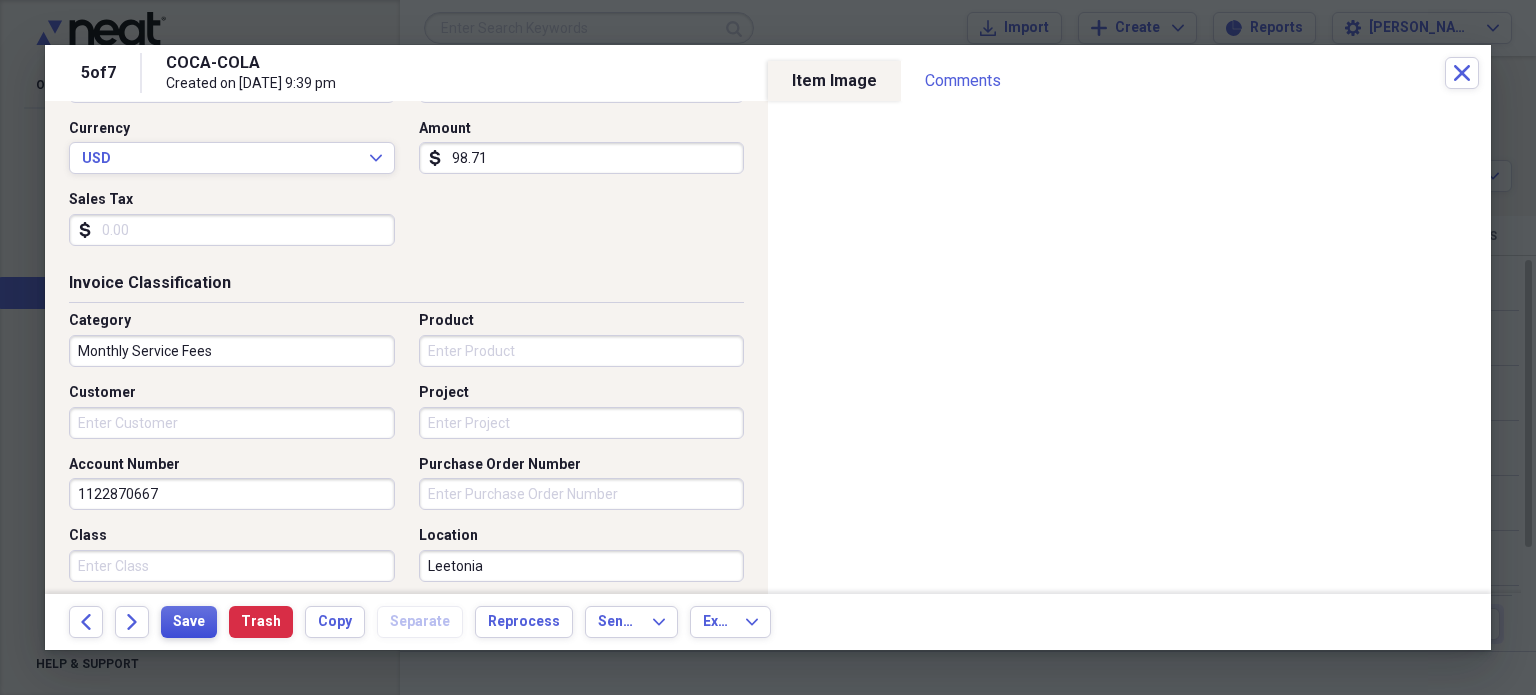 click on "Save" at bounding box center (189, 622) 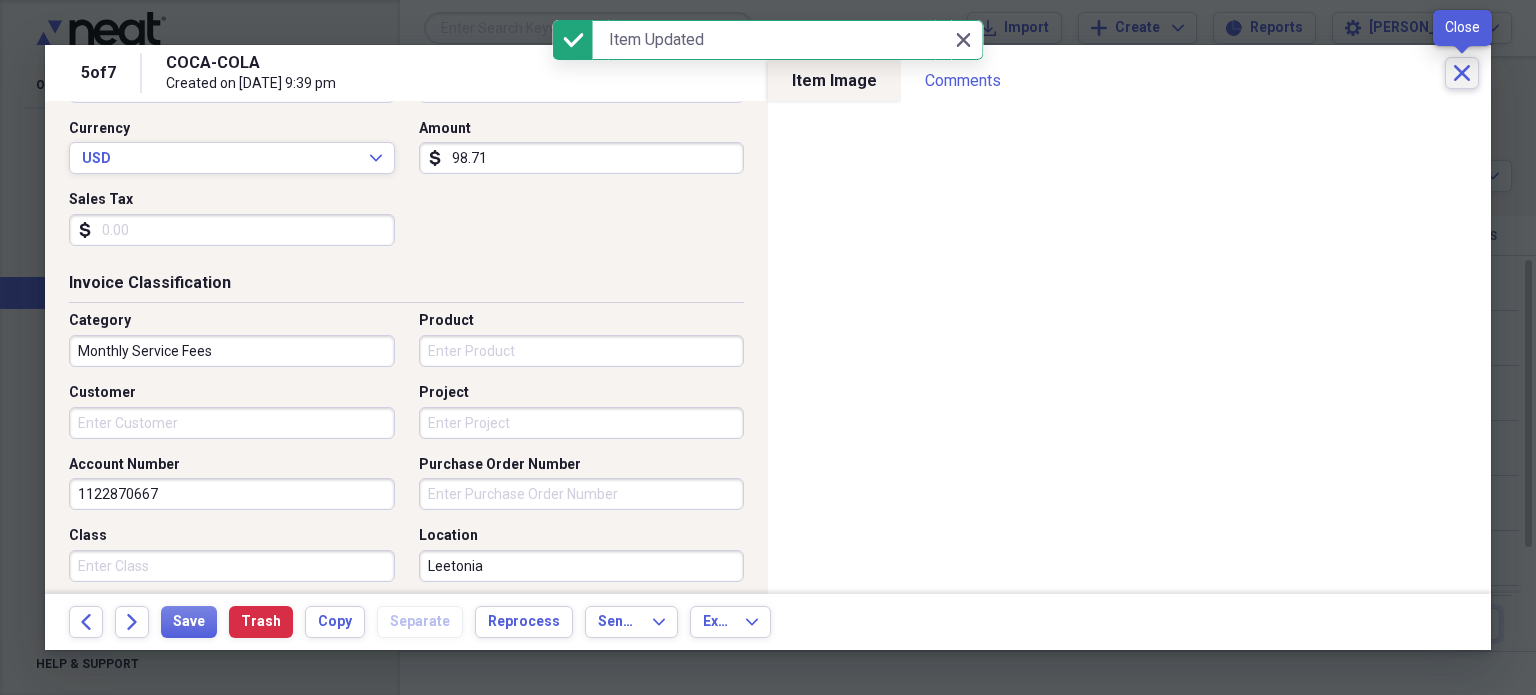 click on "Close" 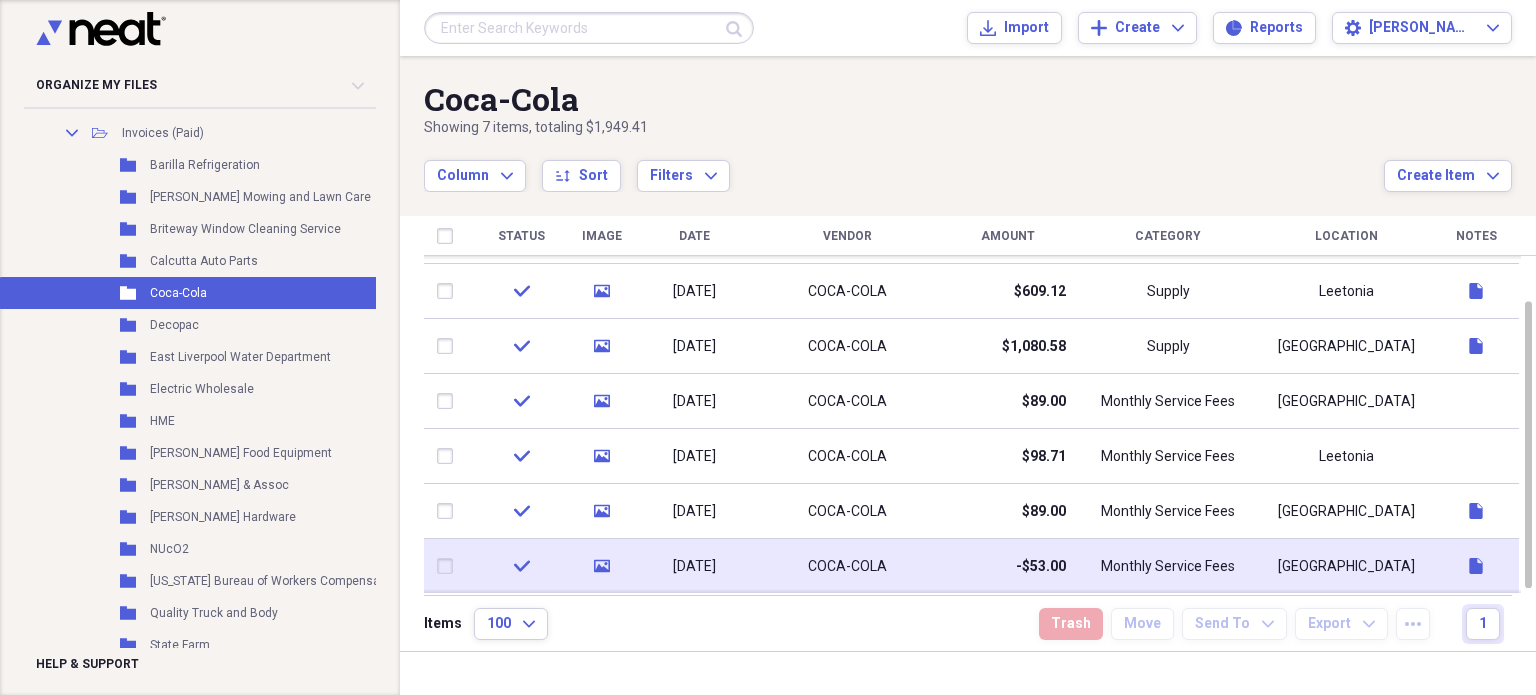 click on "Monthly Service Fees" at bounding box center (1168, 567) 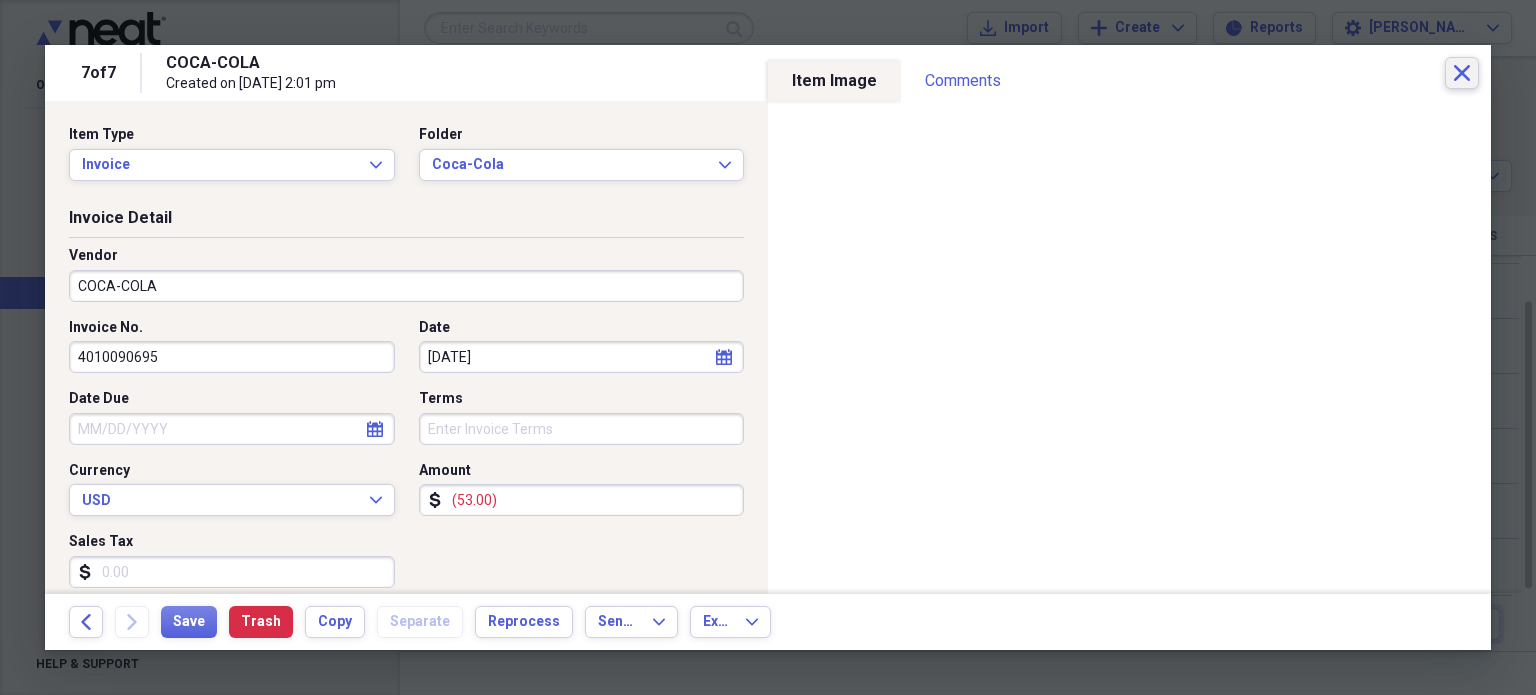 click on "Close" at bounding box center [1462, 73] 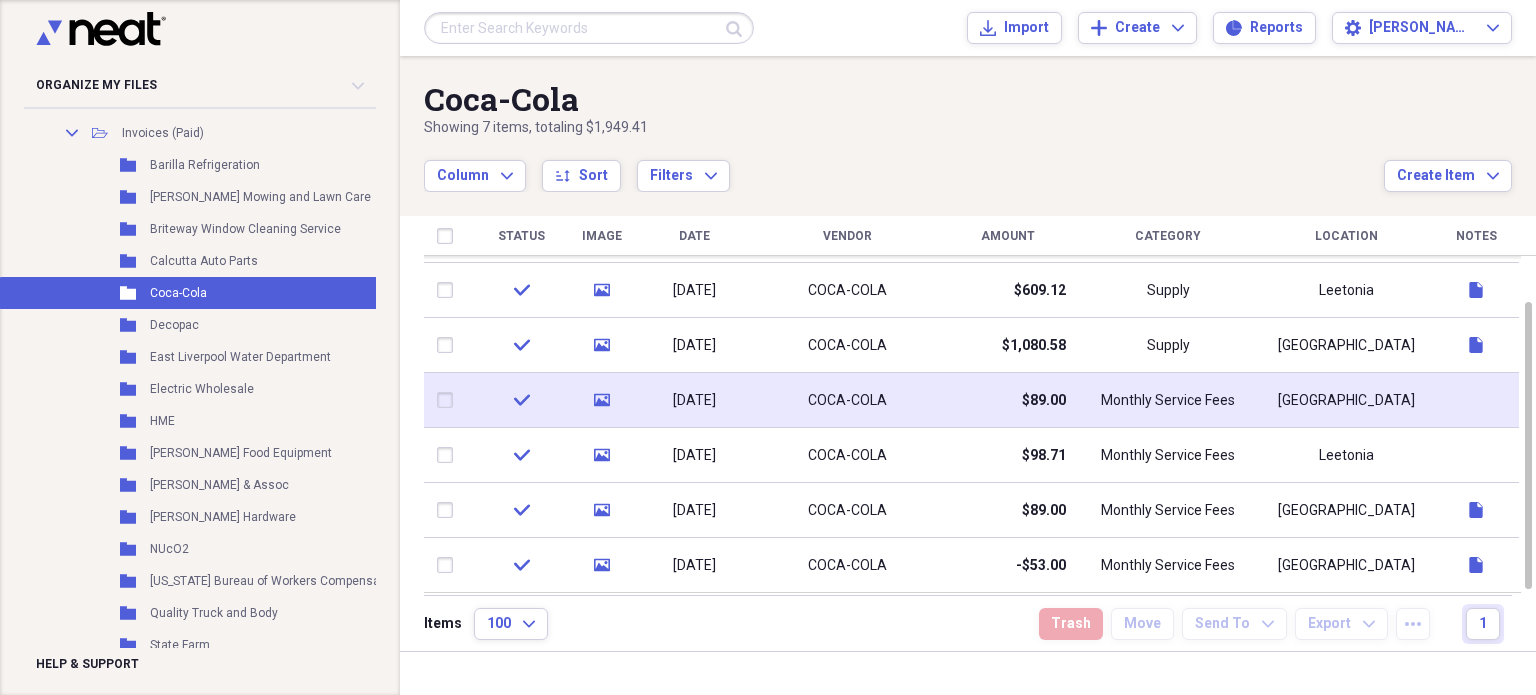 click on "Monthly Service Fees" at bounding box center [1168, 400] 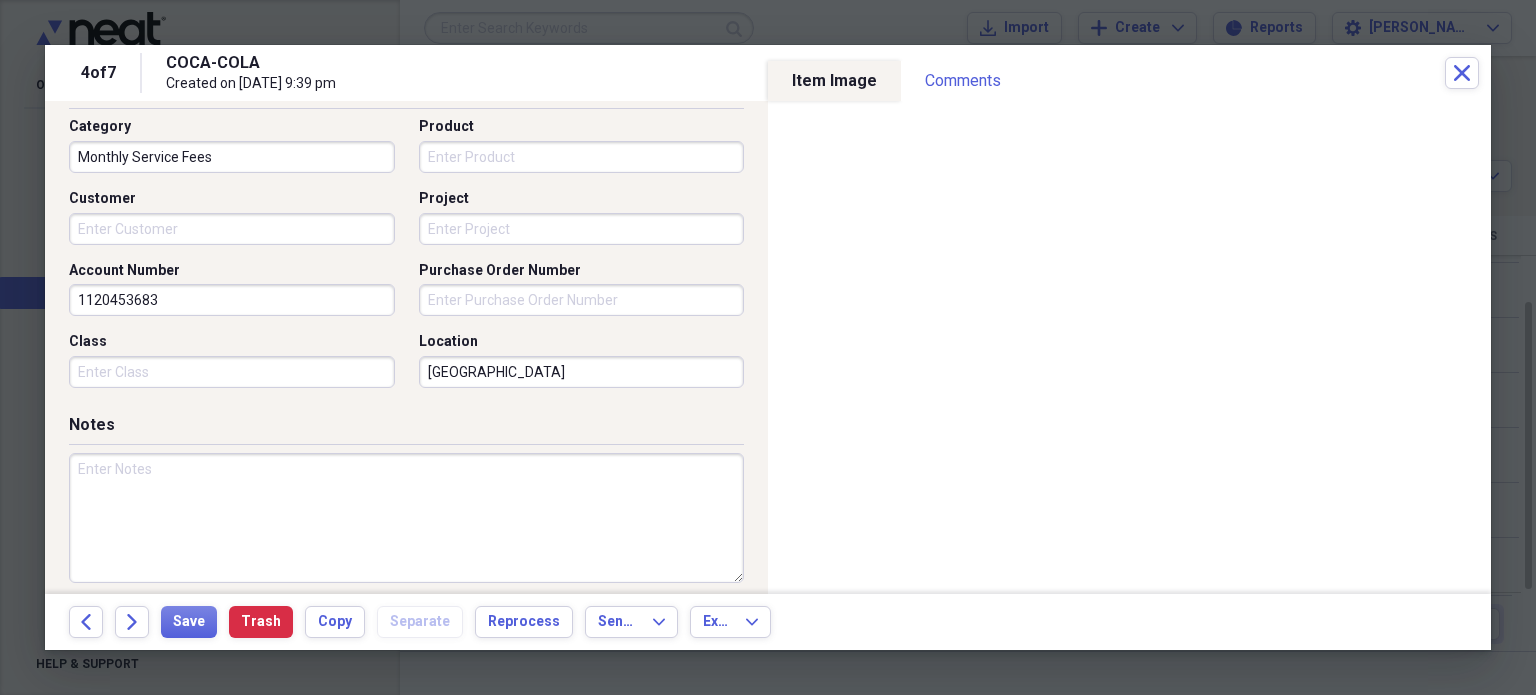 scroll, scrollTop: 543, scrollLeft: 0, axis: vertical 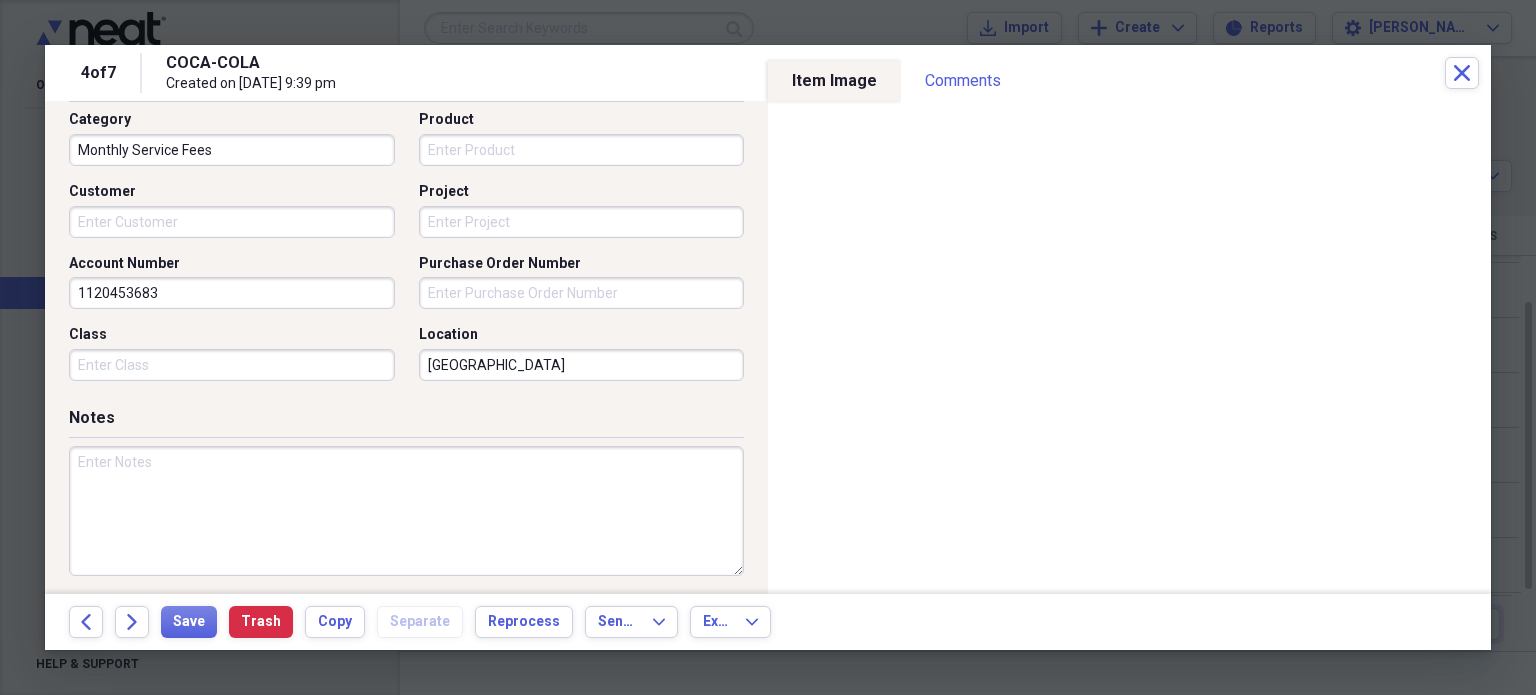 click at bounding box center [406, 511] 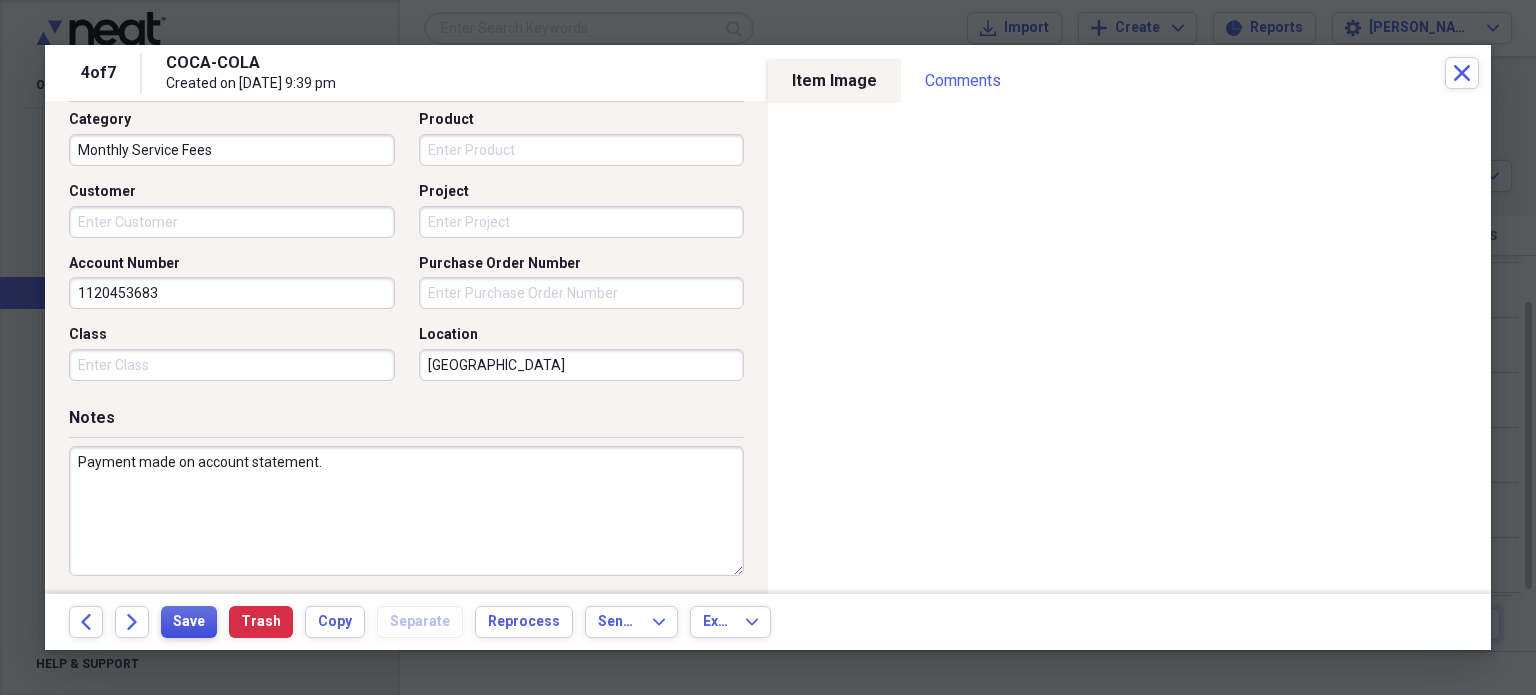type on "Payment made on account statement." 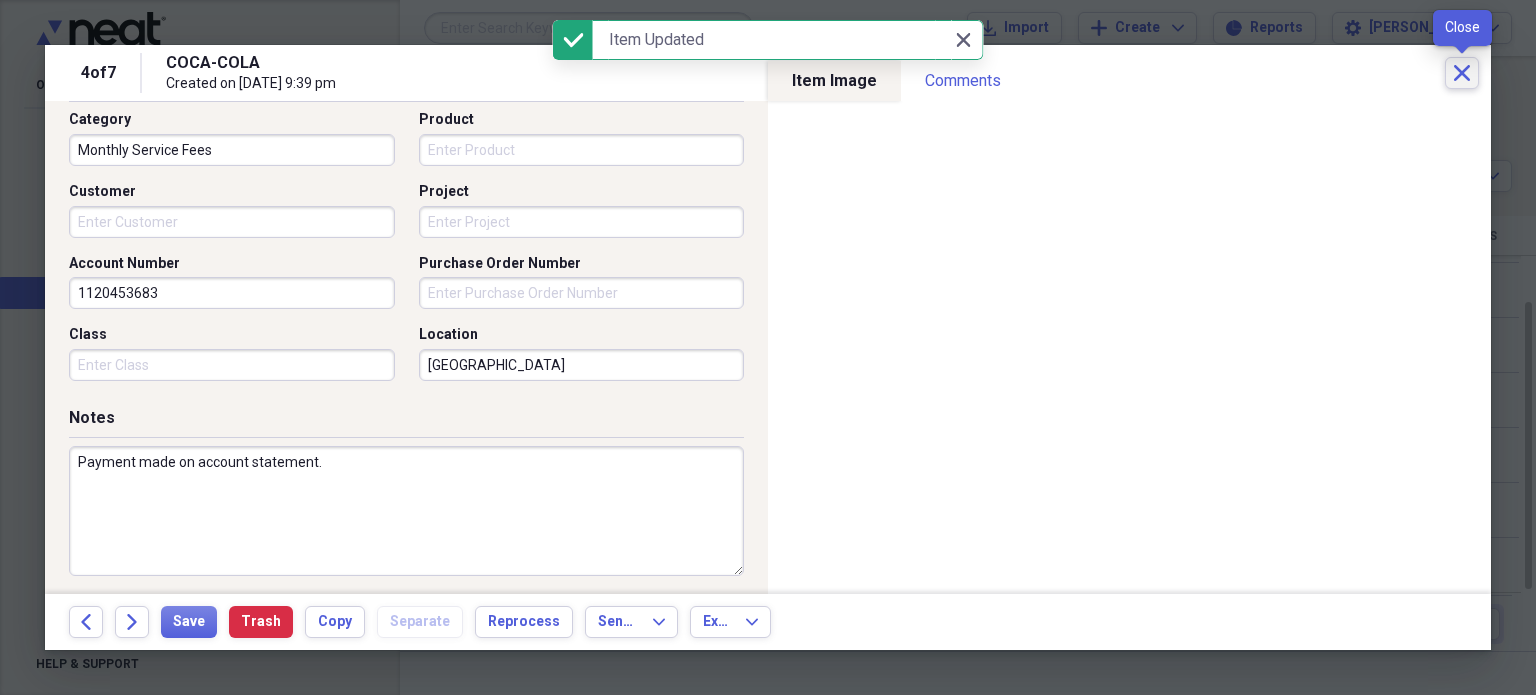 click on "Close" at bounding box center (1462, 73) 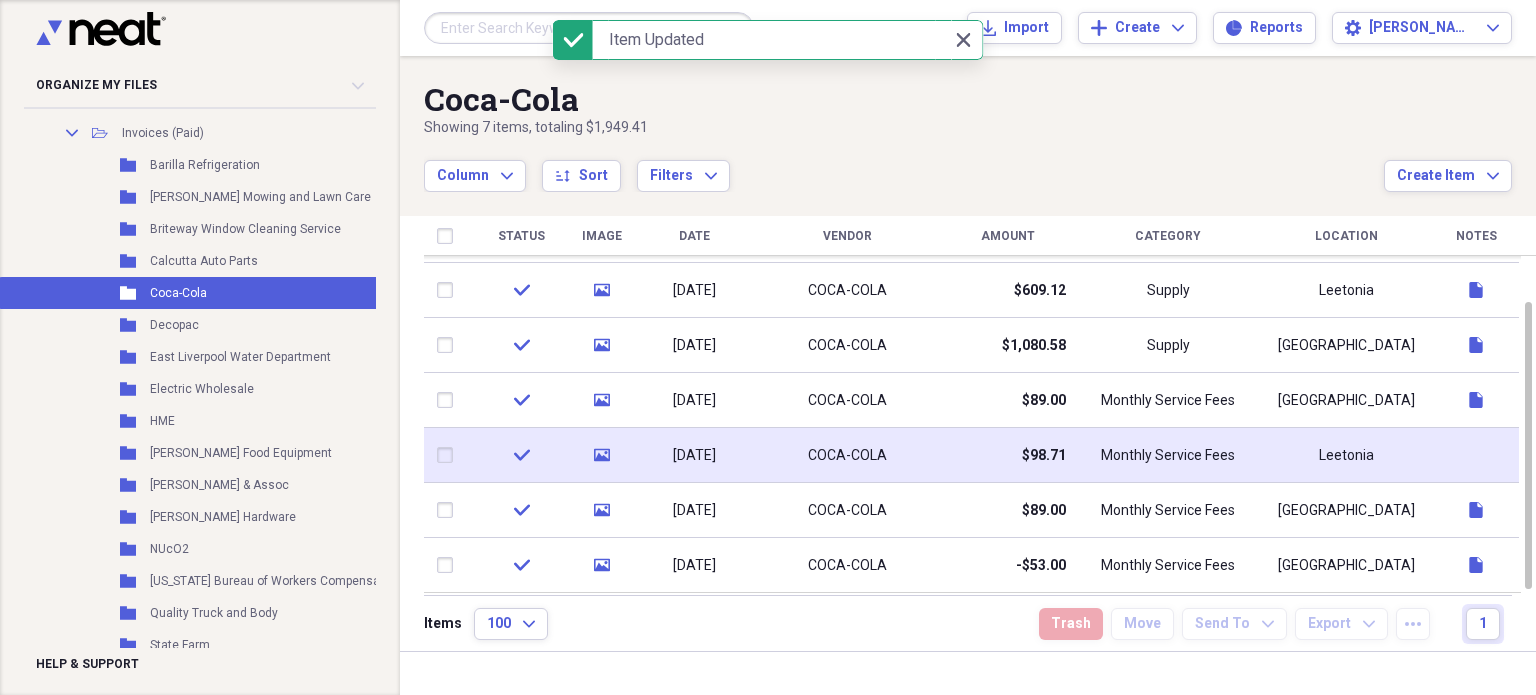 click on "Monthly Service Fees" at bounding box center (1168, 456) 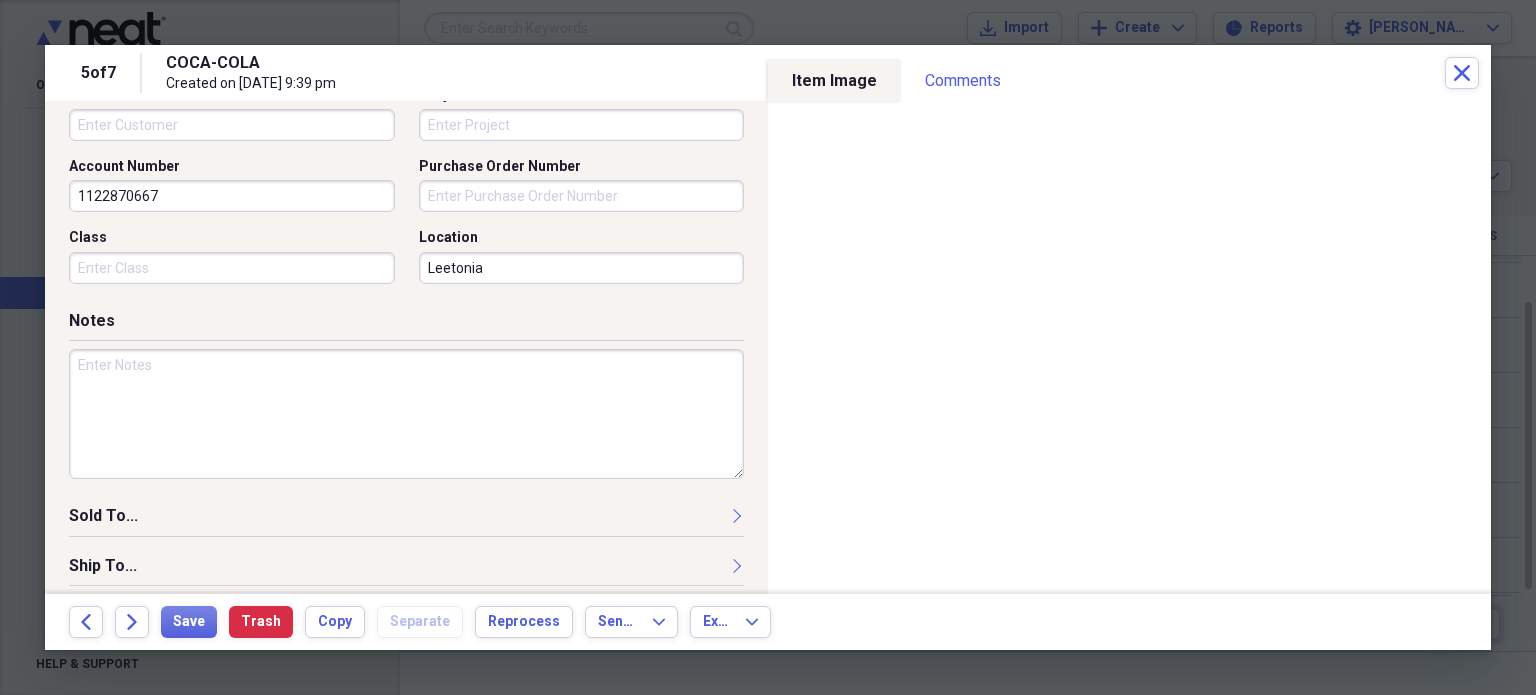 scroll, scrollTop: 648, scrollLeft: 0, axis: vertical 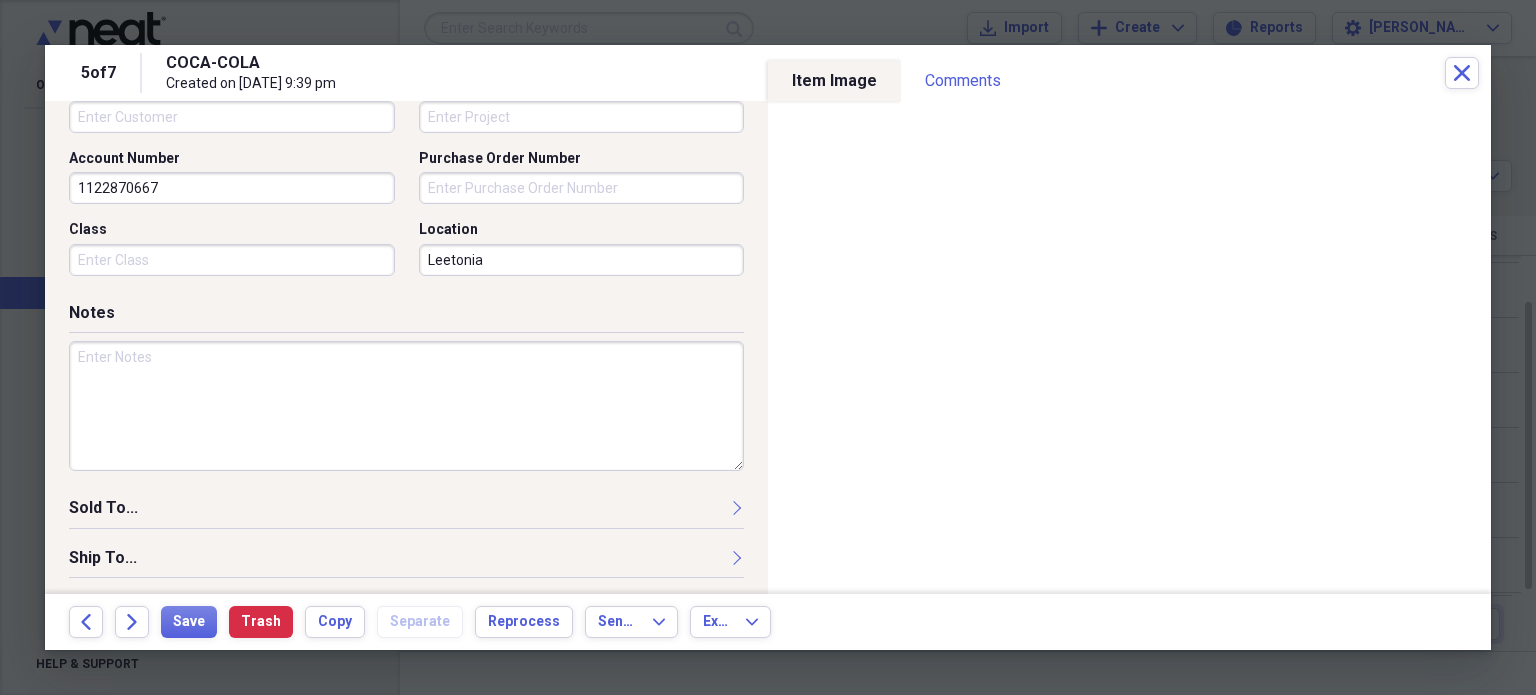 click at bounding box center [406, 406] 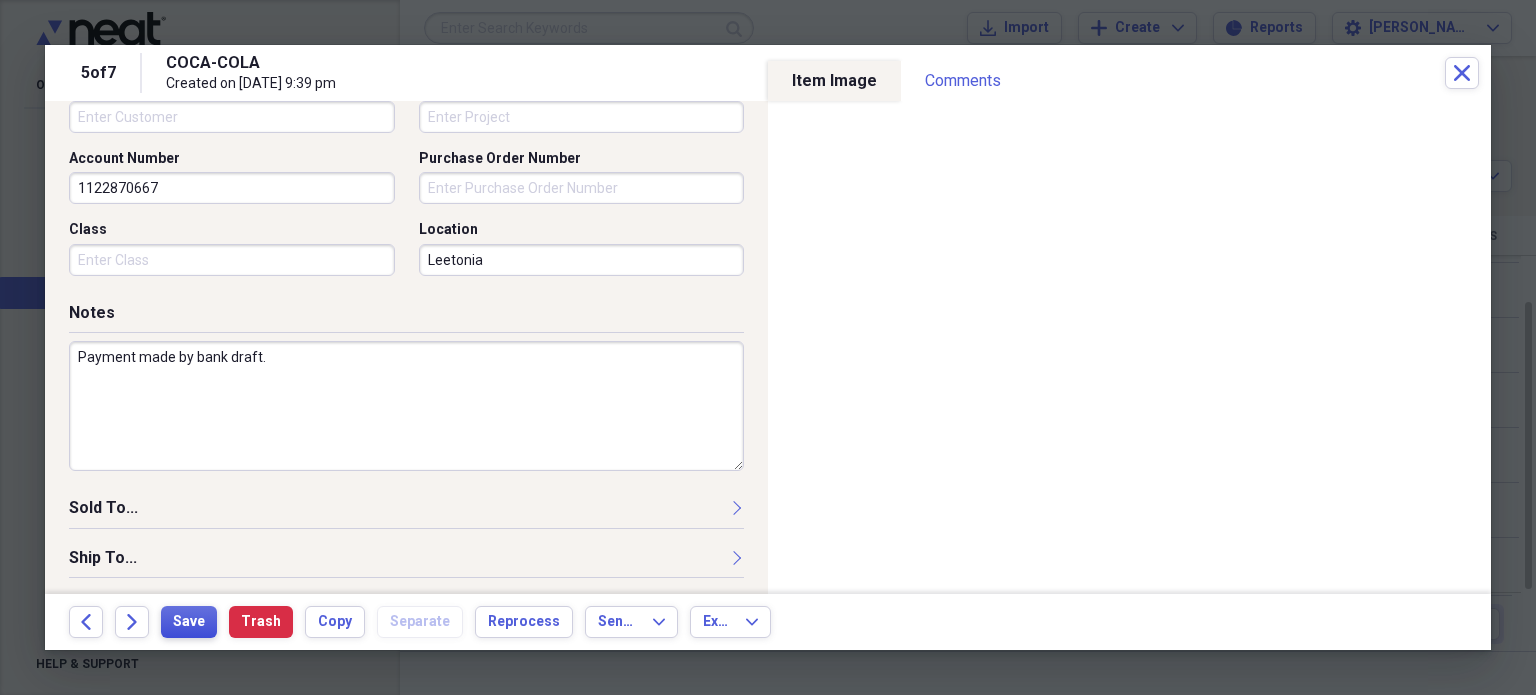 type on "Payment made by bank draft." 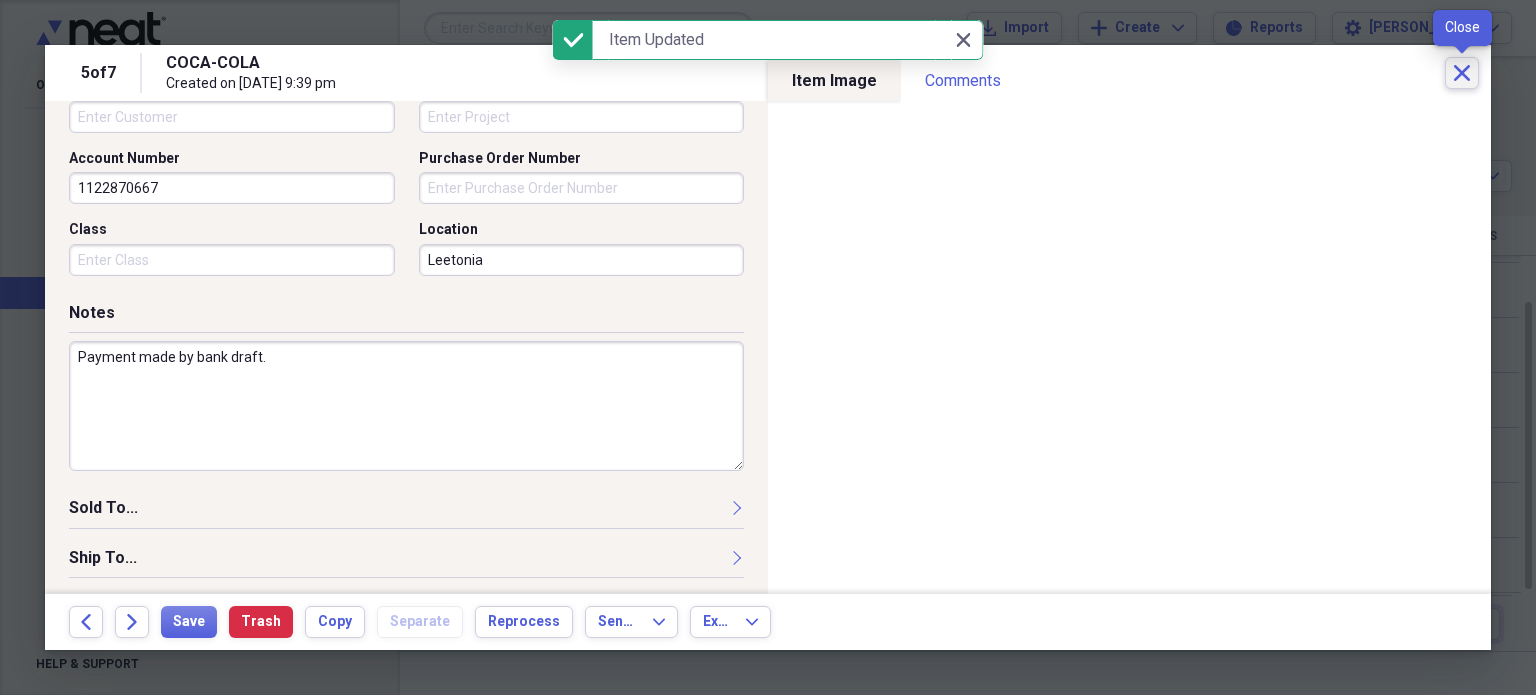 click on "Close" 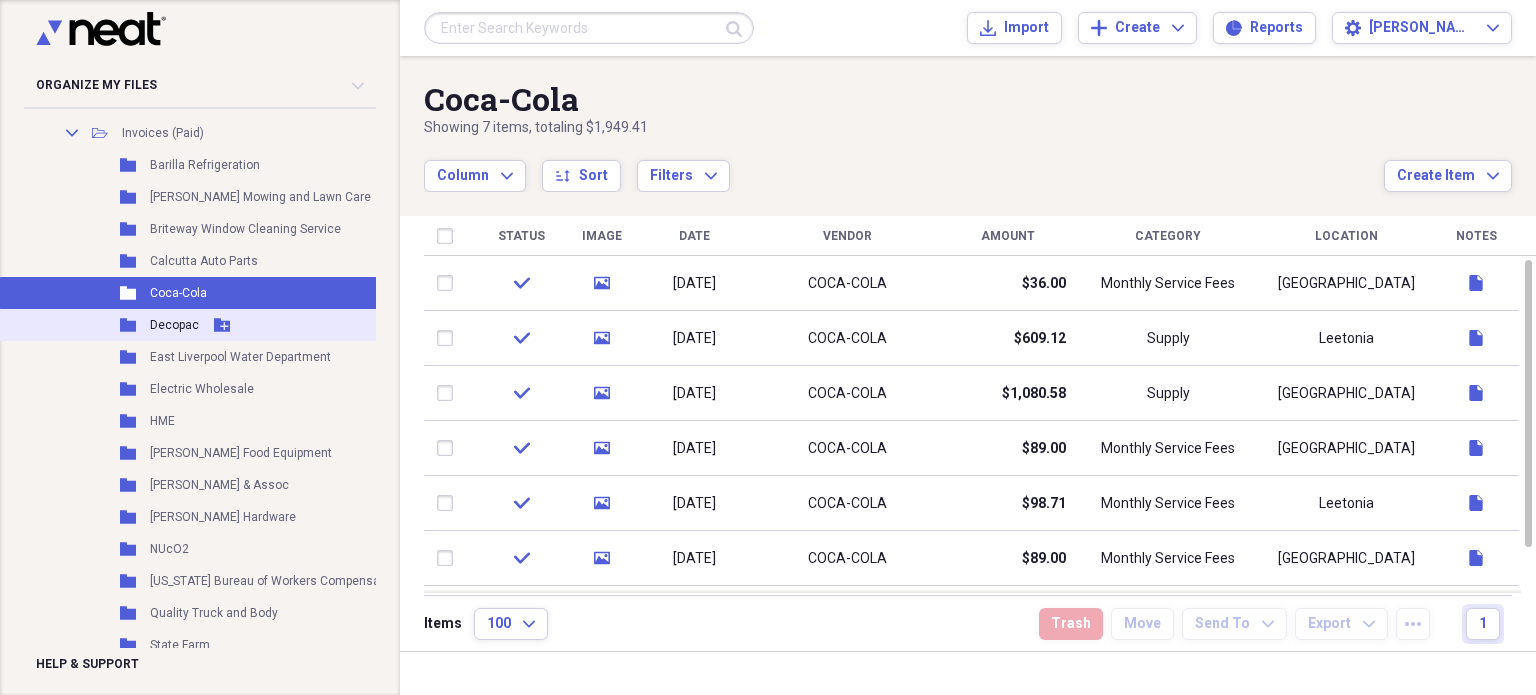 click on "Decopac" at bounding box center [174, 325] 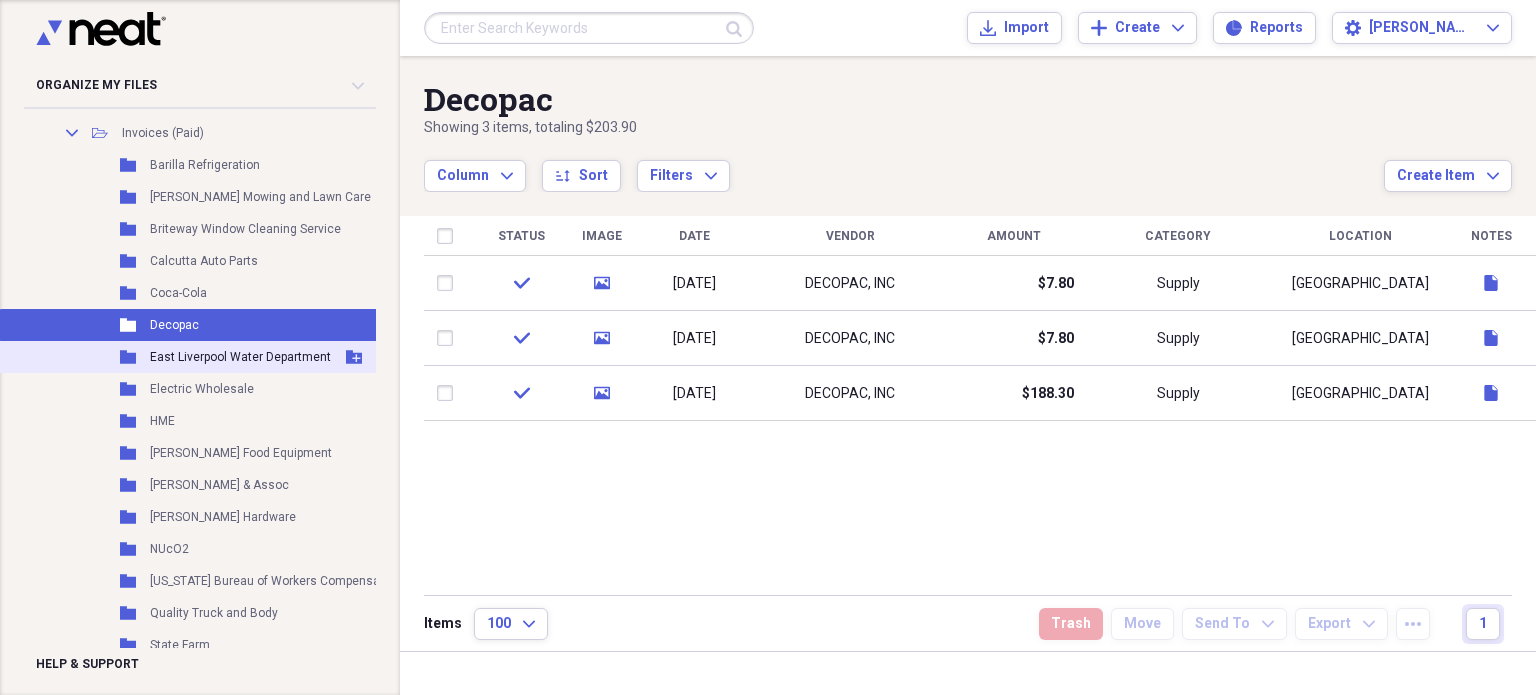 click on "East Liverpool Water Department" at bounding box center (240, 357) 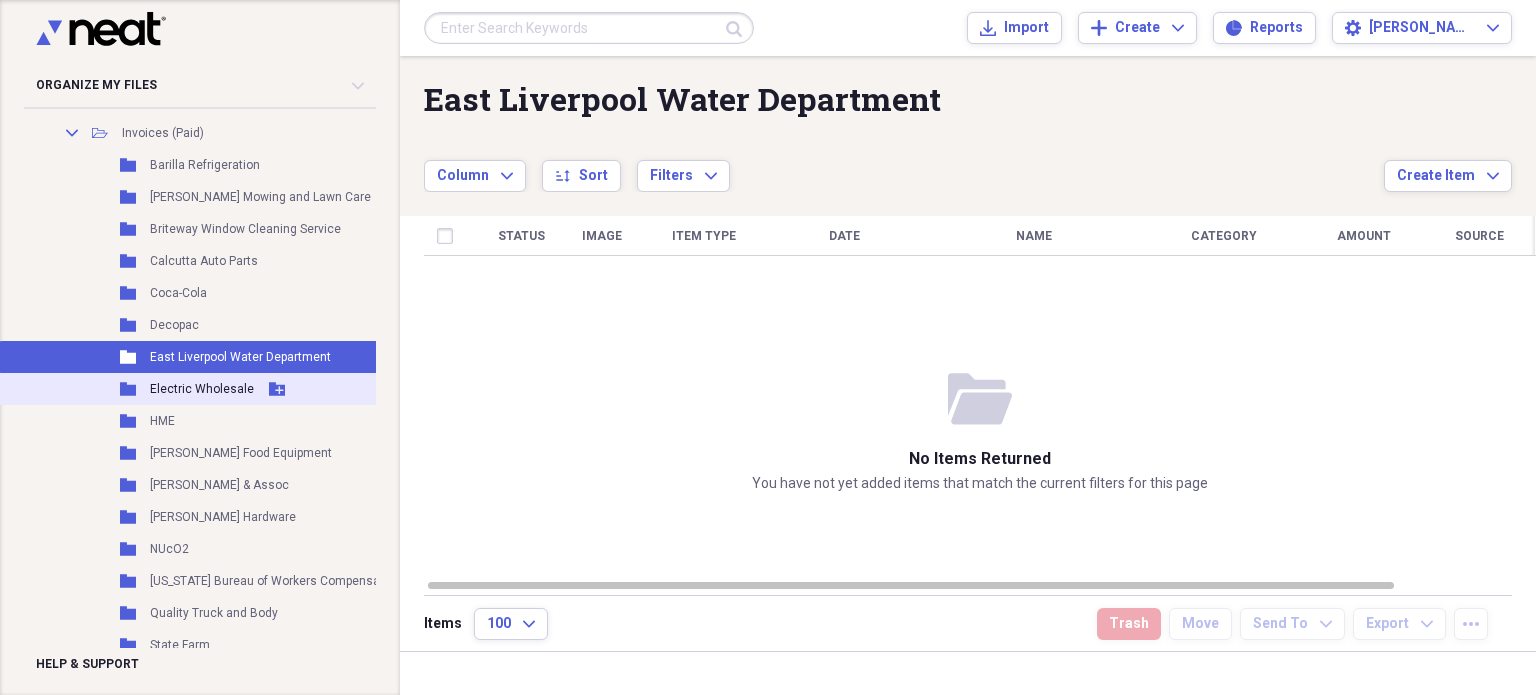 click on "Electric Wholesale" at bounding box center (202, 389) 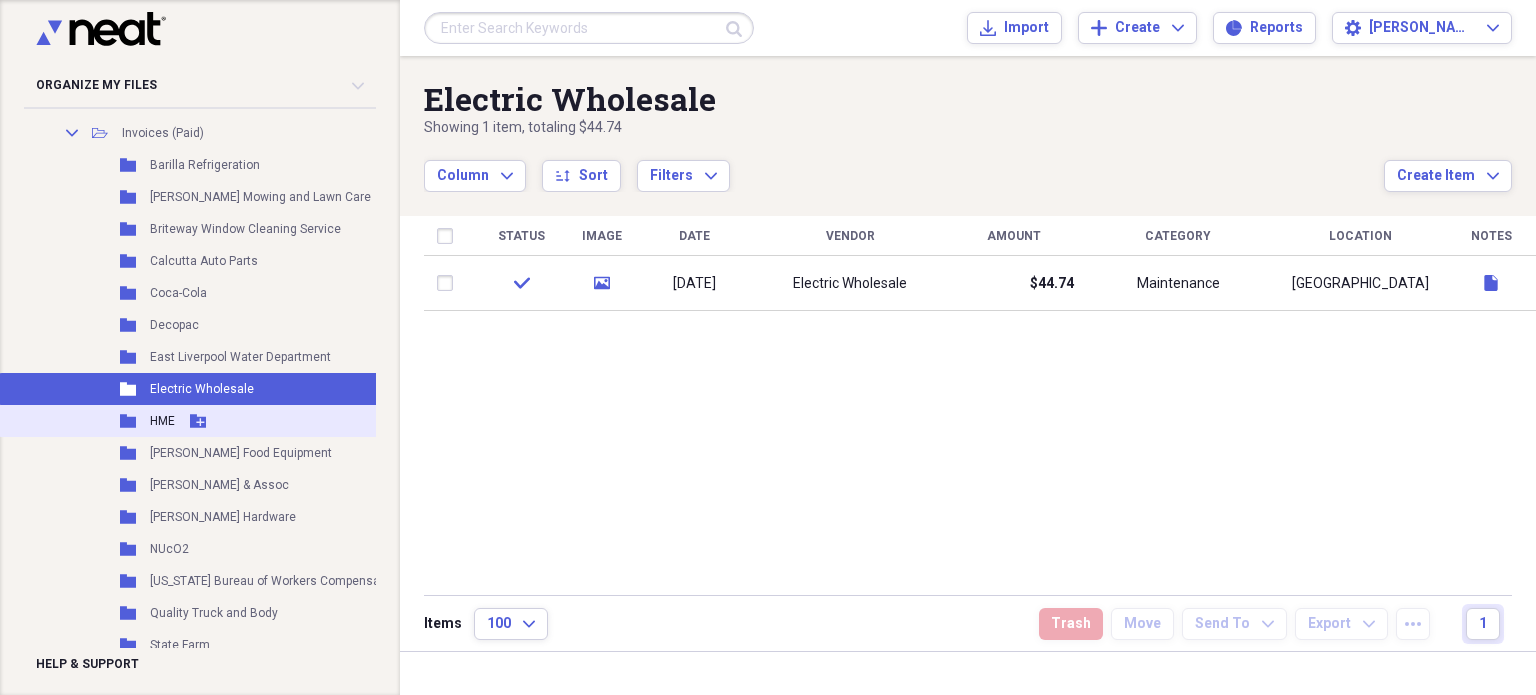 click on "Add Folder" at bounding box center [198, 421] 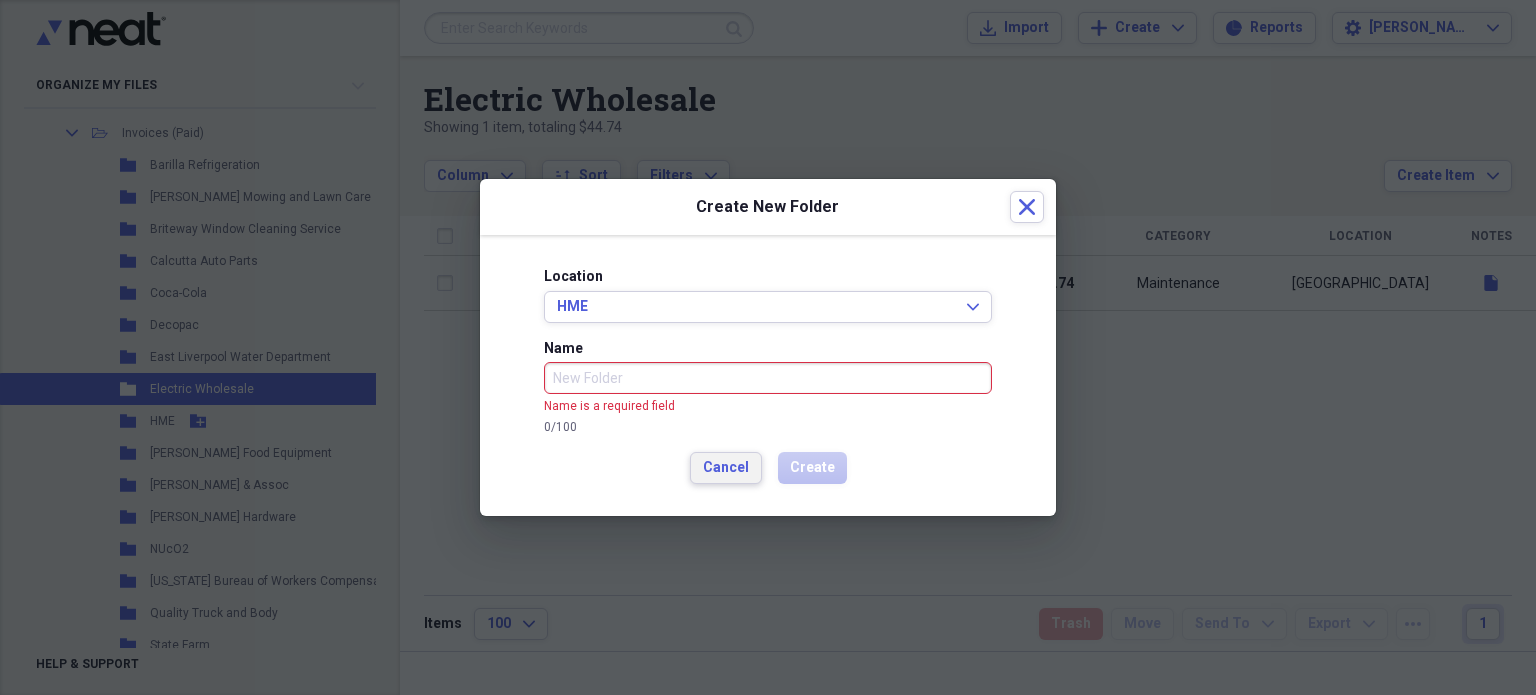 click on "Location HME Expand Name Name is a required field 0 / 100 Cancel Create" at bounding box center [768, 375] 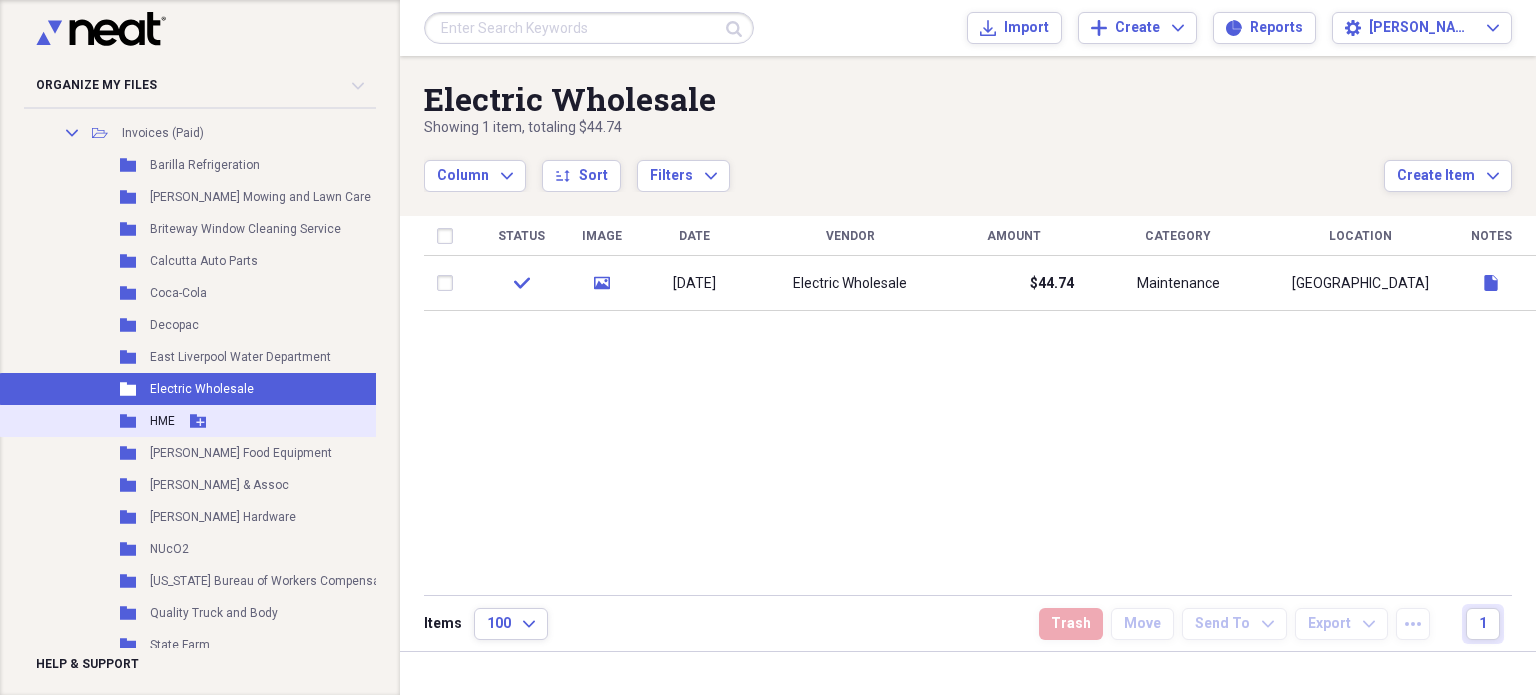 click on "Folder HME Add Folder" at bounding box center [231, 421] 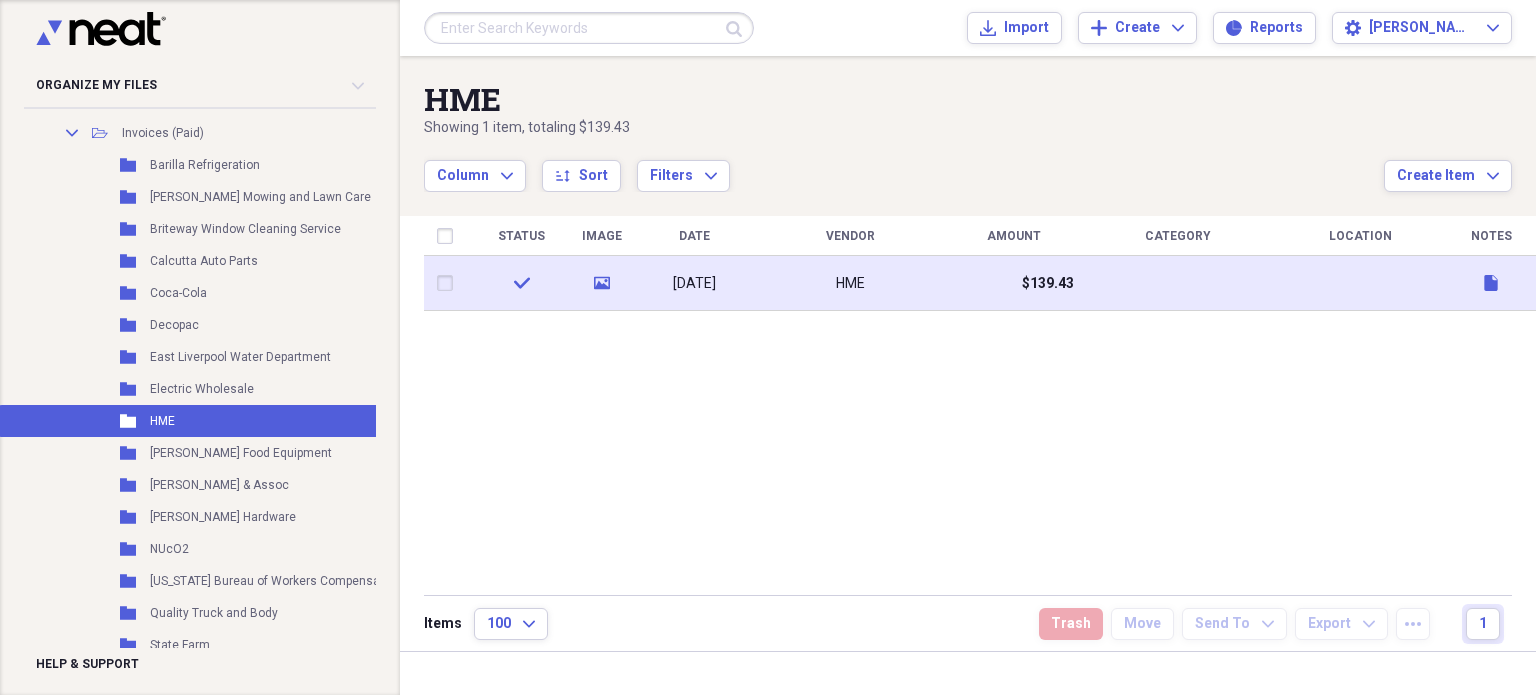 click at bounding box center [1178, 283] 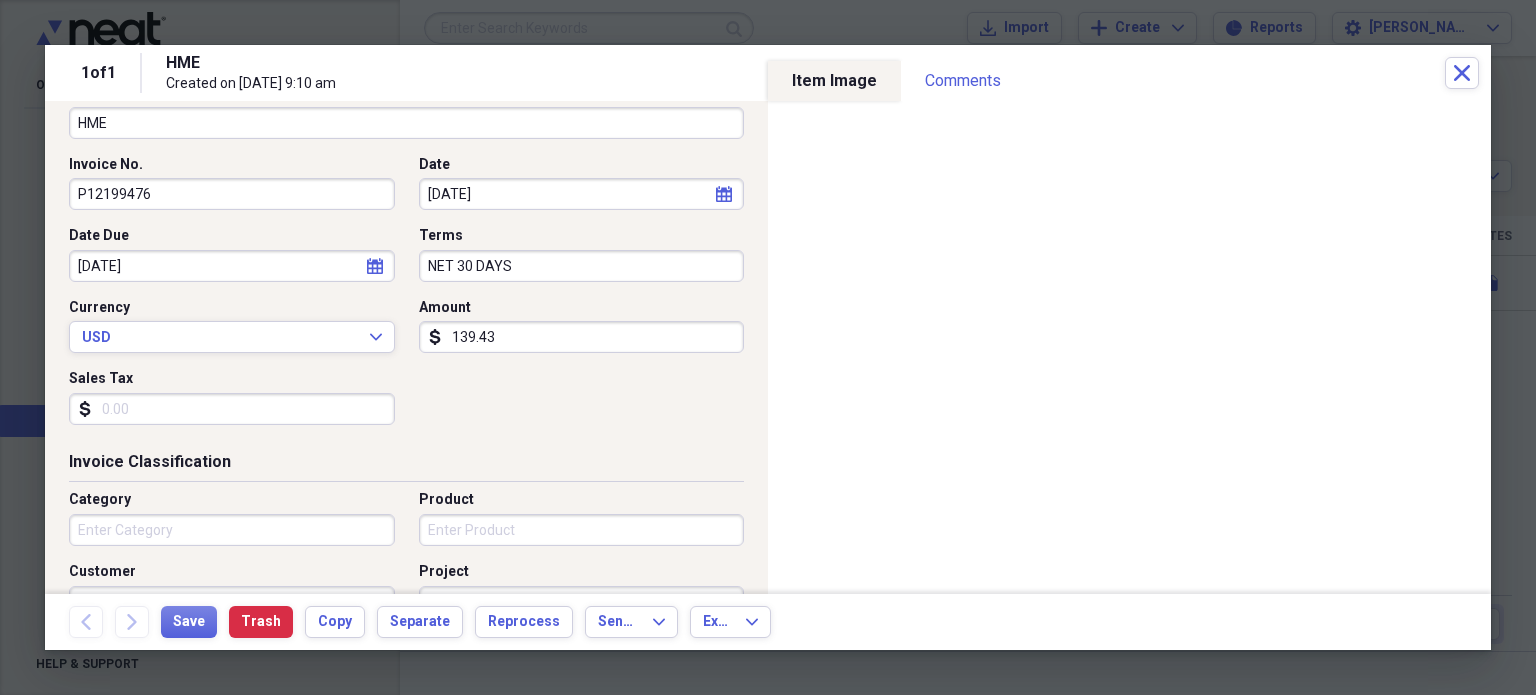 scroll, scrollTop: 224, scrollLeft: 0, axis: vertical 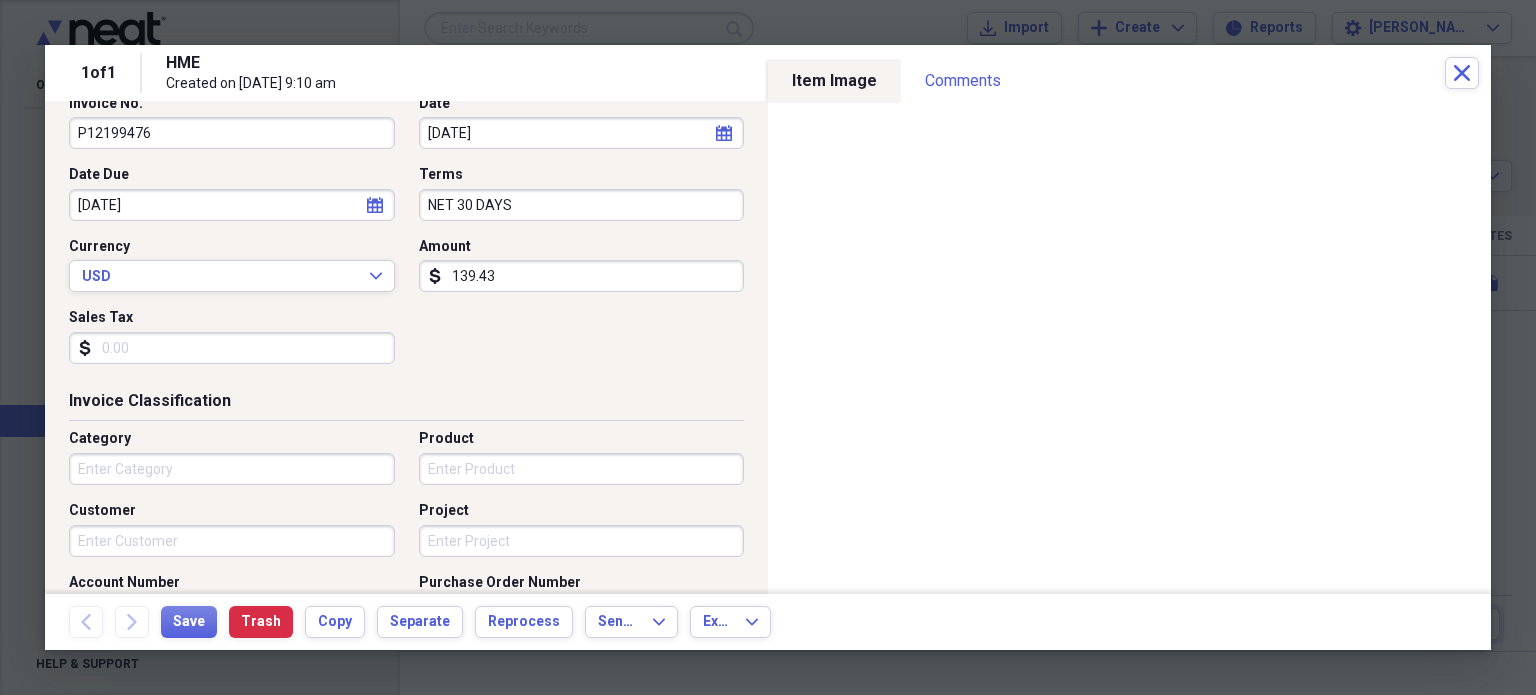 click on "Category" at bounding box center [232, 469] 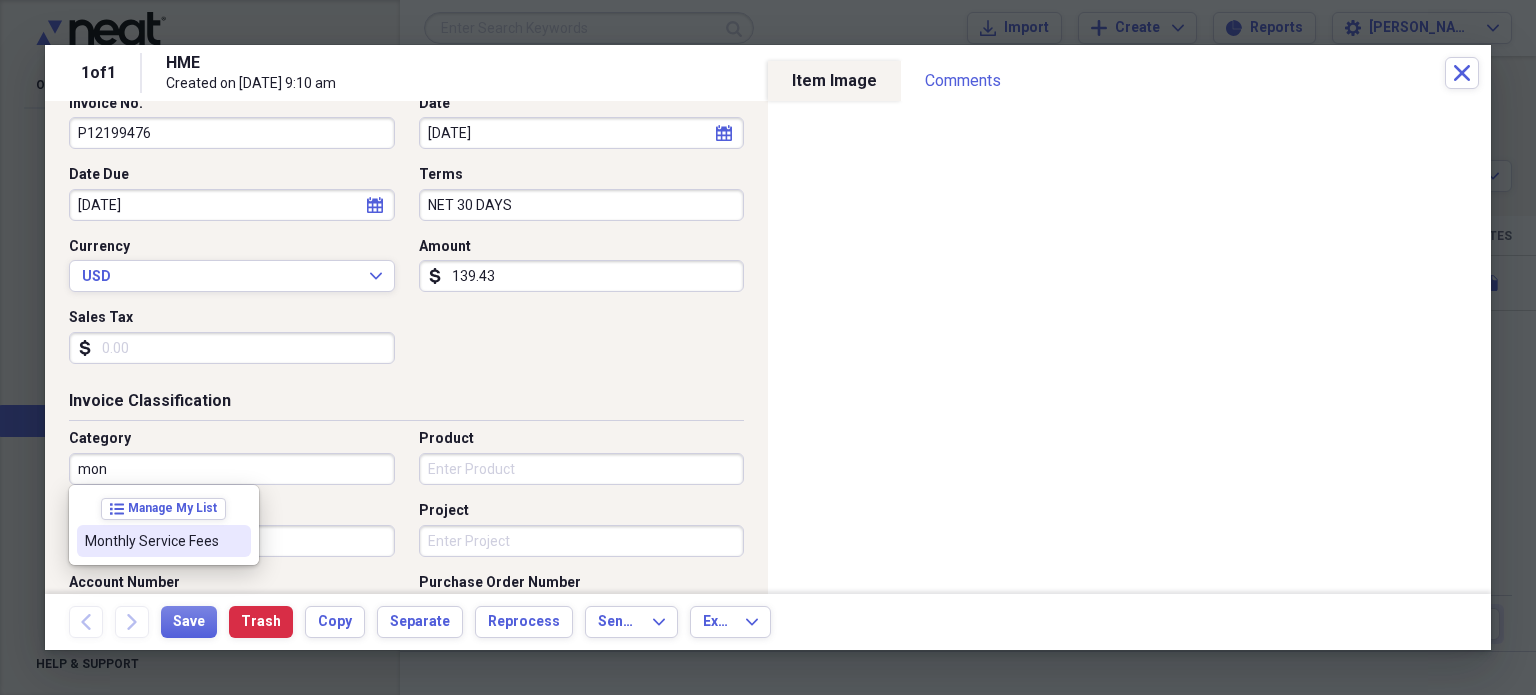 click on "Monthly Service Fees" at bounding box center (152, 541) 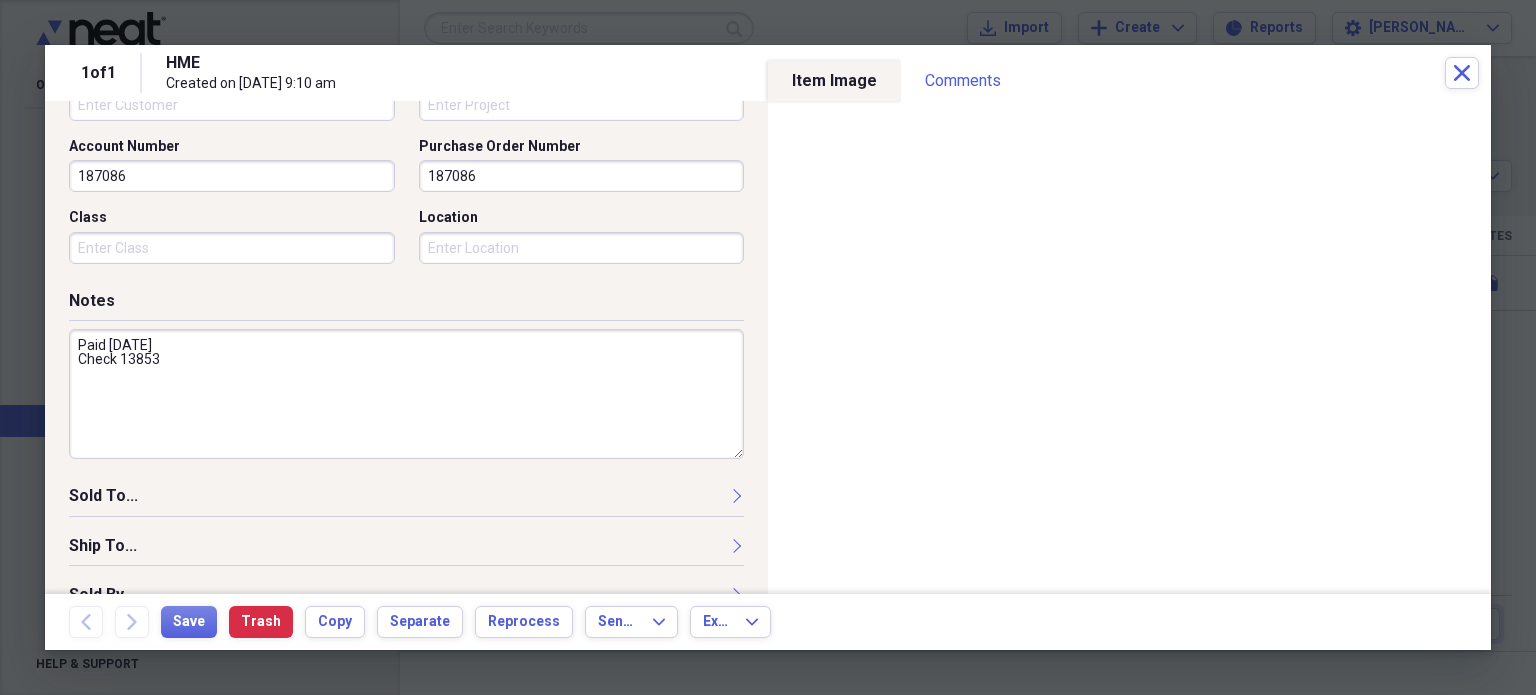 scroll, scrollTop: 660, scrollLeft: 0, axis: vertical 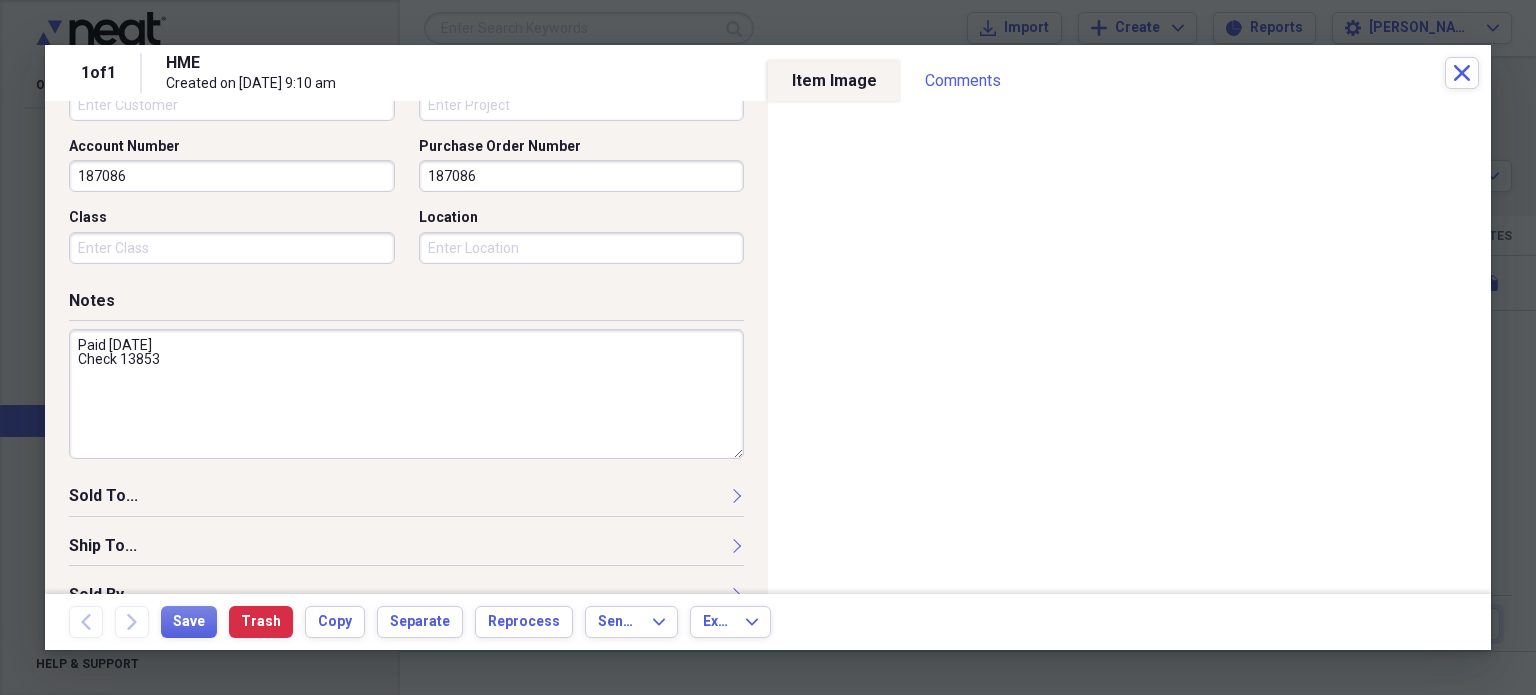 click on "Location" at bounding box center [582, 248] 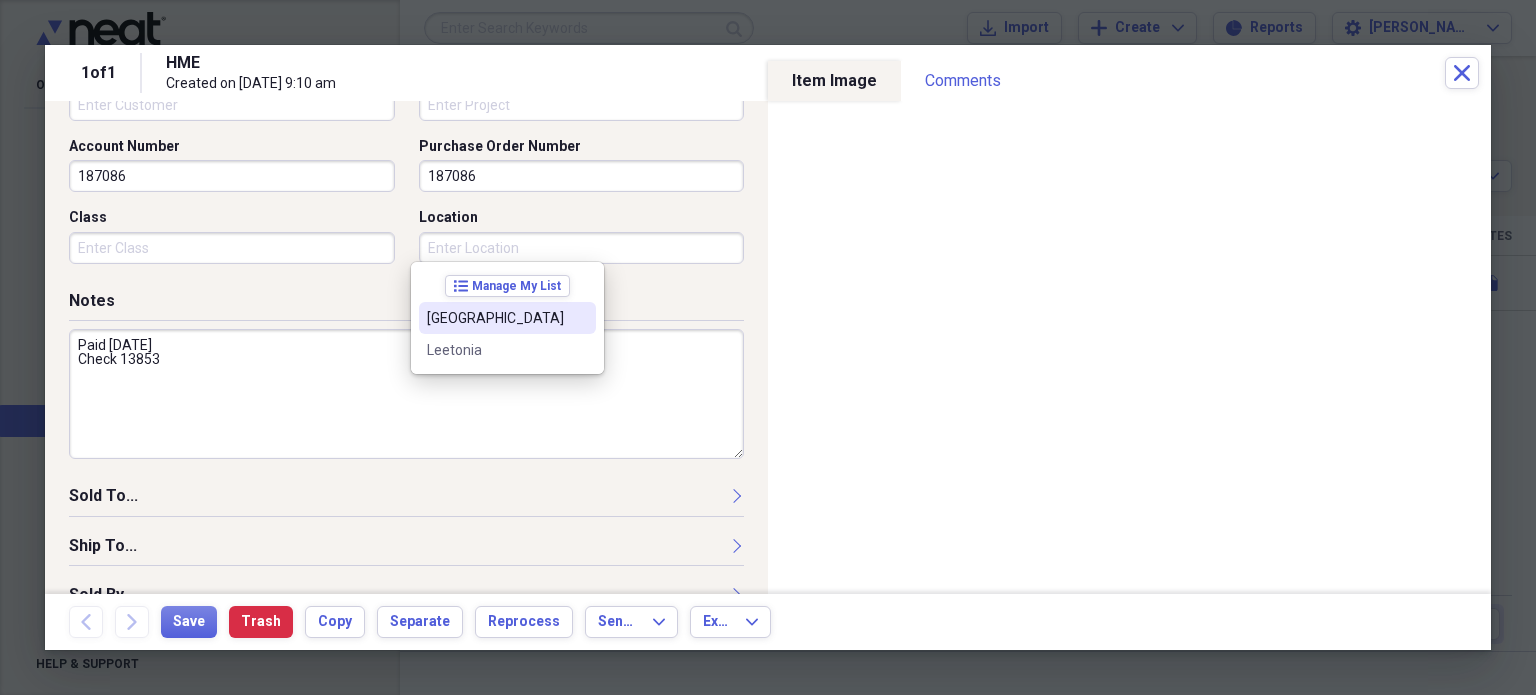 click on "[GEOGRAPHIC_DATA]" at bounding box center (507, 318) 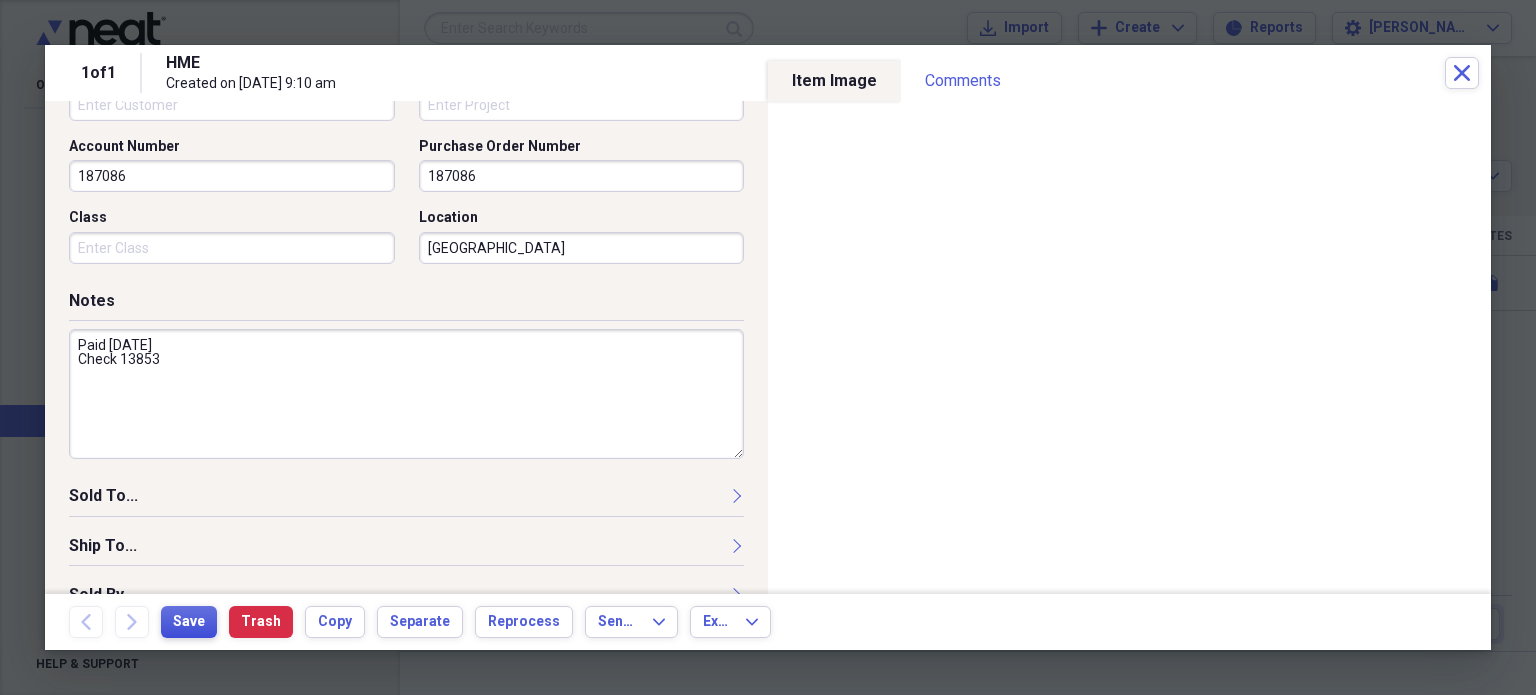 click on "Save" at bounding box center [189, 622] 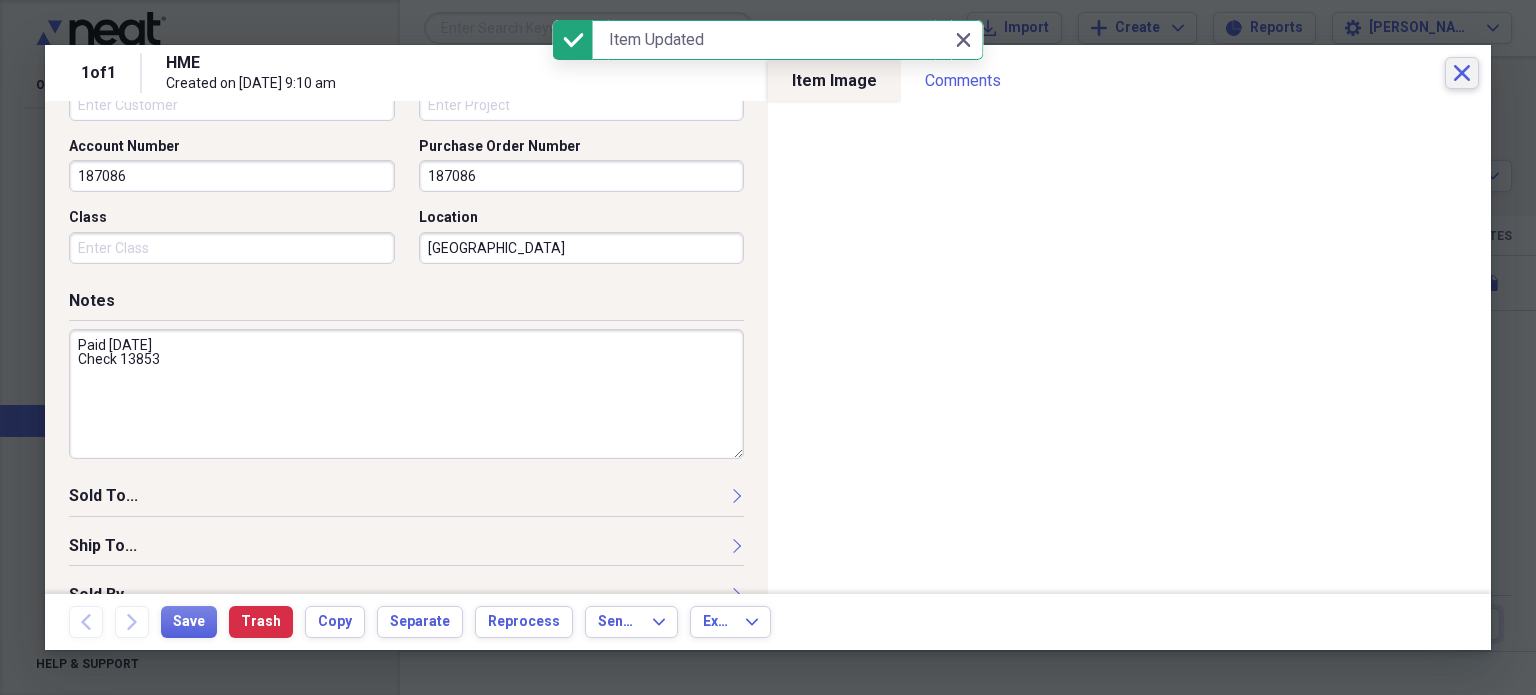 click on "Close" at bounding box center (1462, 73) 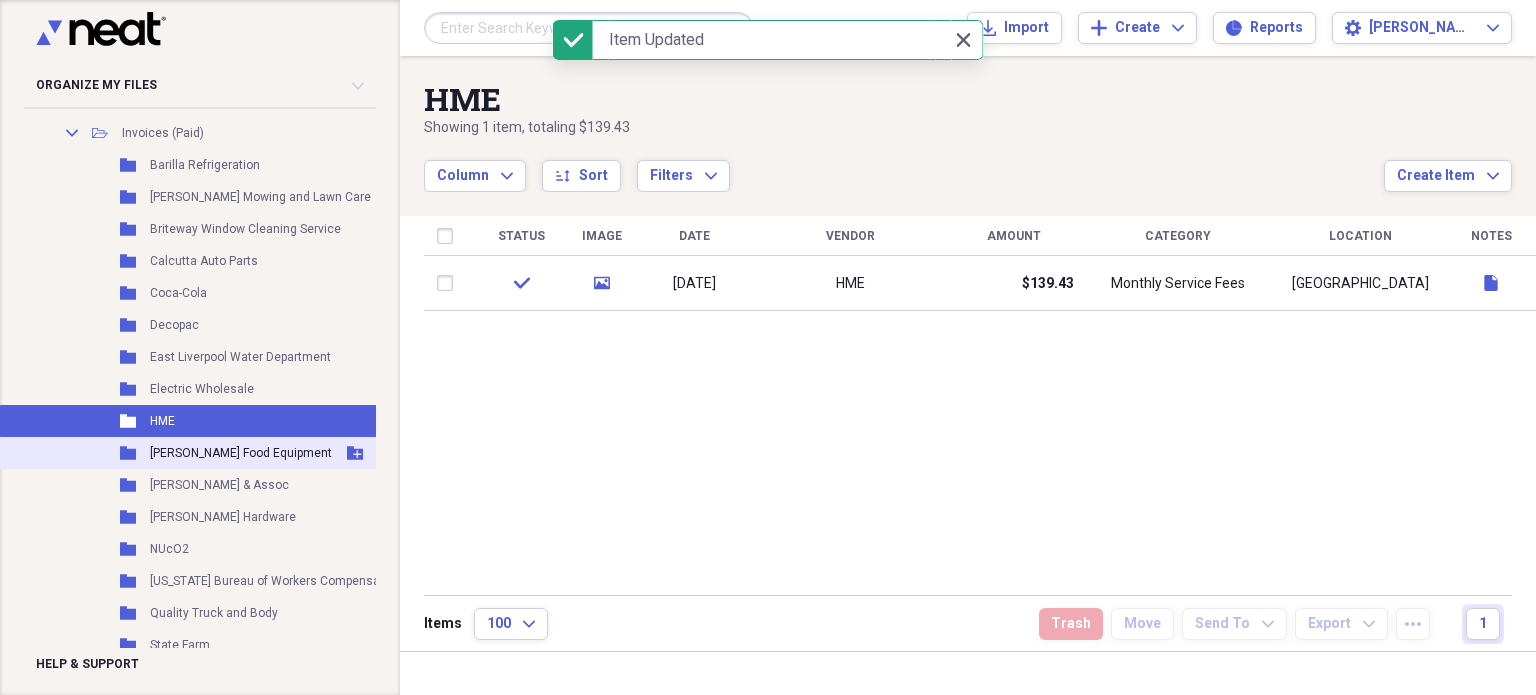 click on "[PERSON_NAME] Food Equipment" at bounding box center (241, 453) 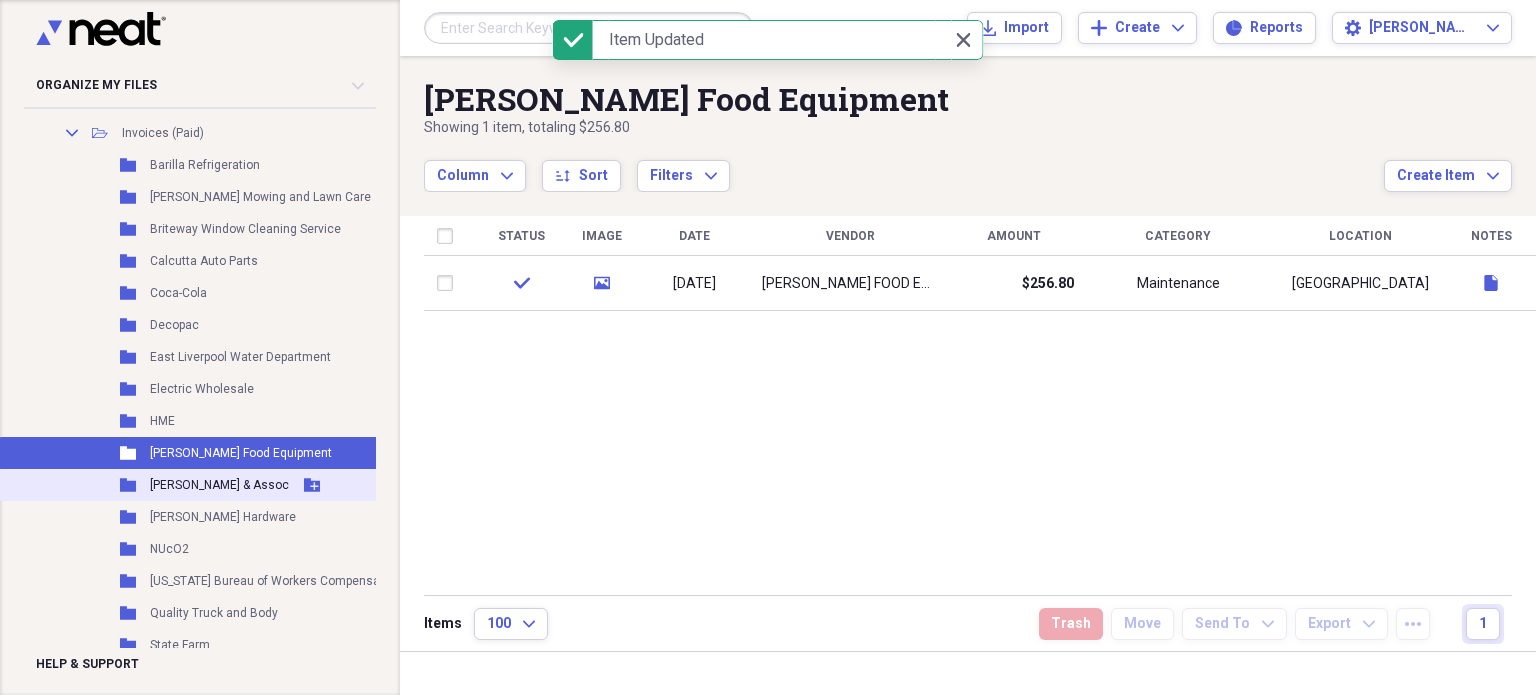 click on "[PERSON_NAME] & Assoc" at bounding box center (219, 485) 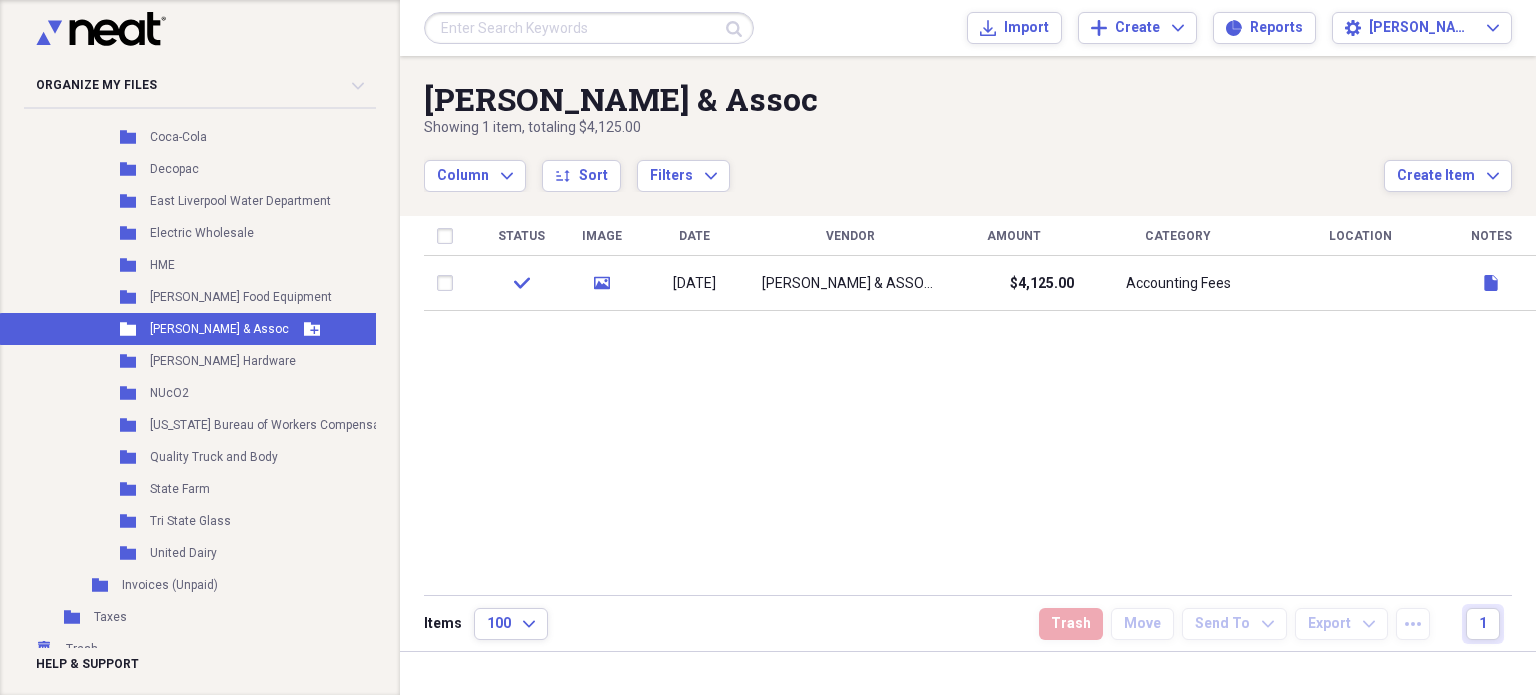 scroll, scrollTop: 602, scrollLeft: 0, axis: vertical 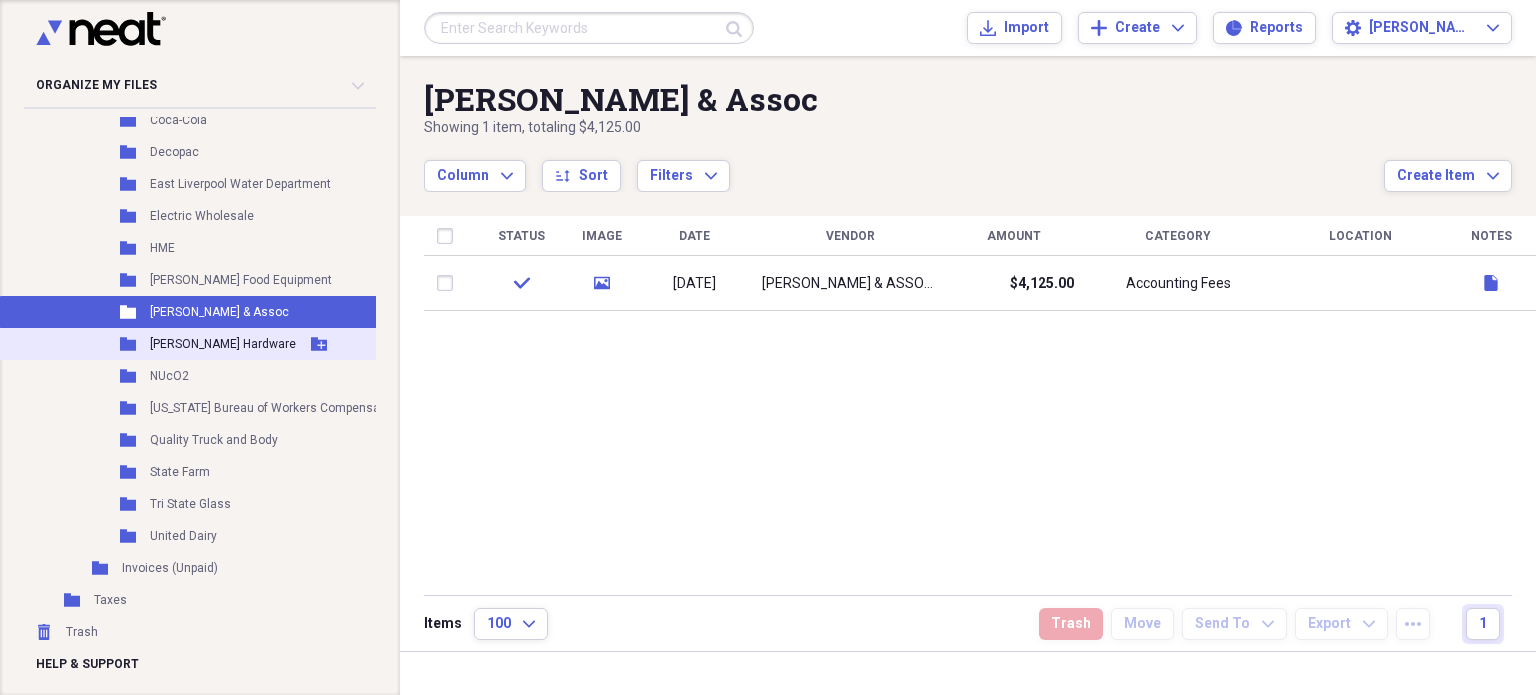 click on "Folder [PERSON_NAME] Hardware Add Folder" at bounding box center (231, 344) 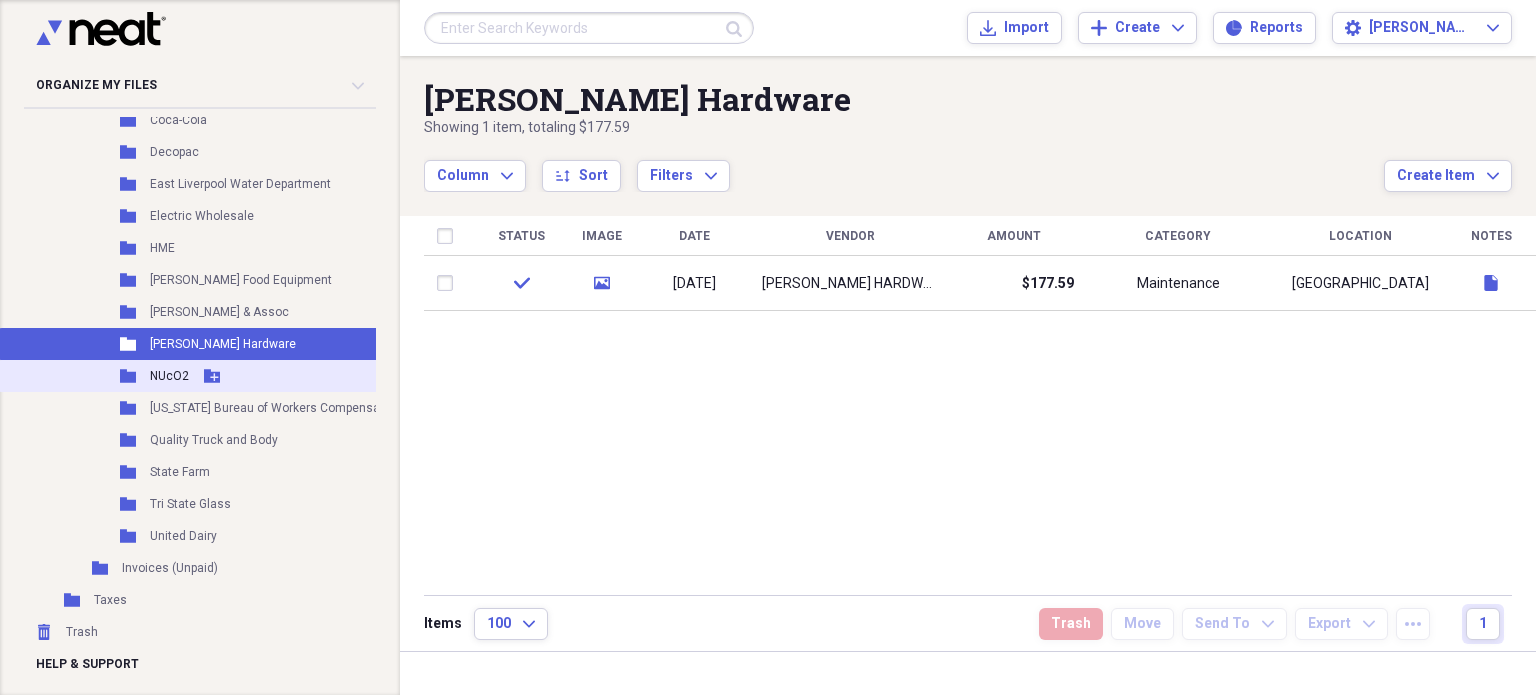 click on "NUcO2" at bounding box center (169, 376) 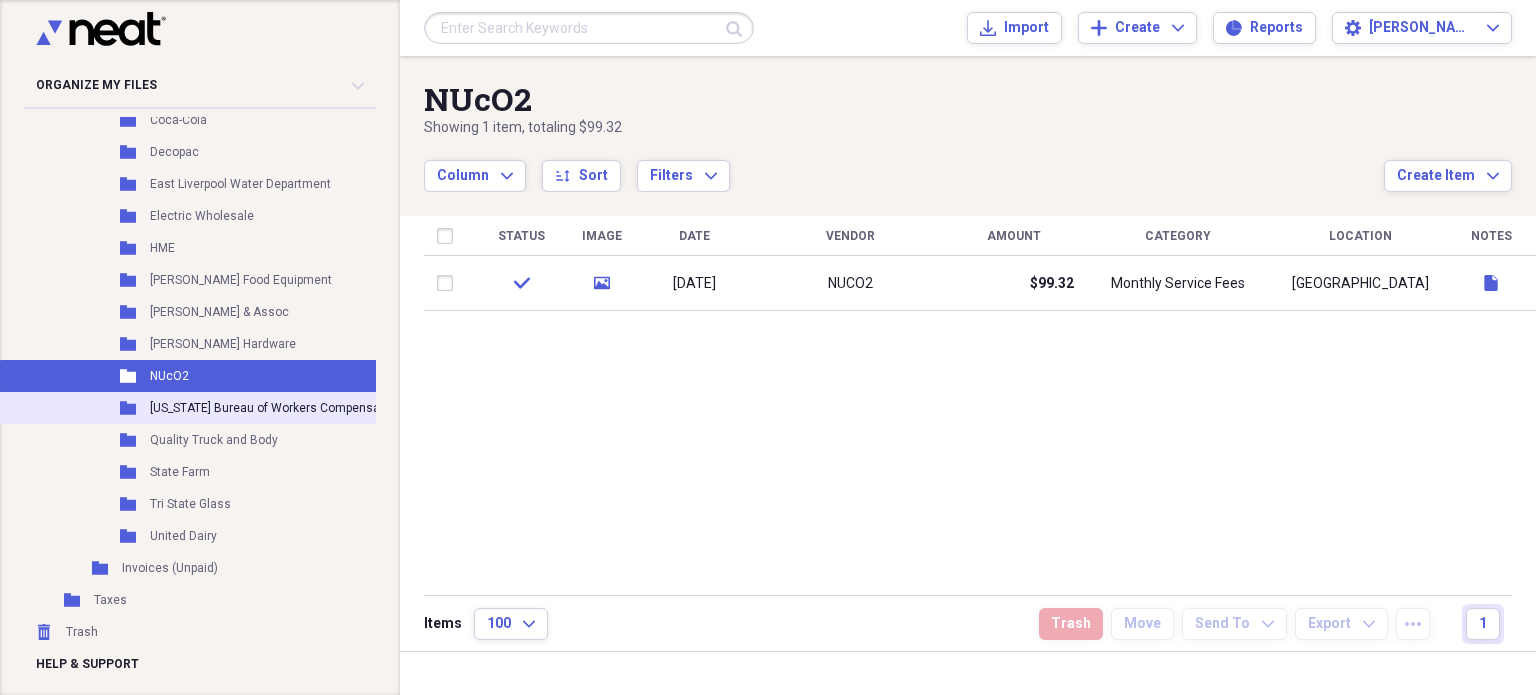 click on "[US_STATE] Bureau of Workers Compensation" at bounding box center (275, 408) 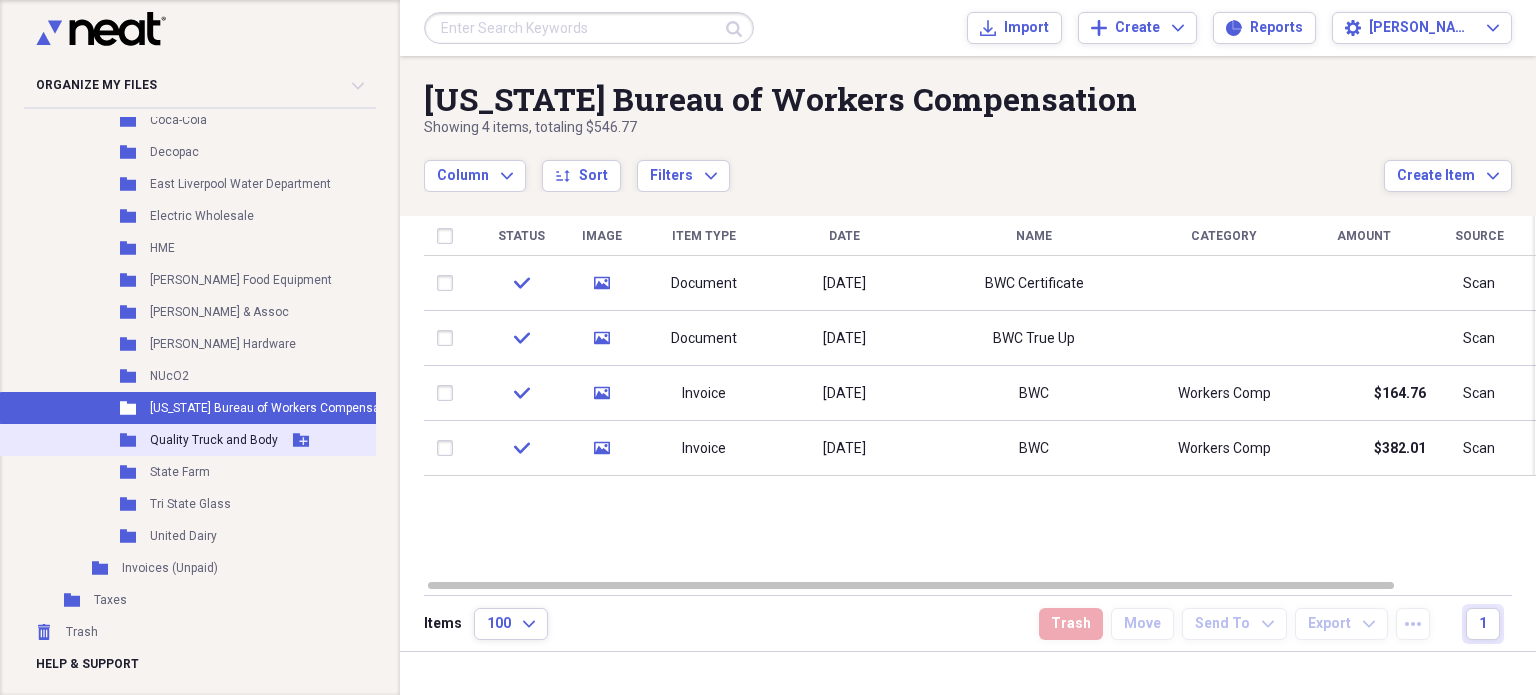 click on "Quality Truck and Body" at bounding box center (214, 440) 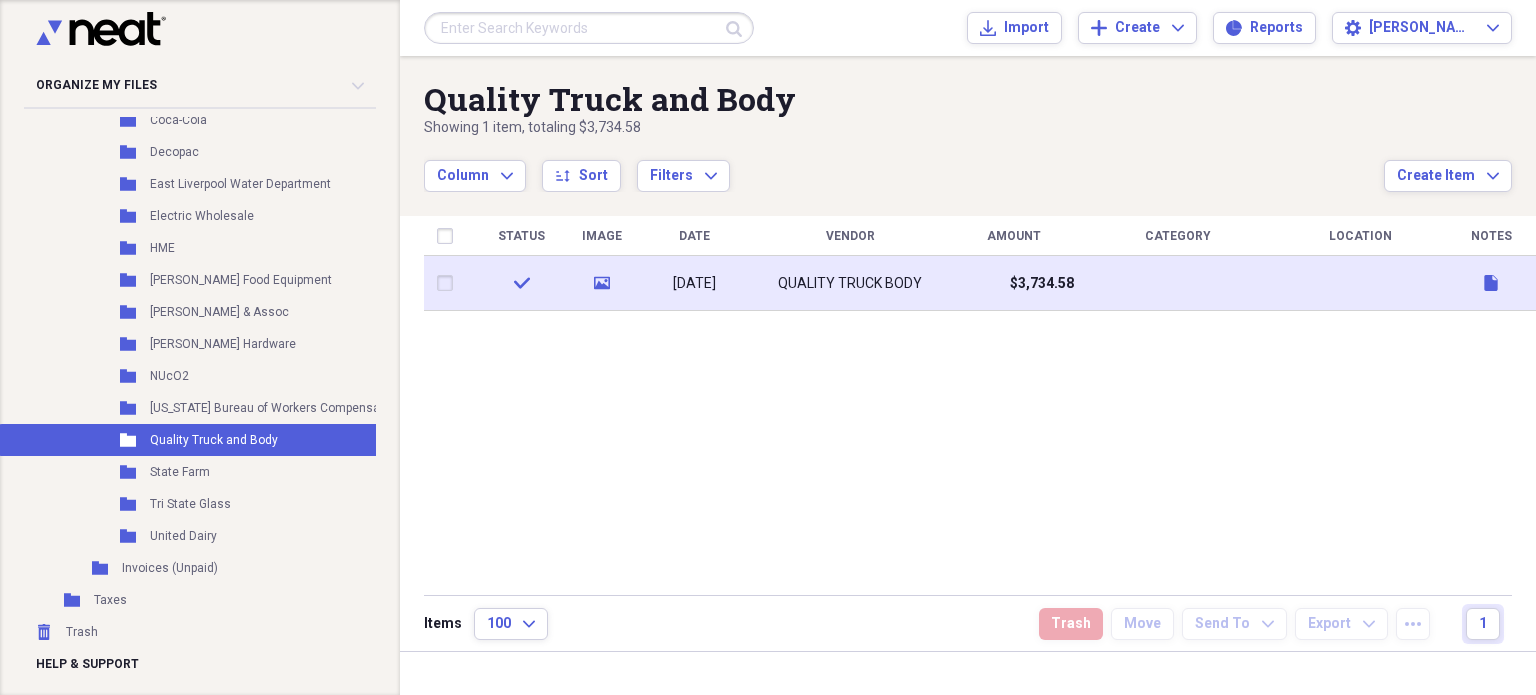 click on "[DATE]" at bounding box center [694, 284] 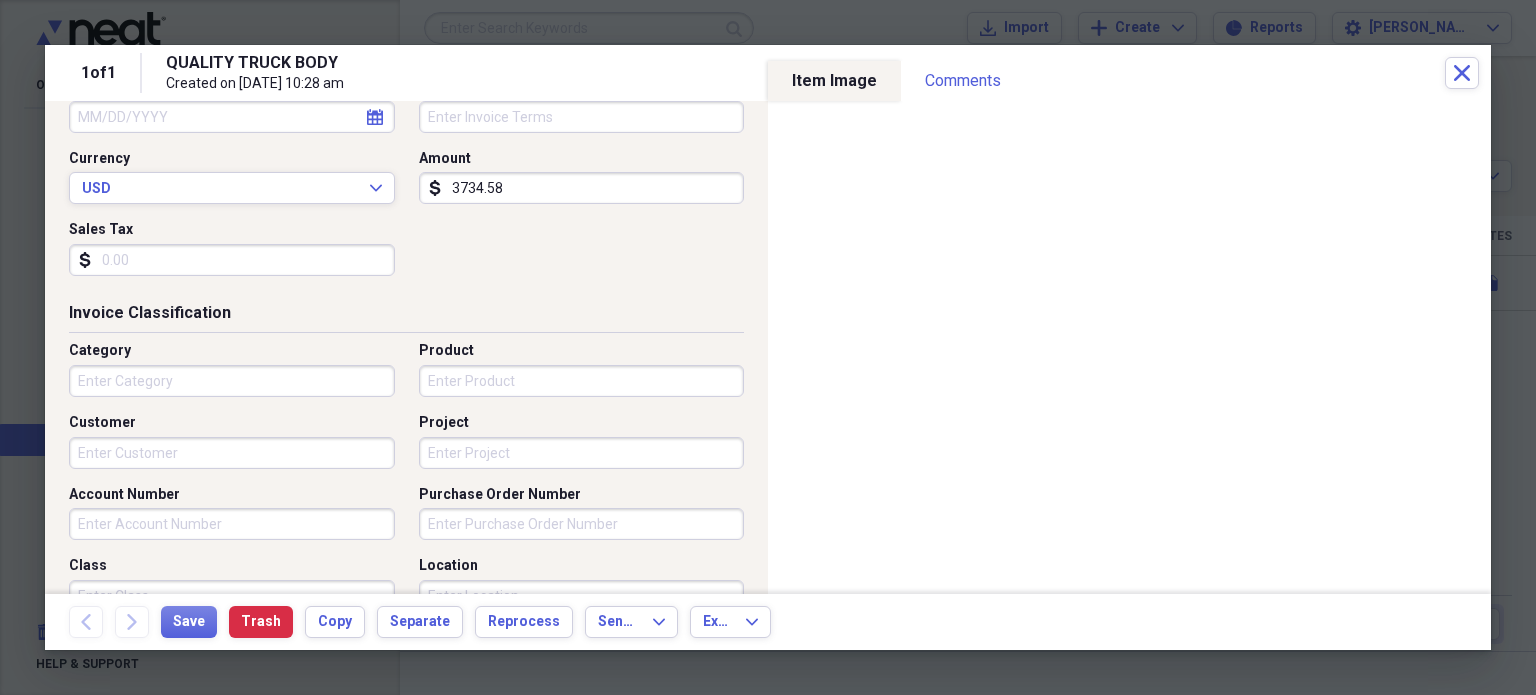 scroll, scrollTop: 314, scrollLeft: 0, axis: vertical 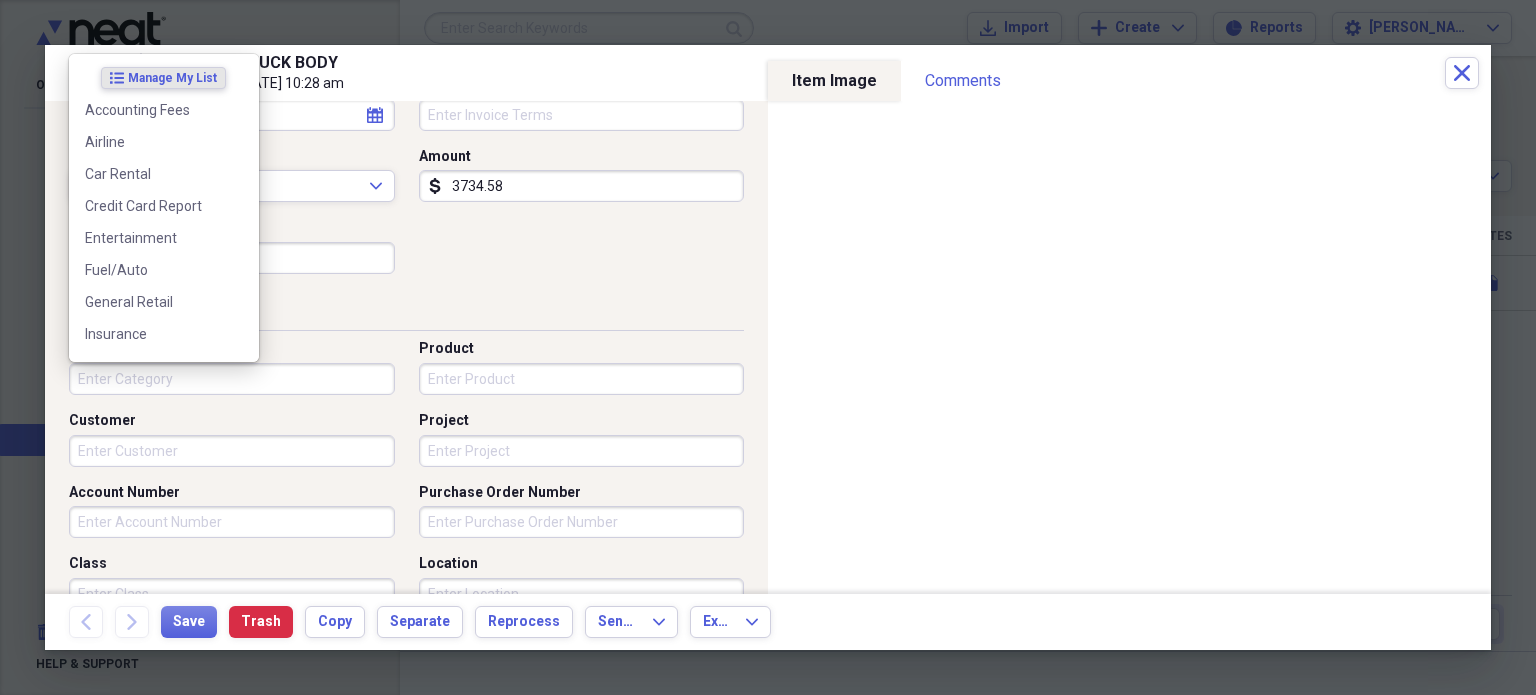 click on "Category" at bounding box center (232, 379) 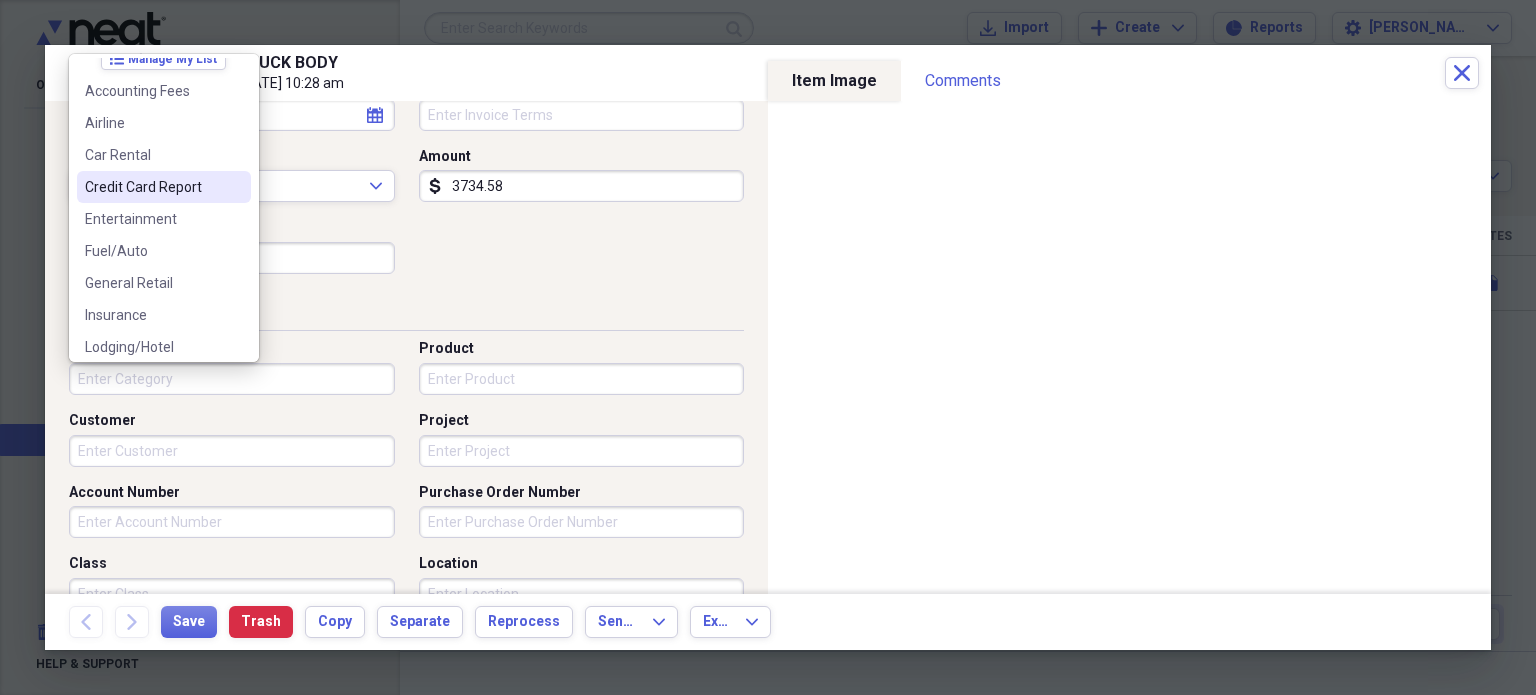 scroll, scrollTop: 20, scrollLeft: 0, axis: vertical 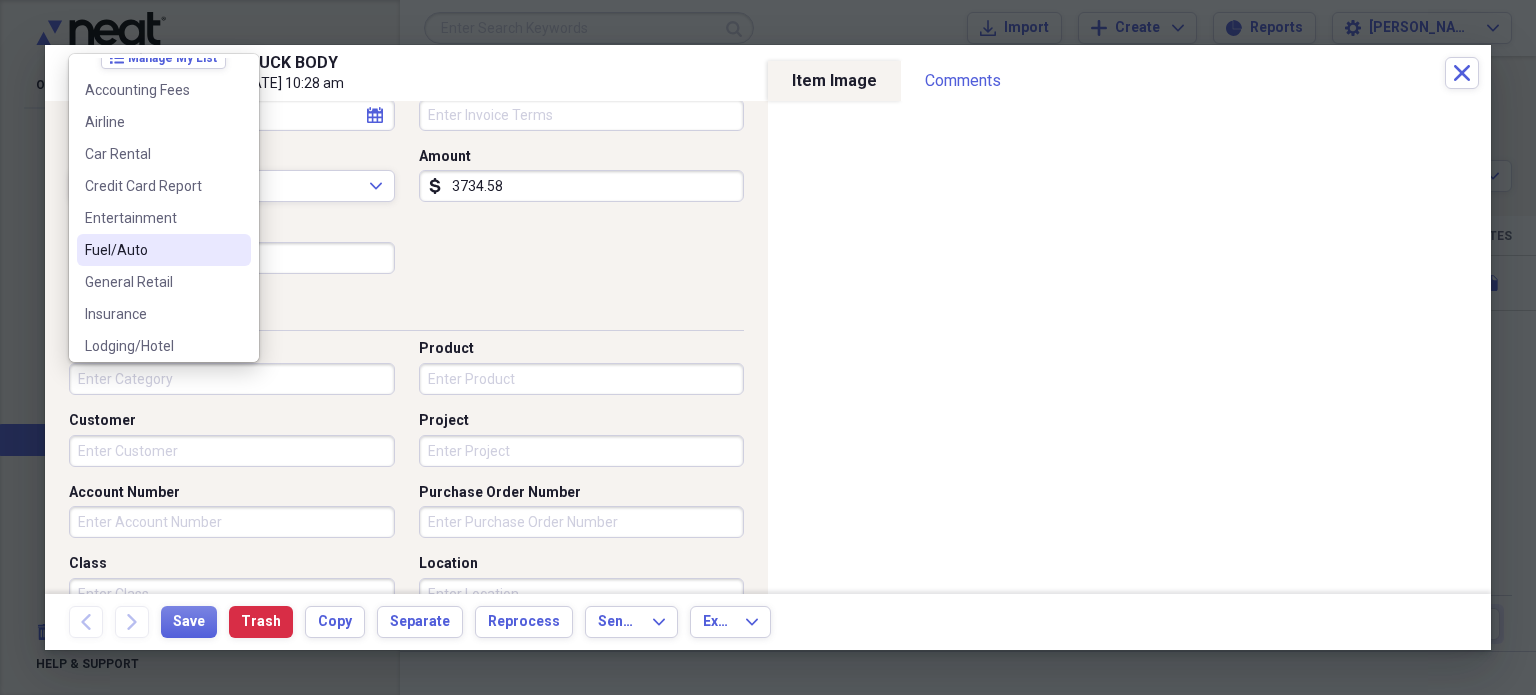 click on "Fuel/Auto" at bounding box center (152, 250) 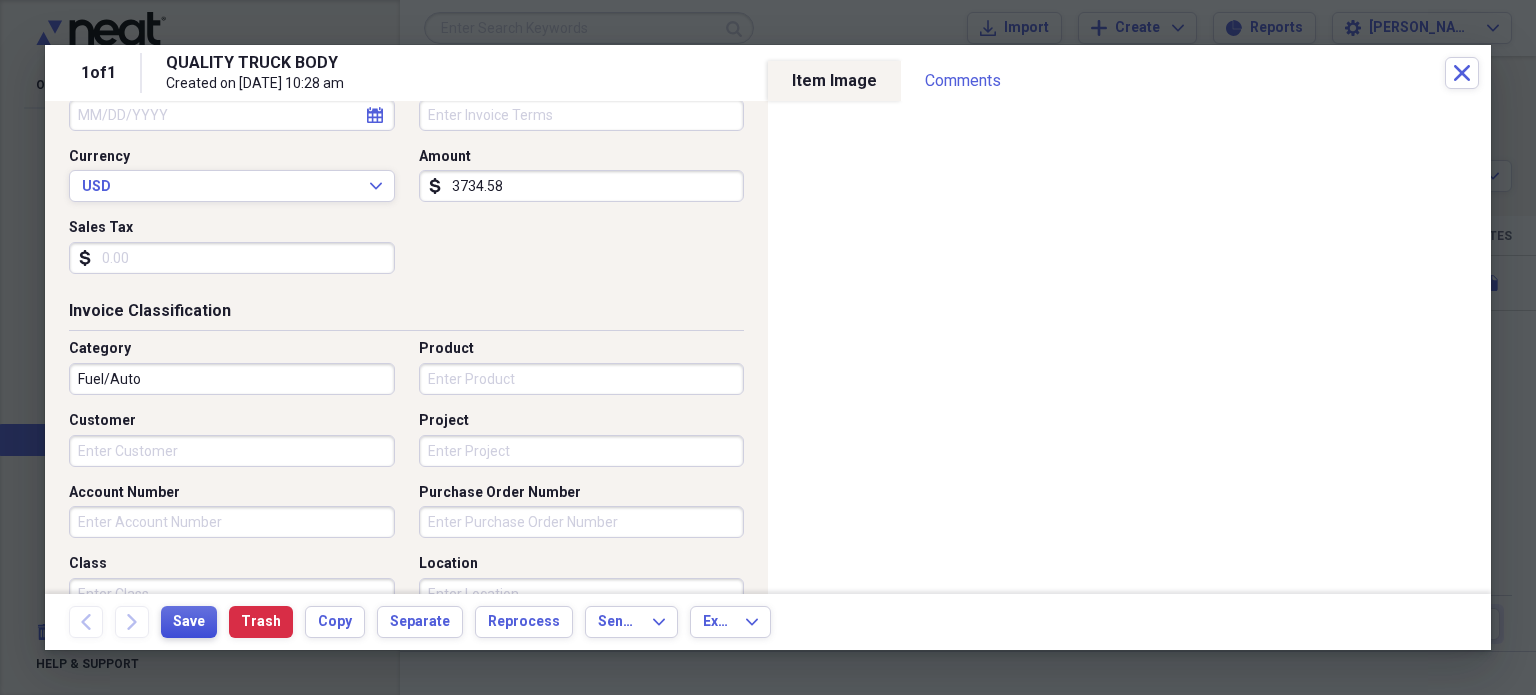 click on "Save" at bounding box center (189, 622) 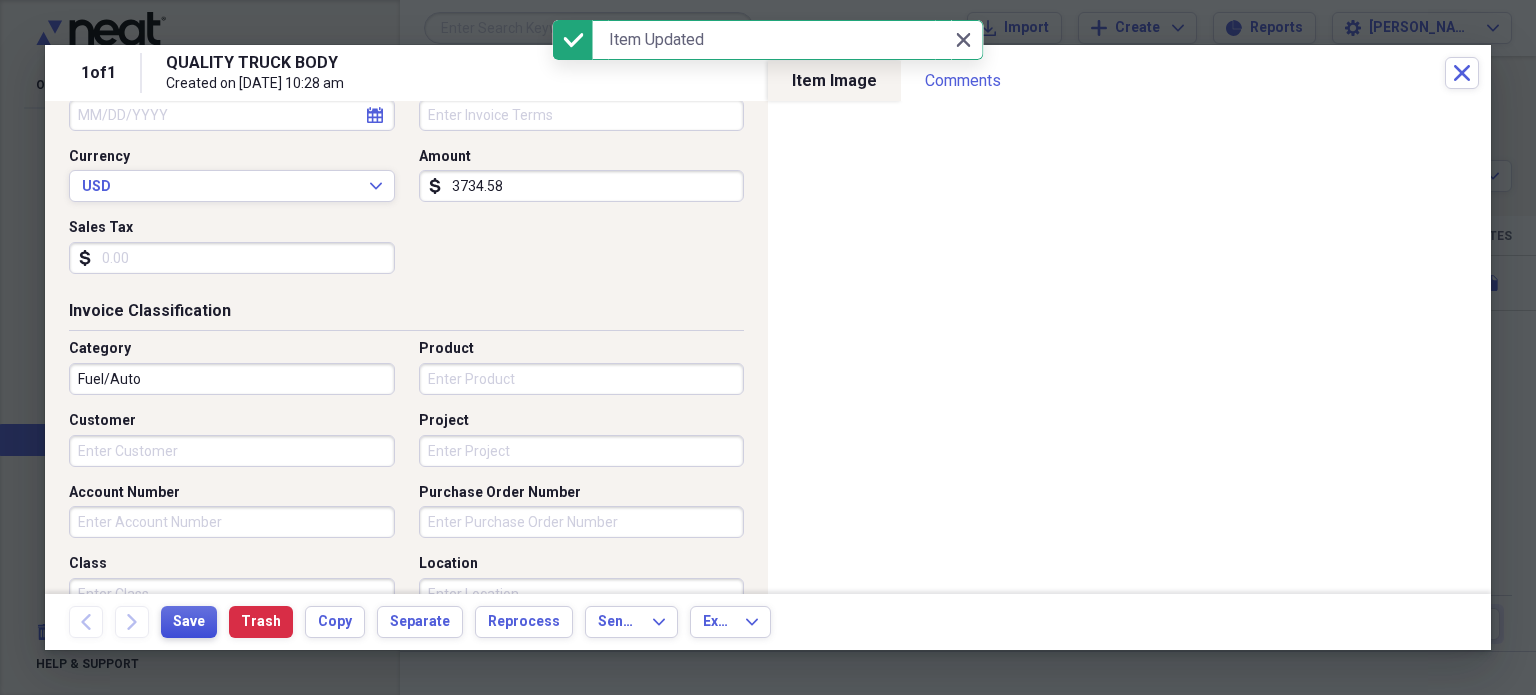 scroll, scrollTop: 697, scrollLeft: 0, axis: vertical 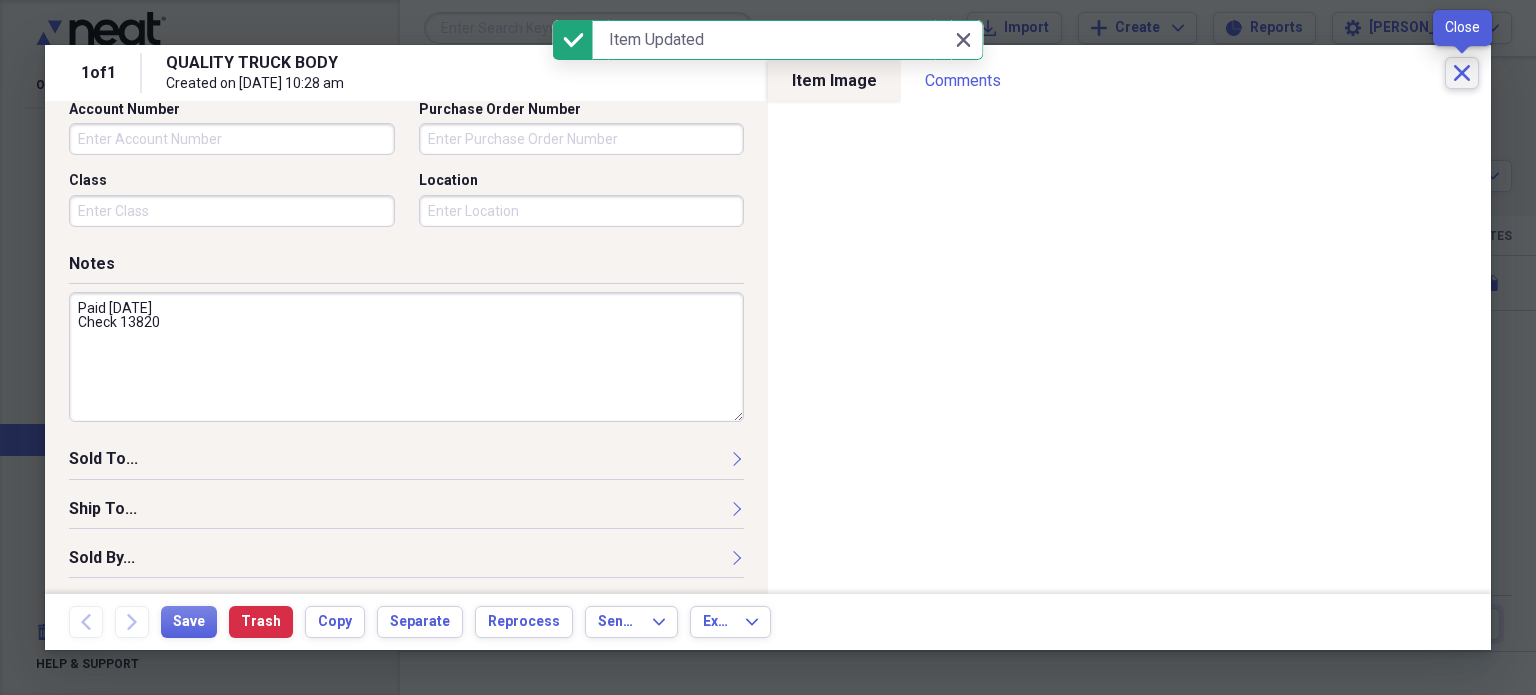 click 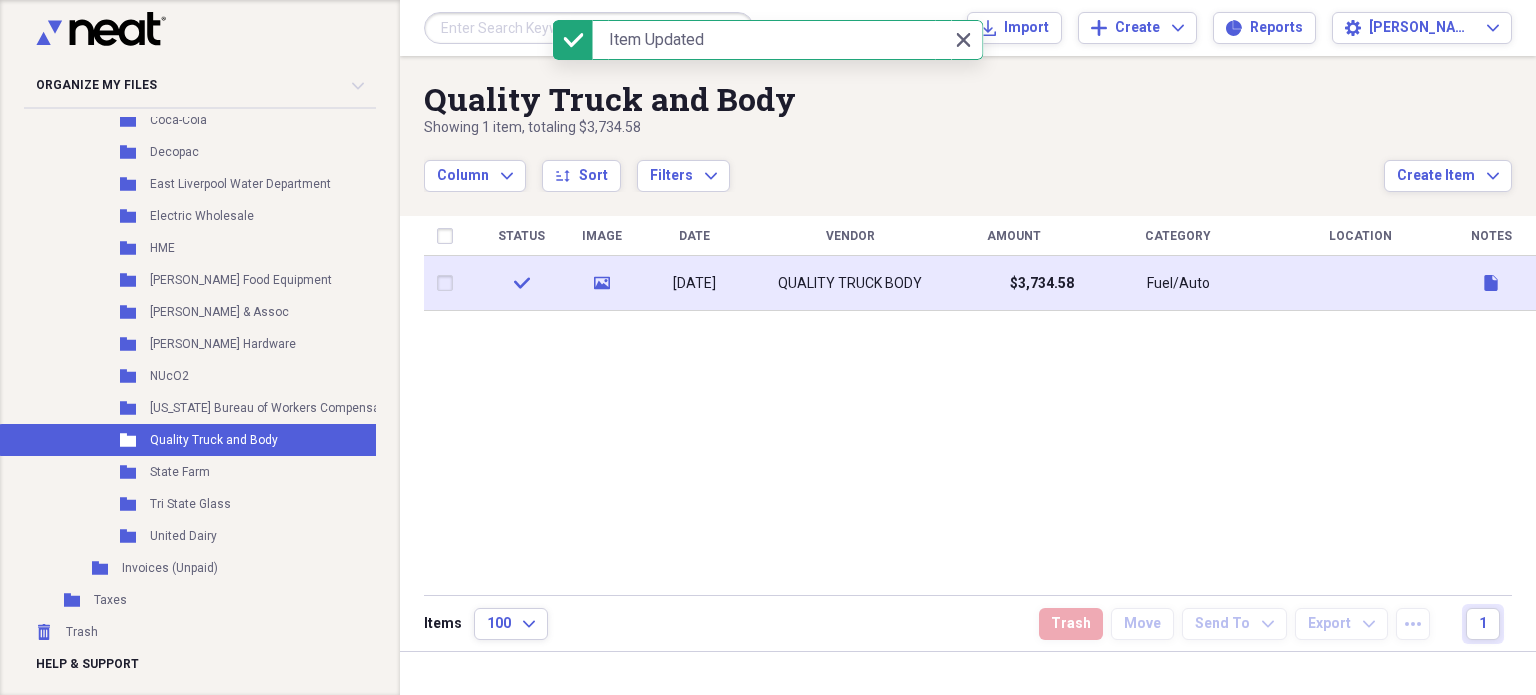 click on "[DATE]" at bounding box center [694, 284] 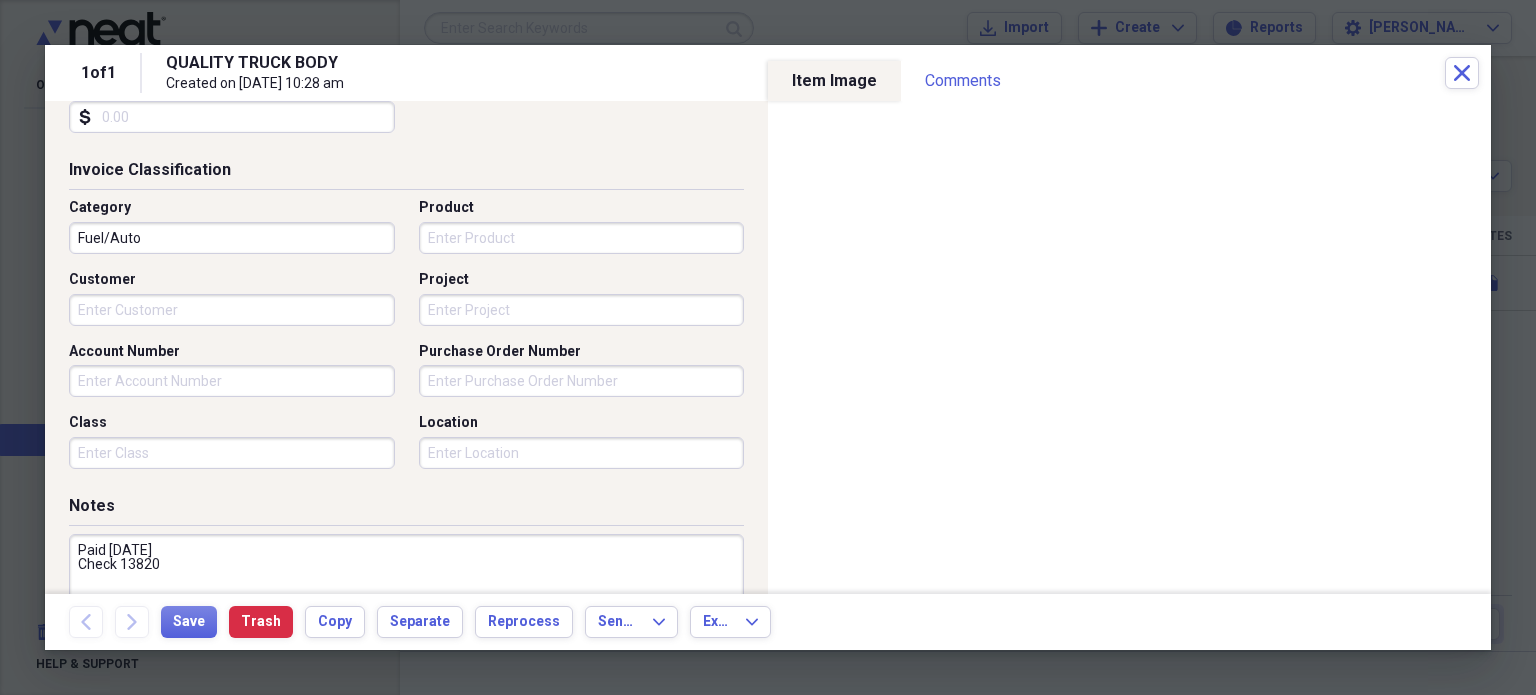 scroll, scrollTop: 456, scrollLeft: 0, axis: vertical 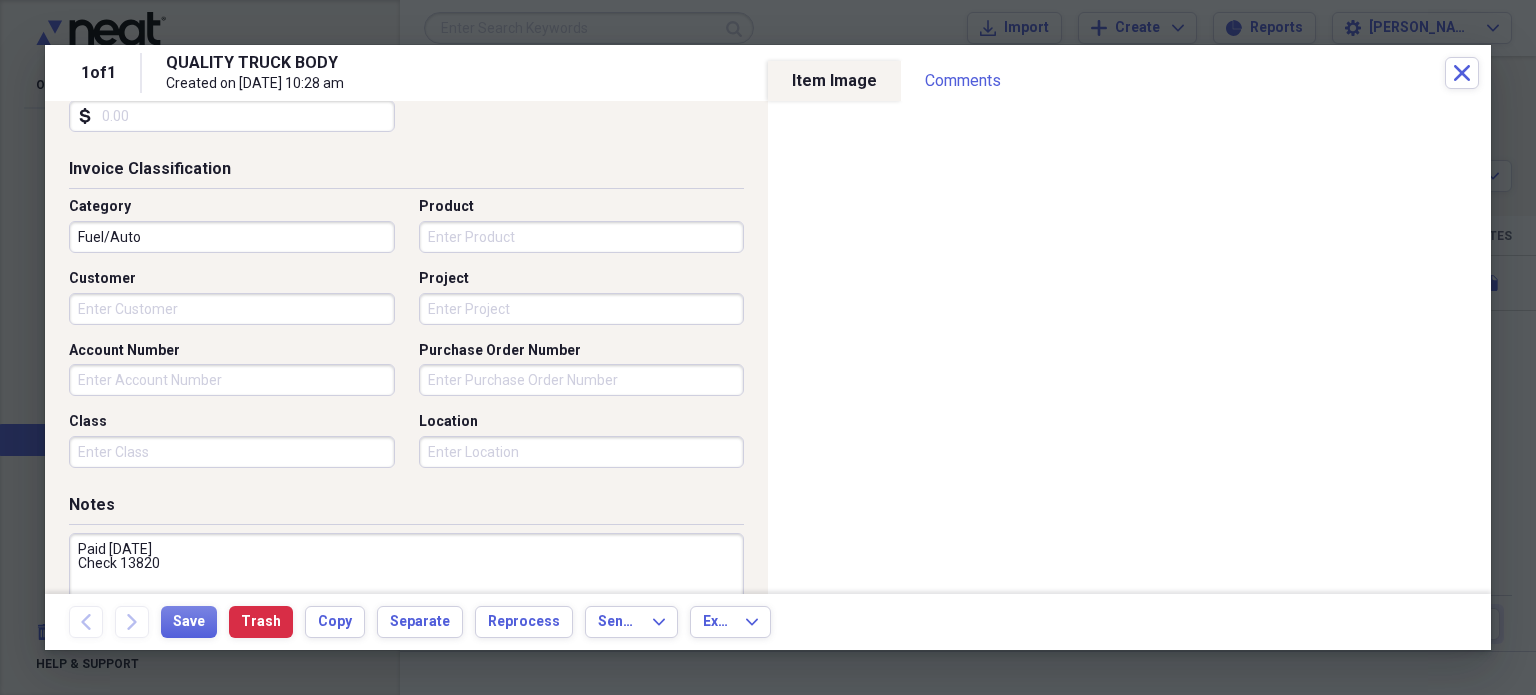 click on "Location" at bounding box center [582, 452] 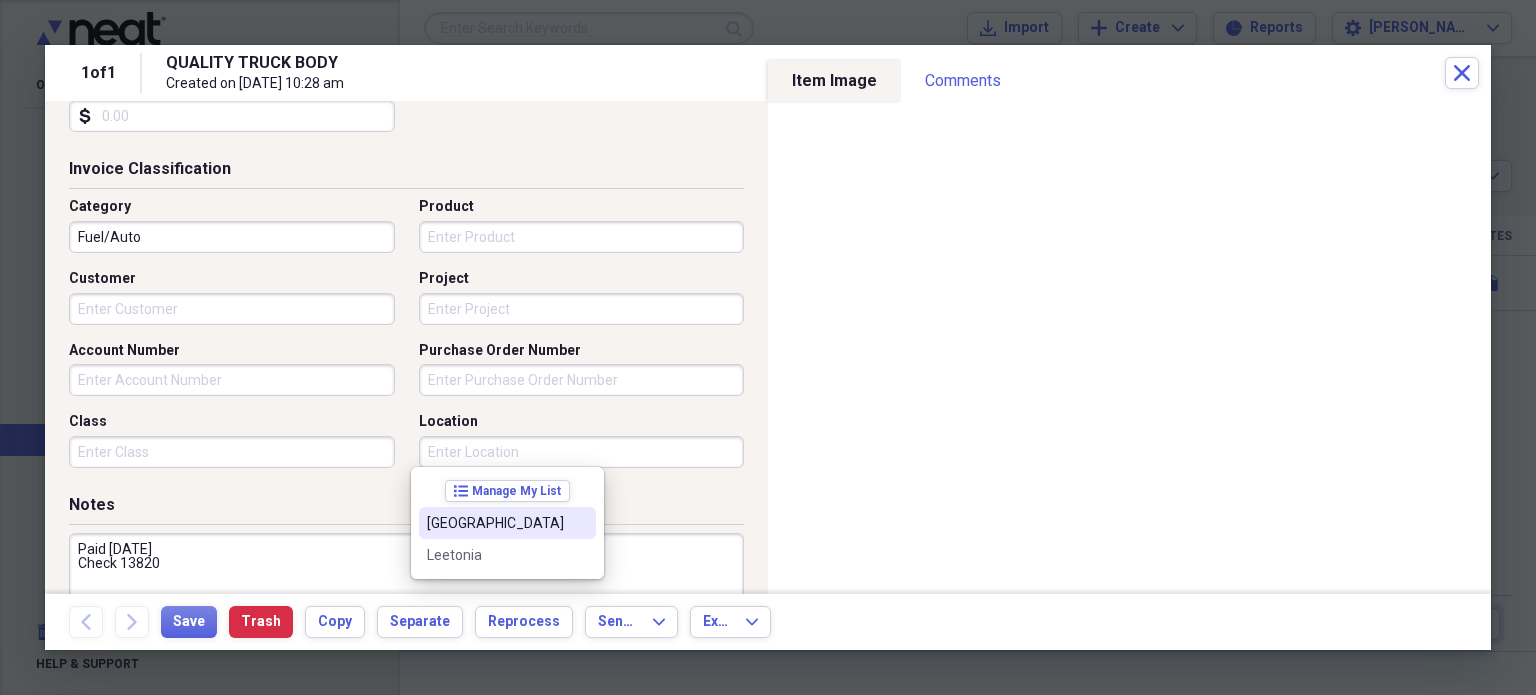 click on "[GEOGRAPHIC_DATA]" at bounding box center [495, 523] 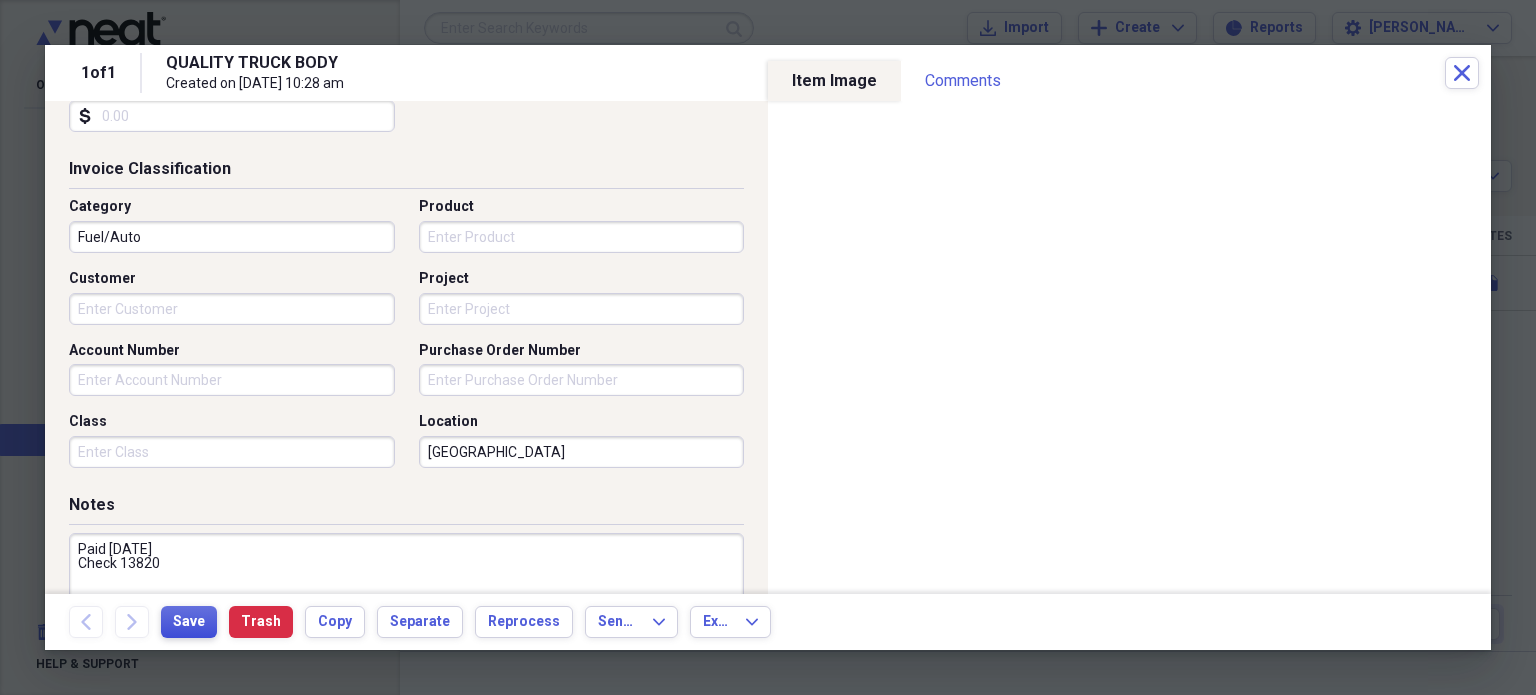 click on "Save" at bounding box center (189, 622) 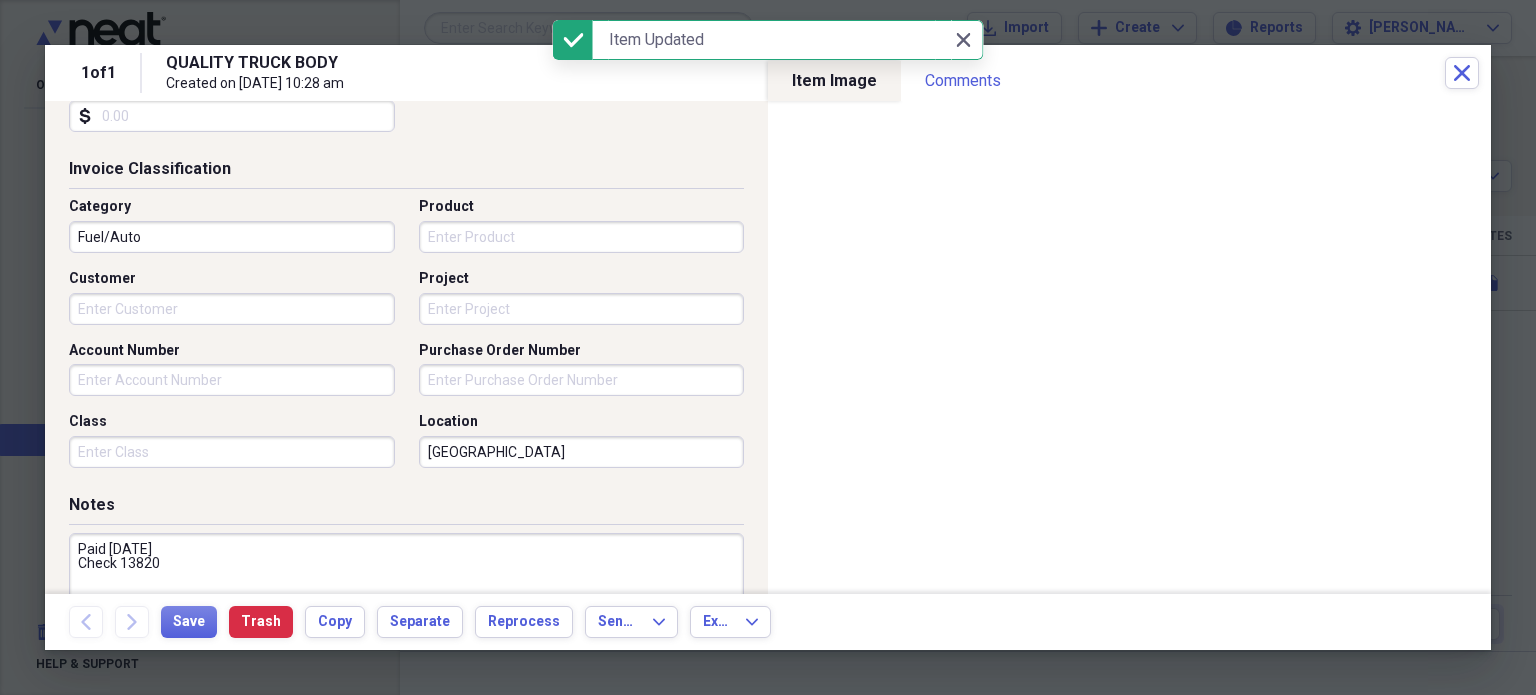 click on "1  of  1 QUALITY TRUCK BODY Created on [DATE] 10:28 am Close" at bounding box center [768, 73] 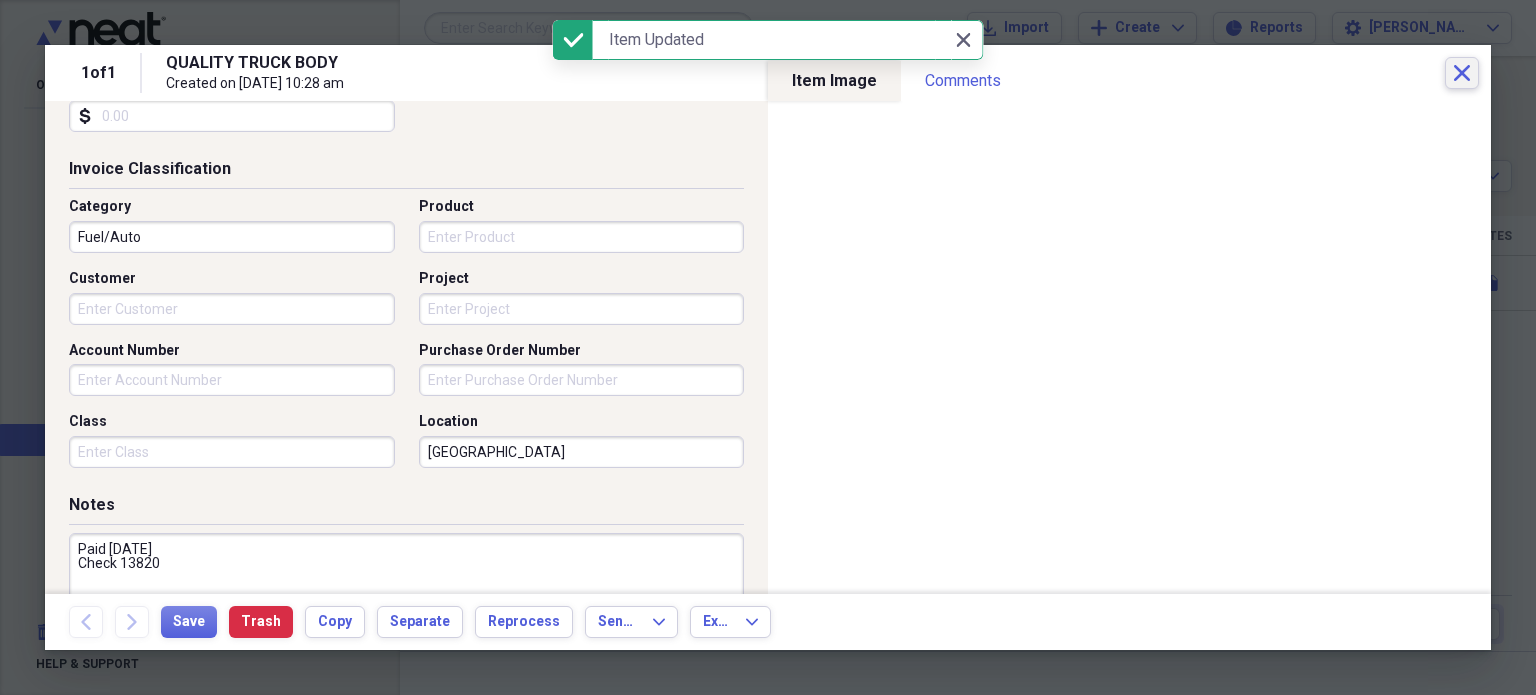 click on "Close" at bounding box center (1462, 73) 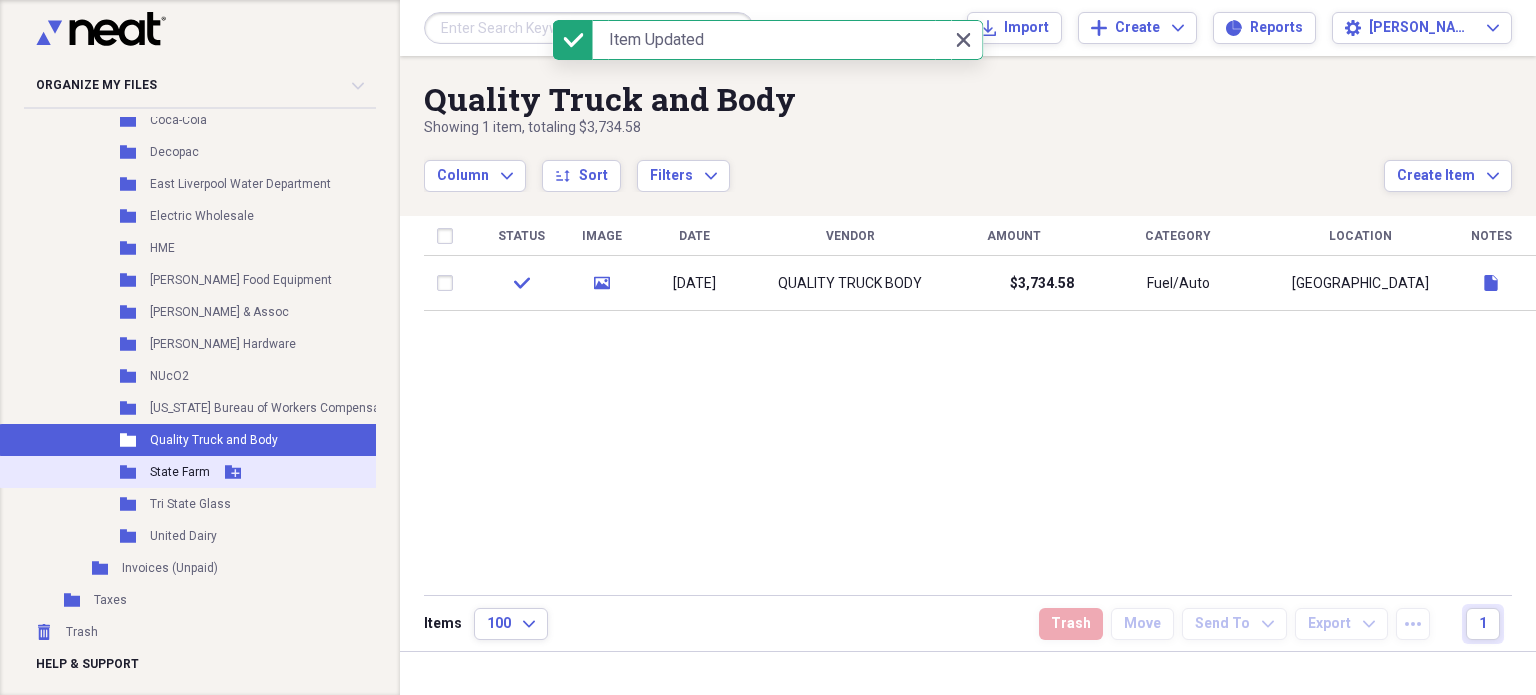 click on "Folder State Farm Add Folder" at bounding box center (231, 472) 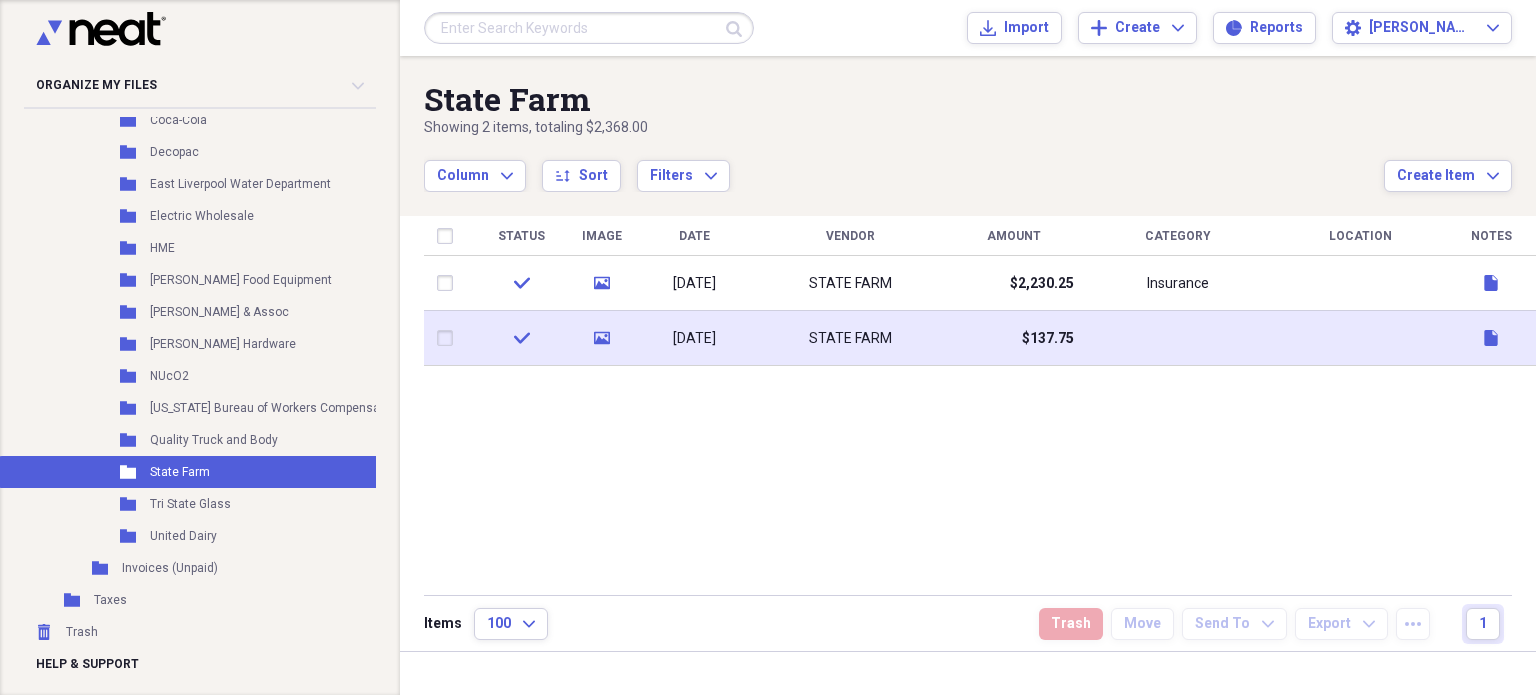 click on "[DATE]" at bounding box center [694, 338] 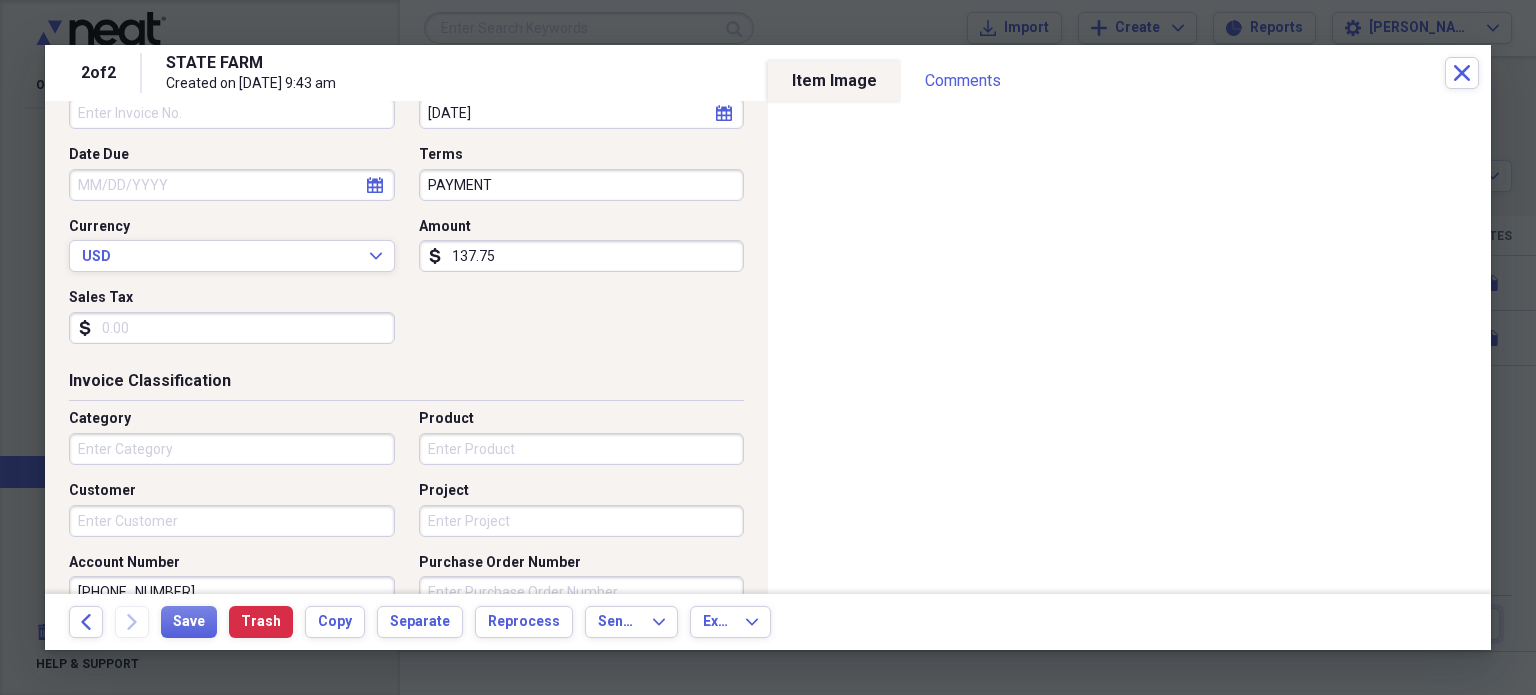 scroll, scrollTop: 248, scrollLeft: 0, axis: vertical 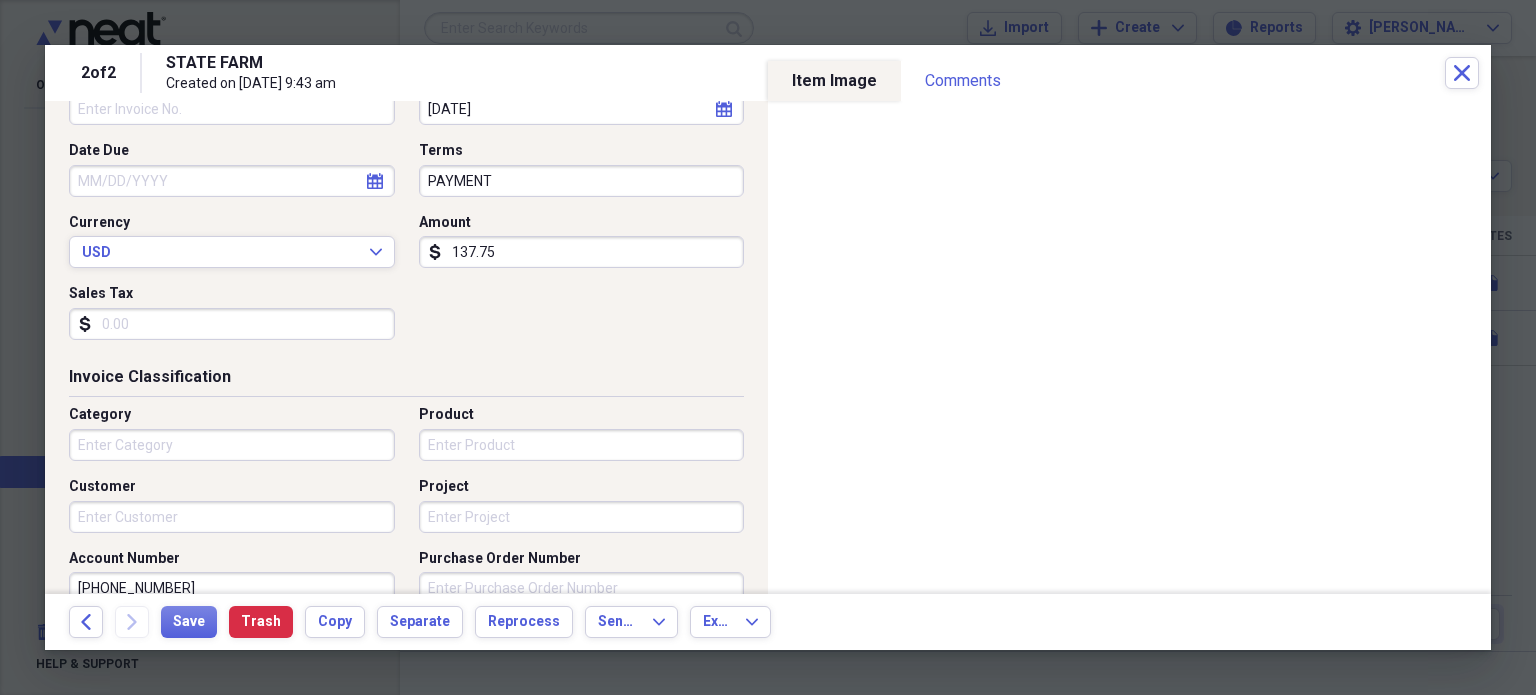 click on "Category" at bounding box center [238, 433] 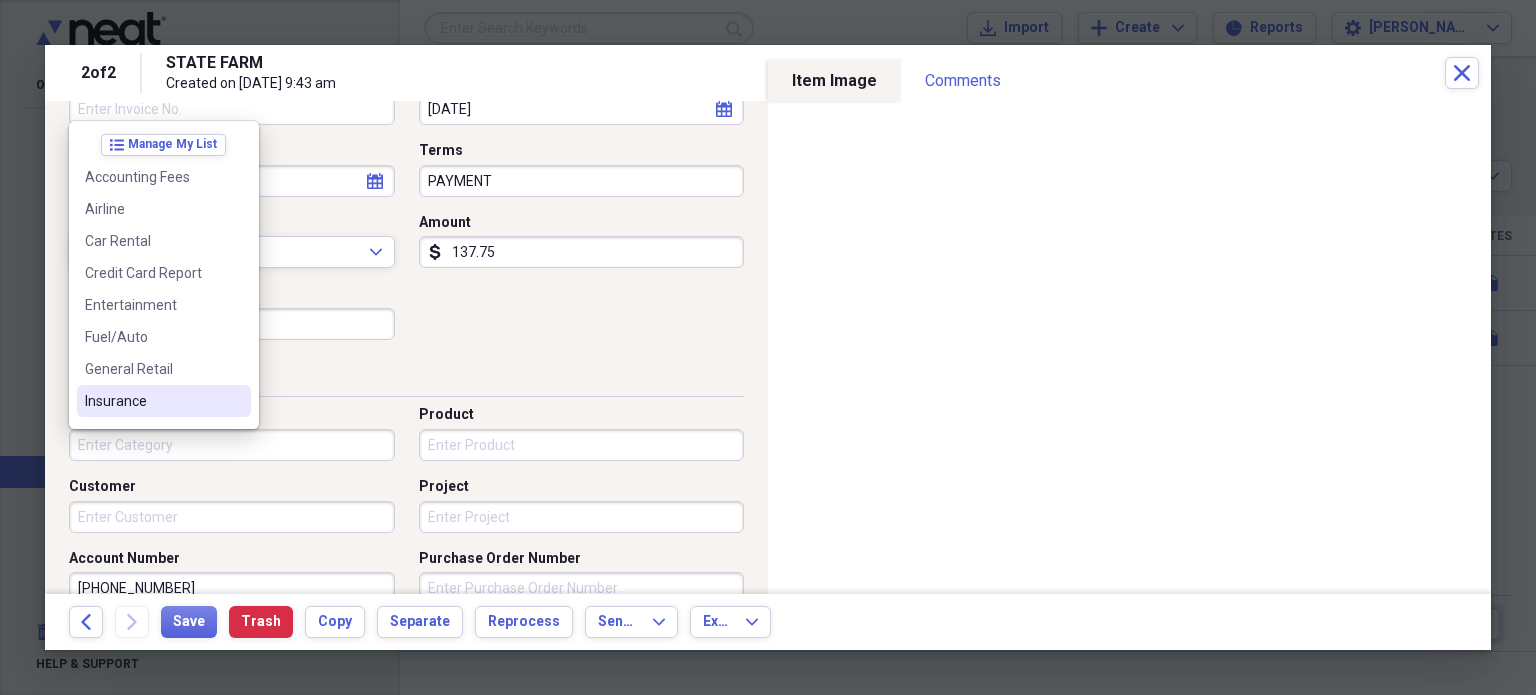 click on "Insurance" at bounding box center [164, 401] 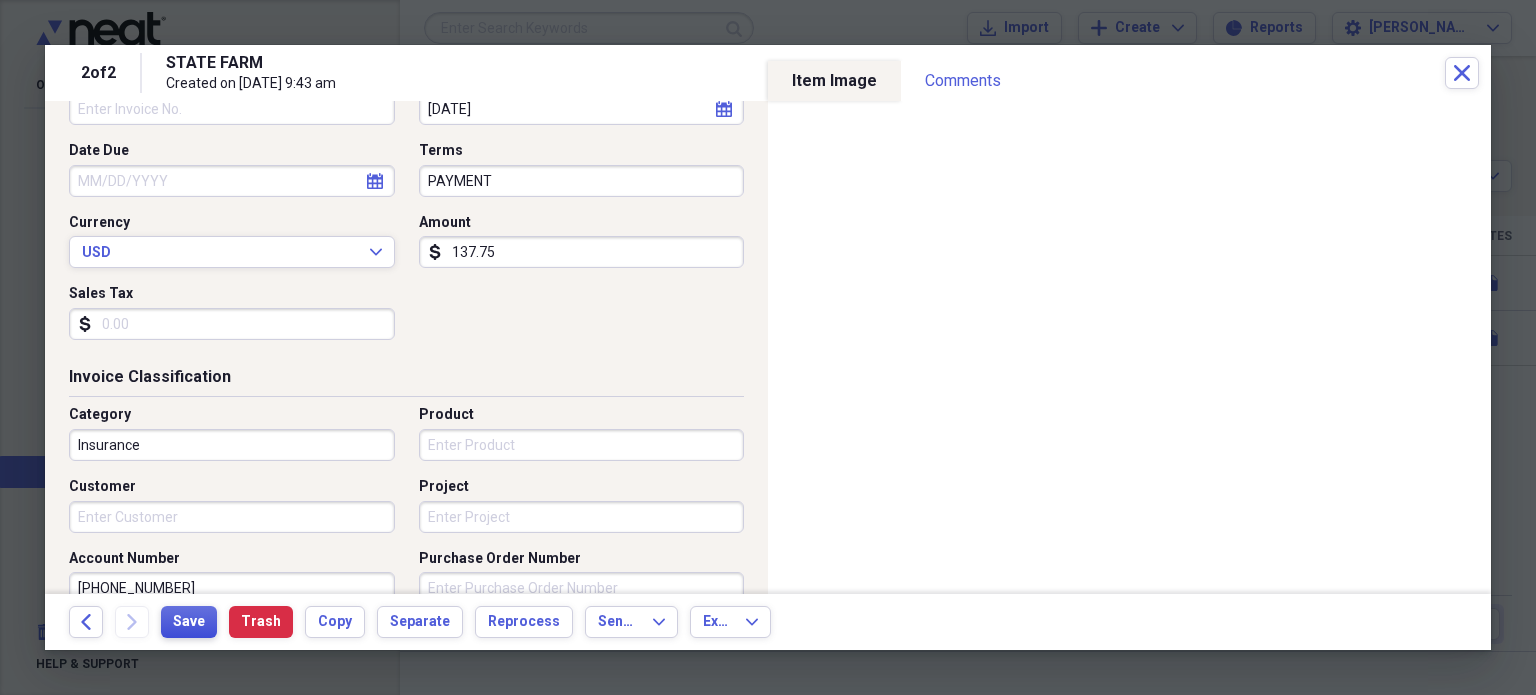 click on "Save" at bounding box center (189, 622) 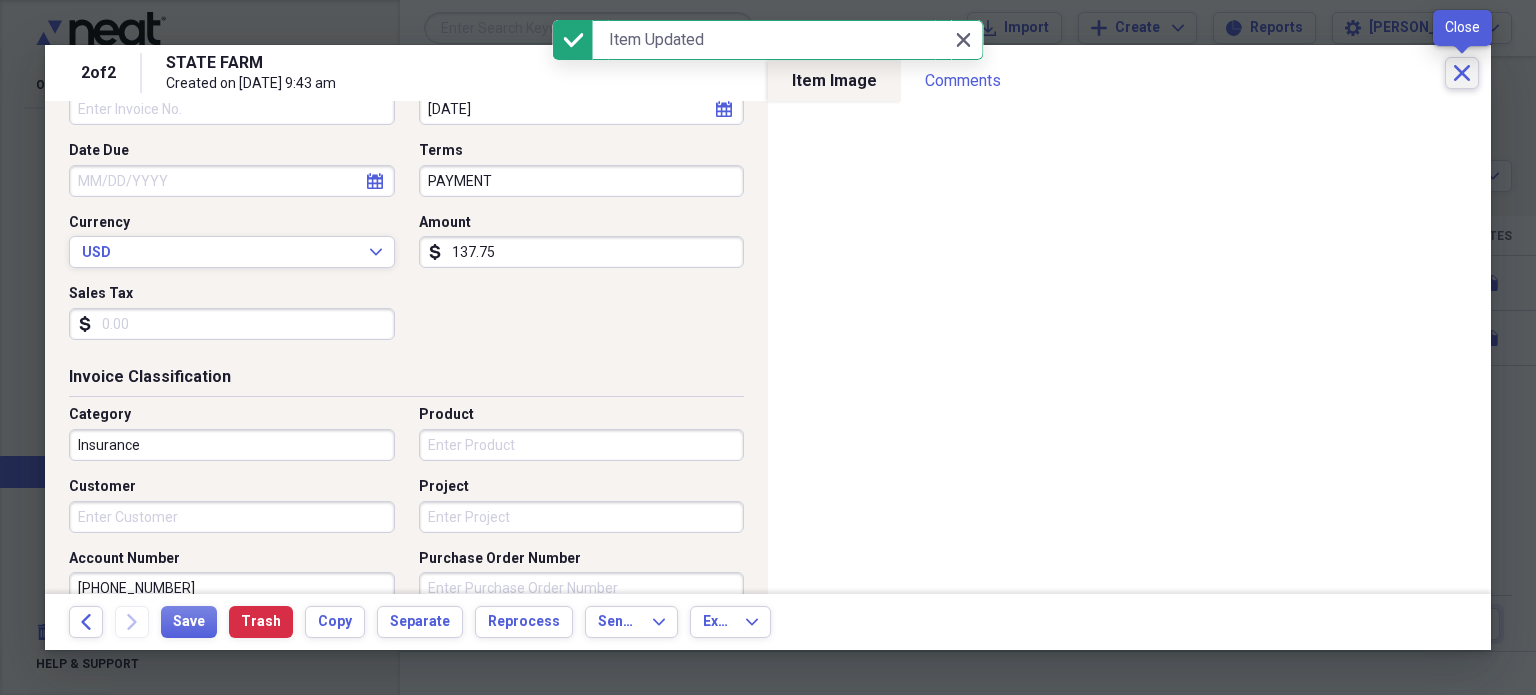 click on "Close" at bounding box center [1462, 73] 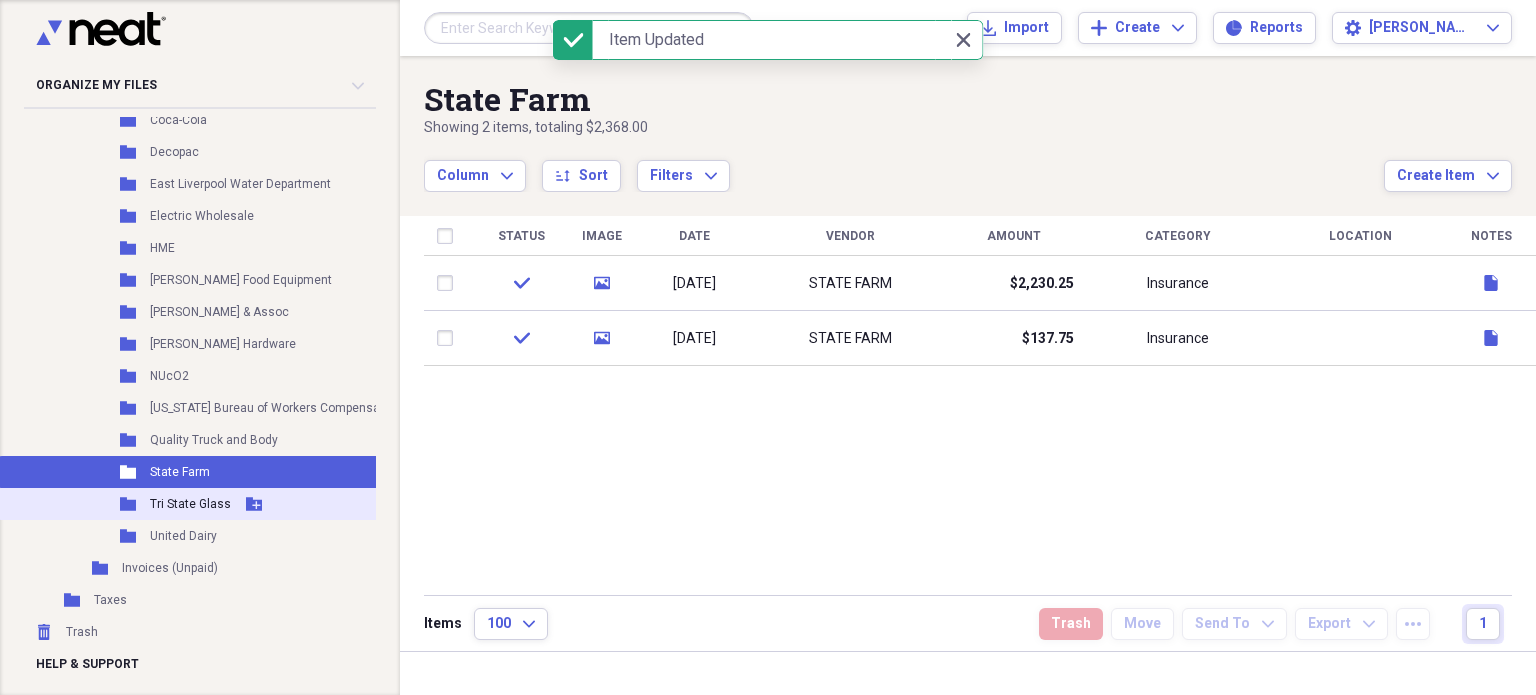 click on "Folder Tri State Glass Add Folder" at bounding box center (231, 504) 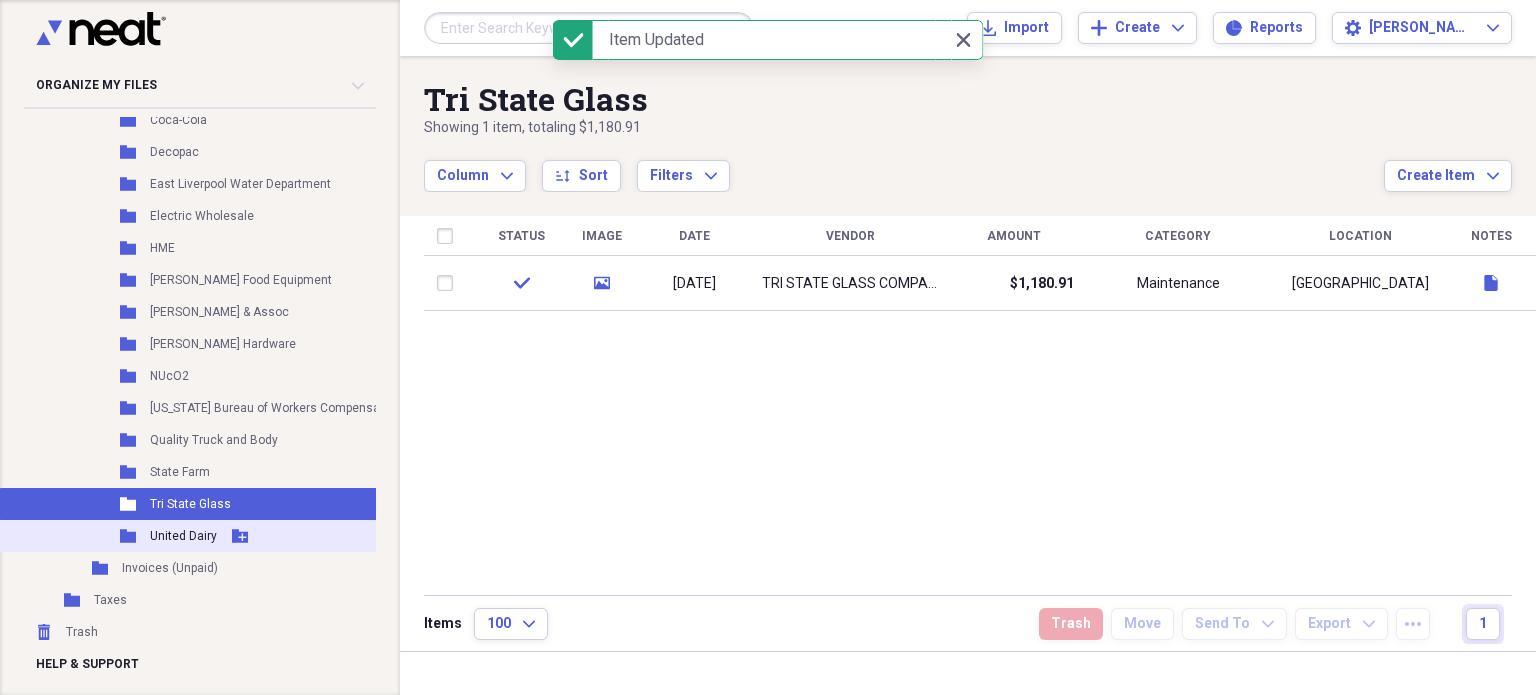 click on "United Dairy" at bounding box center (183, 536) 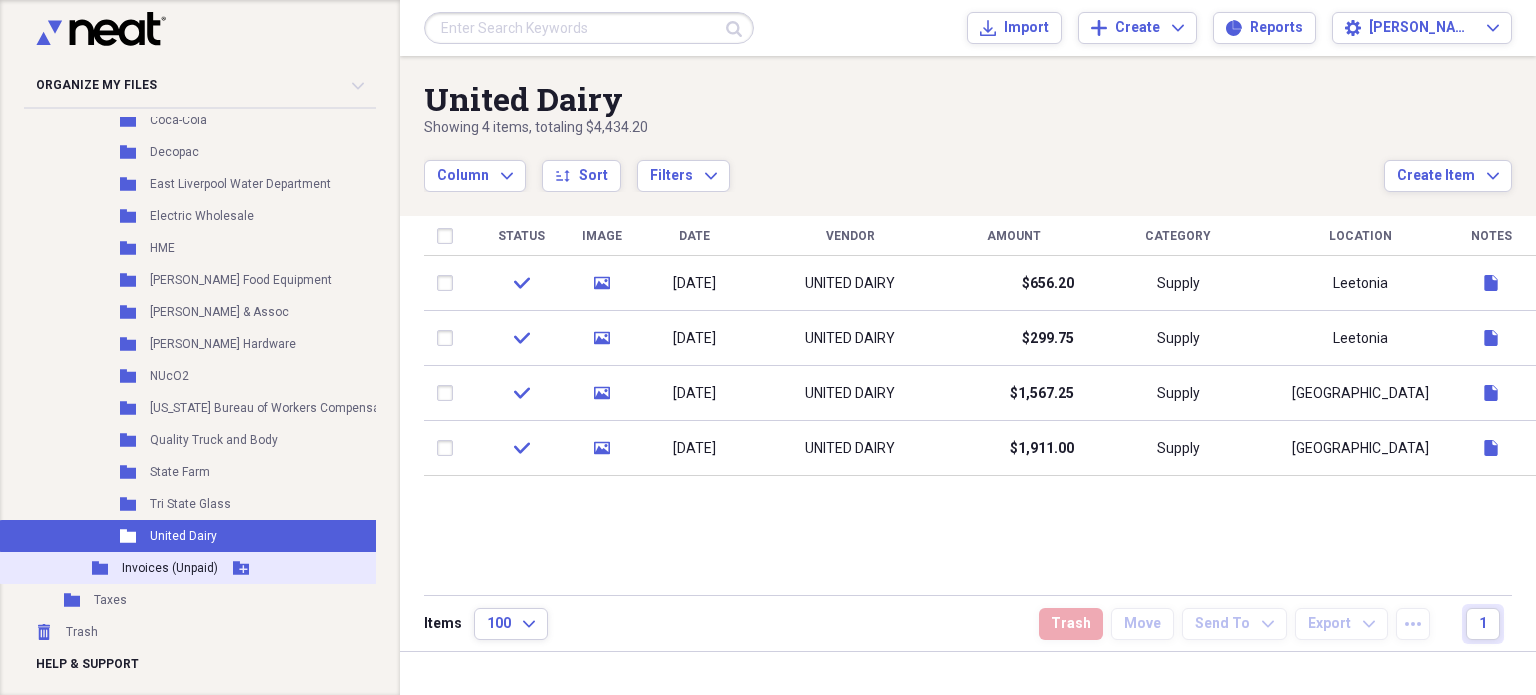 click on "Folder Invoices (Unpaid) Add Folder" at bounding box center (231, 568) 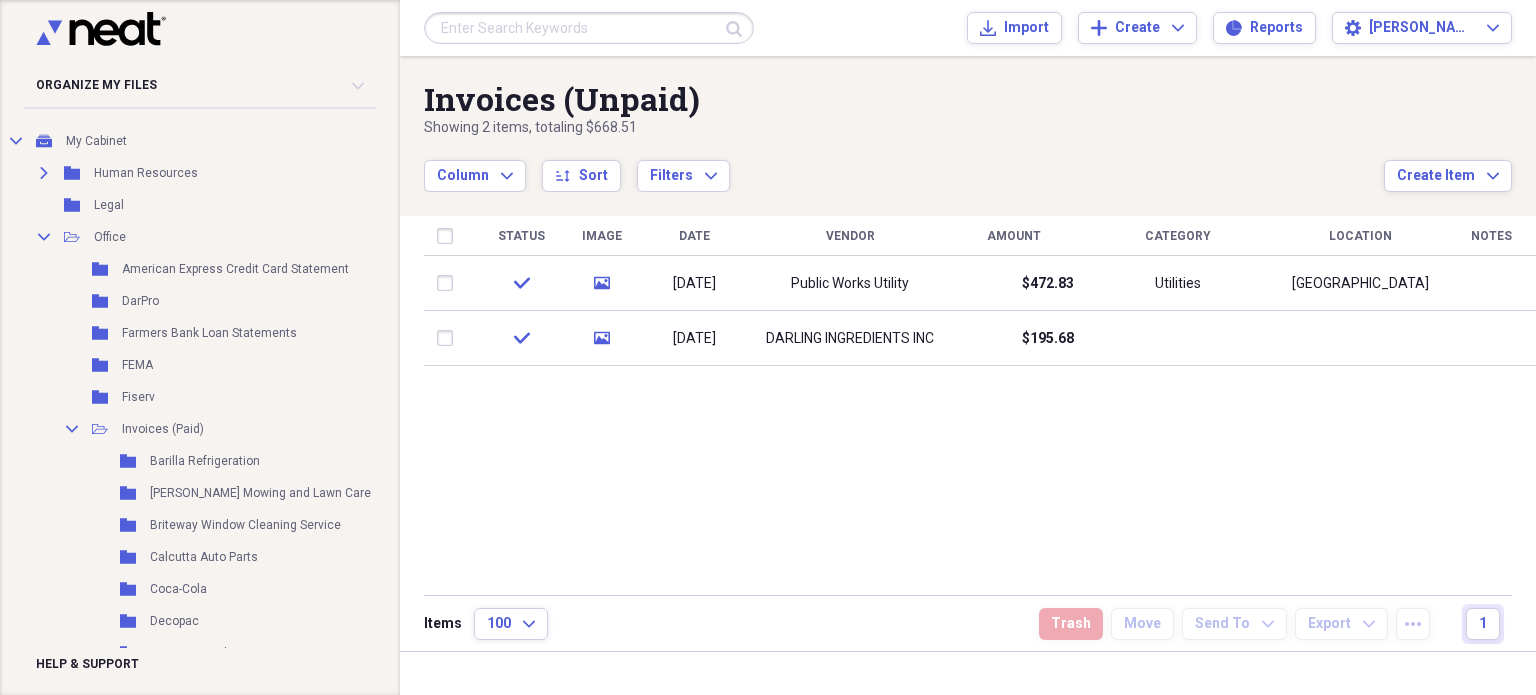scroll, scrollTop: 0, scrollLeft: 0, axis: both 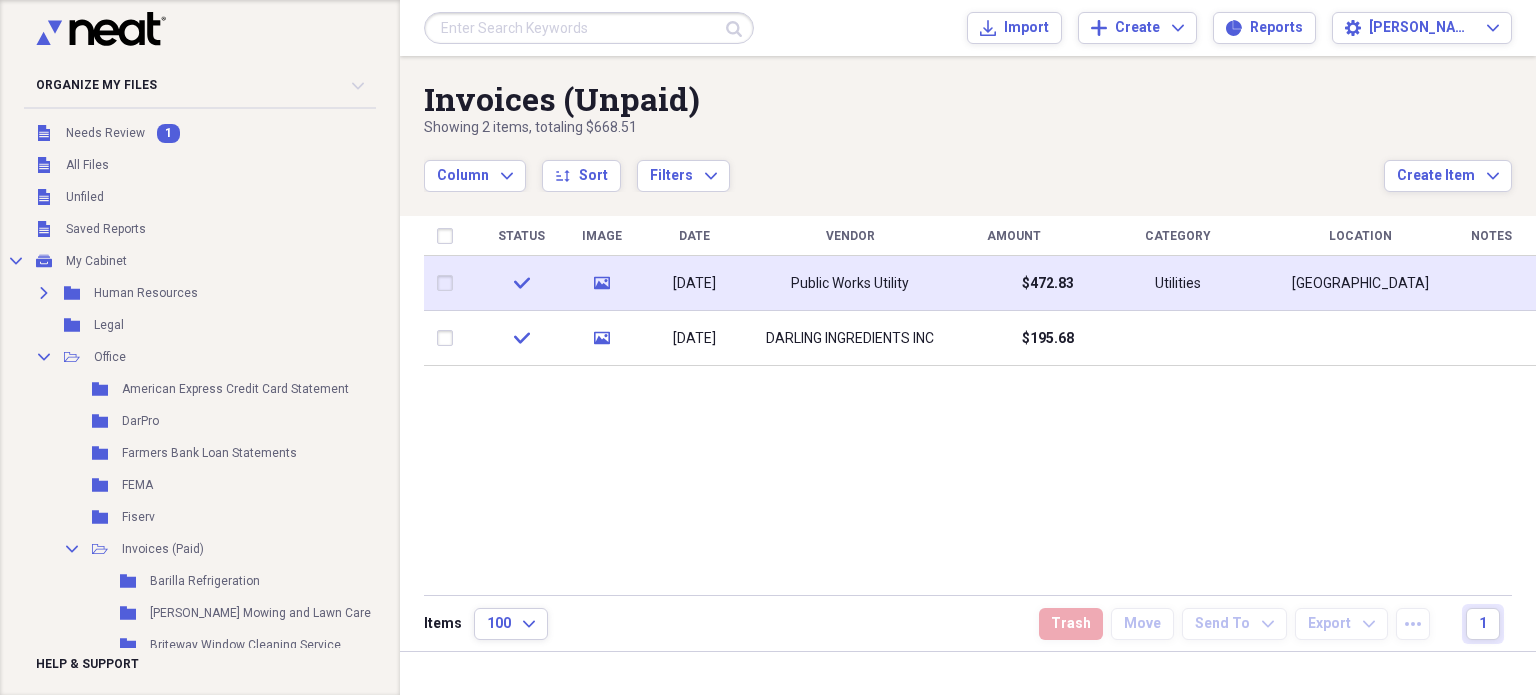 click on "Public Works Utility" at bounding box center (850, 283) 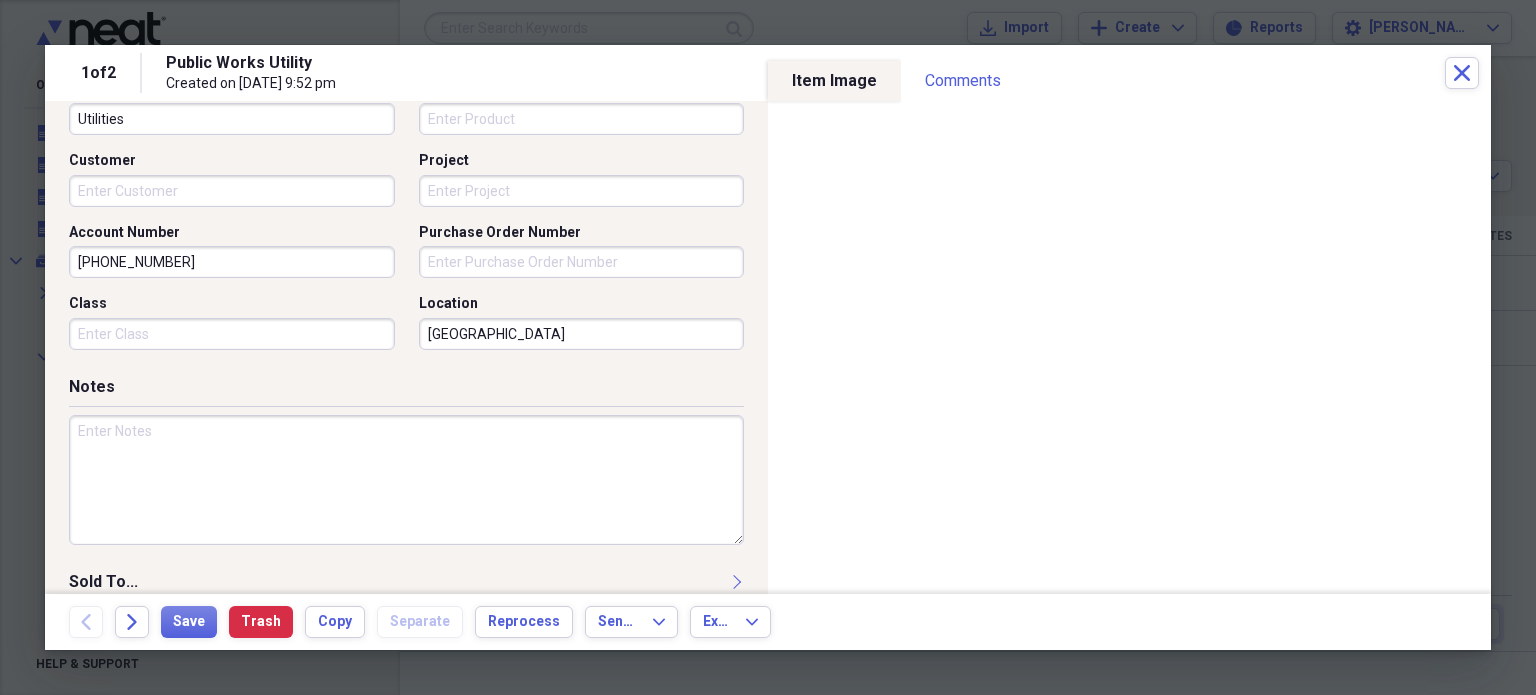 scroll, scrollTop: 697, scrollLeft: 0, axis: vertical 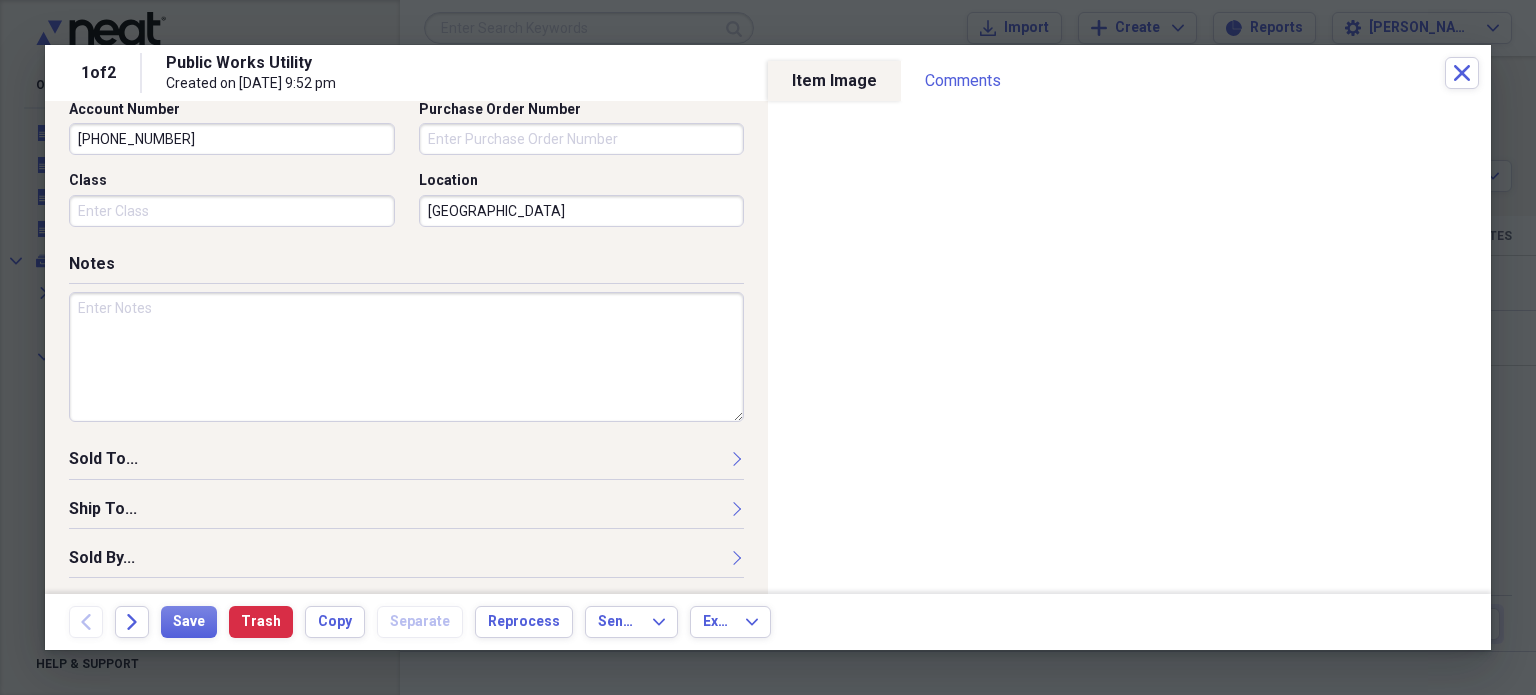 click at bounding box center (406, 357) 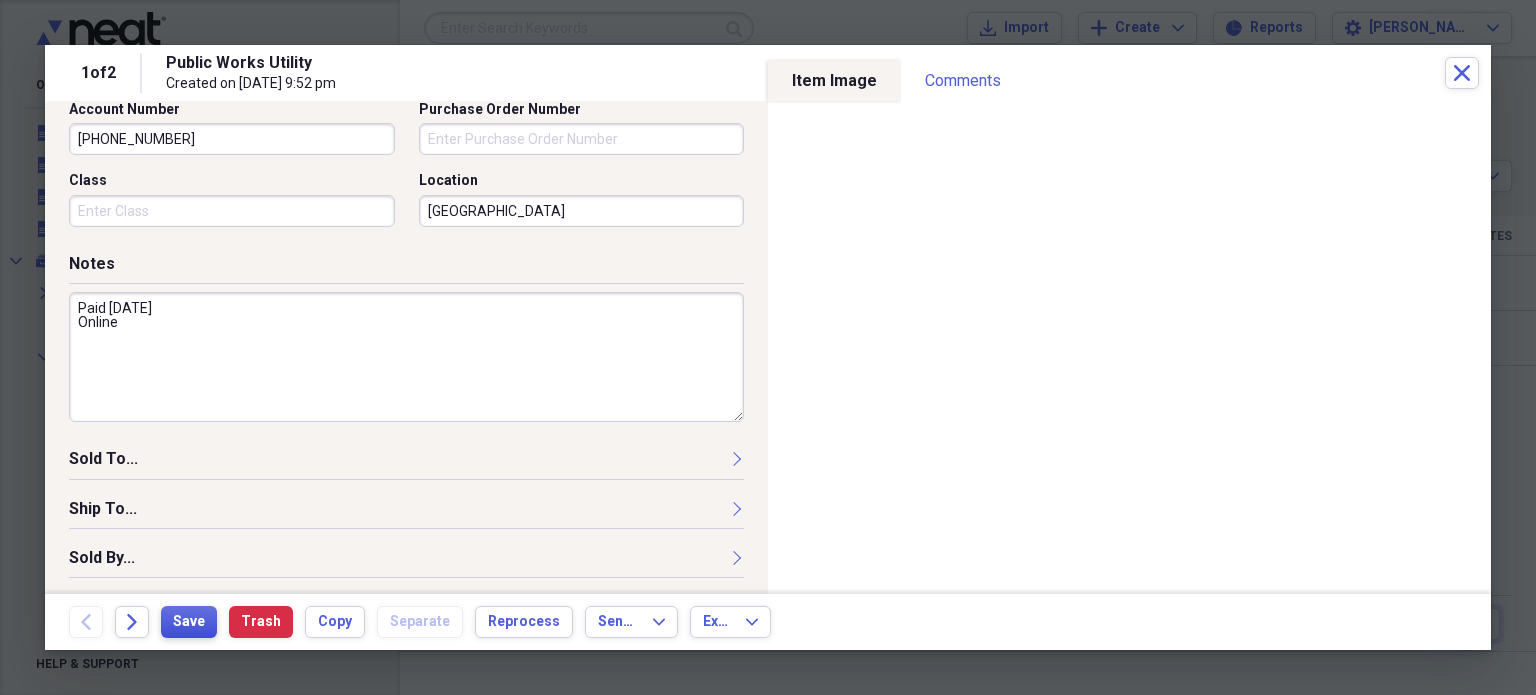type on "Paid [DATE]
Online" 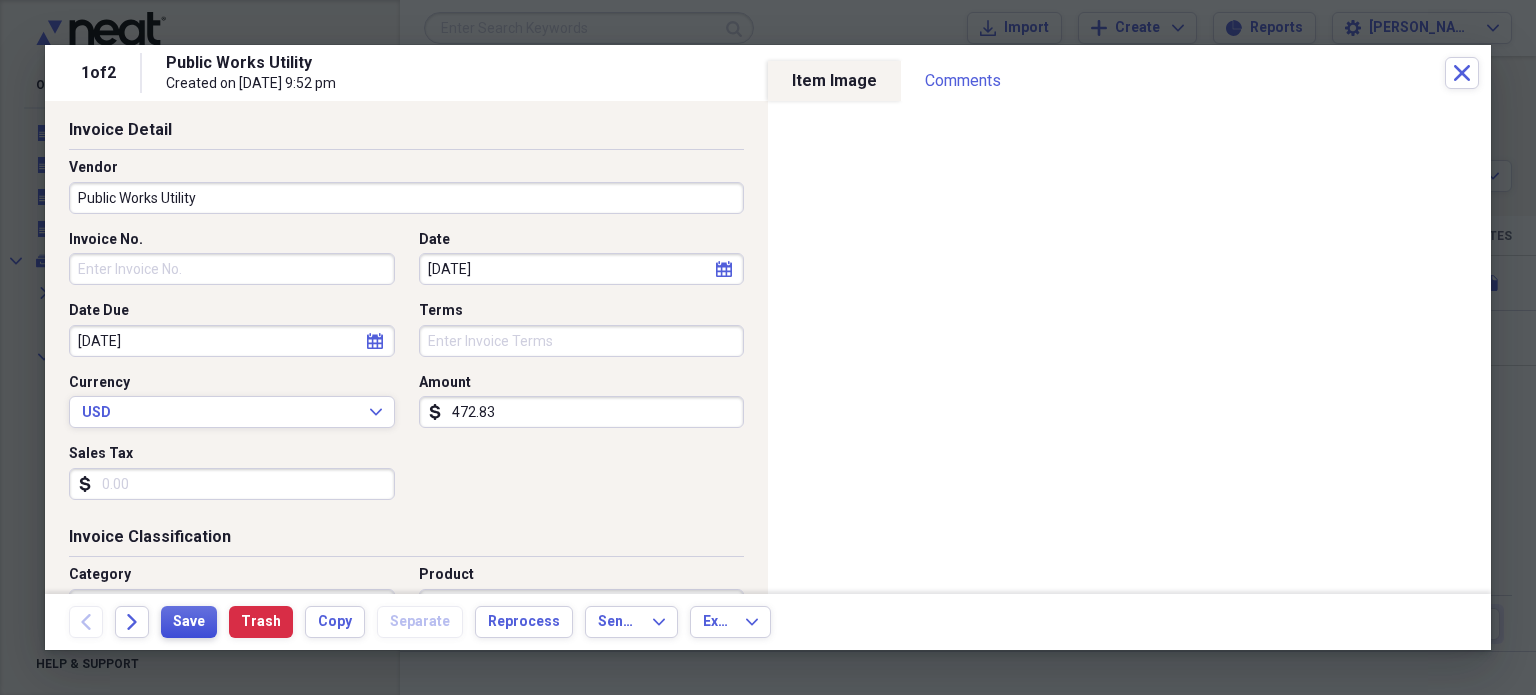 scroll, scrollTop: 0, scrollLeft: 0, axis: both 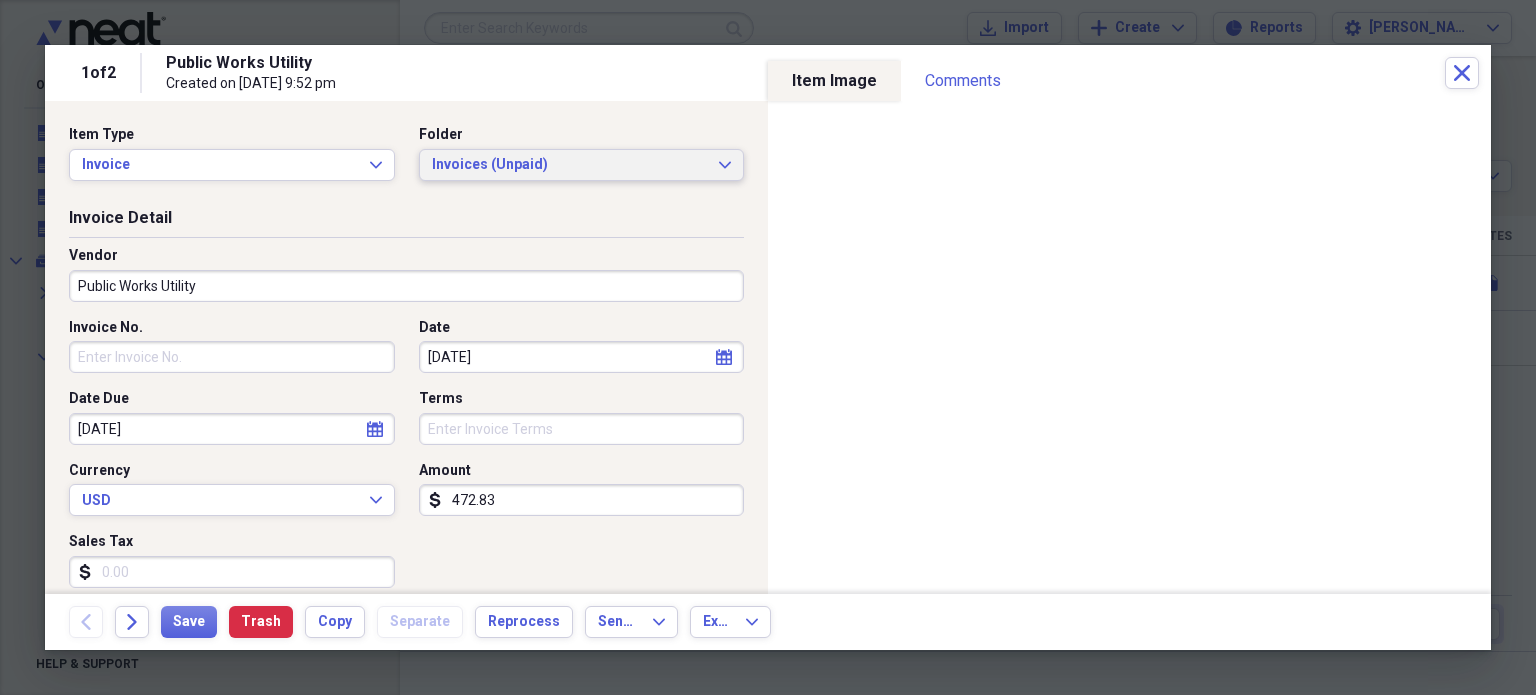 click on "Invoices (Unpaid)" at bounding box center (570, 165) 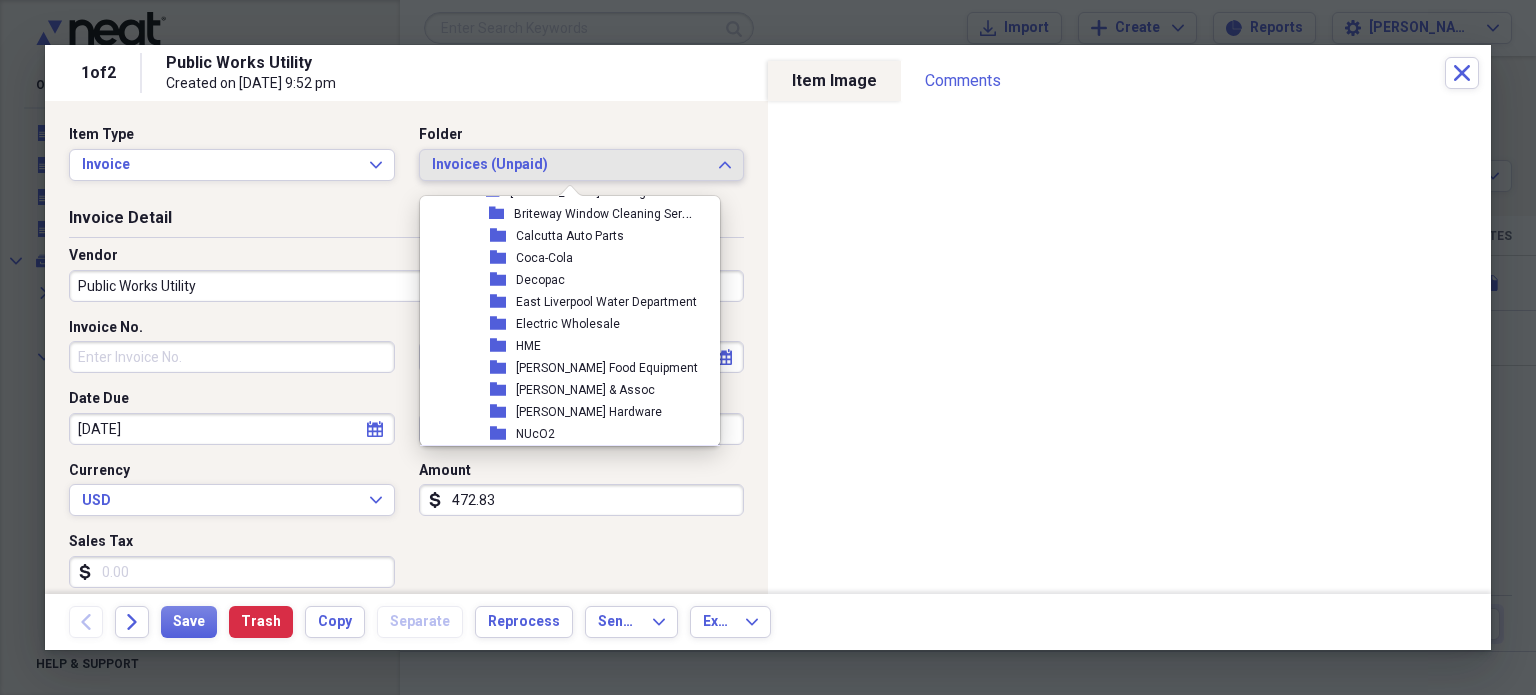 scroll, scrollTop: 933, scrollLeft: 0, axis: vertical 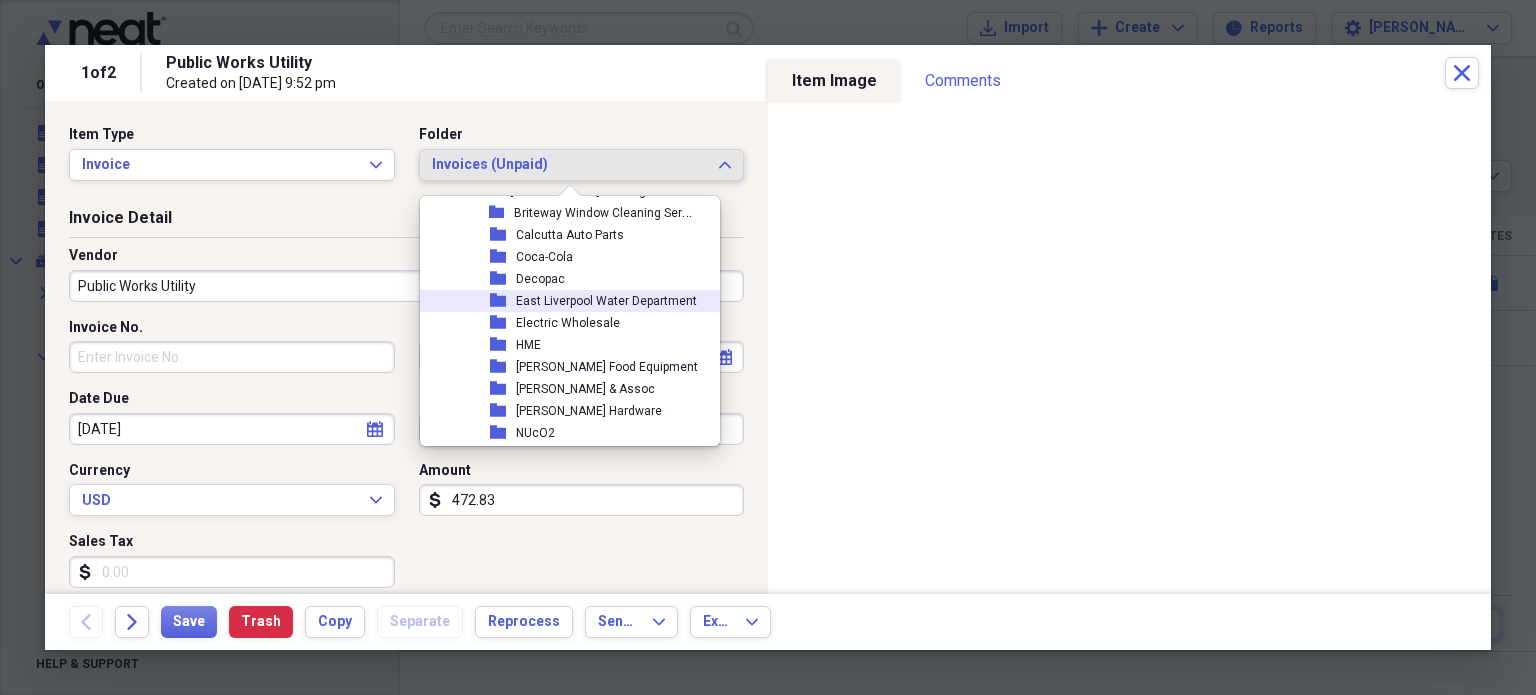 click on "East Liverpool Water Department" at bounding box center (606, 301) 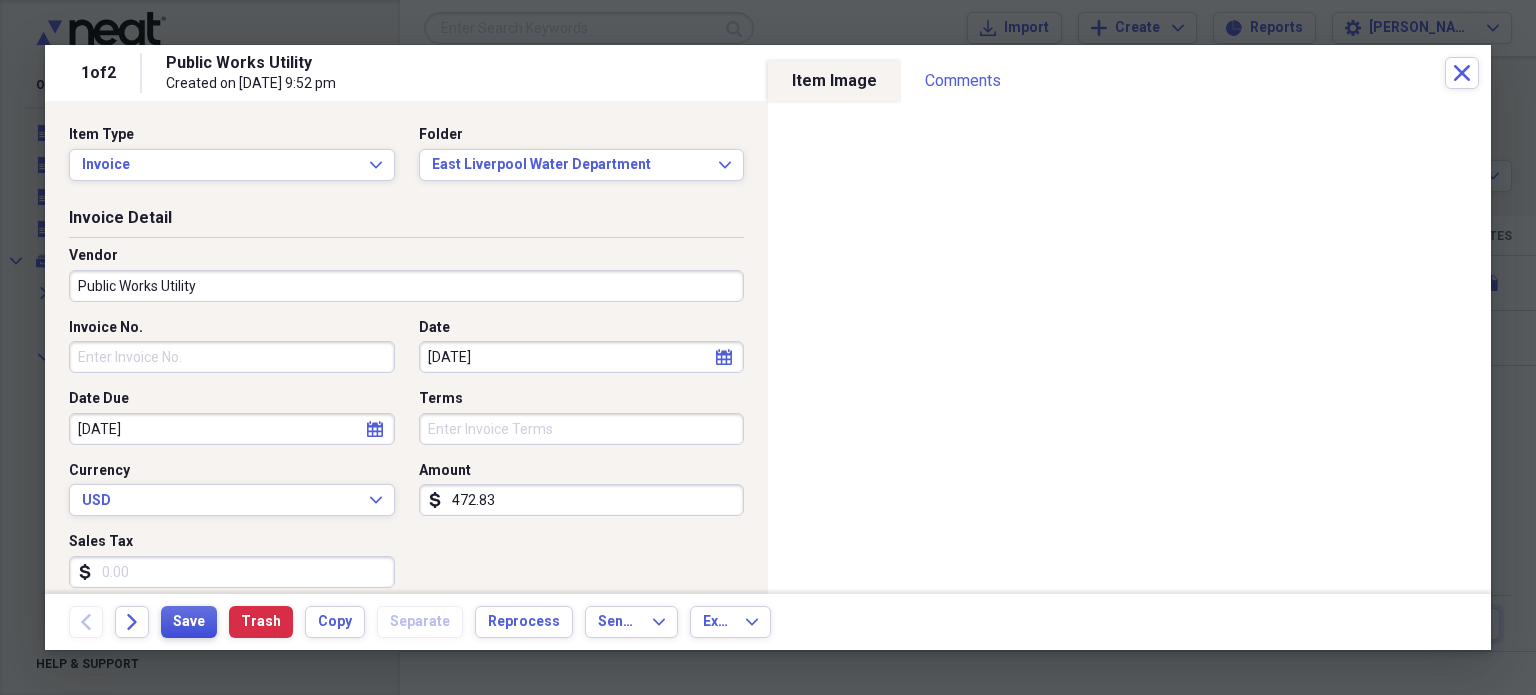click on "Save" at bounding box center (189, 622) 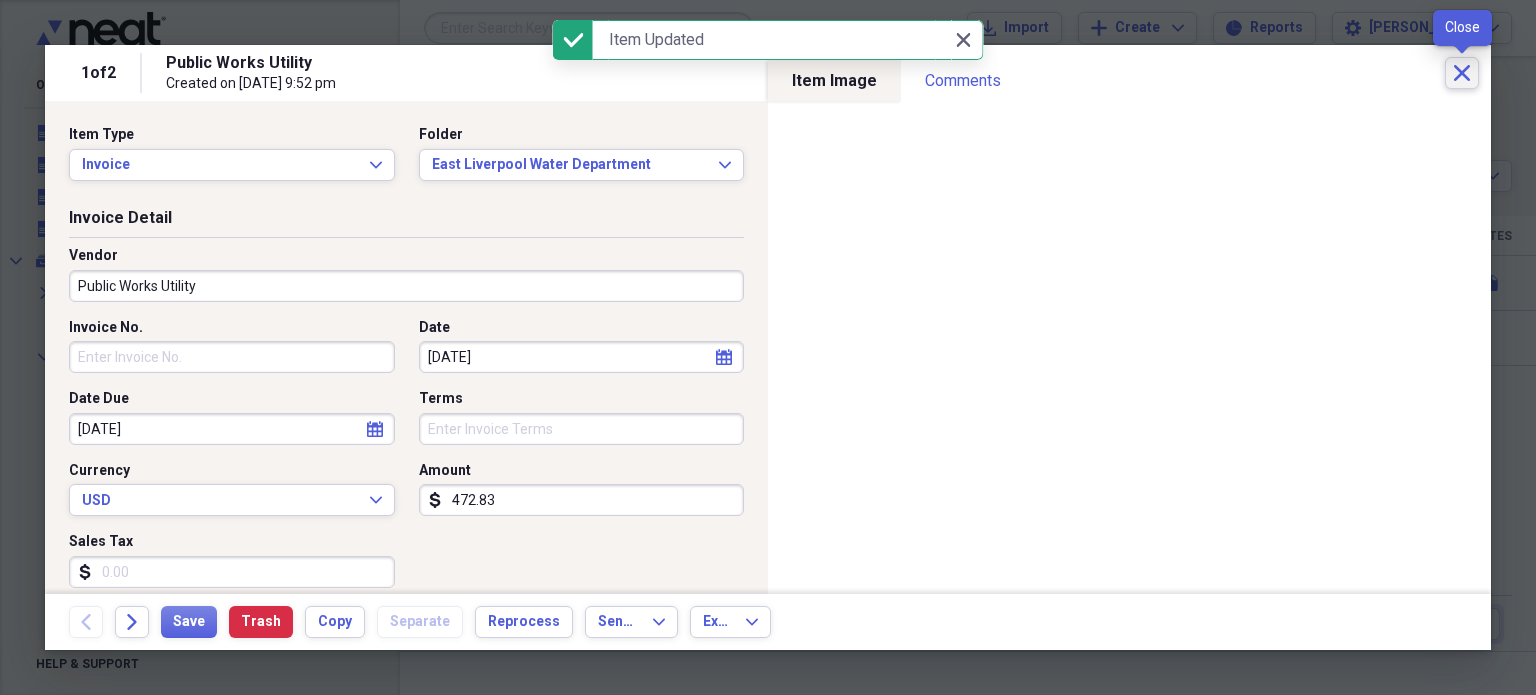 click on "Close" at bounding box center [1462, 73] 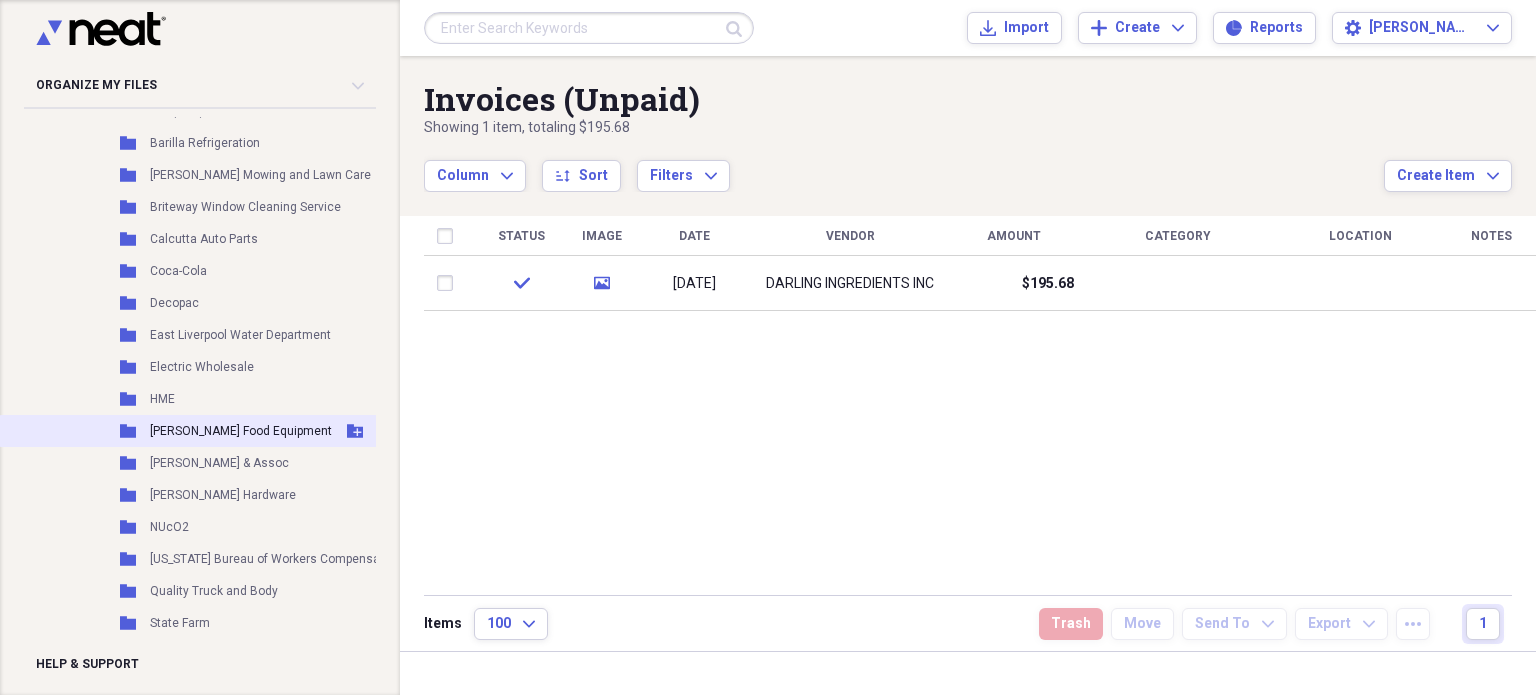 scroll, scrollTop: 432, scrollLeft: 0, axis: vertical 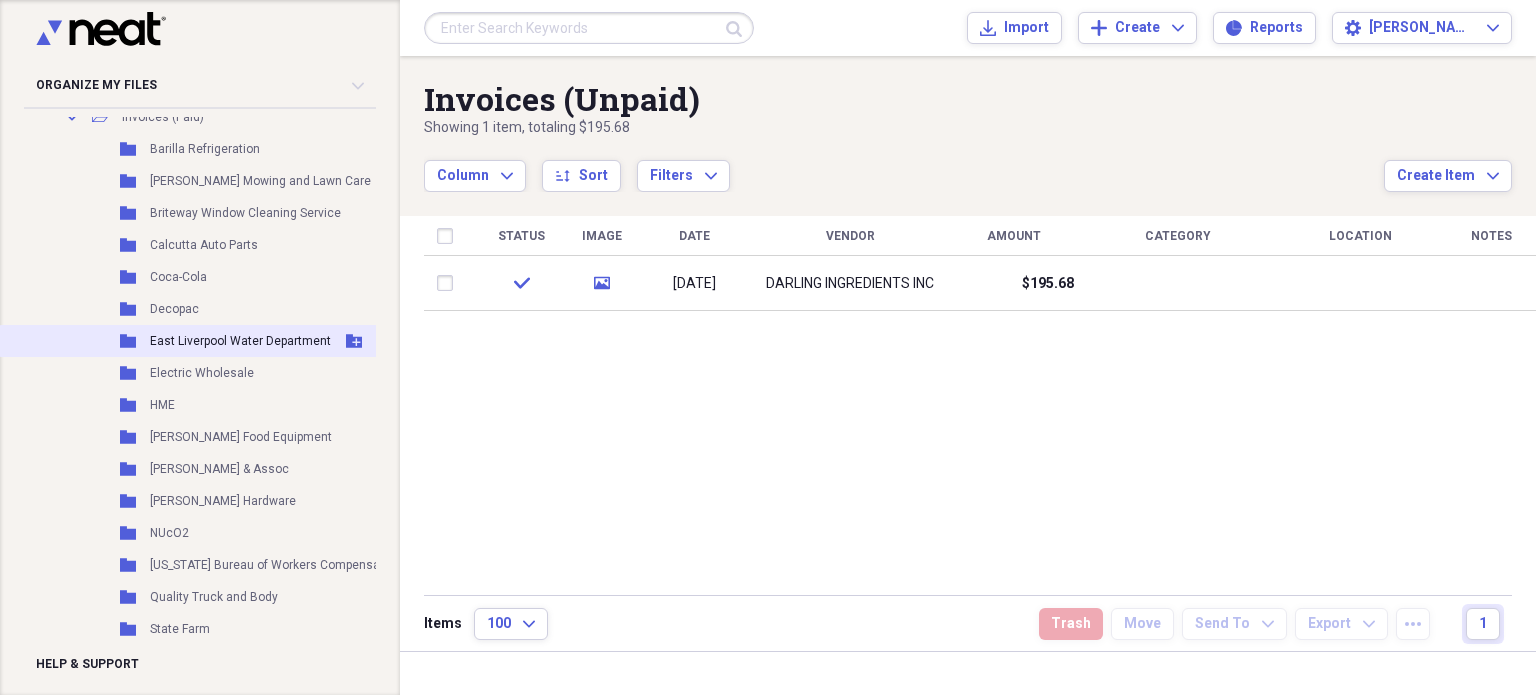 click on "East Liverpool Water Department" at bounding box center (240, 341) 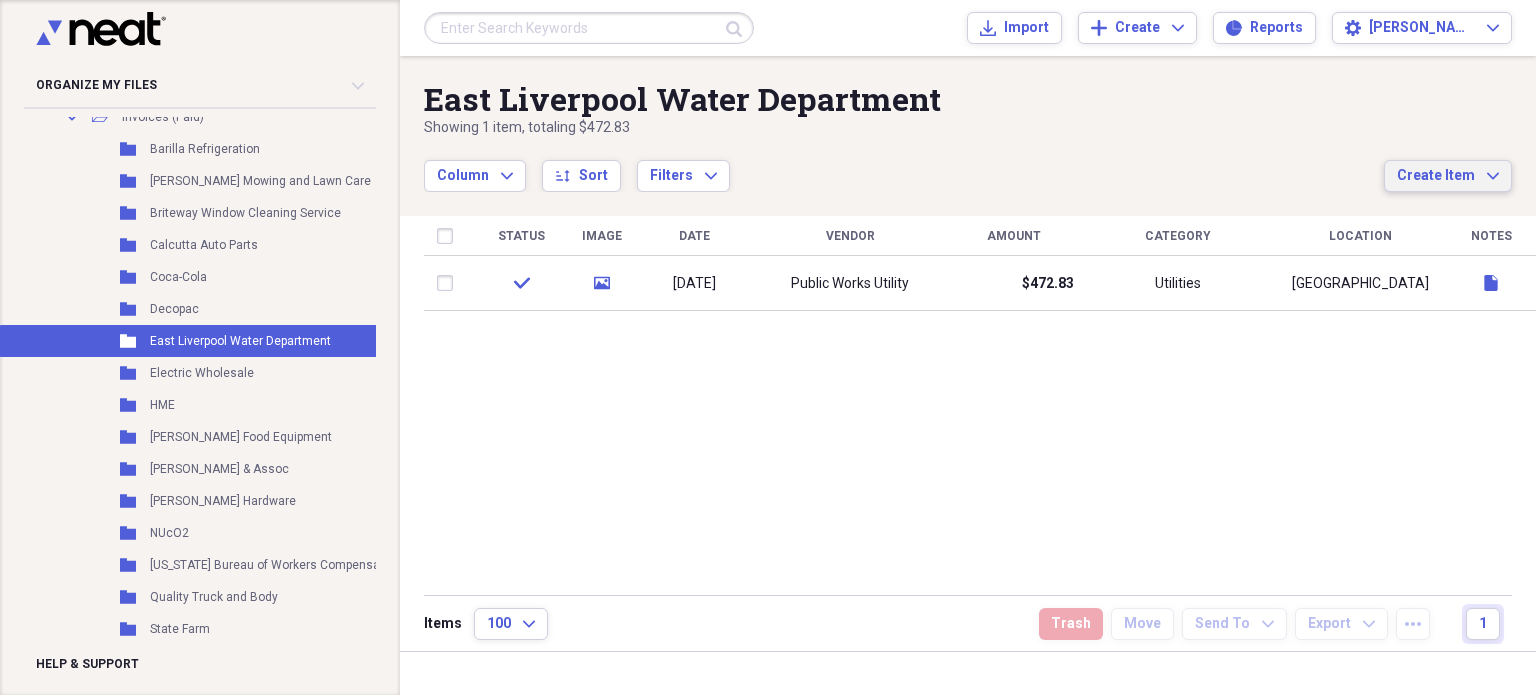 click on "Create Item" at bounding box center (1436, 176) 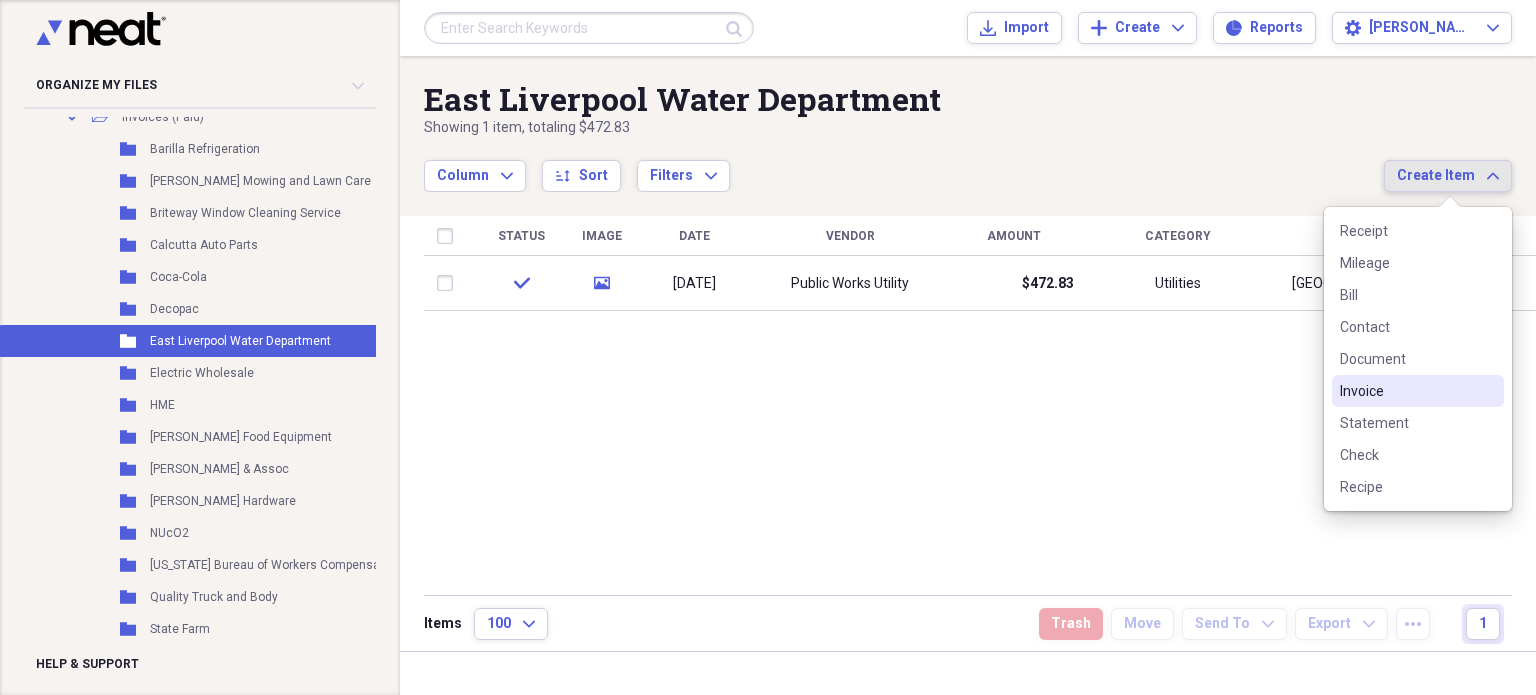 click on "Invoice" at bounding box center (1406, 391) 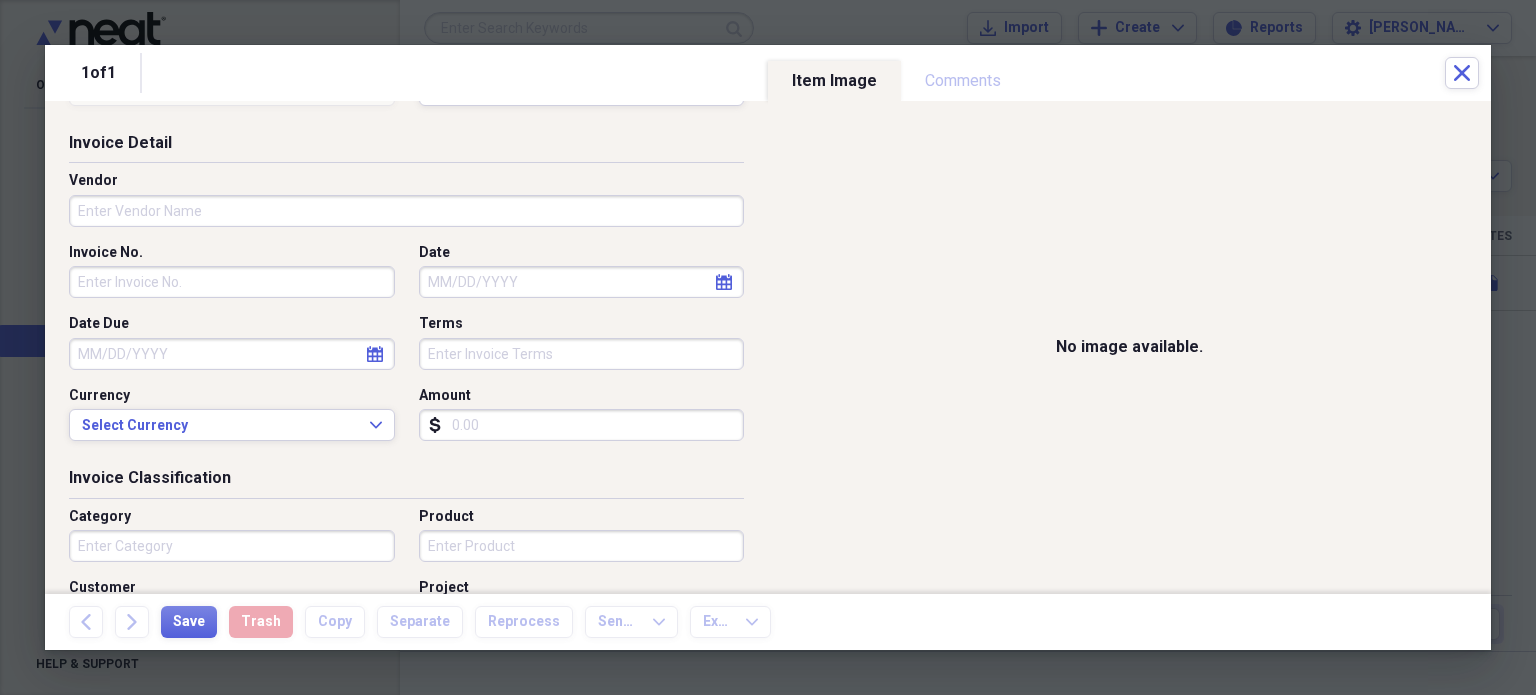 scroll, scrollTop: 0, scrollLeft: 0, axis: both 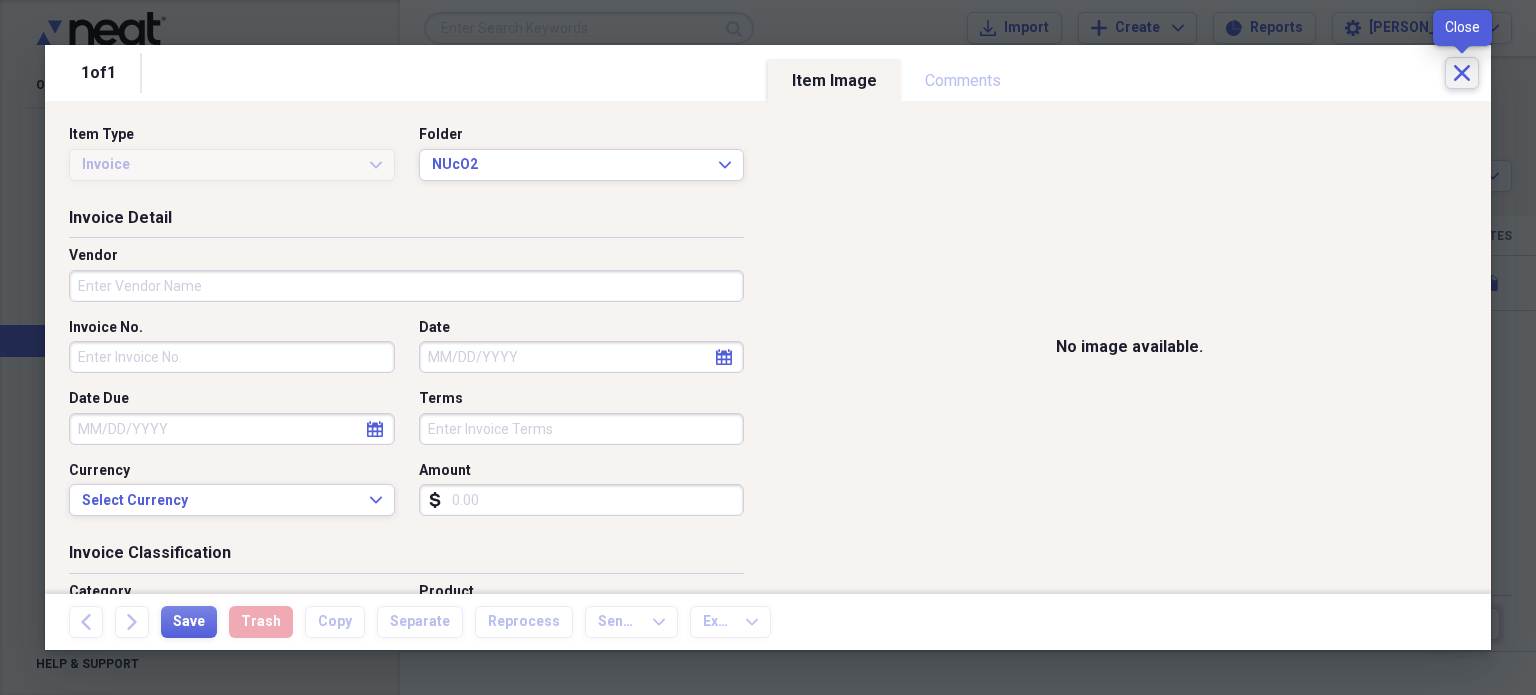 click on "Close" at bounding box center [1462, 73] 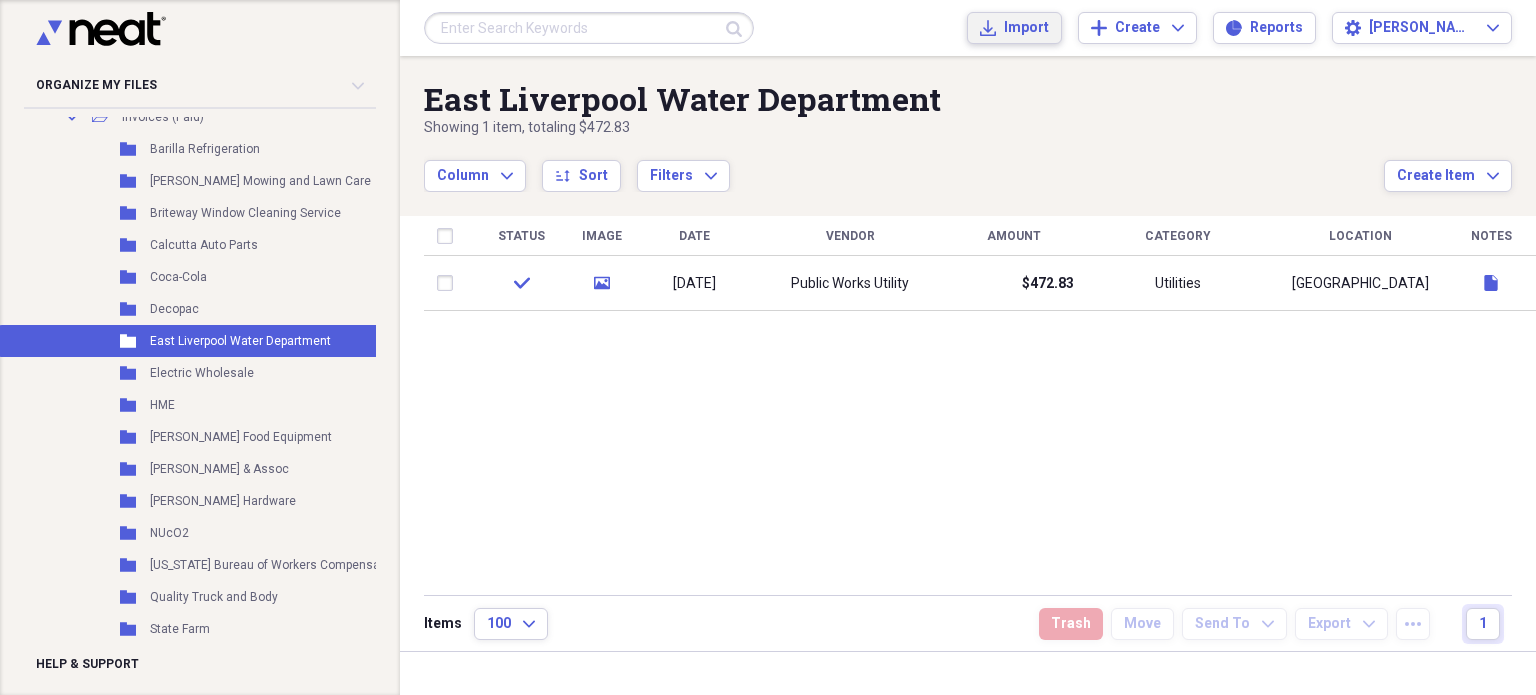 click on "Import Import" at bounding box center (1014, 28) 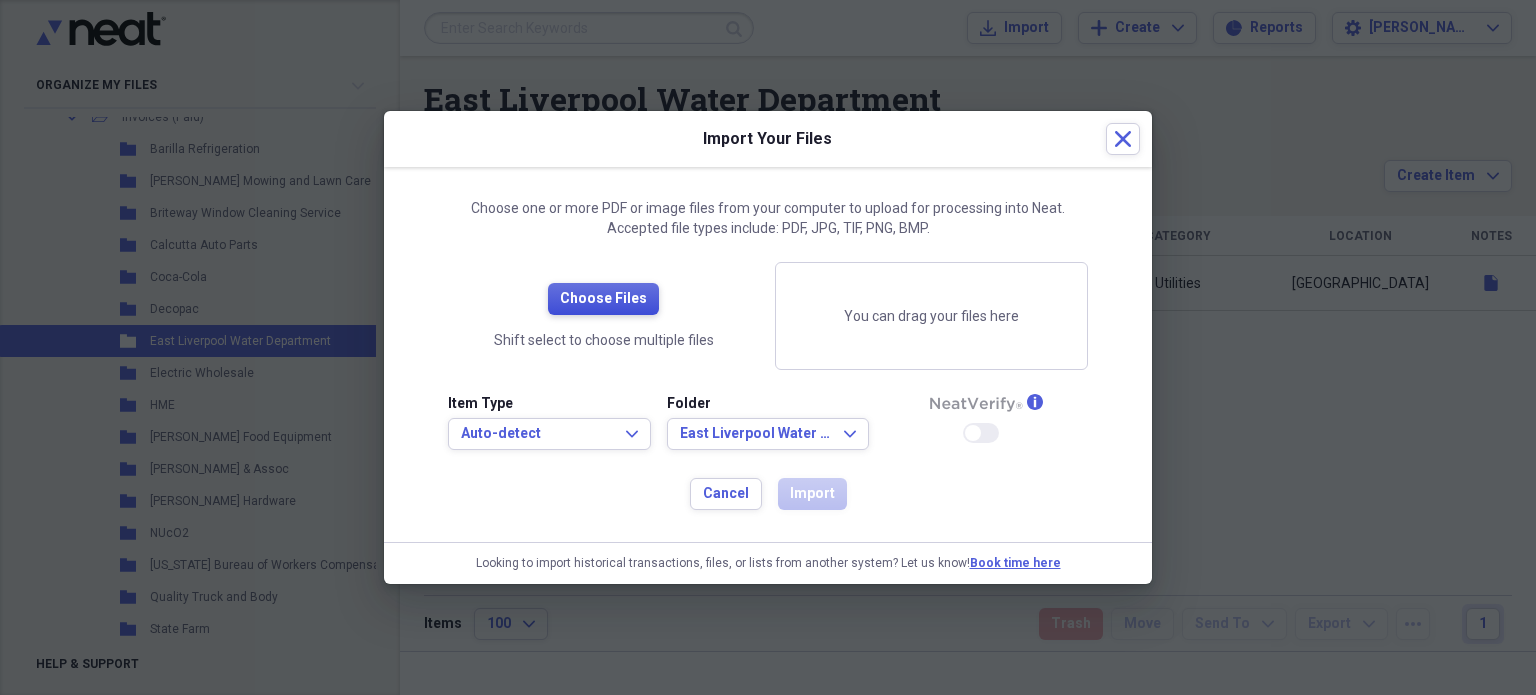 click on "Choose Files" at bounding box center (603, 299) 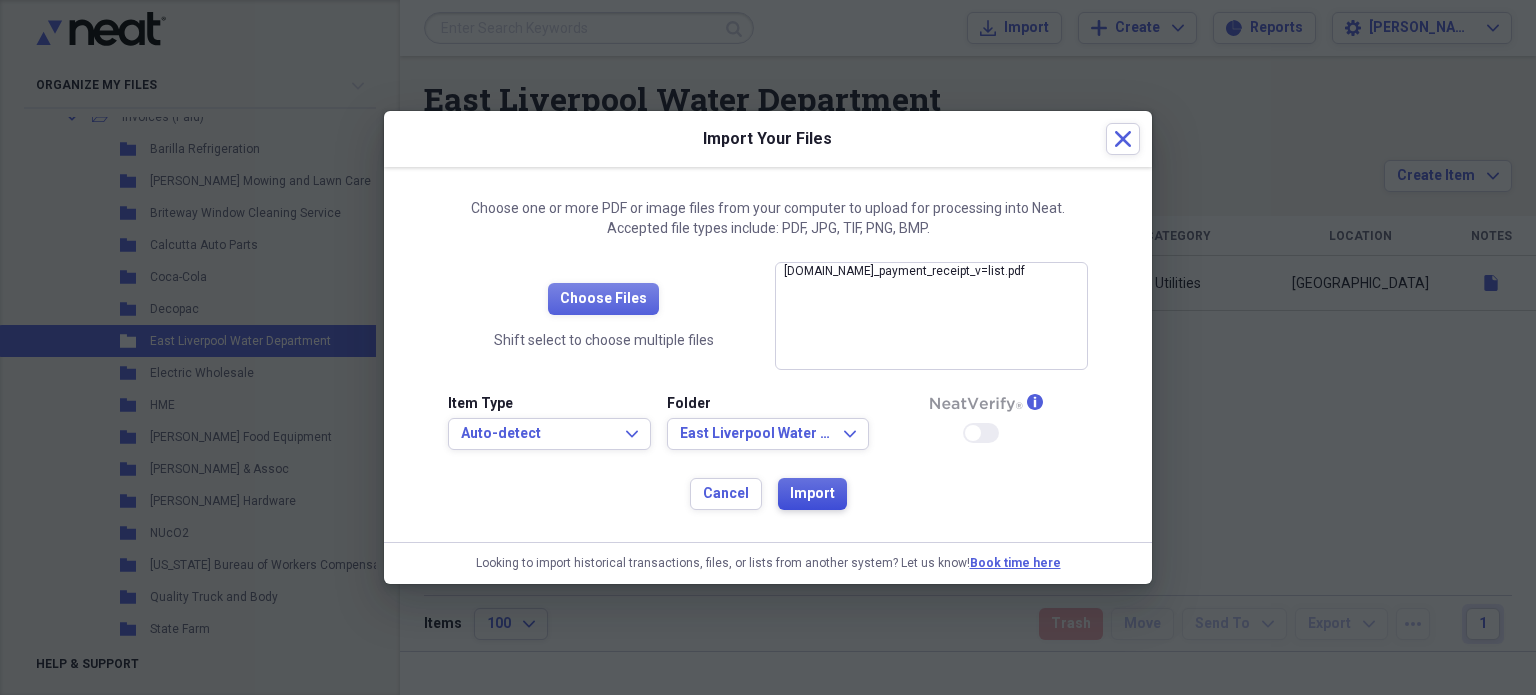 click on "Import" at bounding box center (812, 494) 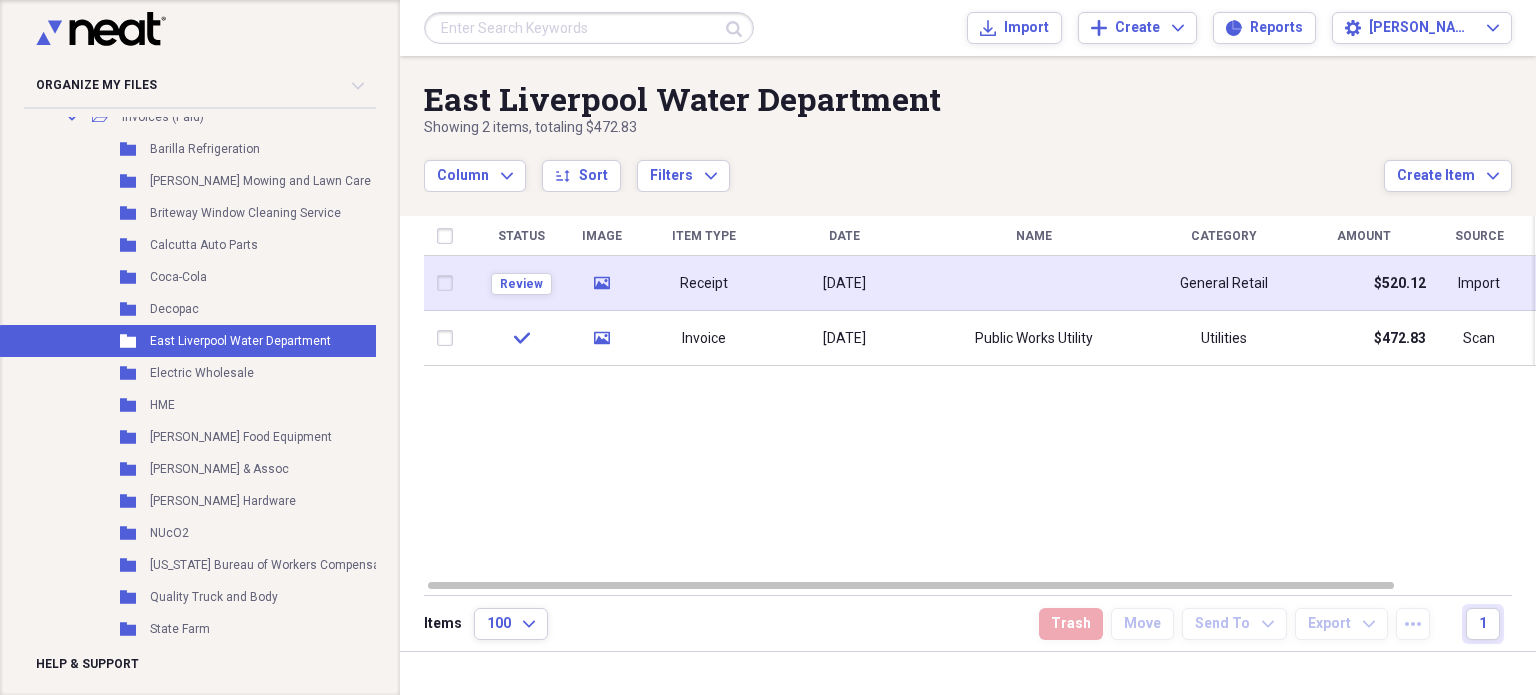 click at bounding box center [449, 283] 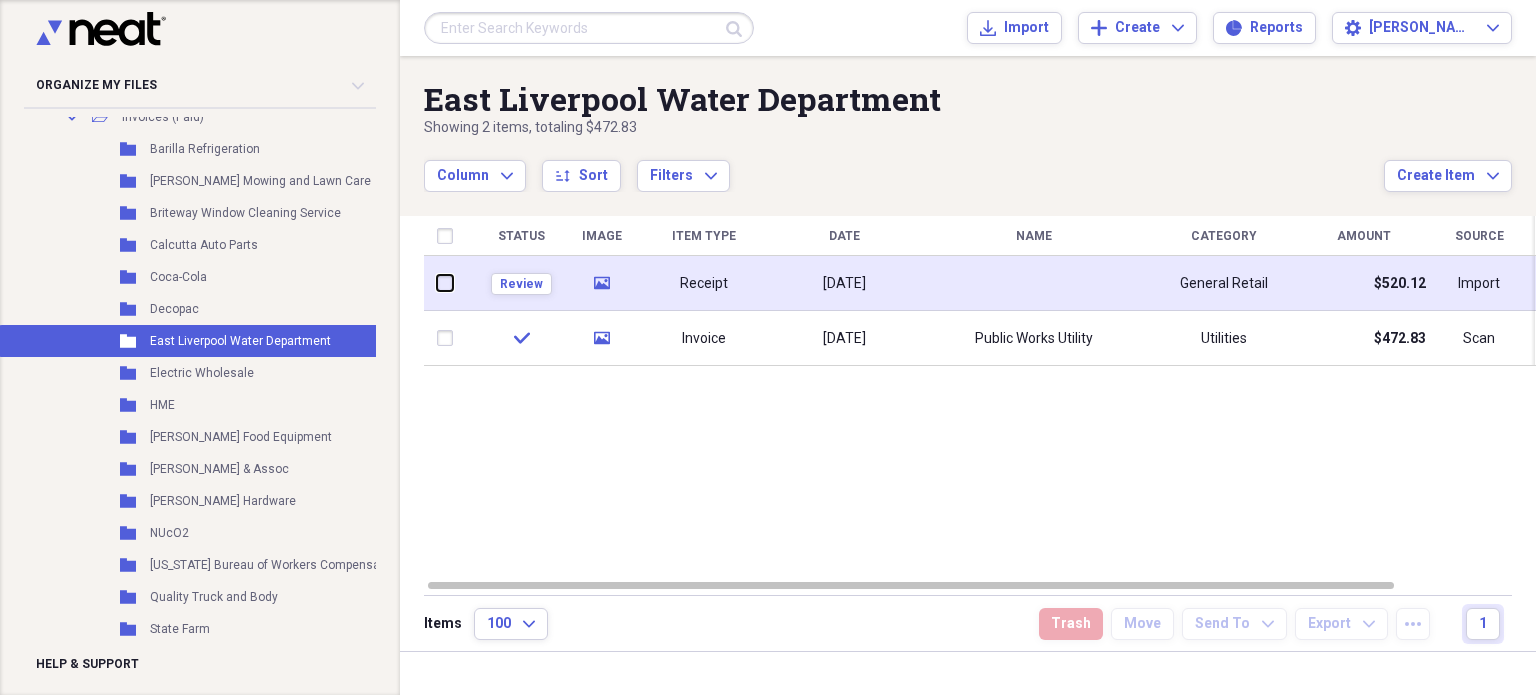 click at bounding box center [437, 283] 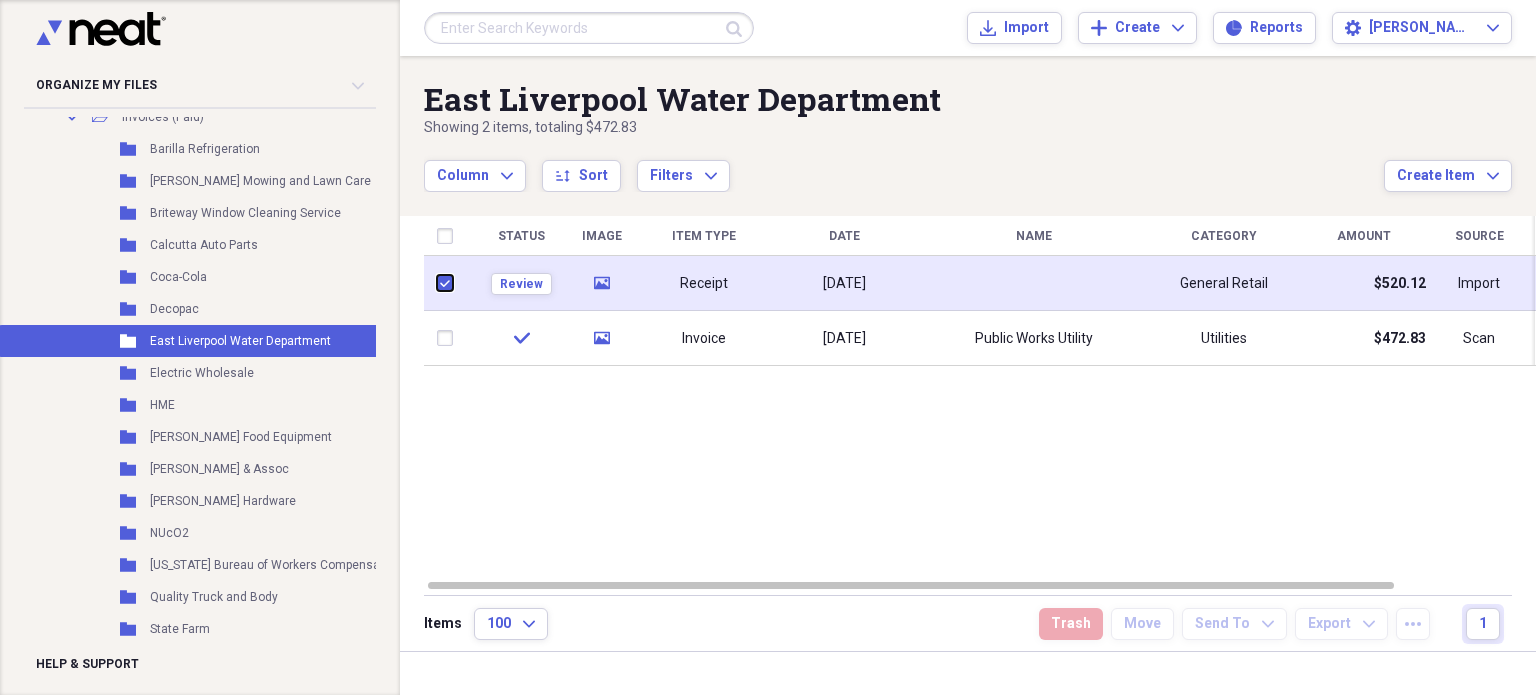 checkbox on "true" 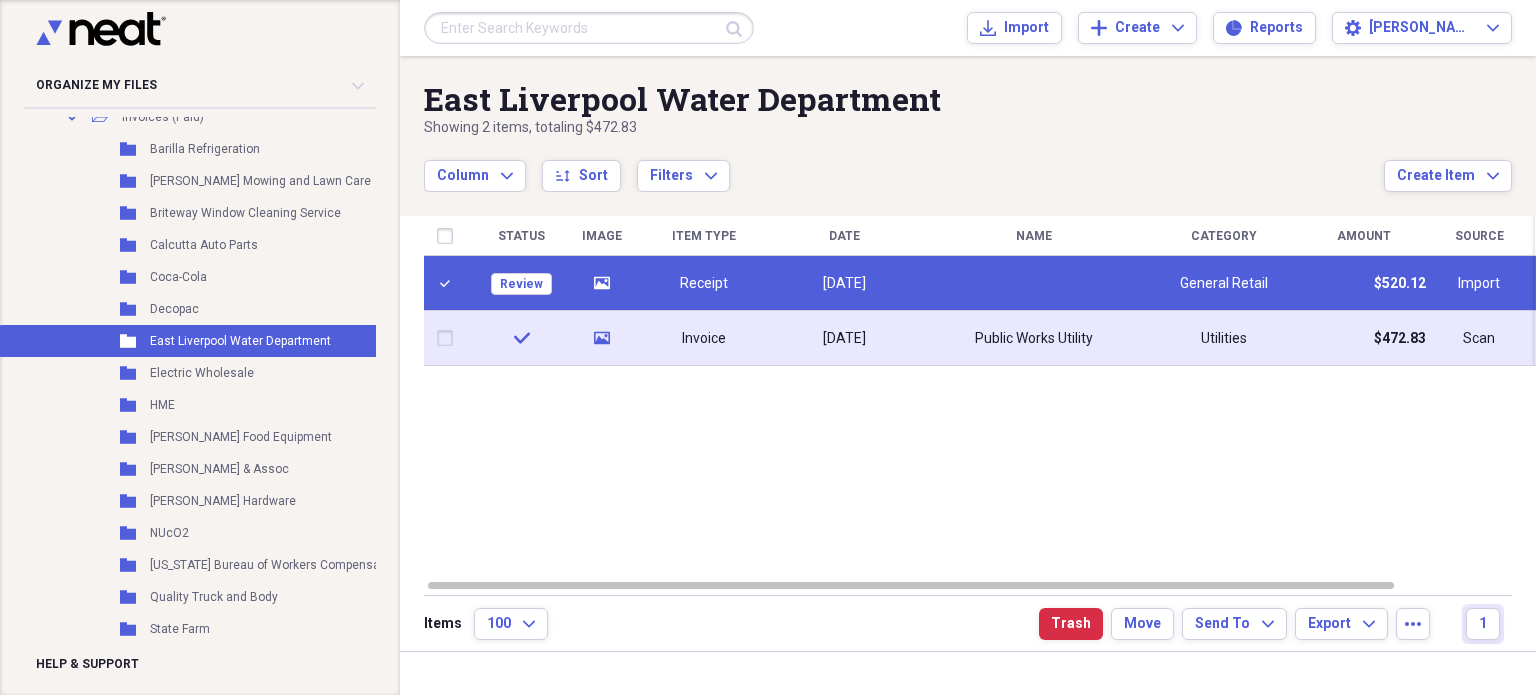 click at bounding box center [449, 338] 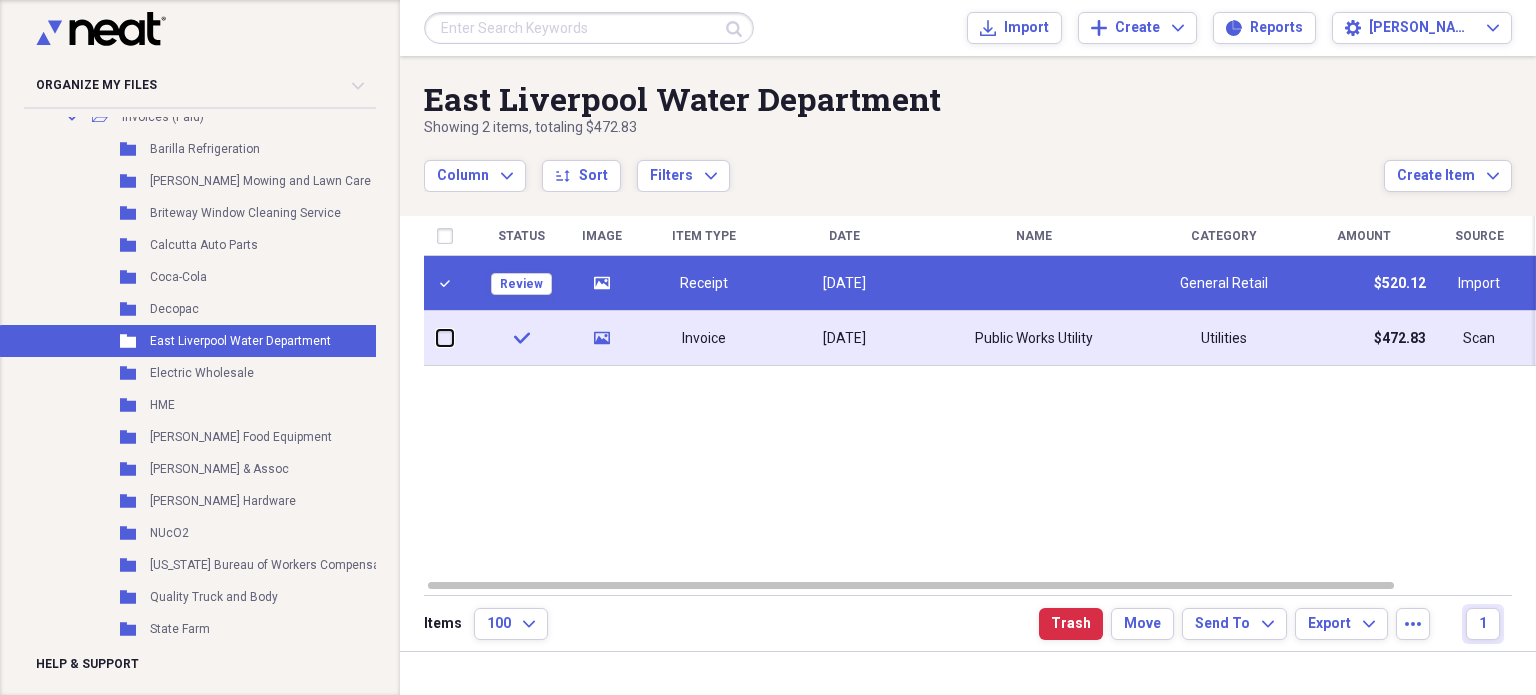 click at bounding box center [437, 338] 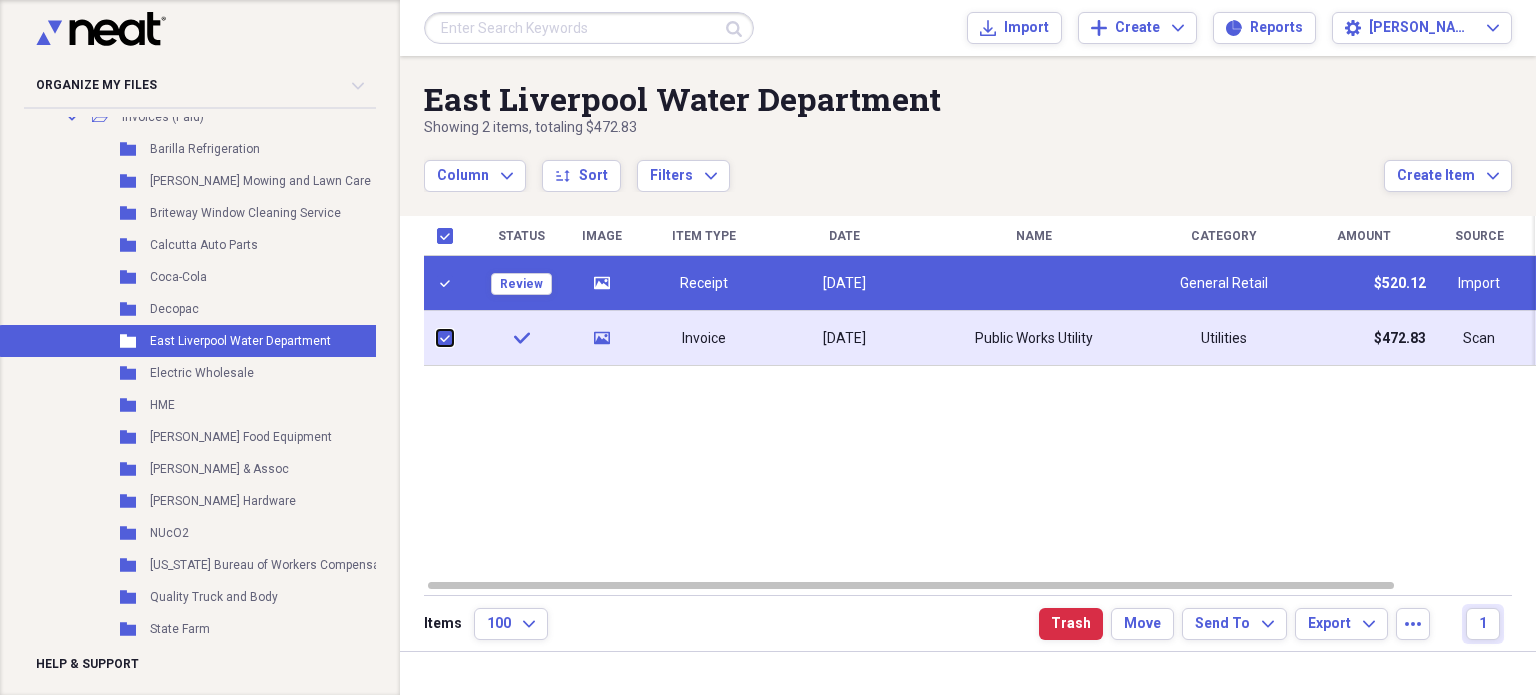 checkbox on "true" 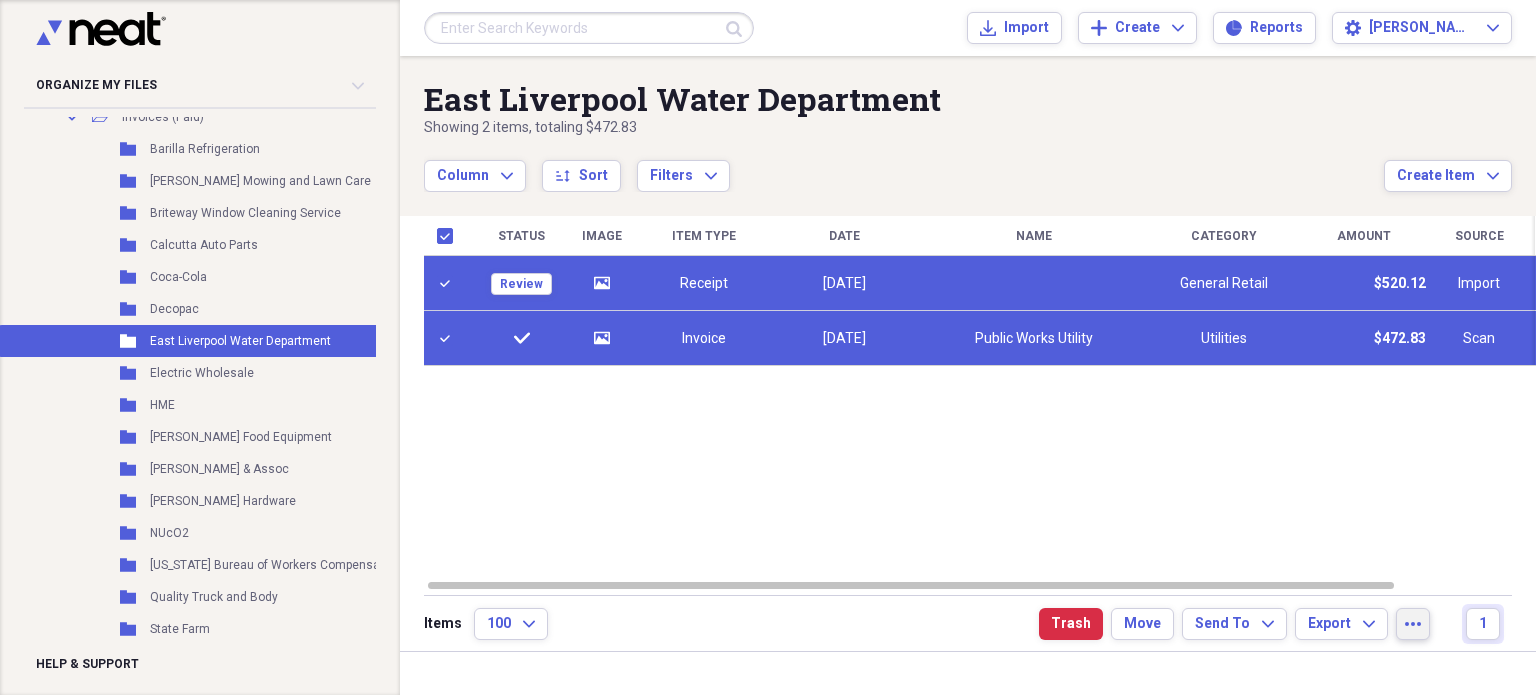 click on "more" at bounding box center [1413, 624] 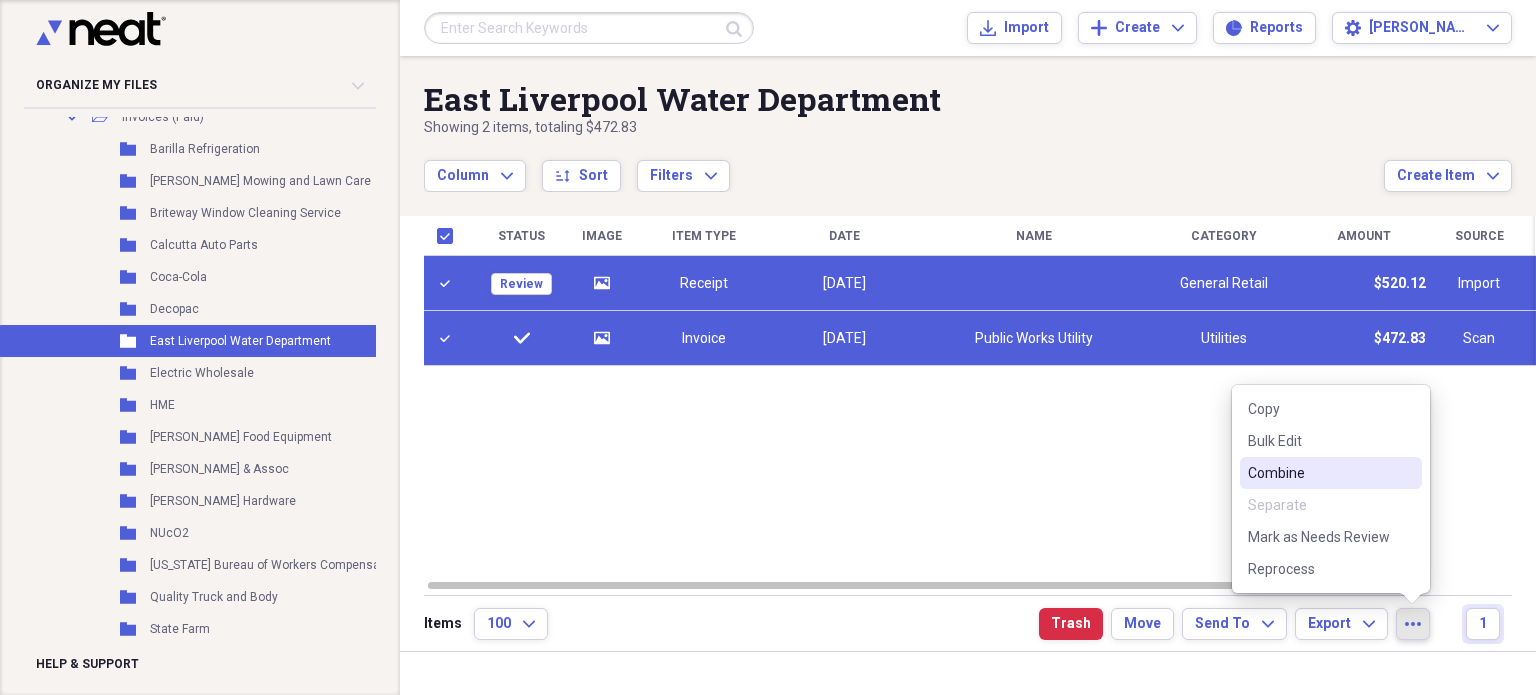 click on "Combine" at bounding box center (1319, 473) 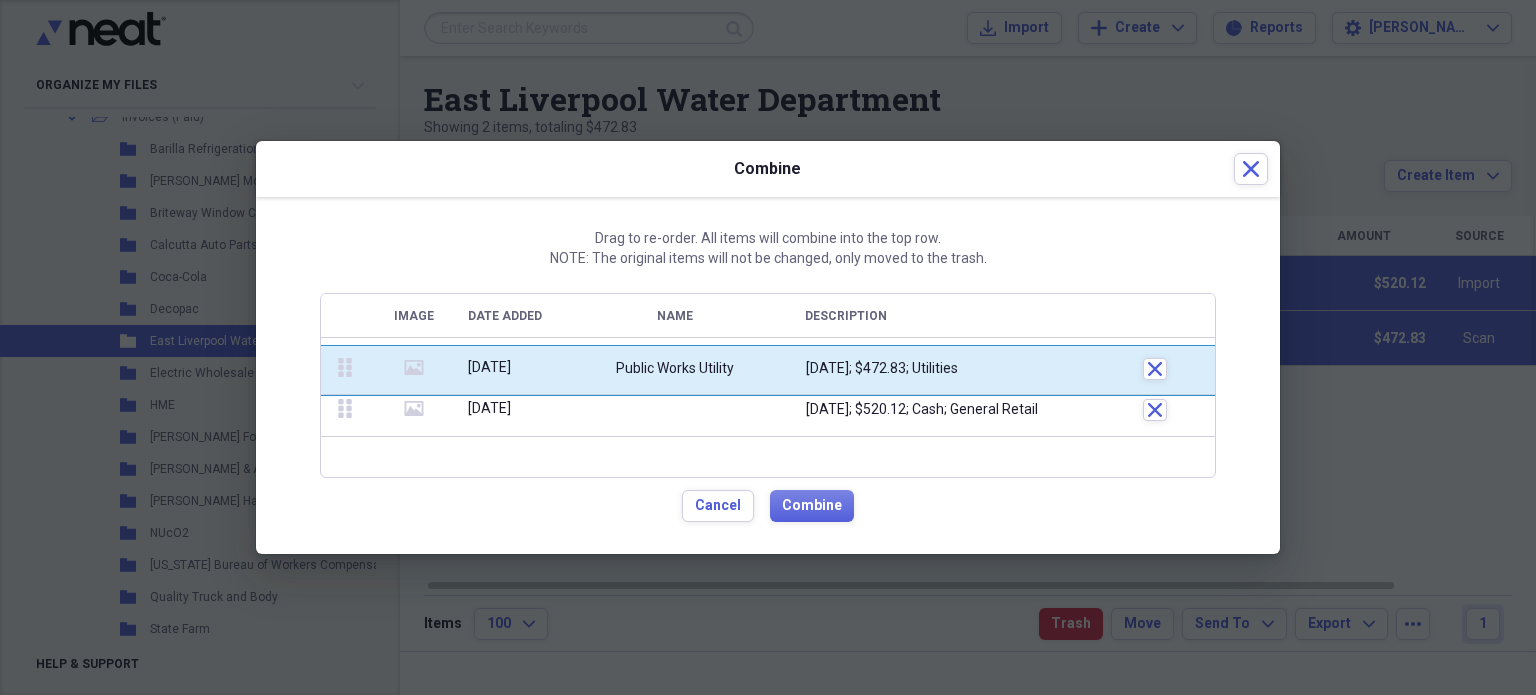drag, startPoint x: 342, startPoint y: 399, endPoint x: 336, endPoint y: 339, distance: 60.299255 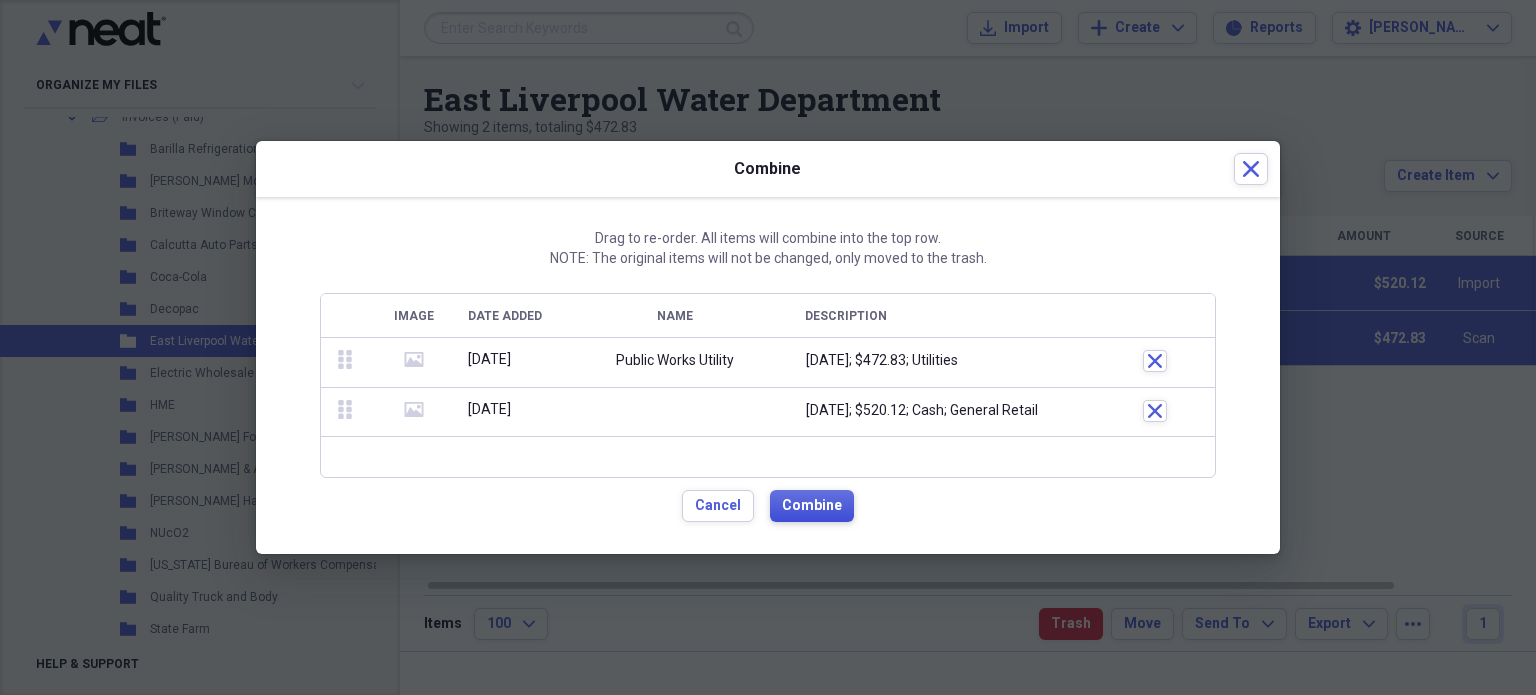 click on "Combine" at bounding box center (812, 506) 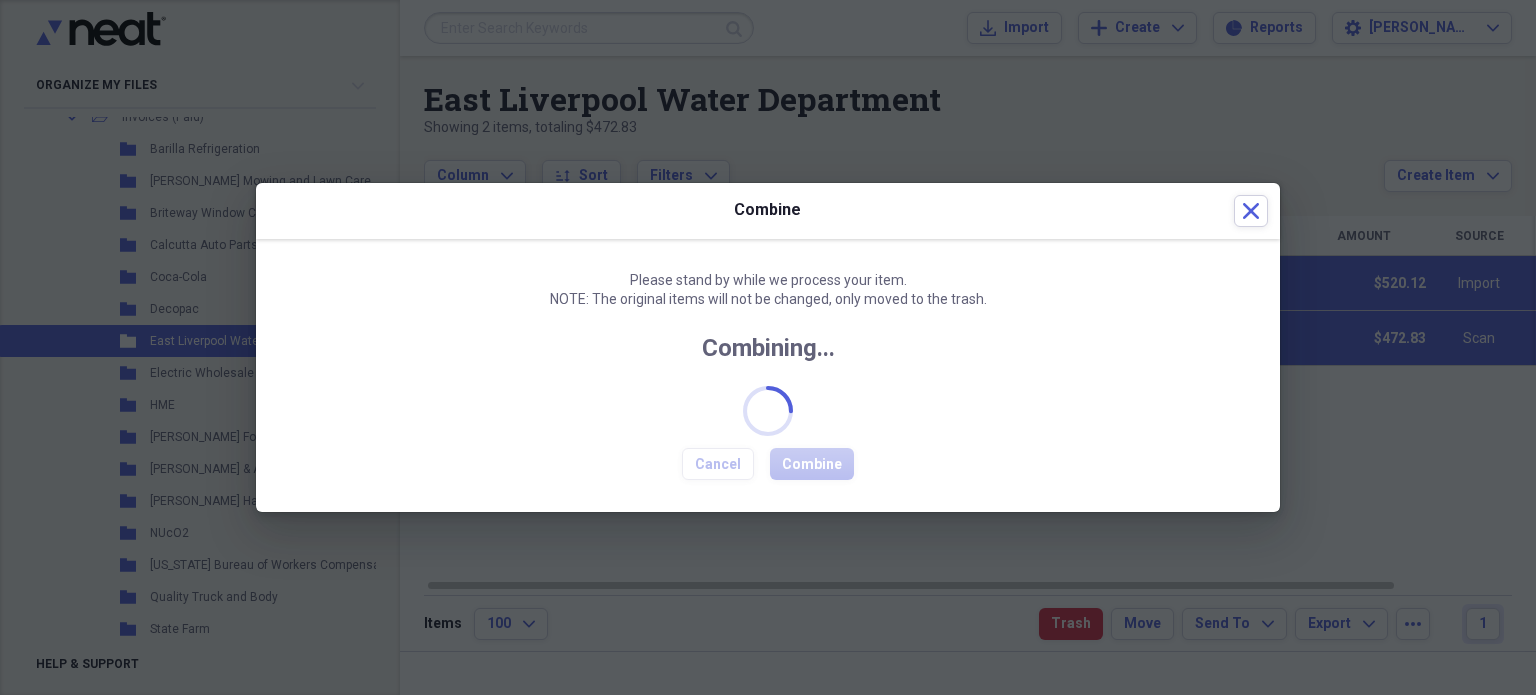 checkbox on "false" 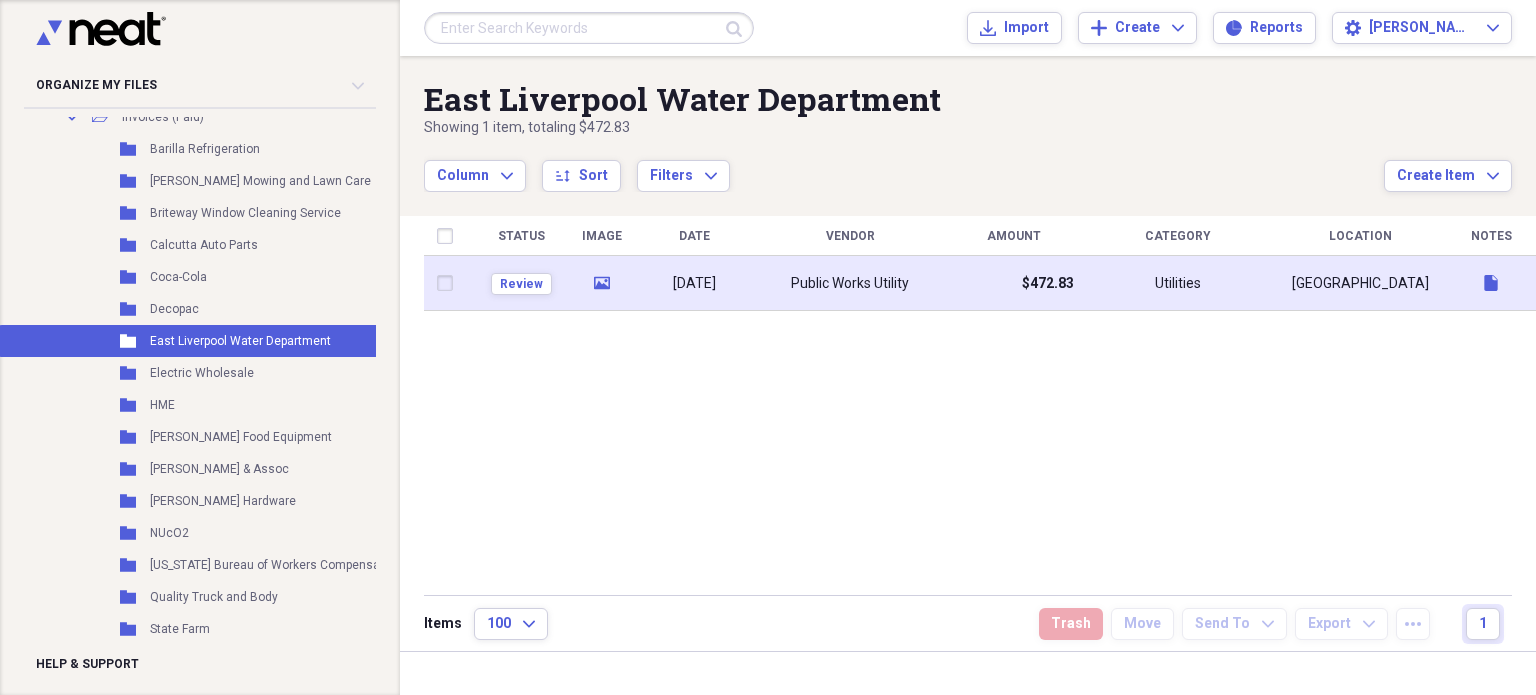 click on "[DATE]" at bounding box center (694, 283) 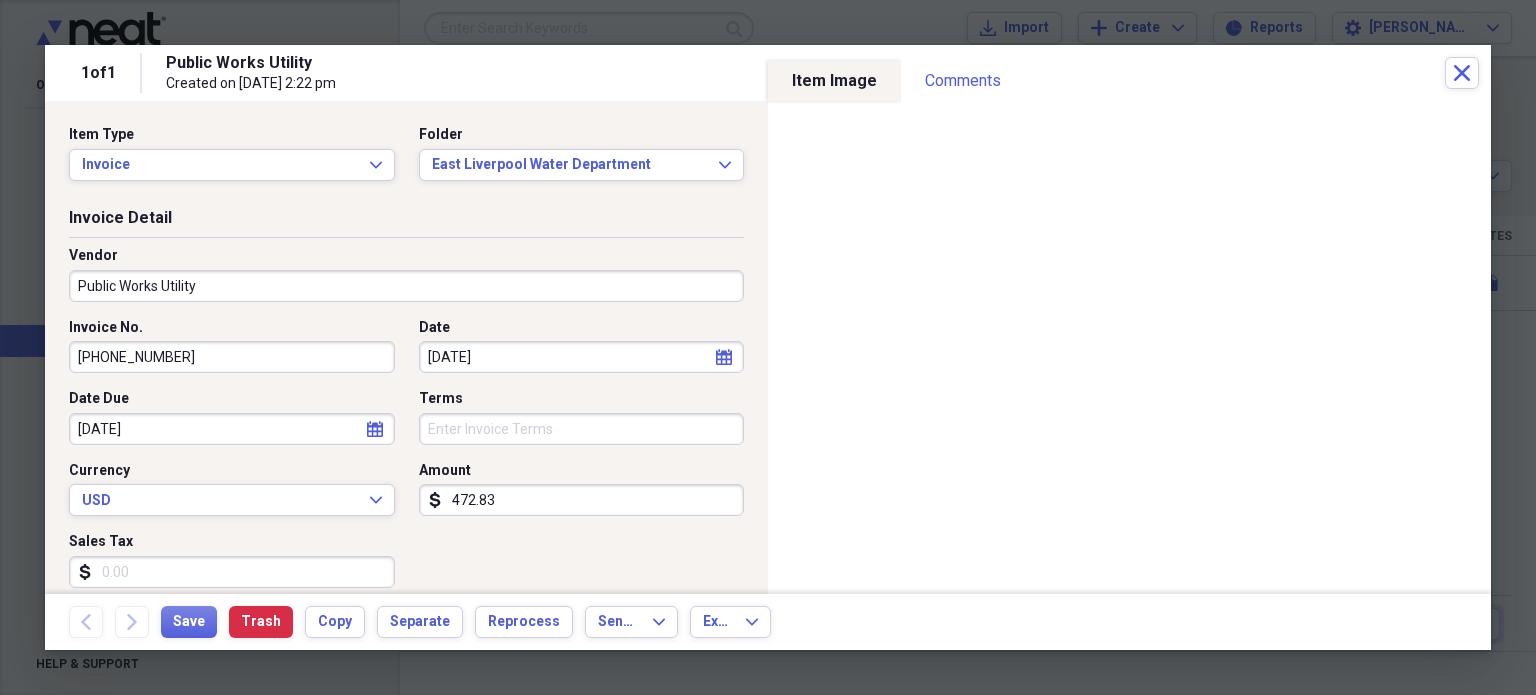 click on "472.83" at bounding box center [582, 500] 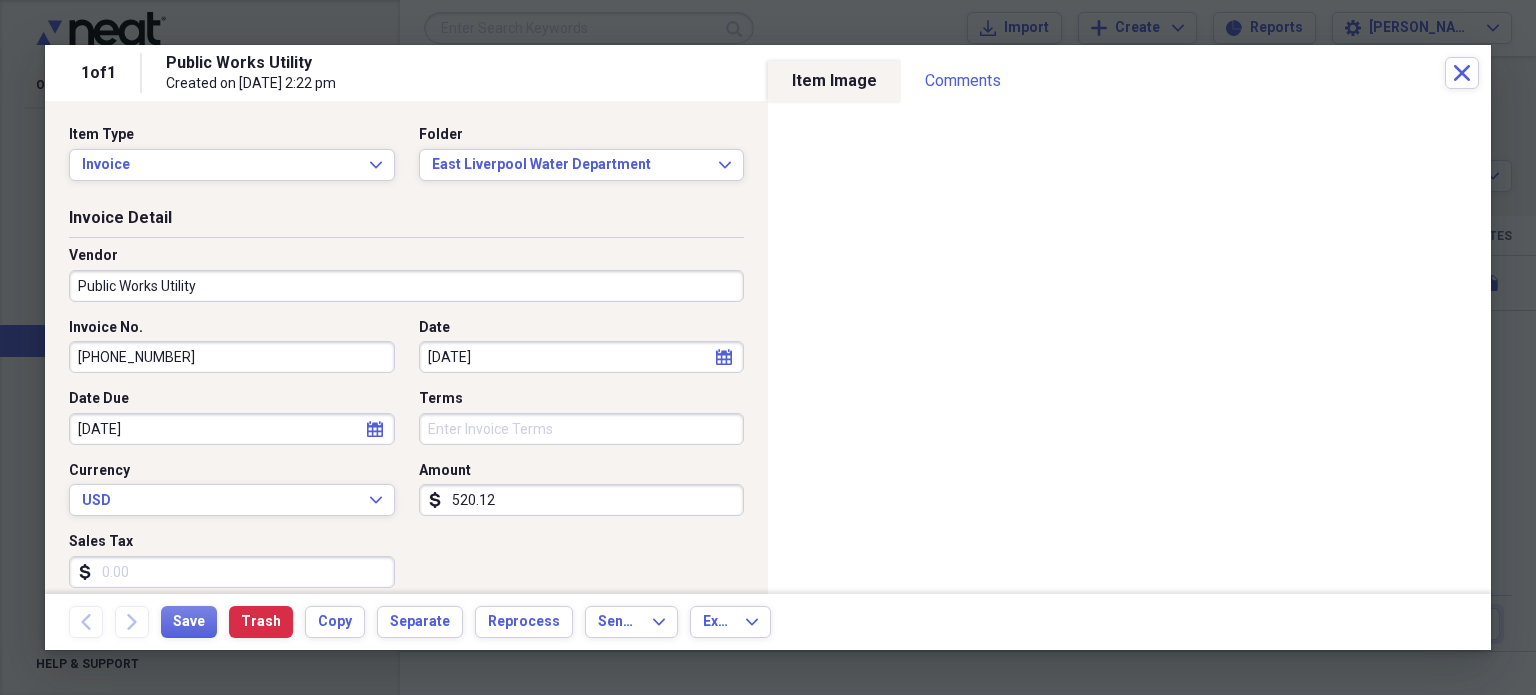 type on "520.12" 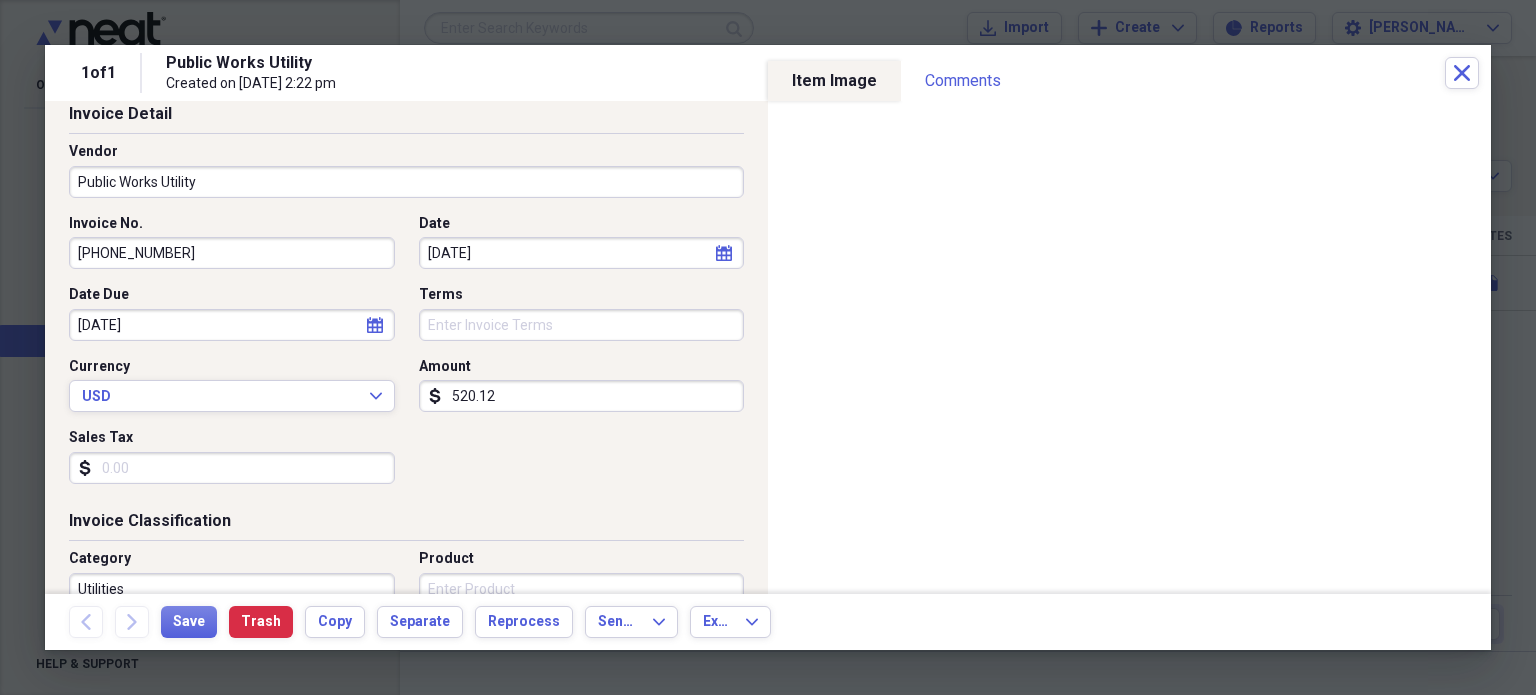 scroll, scrollTop: 0, scrollLeft: 0, axis: both 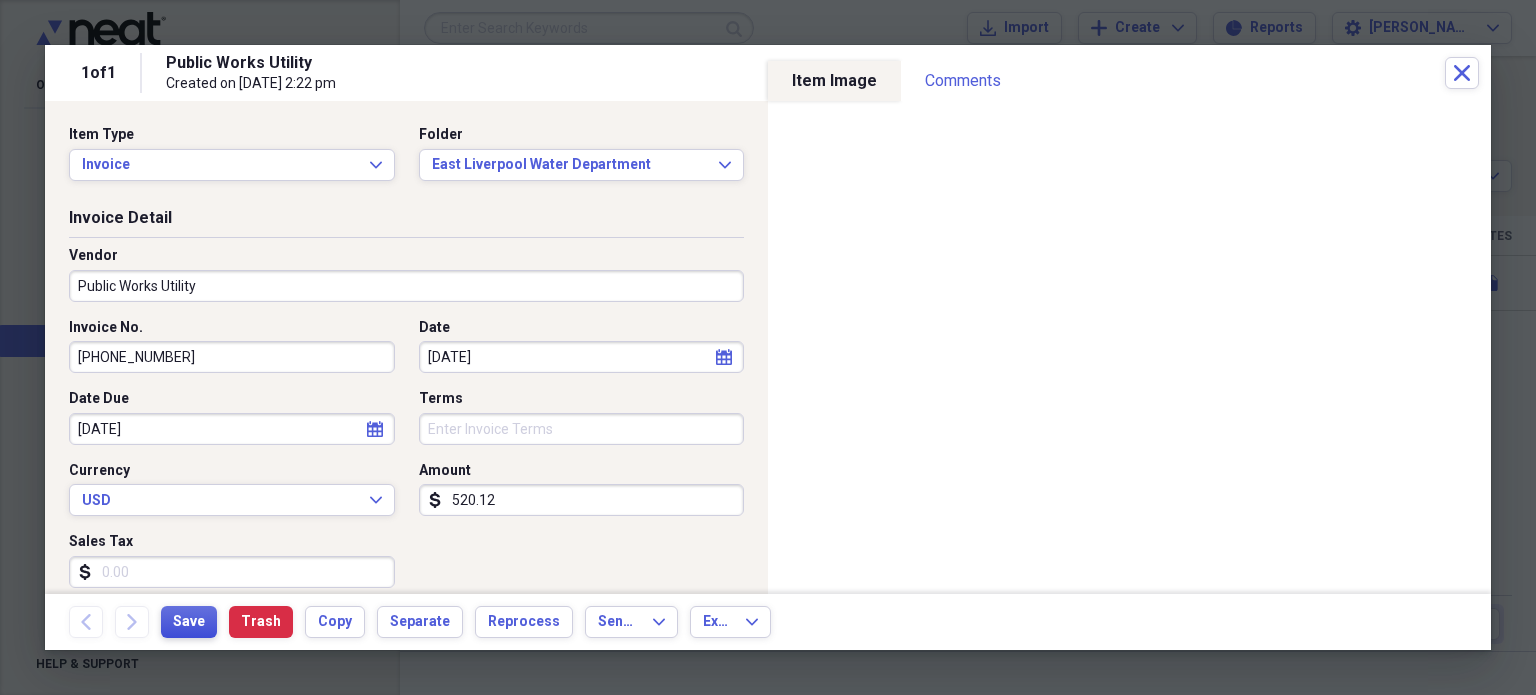 click on "Save" at bounding box center (189, 622) 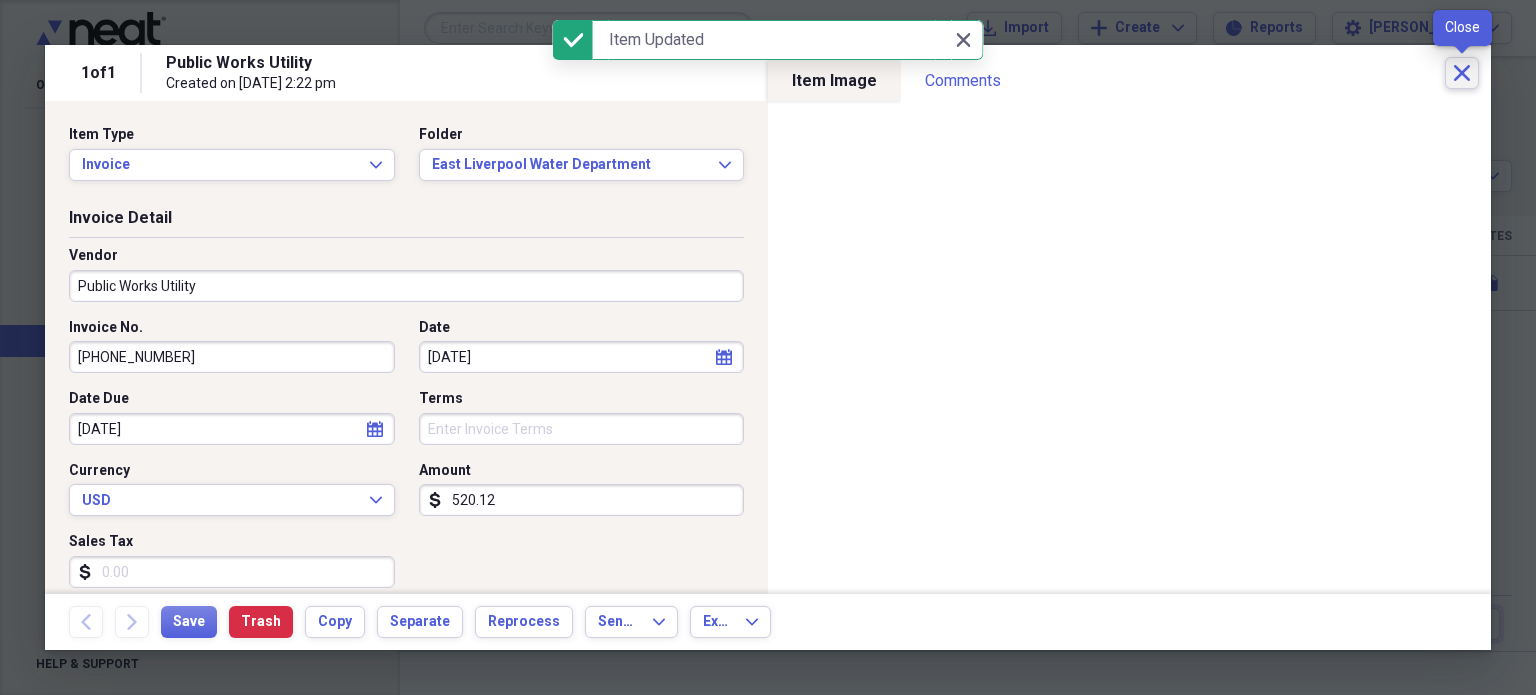 click on "Close" at bounding box center (1462, 73) 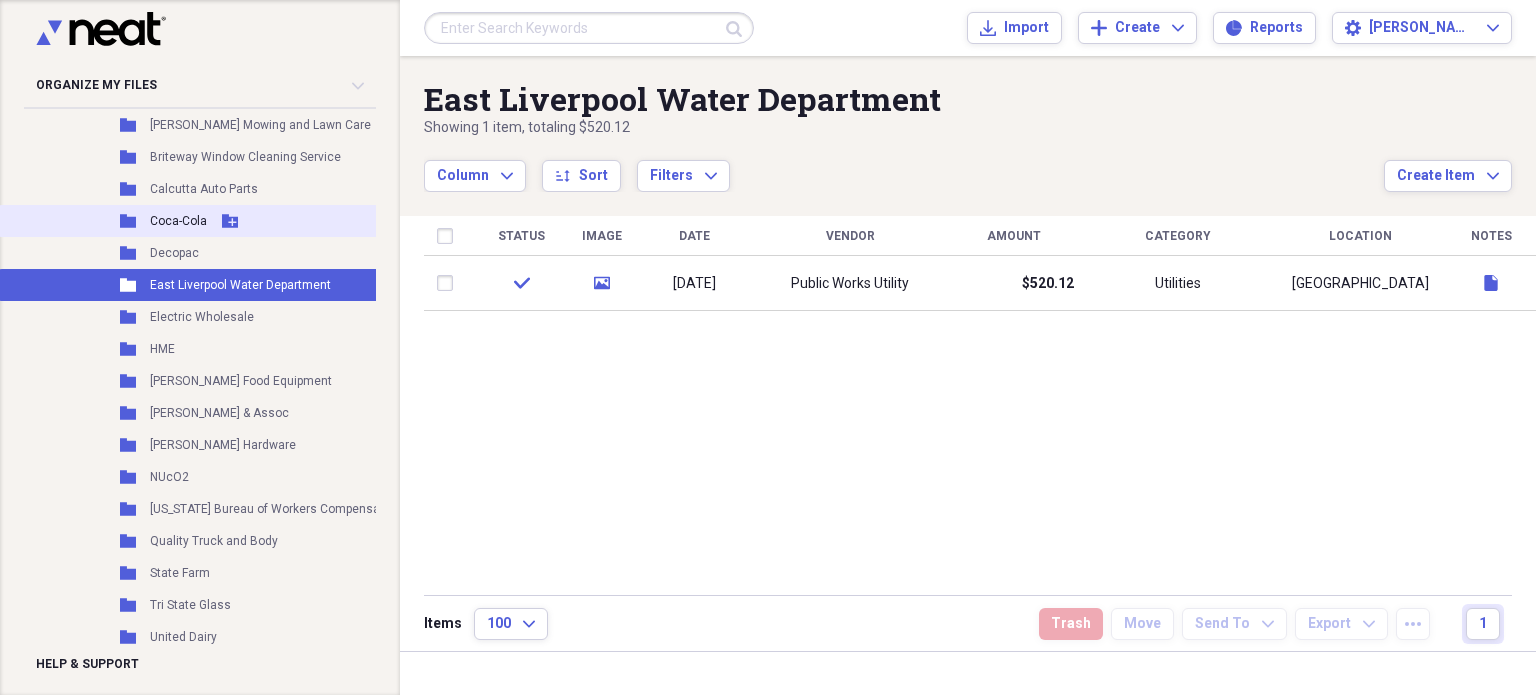 scroll, scrollTop: 602, scrollLeft: 0, axis: vertical 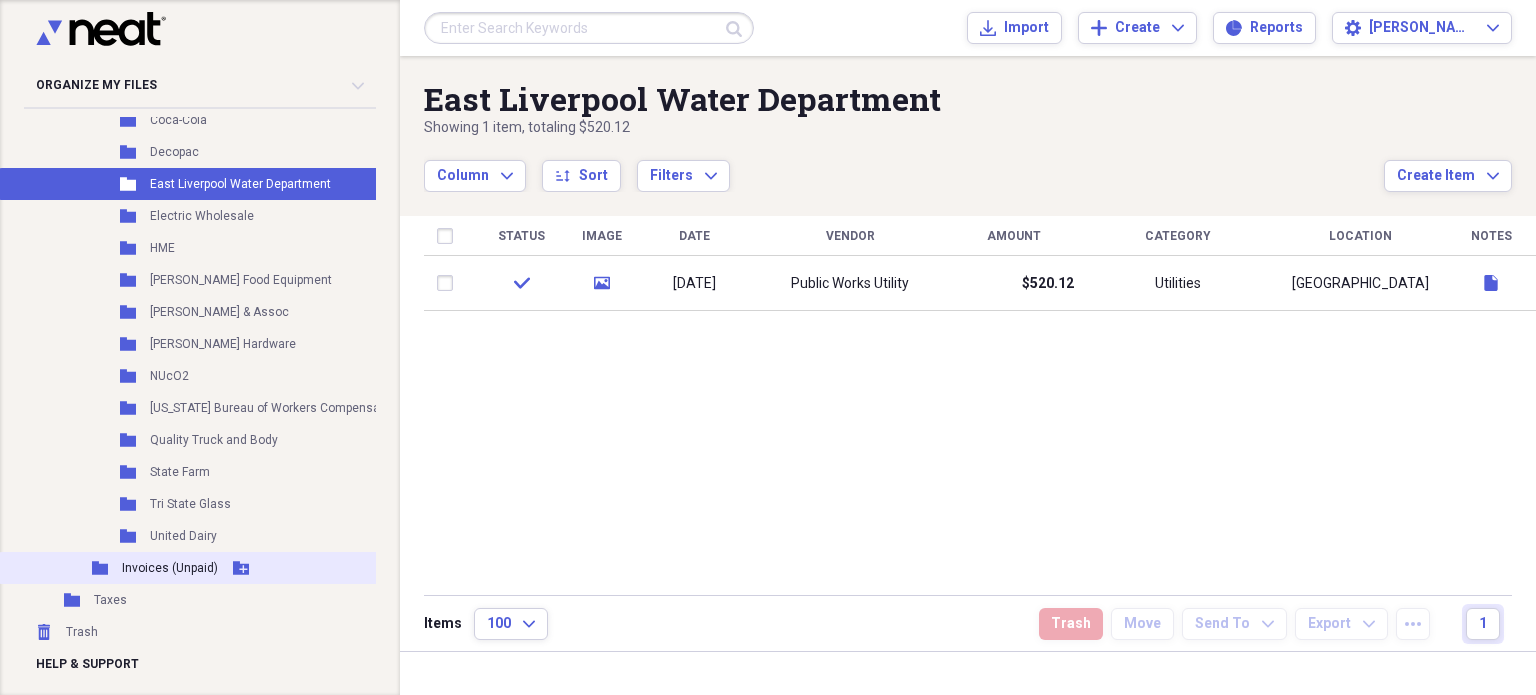 click on "Folder Invoices (Unpaid) Add Folder" at bounding box center (231, 568) 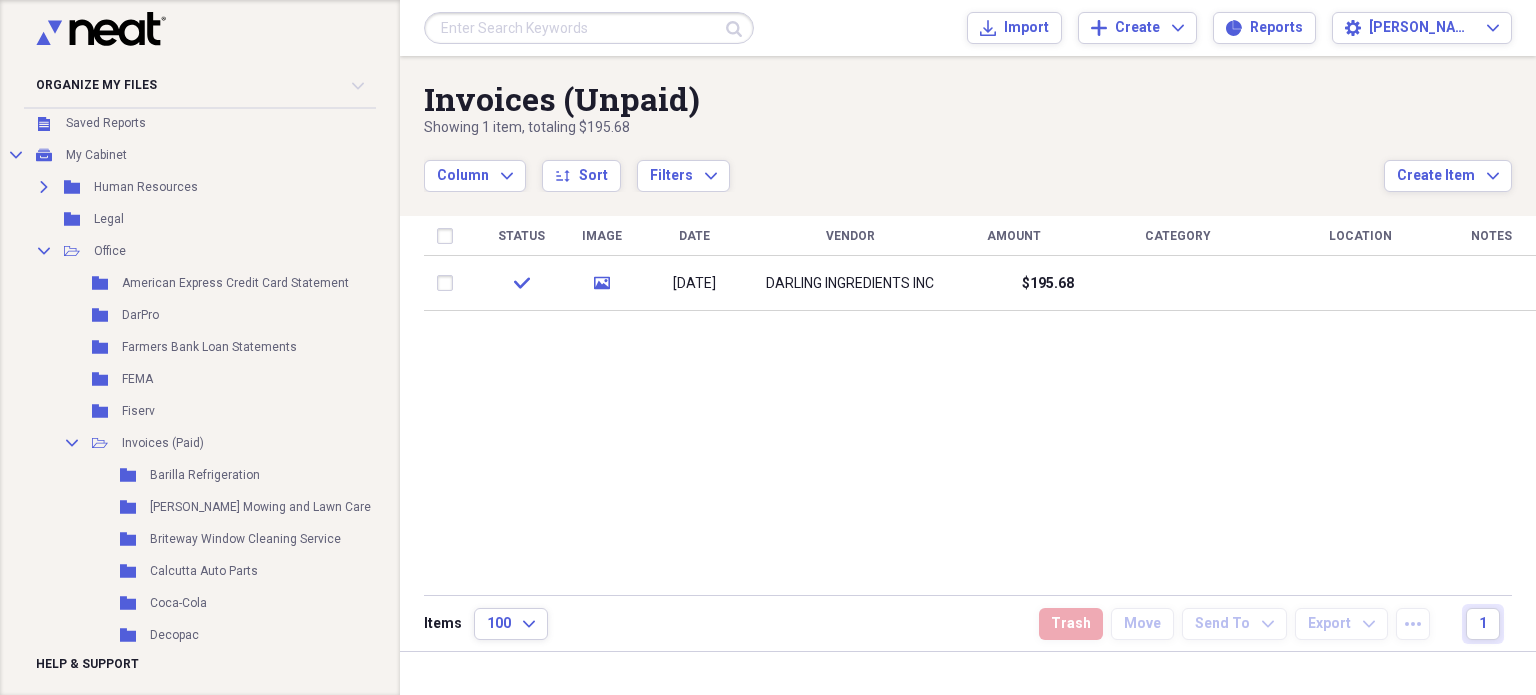scroll, scrollTop: 0, scrollLeft: 0, axis: both 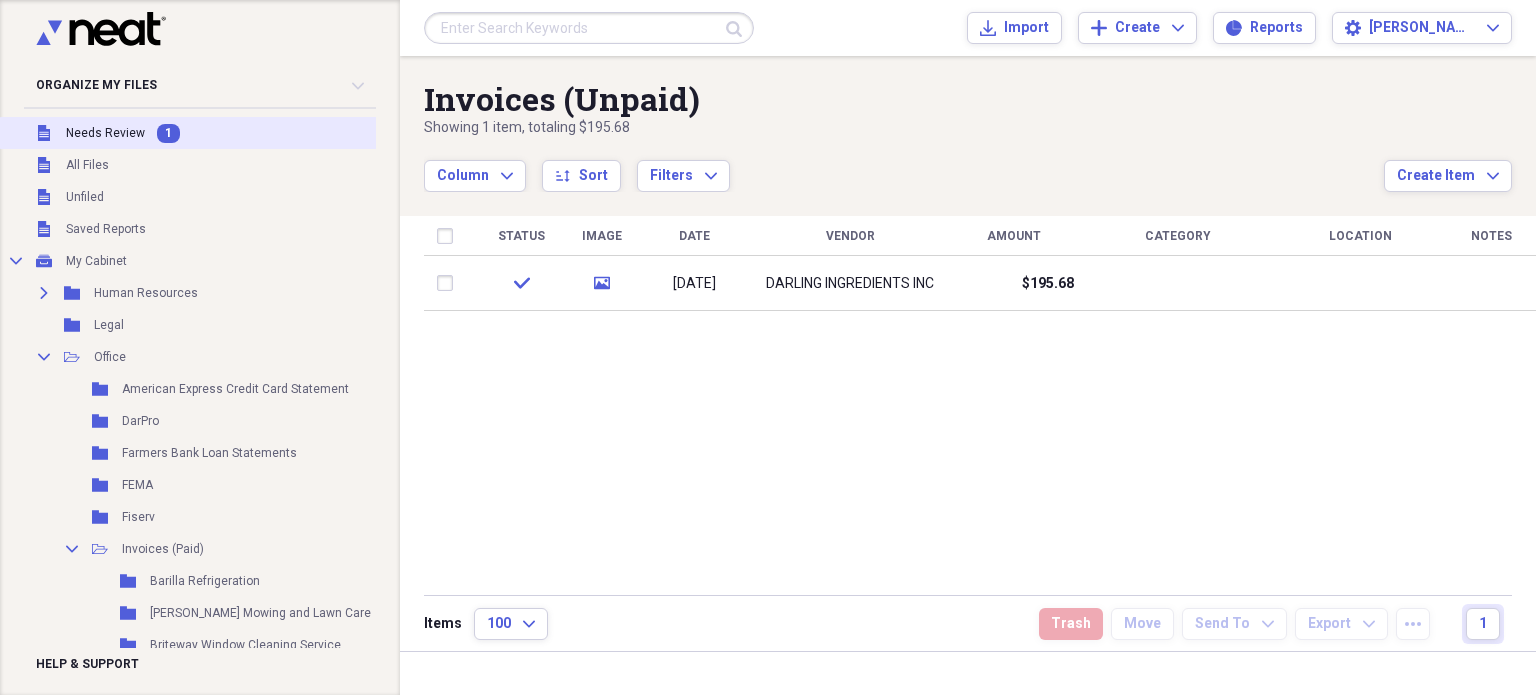 click on "Unfiled Needs Review 1" at bounding box center [231, 133] 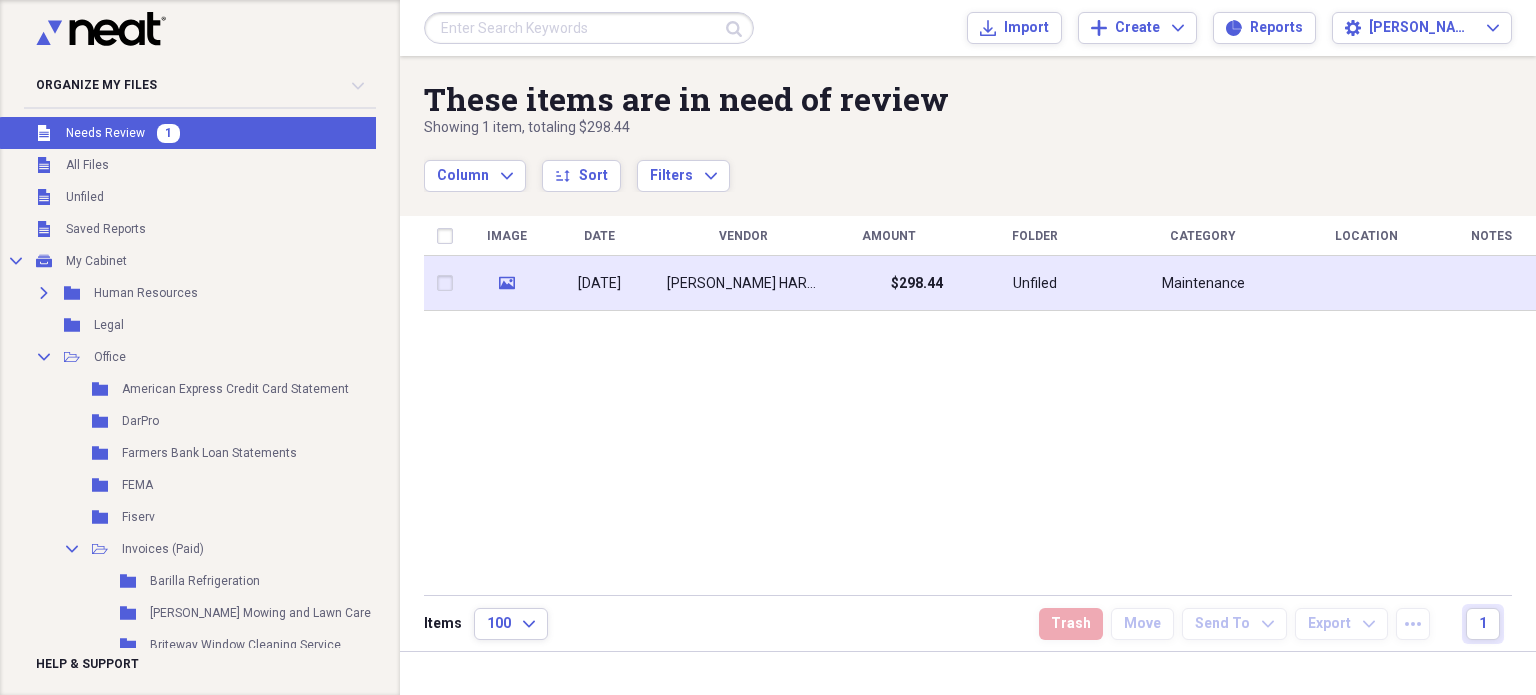 click on "[PERSON_NAME] HARDWARE" at bounding box center [743, 284] 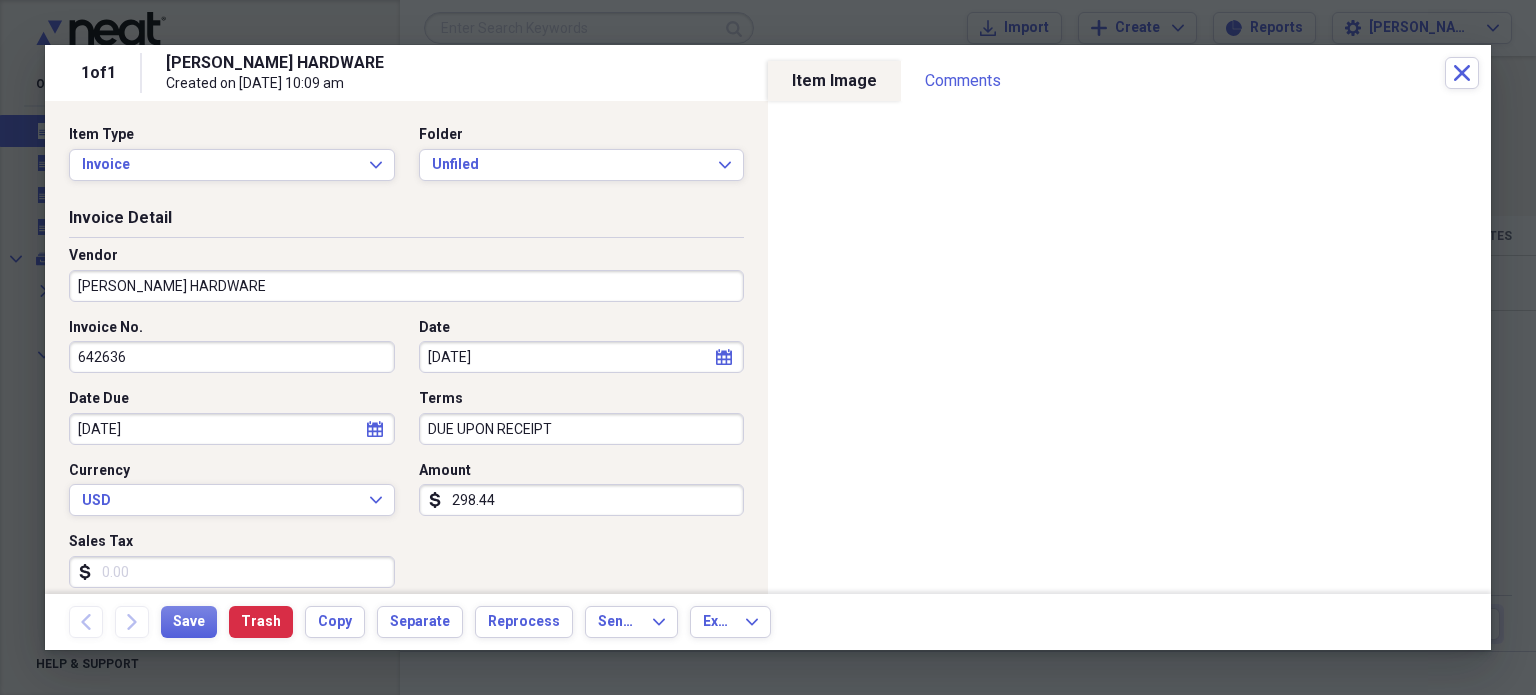 click on "298.44" at bounding box center [582, 500] 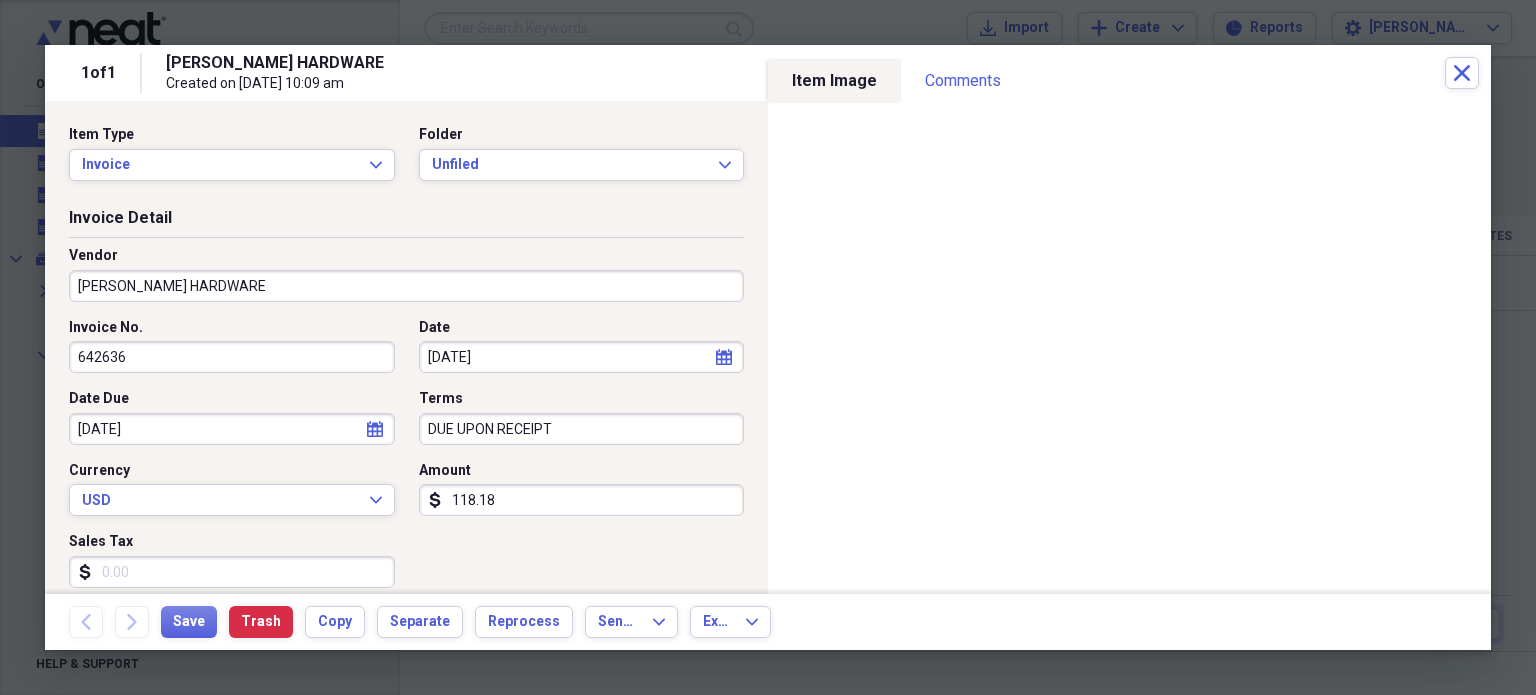 type on "118.18" 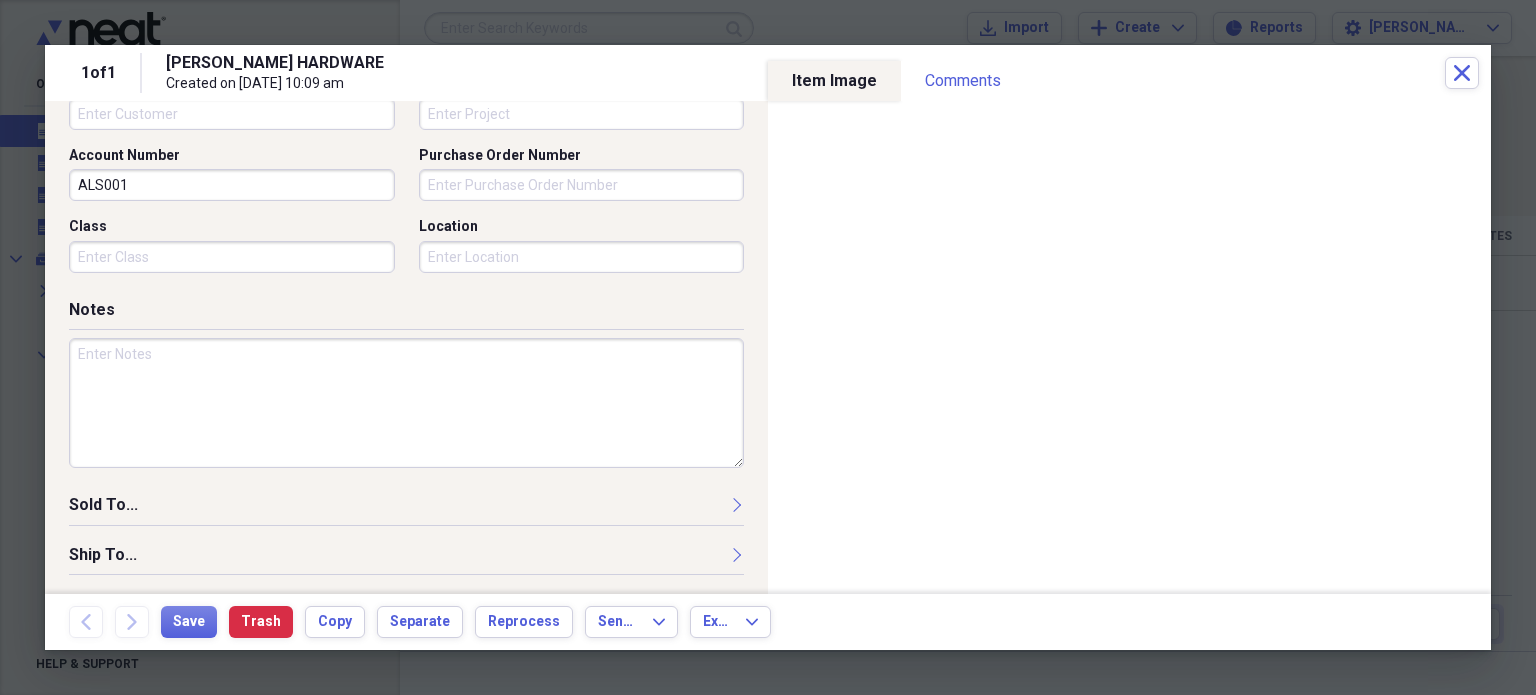 scroll, scrollTop: 674, scrollLeft: 0, axis: vertical 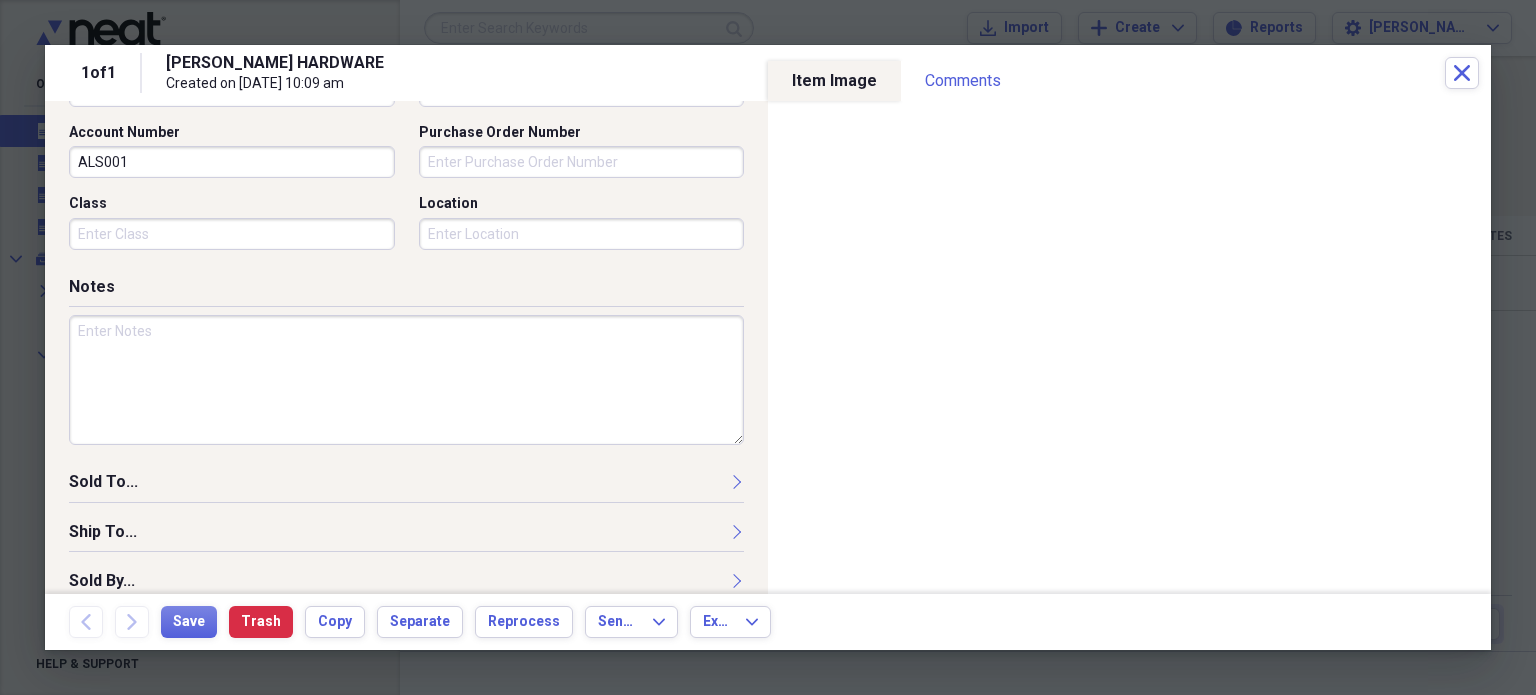 click at bounding box center (406, 380) 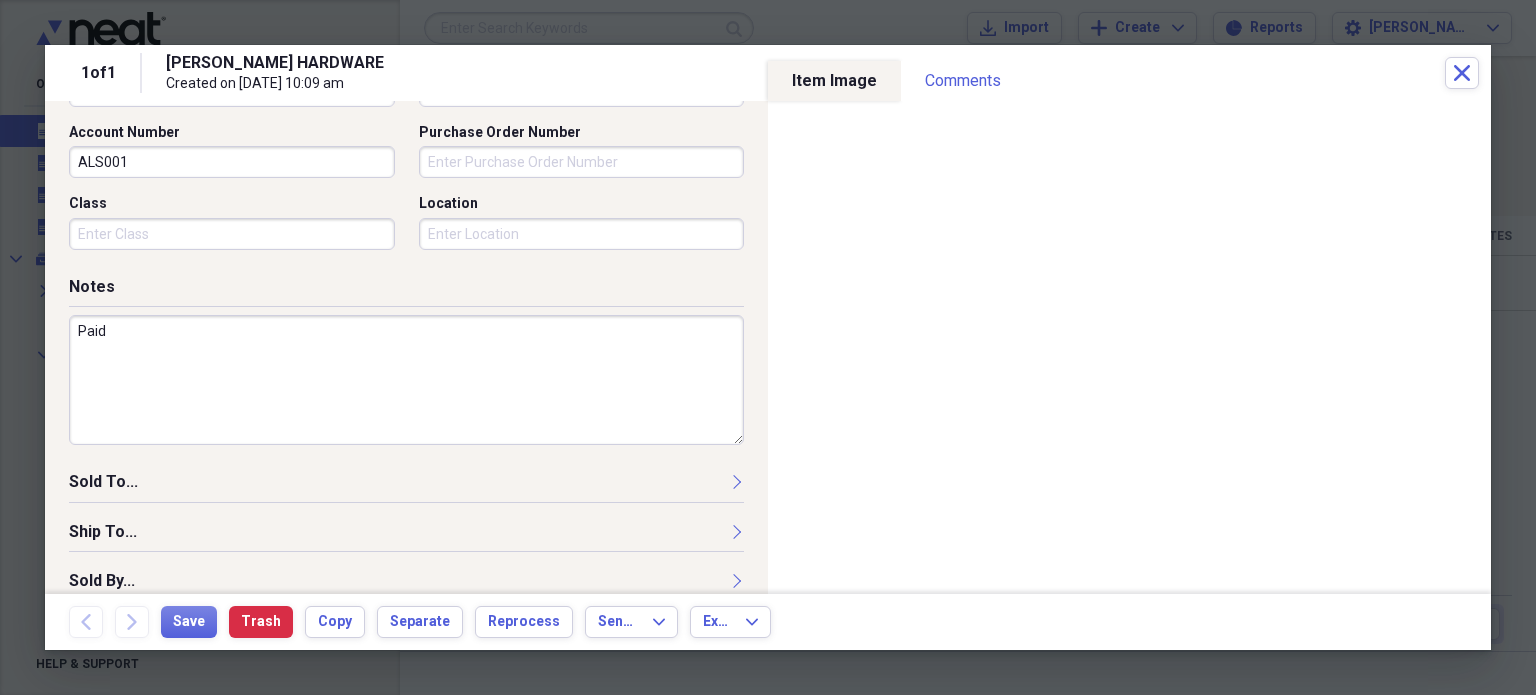 type on "Paid" 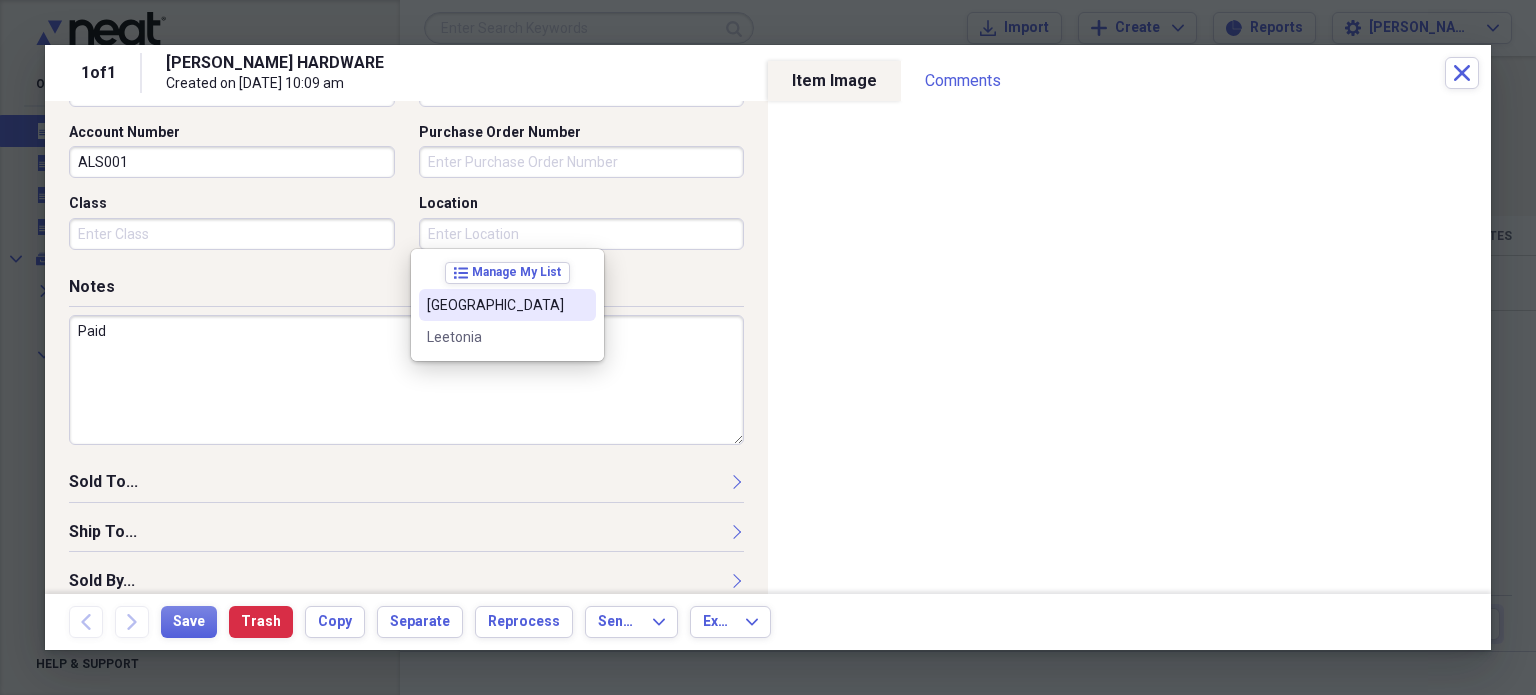 click on "[GEOGRAPHIC_DATA]" at bounding box center [507, 305] 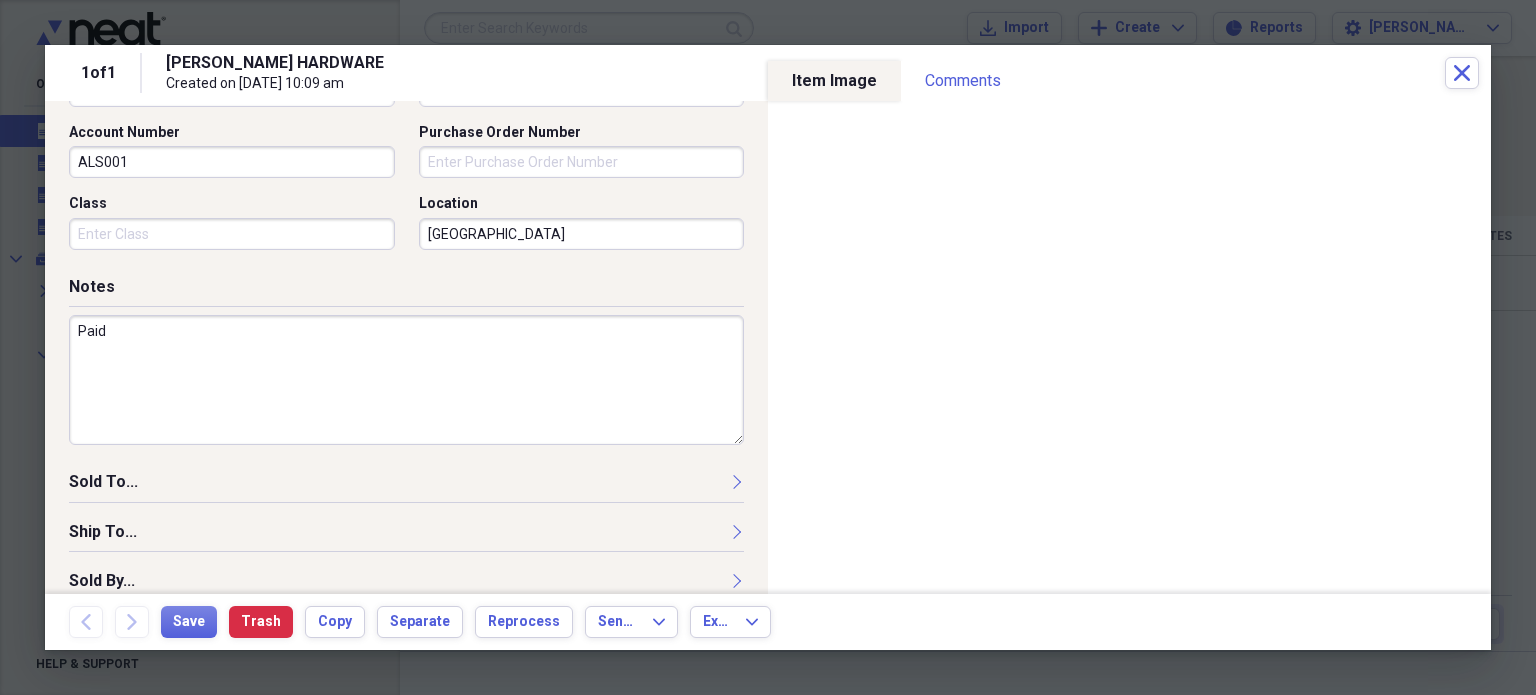 click on "Paid" at bounding box center [406, 380] 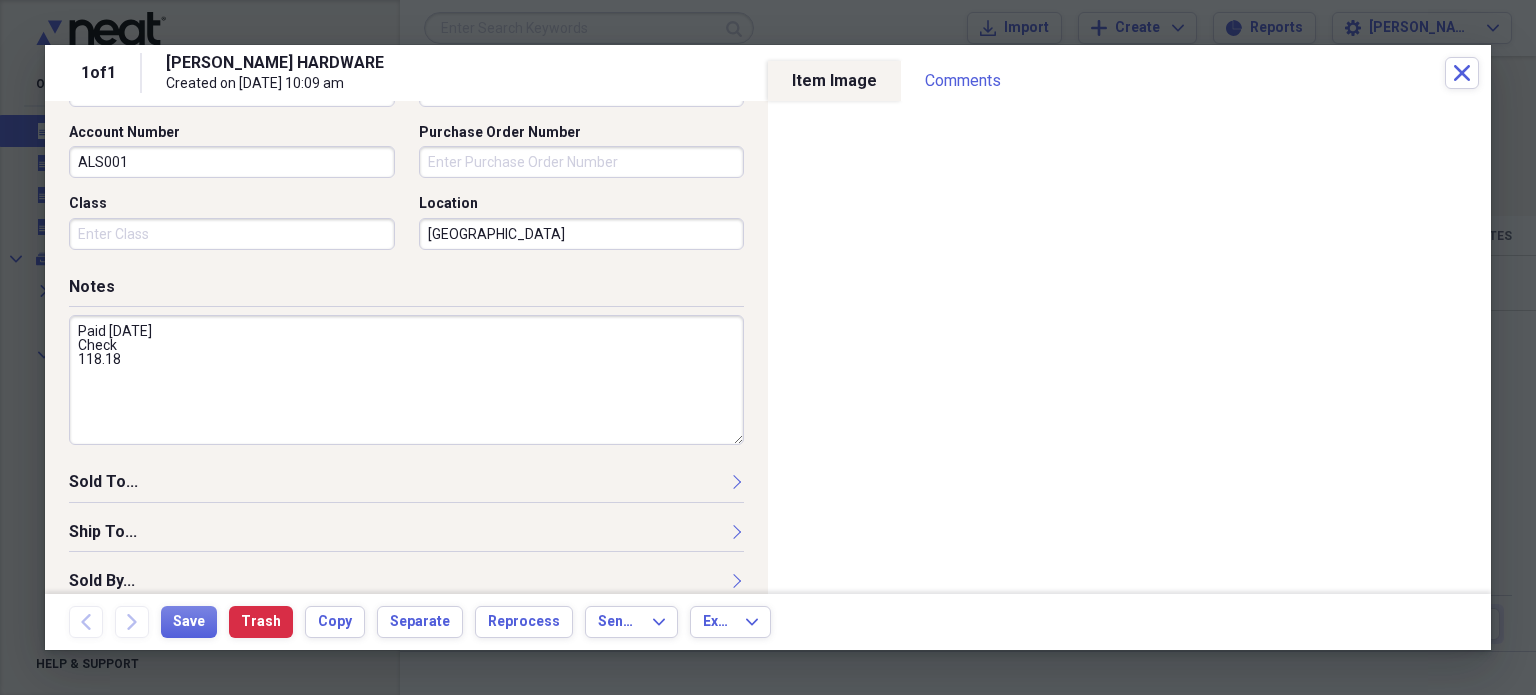 click on "Paid [DATE]
Check
118.18" at bounding box center (406, 380) 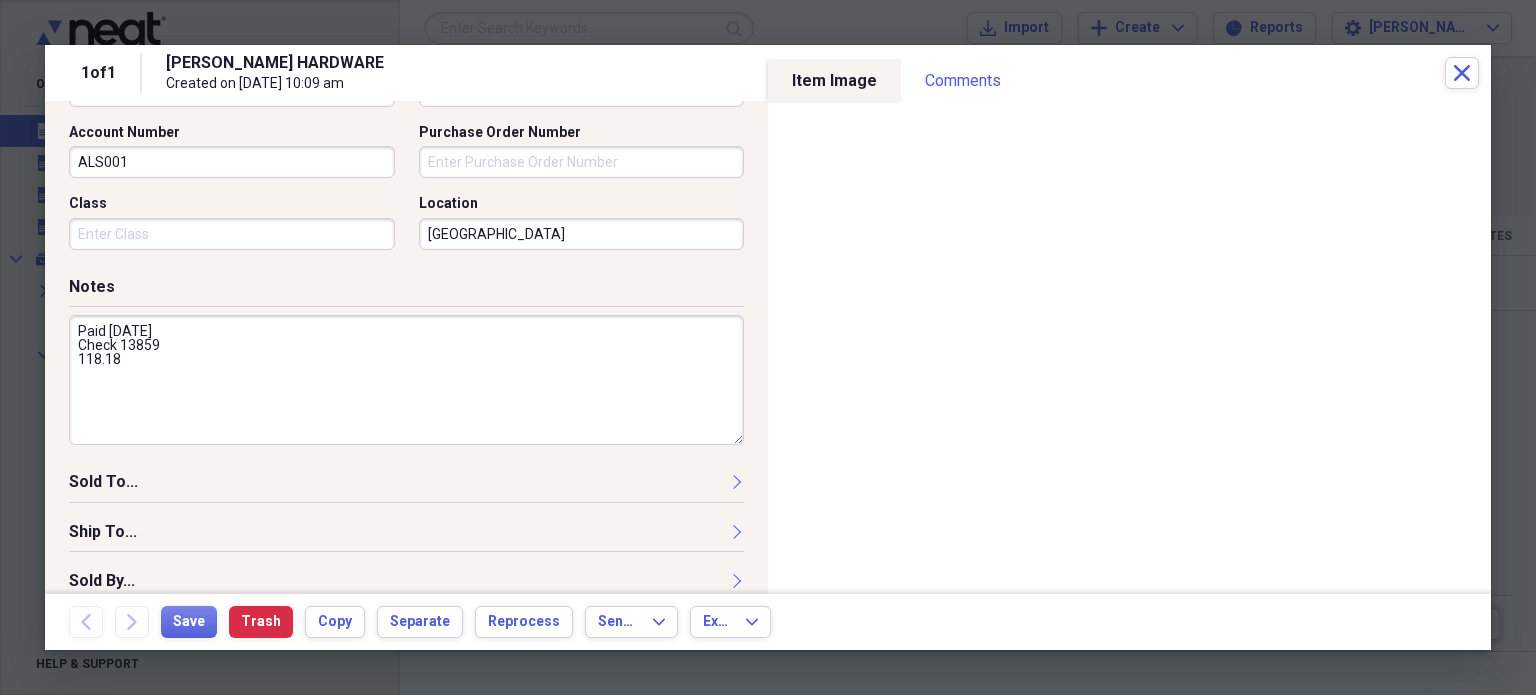 click on "Paid [DATE]
Check 13859
118.18" at bounding box center (406, 380) 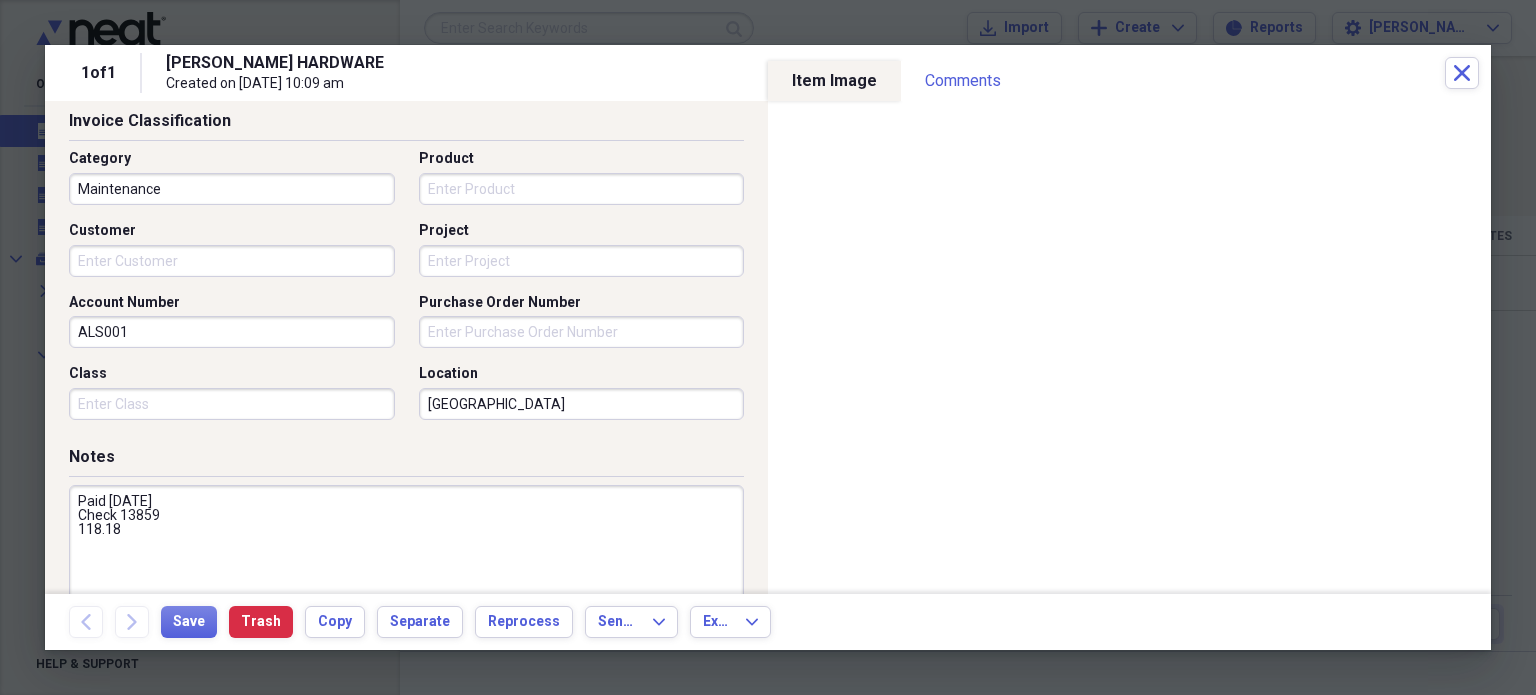 scroll, scrollTop: 0, scrollLeft: 0, axis: both 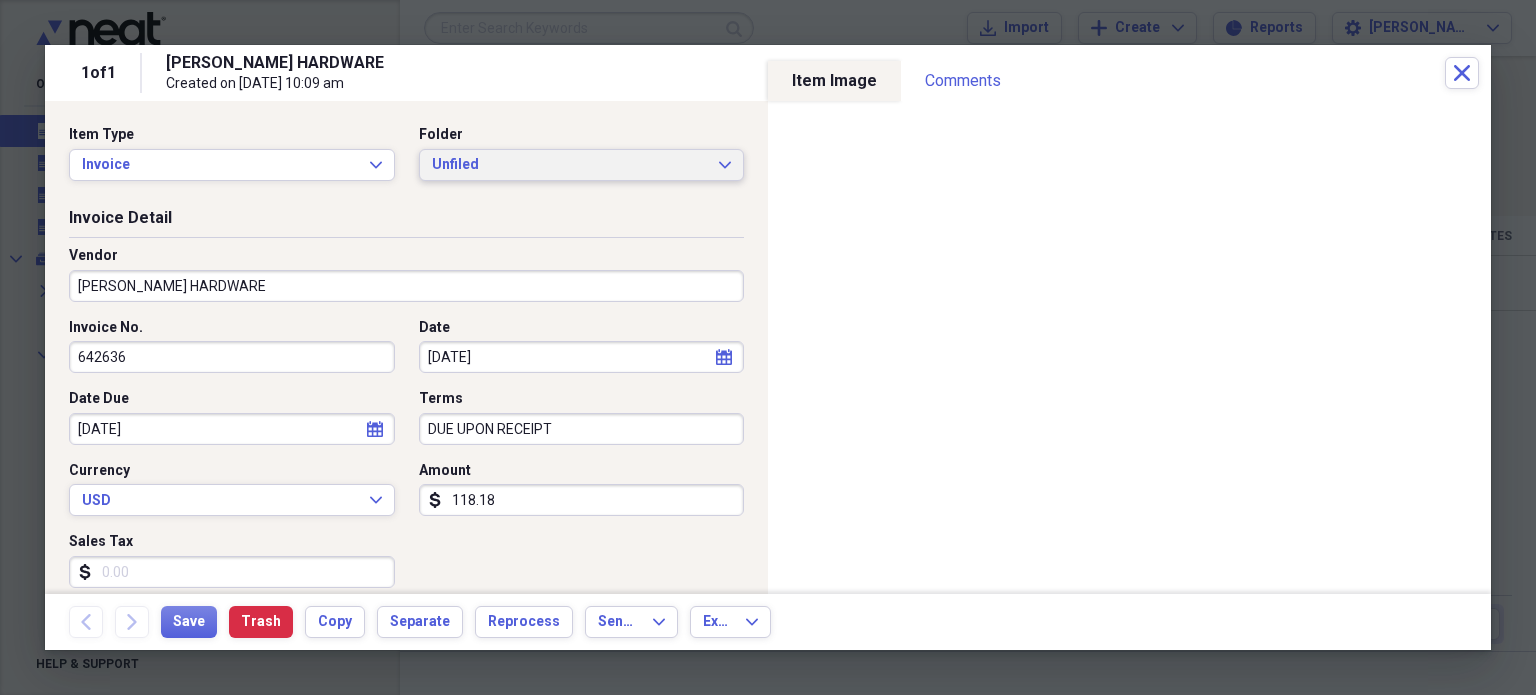click on "Unfiled Expand" at bounding box center [582, 165] 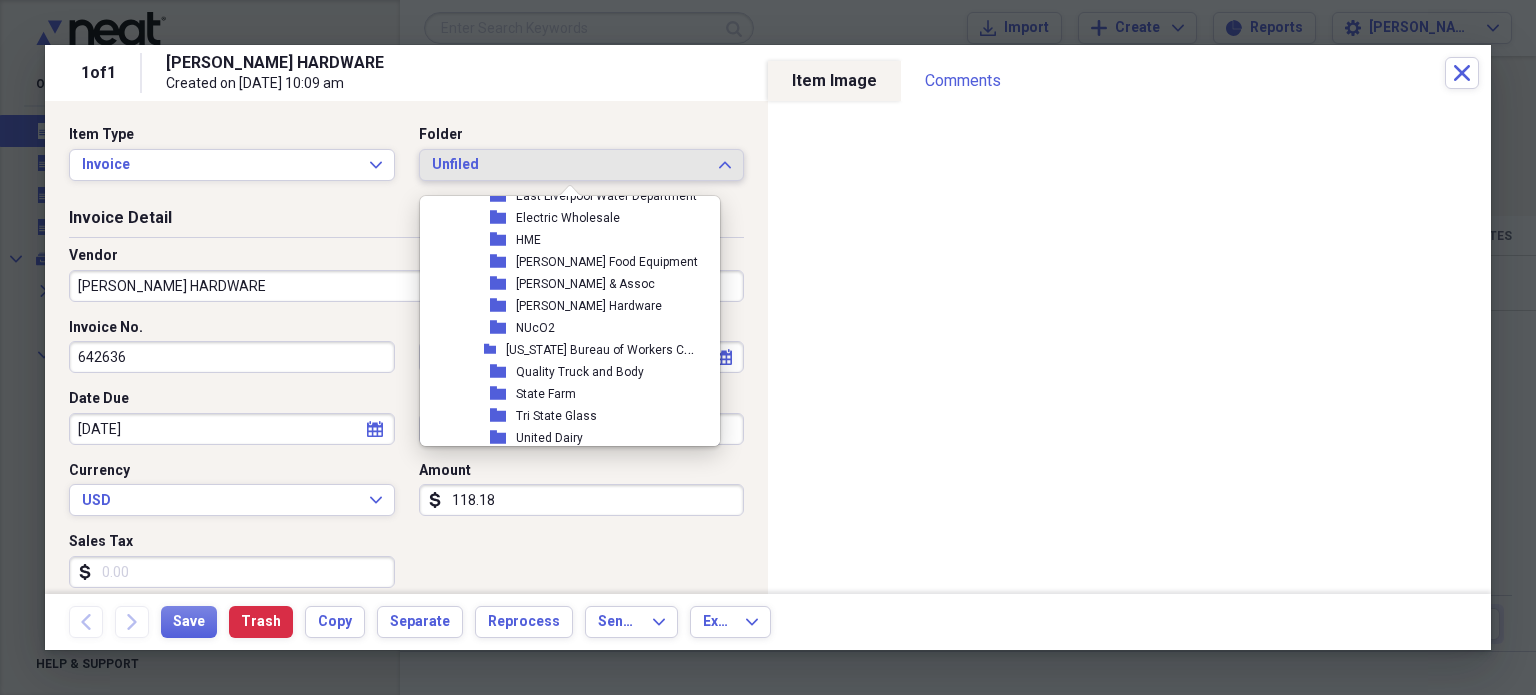 scroll, scrollTop: 1032, scrollLeft: 4, axis: both 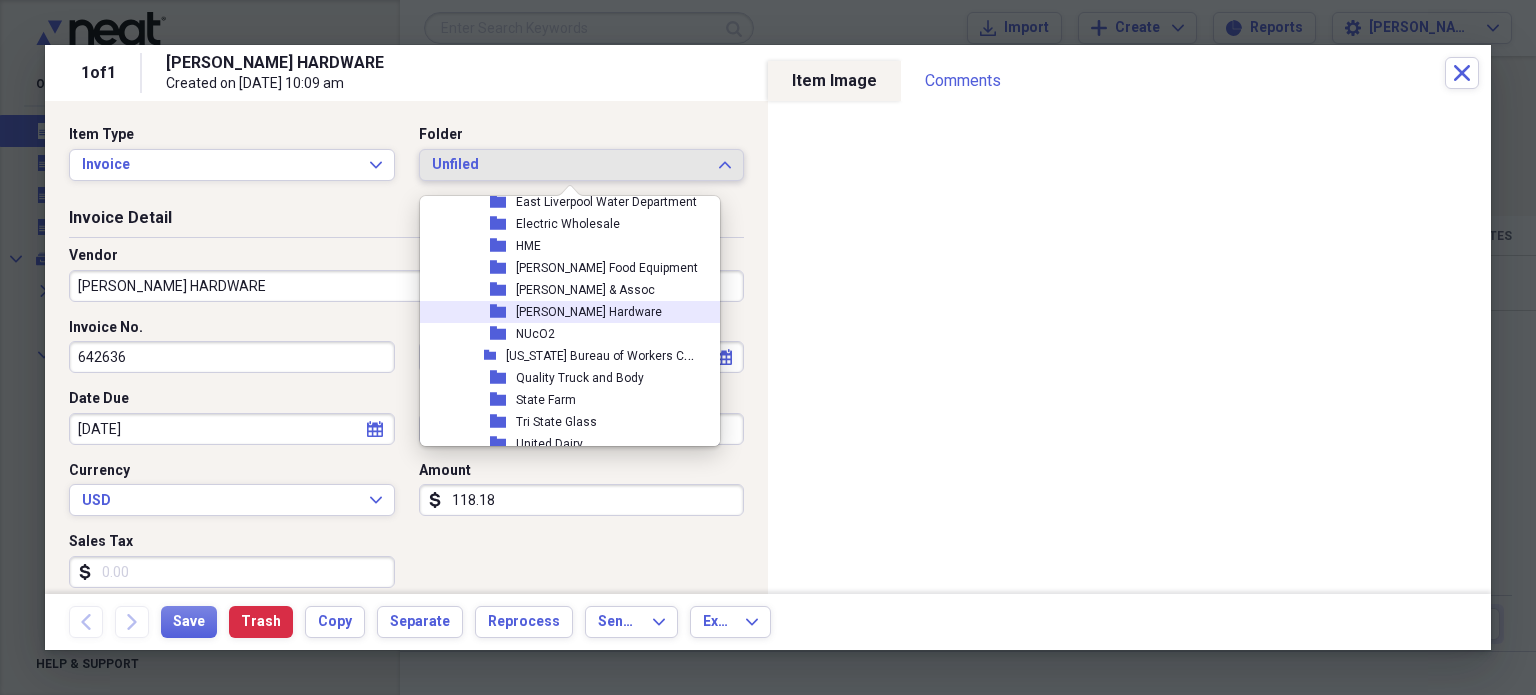 click on "[PERSON_NAME] Hardware" at bounding box center (589, 312) 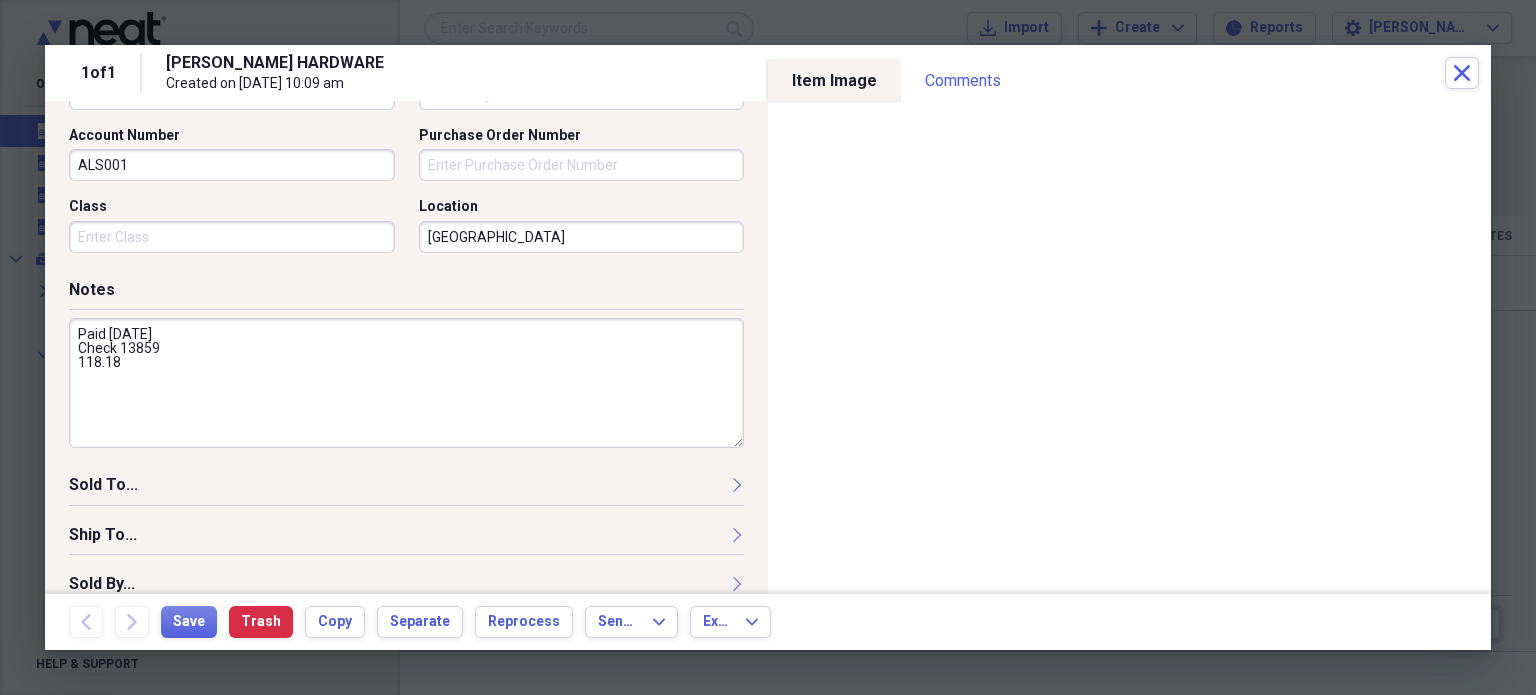scroll, scrollTop: 697, scrollLeft: 0, axis: vertical 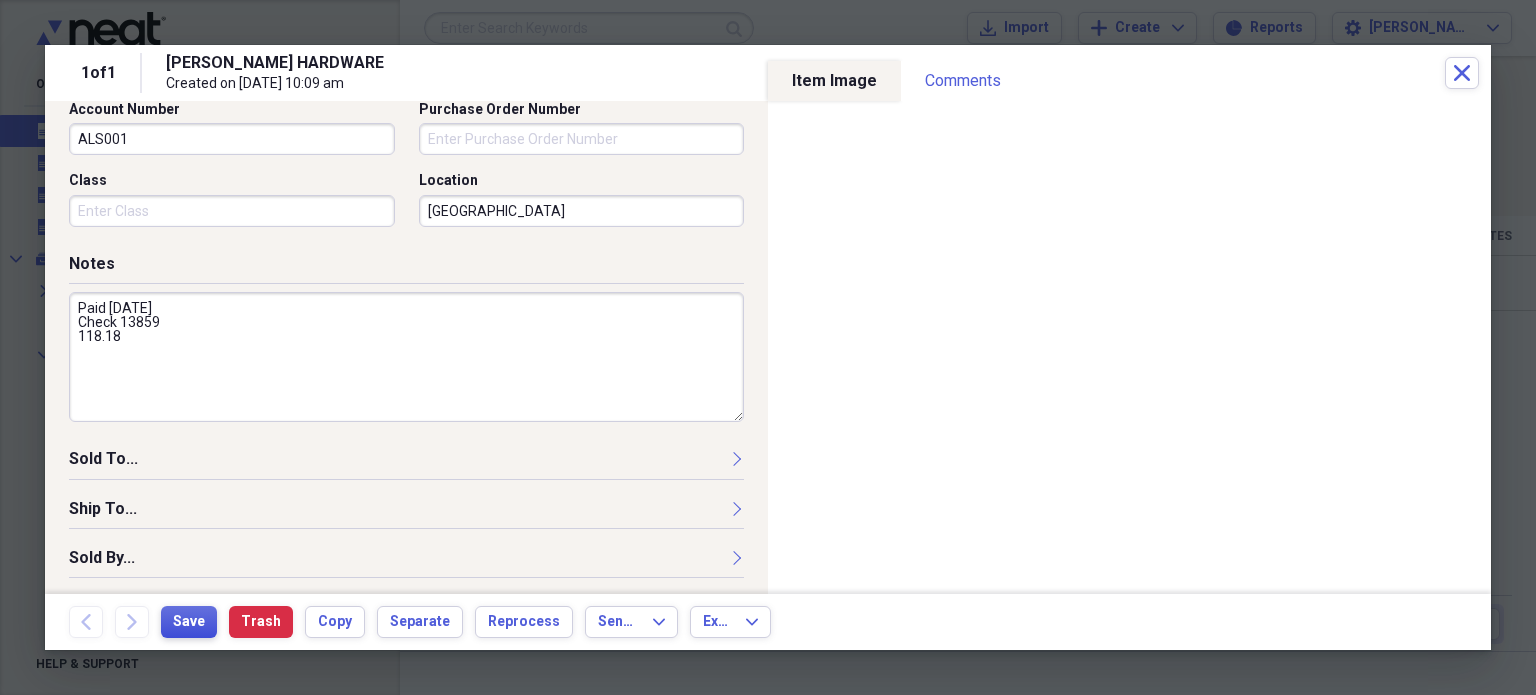 click on "Save" at bounding box center (189, 622) 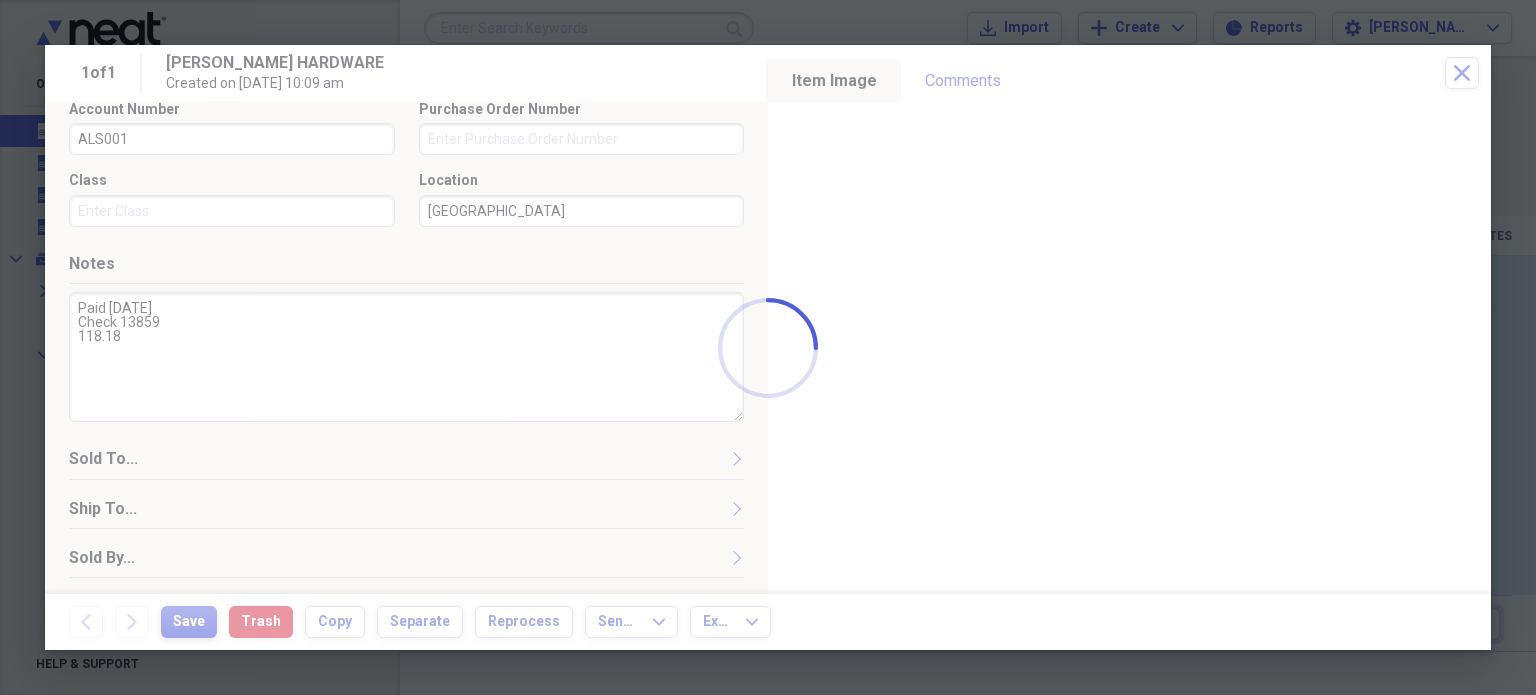 type on "Paid [DATE]
Check 13859
118.18" 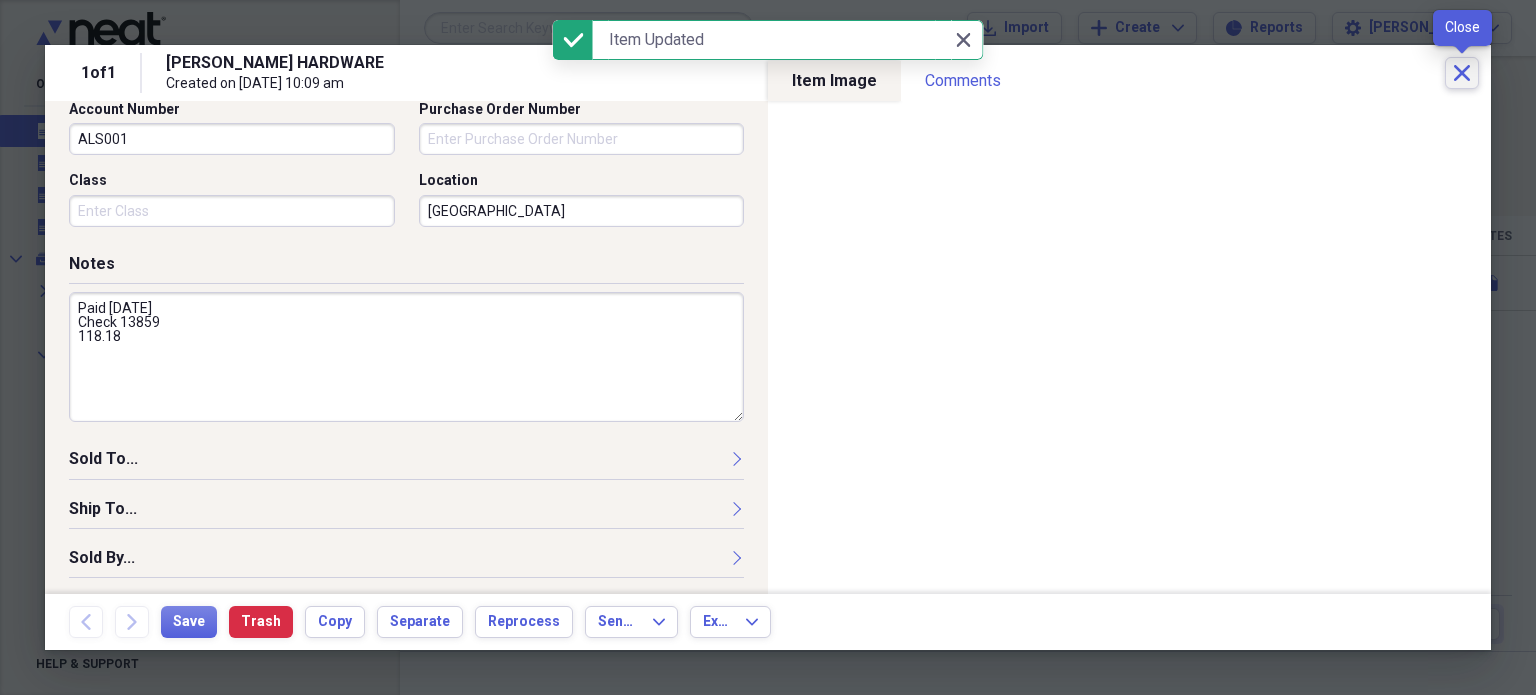 click 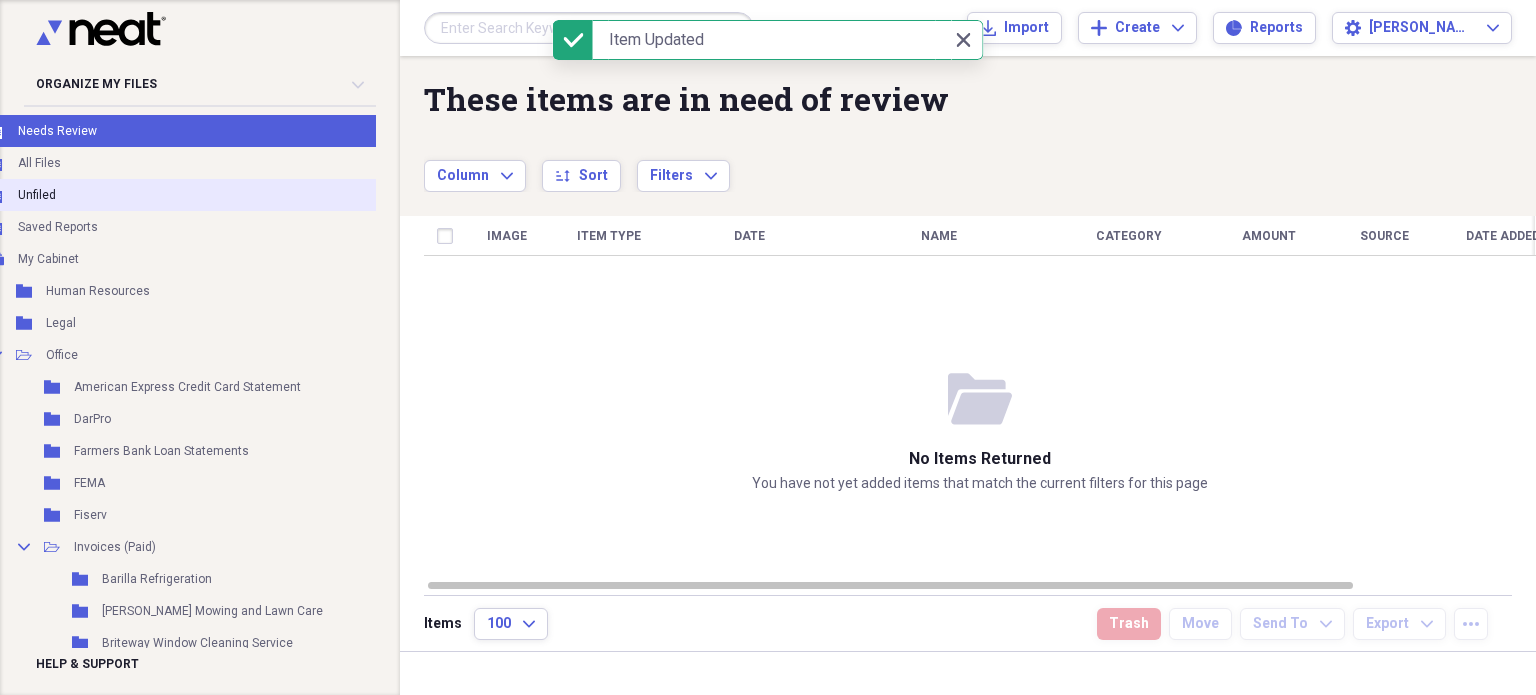 scroll, scrollTop: 0, scrollLeft: 0, axis: both 